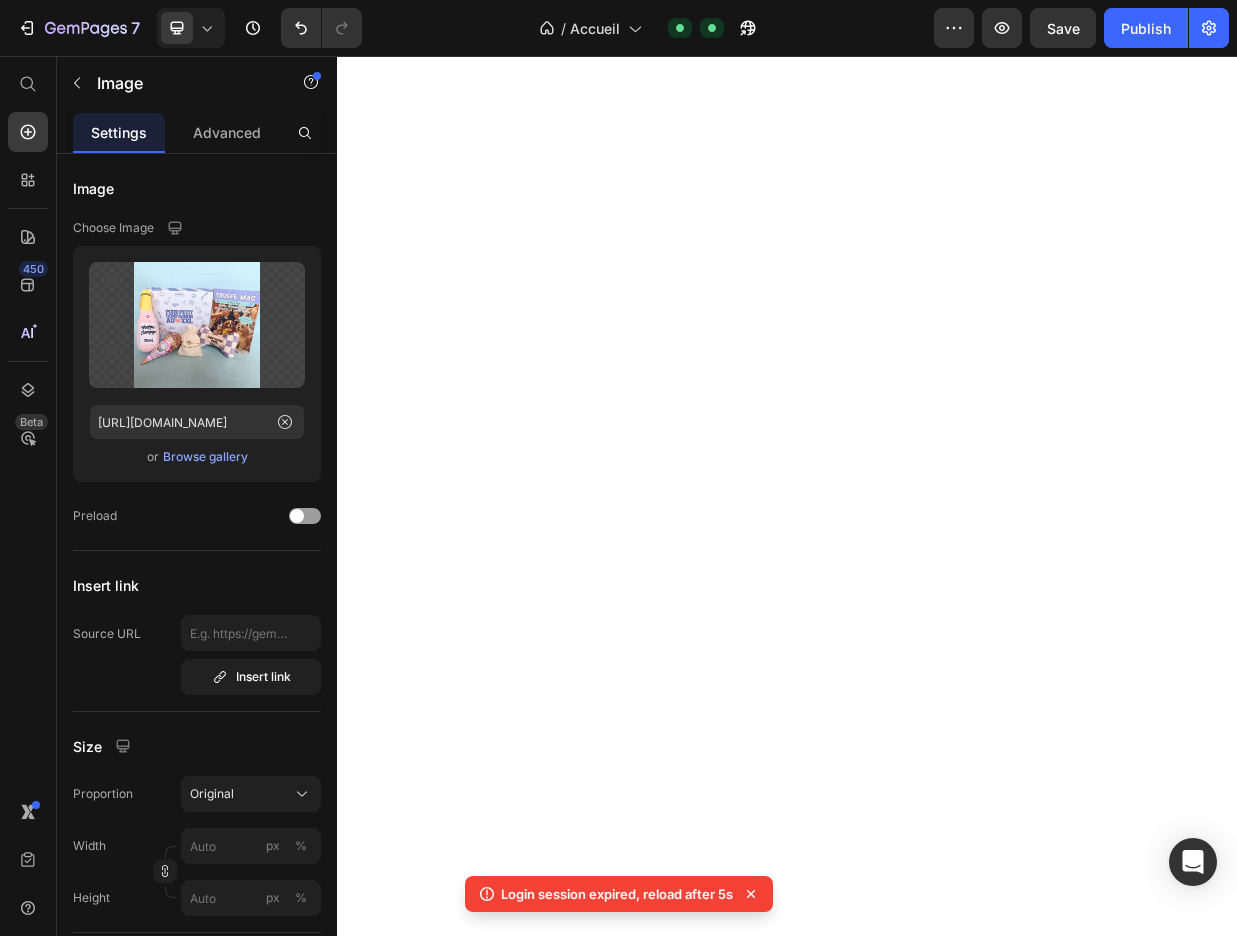 scroll, scrollTop: 0, scrollLeft: 0, axis: both 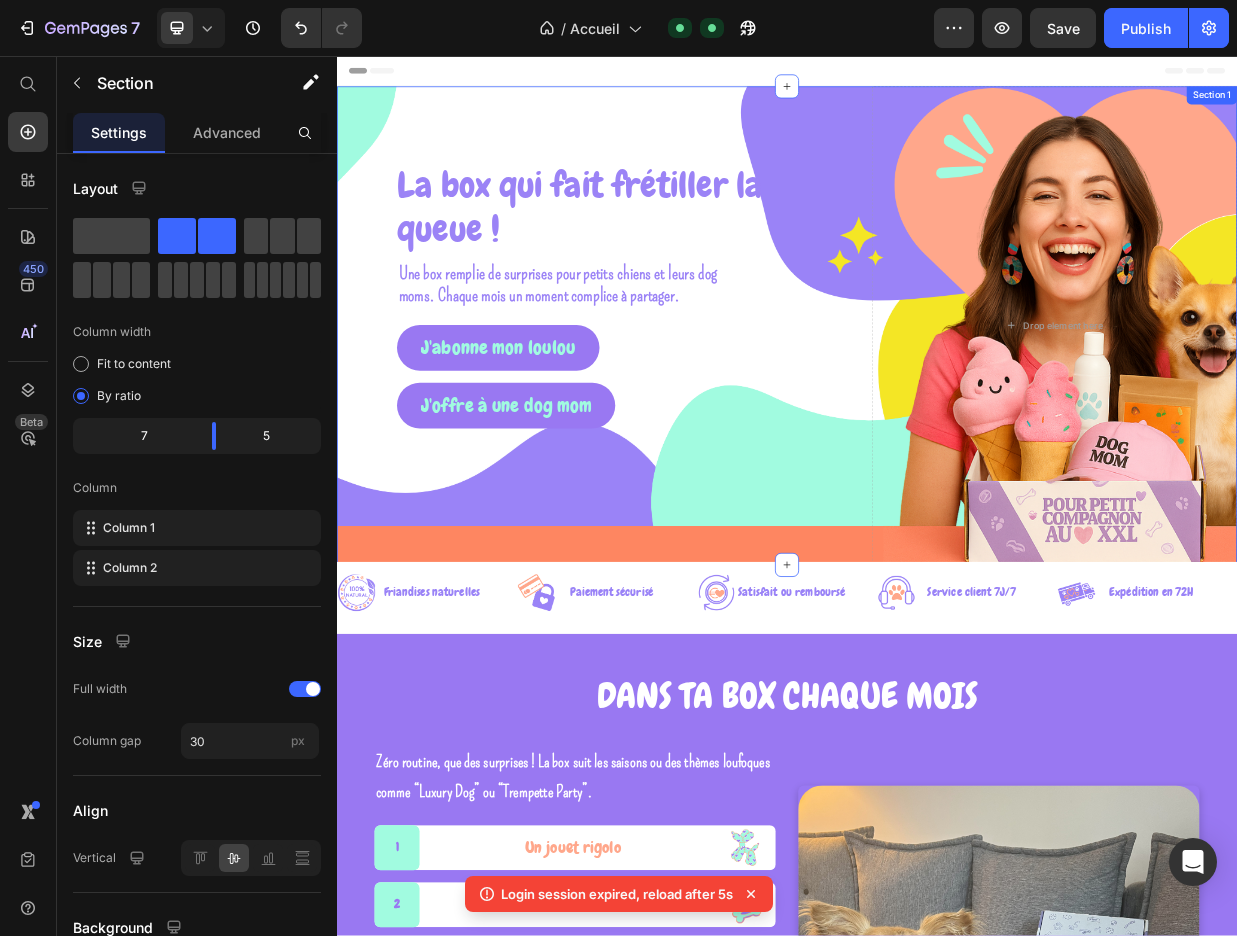 click on "La box qui fait frétiller la queue ! Heading Une box remplie de surprises pour petits chiens et leurs dog  moms. Chaque mois un moment complice à partager. Heading J'abonne mon loulou Button J'offre à une dog mom Button Row" at bounding box center (678, 416) 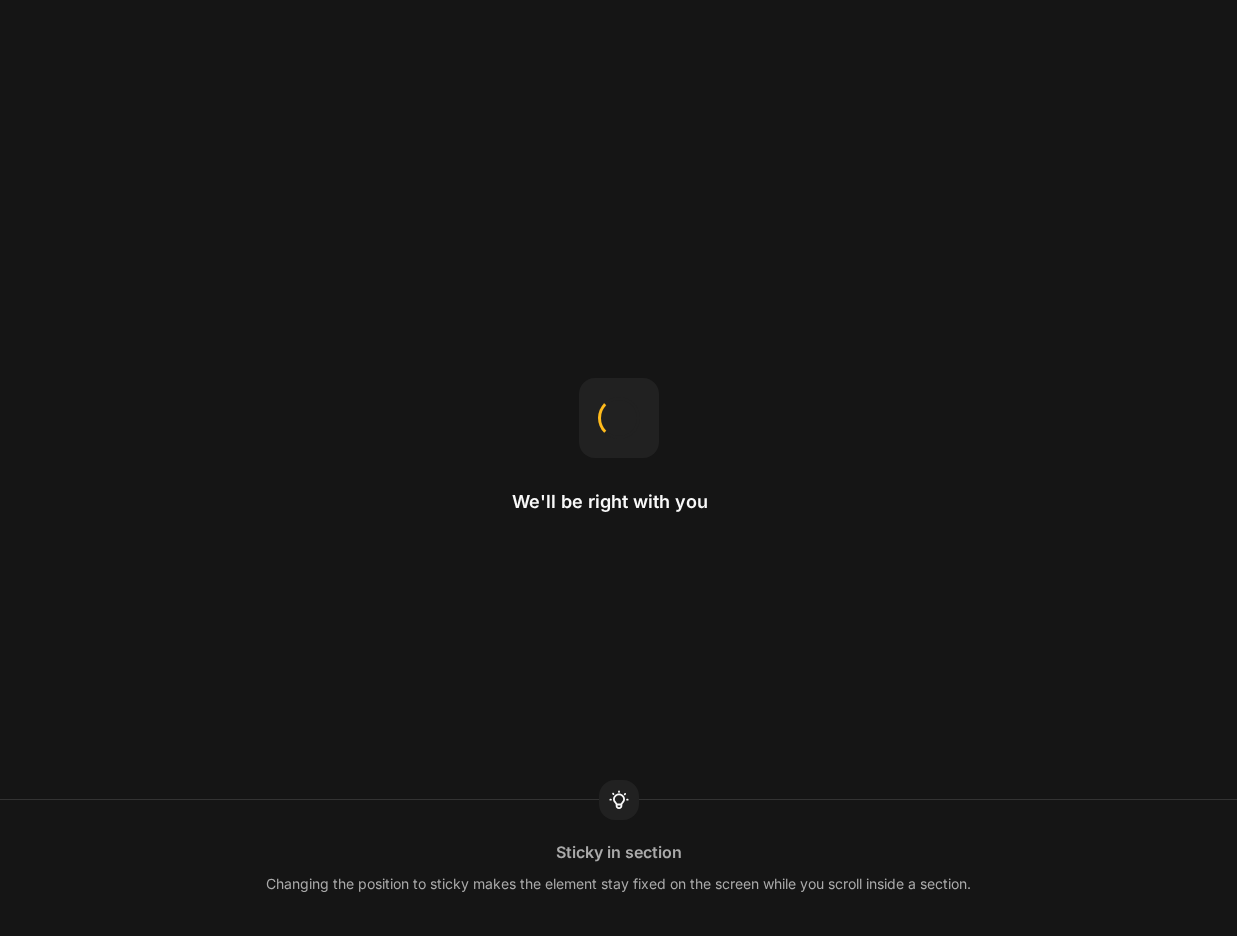scroll, scrollTop: 0, scrollLeft: 0, axis: both 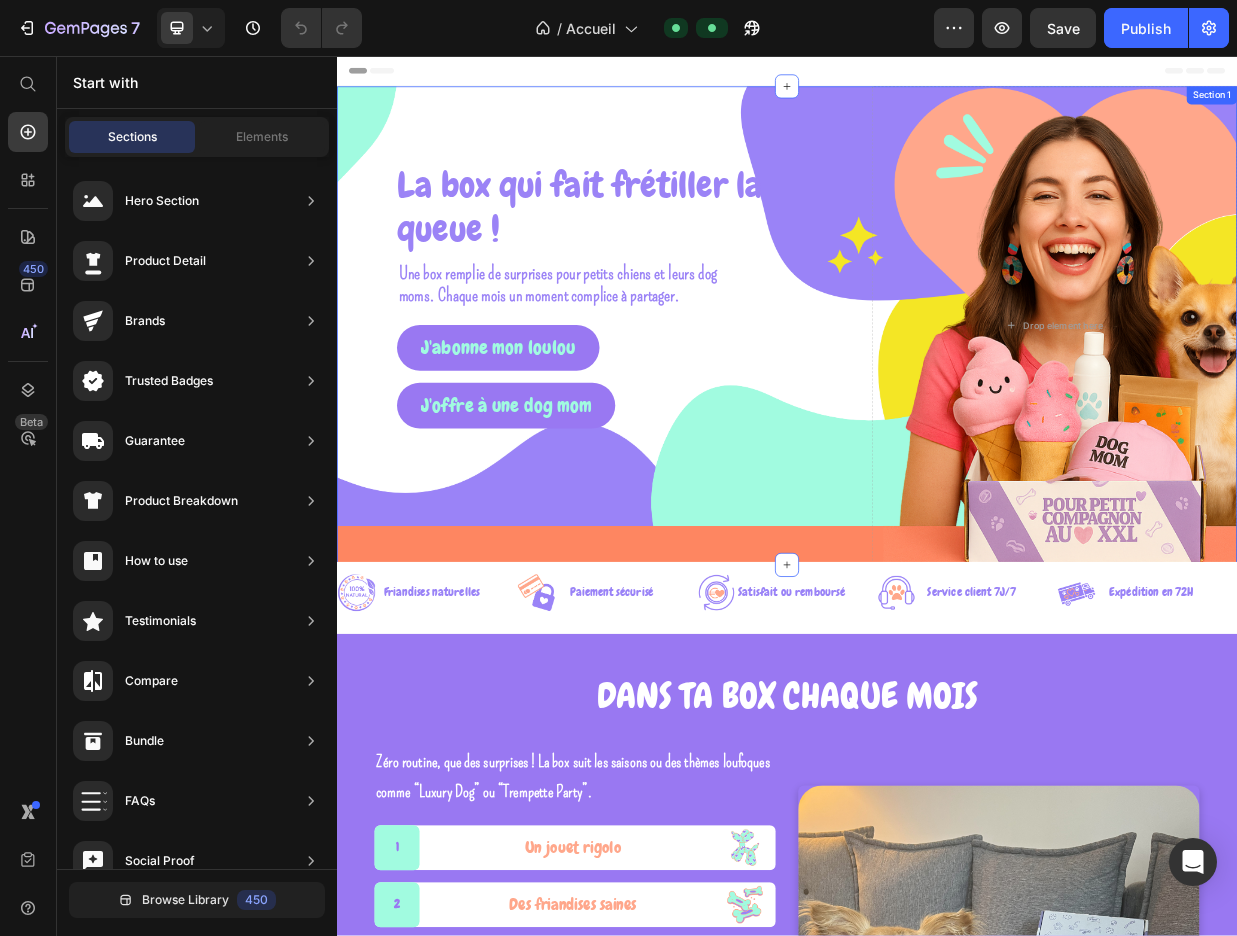 click on "La box qui fait frétiller la queue ! Heading Une box remplie de surprises pour petits chiens et leurs dog  moms. Chaque mois un moment complice à partager. Heading J'abonne mon loulou Button J'offre à une dog mom Button Row" at bounding box center [678, 416] 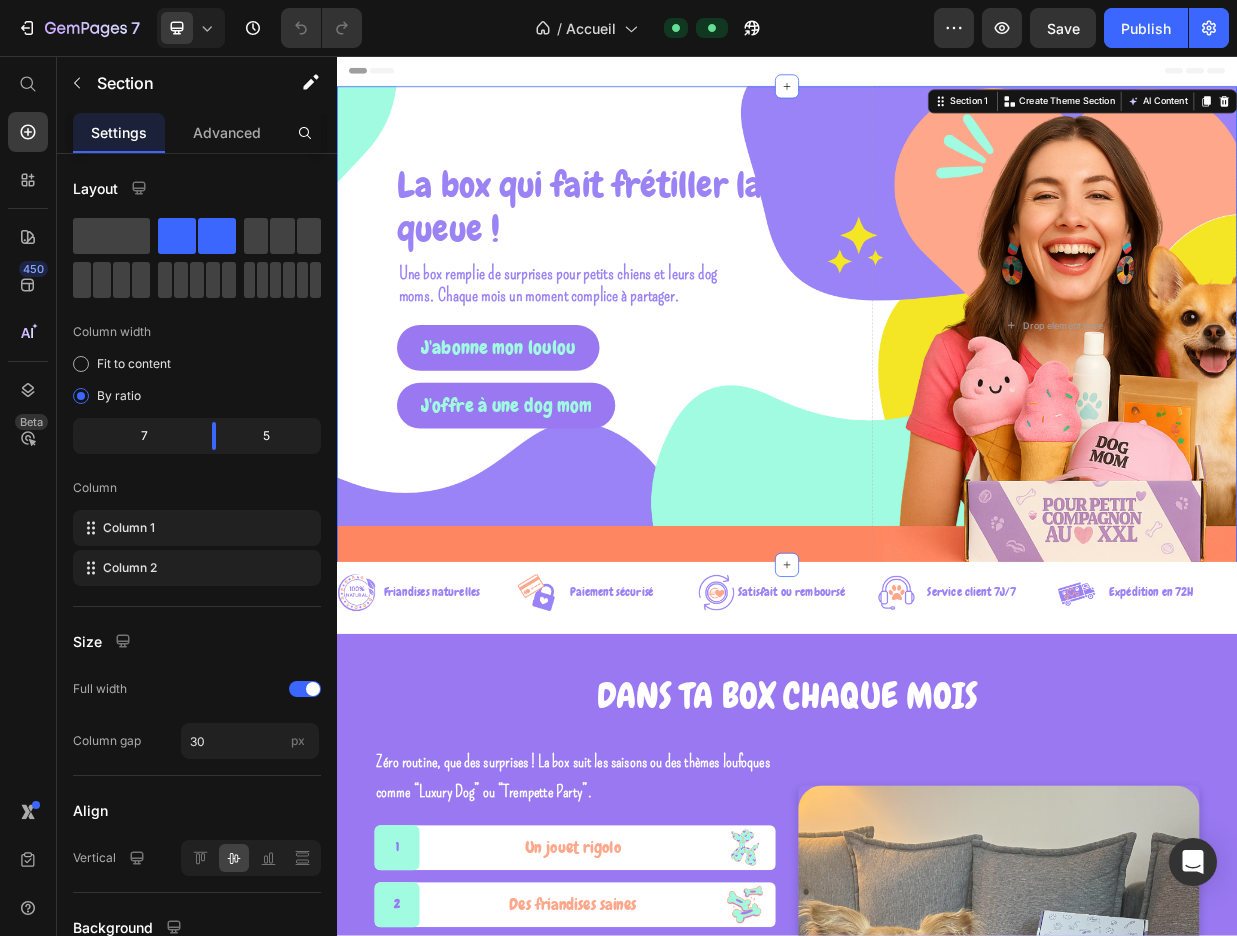click on "La box qui fait frétiller la queue ! Heading Une box remplie de surprises pour petits chiens et leurs dog  moms. Chaque mois un moment complice à partager. Heading J'abonne mon loulou Button J'offre à une dog mom Button Row" at bounding box center [678, 416] 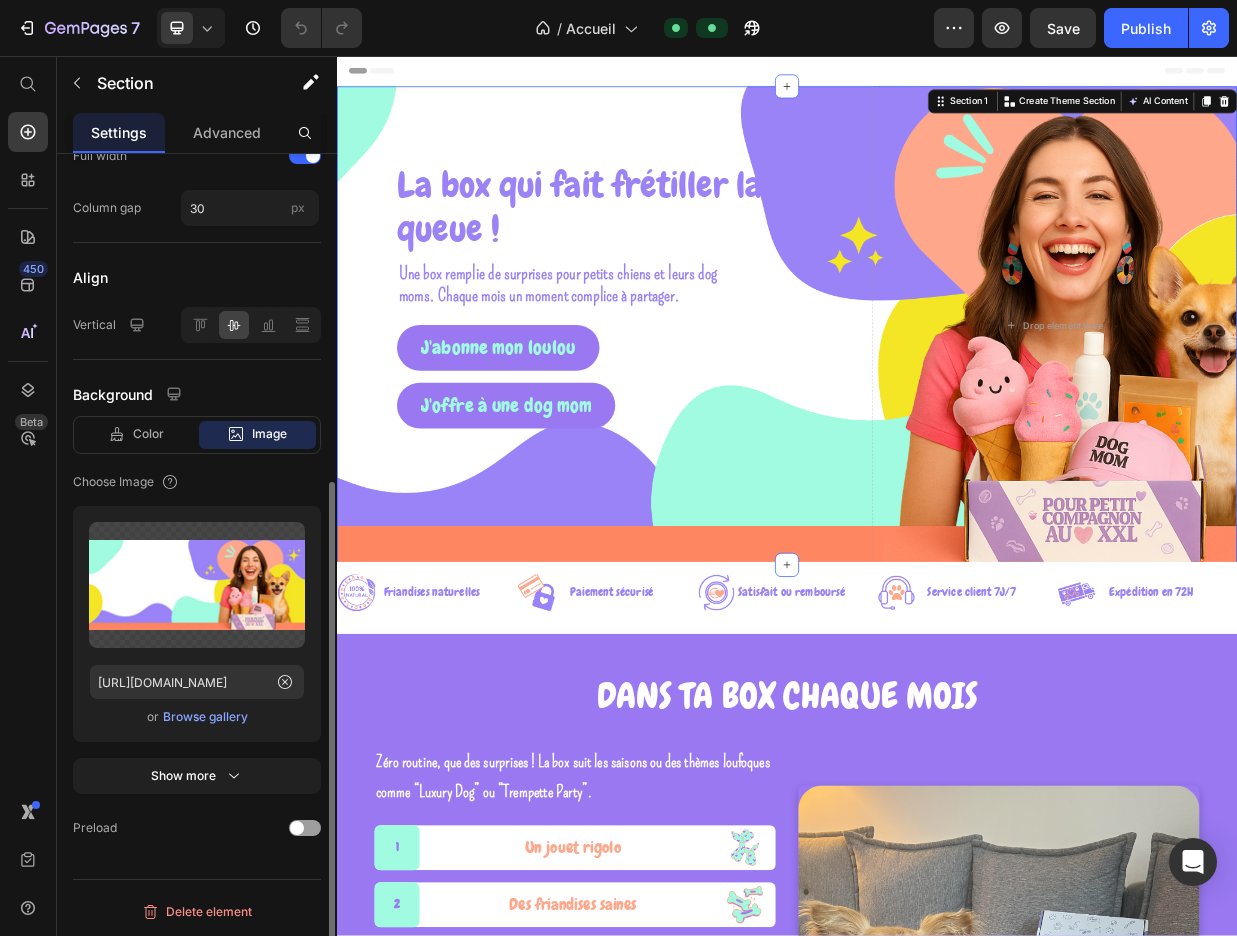 scroll, scrollTop: 534, scrollLeft: 0, axis: vertical 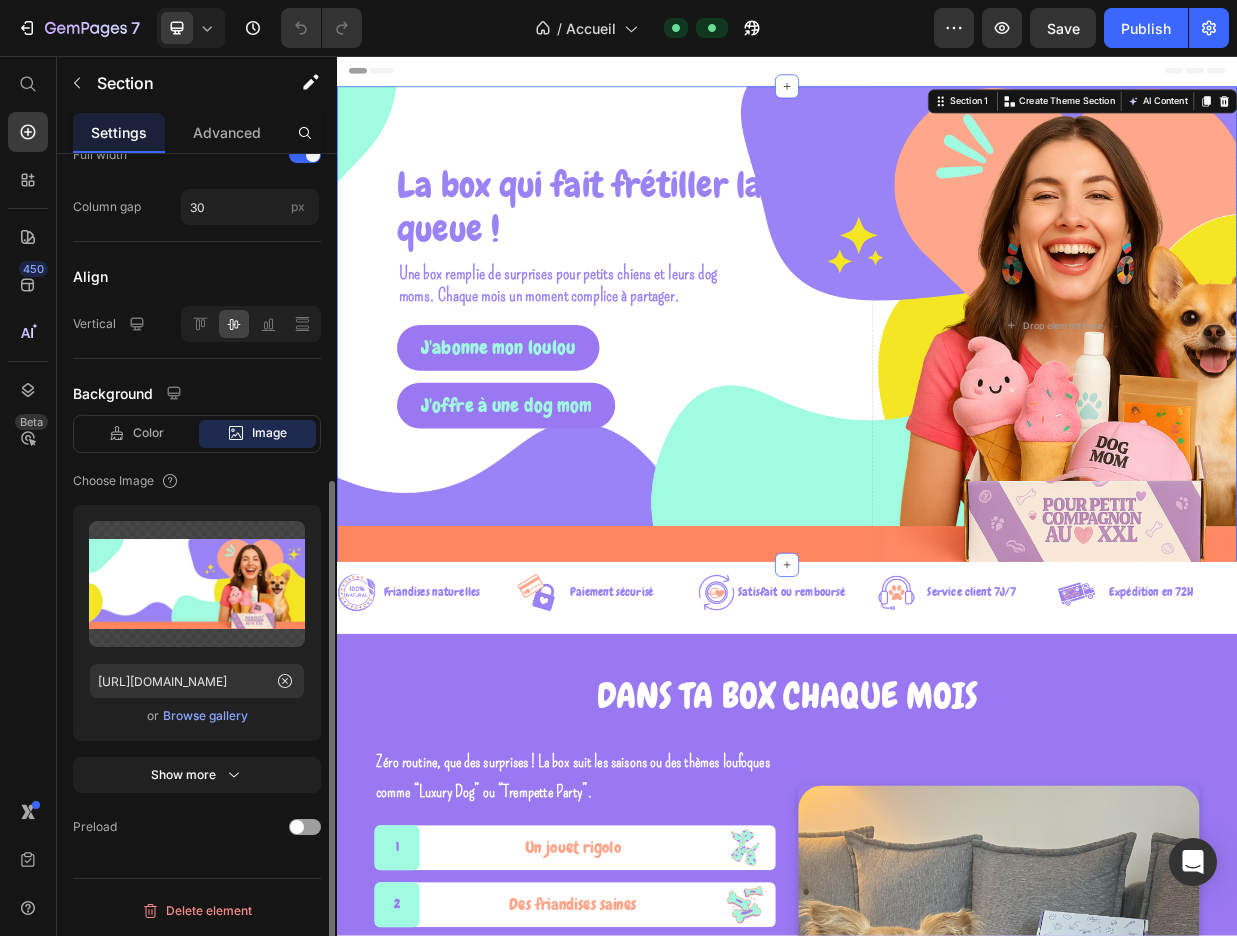 click on "Browse gallery" at bounding box center (205, 716) 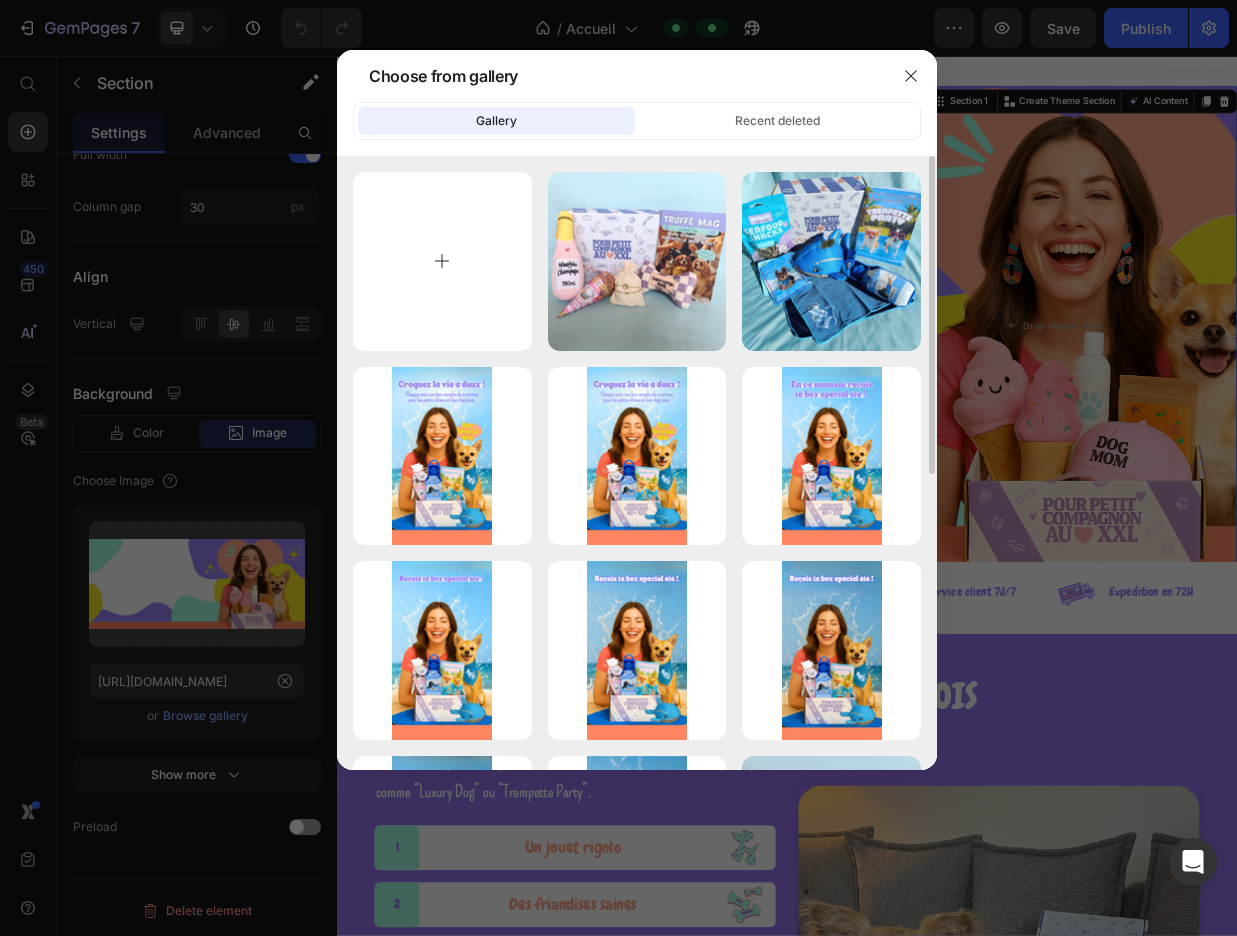 click at bounding box center (442, 261) 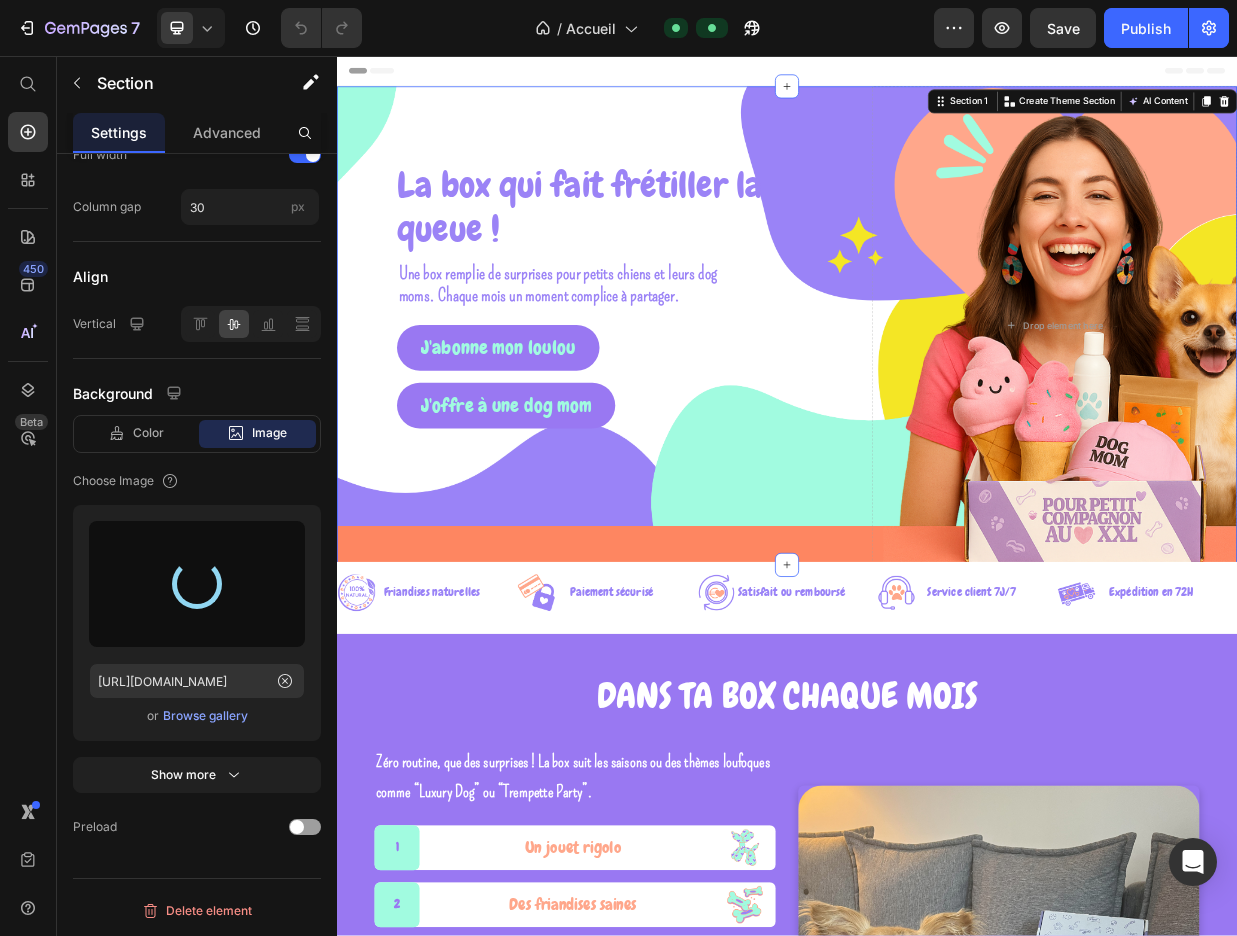 type on "[URL][DOMAIN_NAME]" 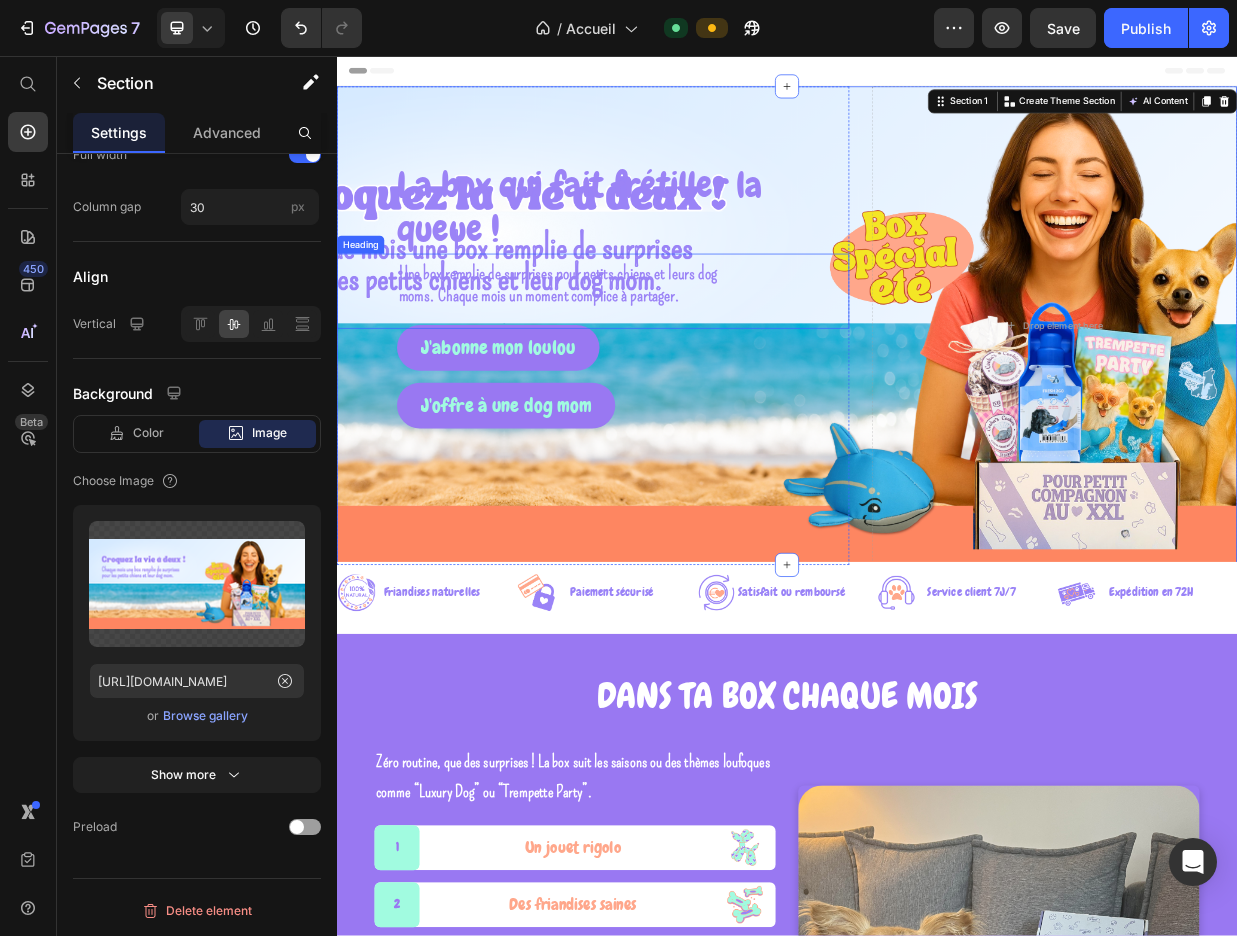 scroll, scrollTop: 0, scrollLeft: 0, axis: both 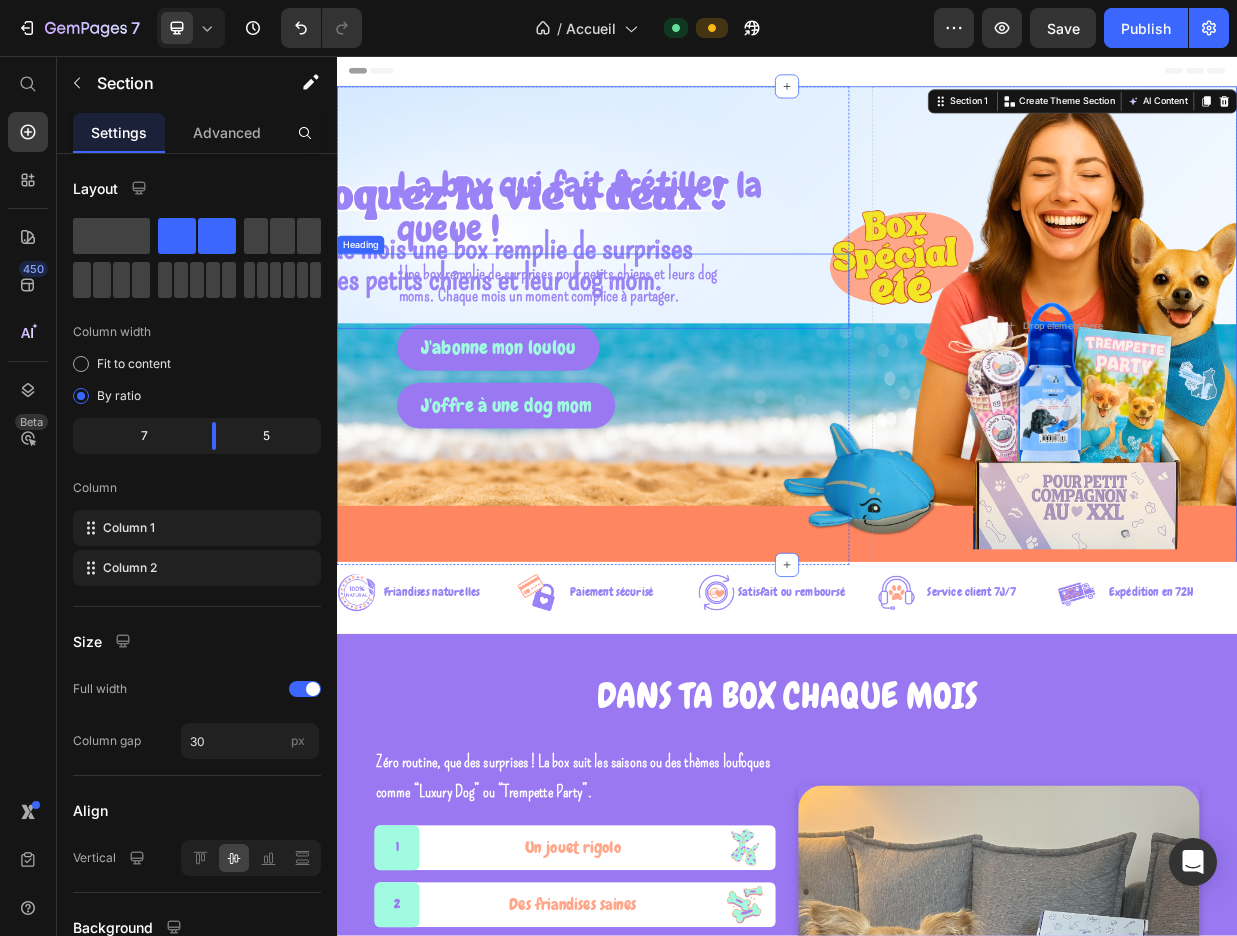 click on "Une box remplie de surprises pour petits chiens et leurs dog  moms. Chaque mois un moment complice à partager." at bounding box center [678, 375] 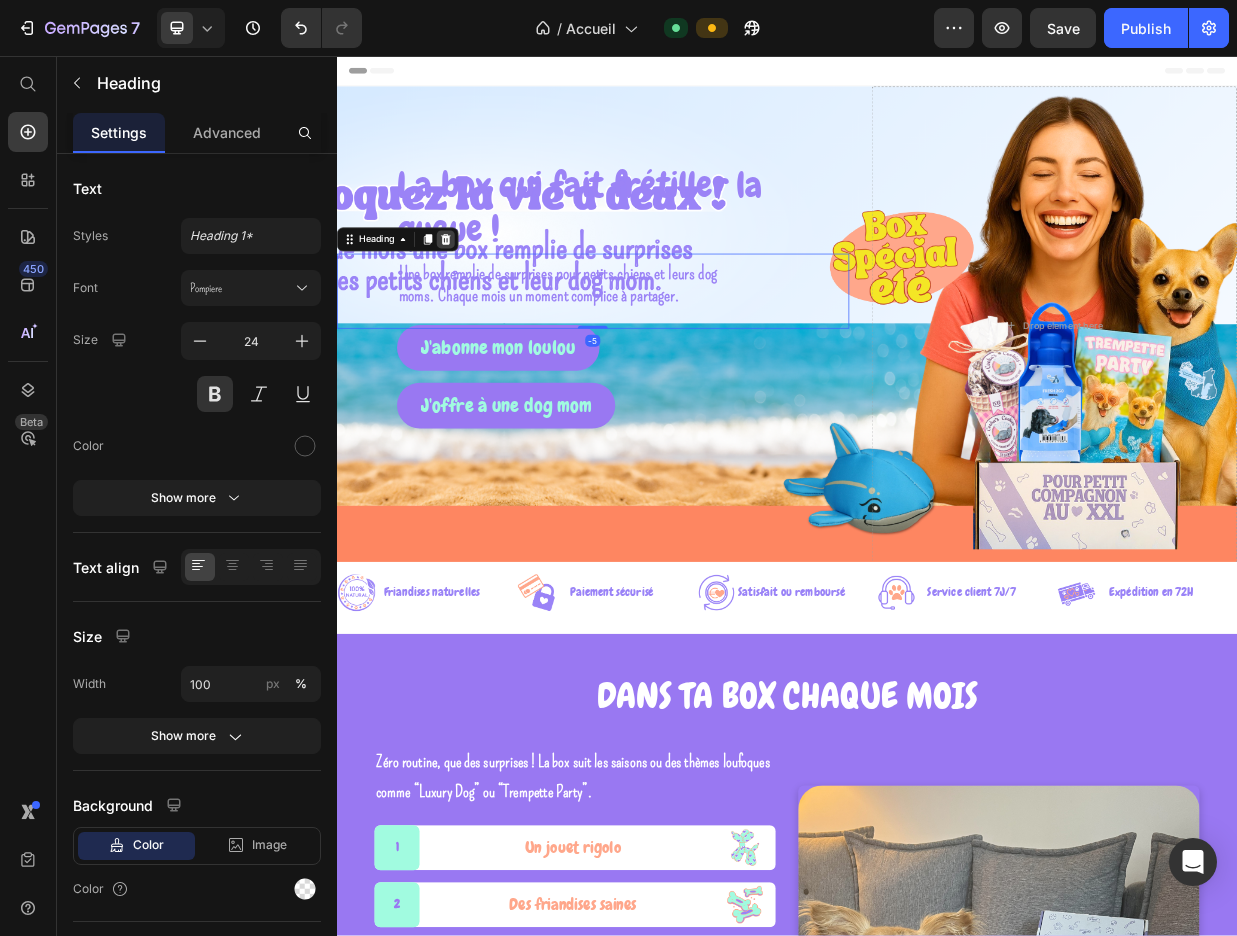 click 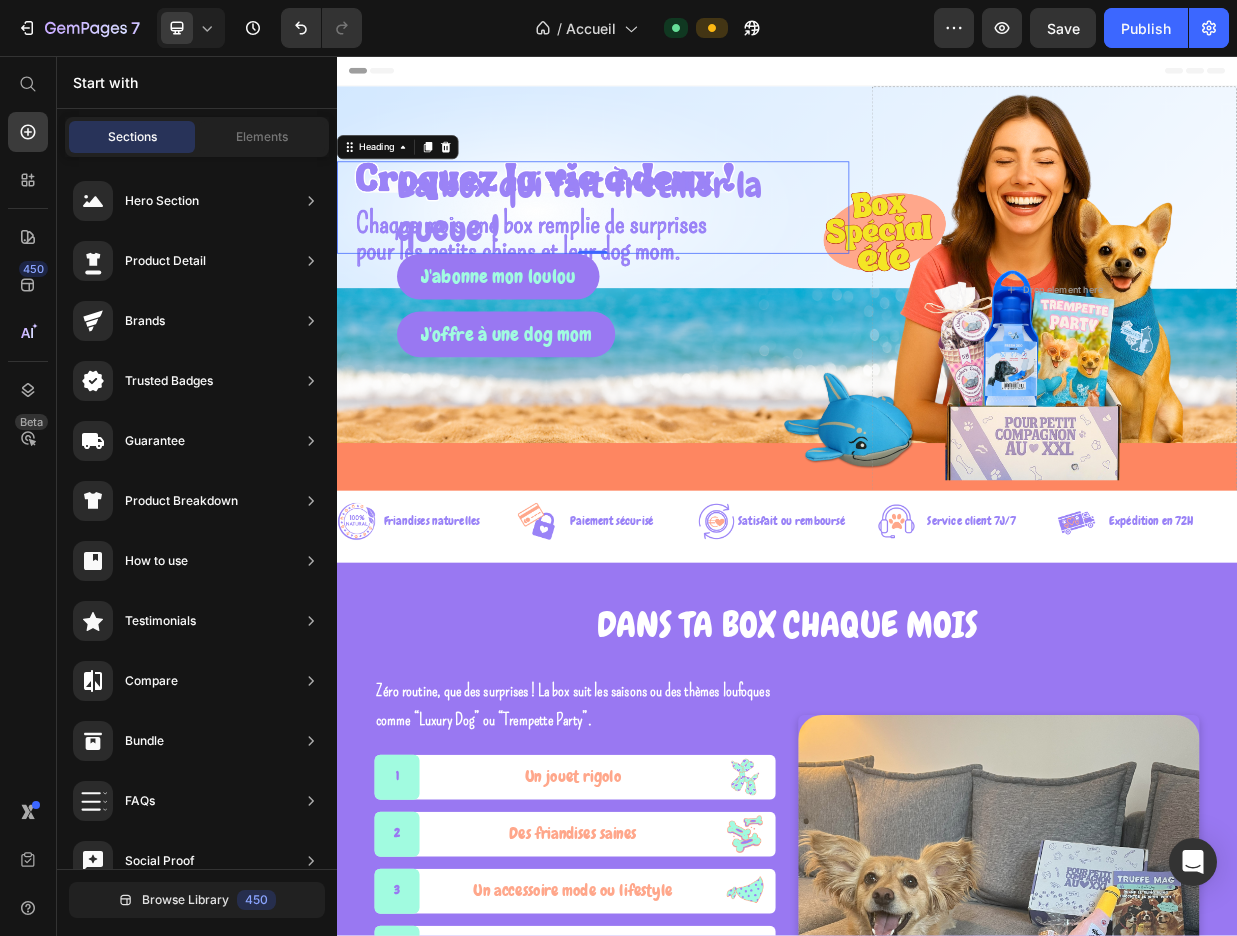 click on "La box qui fait frétiller la queue !" at bounding box center [678, 258] 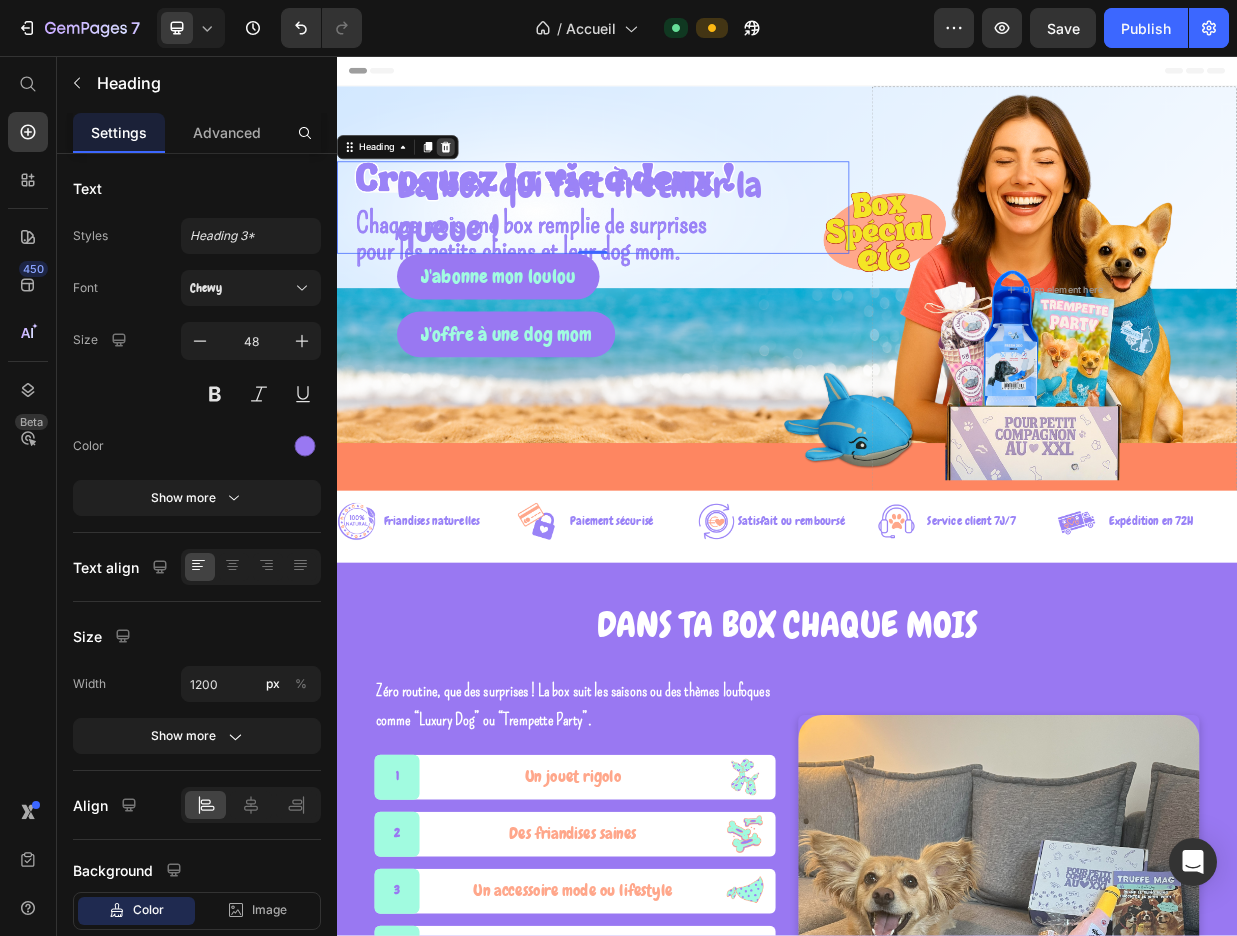 click 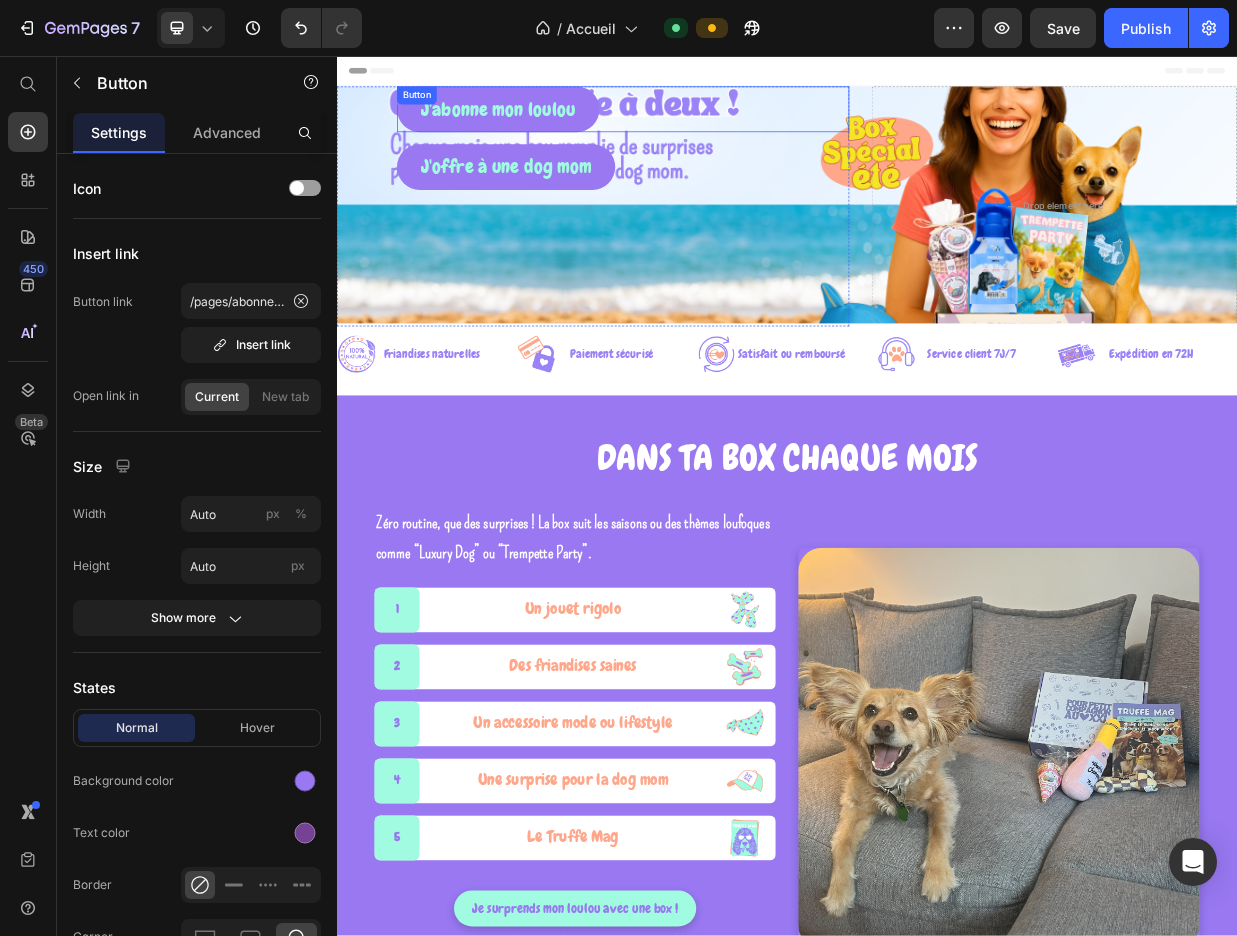 click on "J'abonne mon [PERSON_NAME]" at bounding box center [718, 127] 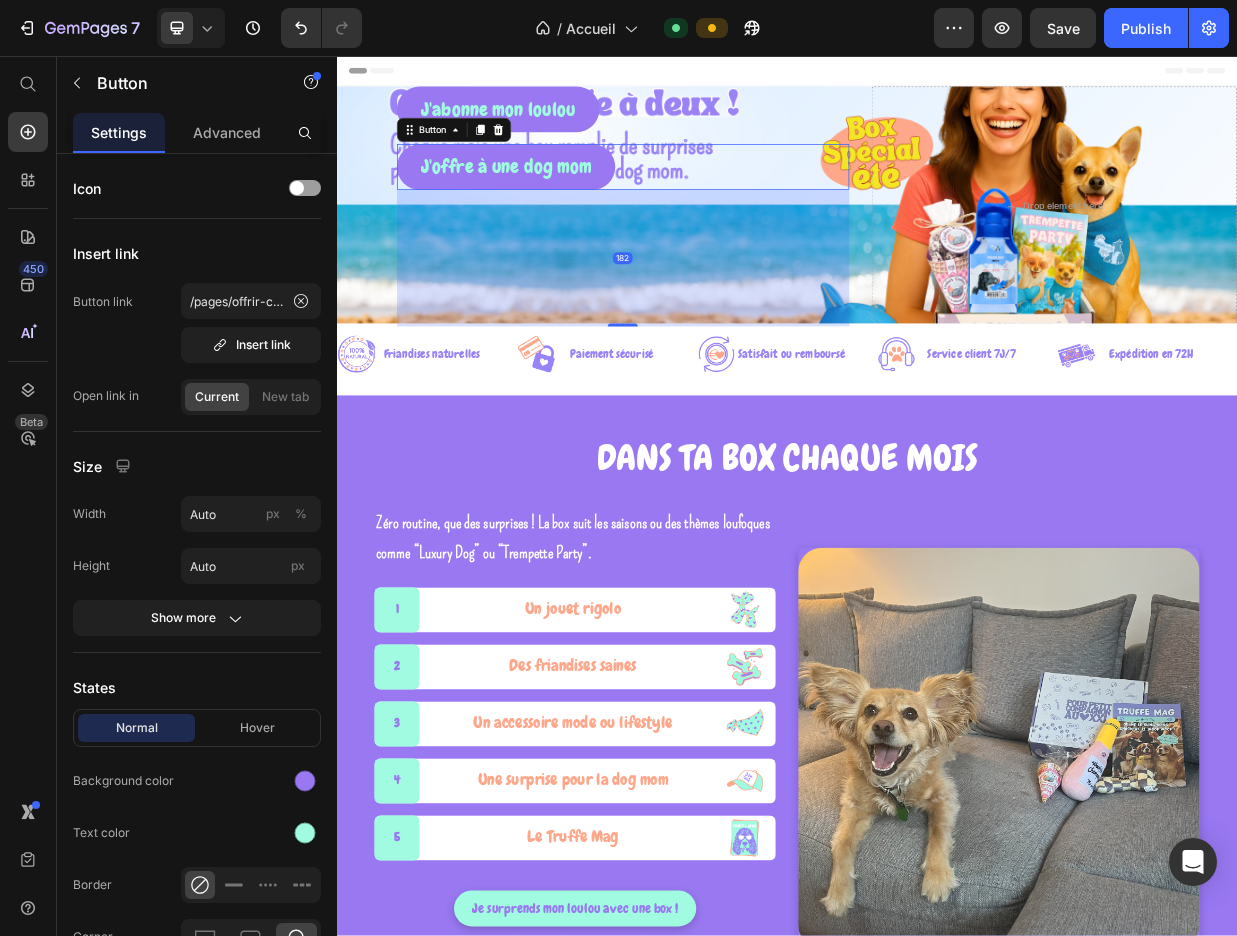 click on "J'offre à une dog mom Button   182" at bounding box center [718, 204] 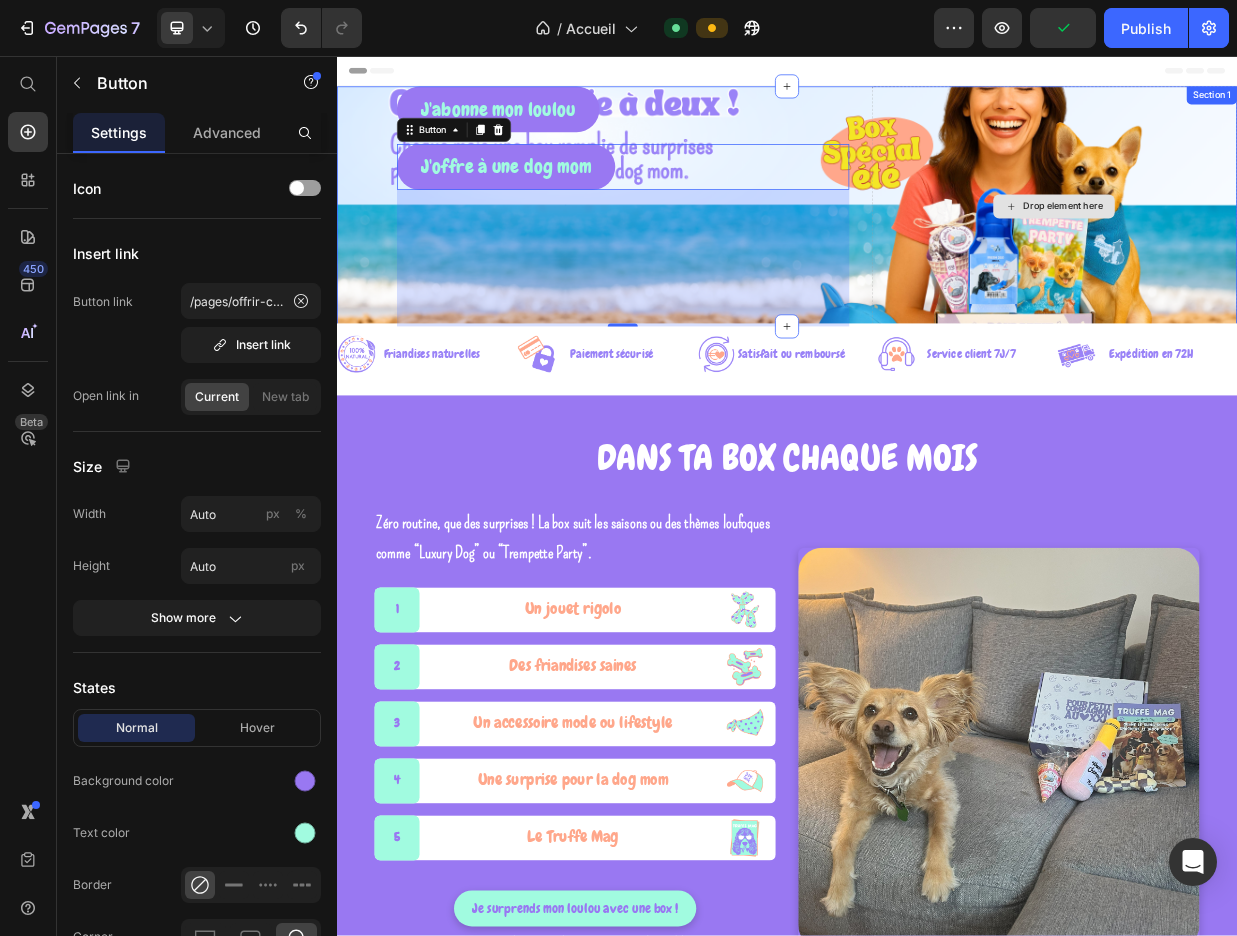click on "Drop element here" at bounding box center [1294, 257] 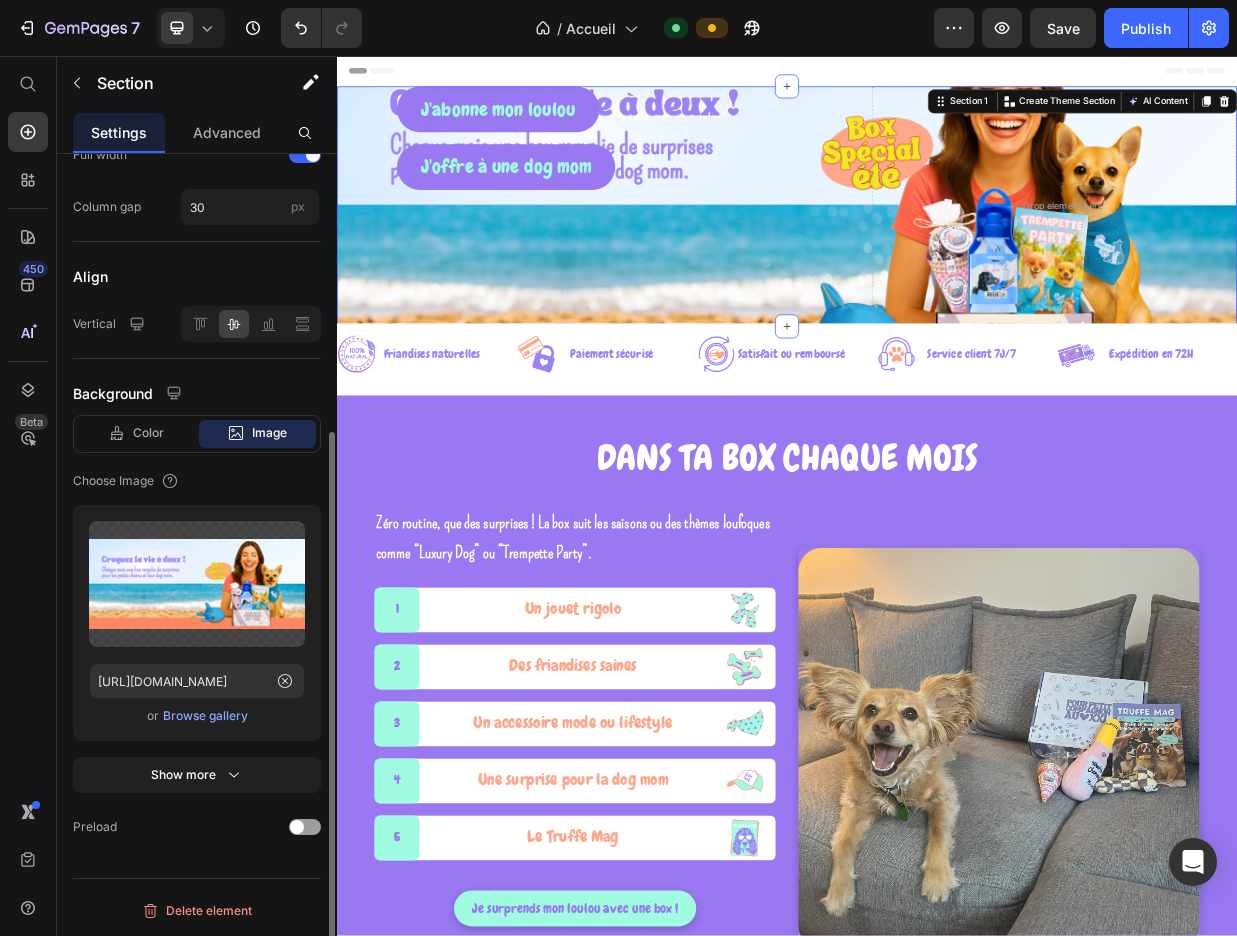 scroll, scrollTop: 0, scrollLeft: 0, axis: both 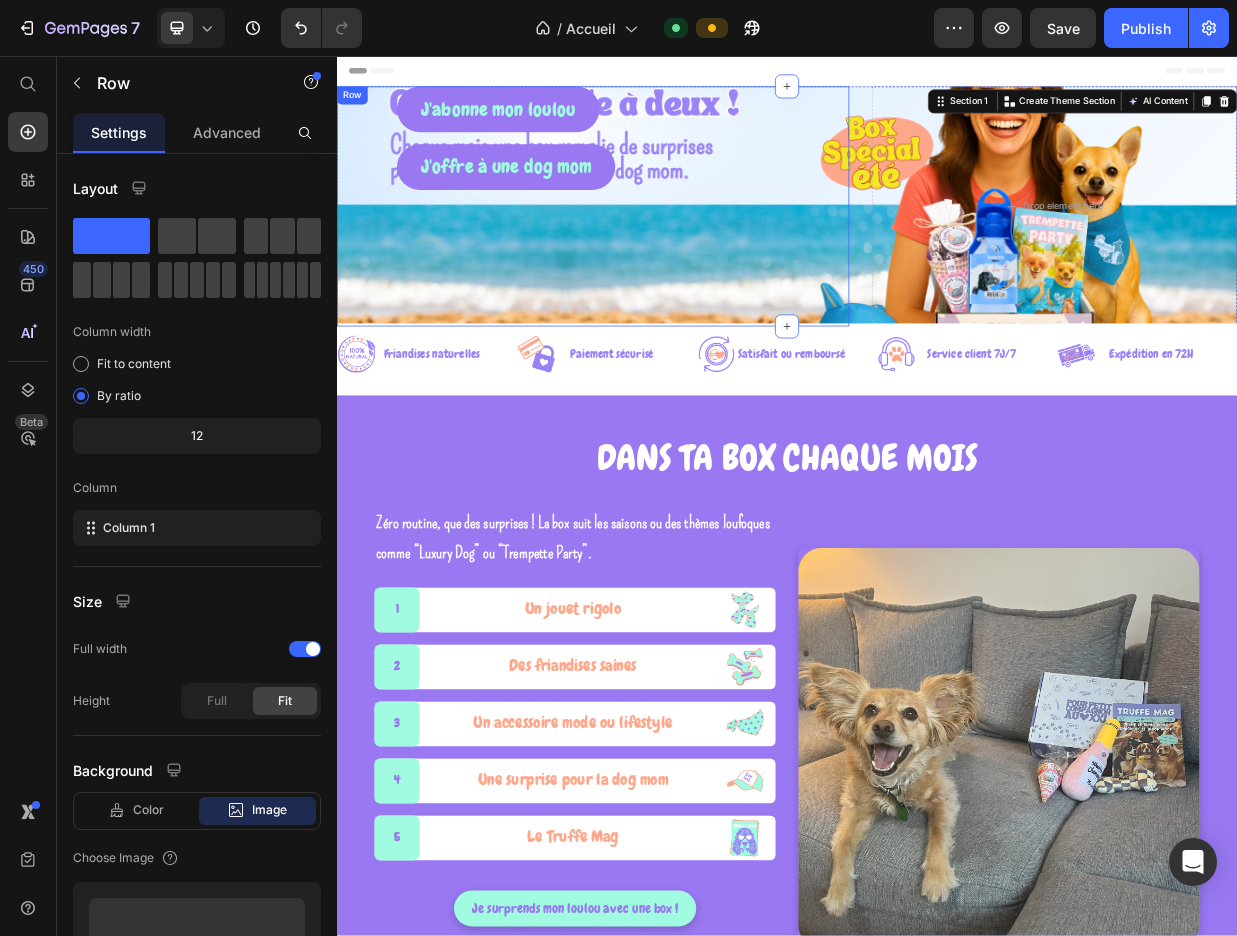 click on "J'abonne mon loulou Button J'offre à une dog mom Button" at bounding box center [678, 257] 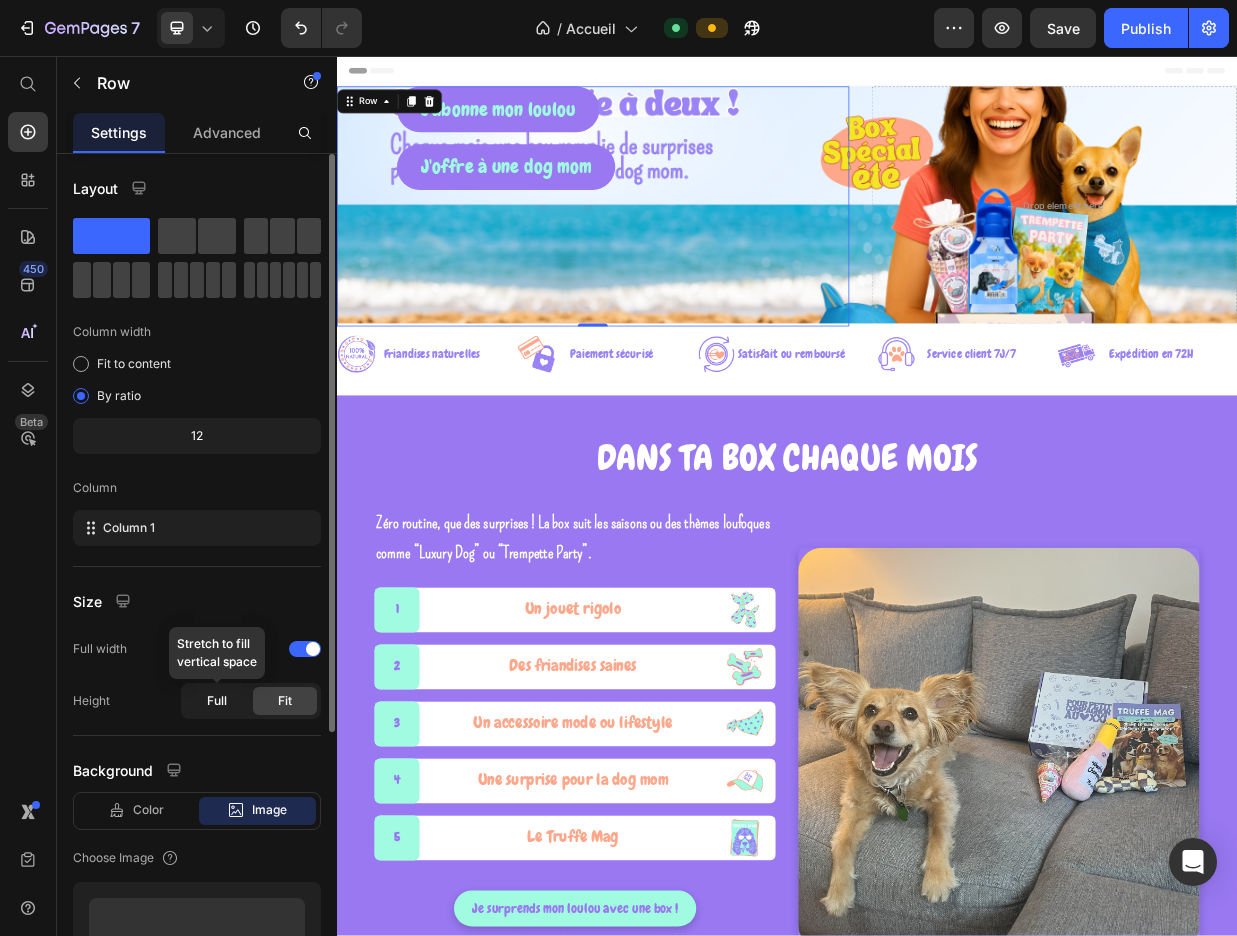 click on "Full" 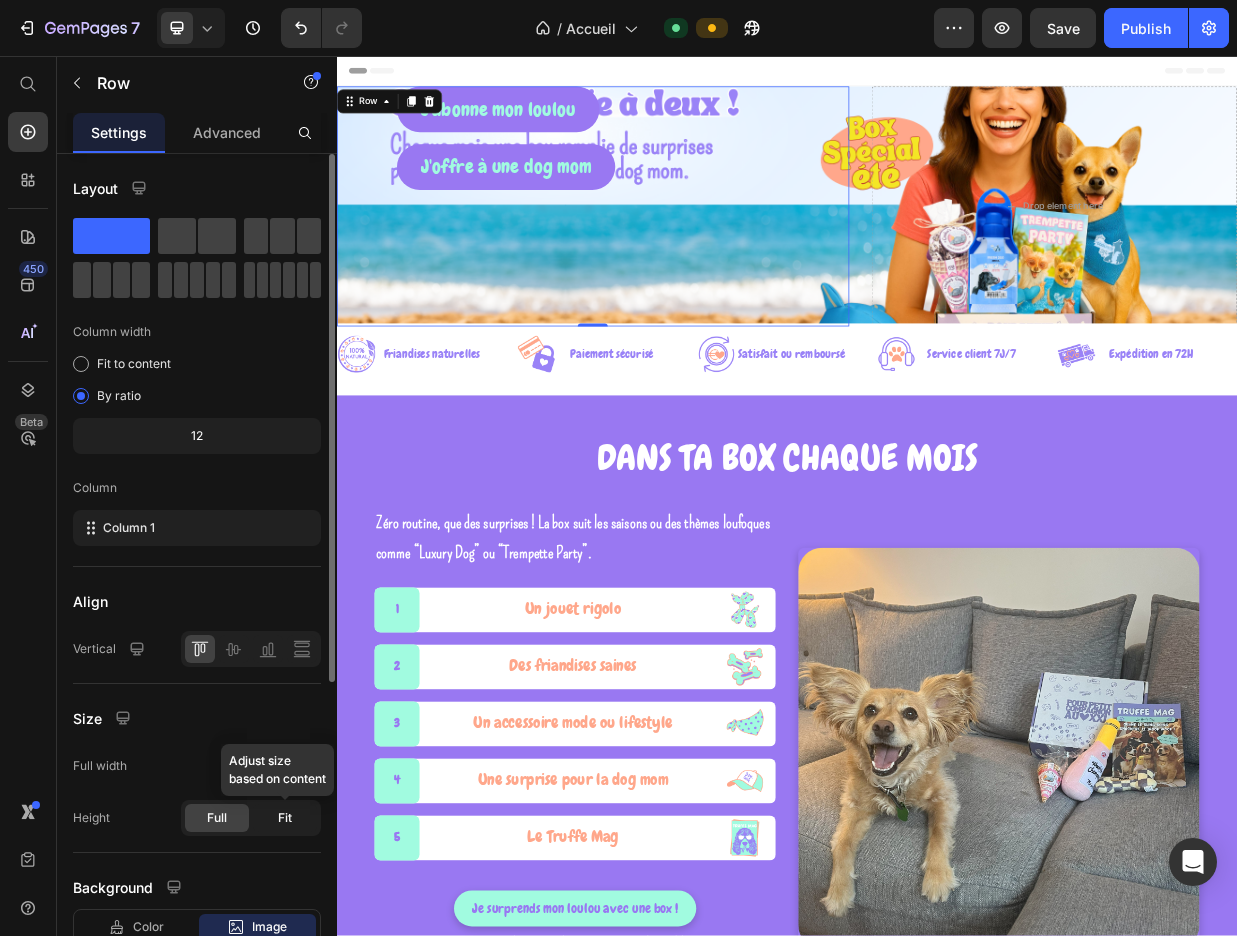 click on "Fit" 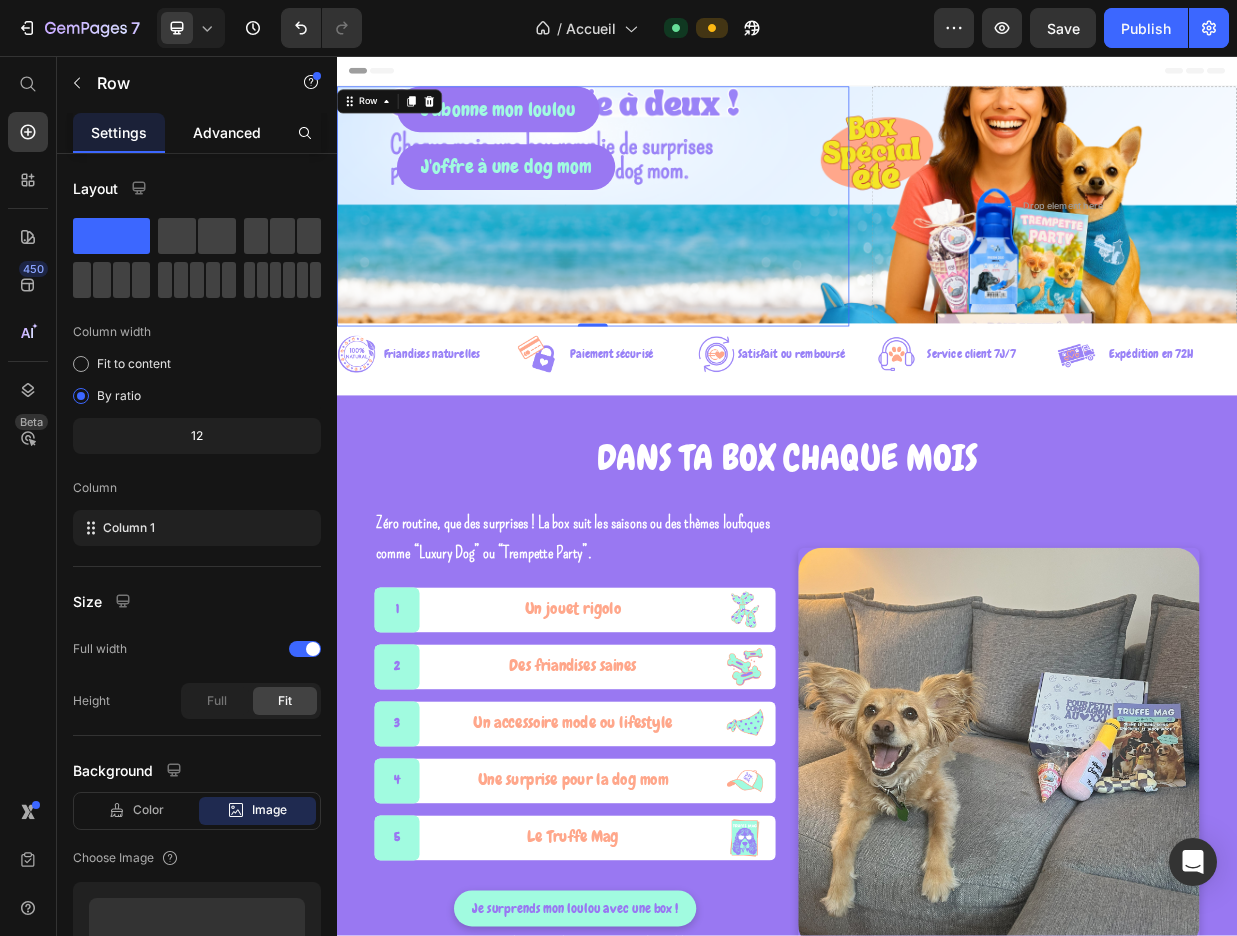 click on "Advanced" at bounding box center (227, 132) 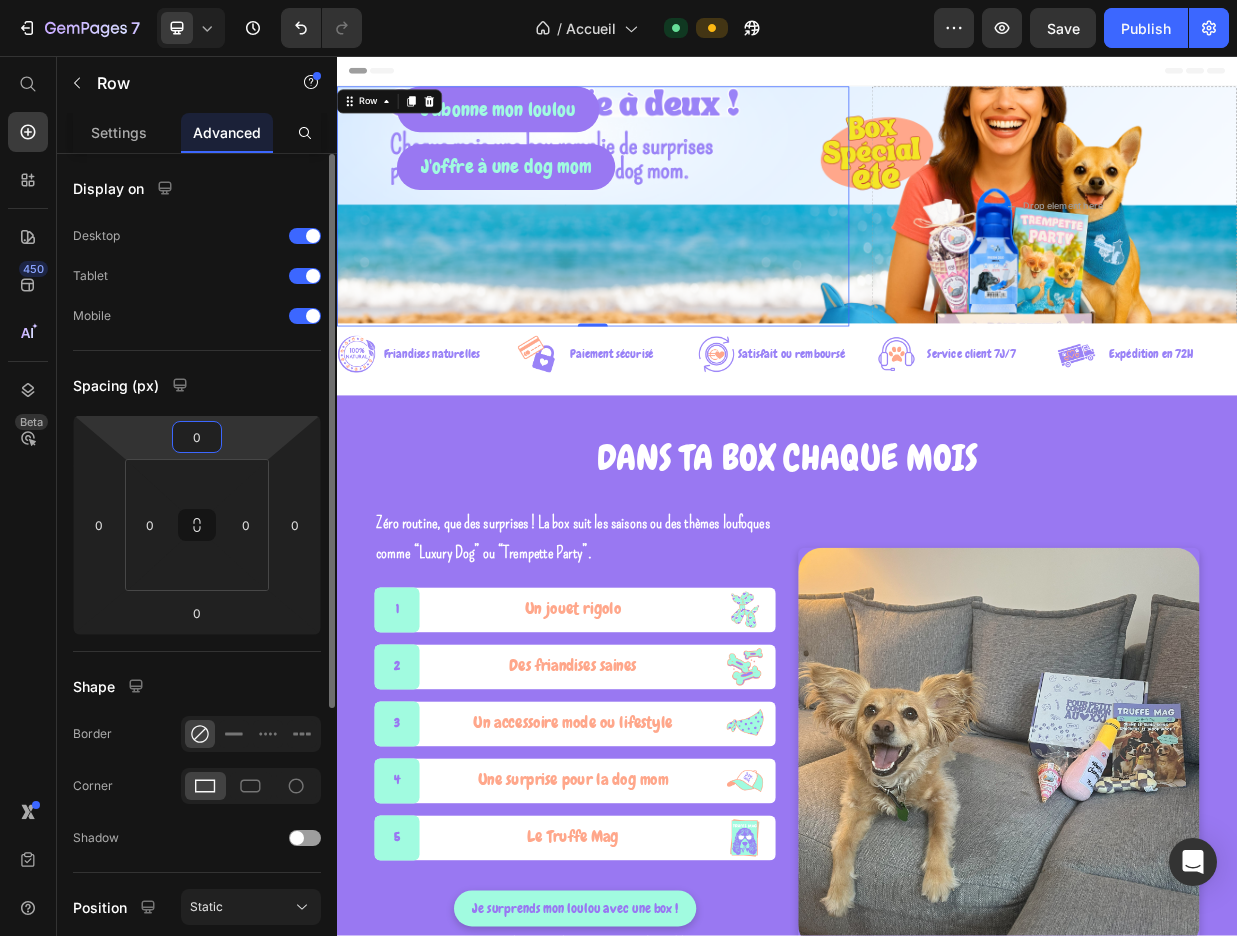 click on "0" at bounding box center (197, 437) 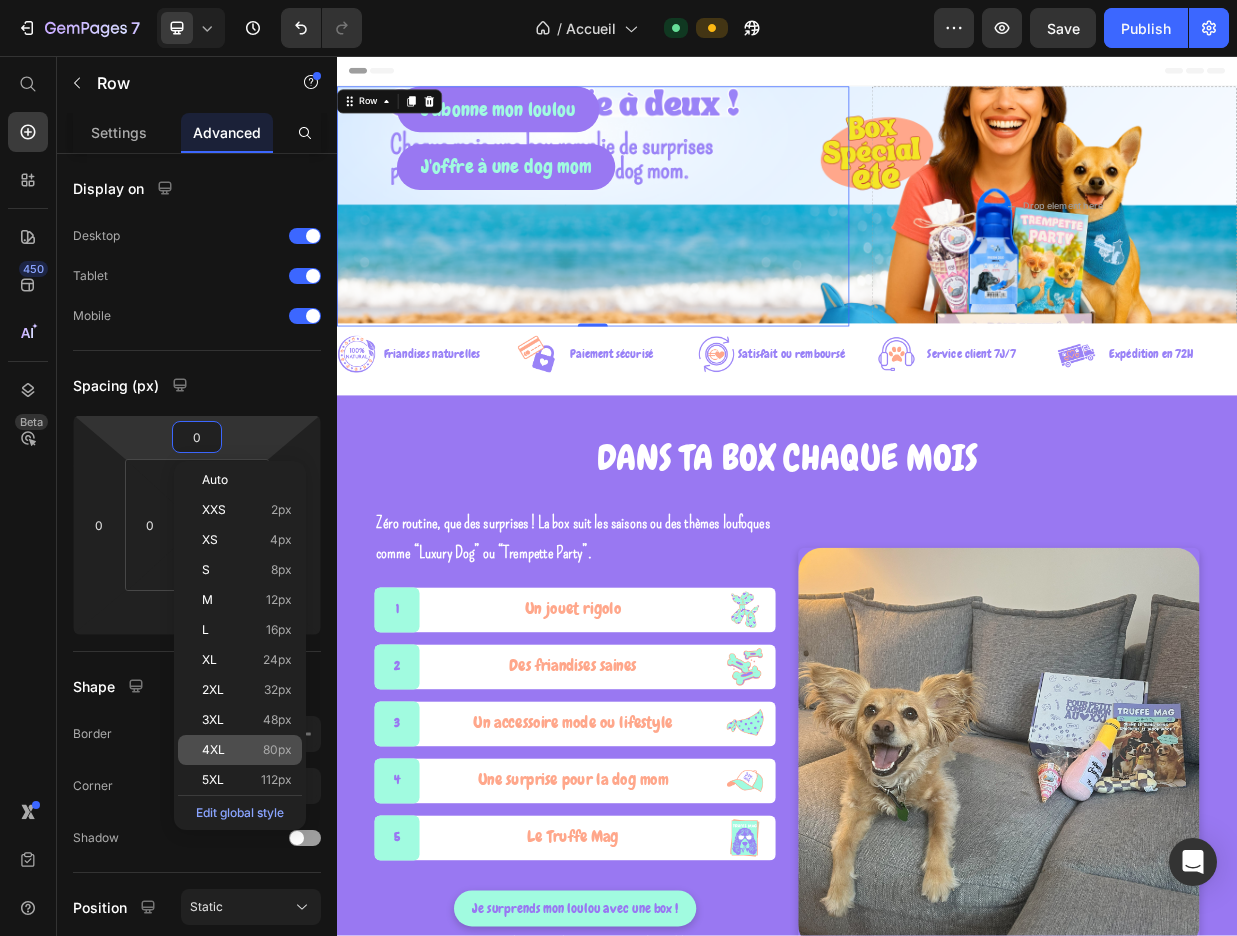 click on "4XL 80px" at bounding box center [247, 750] 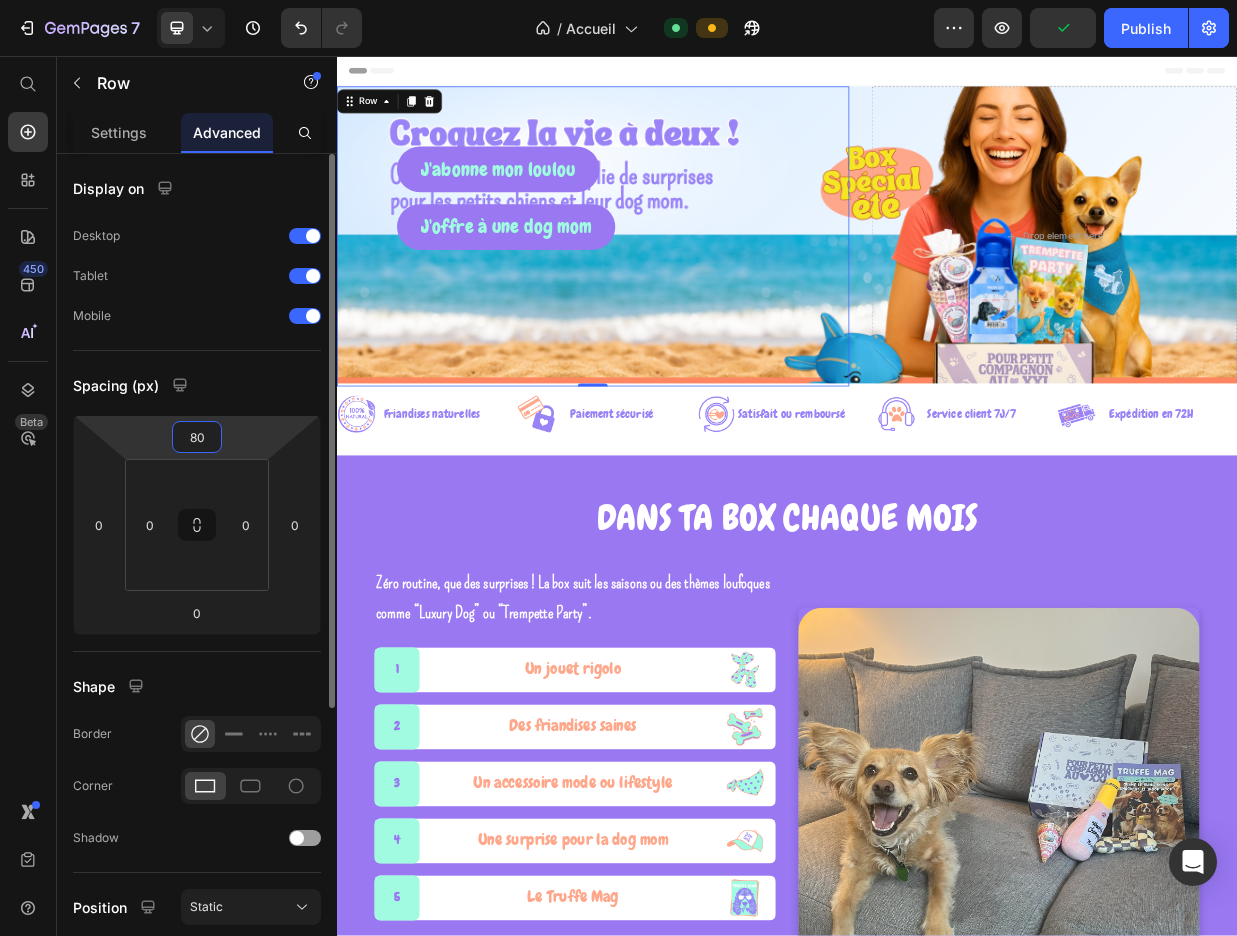 click on "80" at bounding box center [197, 437] 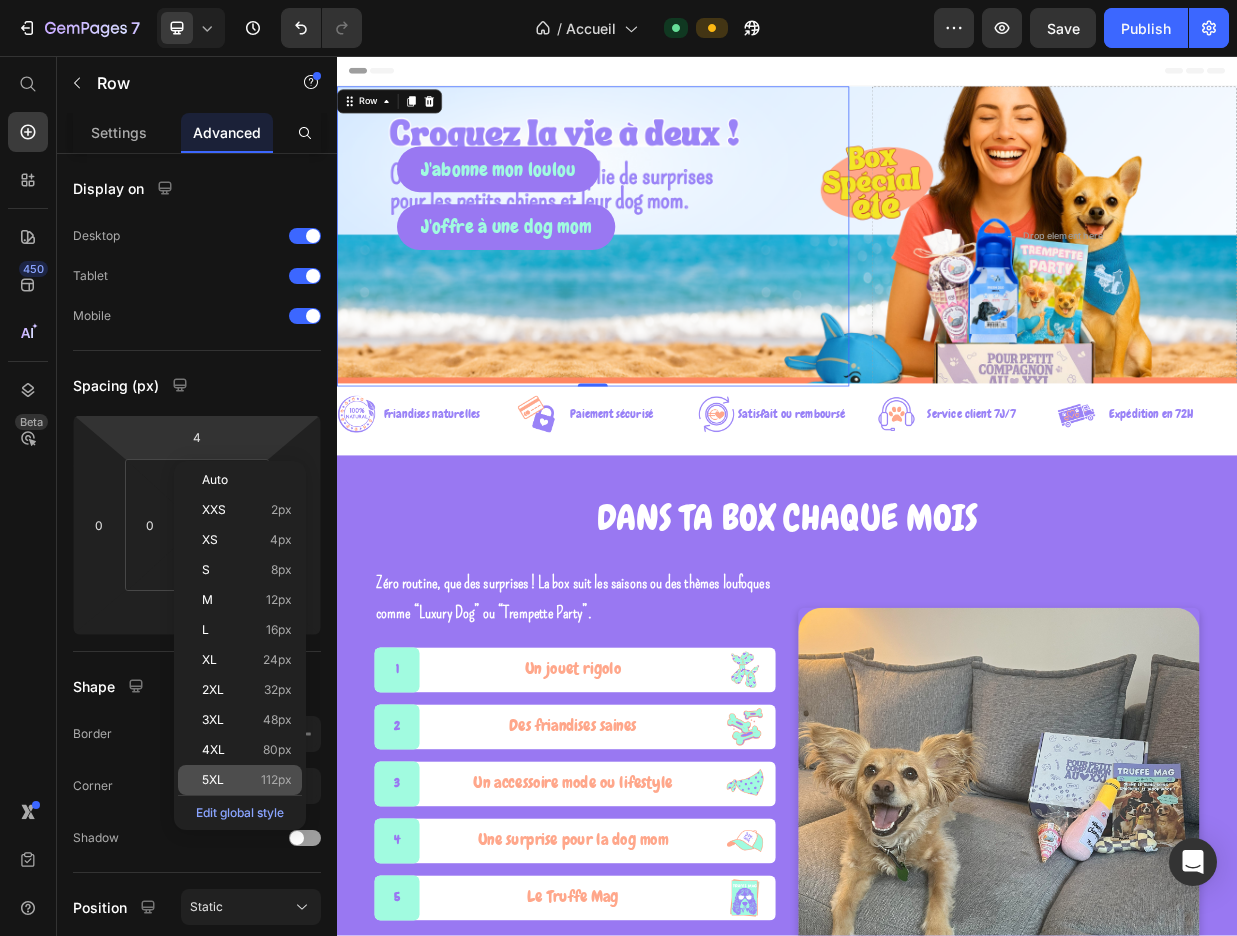 click on "112px" at bounding box center (276, 780) 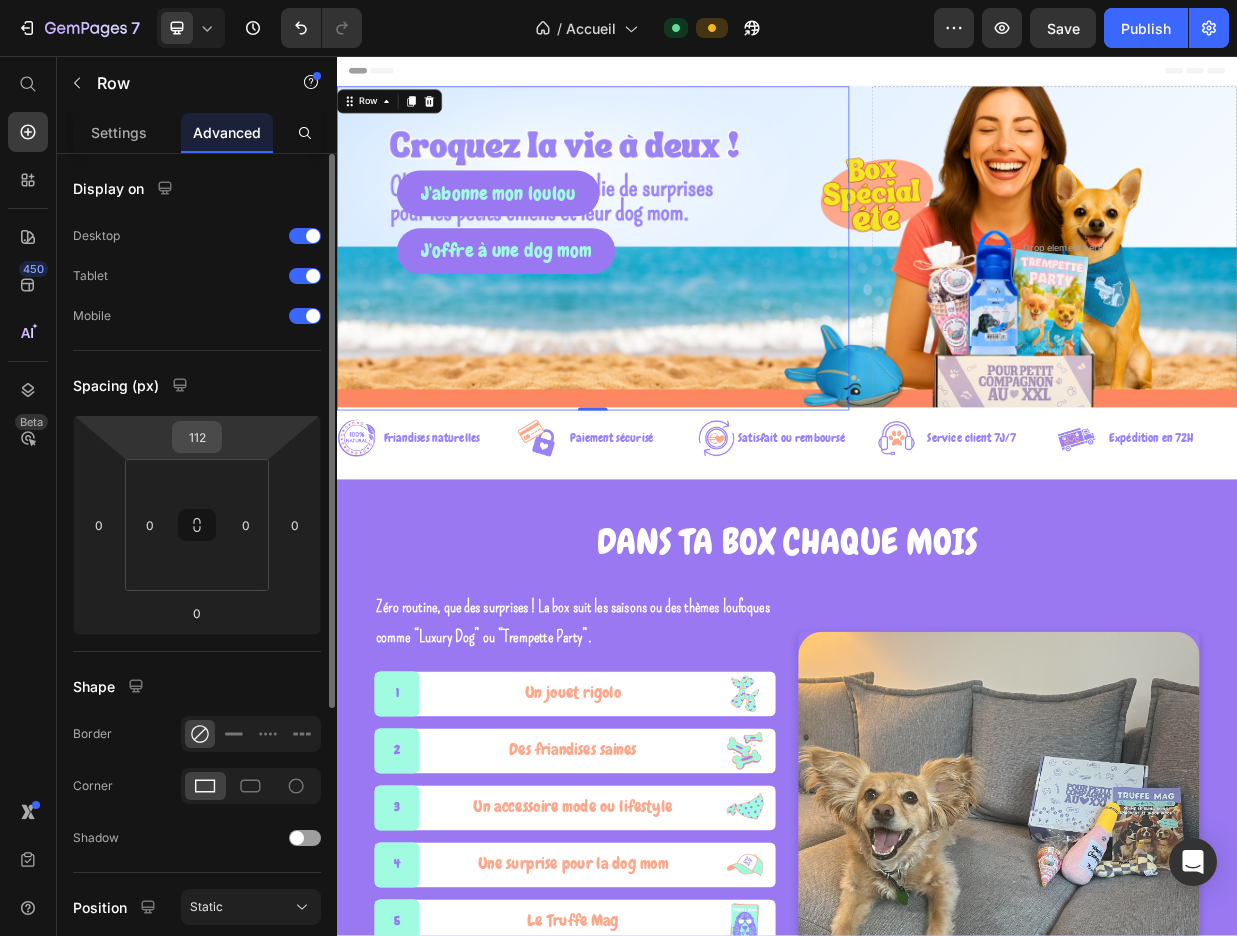 click on "112" at bounding box center [197, 437] 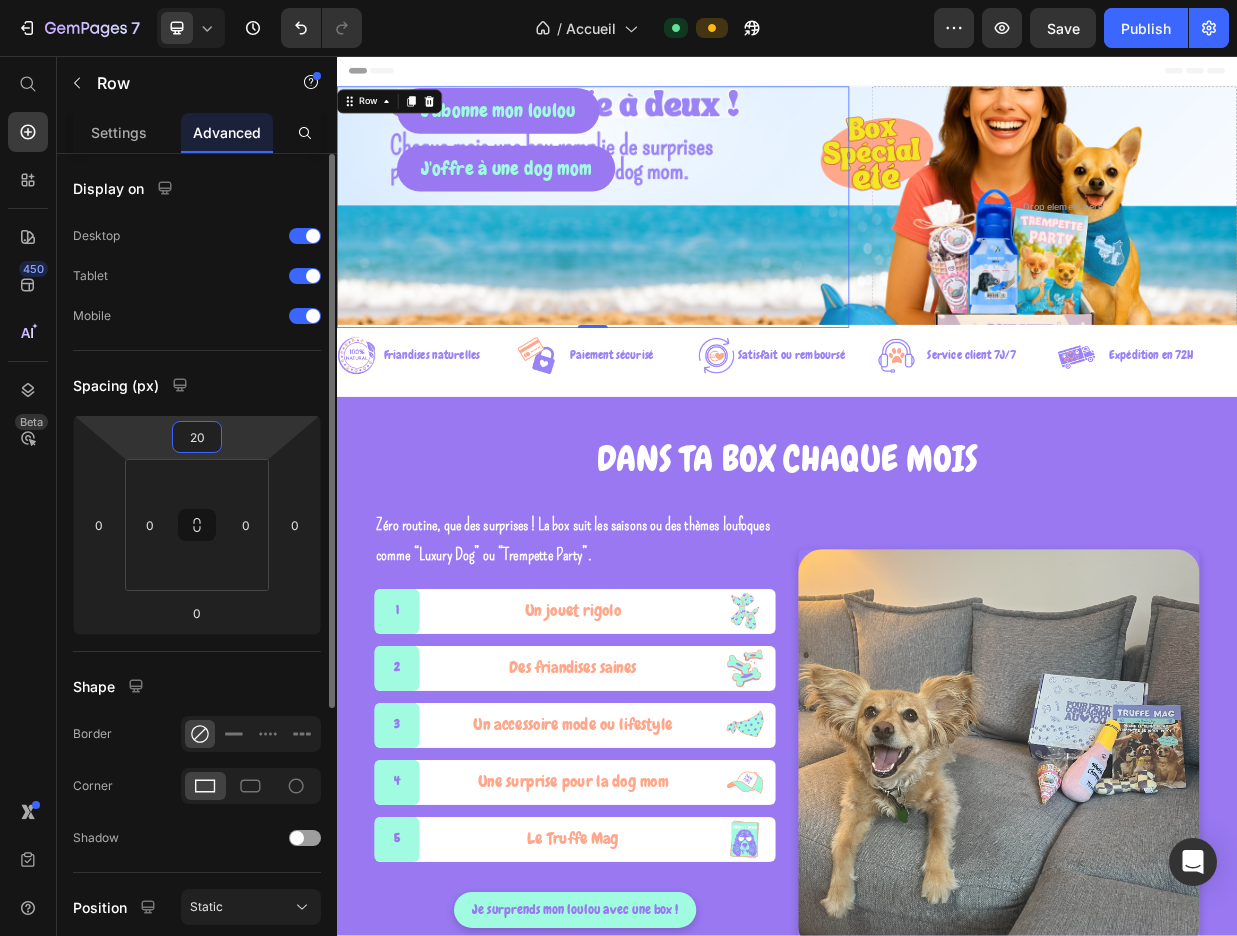 type on "200" 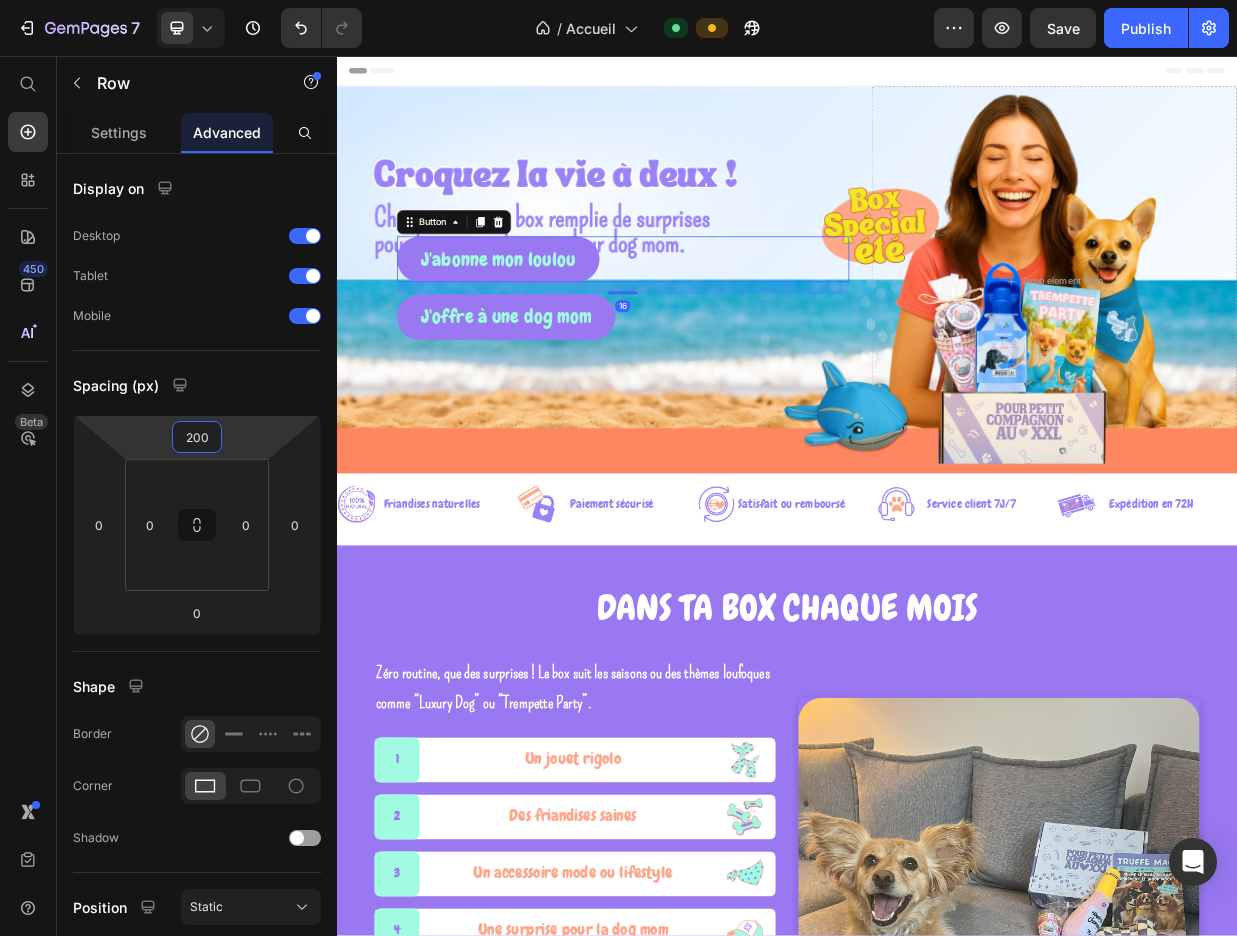 click on "J'abonne mon loulou Button   16" at bounding box center [718, 327] 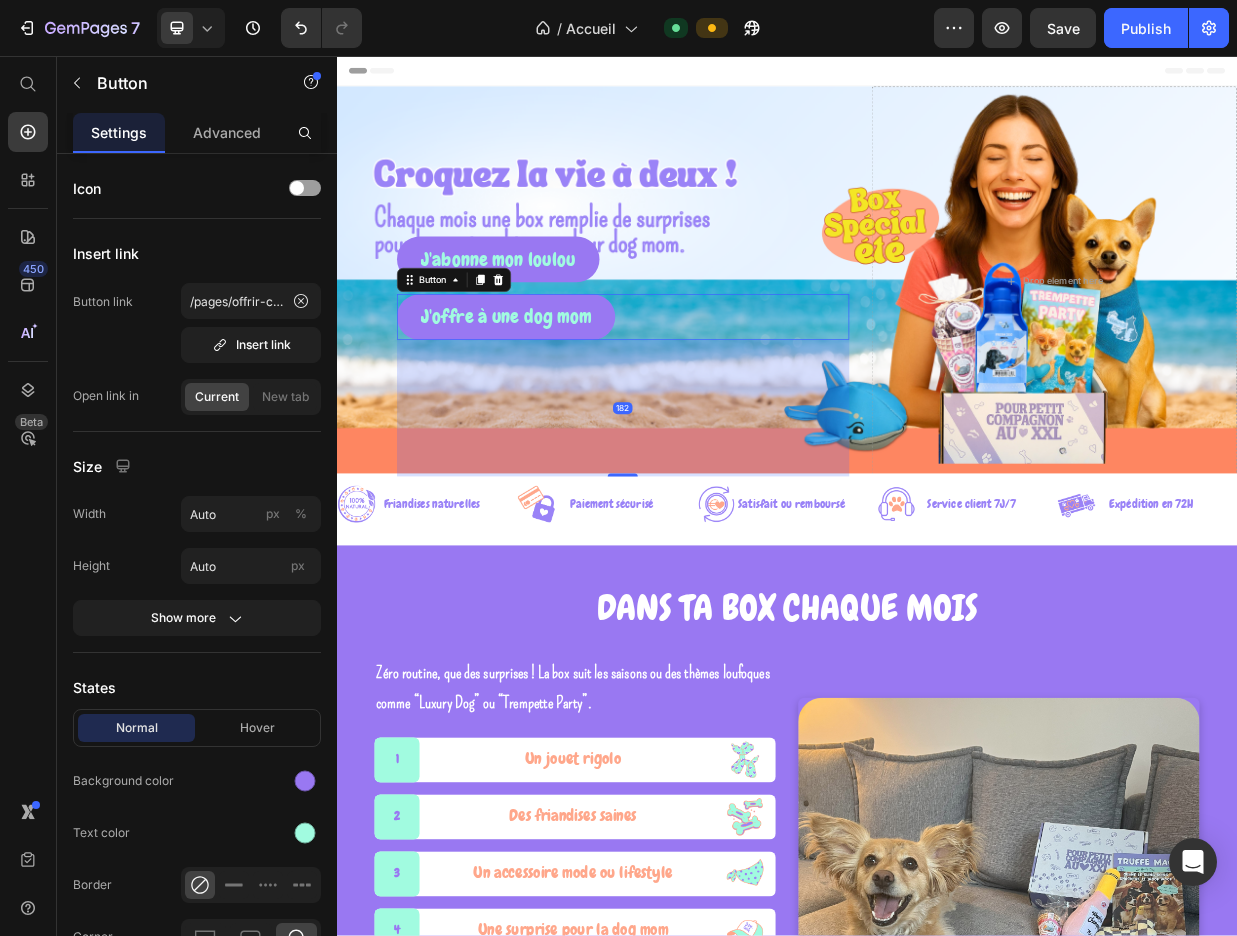 click on "J'offre à une dog mom Button   182" at bounding box center [718, 404] 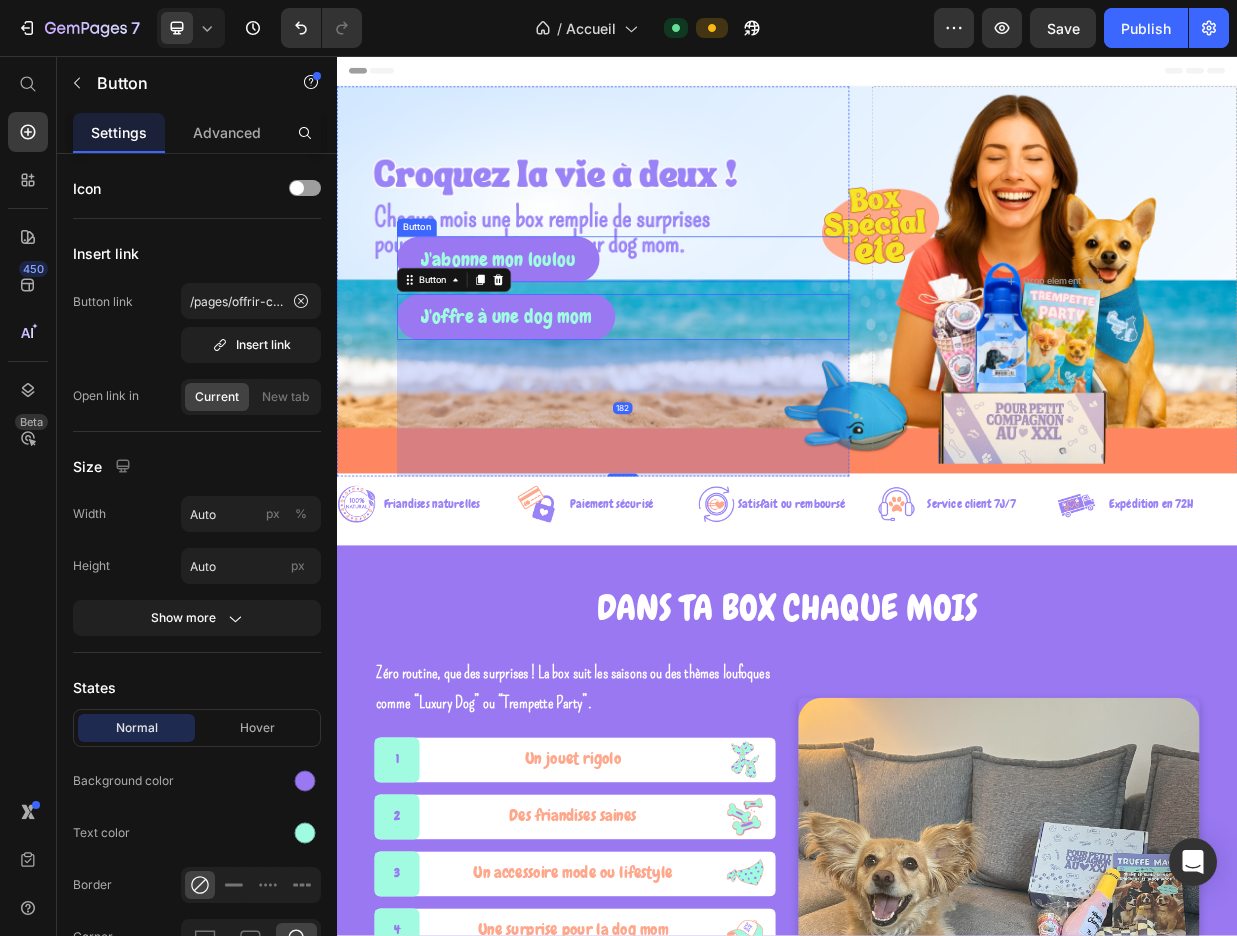 click on "J'abonne mon [PERSON_NAME]" at bounding box center [718, 327] 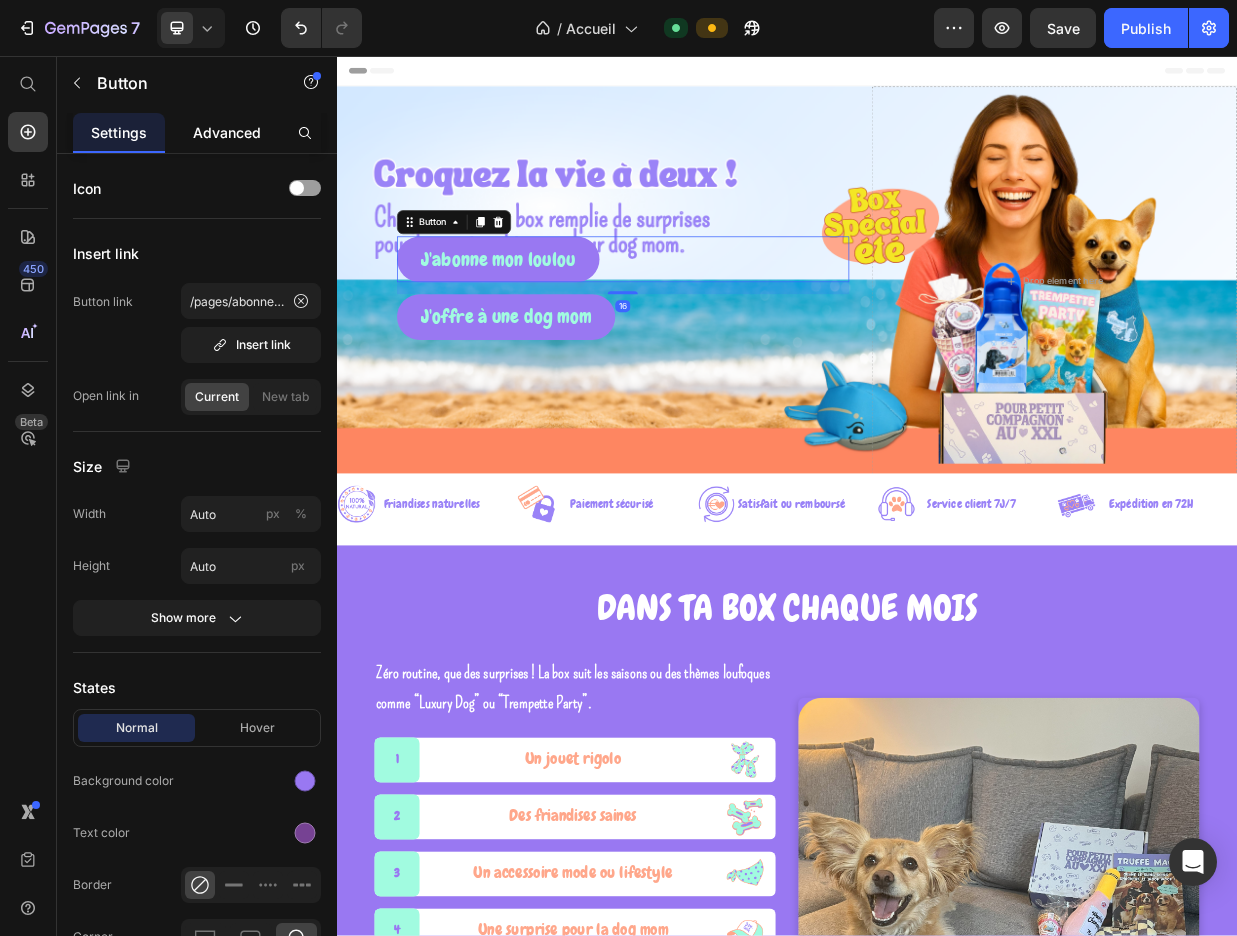 click on "Advanced" at bounding box center [227, 132] 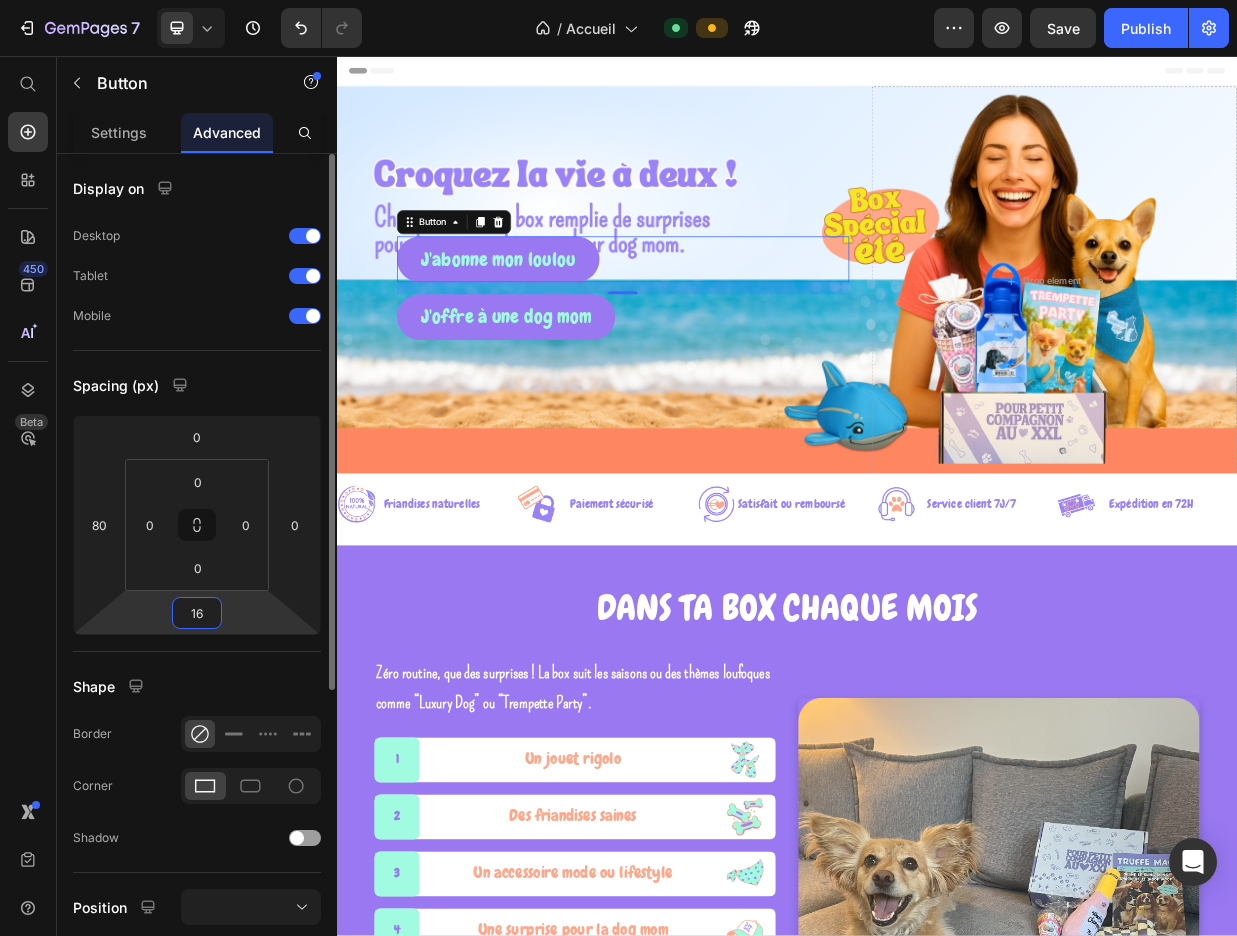 click on "16" at bounding box center [197, 613] 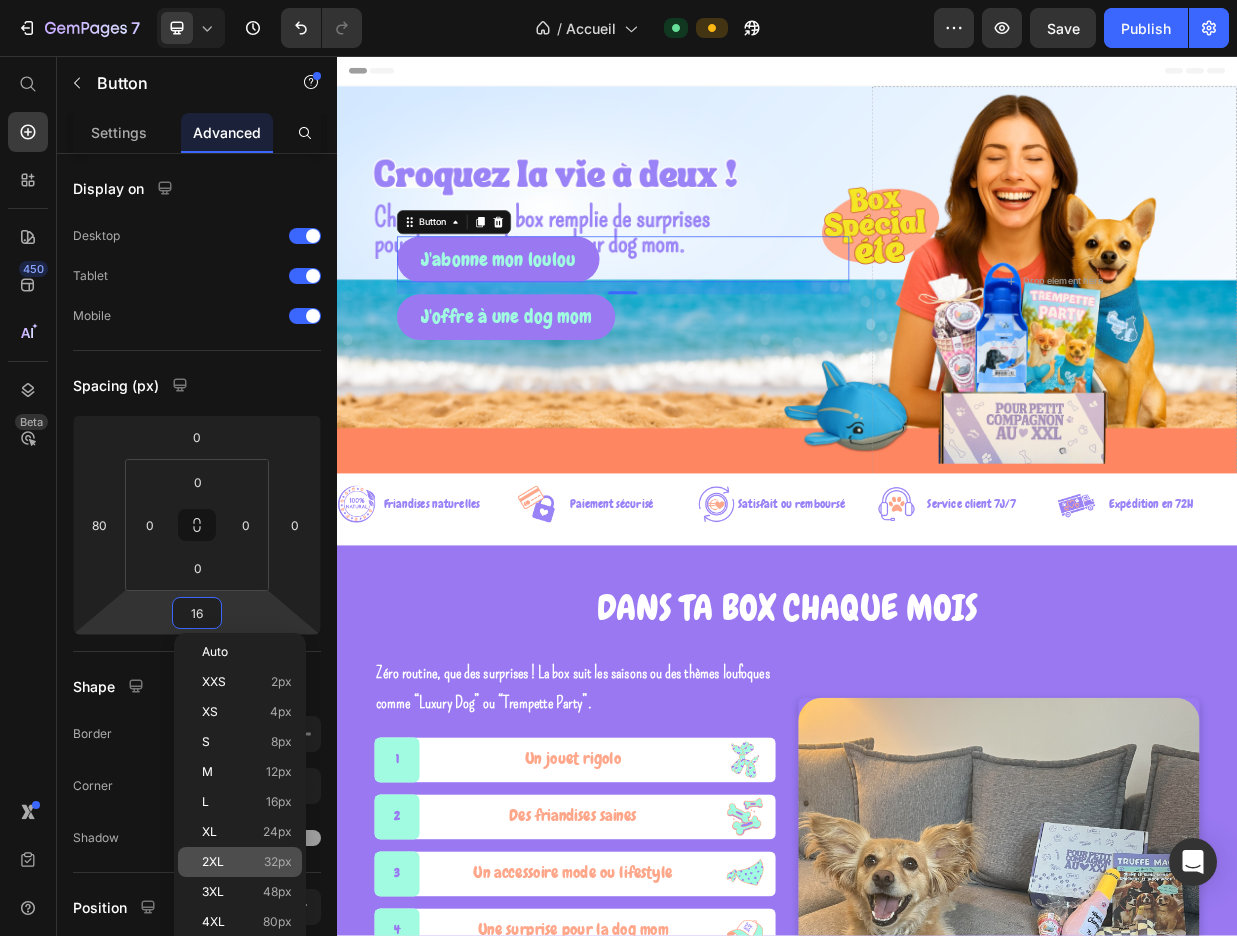 click on "2XL 32px" at bounding box center (247, 862) 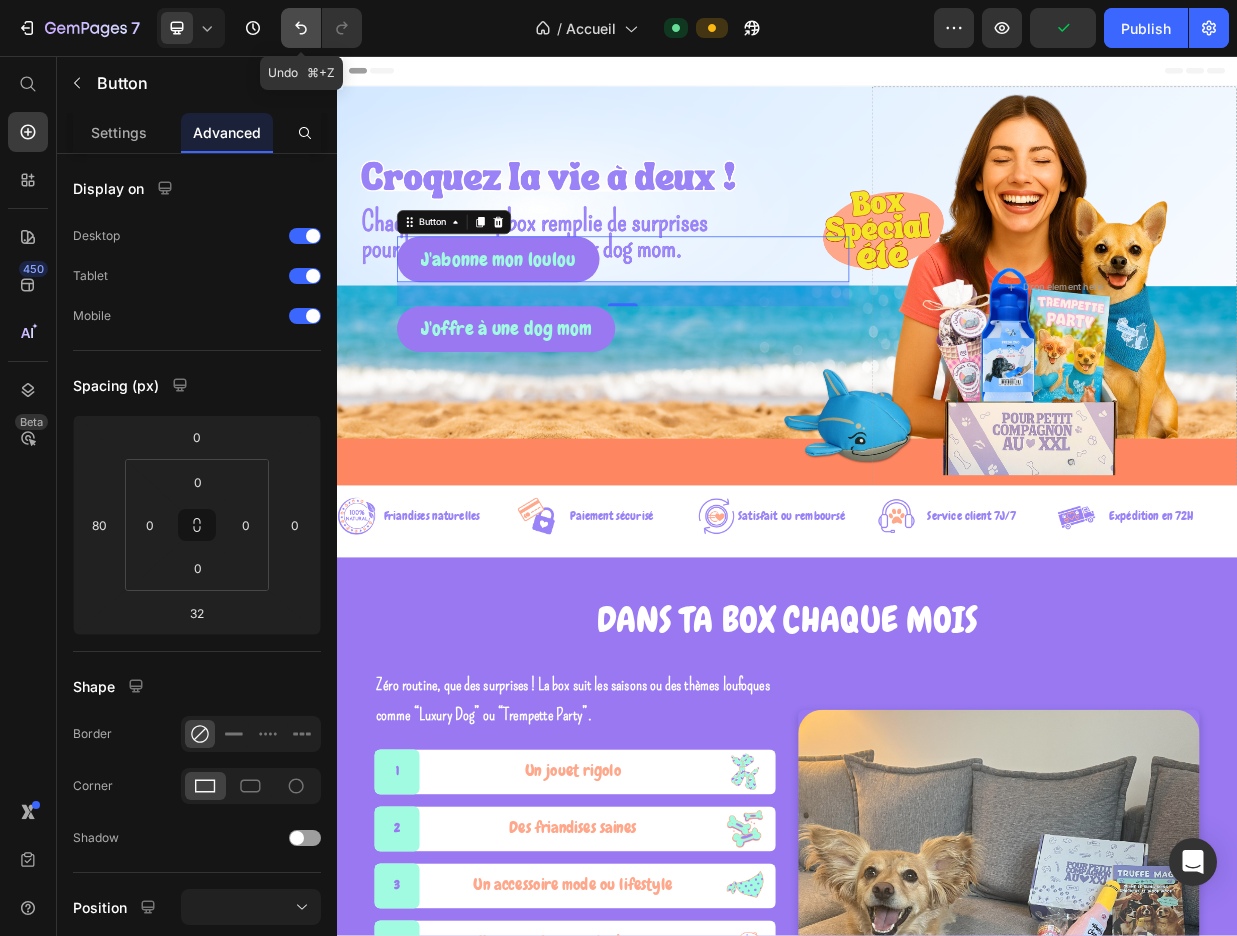 click 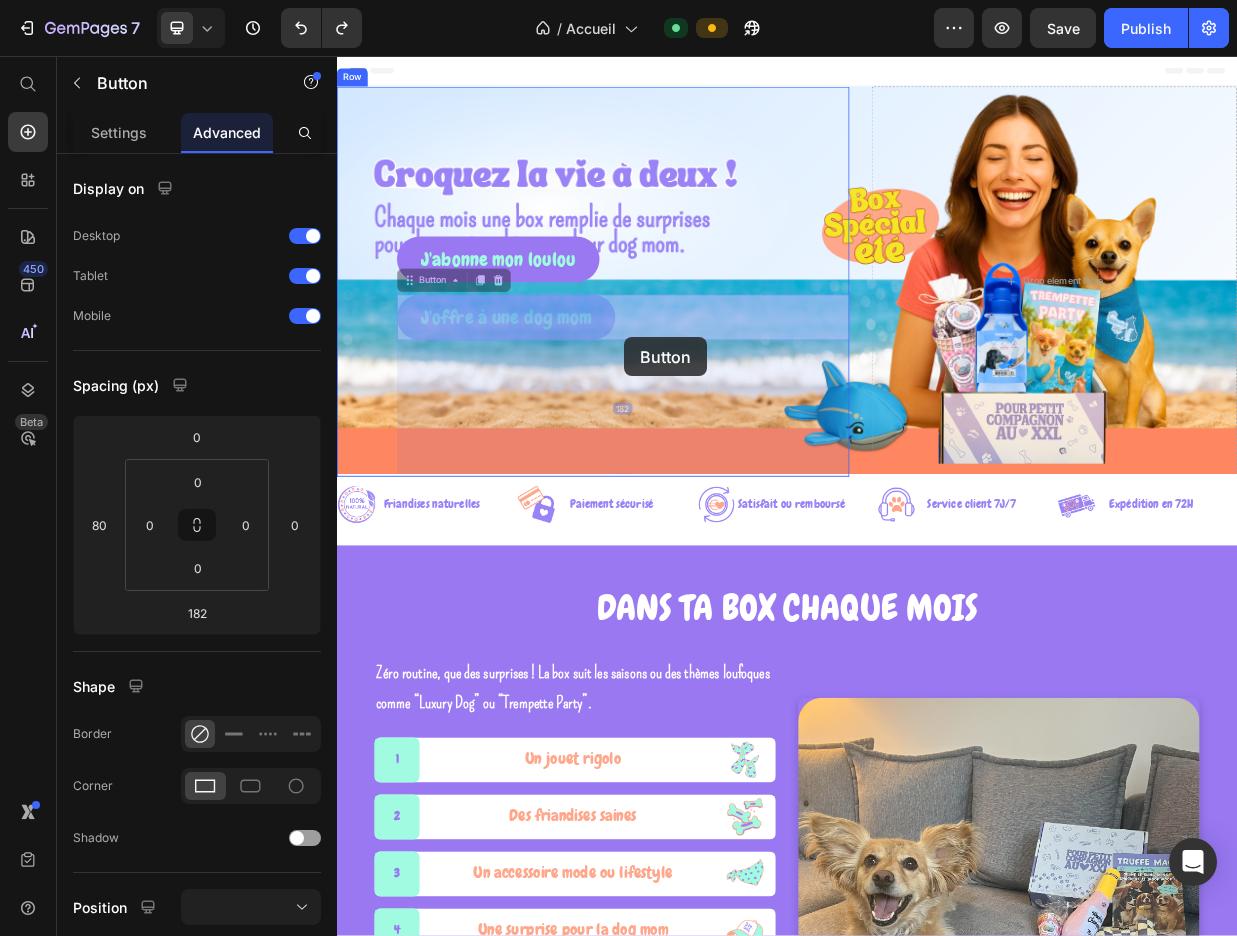 drag, startPoint x: 725, startPoint y: 401, endPoint x: 720, endPoint y: 431, distance: 30.413813 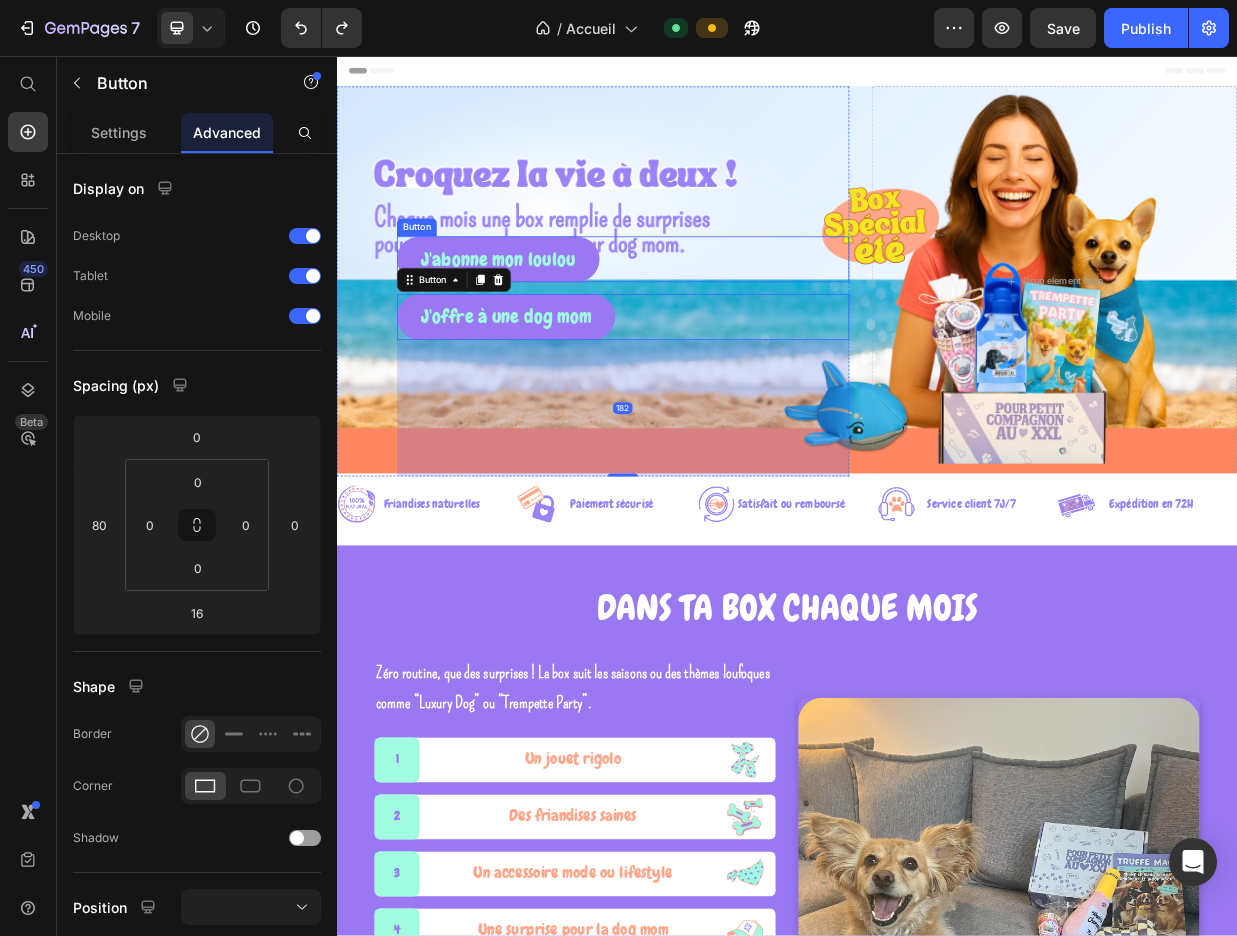 click on "J'abonne mon [PERSON_NAME]" at bounding box center [718, 327] 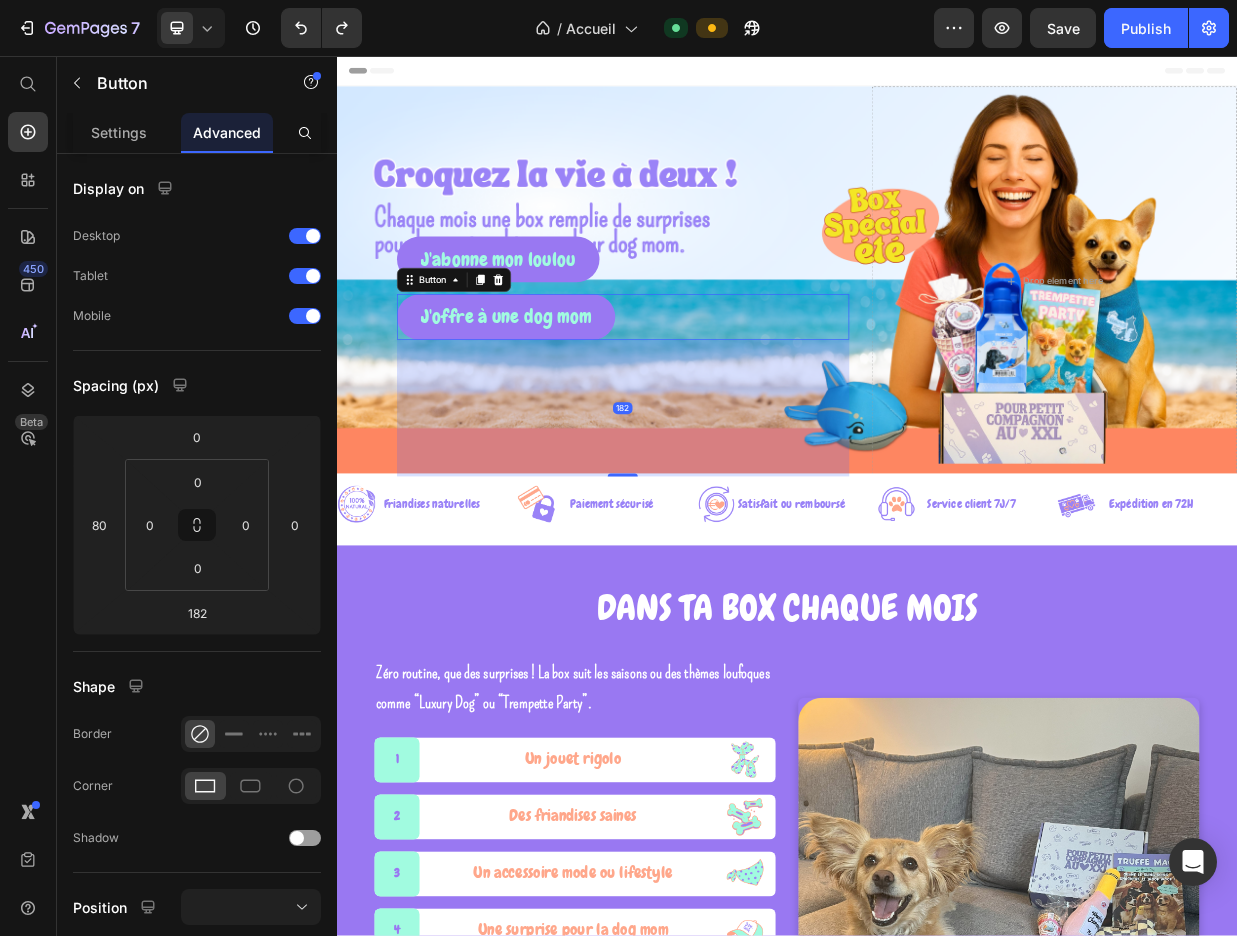 click on "J'offre à une dog mom Button   182" at bounding box center (718, 404) 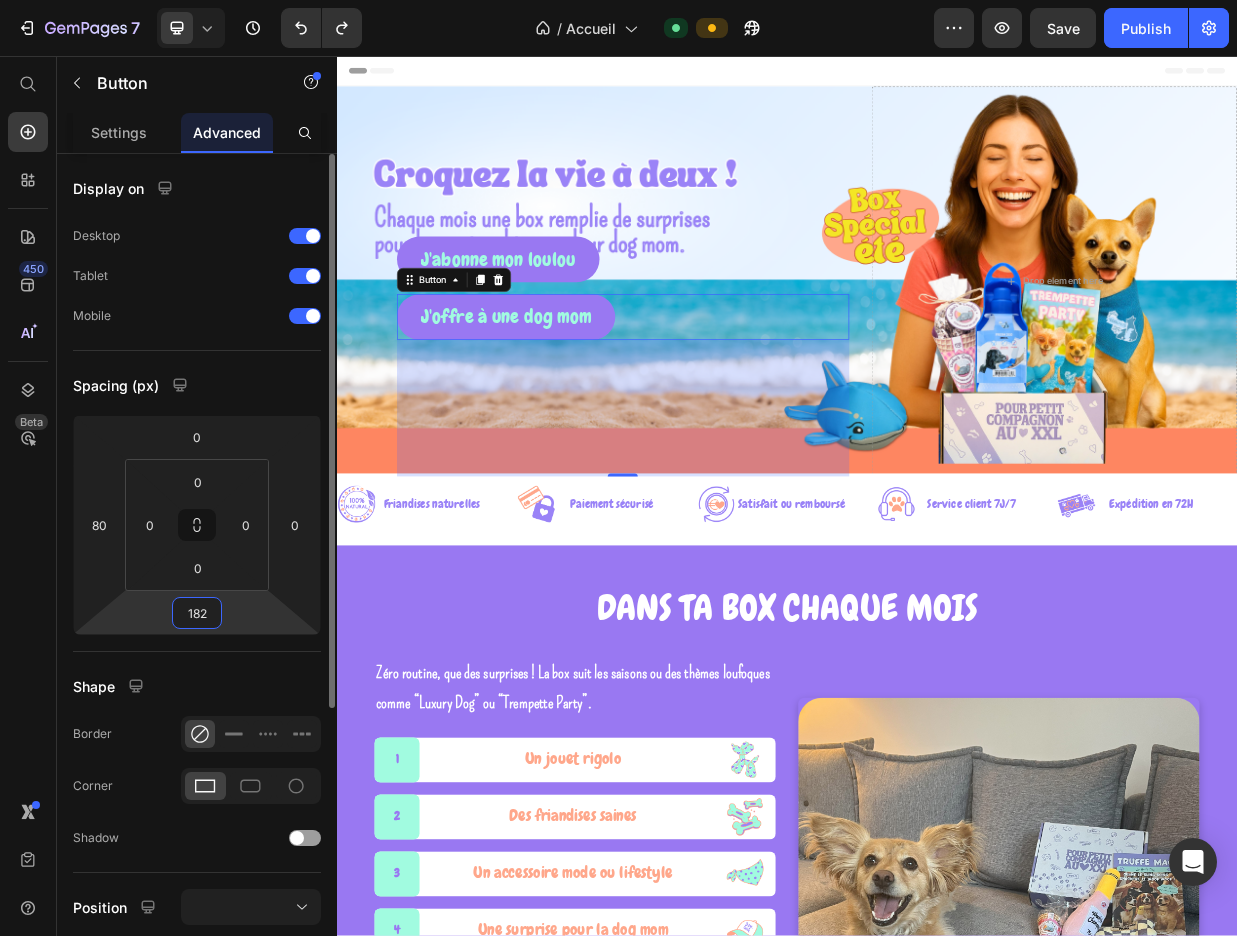 click on "182" at bounding box center [197, 613] 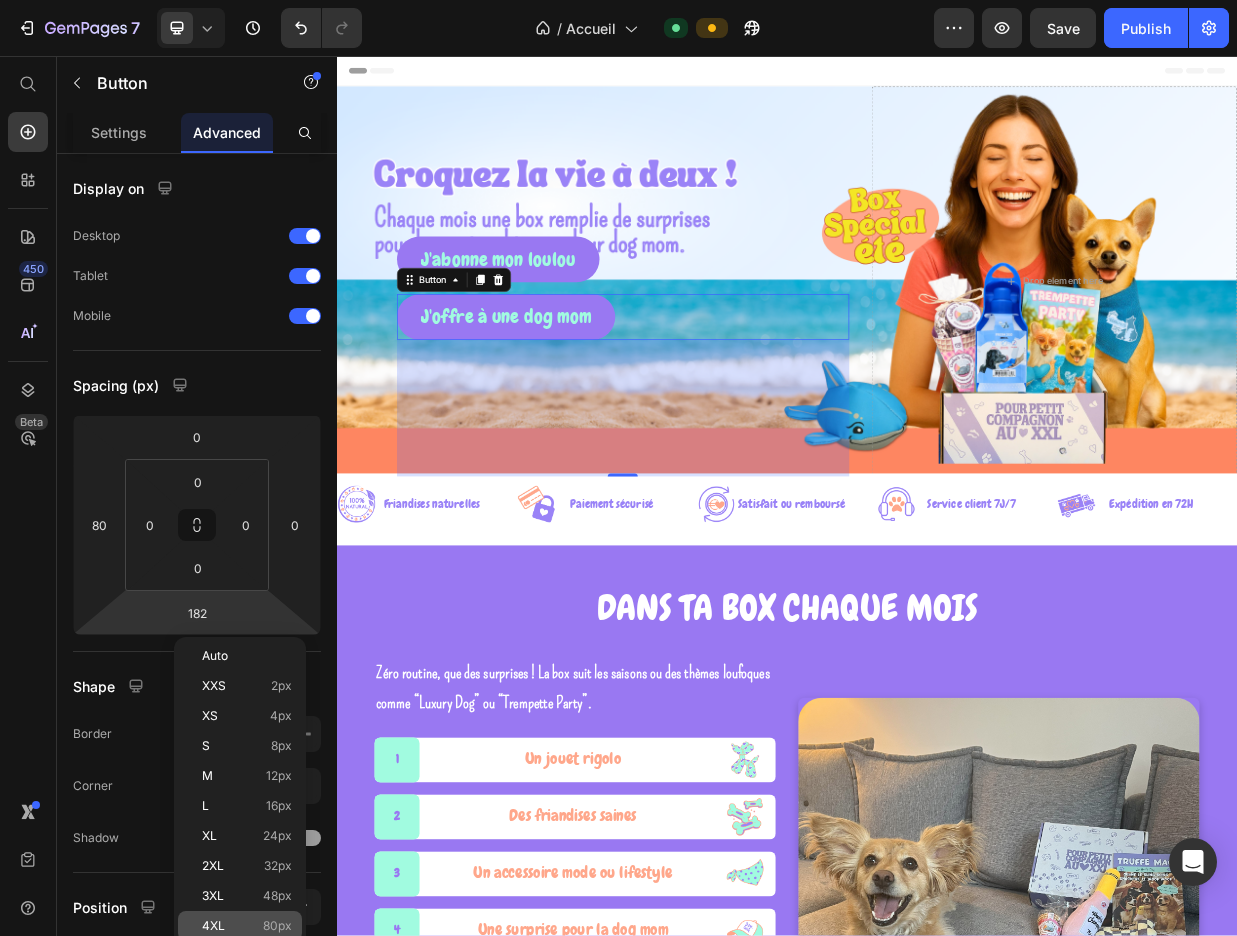 click on "4XL 80px" 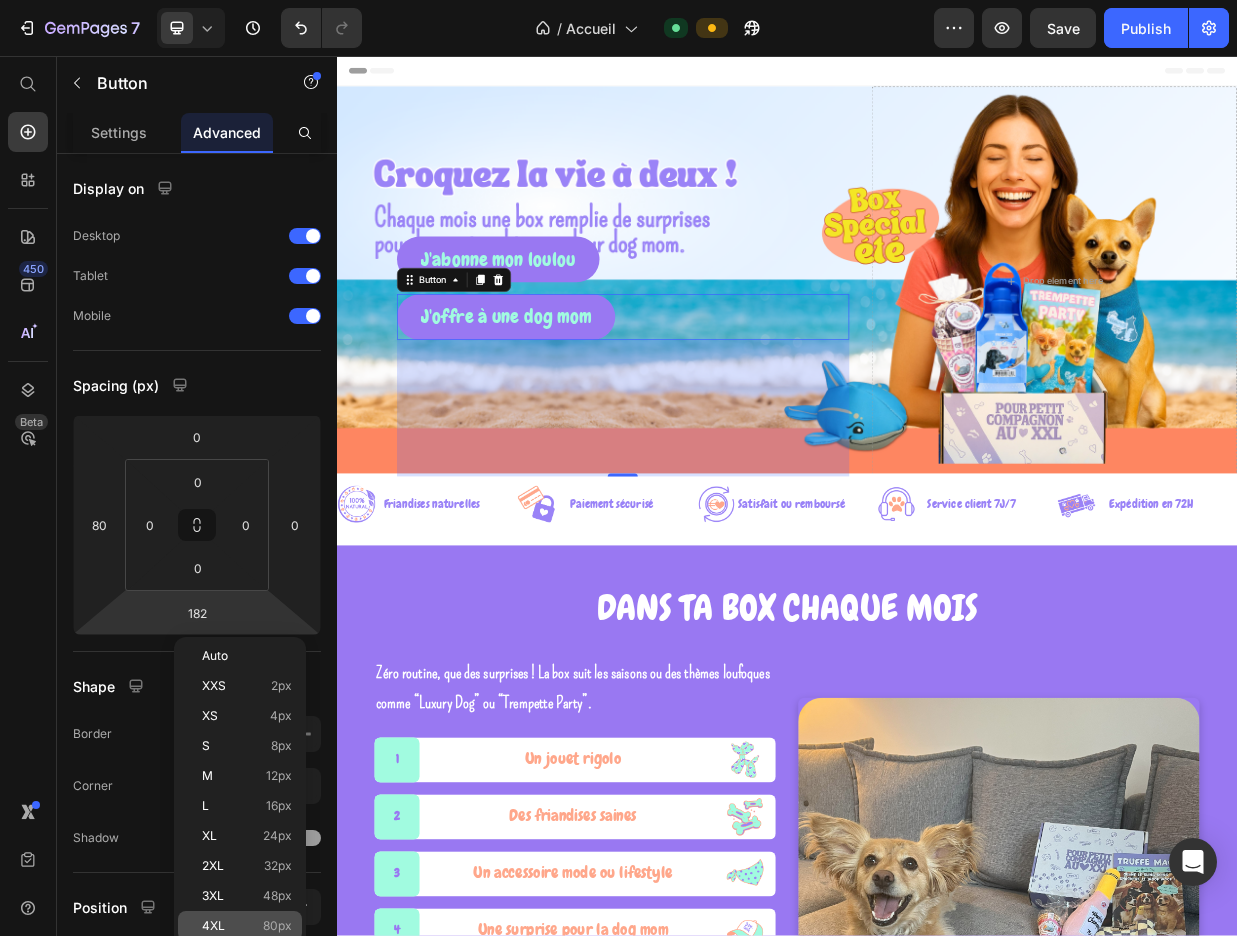 type on "80" 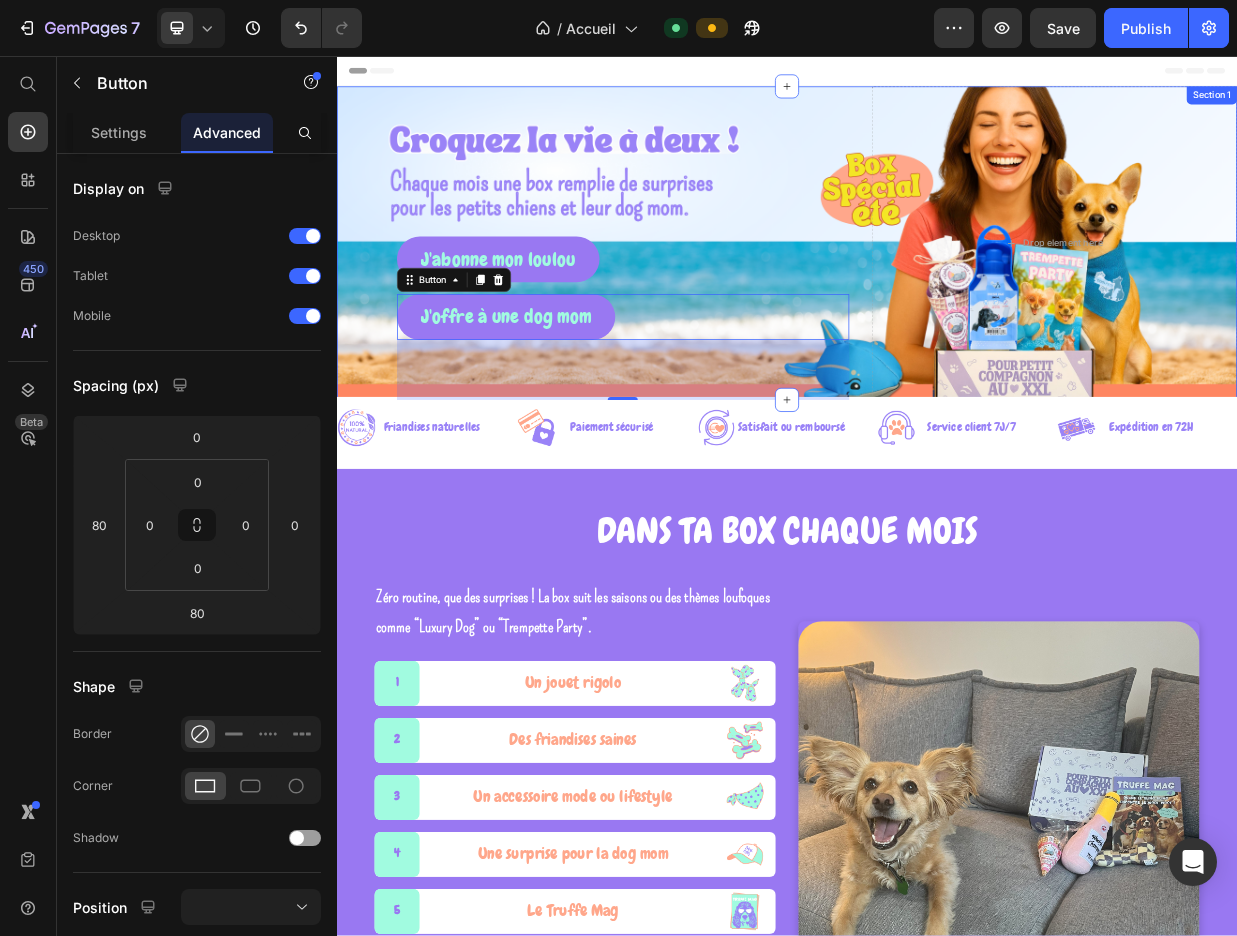 click on "J'abonne mon loulou Button J'offre à une dog mom Button   80 Row" at bounding box center (678, 306) 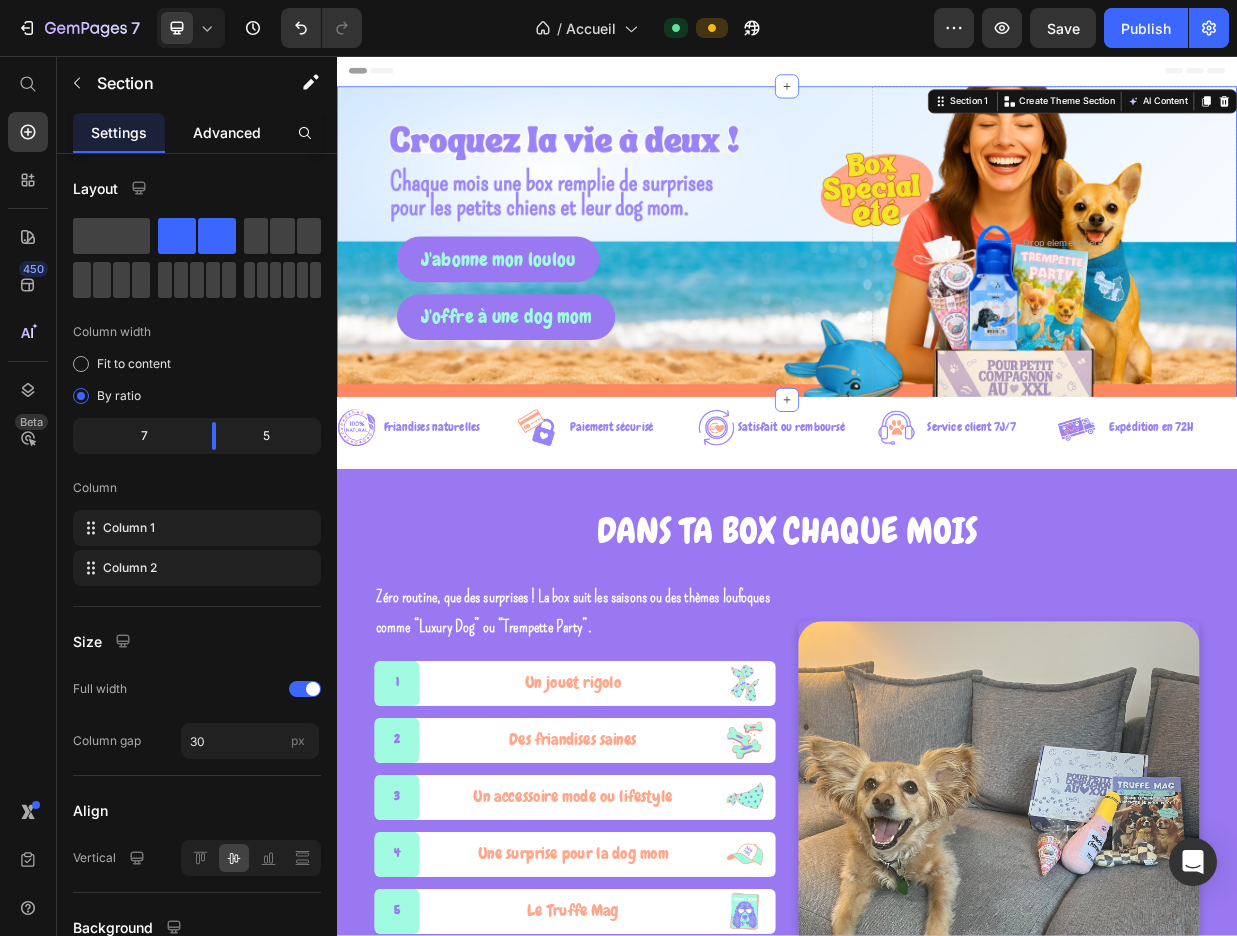 click on "Advanced" 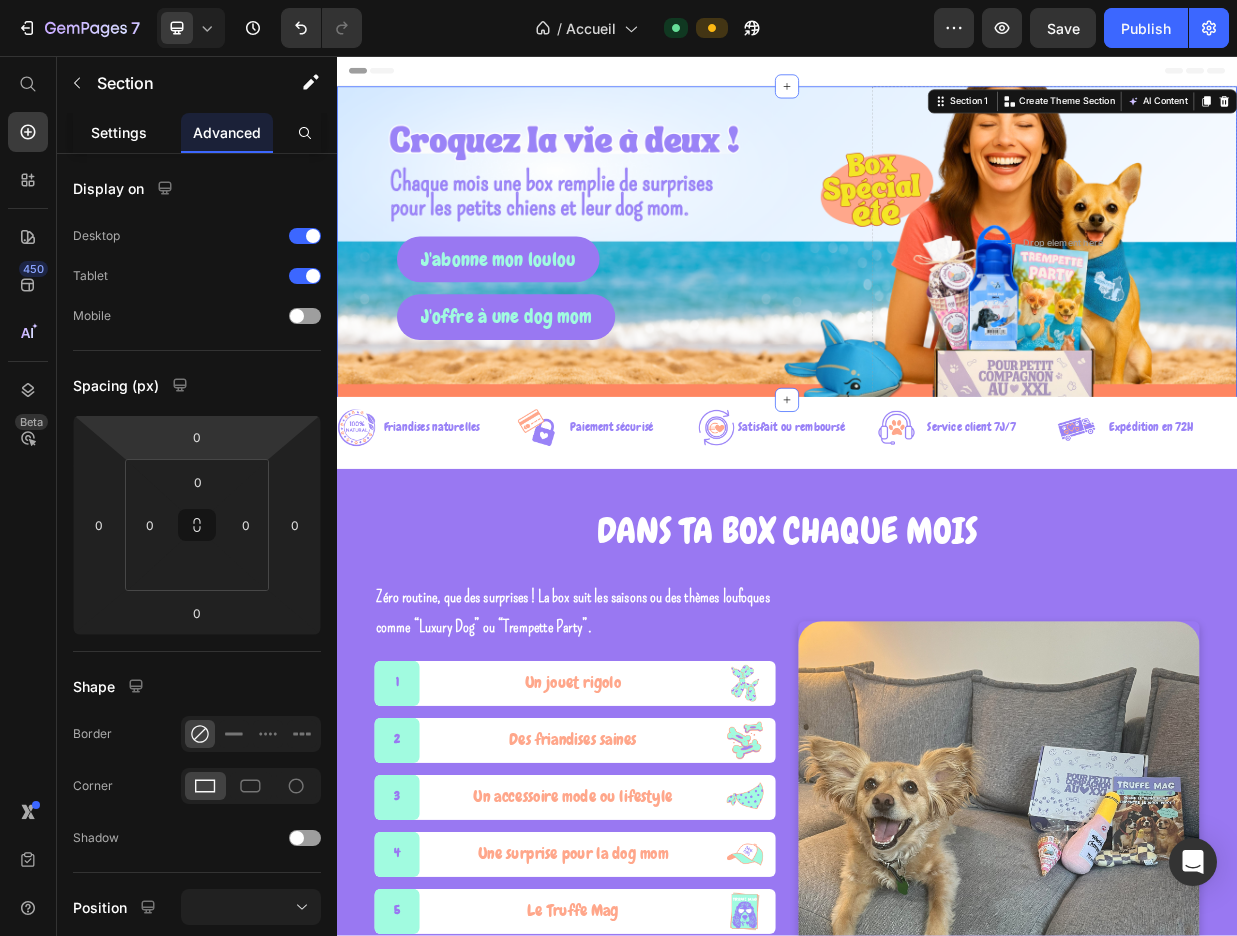click on "Settings" at bounding box center (119, 132) 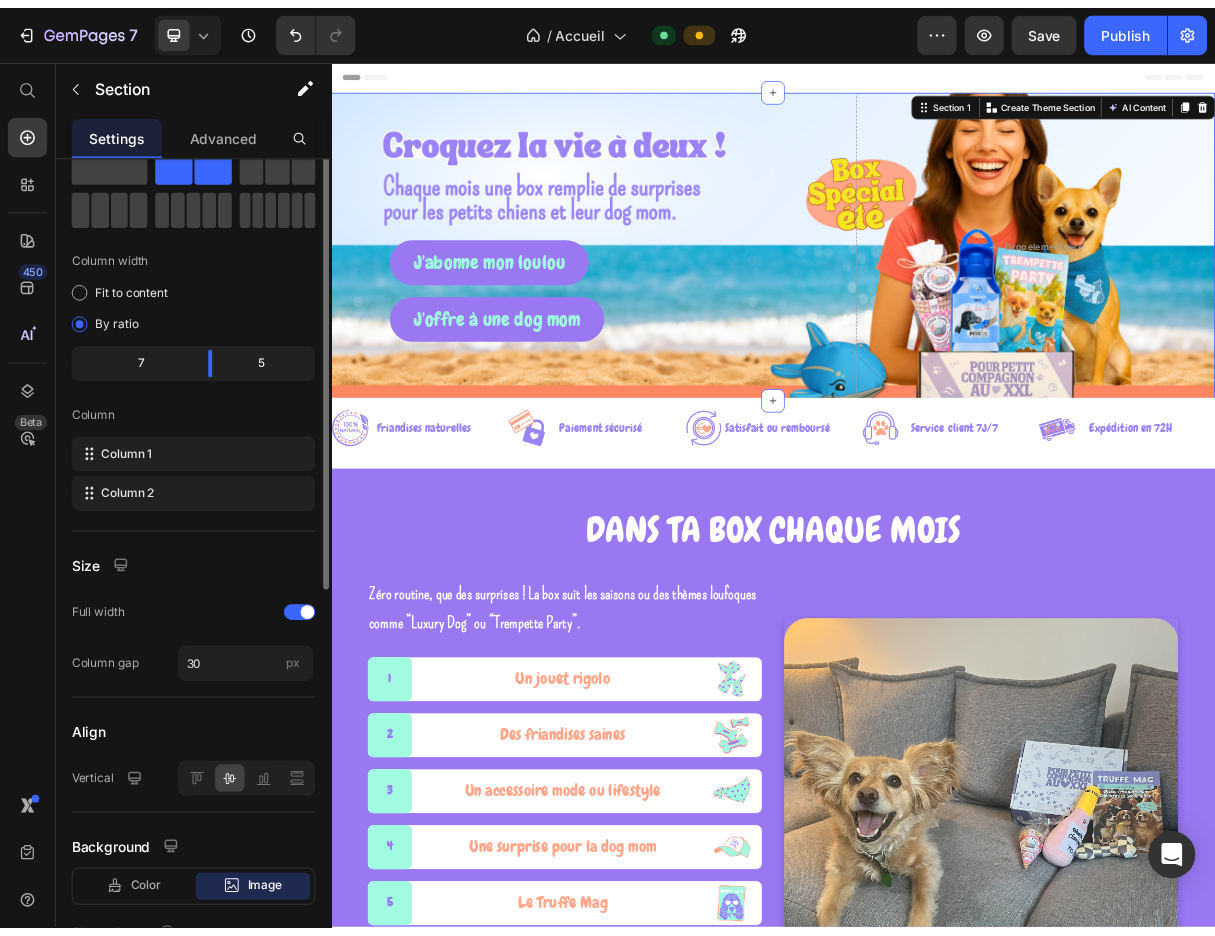scroll, scrollTop: 0, scrollLeft: 0, axis: both 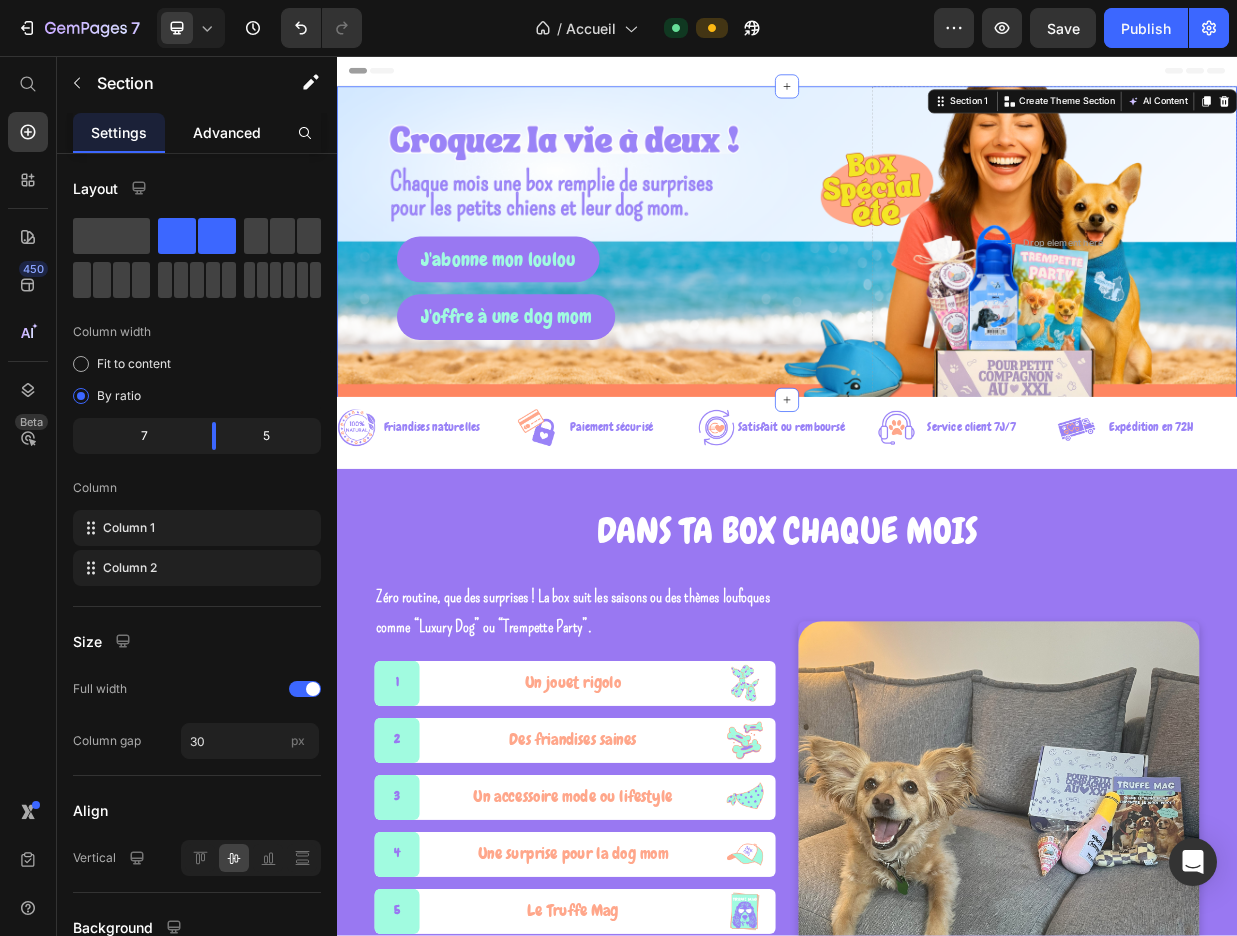 click on "Advanced" at bounding box center (227, 132) 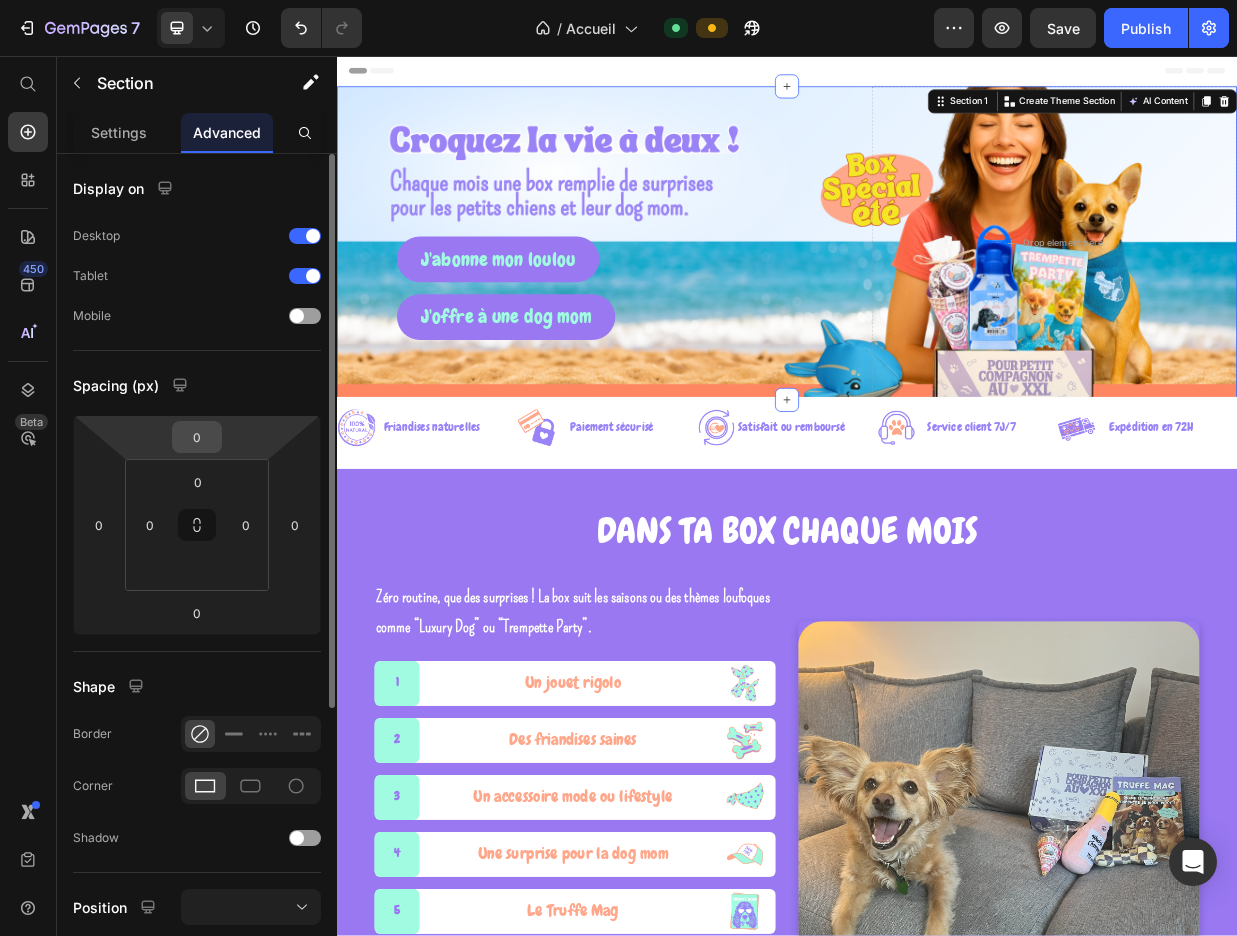 click on "0" at bounding box center [197, 437] 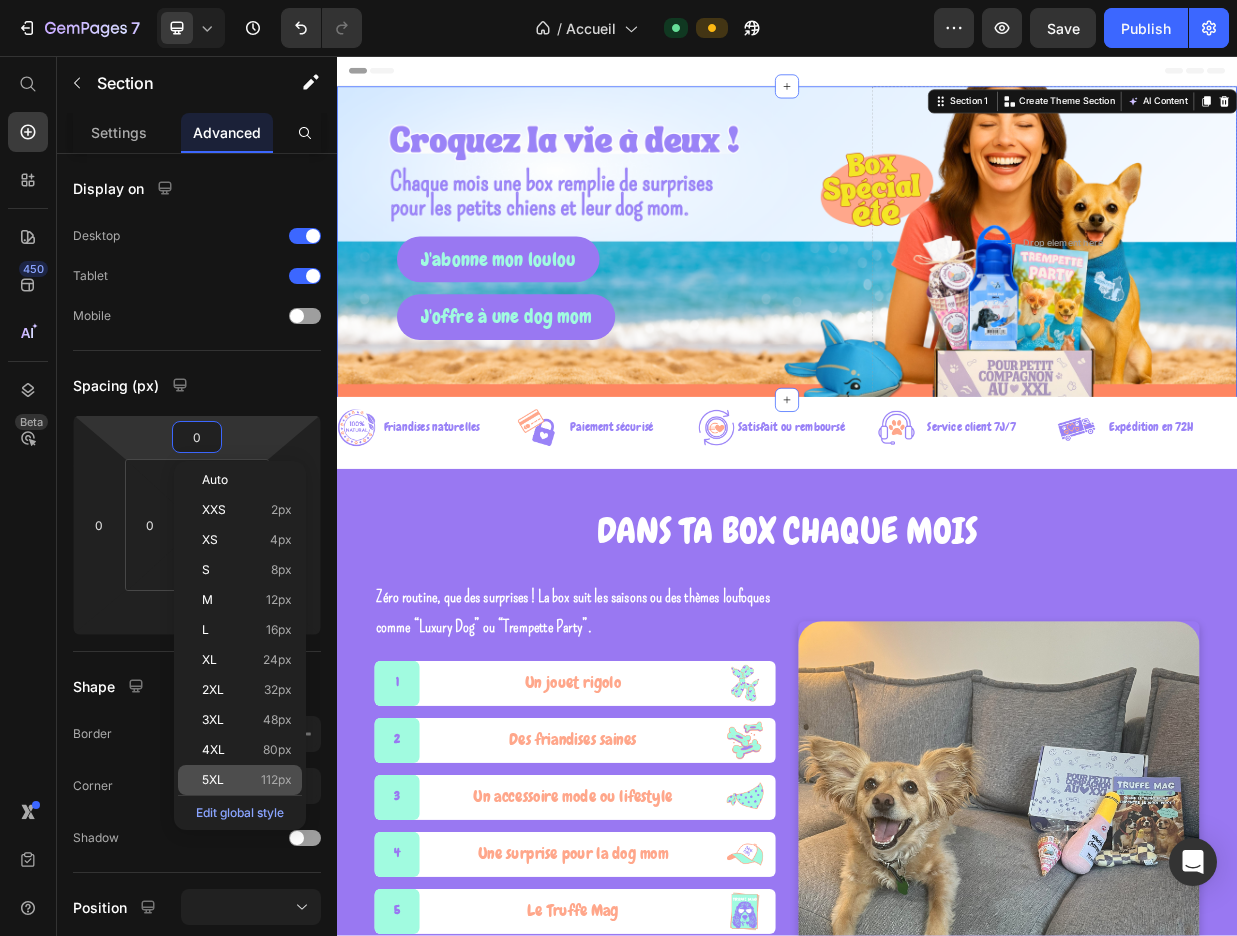 click on "5XL 112px" 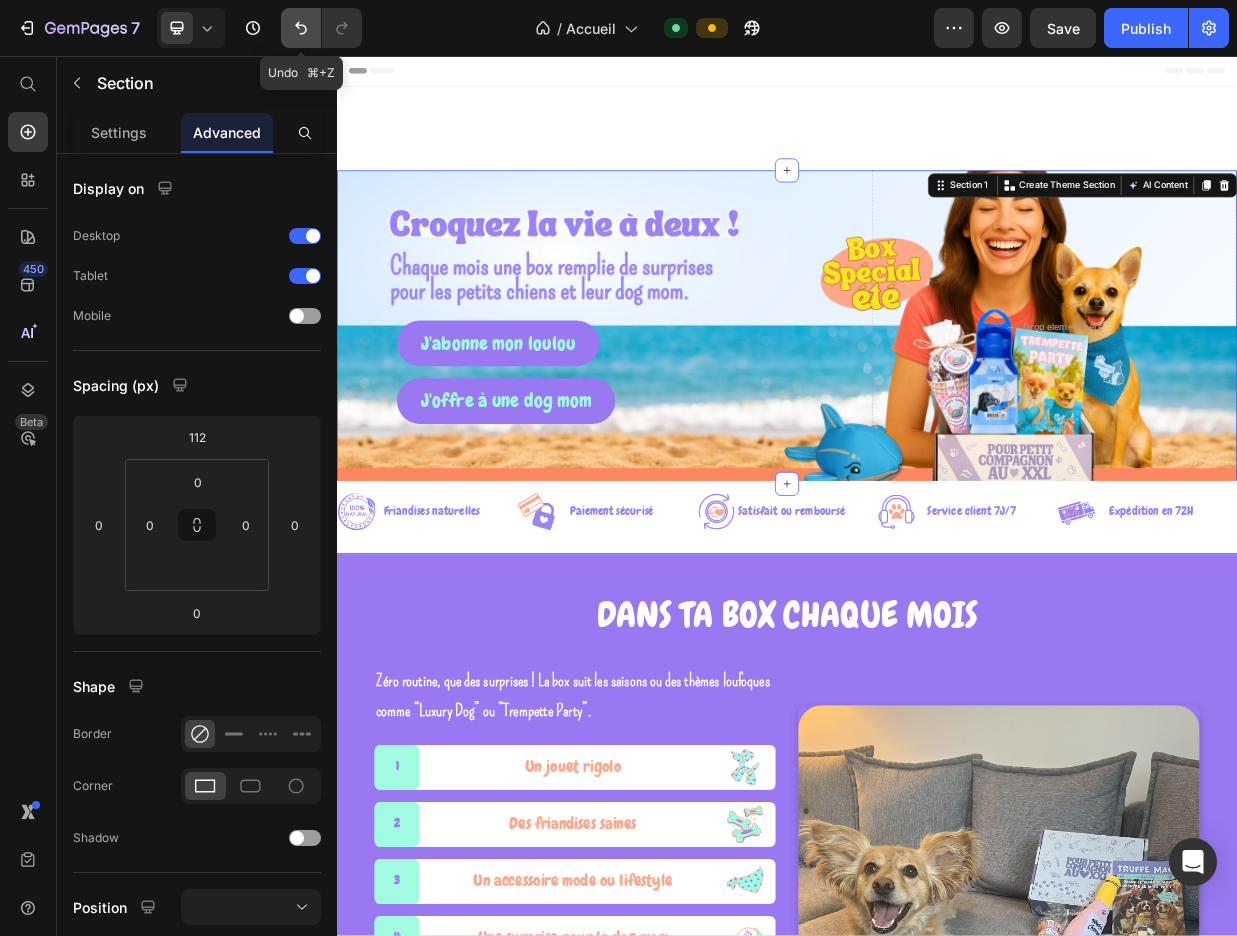 click 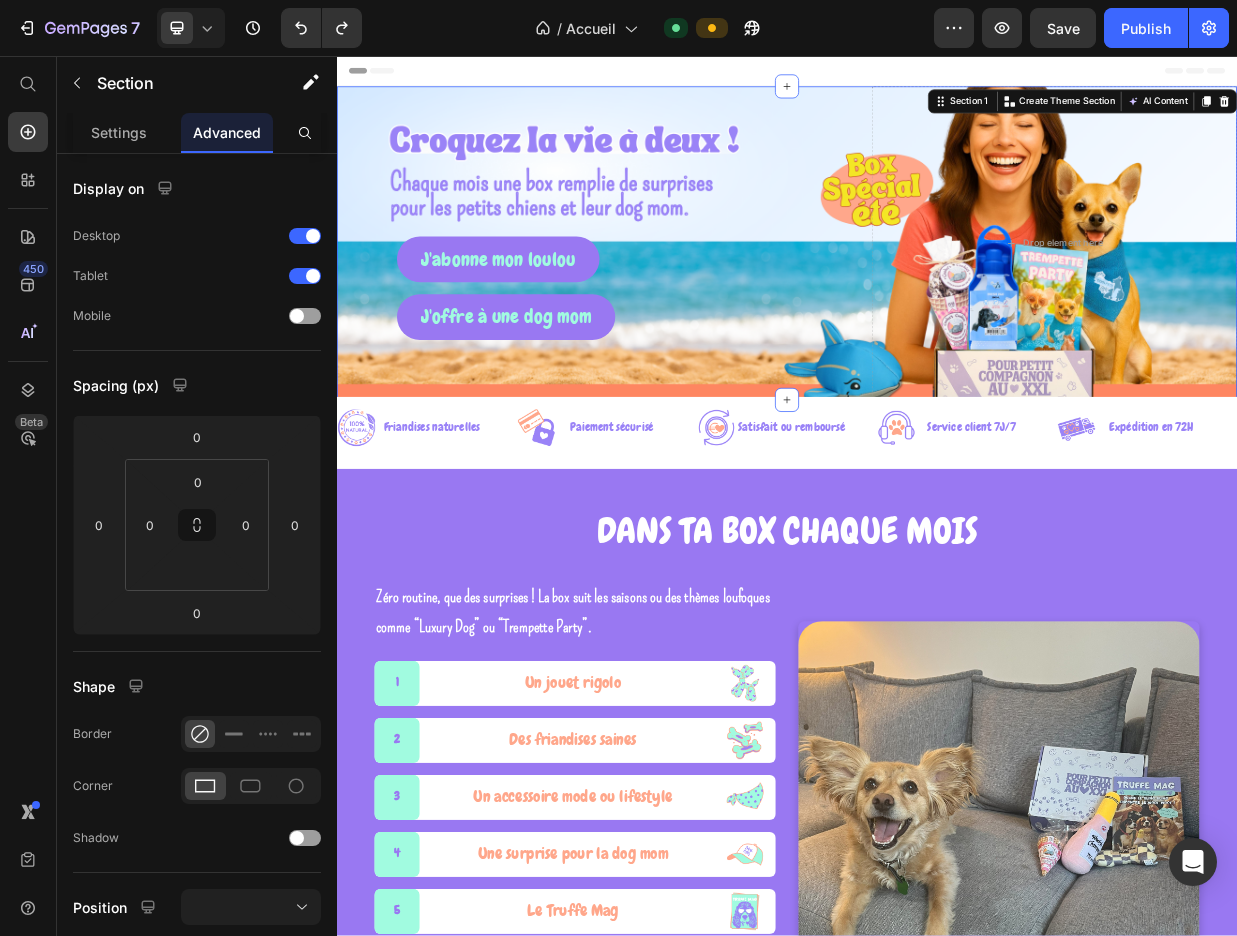 click on "J'abonne mon loulou Button J'offre à une dog mom Button Row" at bounding box center [678, 306] 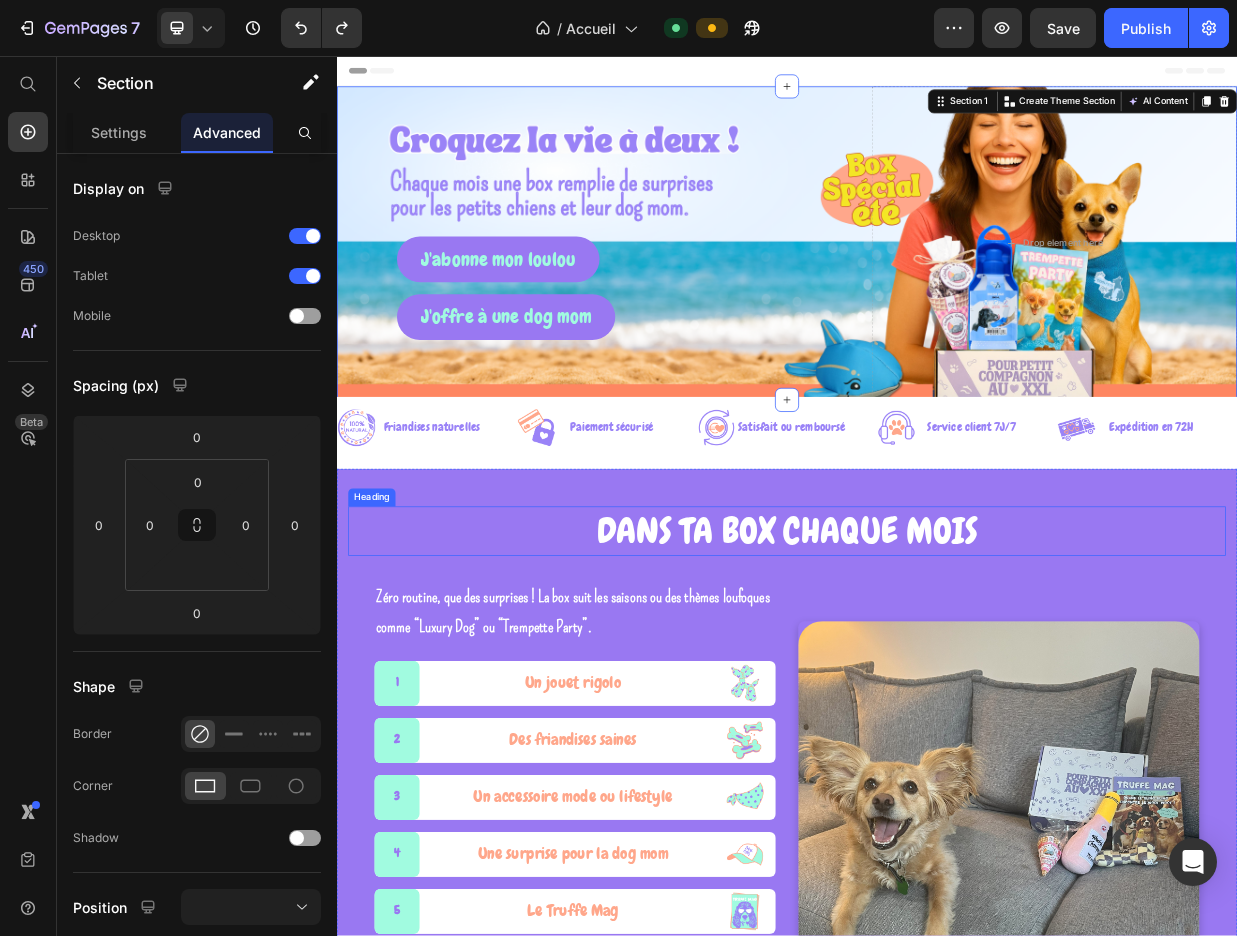 click on "dANS TA BOX CHAQUE MOIS" at bounding box center [937, 690] 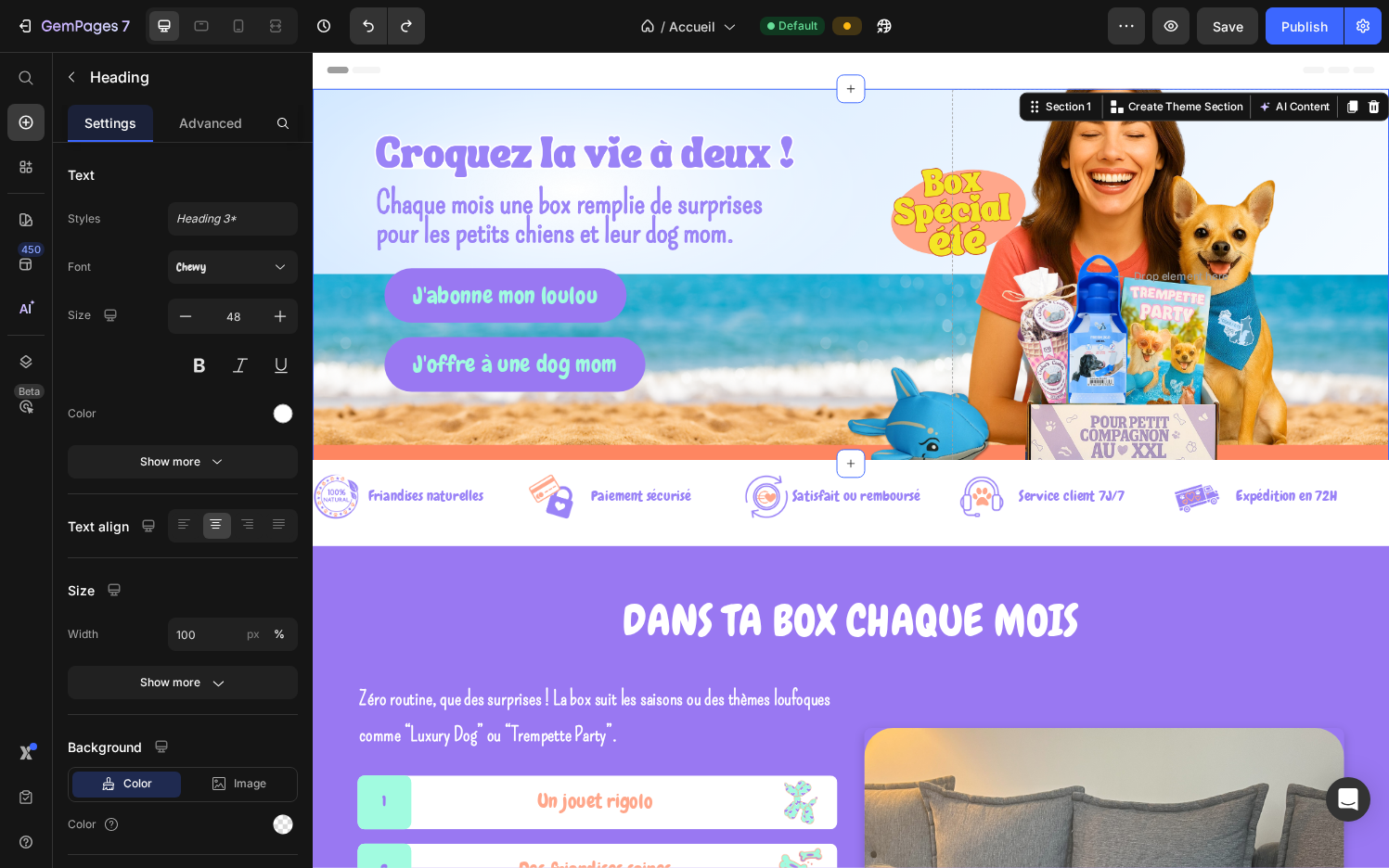 click on "J'abonne mon loulou Button J'offre à une dog mom Button Row" at bounding box center [629, 284] 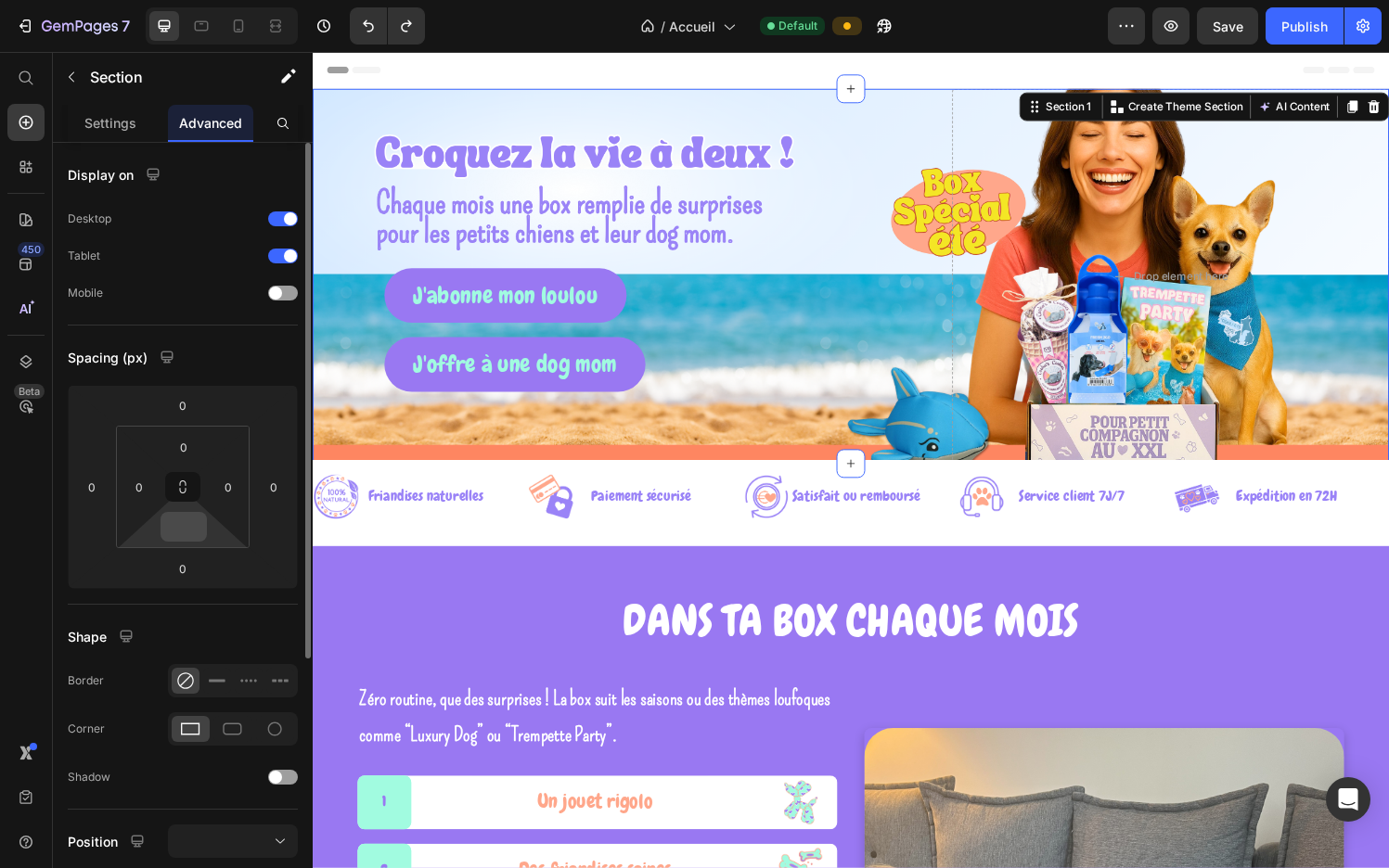click at bounding box center (184, 527) 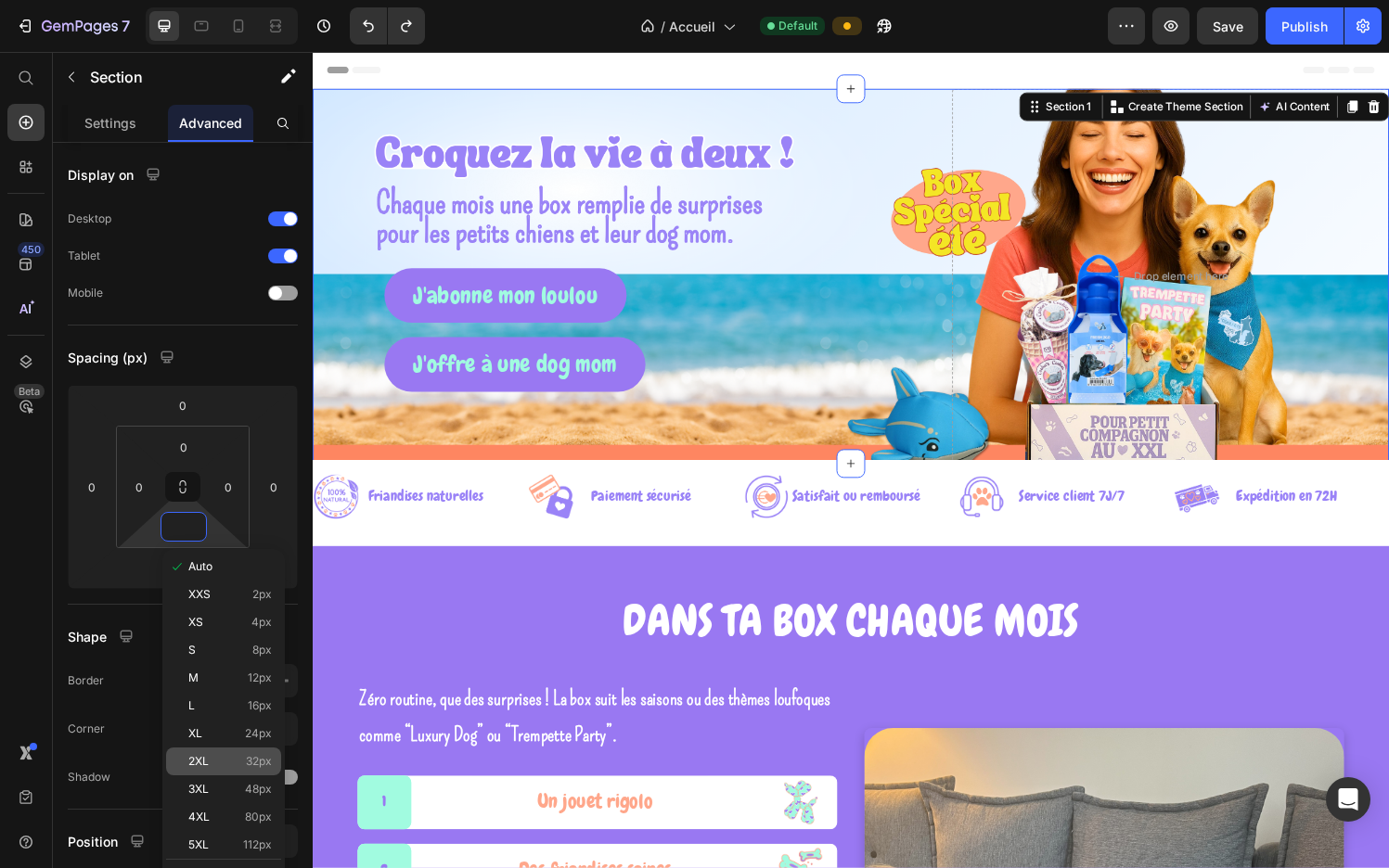 click on "2XL 32px" 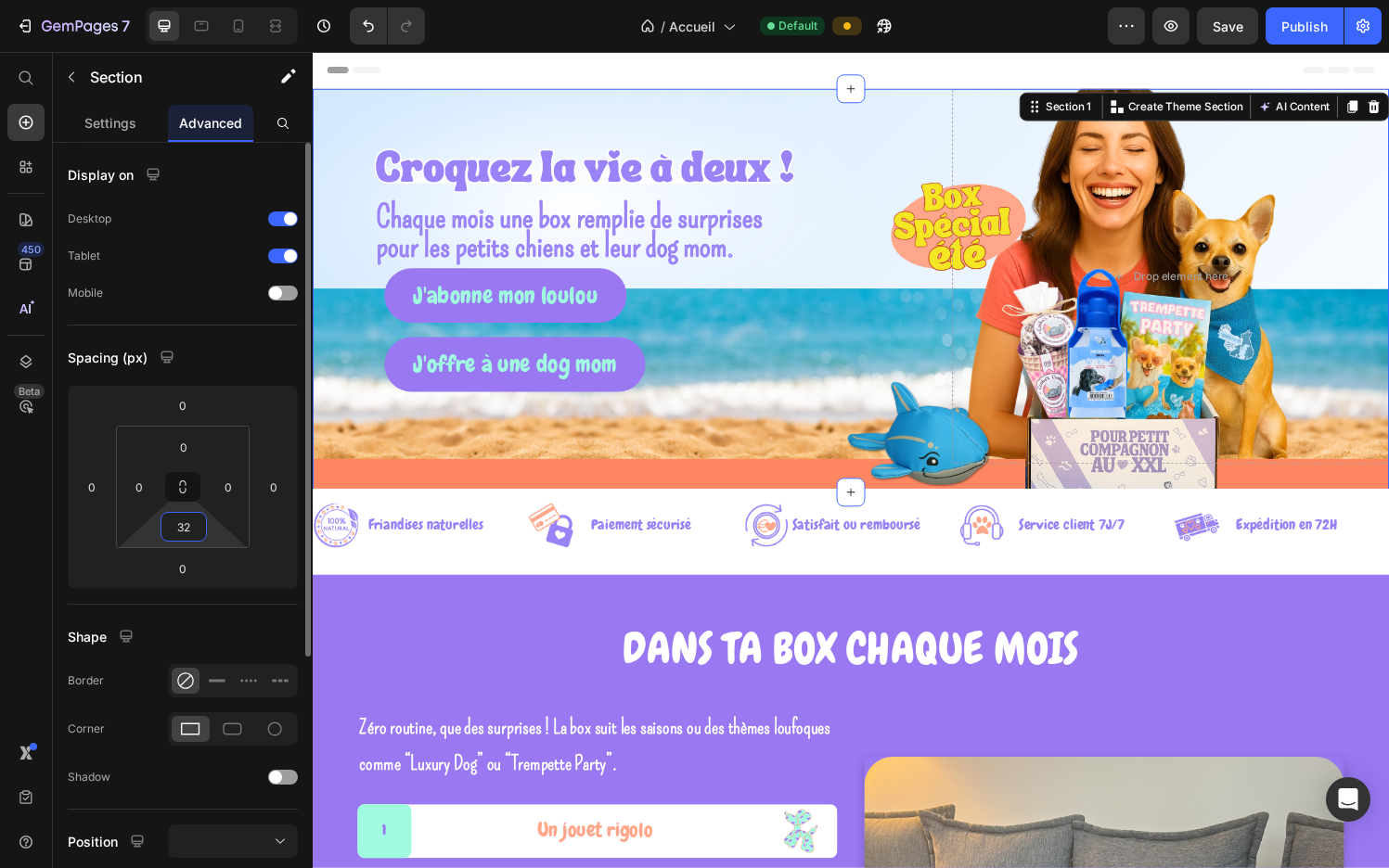 click on "32" at bounding box center [184, 527] 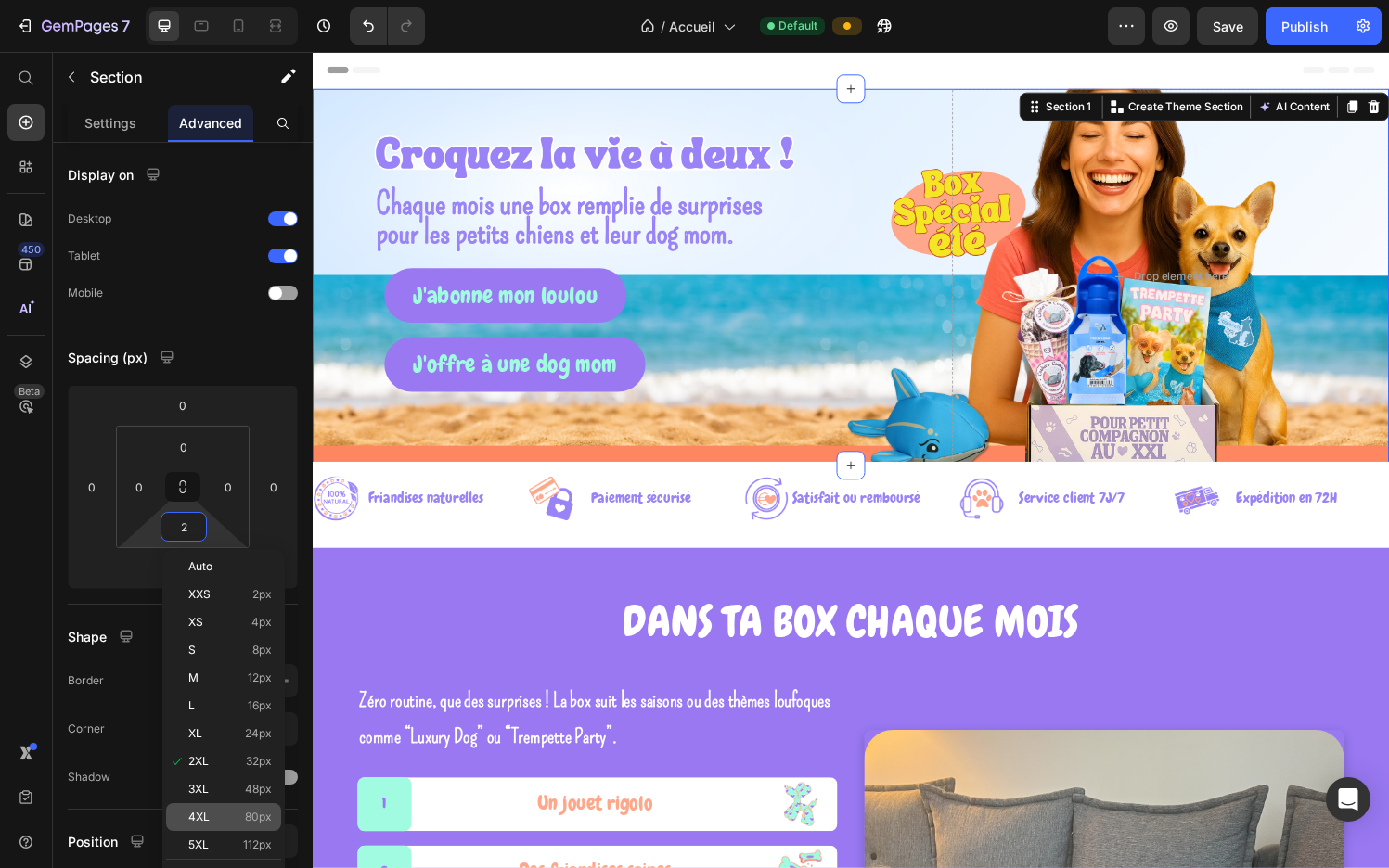 click on "4XL 80px" 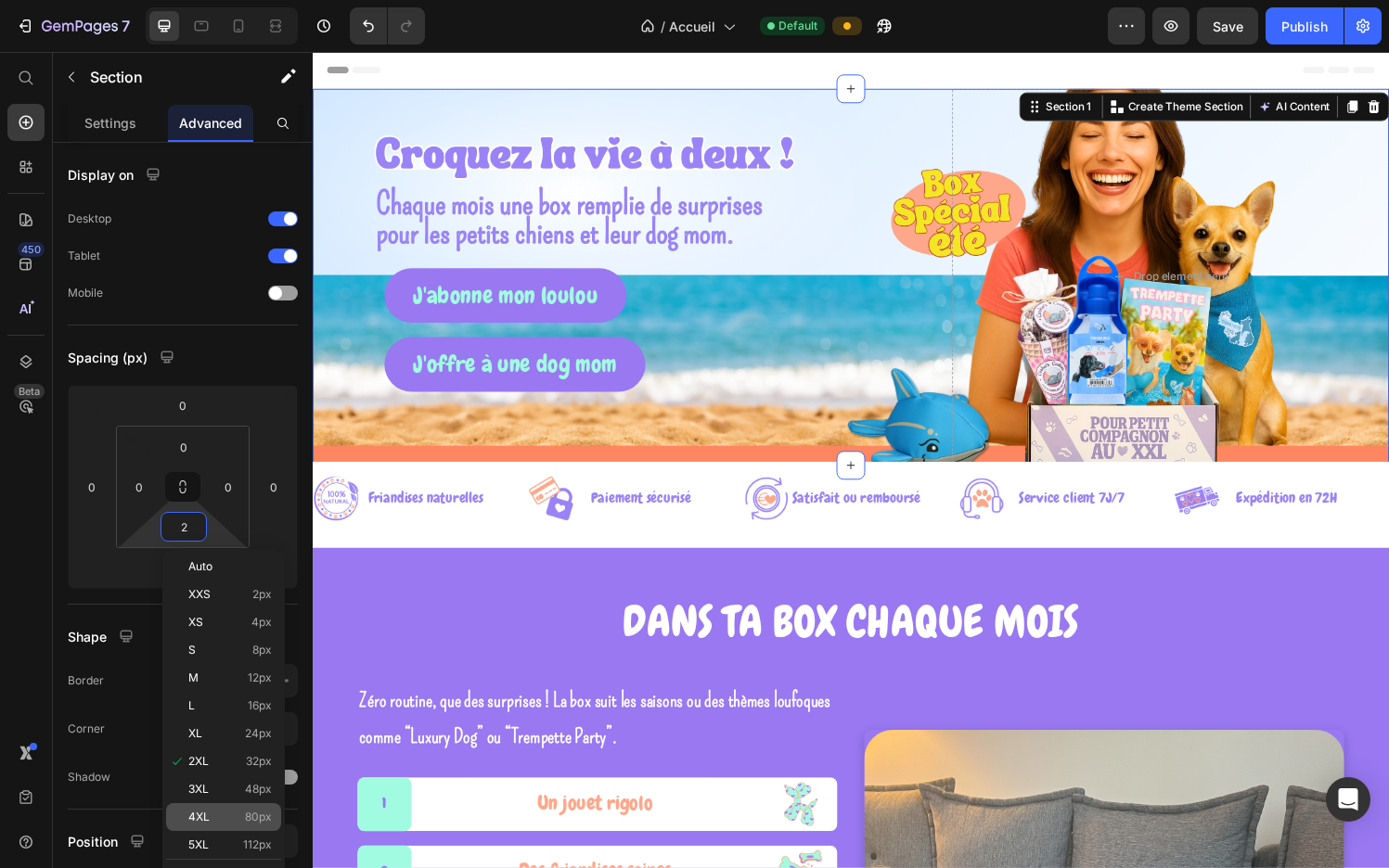 type on "80" 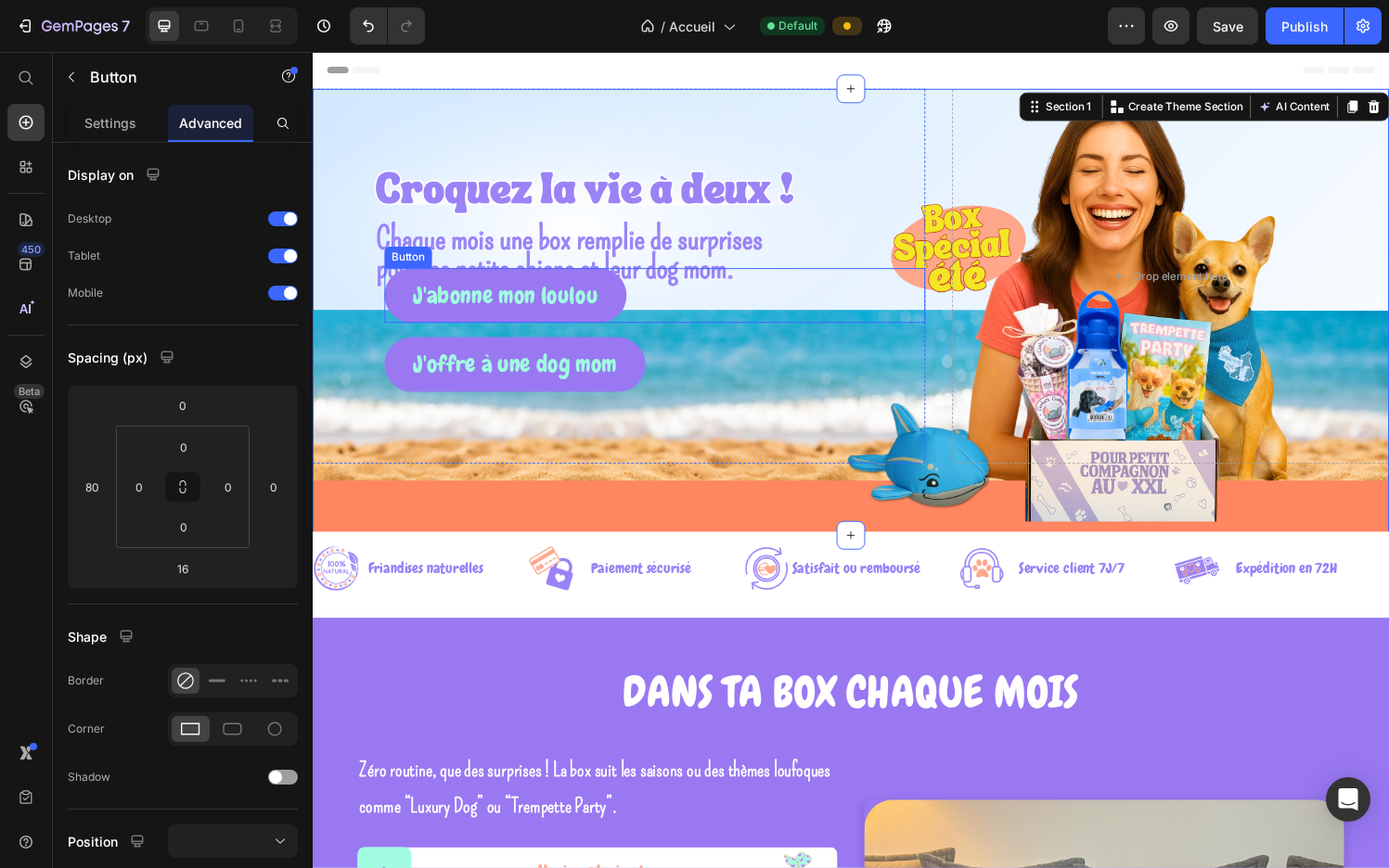 click on "J'abonne mon [PERSON_NAME]" at bounding box center [666, 303] 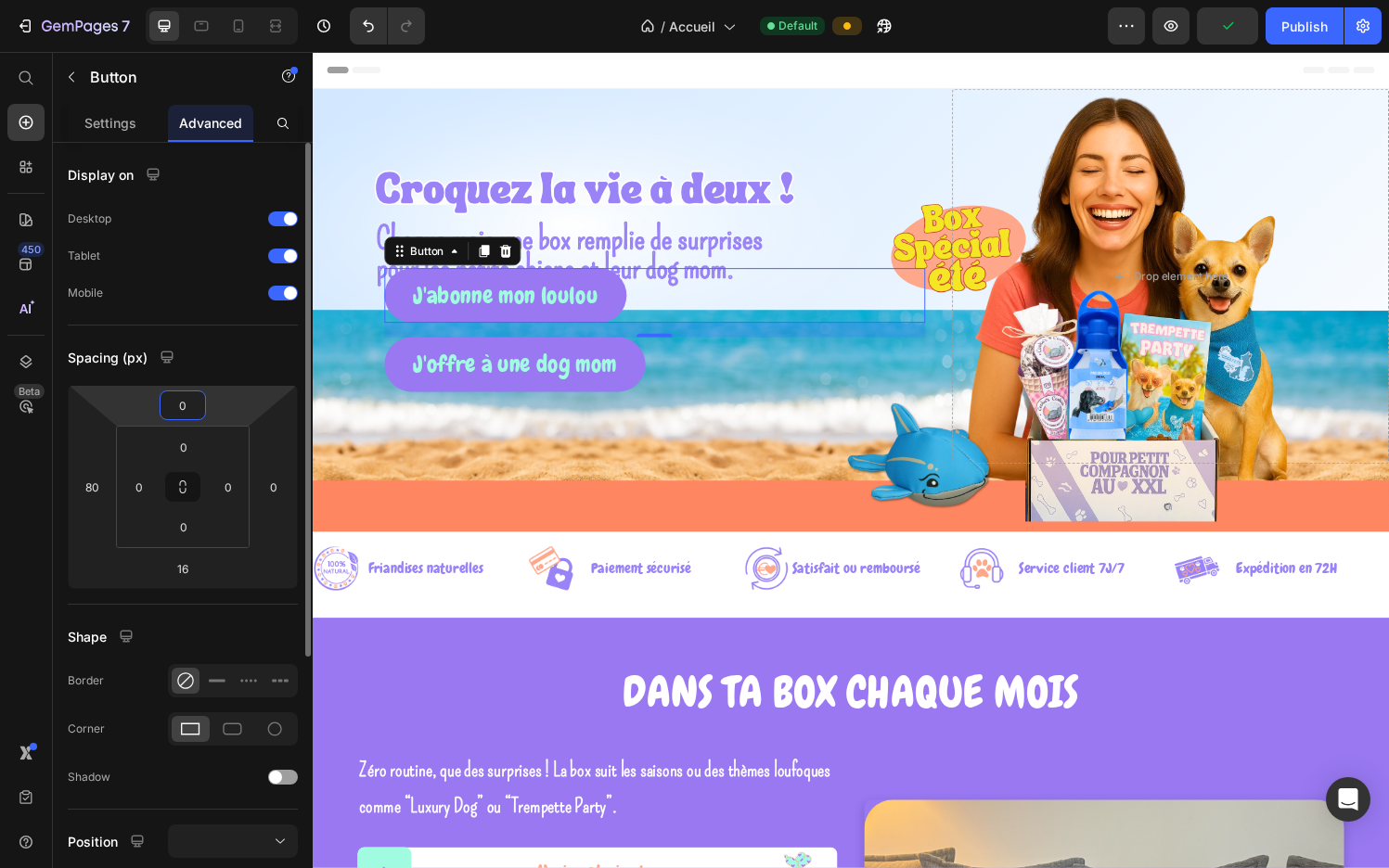 click on "0" at bounding box center (183, 405) 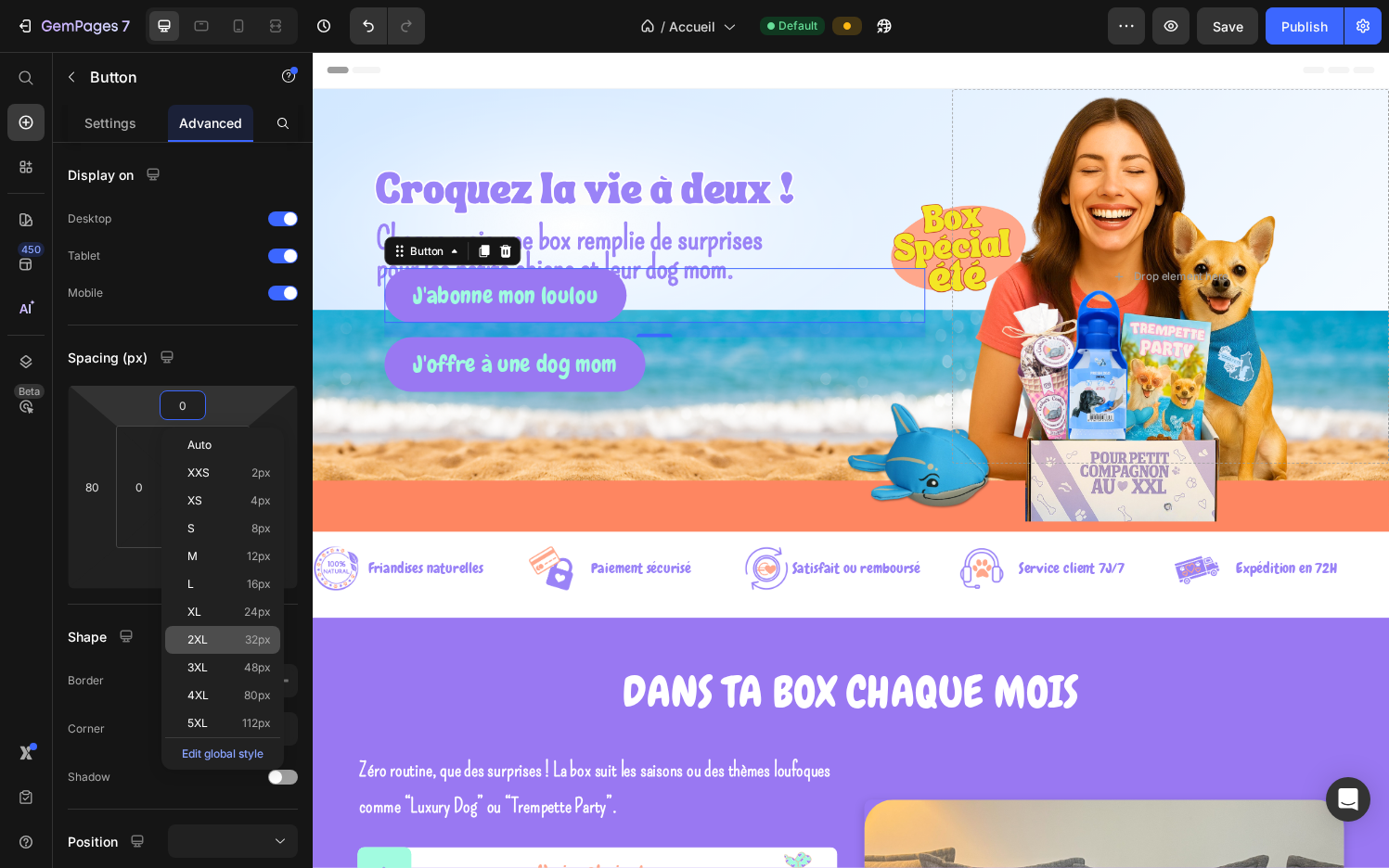 click on "32px" at bounding box center (258, 640) 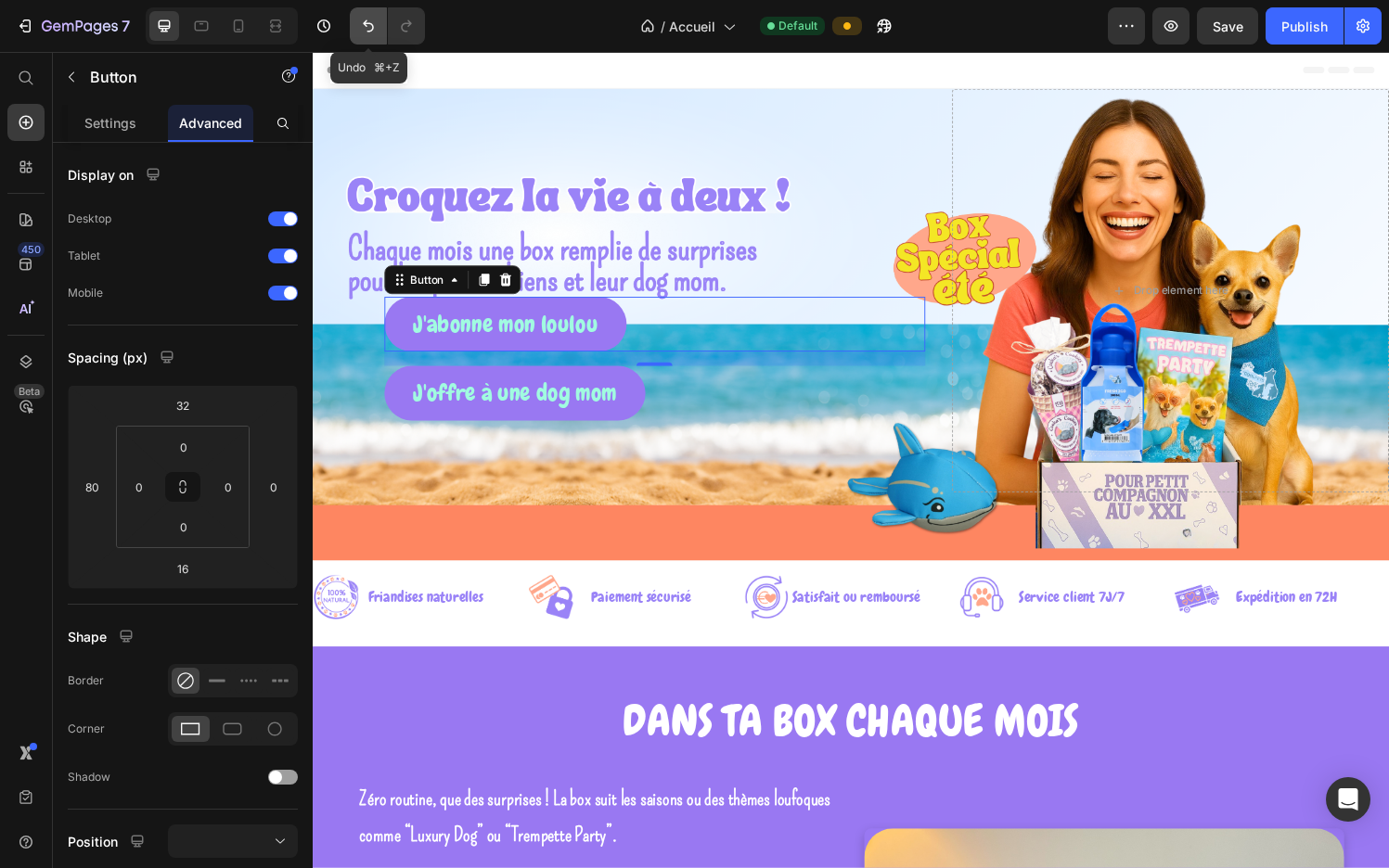 click 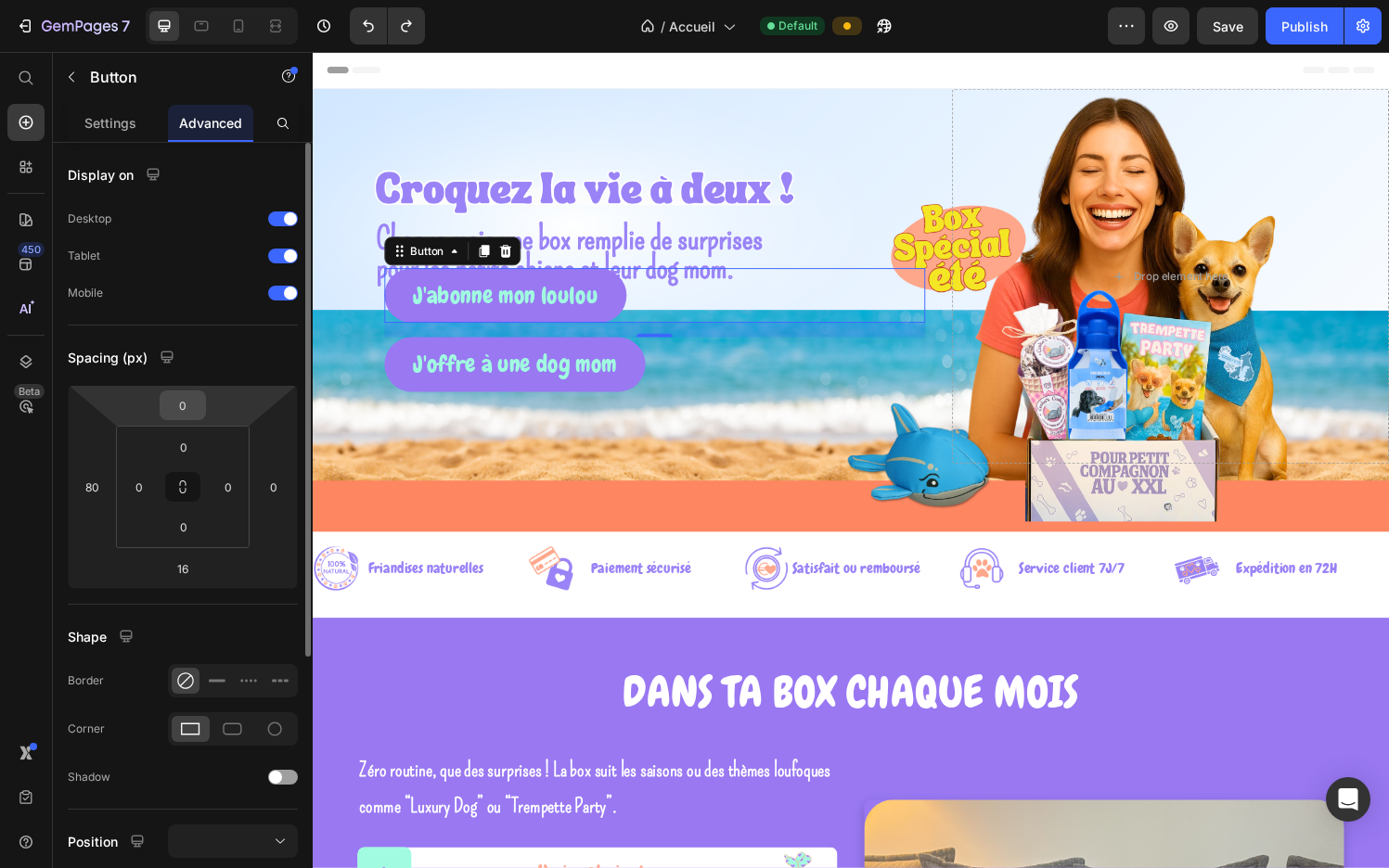 click on "0" at bounding box center [183, 405] 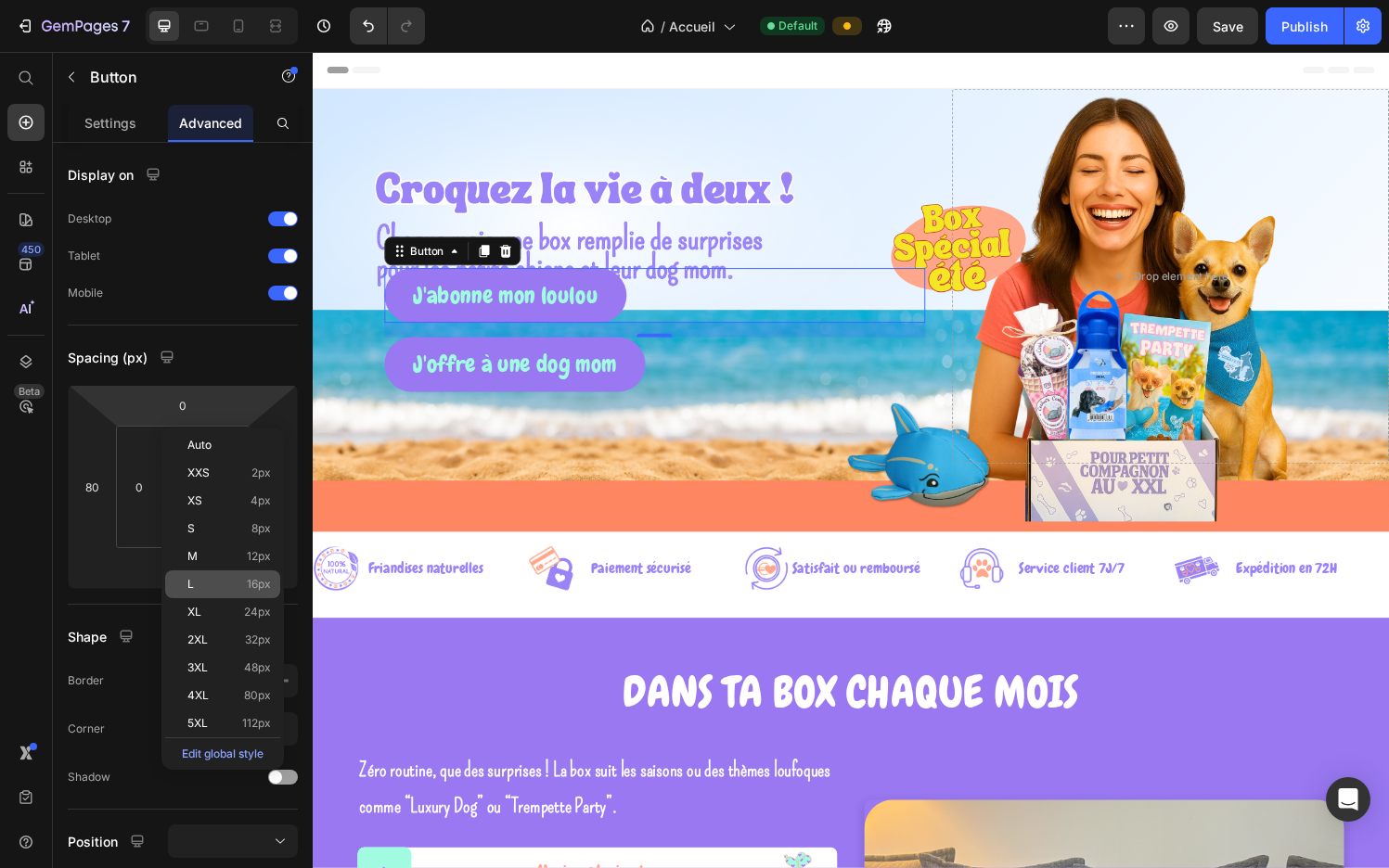 click on "L 16px" 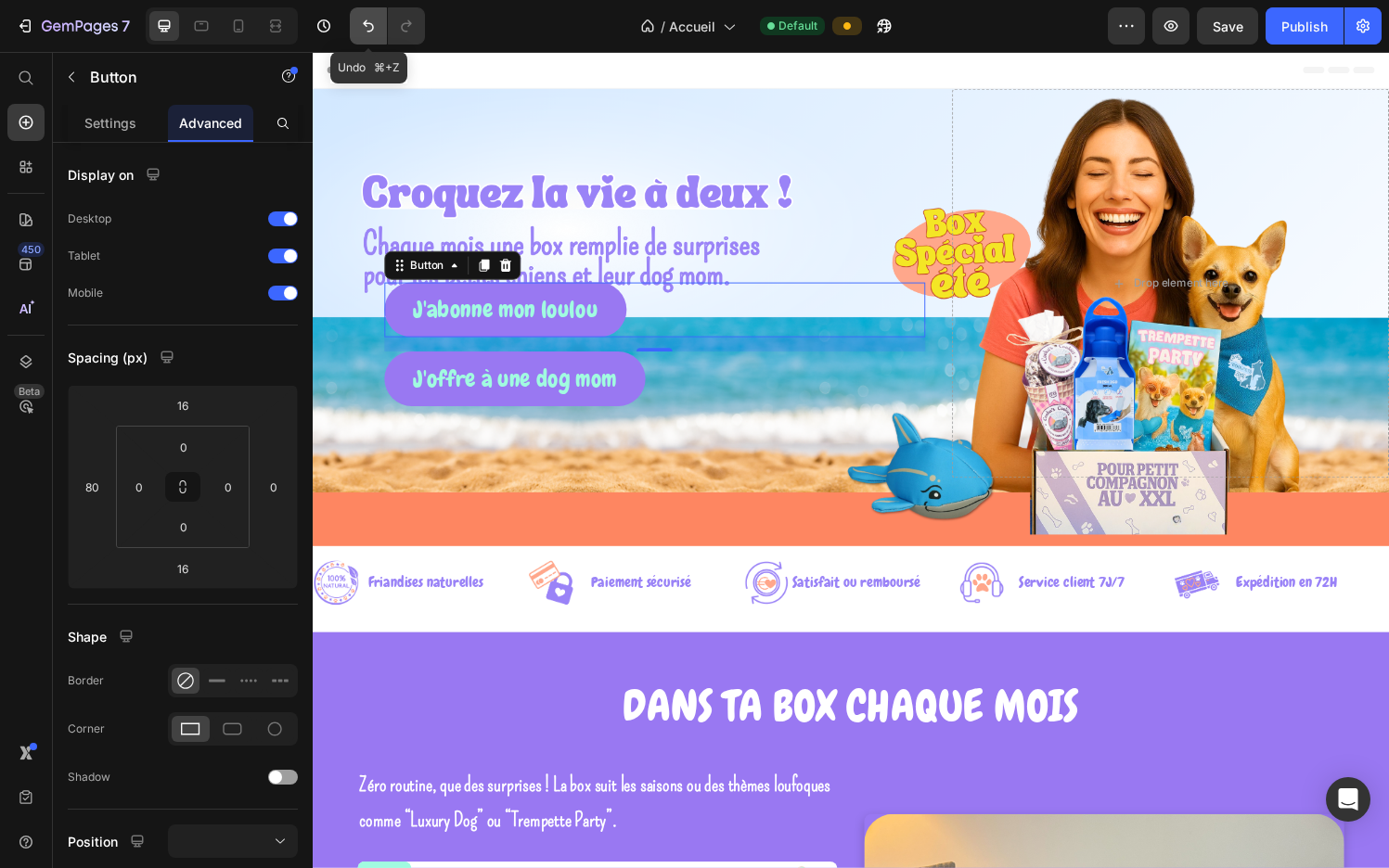 click 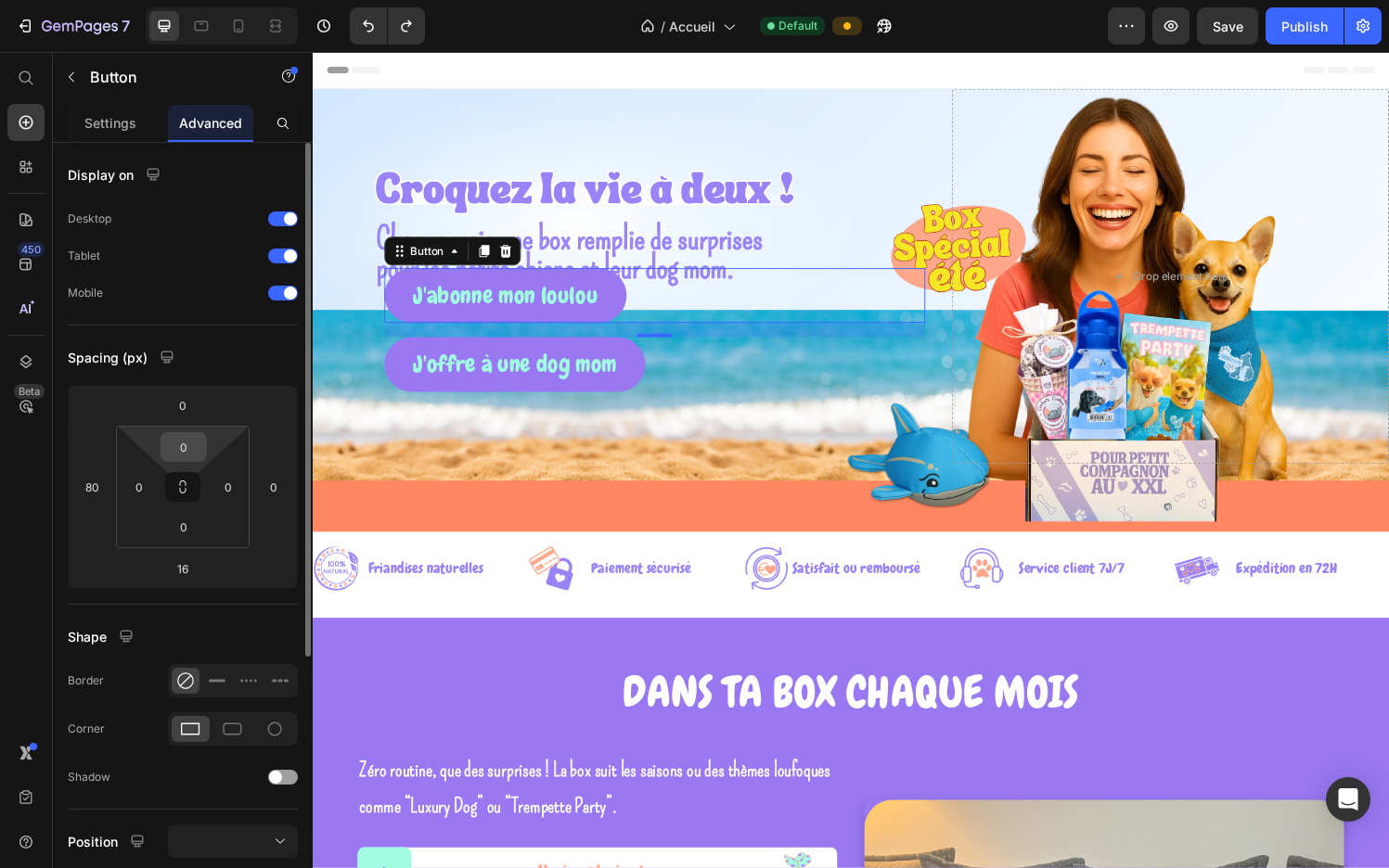 click on "0" at bounding box center [184, 447] 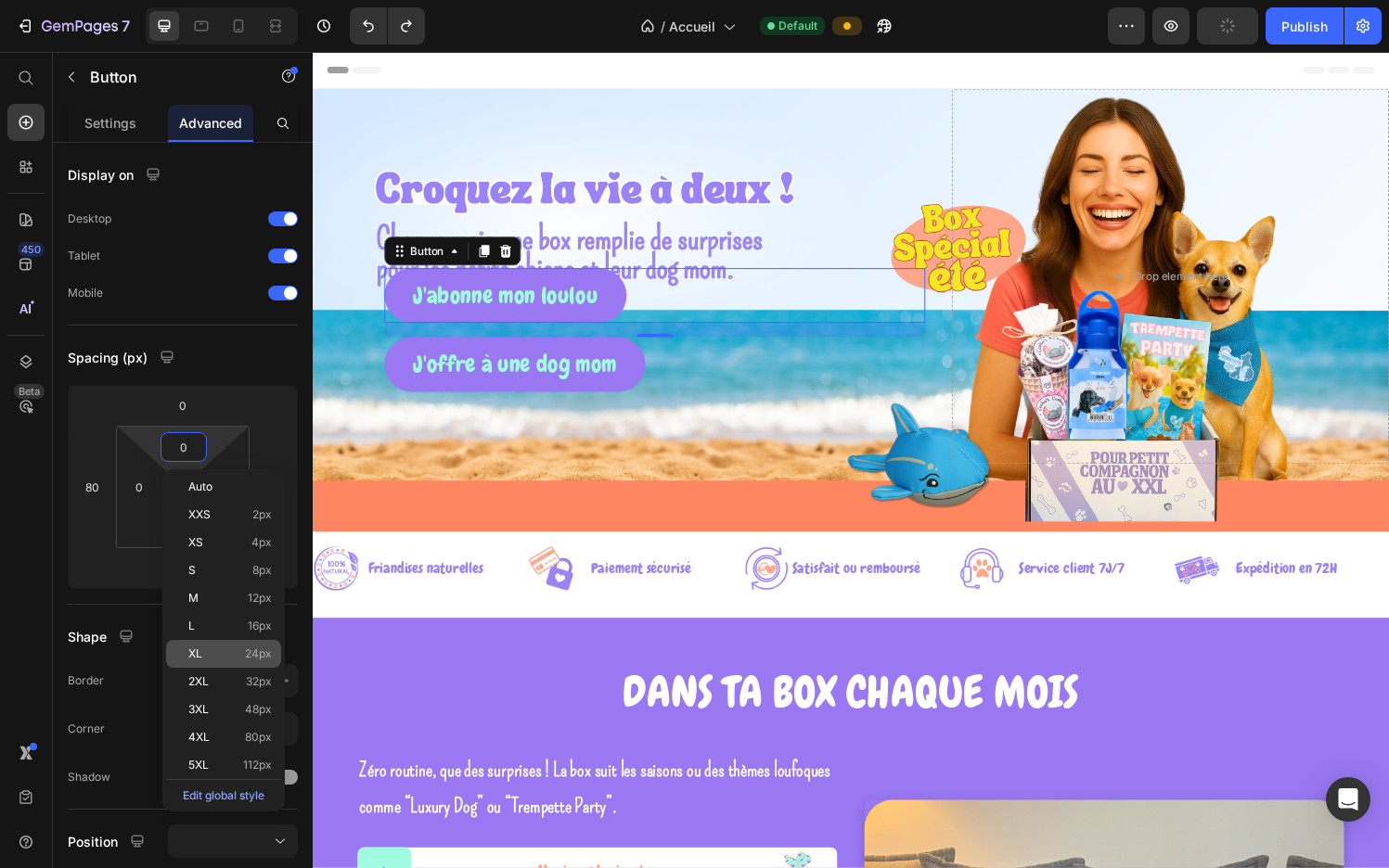 click on "XL 24px" 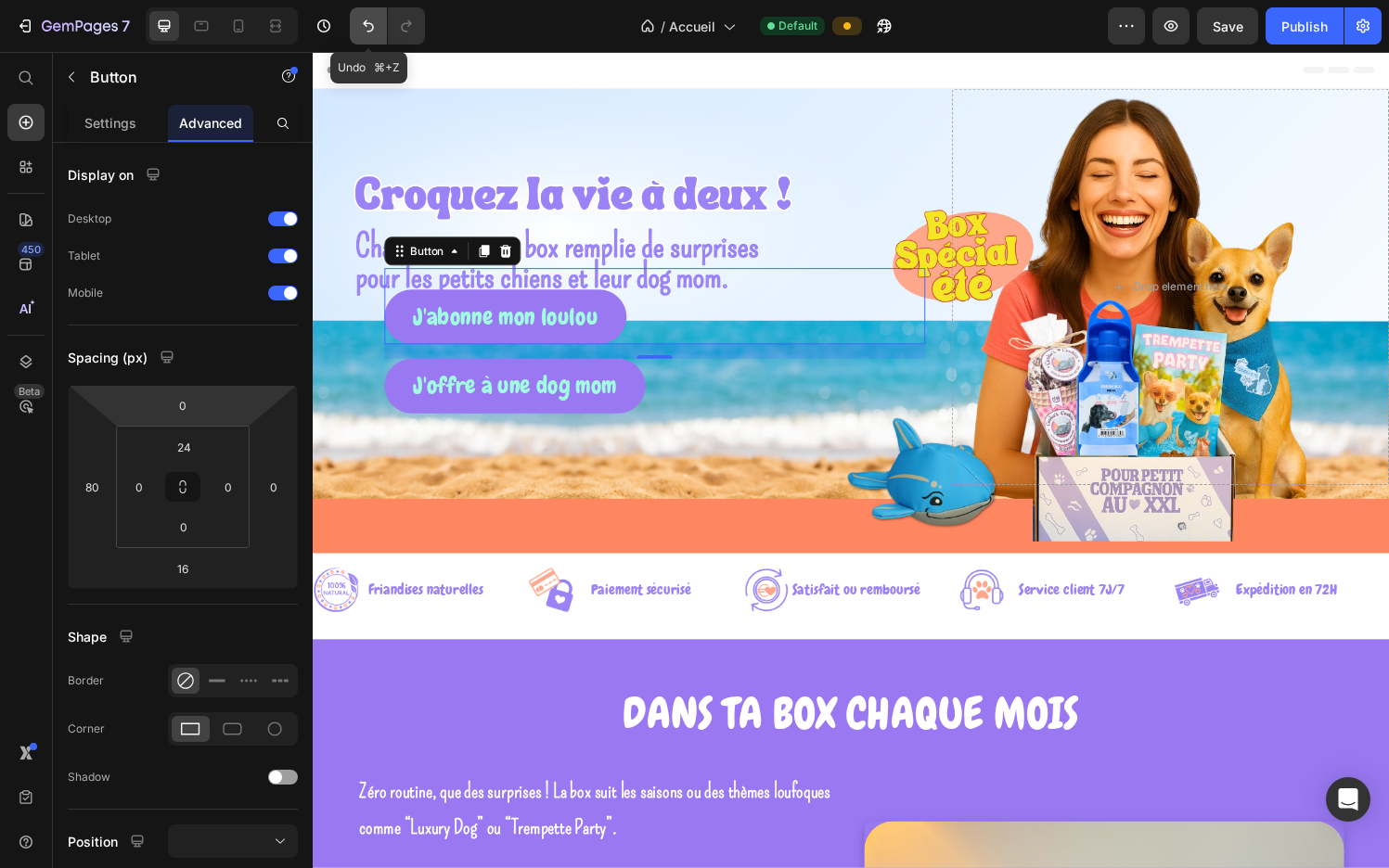 click 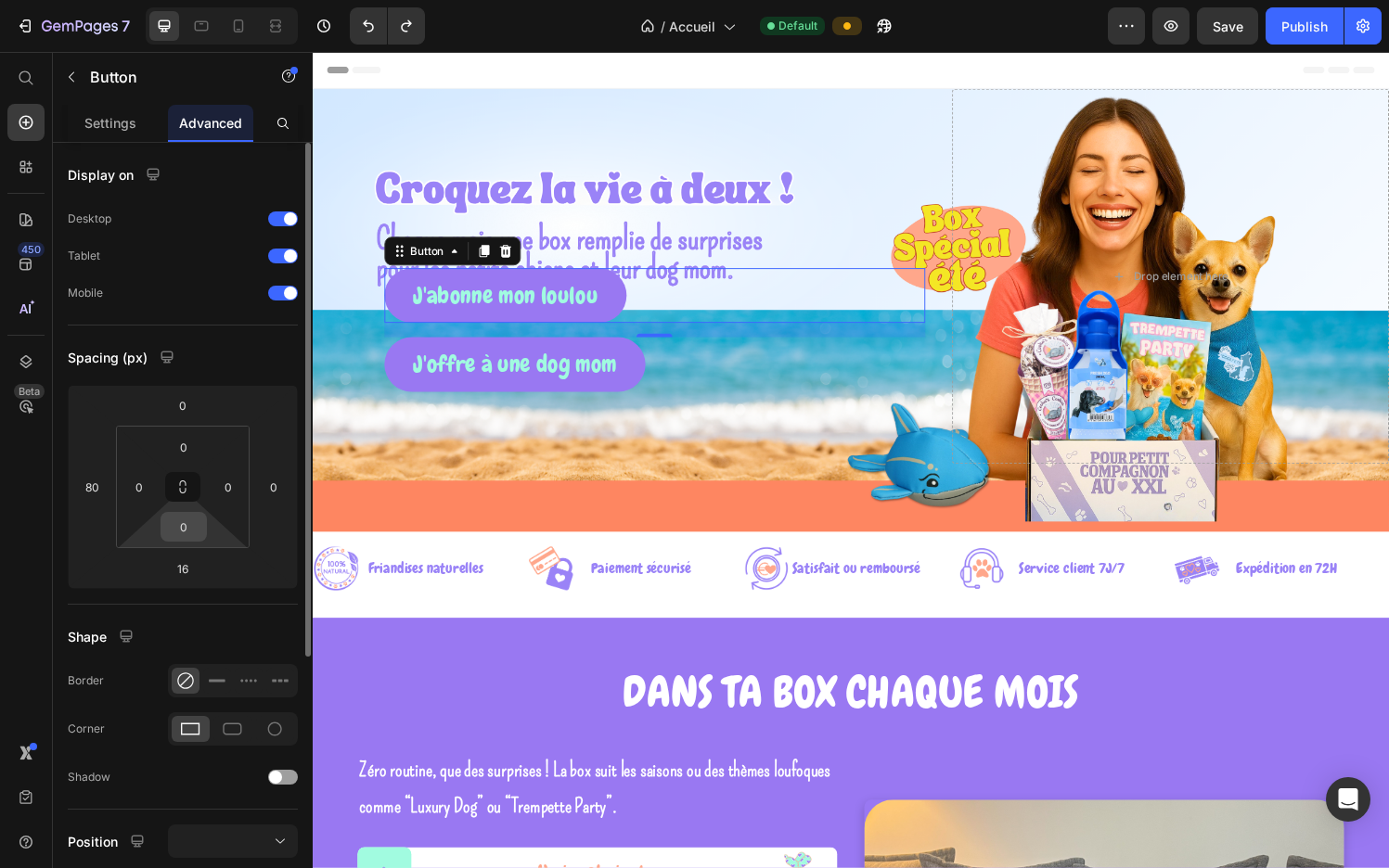 click on "0" at bounding box center (184, 527) 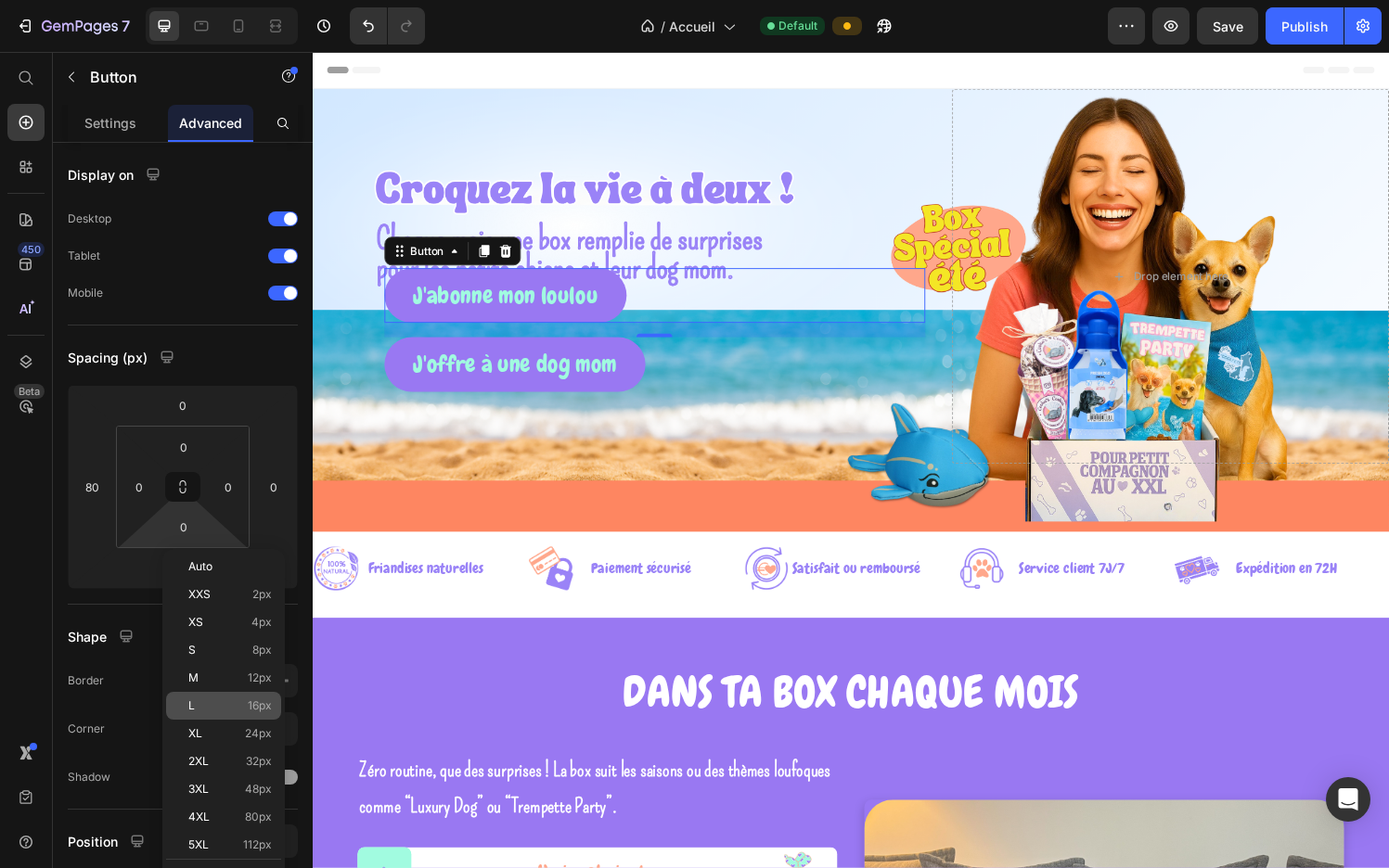 click on "L 16px" 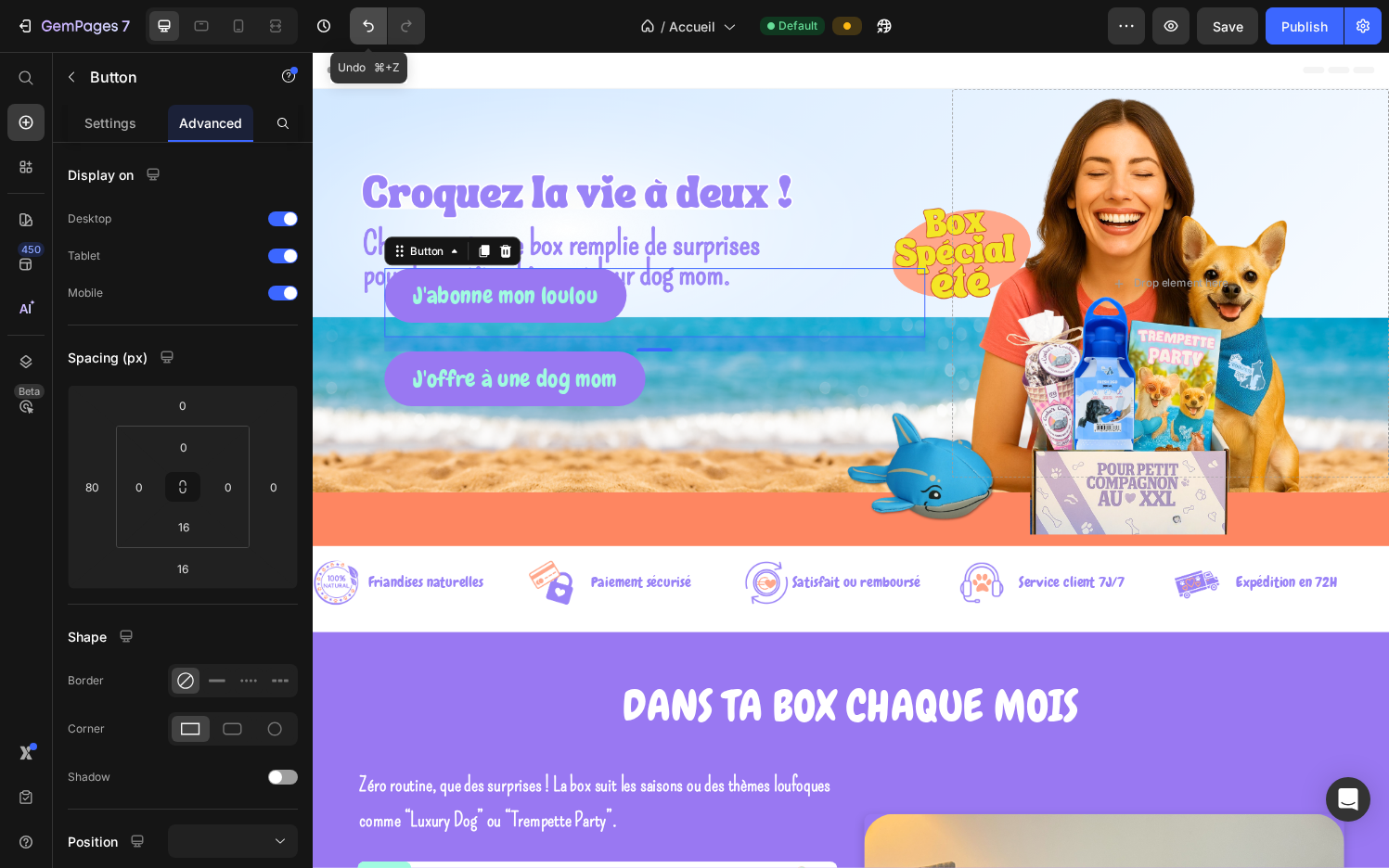 click 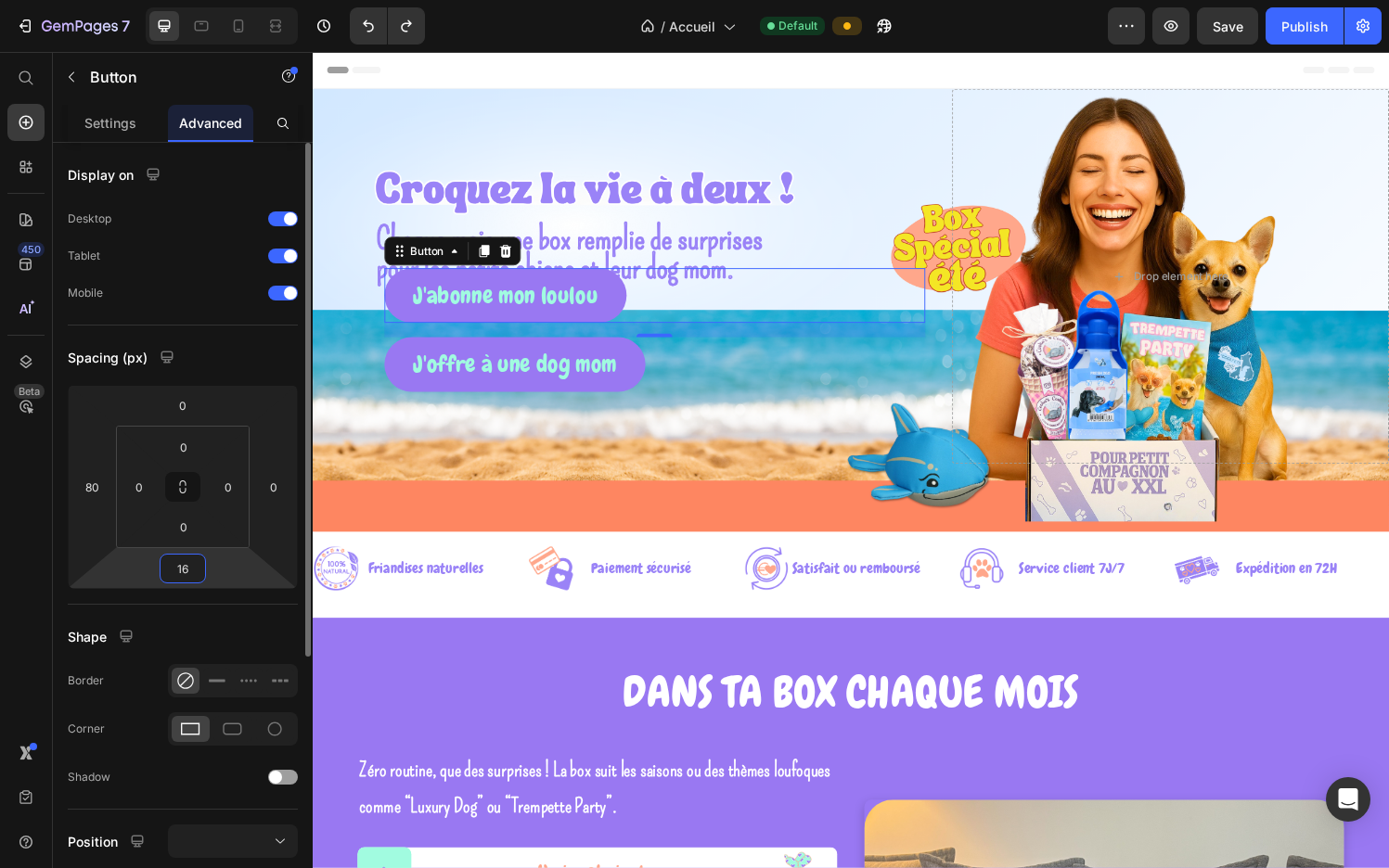 click on "16" at bounding box center (183, 568) 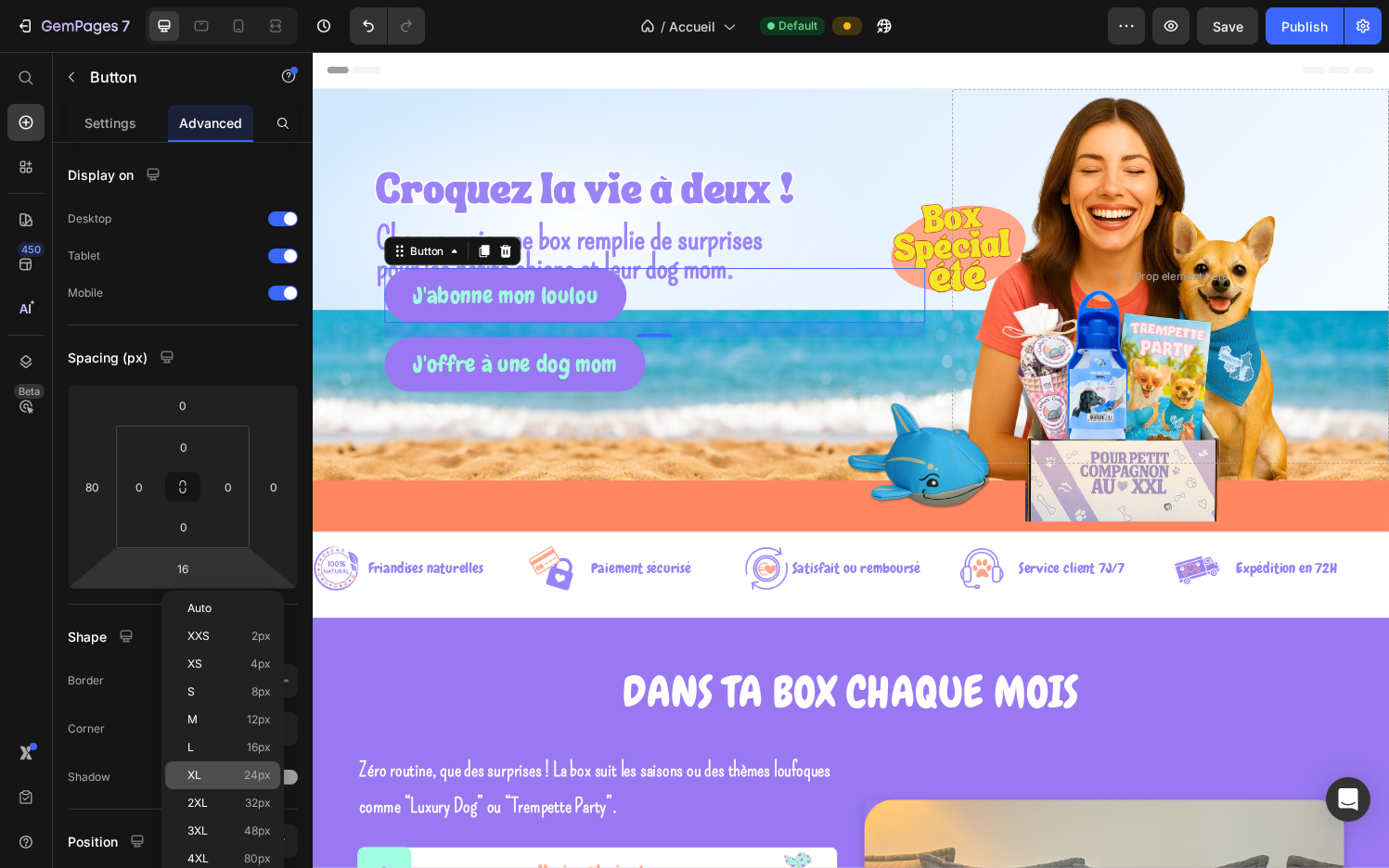 click on "XL 24px" 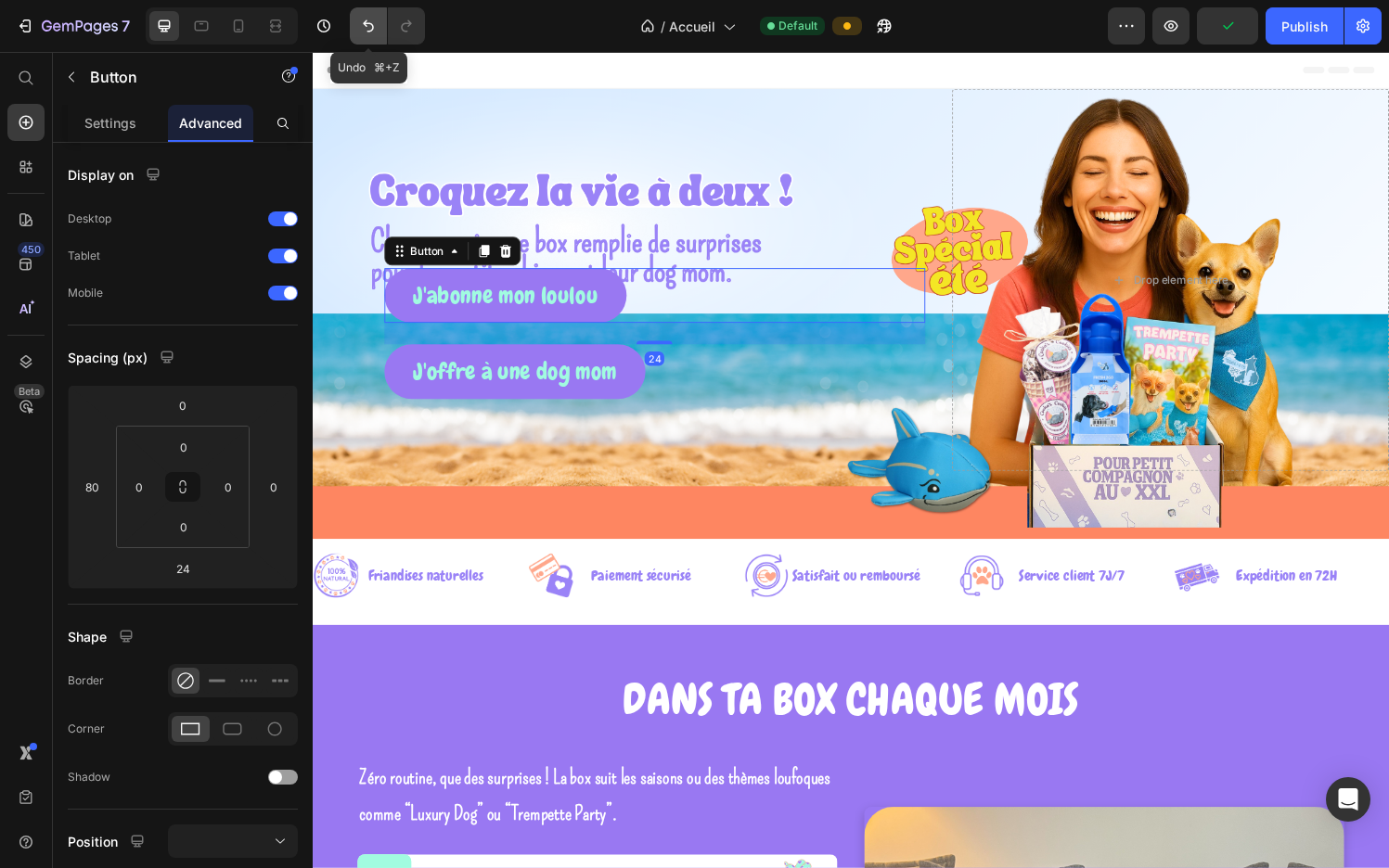 click 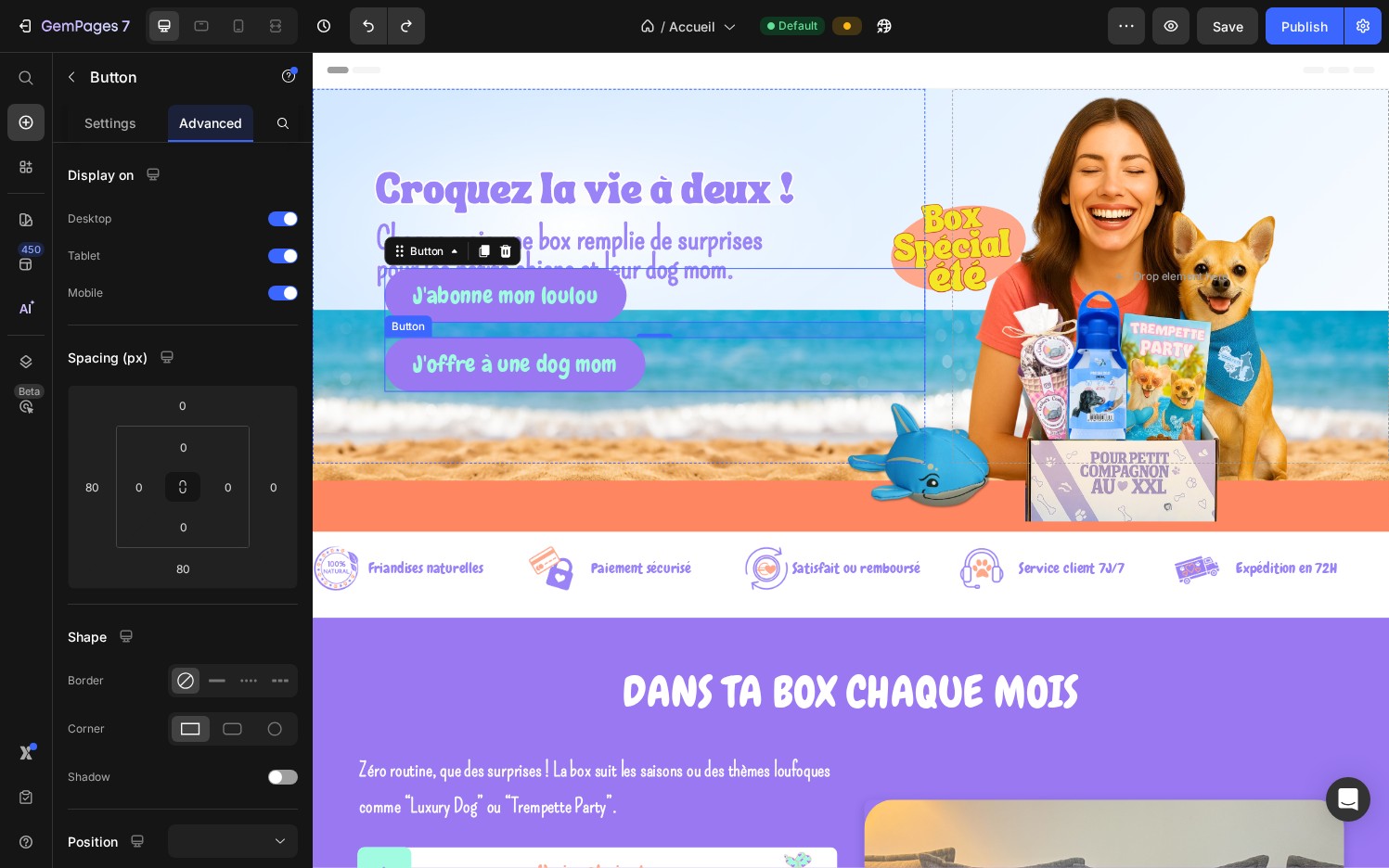 click on "J'offre à une dog mom Button" at bounding box center [666, 375] 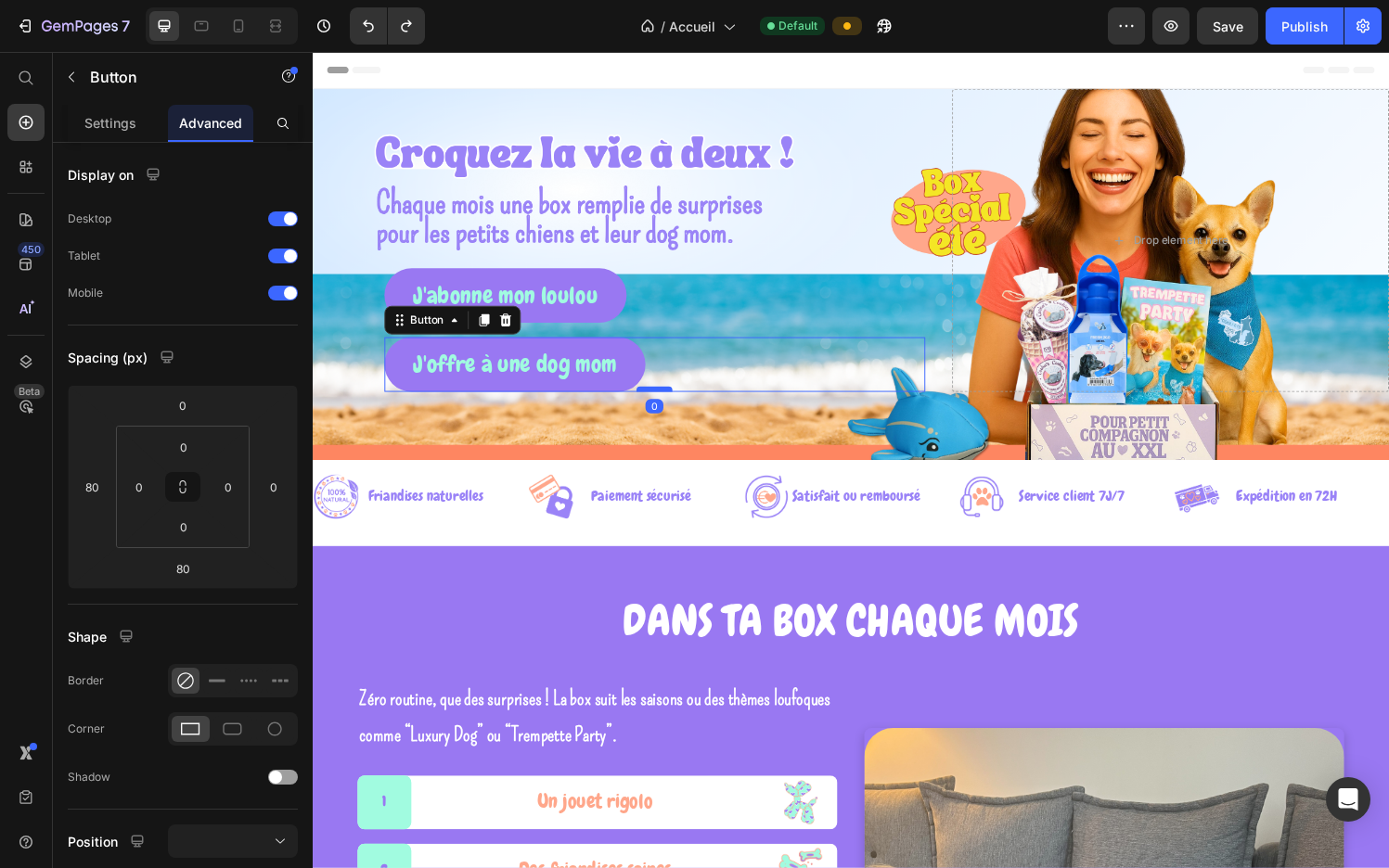 drag, startPoint x: 673, startPoint y: 475, endPoint x: 677, endPoint y: 401, distance: 74.108 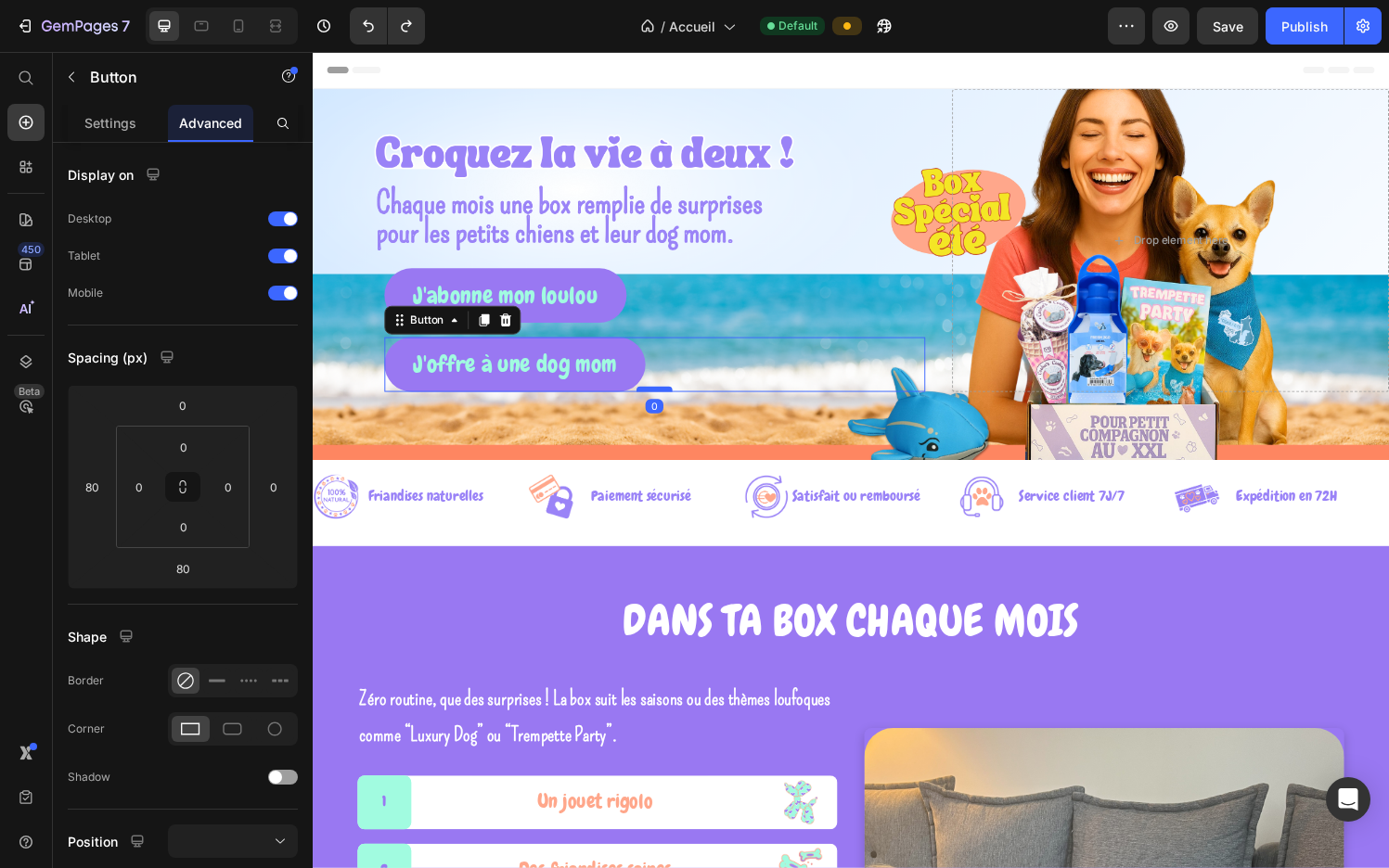 click at bounding box center (666, 401) 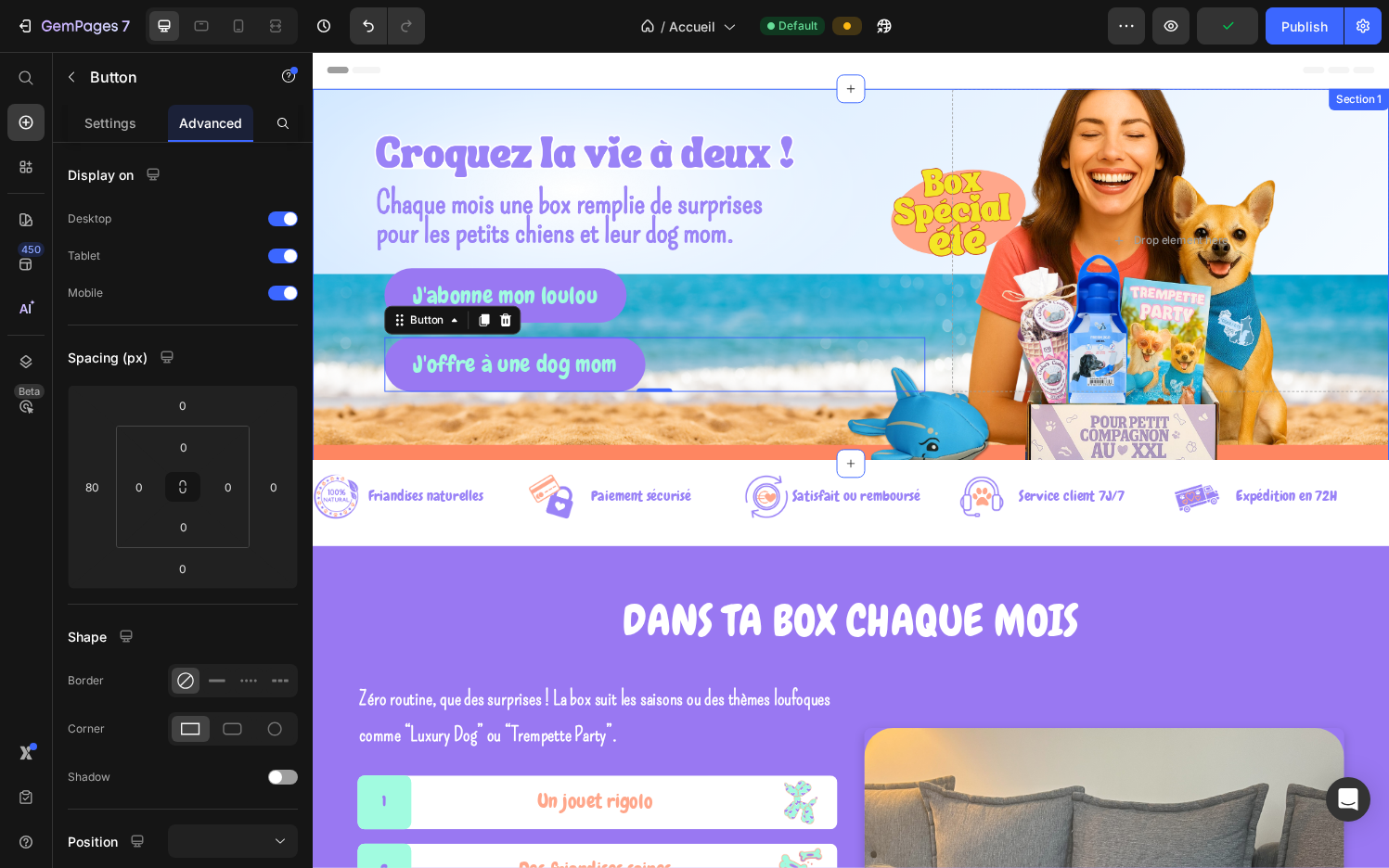 click on "J'abonne mon loulou Button J'offre à une dog mom Button   0 Row" at bounding box center [629, 247] 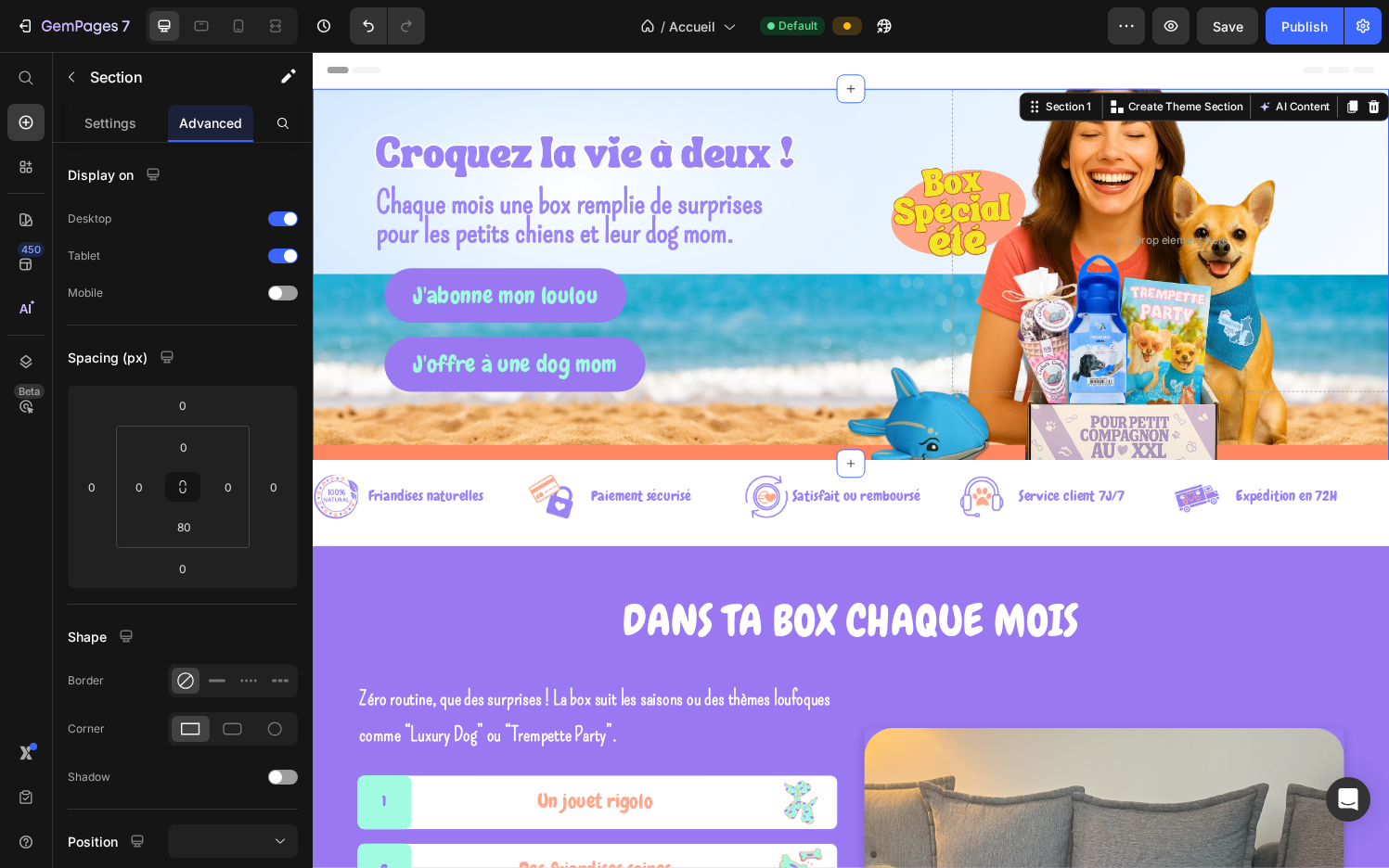 click on "J'abonne mon loulou Button J'offre à une dog mom Button Row
Drop element here Section 1   Create Theme Section AI Content Write with GemAI What would you like to describe here? Tone and Voice Persuasive Product Box Itsy Lover Forever Show more Generate" at bounding box center [869, 284] 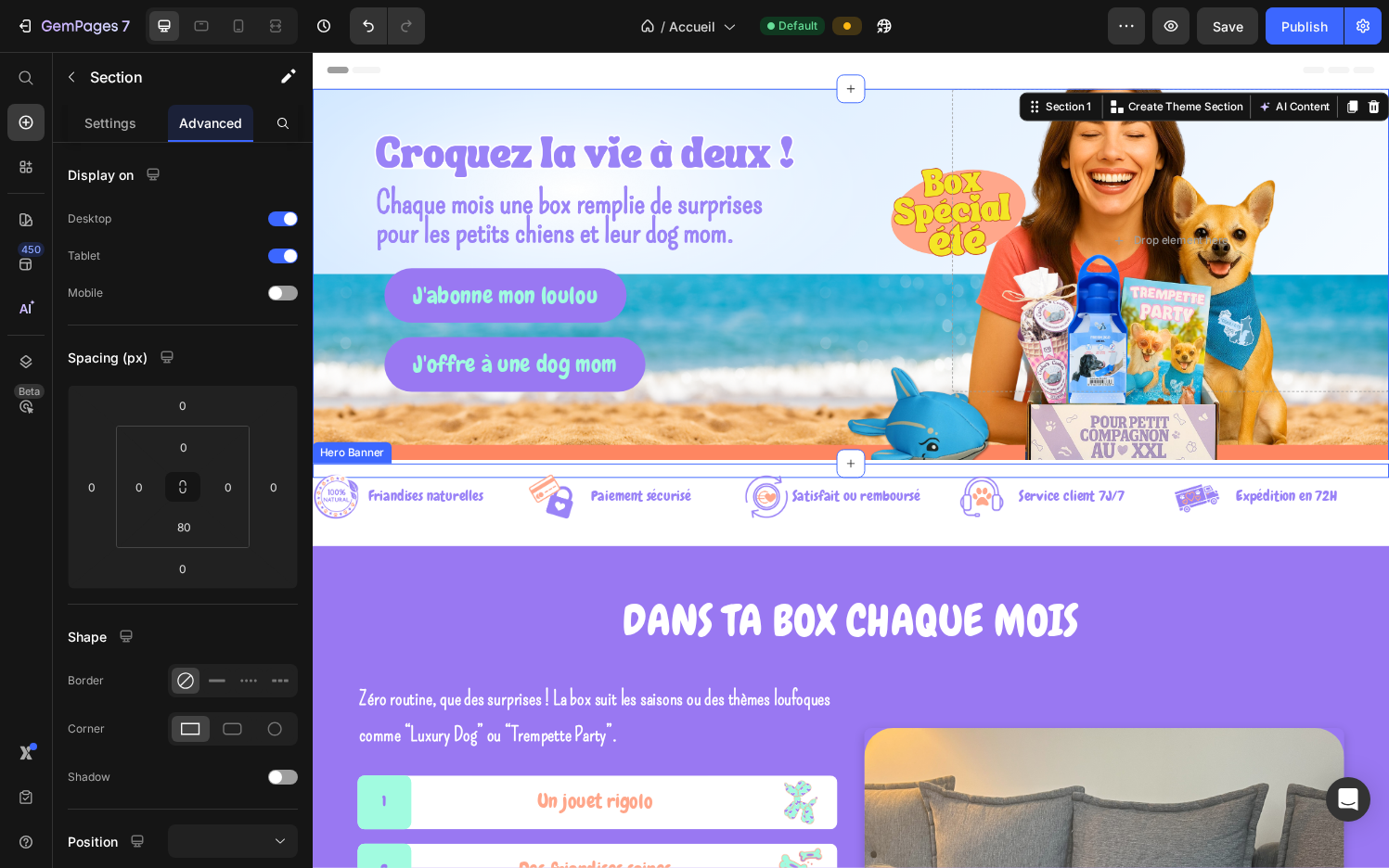 click on "Drop element here J'abonne mon loulou Button J'offre à une dog mom Button Row" at bounding box center (869, 411) 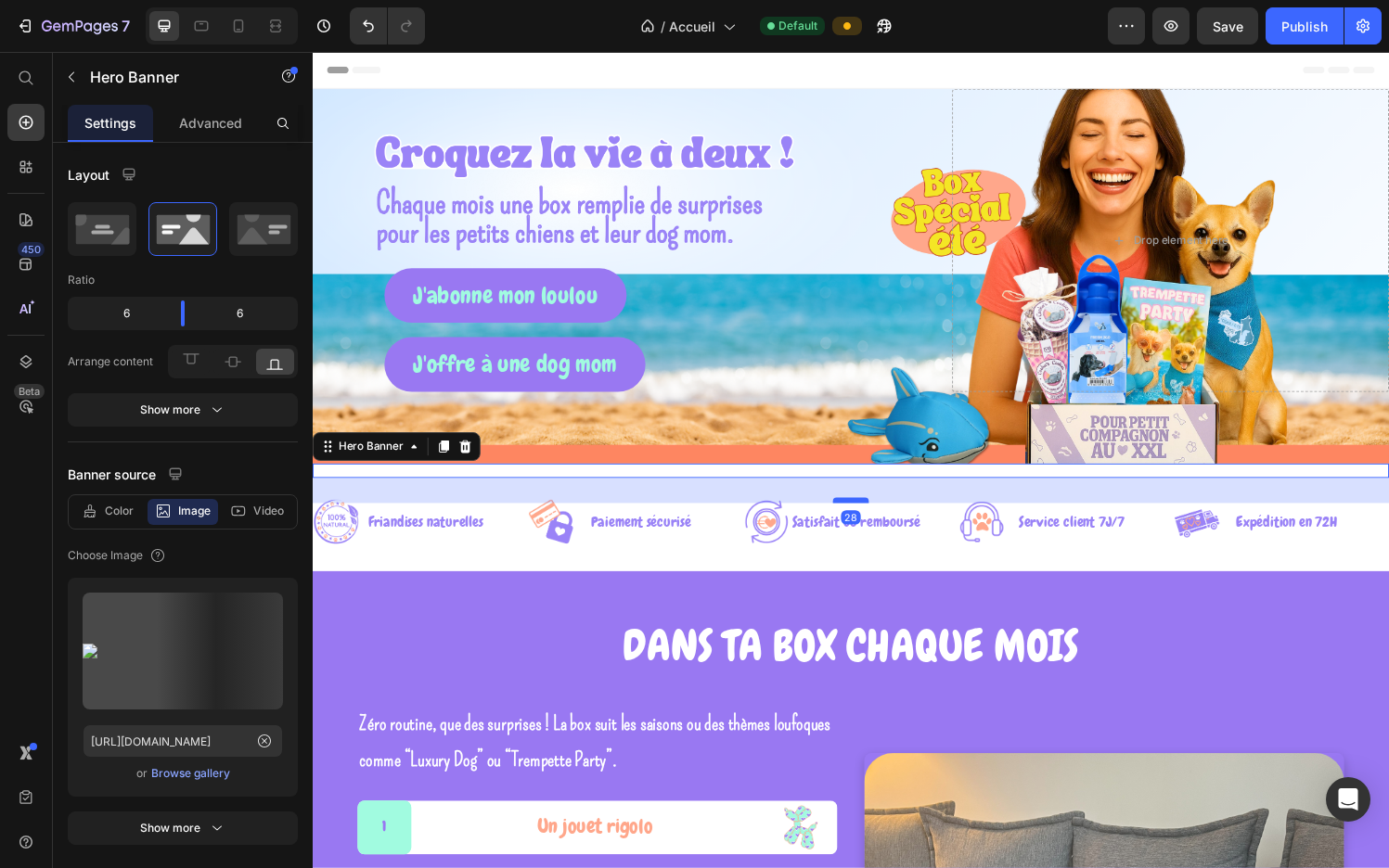 drag, startPoint x: 884, startPoint y: 490, endPoint x: 884, endPoint y: 516, distance: 26 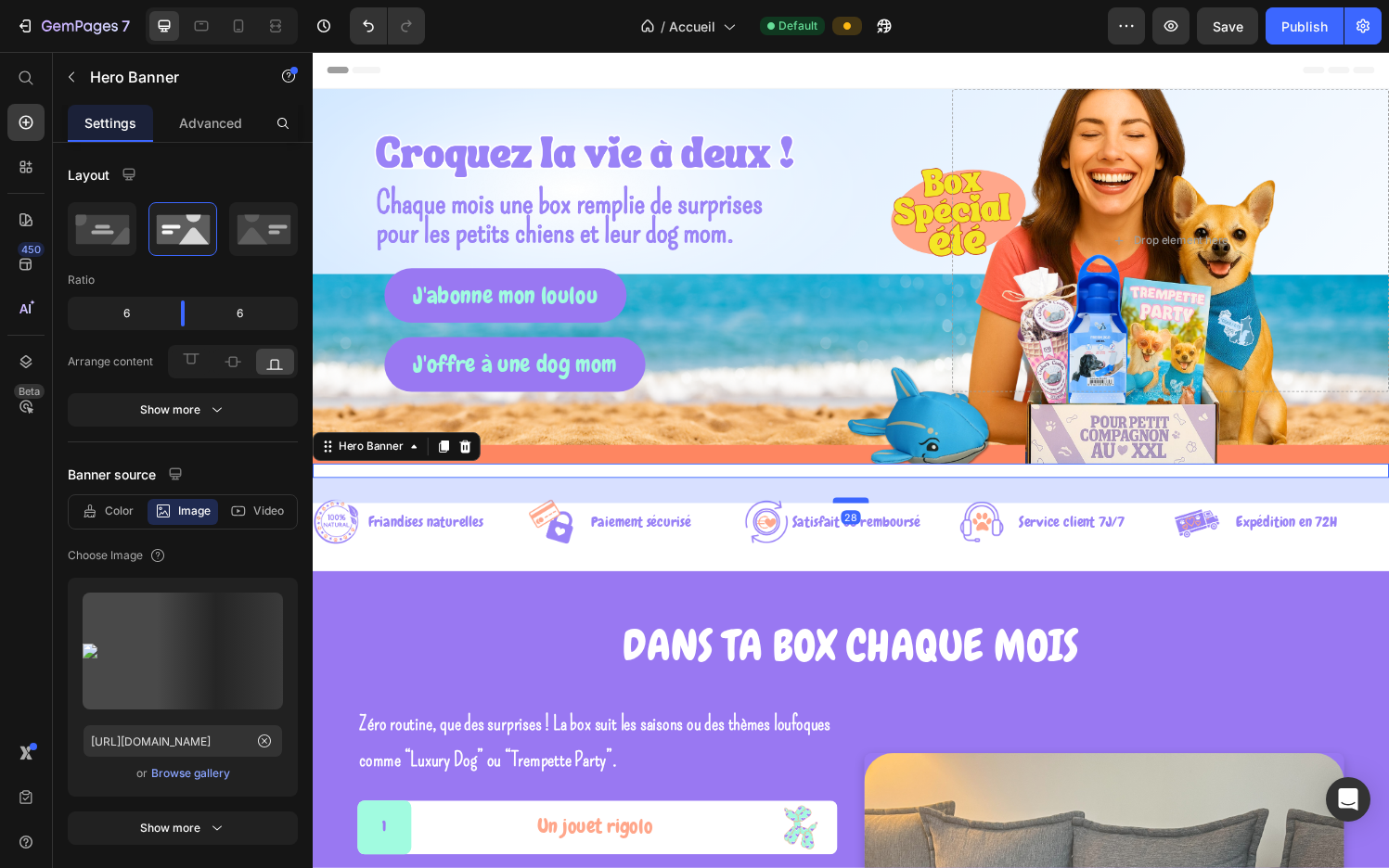 click at bounding box center (869, 516) 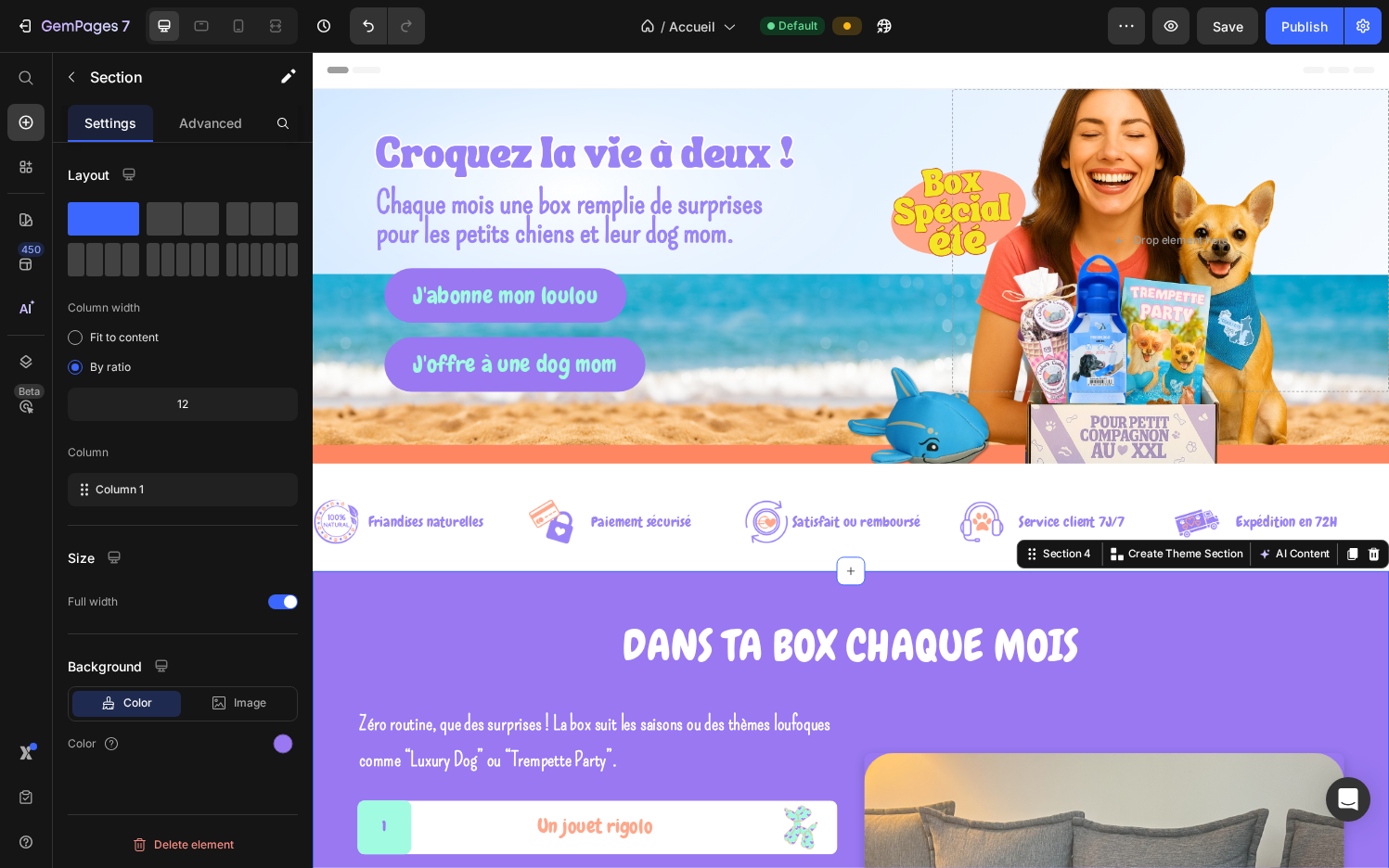click on "dANS TA BOX CHAQUE MOIS Heading Zéro routine, que des surprises ! La box suit les saisons ou des thèmes loufoques comme “Luxury Dog” ou “Trempette Party”. Text Block Image 1 Text Block Hero Banner Un jouet rigolo Text Block Image Row 2 Text Block Hero Banner Des friandises saines Text Block Image Row 3 Text Block Hero Banner Un accessoire mode ou lifestyle Text Block Image Row 4 Text Block Hero Banner Une surprise pour la dog mom Text Block Image Row 5 Text Block Hero Banner Le Truffe Mag Text Block Image Row Row Je surprends mon loulou avec une box ! Button Livraison incluse. Formule sans engagement disponible. Text Block Image Row Section 4   Create Theme Section AI Content Write with GemAI What would you like to describe here? Tone and Voice Persuasive Product Box Itsy Lover Forever Show more Generate" at bounding box center [869, 987] 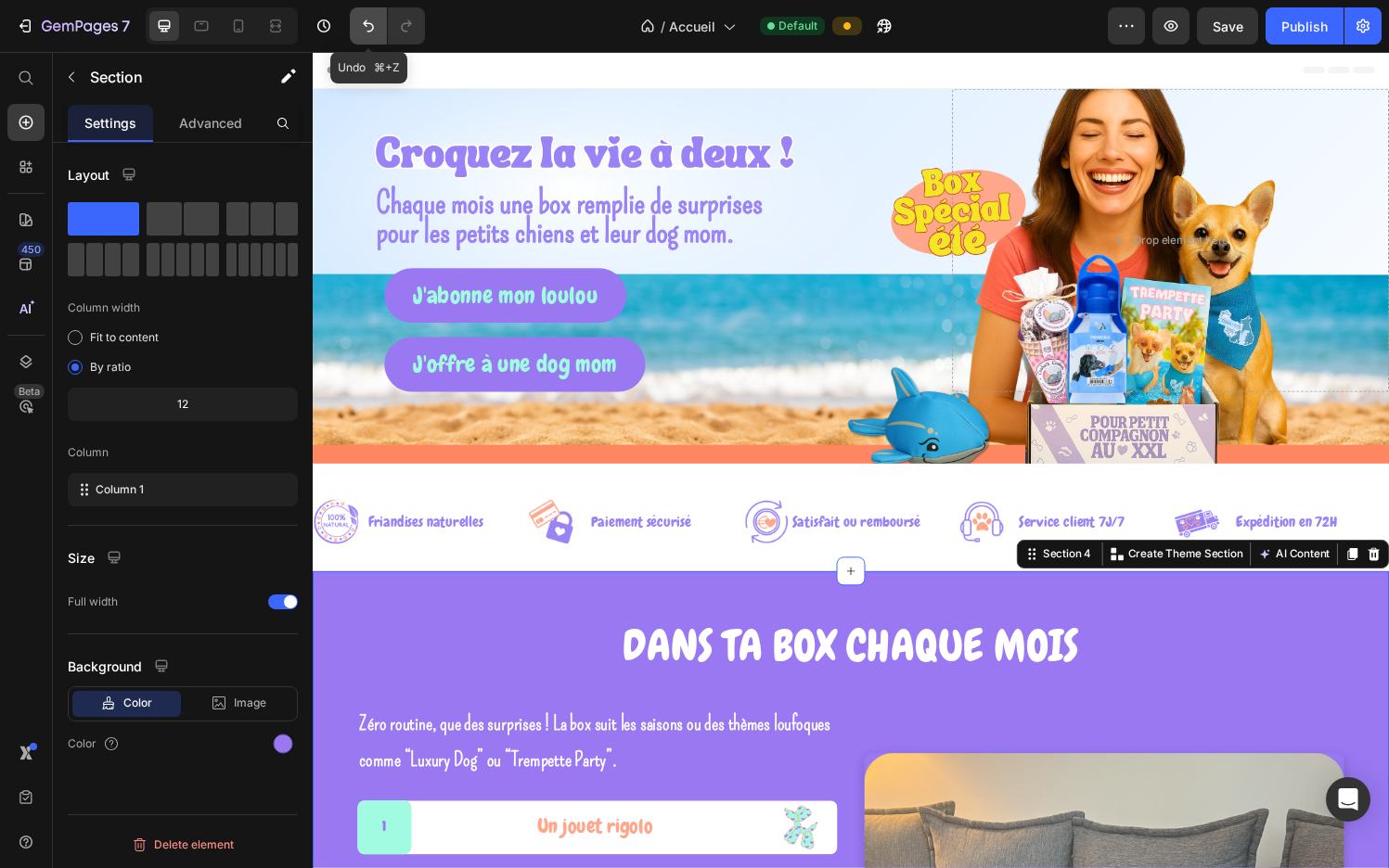click 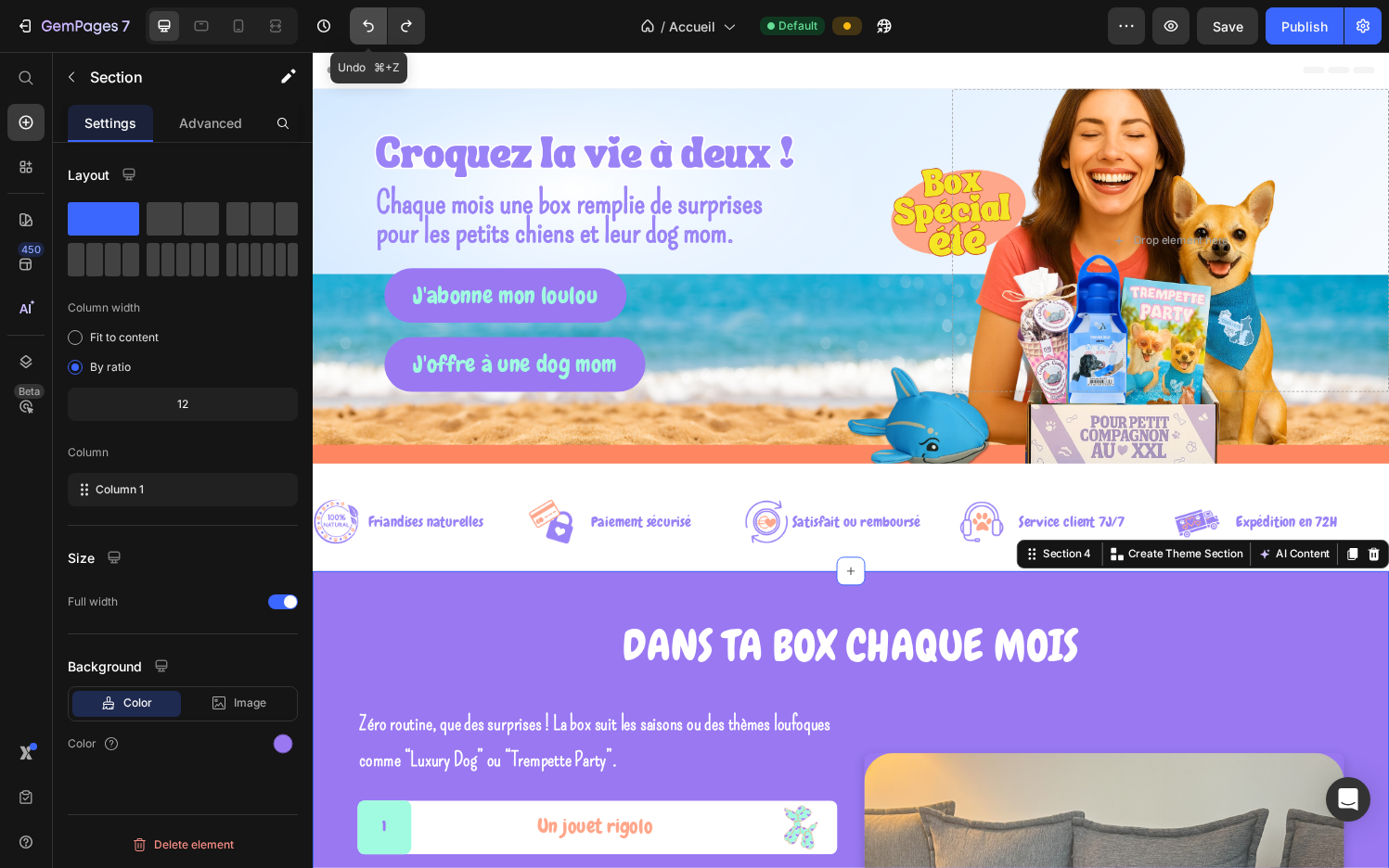 click 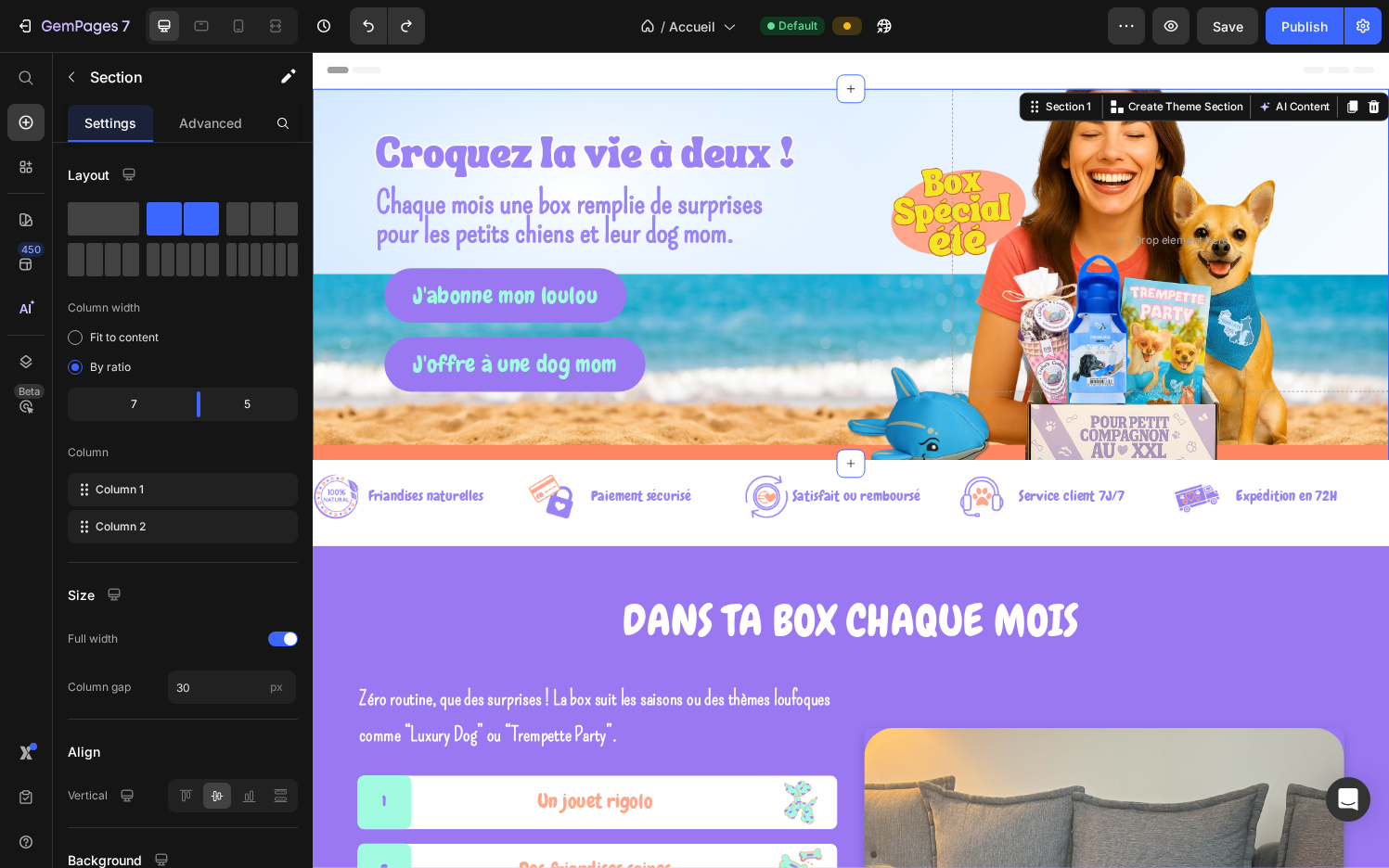 click on "J'abonne mon loulou Button J'offre à une dog mom Button Row" at bounding box center [629, 247] 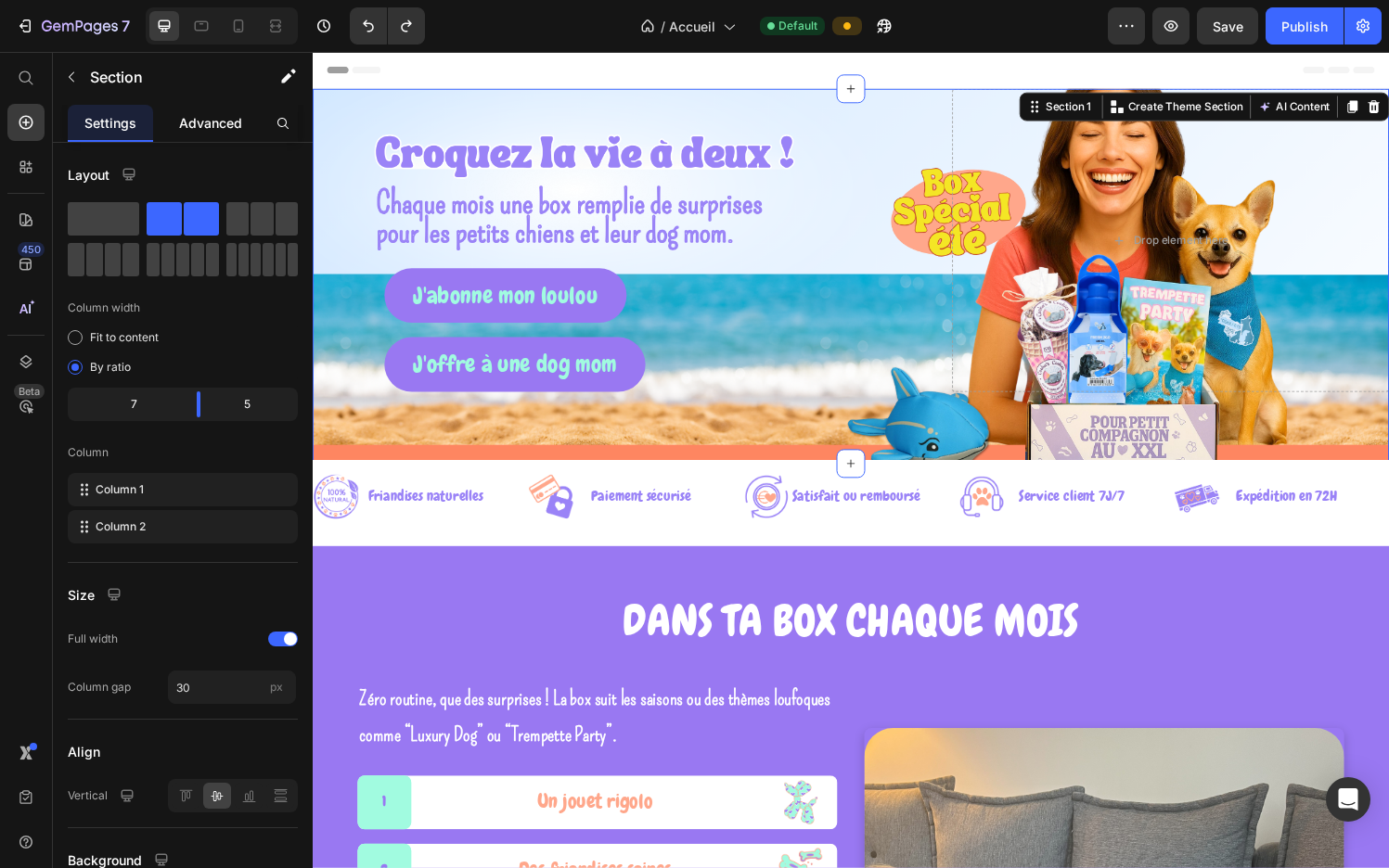 click on "Advanced" at bounding box center [211, 122] 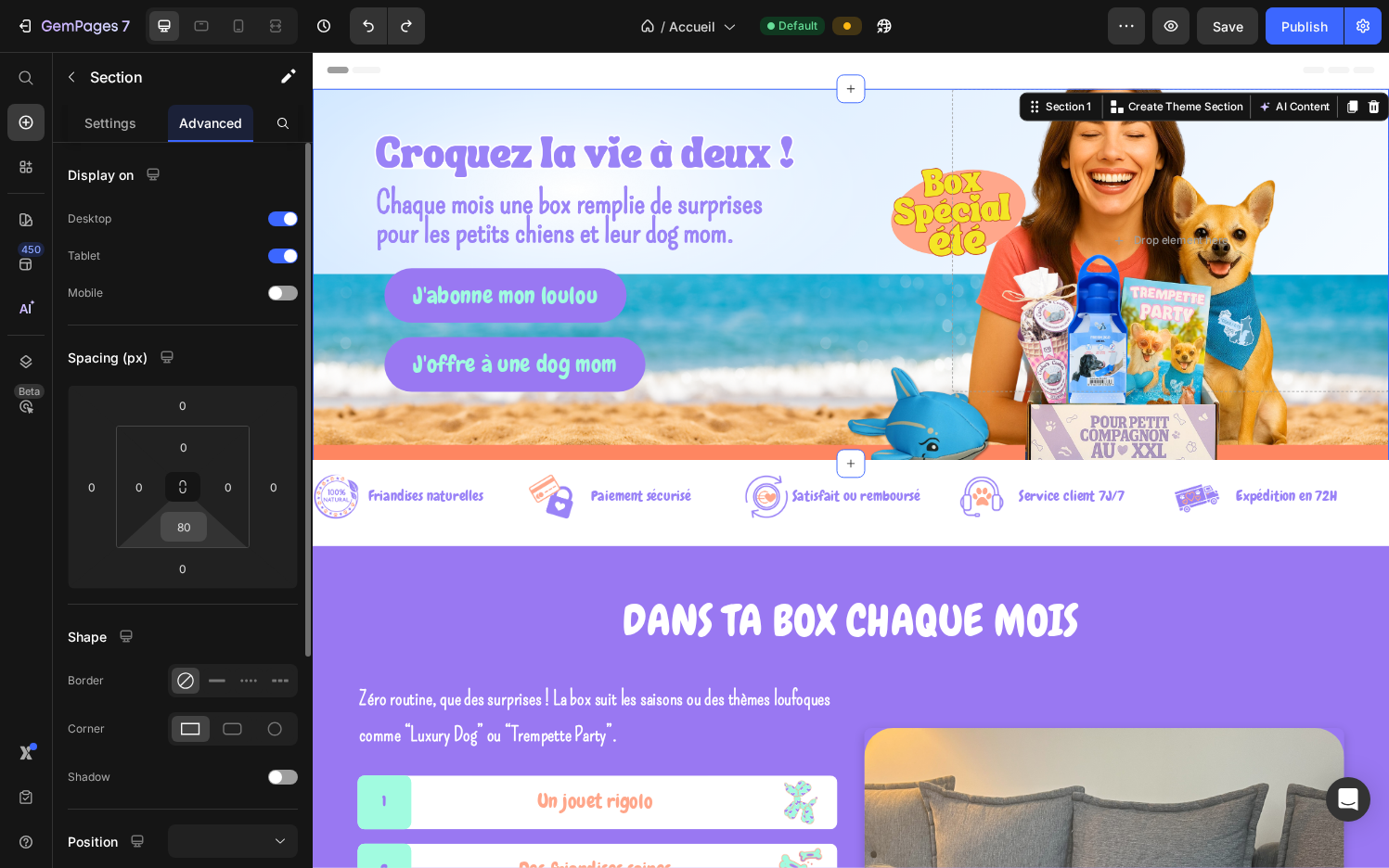 click on "80" at bounding box center (184, 527) 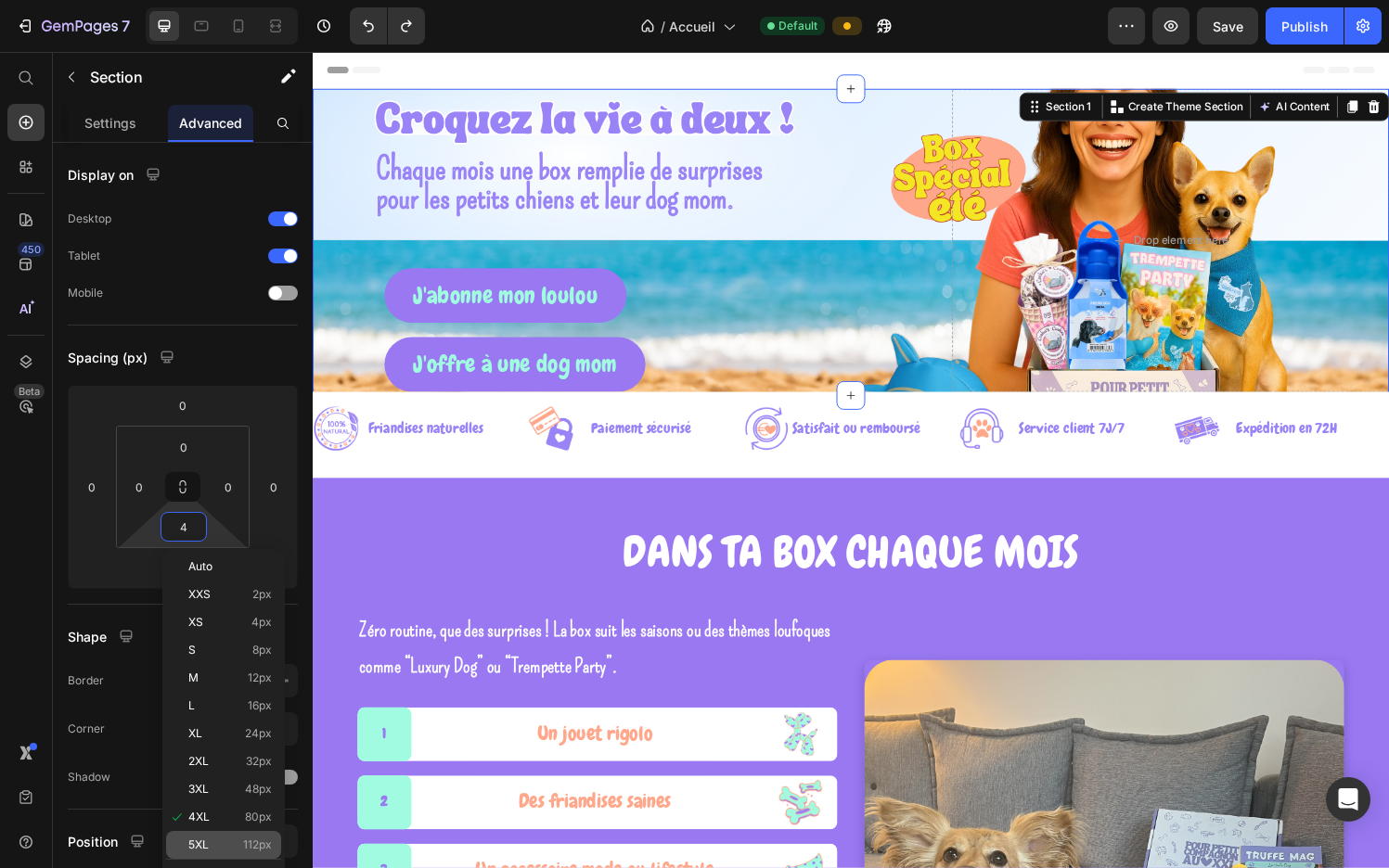 click on "5XL 112px" at bounding box center (230, 845) 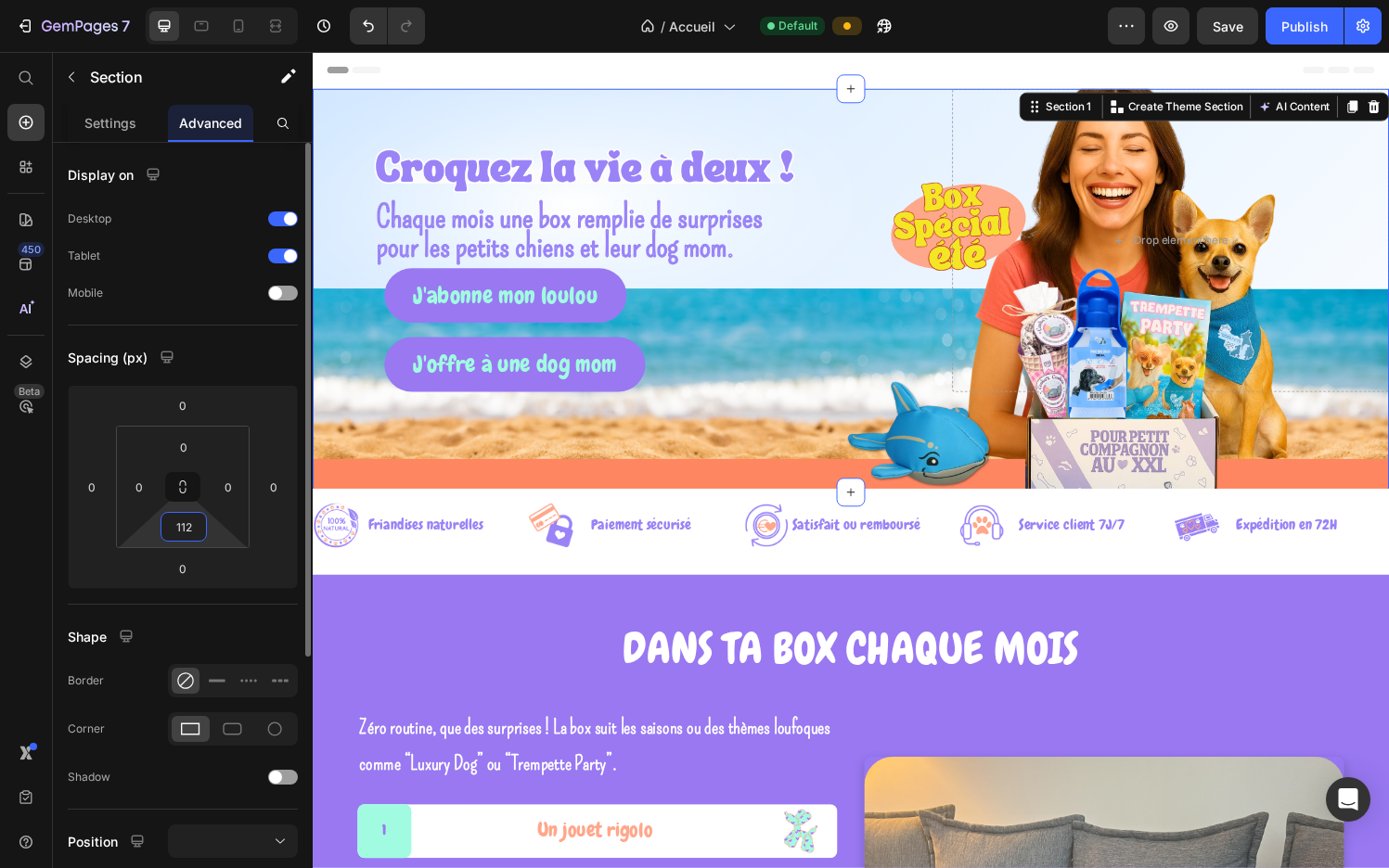 click on "112" at bounding box center [184, 527] 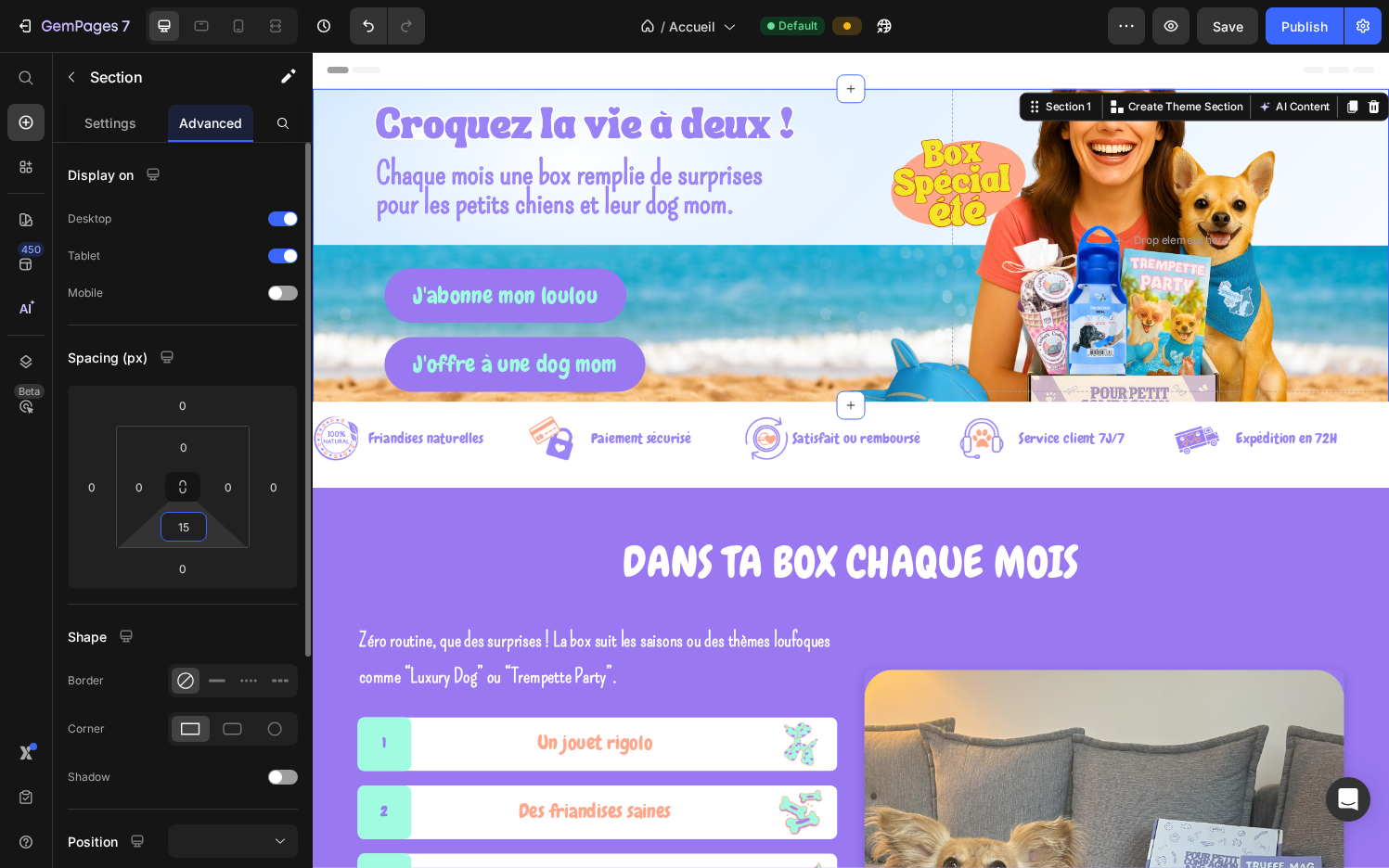 type on "150" 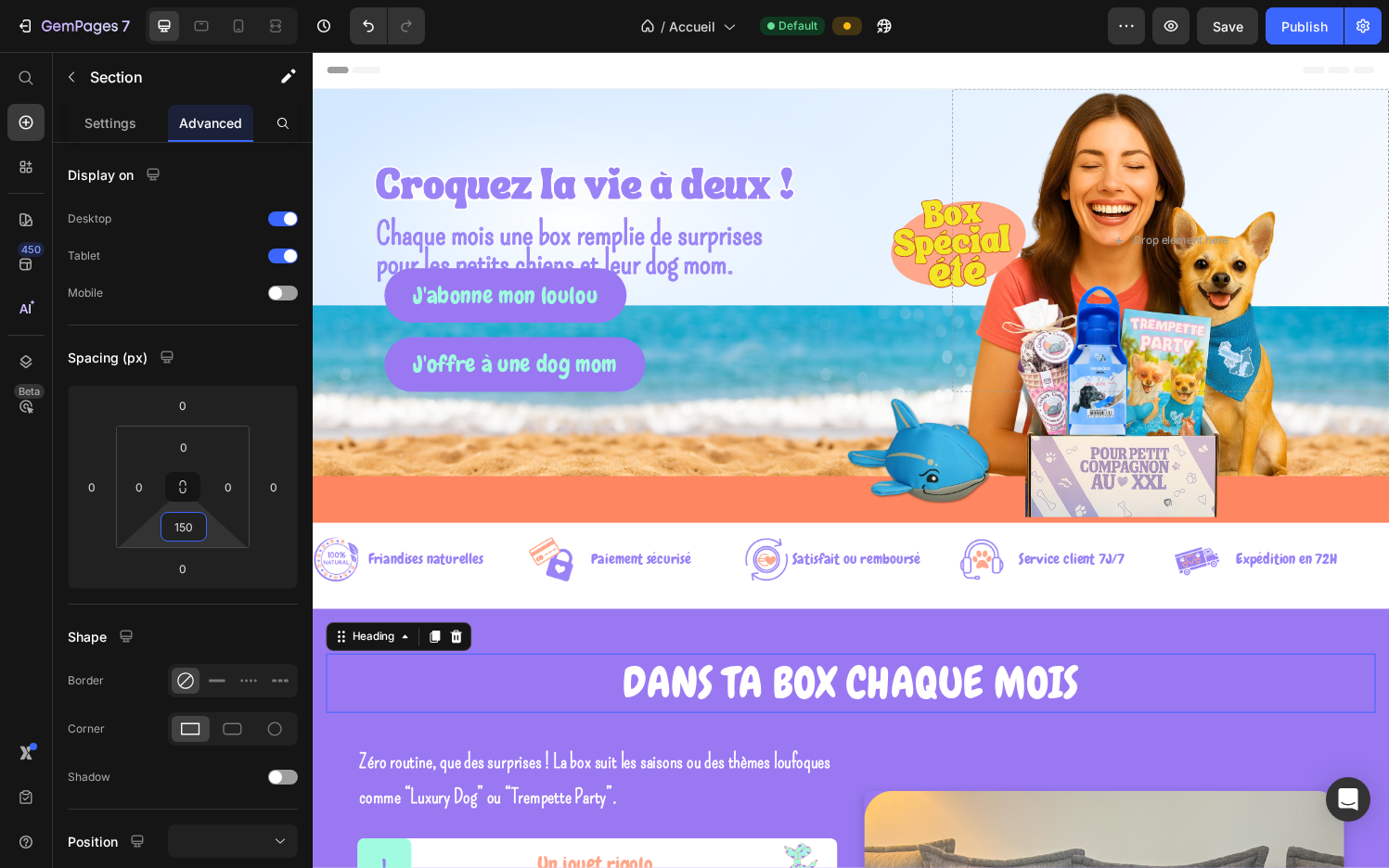 click on "dANS TA BOX CHAQUE MOIS" at bounding box center (869, 705) 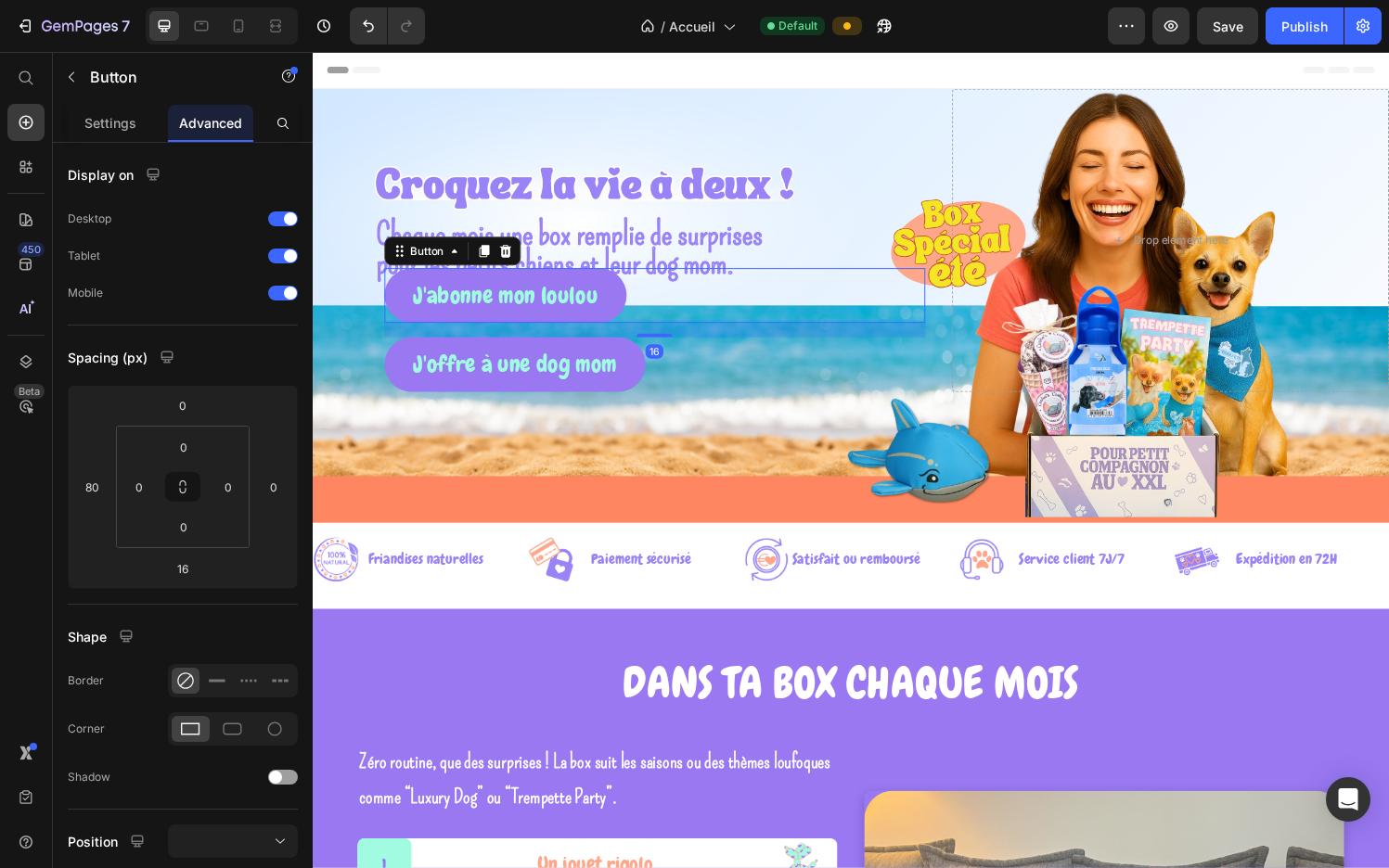 click on "J'abonne mon loulou Button   16" at bounding box center [666, 303] 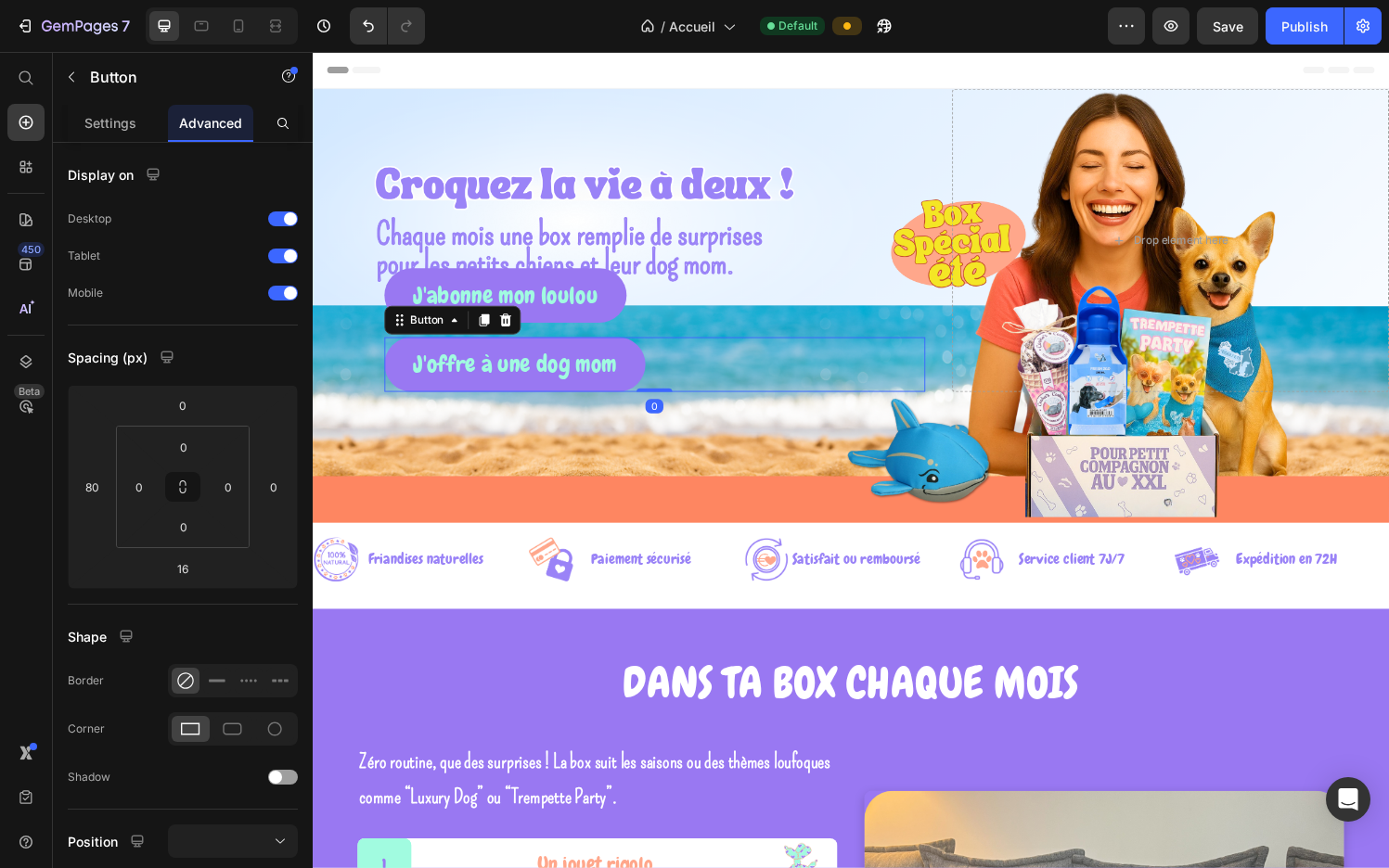 click on "J'offre à une dog mom Button   0" at bounding box center (666, 375) 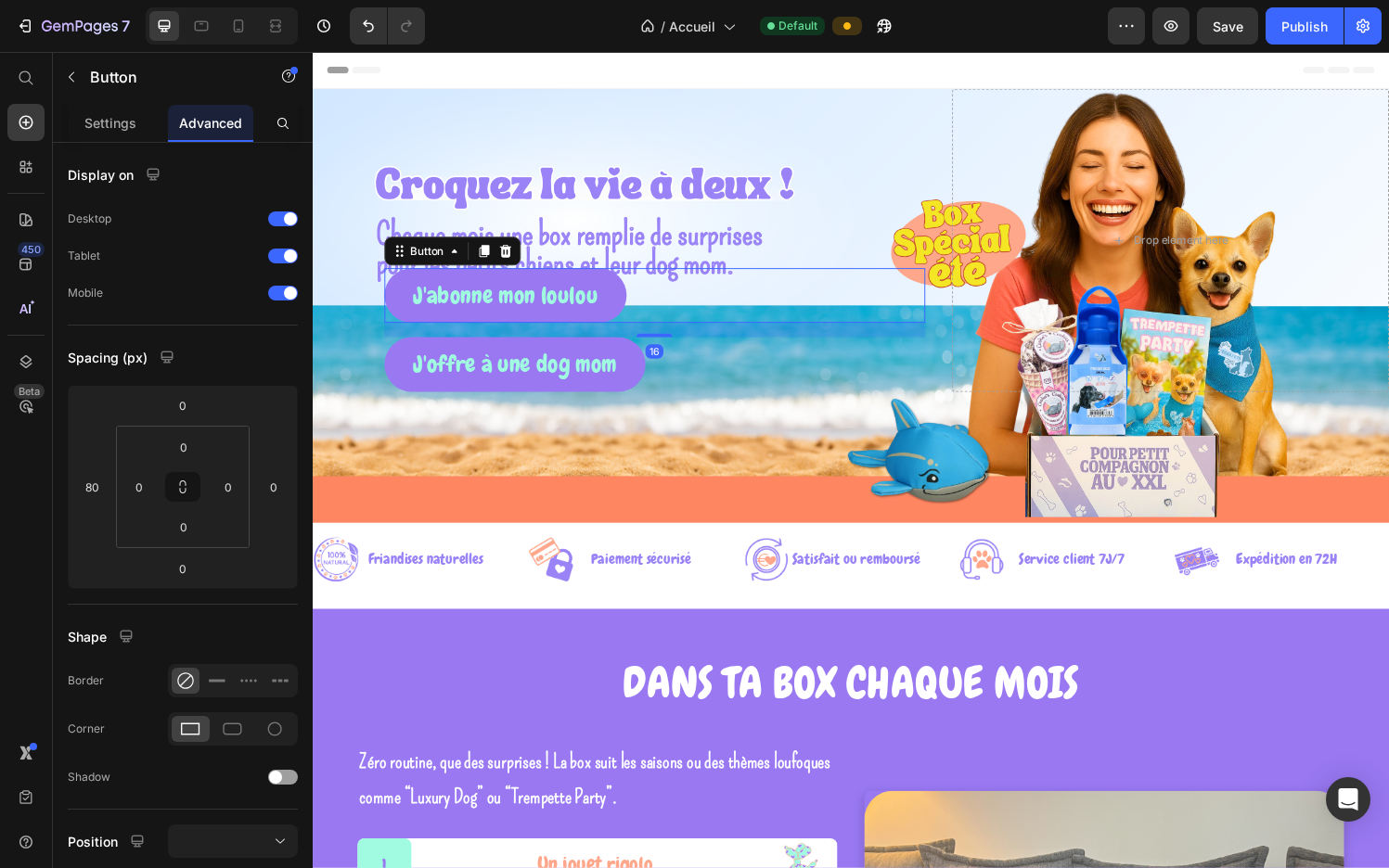 click on "J'abonne mon loulou Button   16" at bounding box center (666, 303) 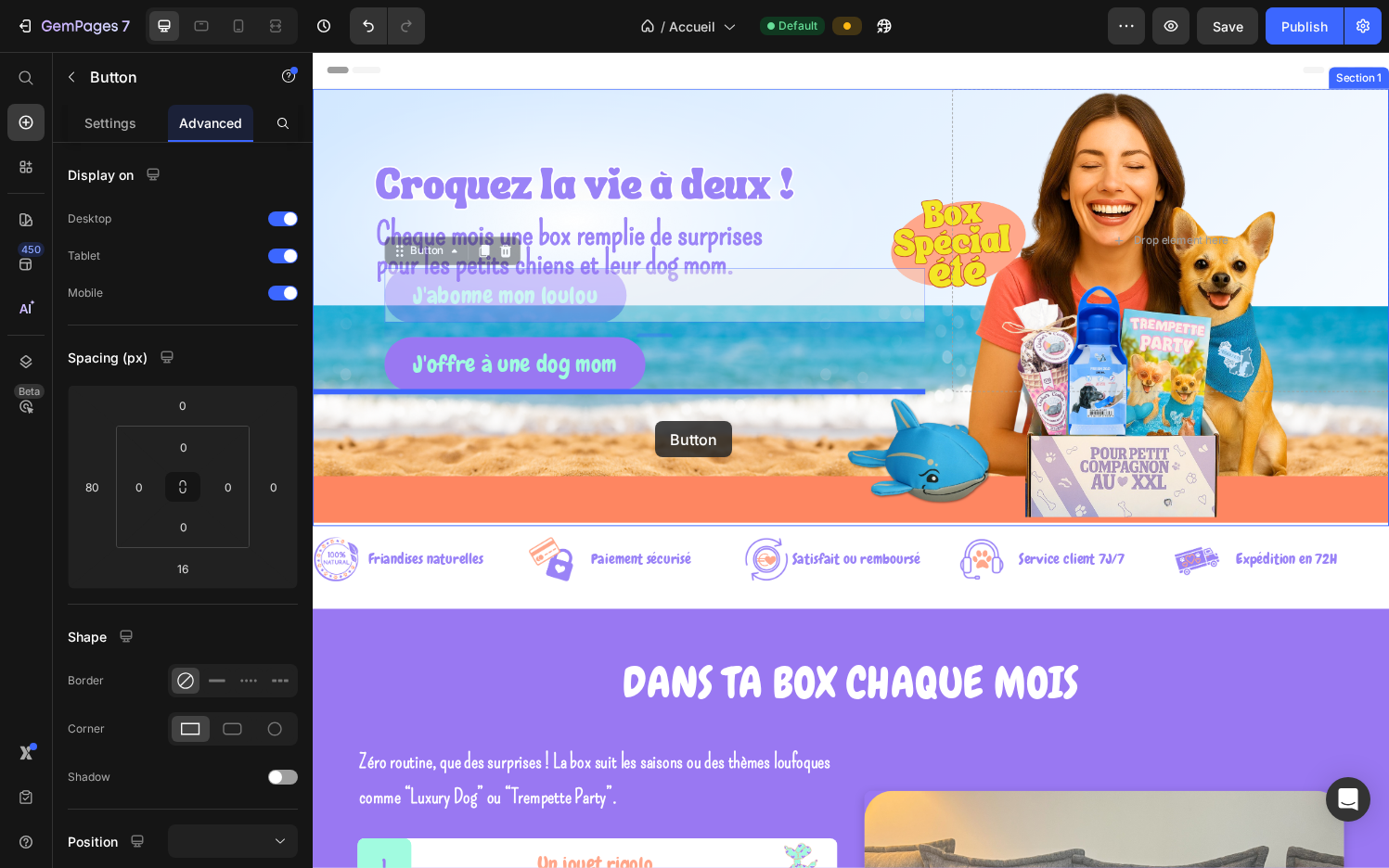 drag, startPoint x: 676, startPoint y: 308, endPoint x: 667, endPoint y: 434, distance: 126.32102 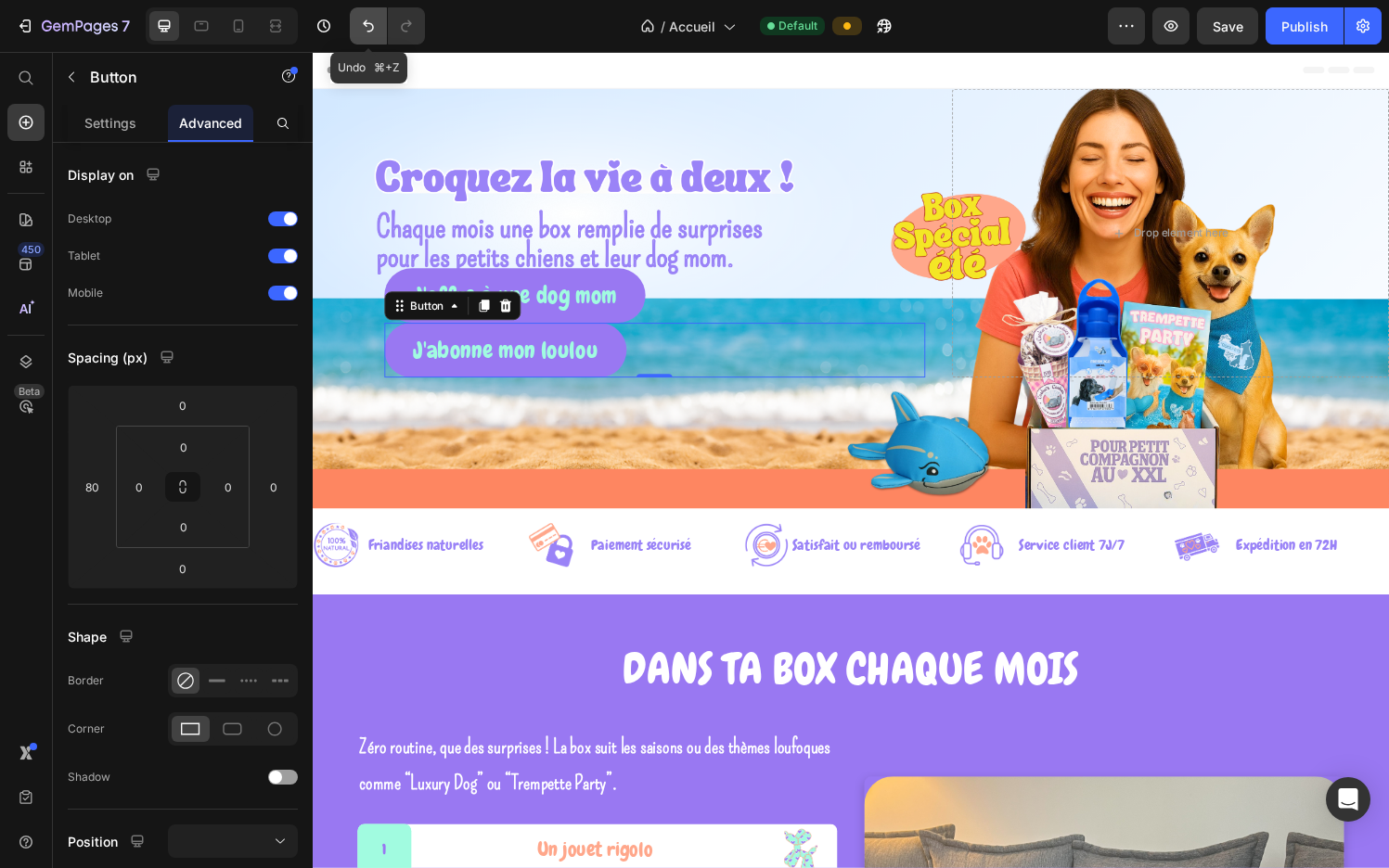 click 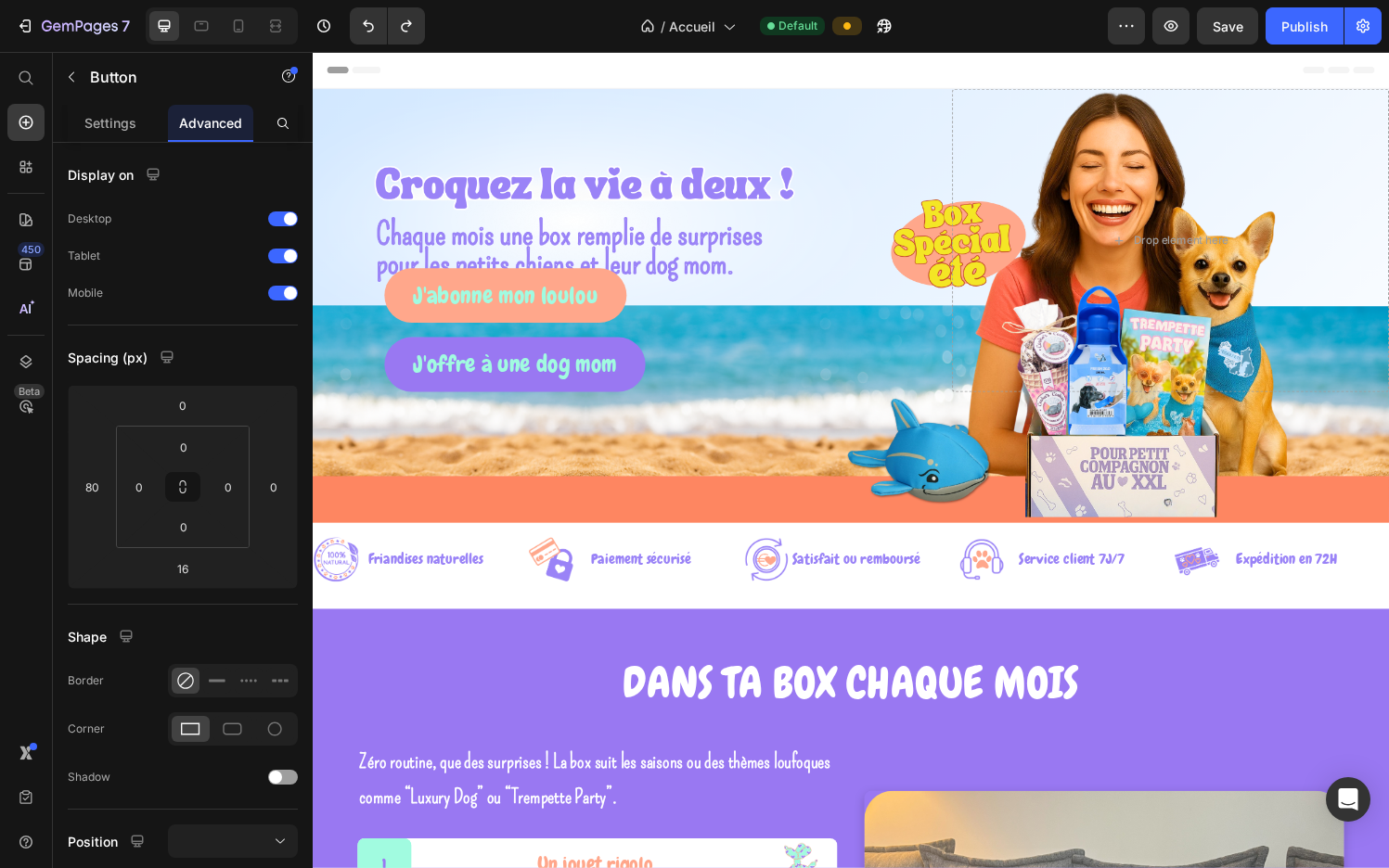click on "J'abonne mon loulou" at bounding box center [512, 303] 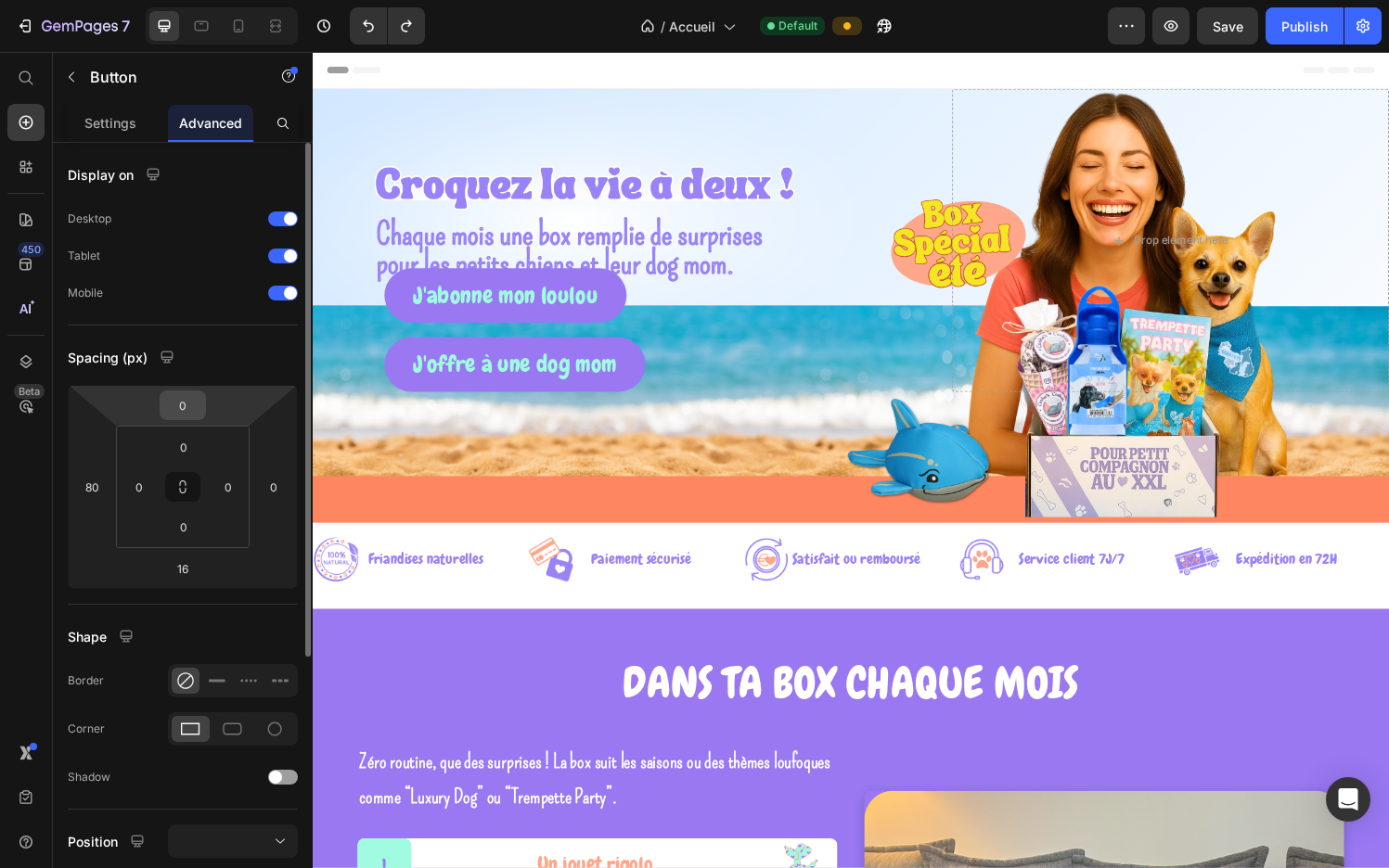 click on "0" at bounding box center [183, 405] 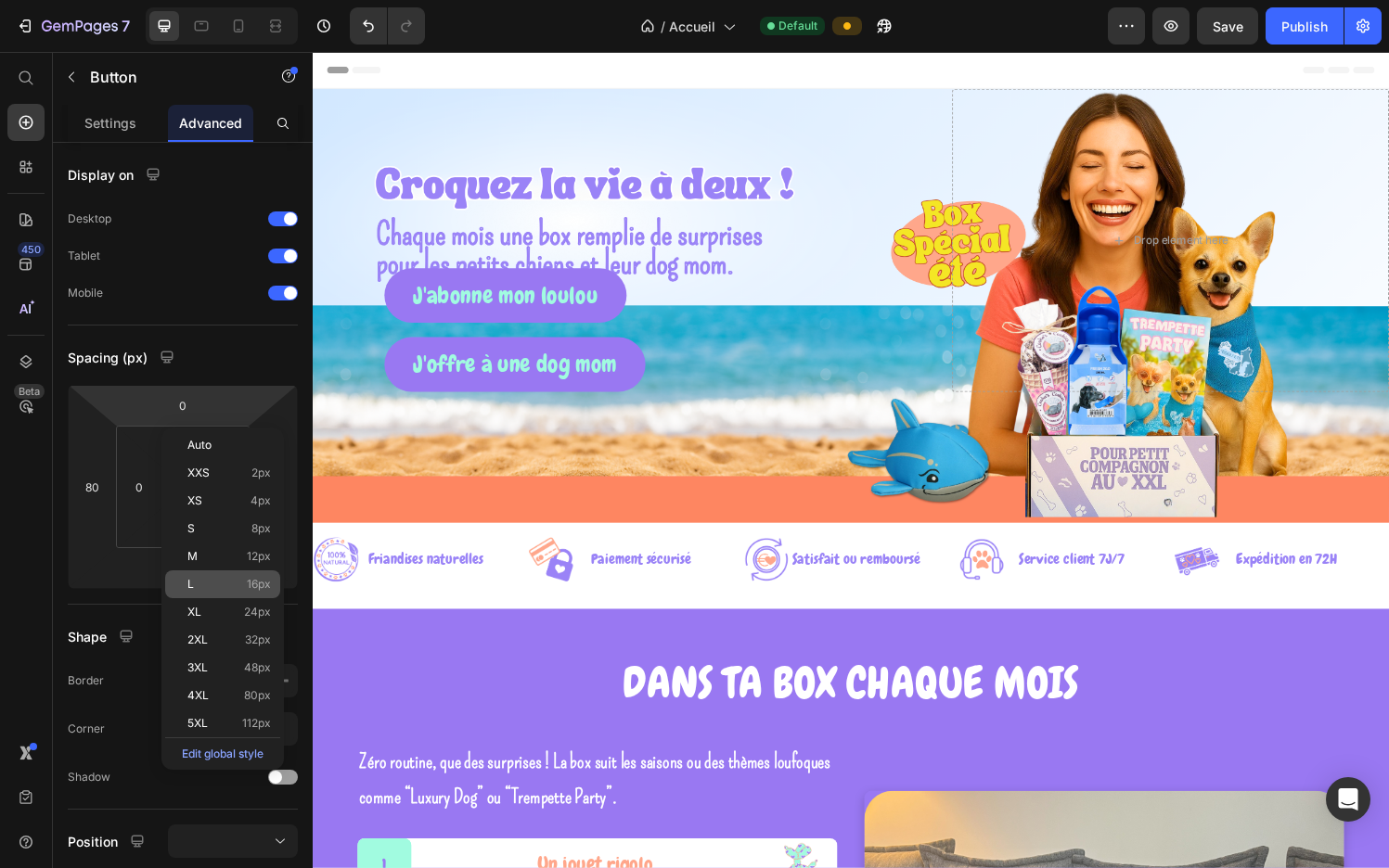 click on "L 16px" 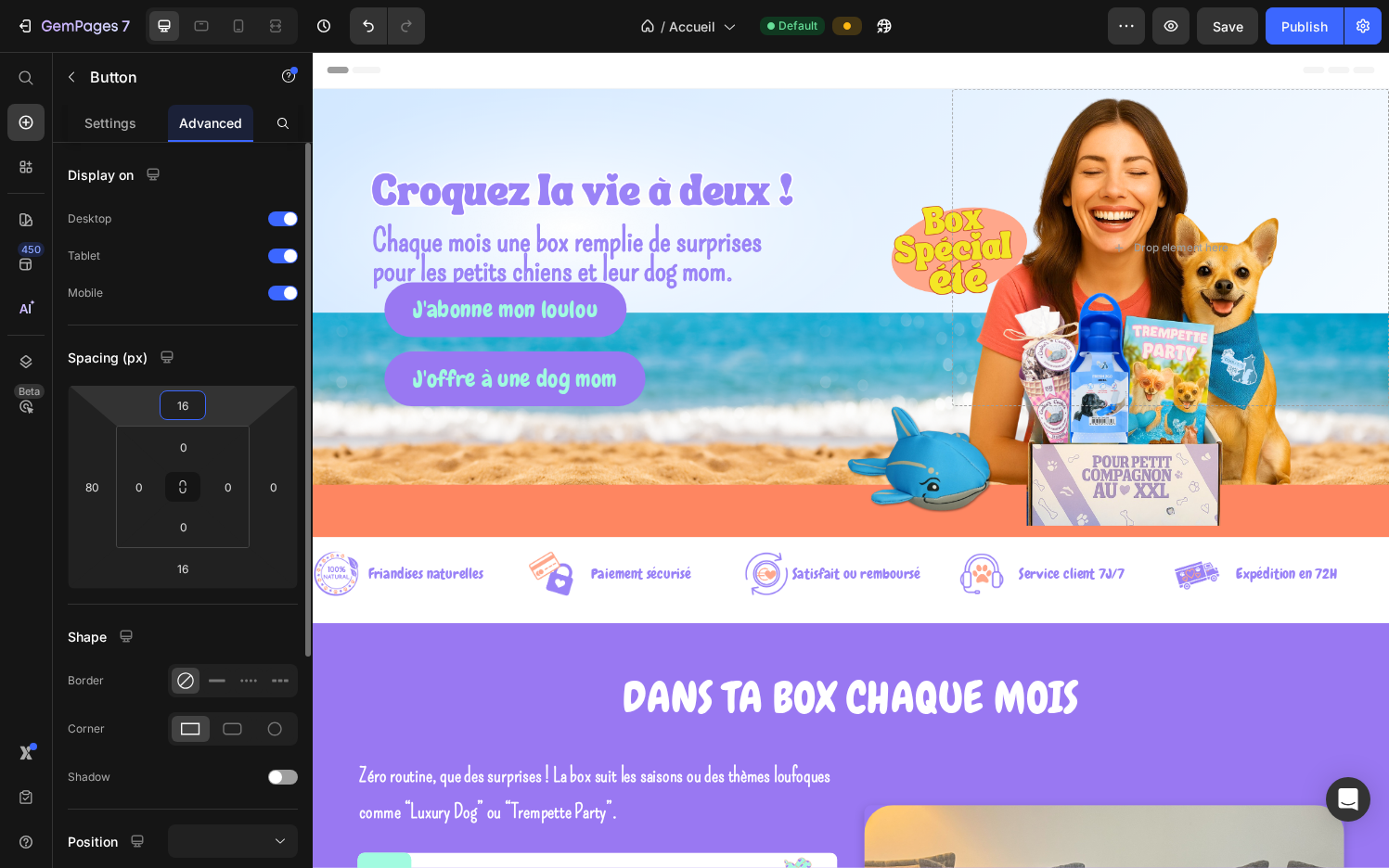 click on "16" at bounding box center (183, 405) 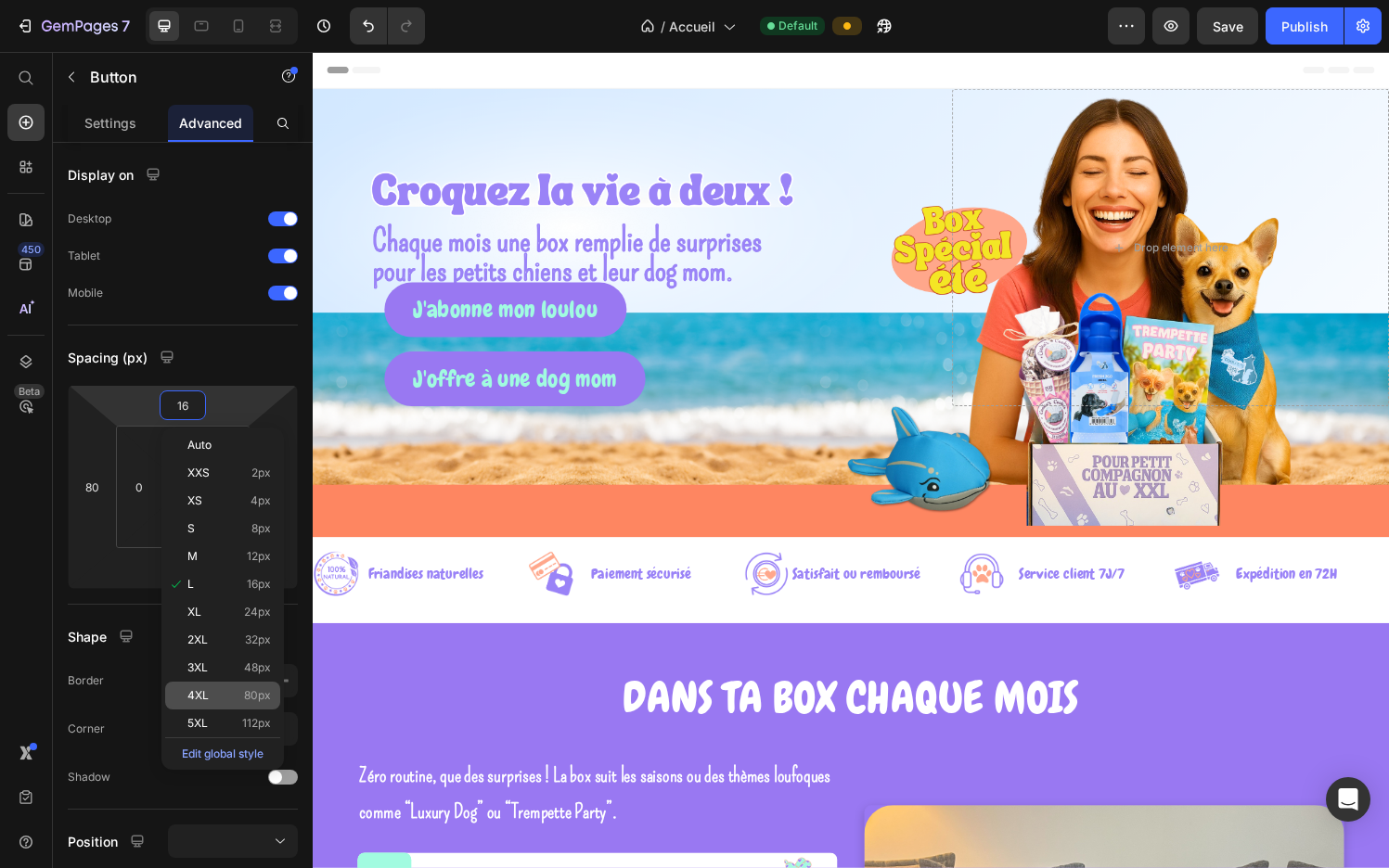 click on "4XL 80px" at bounding box center [229, 696] 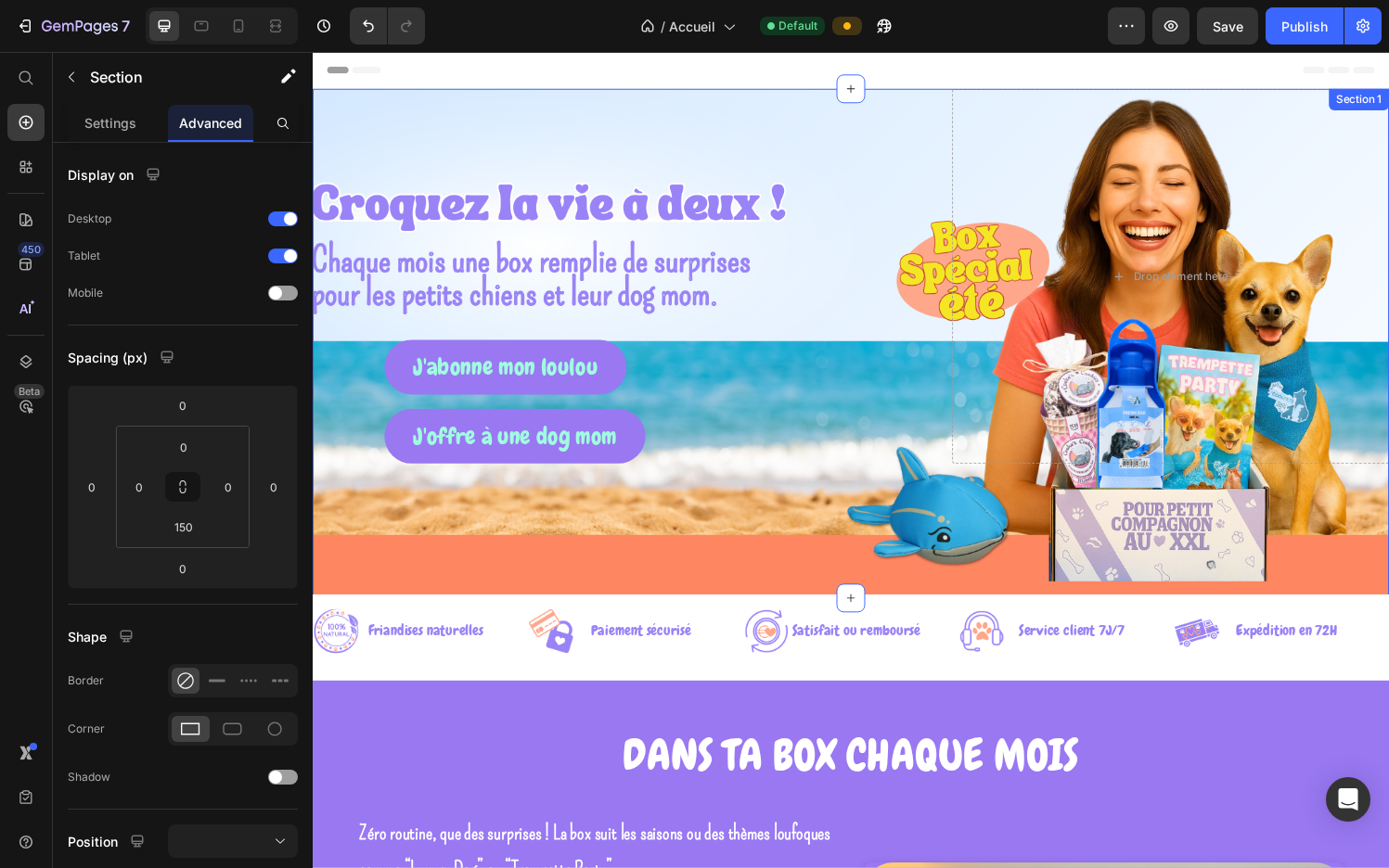 click on "J'abonne mon loulou Button J'offre à une dog mom Button Row
Drop element here Section 1" at bounding box center (869, 353) 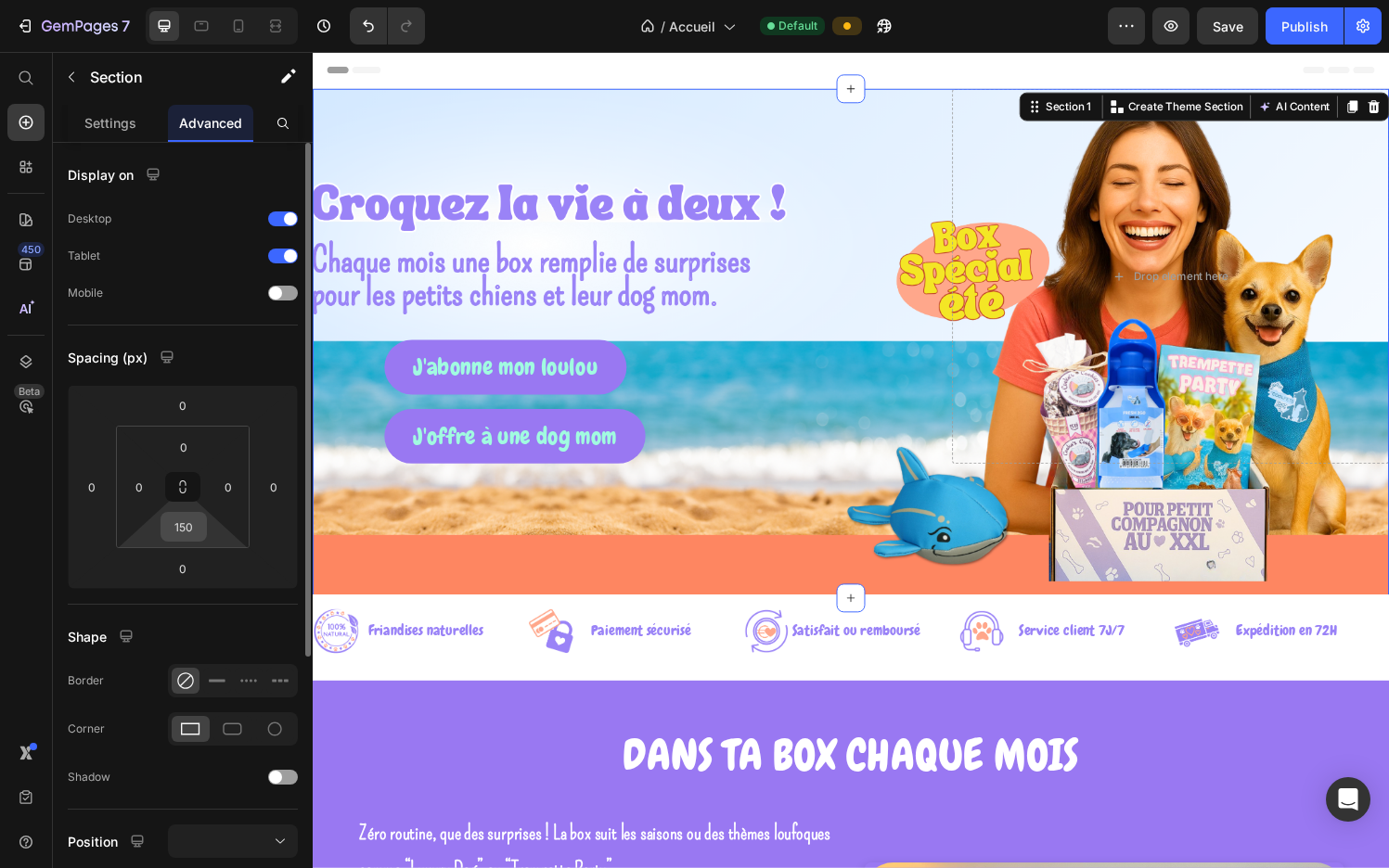 click on "150" at bounding box center [184, 527] 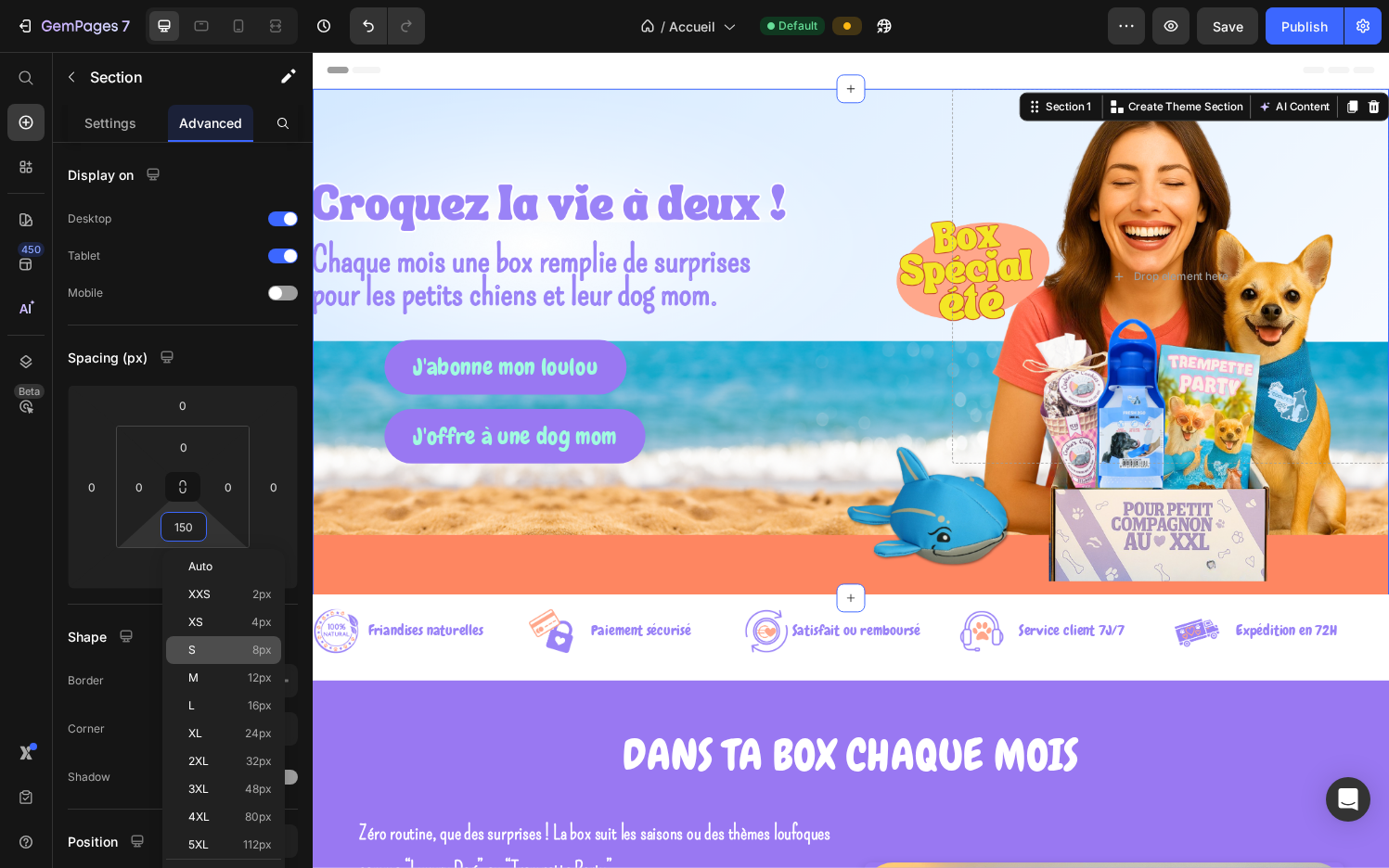click on "S 8px" at bounding box center [230, 650] 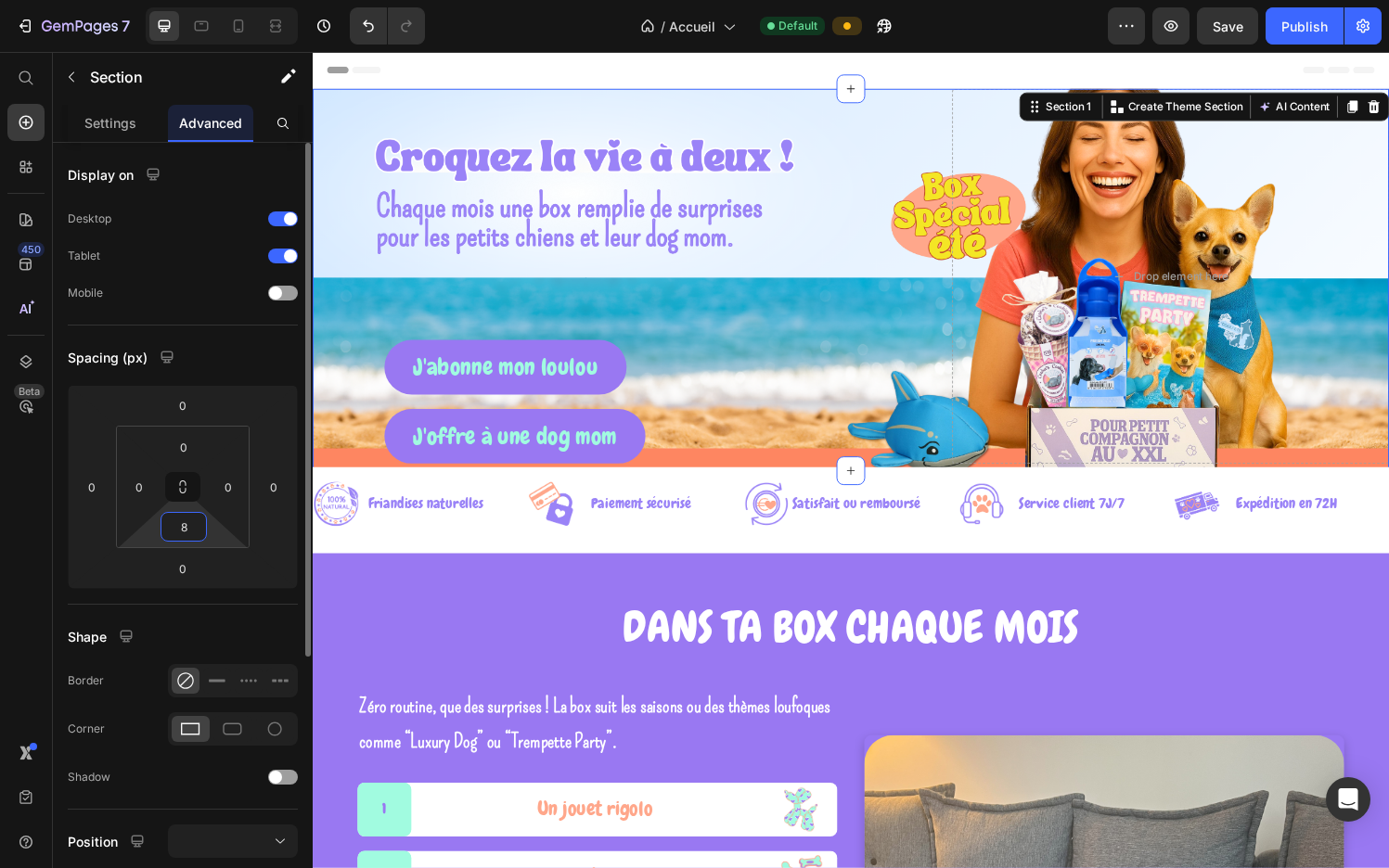click on "8" at bounding box center [184, 527] 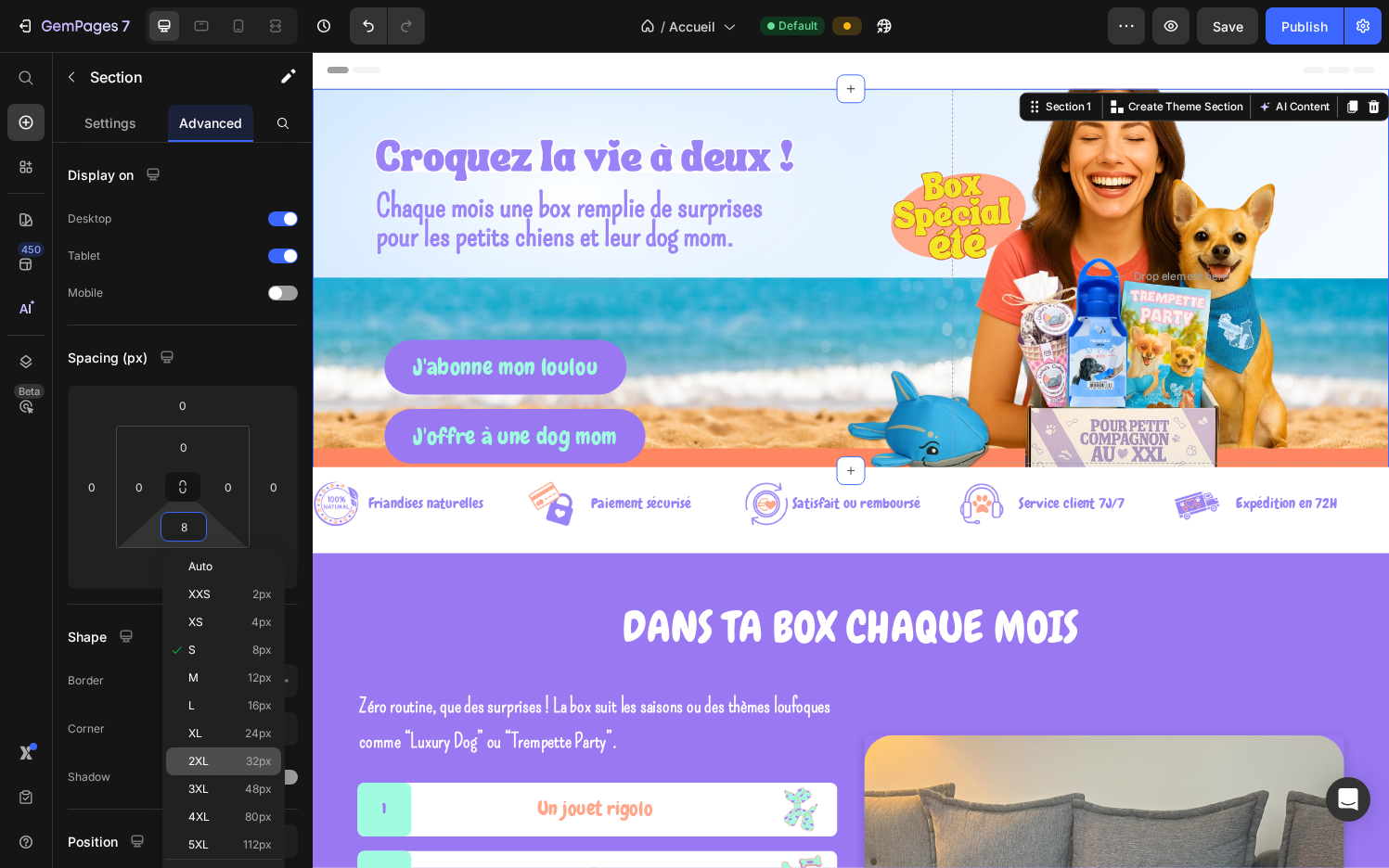 click on "2XL 32px" 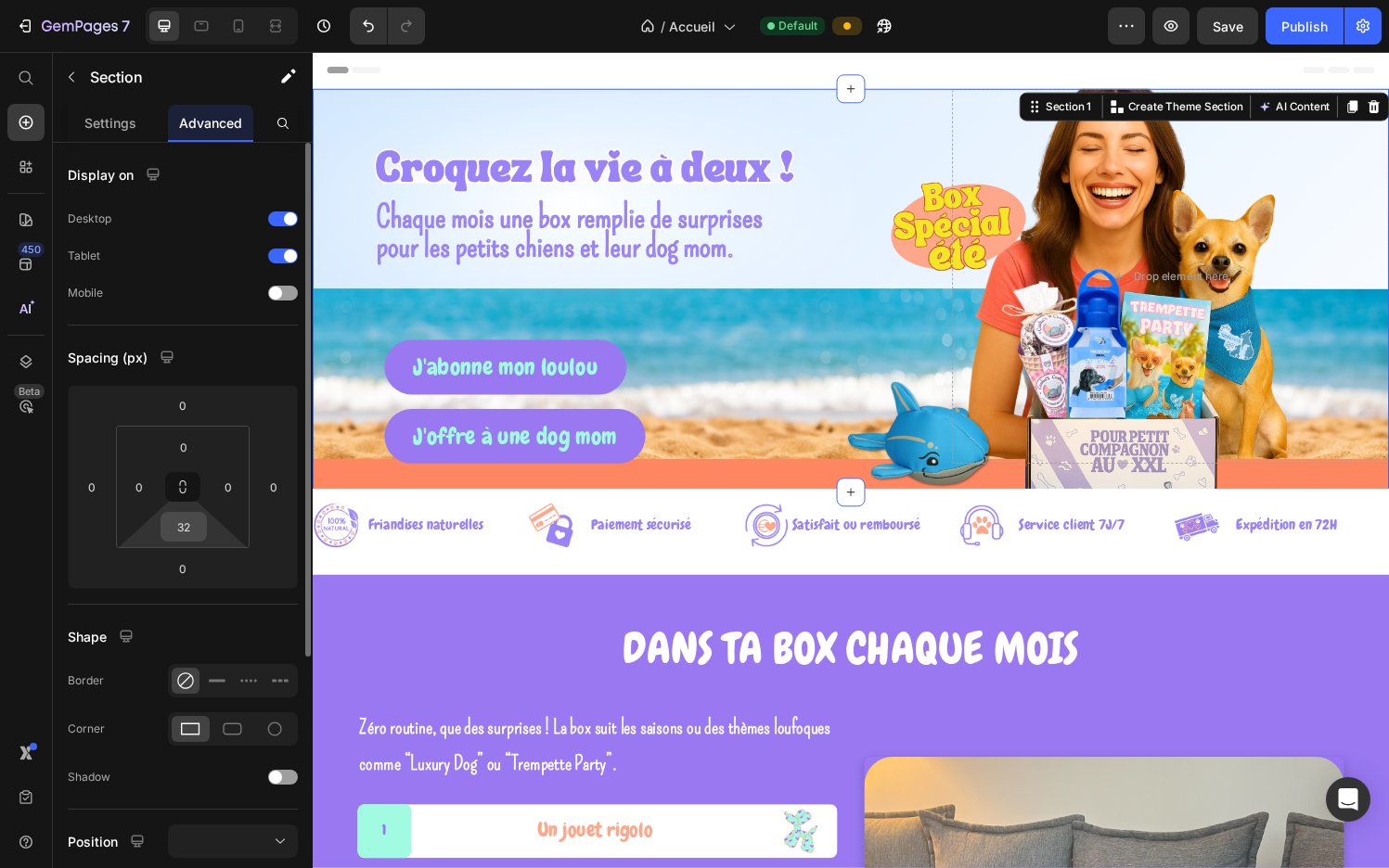 click on "32" at bounding box center (184, 527) 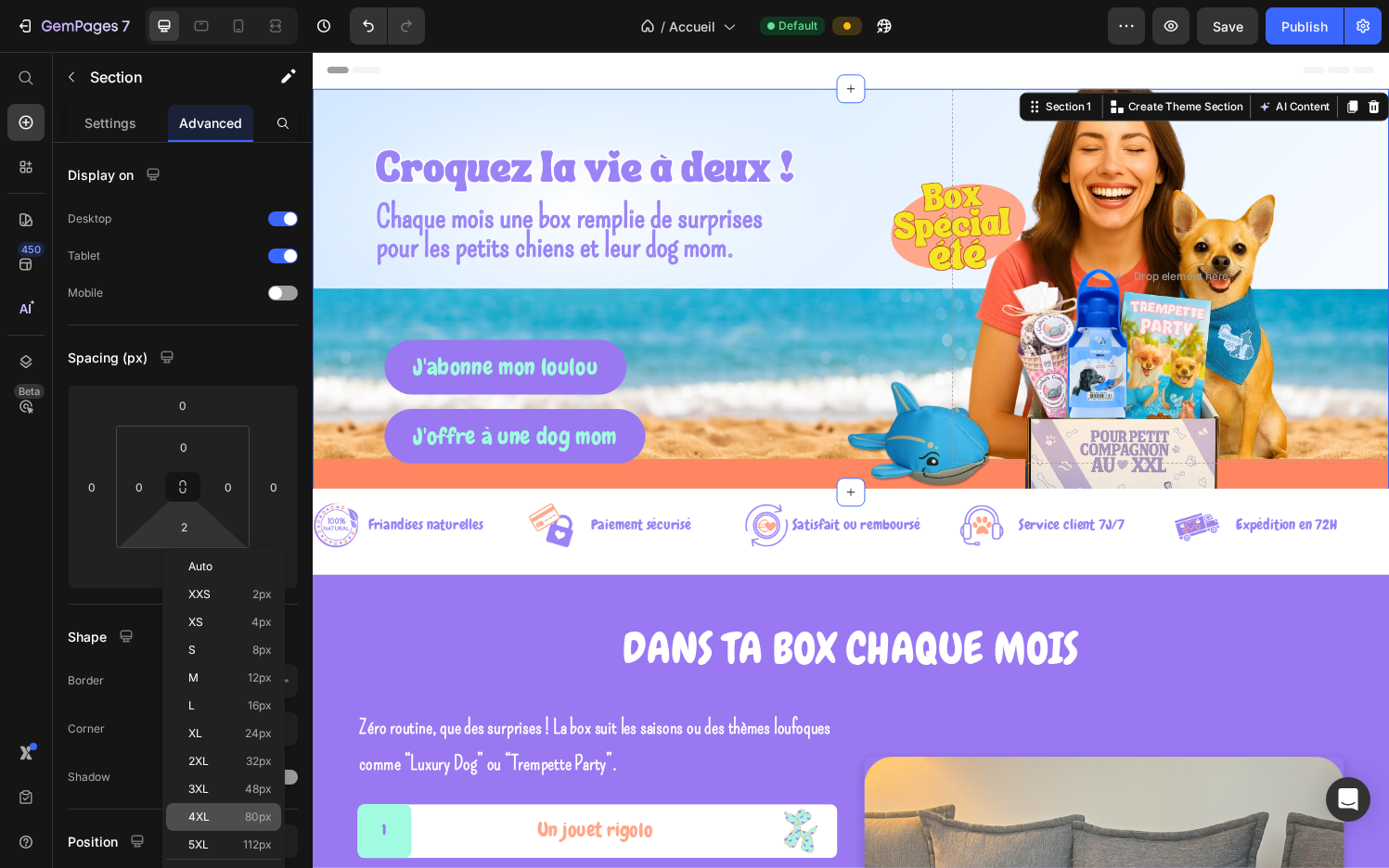 click on "4XL 80px" at bounding box center [230, 817] 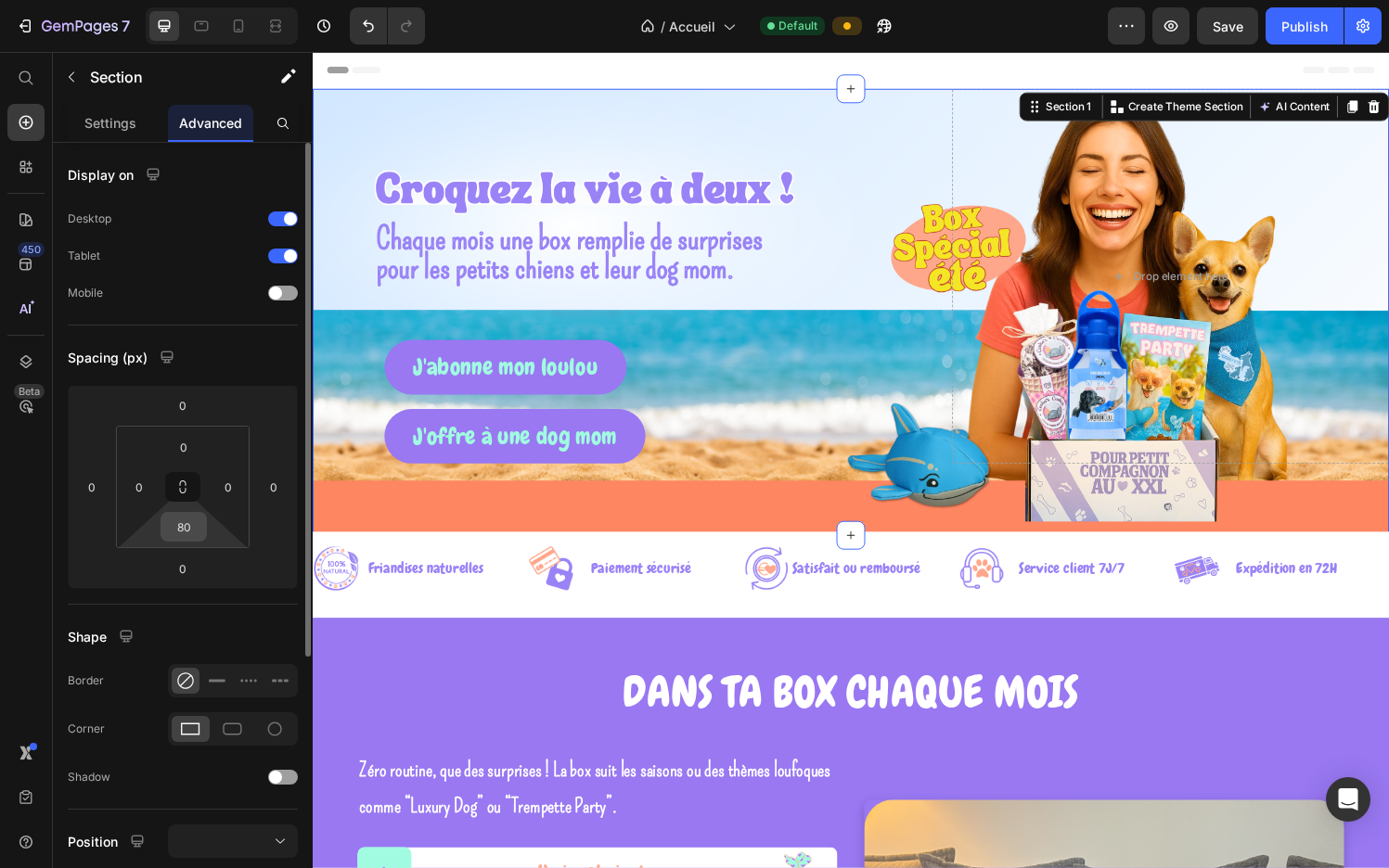 click on "80" at bounding box center [184, 527] 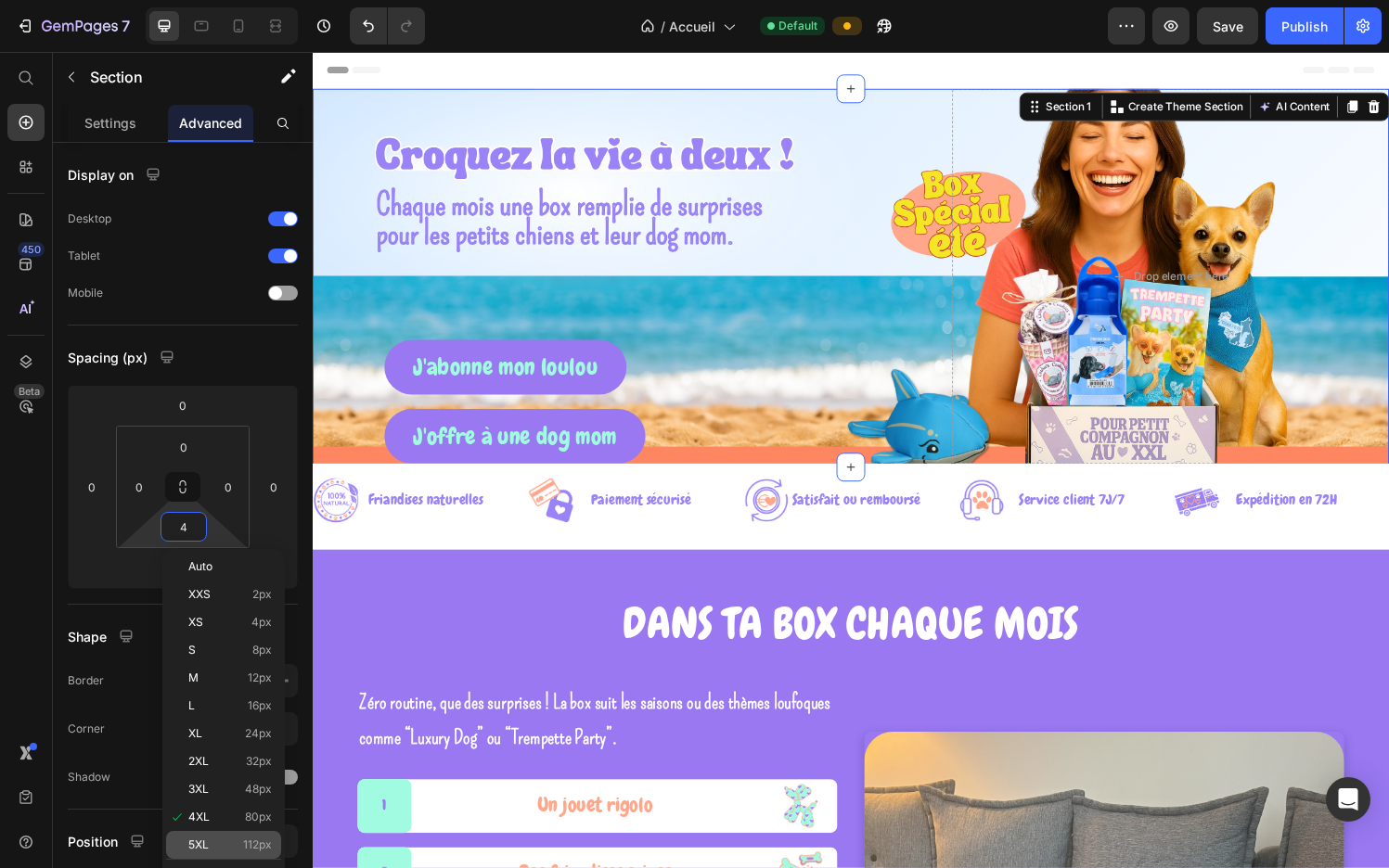 click on "5XL 112px" 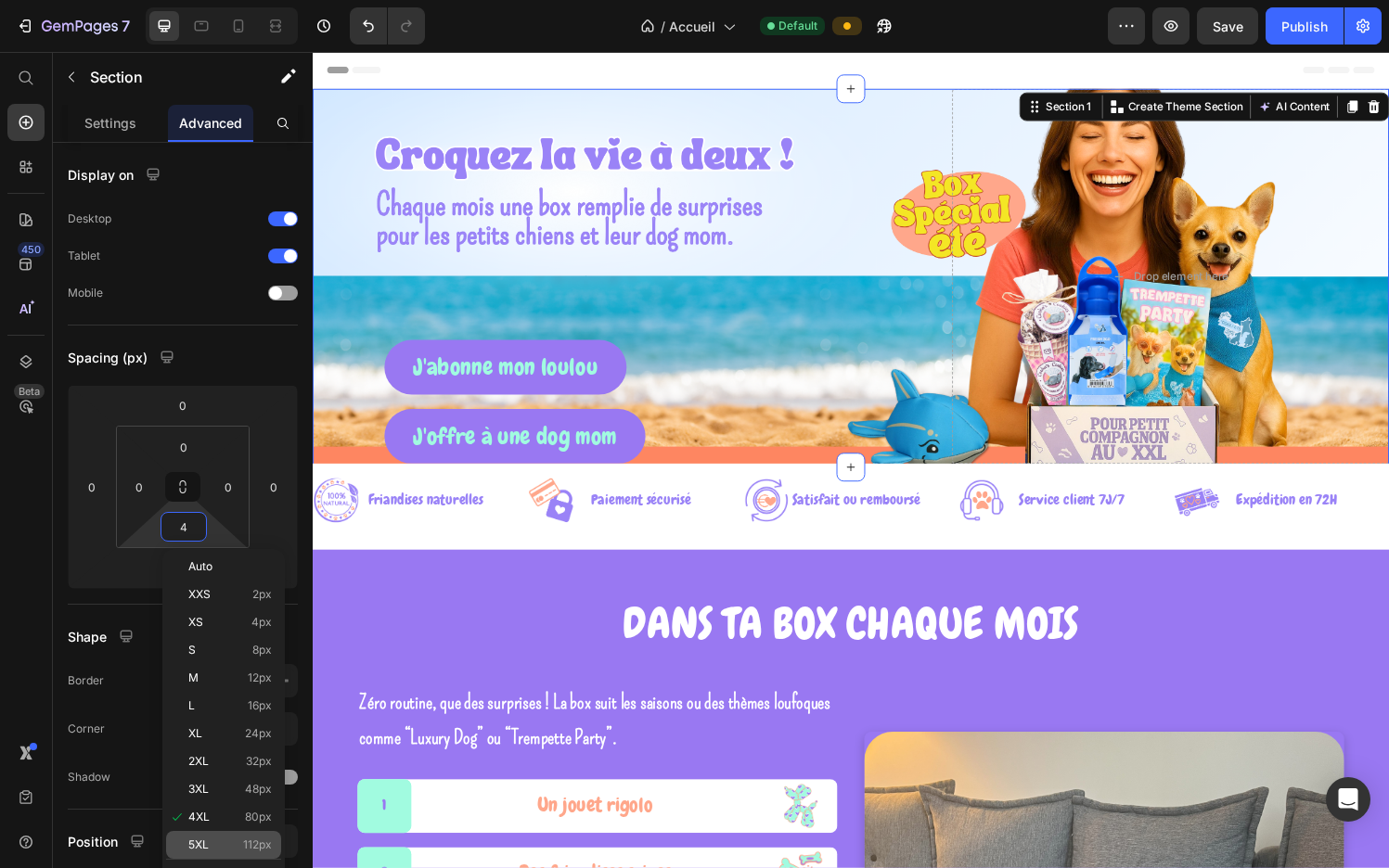 type on "112" 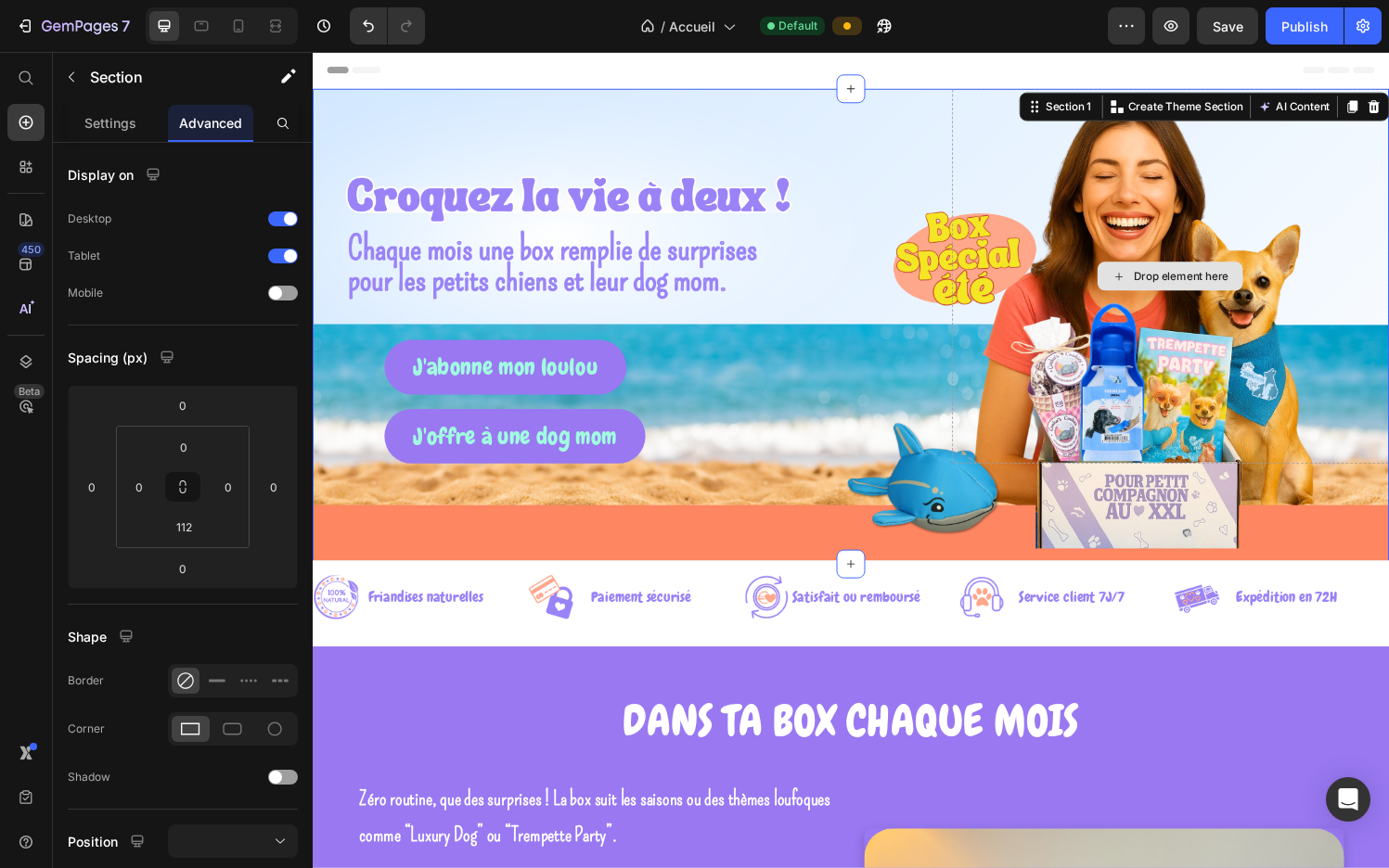 click on "Drop element here" at bounding box center [1201, 284] 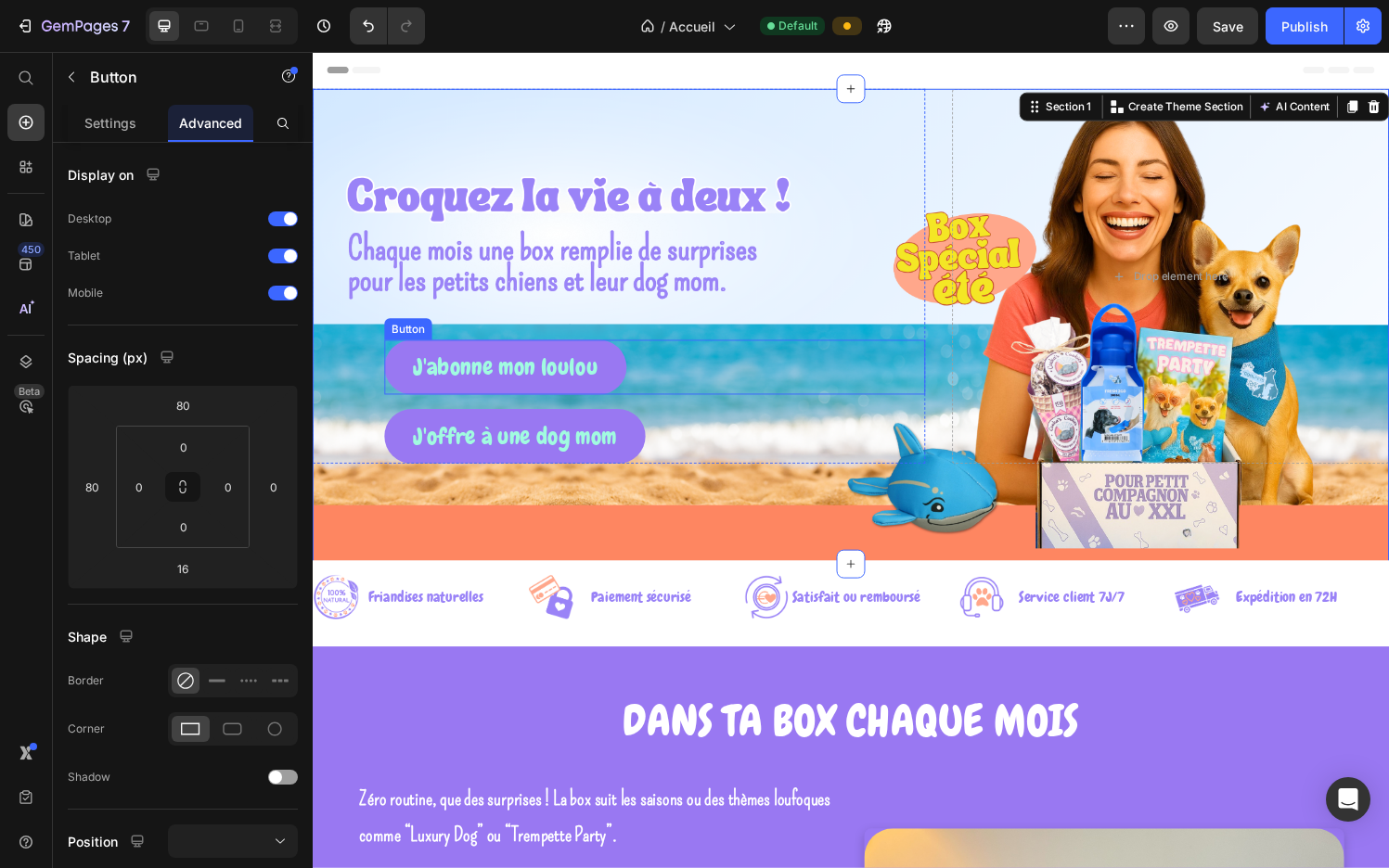 click on "J'abonne mon [PERSON_NAME]" at bounding box center [666, 377] 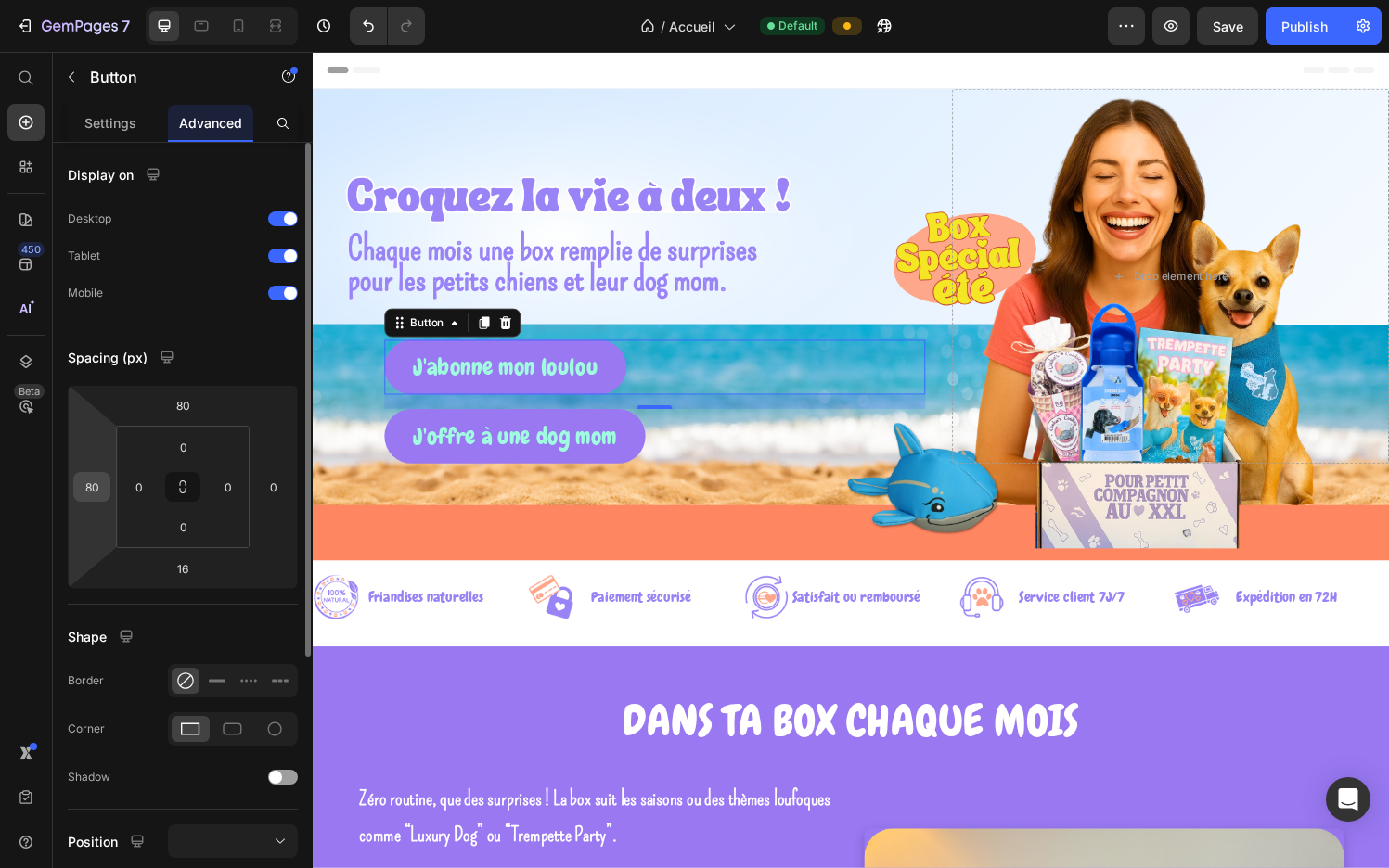 click on "80" at bounding box center [92, 487] 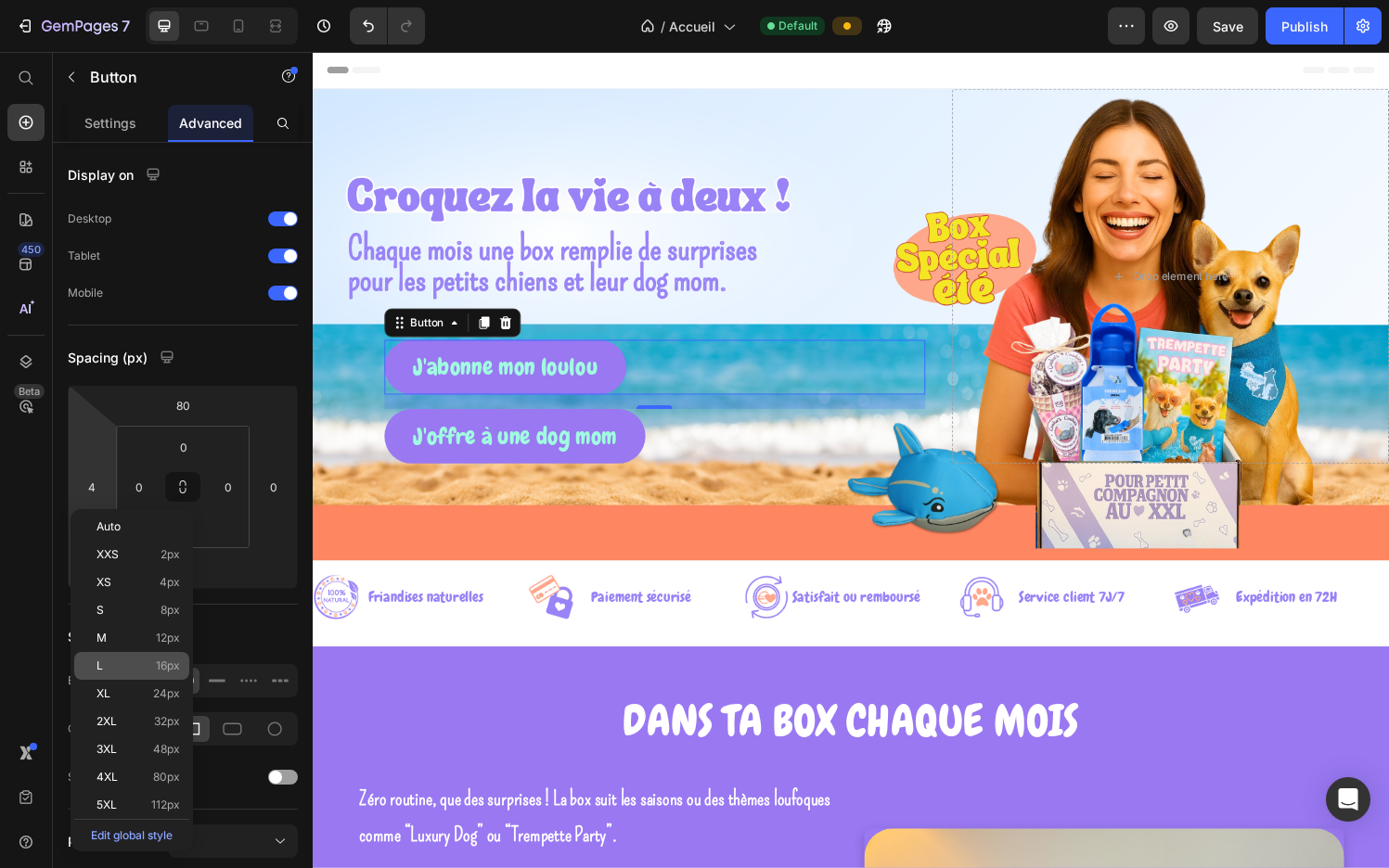 click on "L 16px" at bounding box center [138, 666] 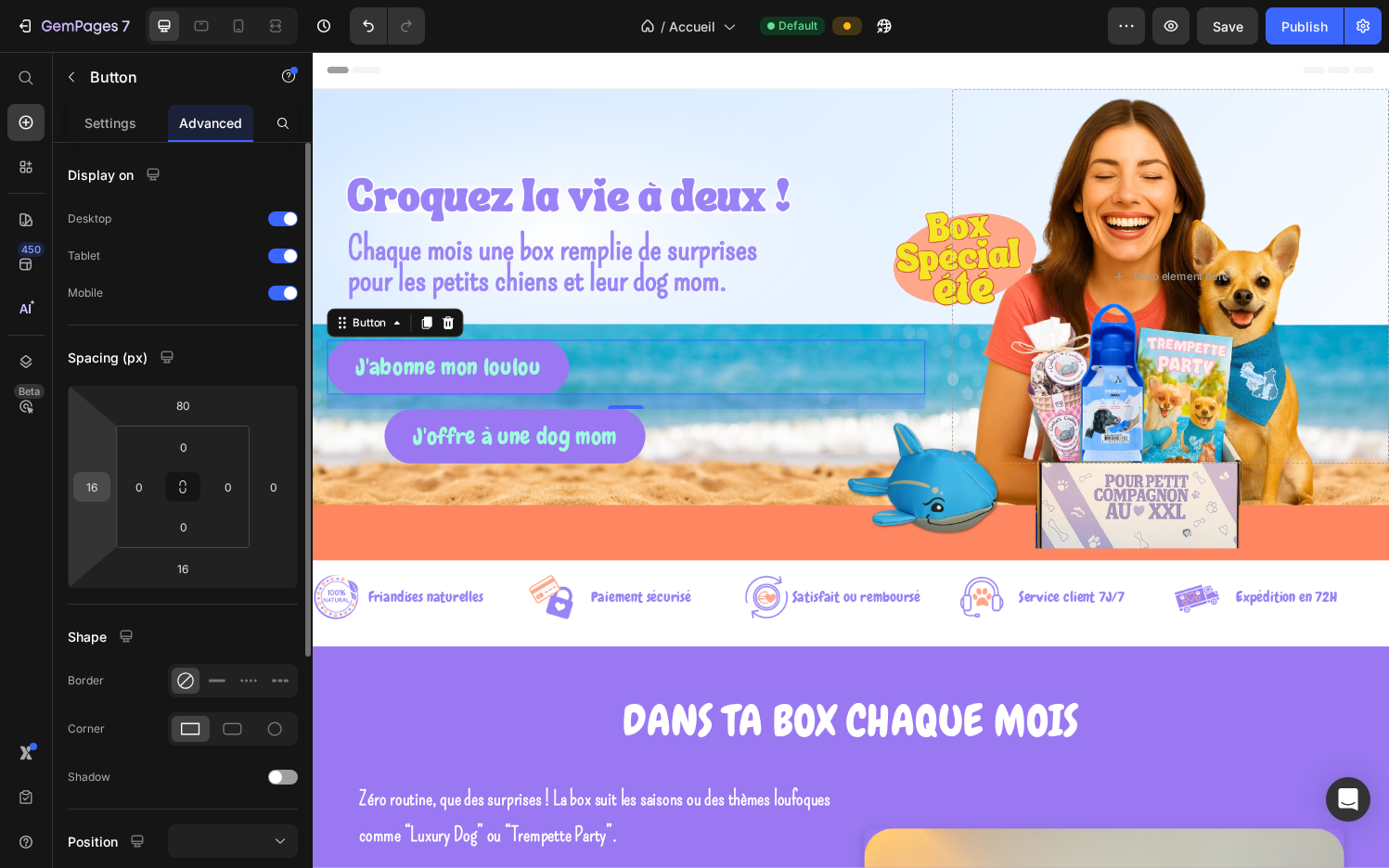 click on "16" at bounding box center (92, 487) 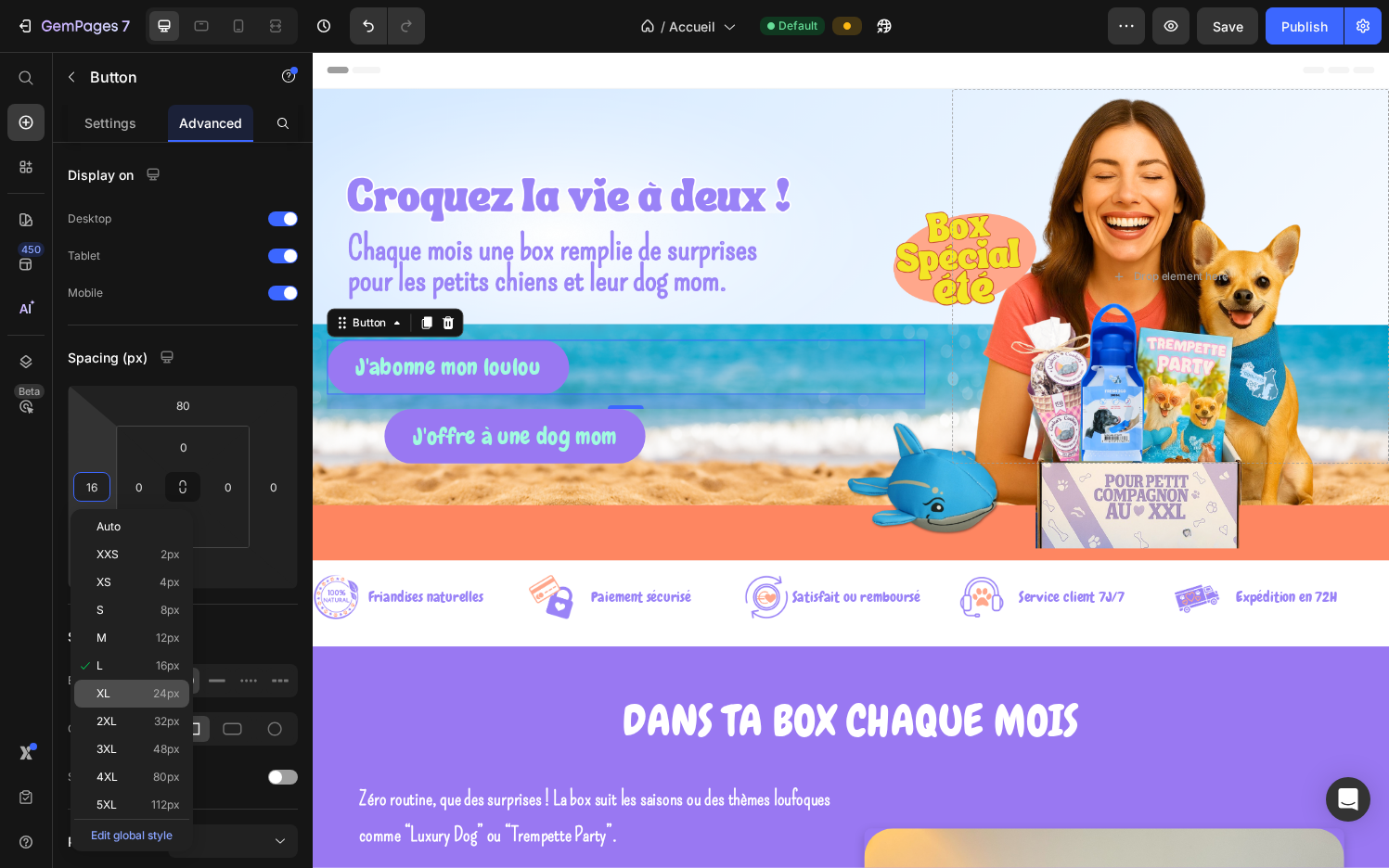 click on "XL 24px" 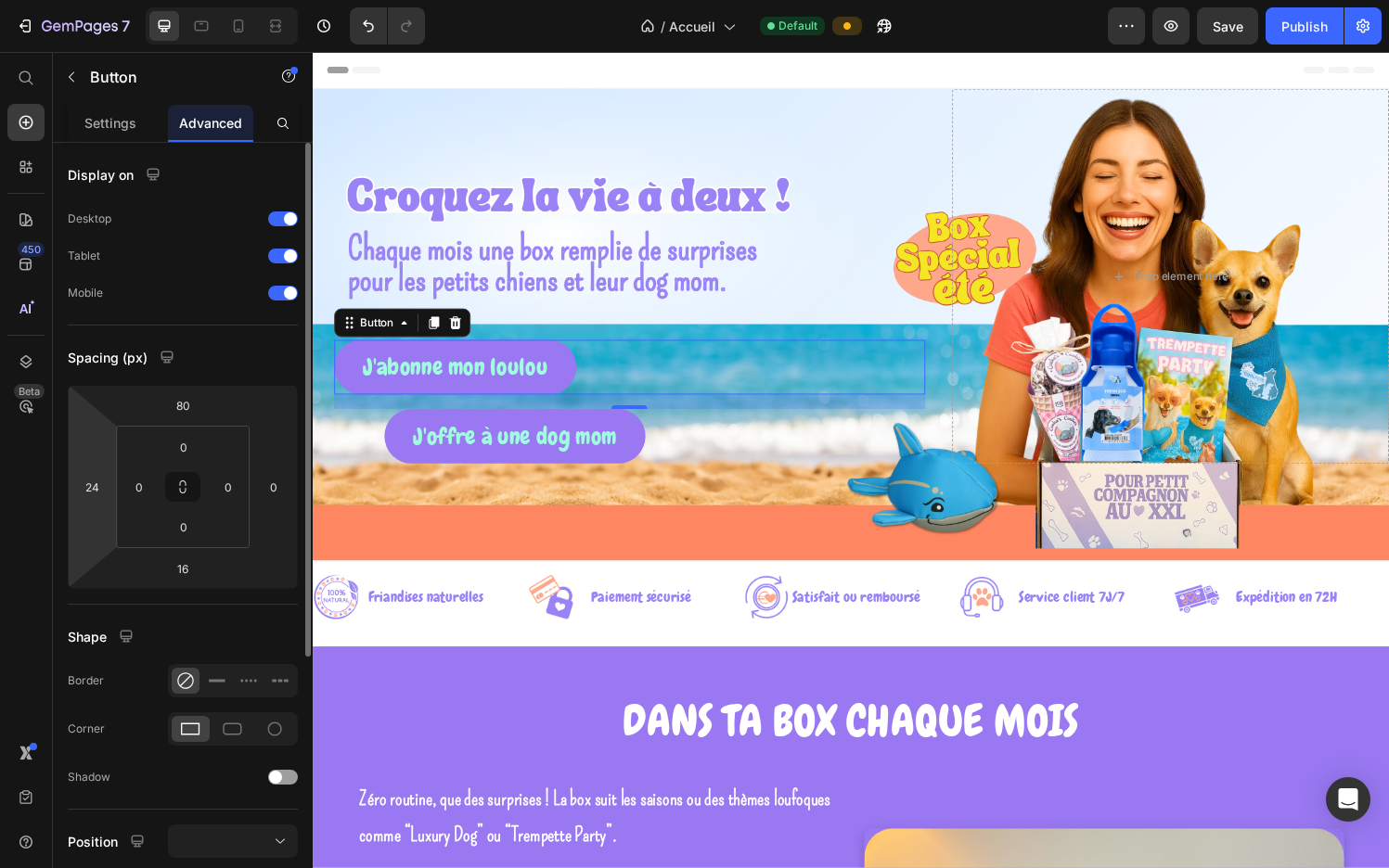 click on "7  Version history  /  Accueil Default Preview  Save   Publish  450 Beta Start with Sections Elements Hero Section Product Detail Brands Trusted Badges Guarantee Product Breakdown How to use Testimonials Compare Bundle FAQs Social Proof Brand Story Product List Collection Blog List Contact Sticky Add to Cart Custom Footer Browse Library 450 Layout
Row
Row
Row
Row Text
Heading
Text Block Button
Button
Button
Sticky Back to top Media
Image
Image" at bounding box center (694, 0) 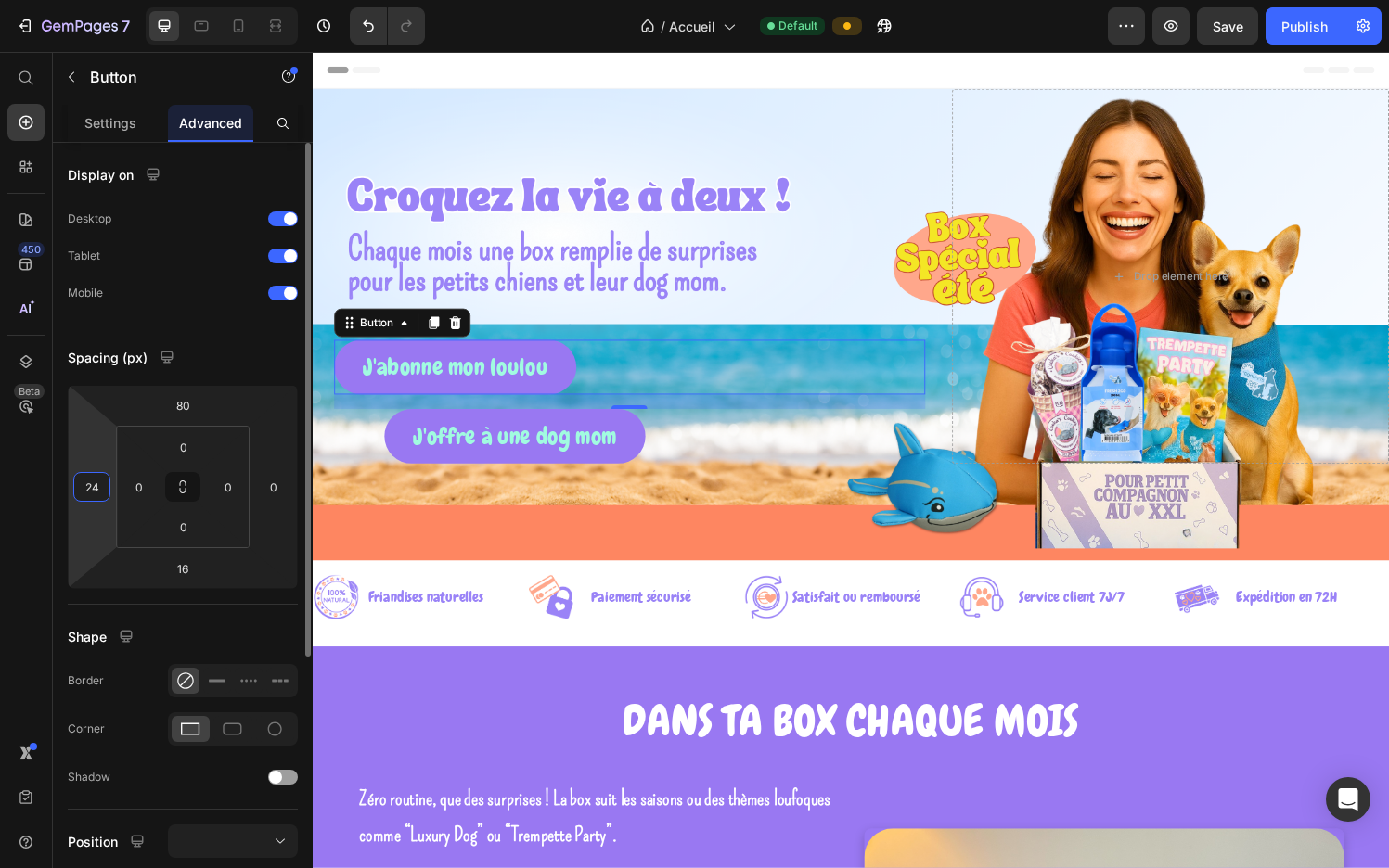 click on "24" at bounding box center [92, 487] 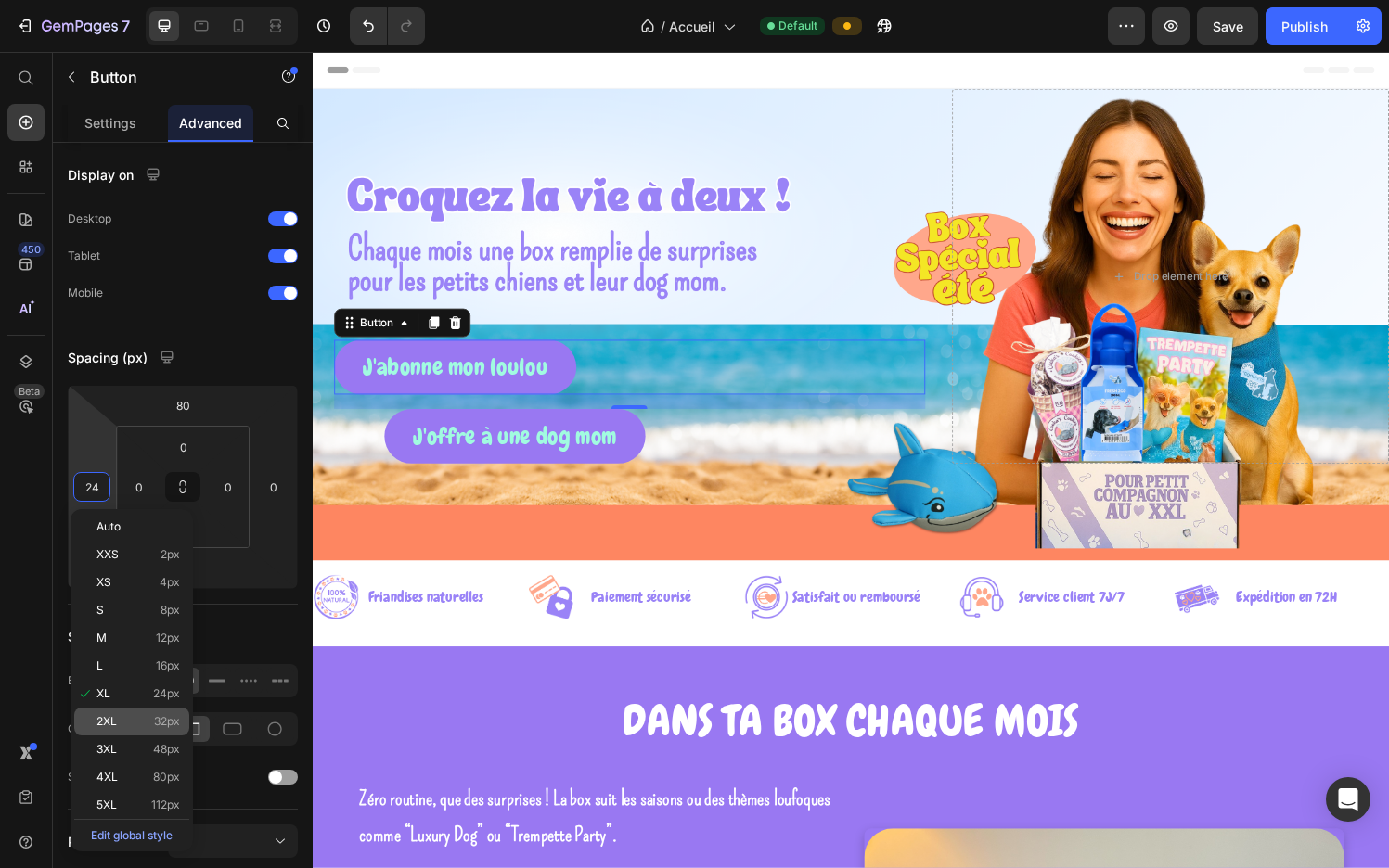 click on "2XL 32px" at bounding box center [138, 721] 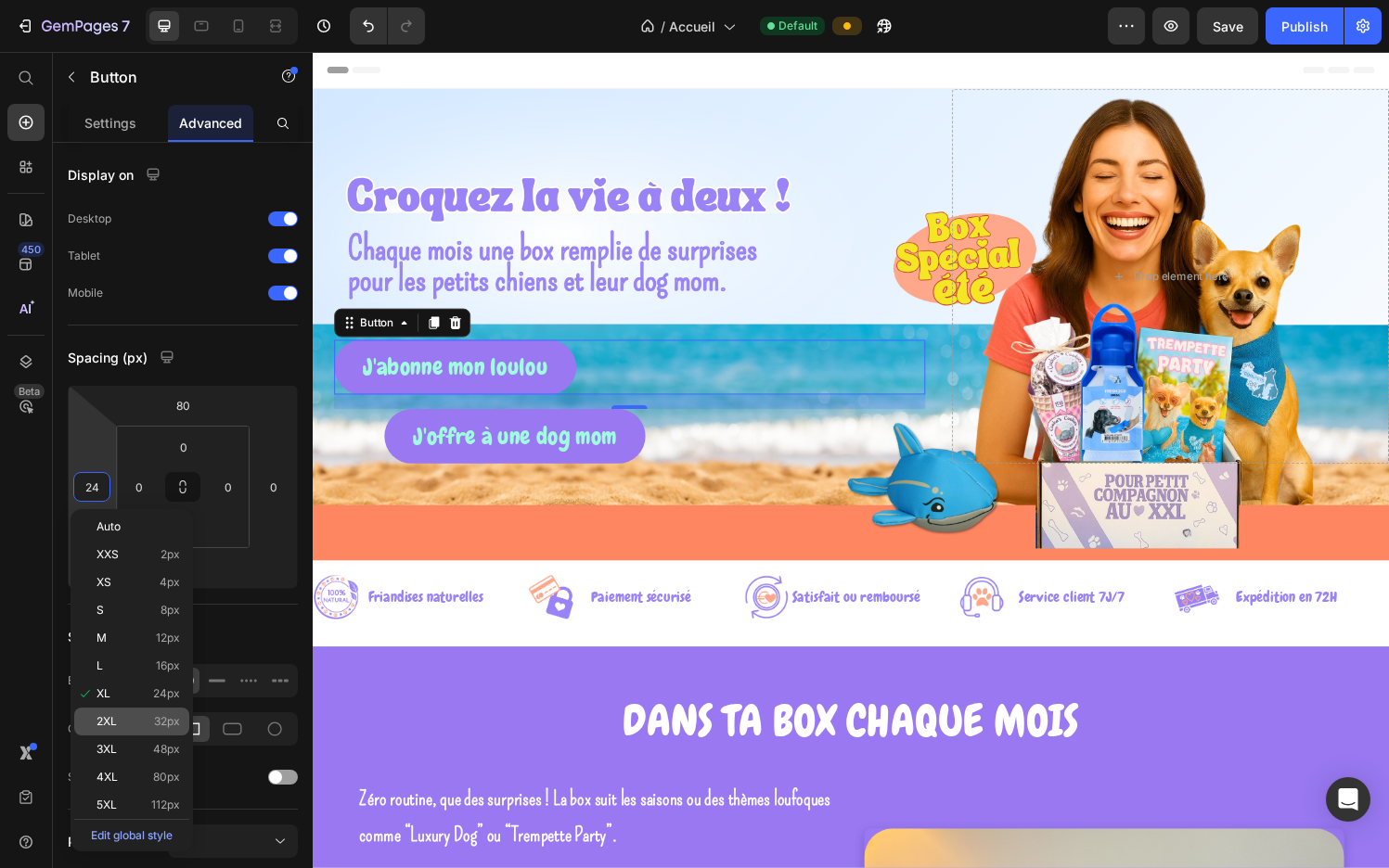 type on "32" 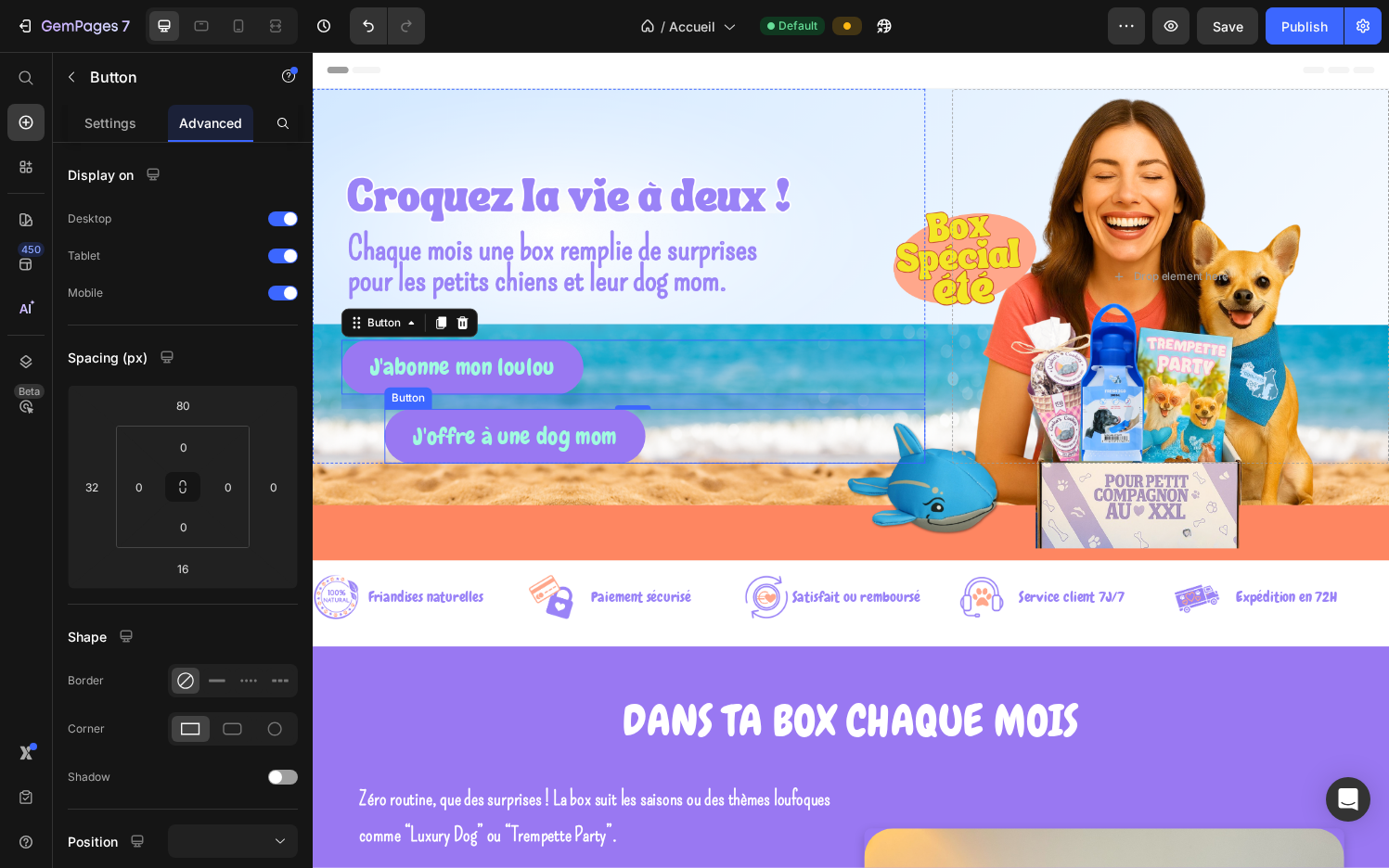 click on "J'offre à une dog mom Button" at bounding box center [666, 449] 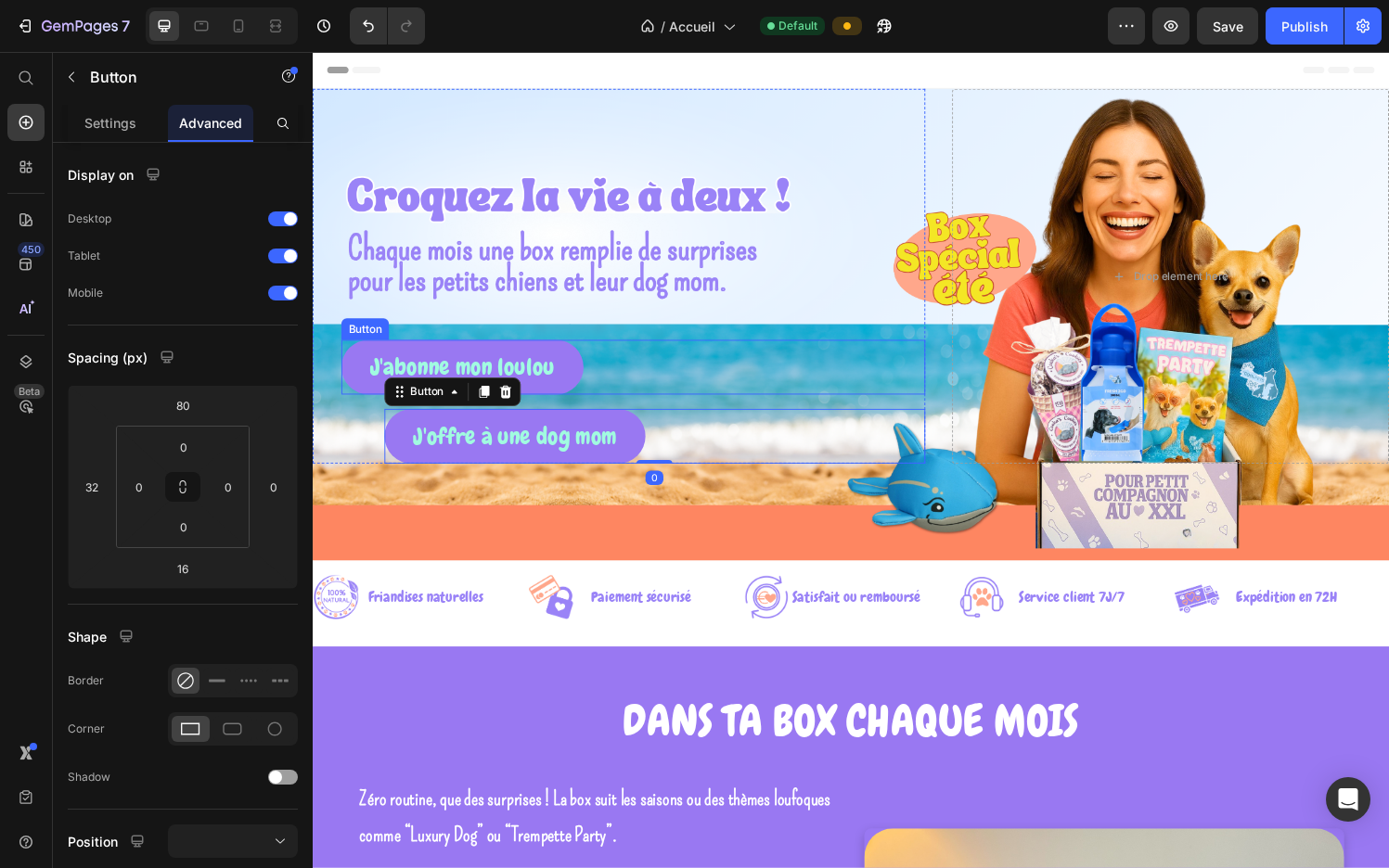 click on "J'abonne mon [PERSON_NAME]" at bounding box center [644, 377] 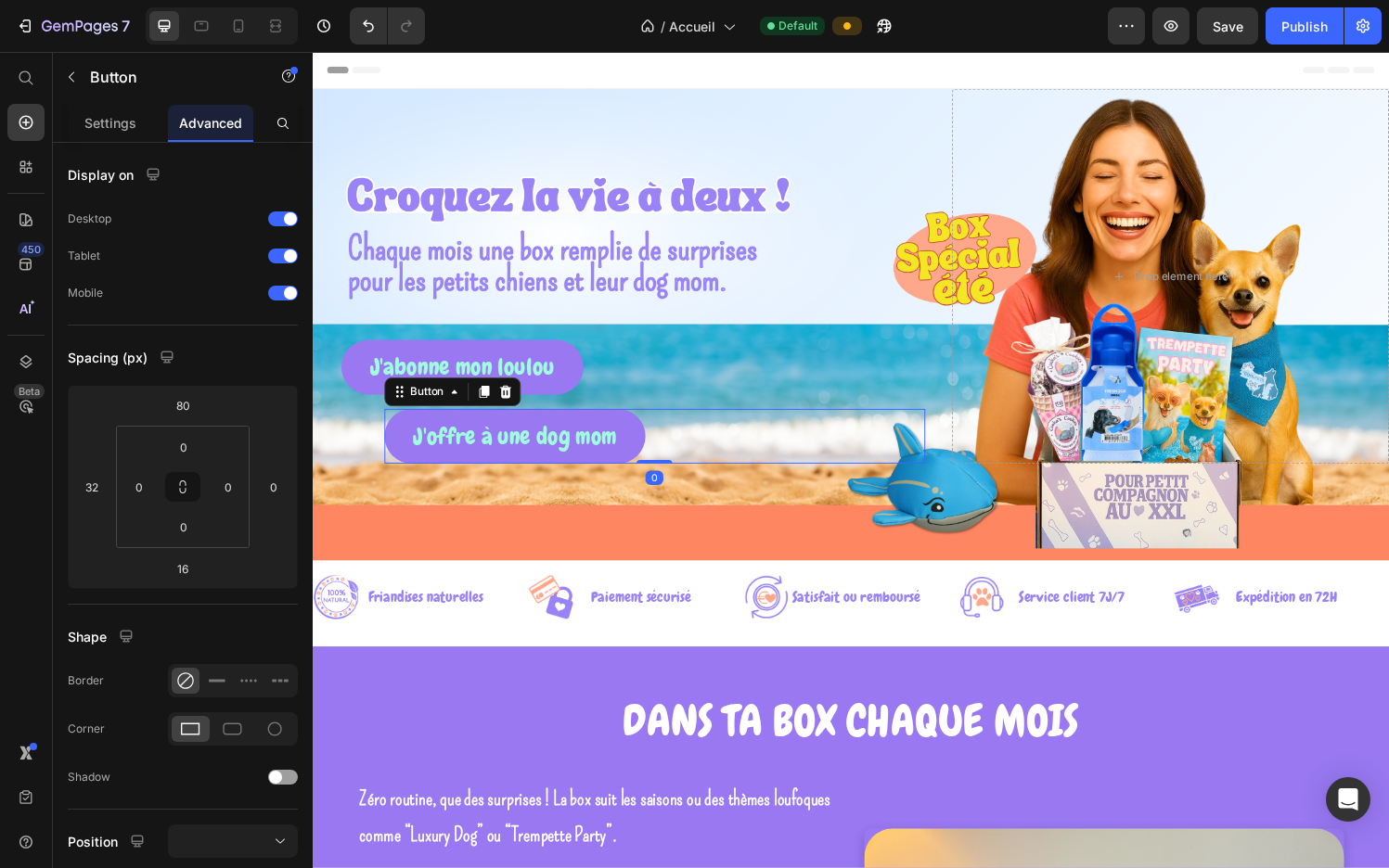 click on "J'offre à une dog mom Button   0" at bounding box center (666, 449) 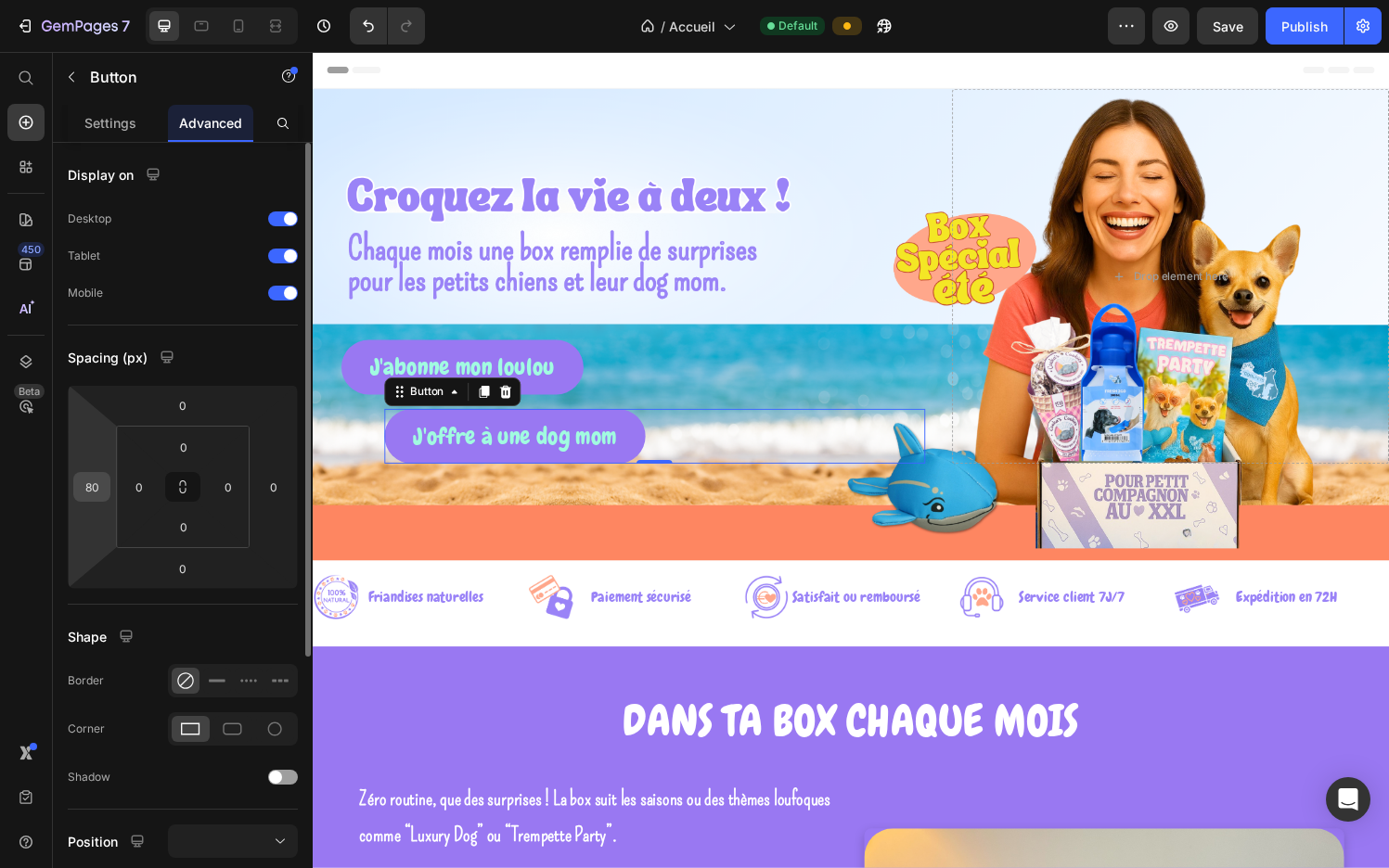click on "80" at bounding box center (92, 487) 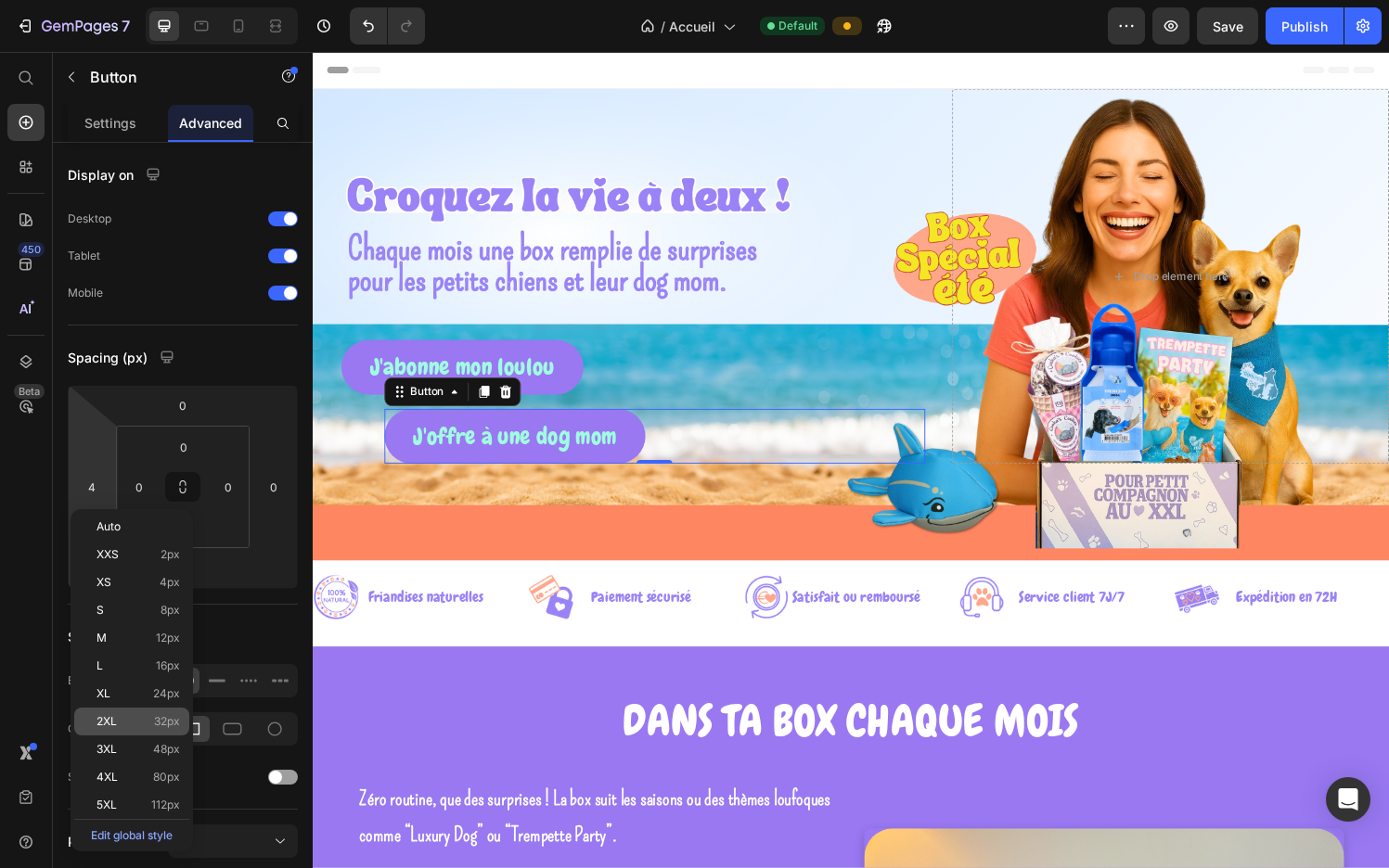 click on "32px" at bounding box center [167, 721] 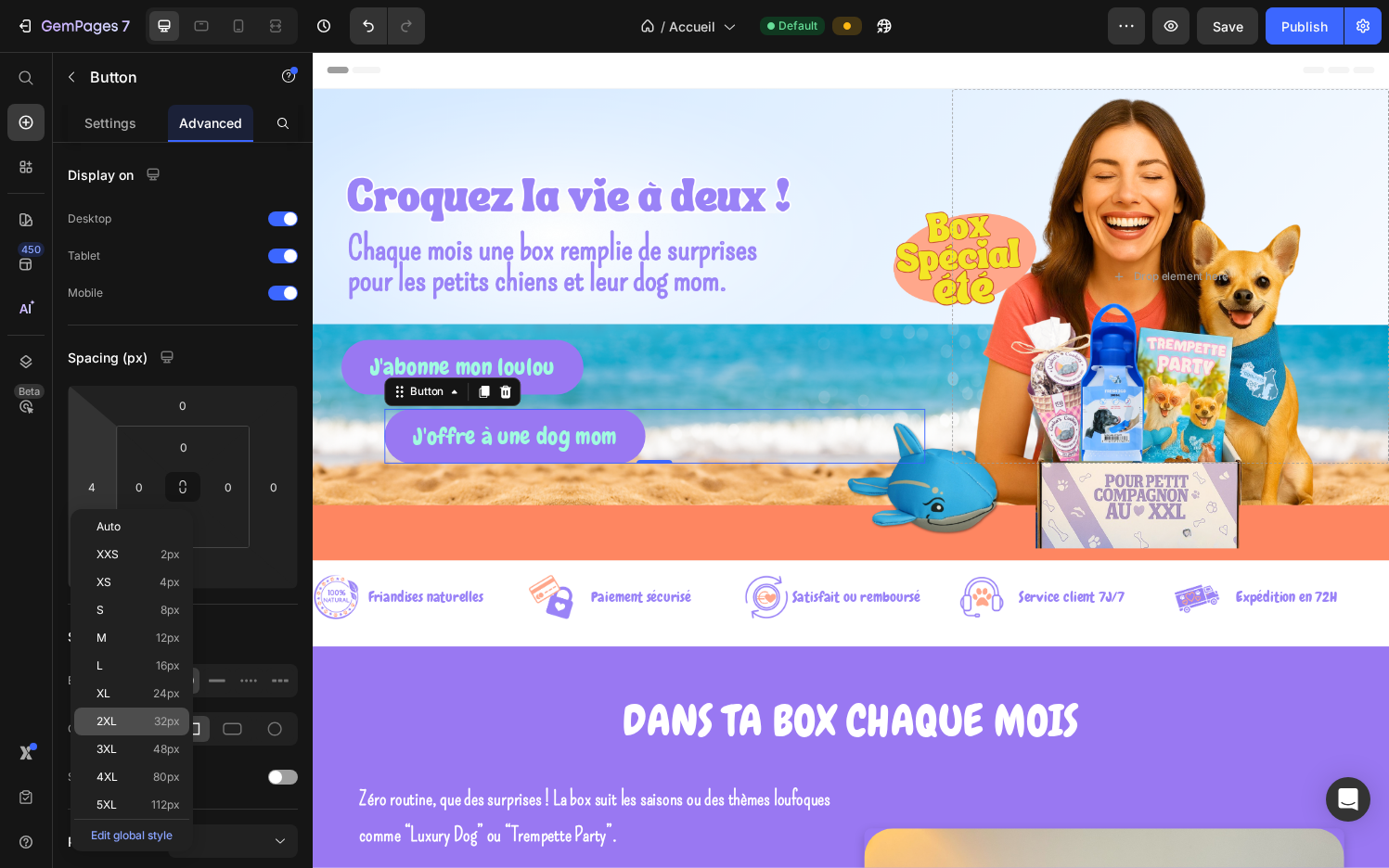 type on "32" 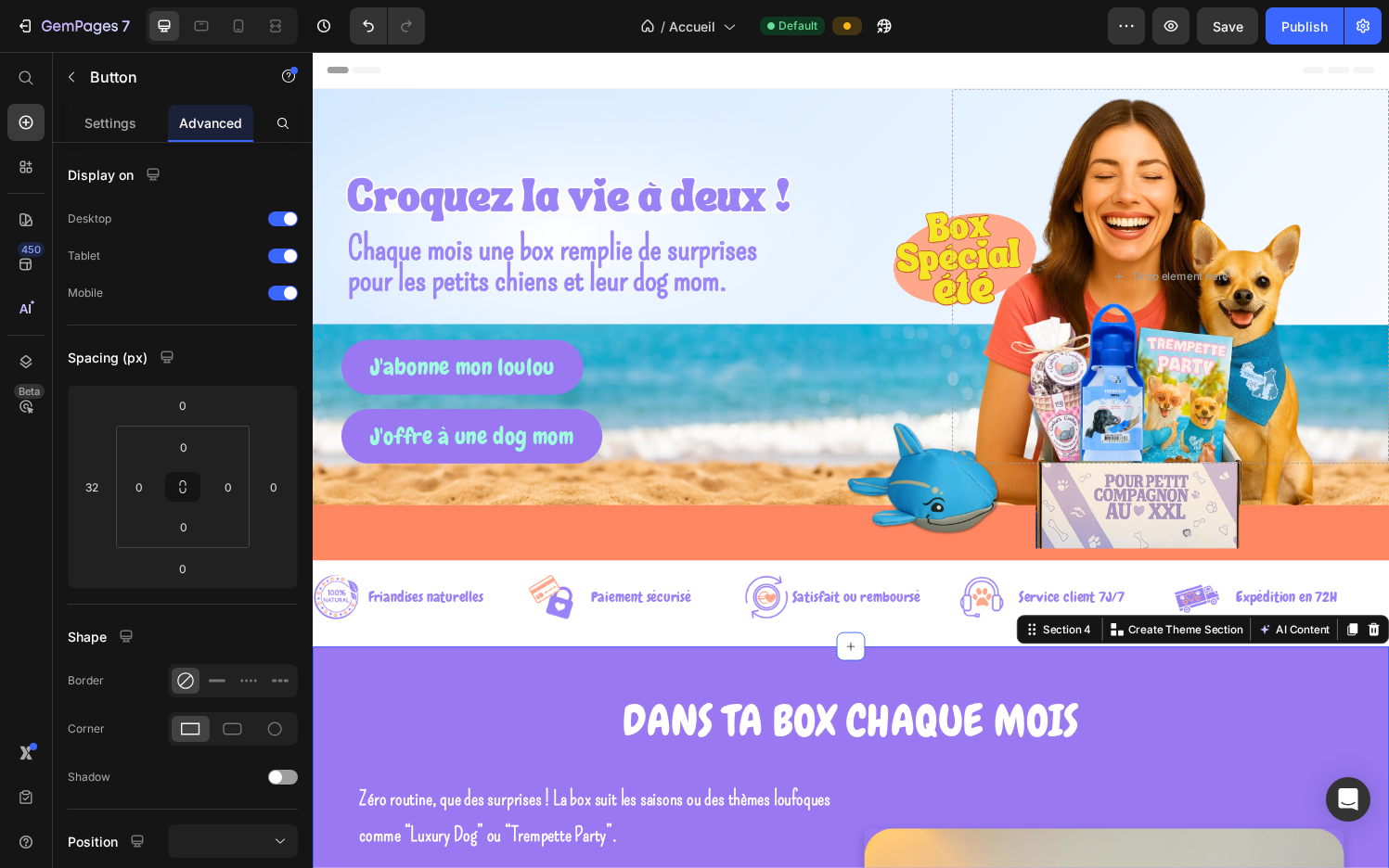 click on "dANS TA BOX CHAQUE MOIS Heading Zéro routine, que des surprises ! La box suit les saisons ou des thèmes loufoques comme “Luxury Dog” ou “Trempette Party”. Text Block Image 1 Text Block Hero Banner Un jouet rigolo Text Block Image Row 2 Text Block Hero Banner Des friandises saines Text Block Image Row 3 Text Block Hero Banner Un accessoire mode ou lifestyle Text Block Image Row 4 Text Block Hero Banner Une surprise pour la dog mom Text Block Image Row 5 Text Block Hero Banner Le Truffe Mag Text Block Image Row Row Je surprends mon loulou avec une box ! Button Livraison incluse. Formule sans engagement disponible. Text Block Image Row Section 4   Create Theme Section AI Content Write with GemAI What would you like to describe here? Tone and Voice Persuasive Product Box Itsy Lover Forever Show more Generate" at bounding box center [869, 1065] 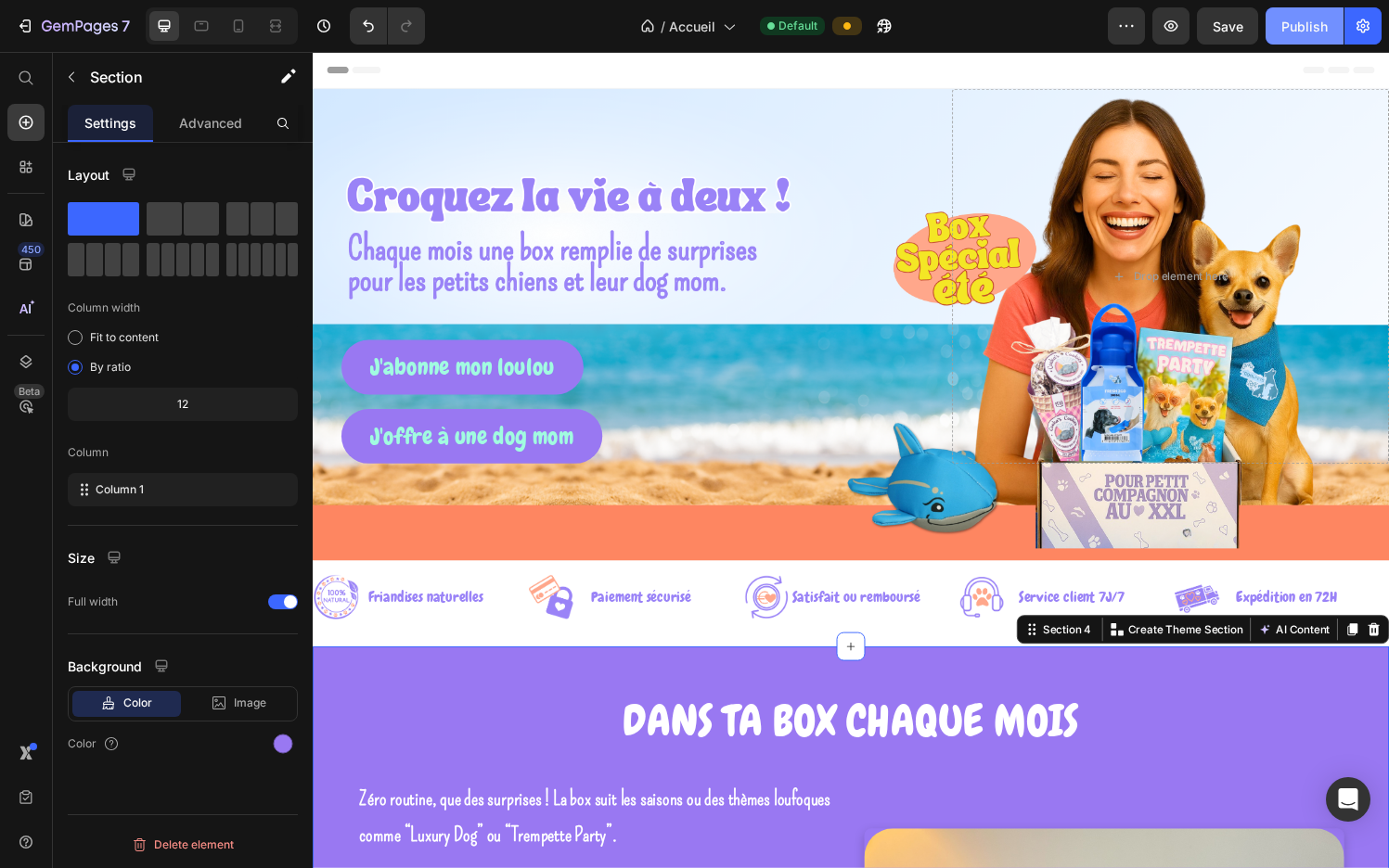 click on "Publish" 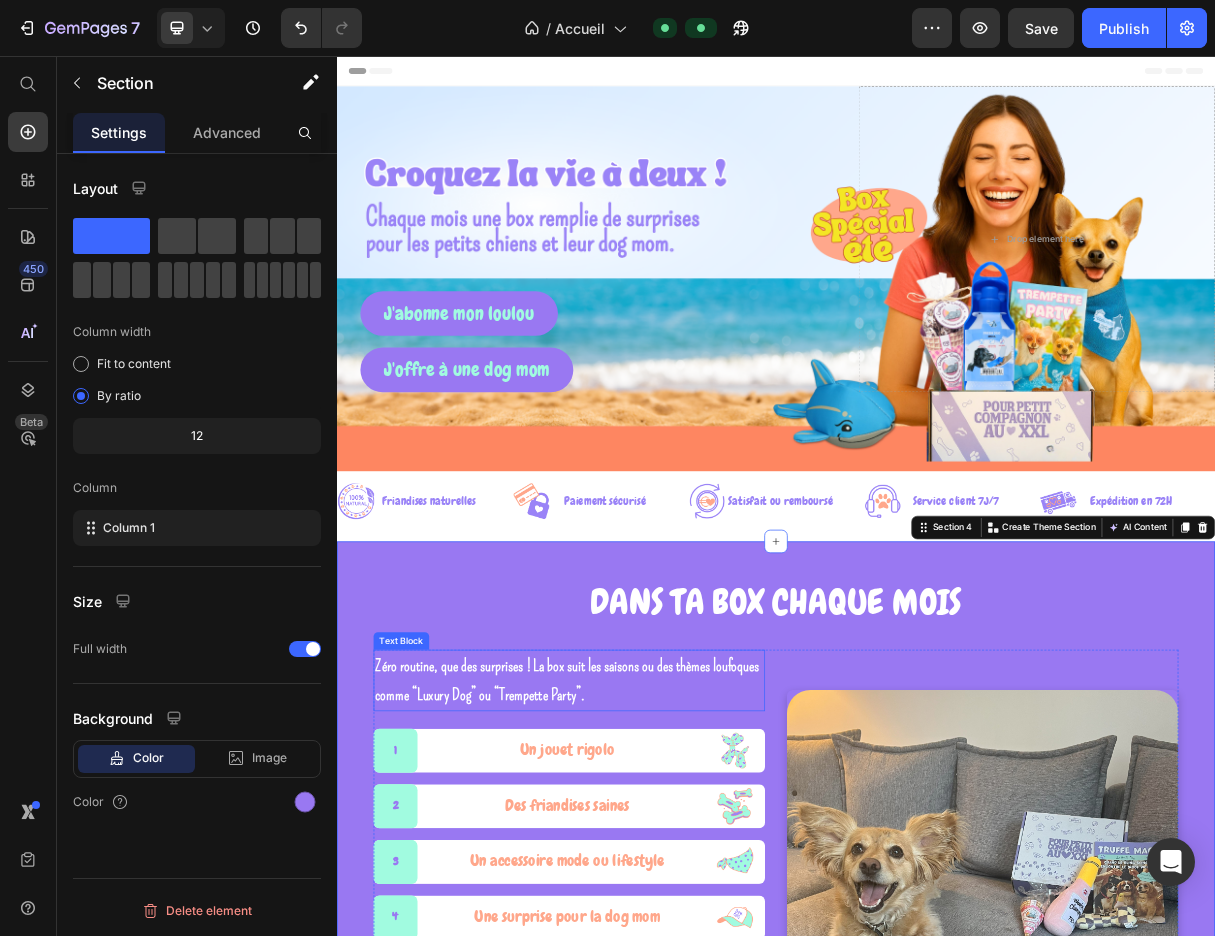 scroll, scrollTop: 46, scrollLeft: 0, axis: vertical 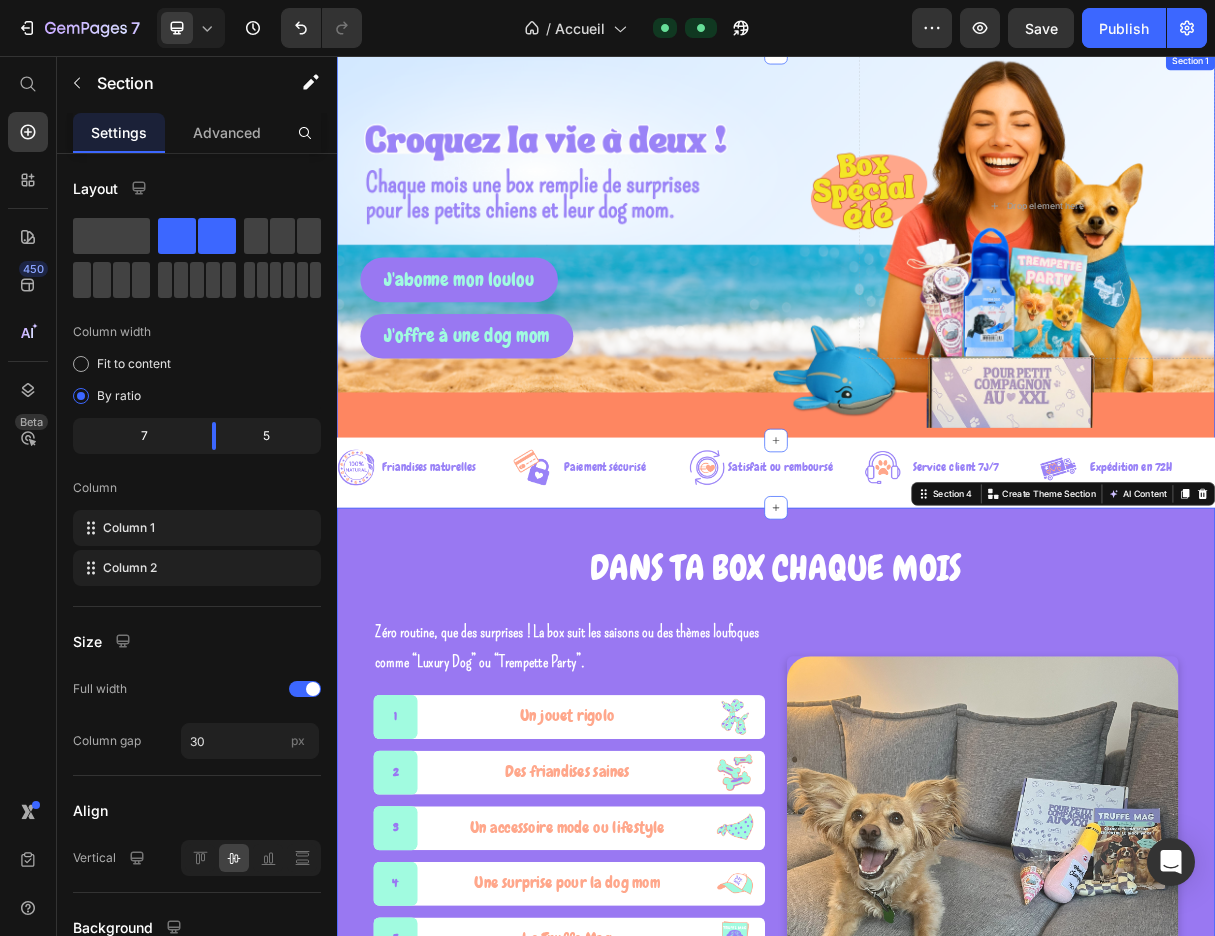 click on "J'abonne mon loulou Button J'offre à une dog mom Button Row" at bounding box center [678, 260] 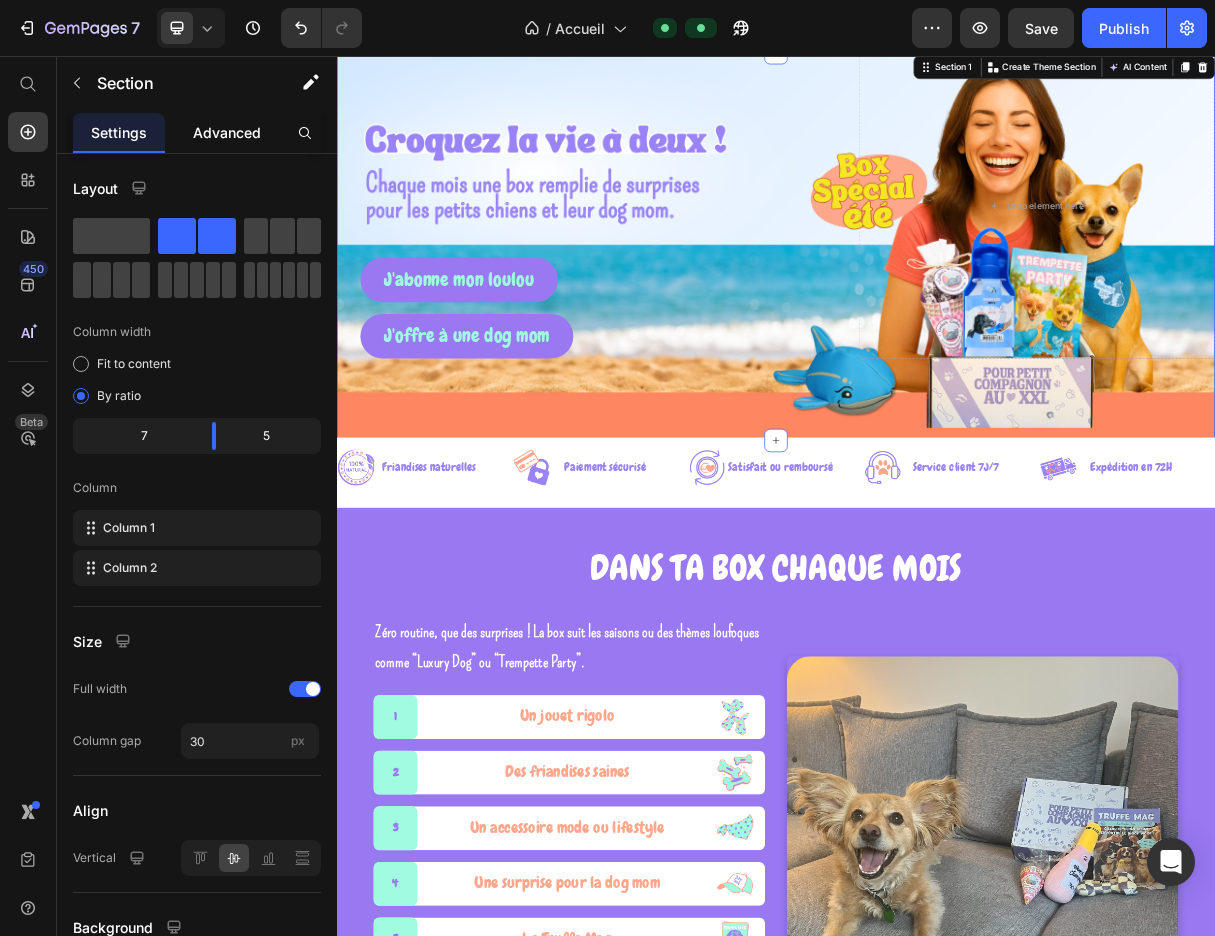 click on "Advanced" at bounding box center (227, 132) 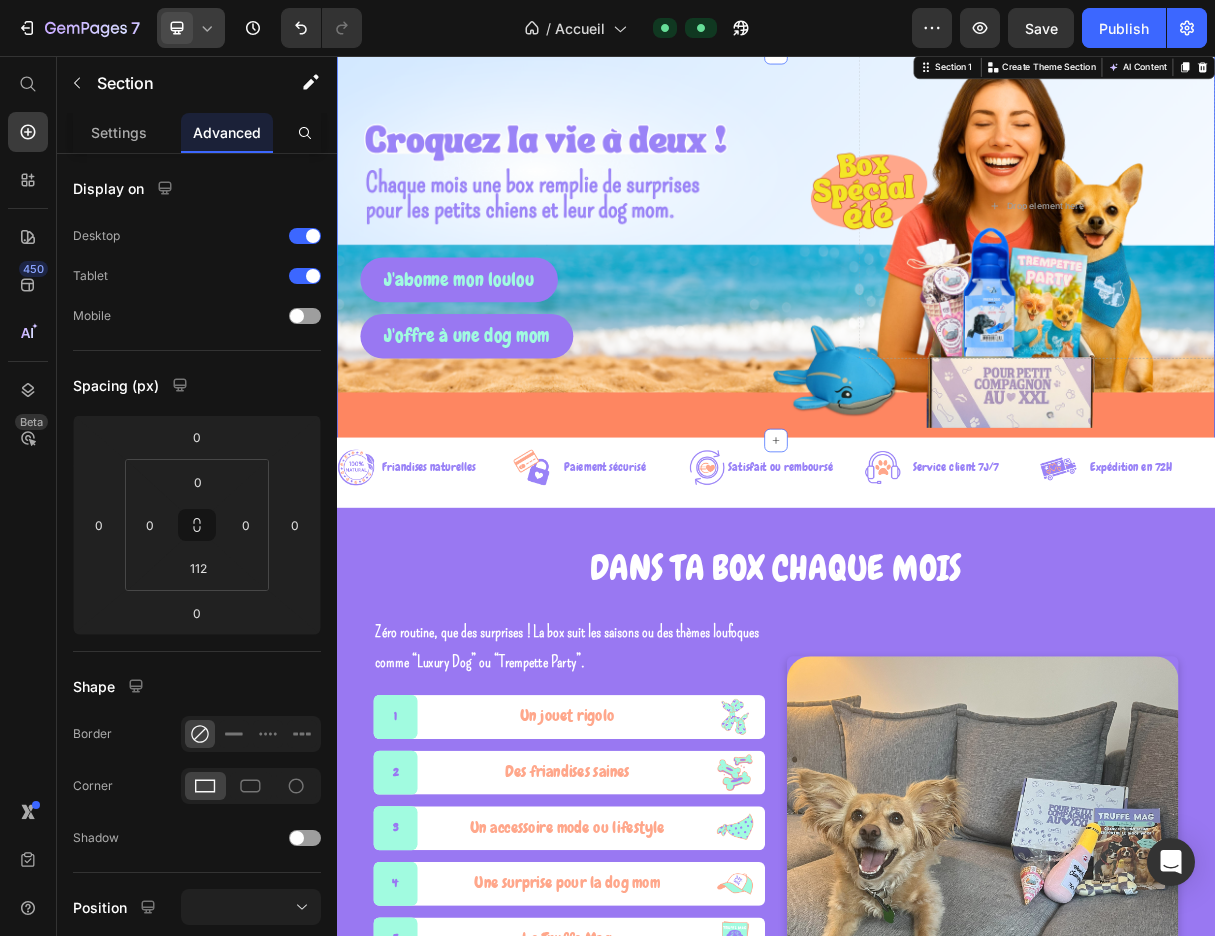 click 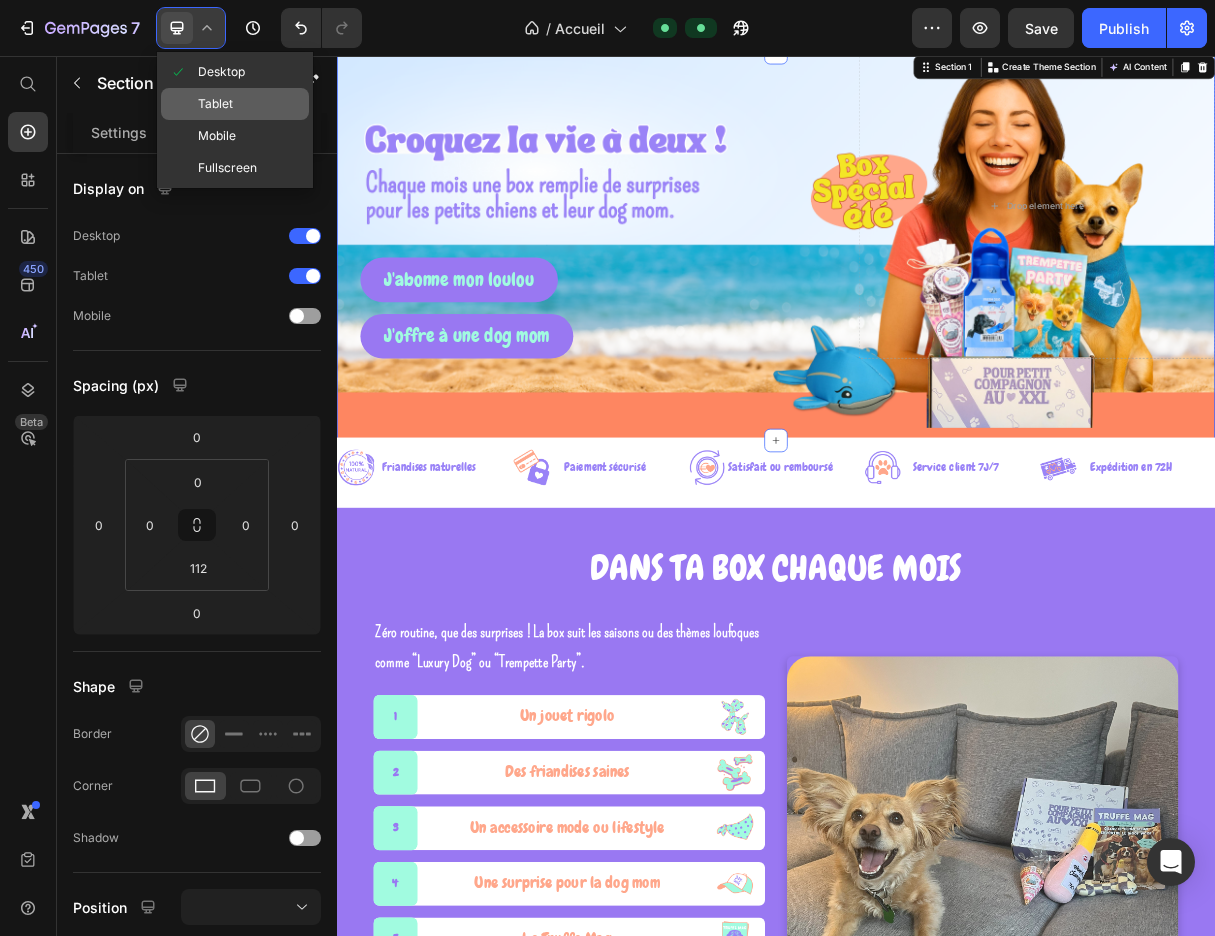 click on "Tablet" at bounding box center (215, 104) 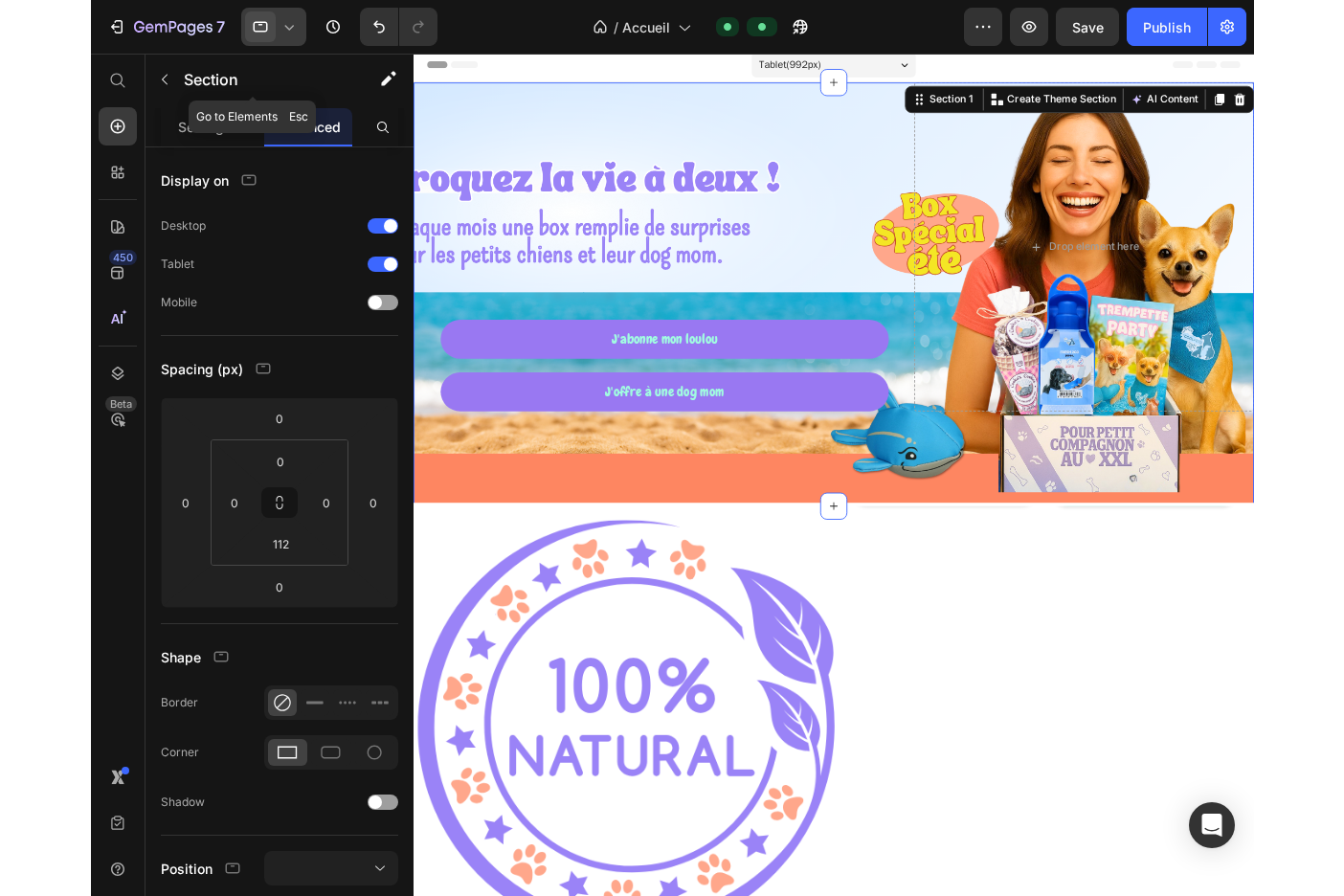 scroll, scrollTop: 0, scrollLeft: 0, axis: both 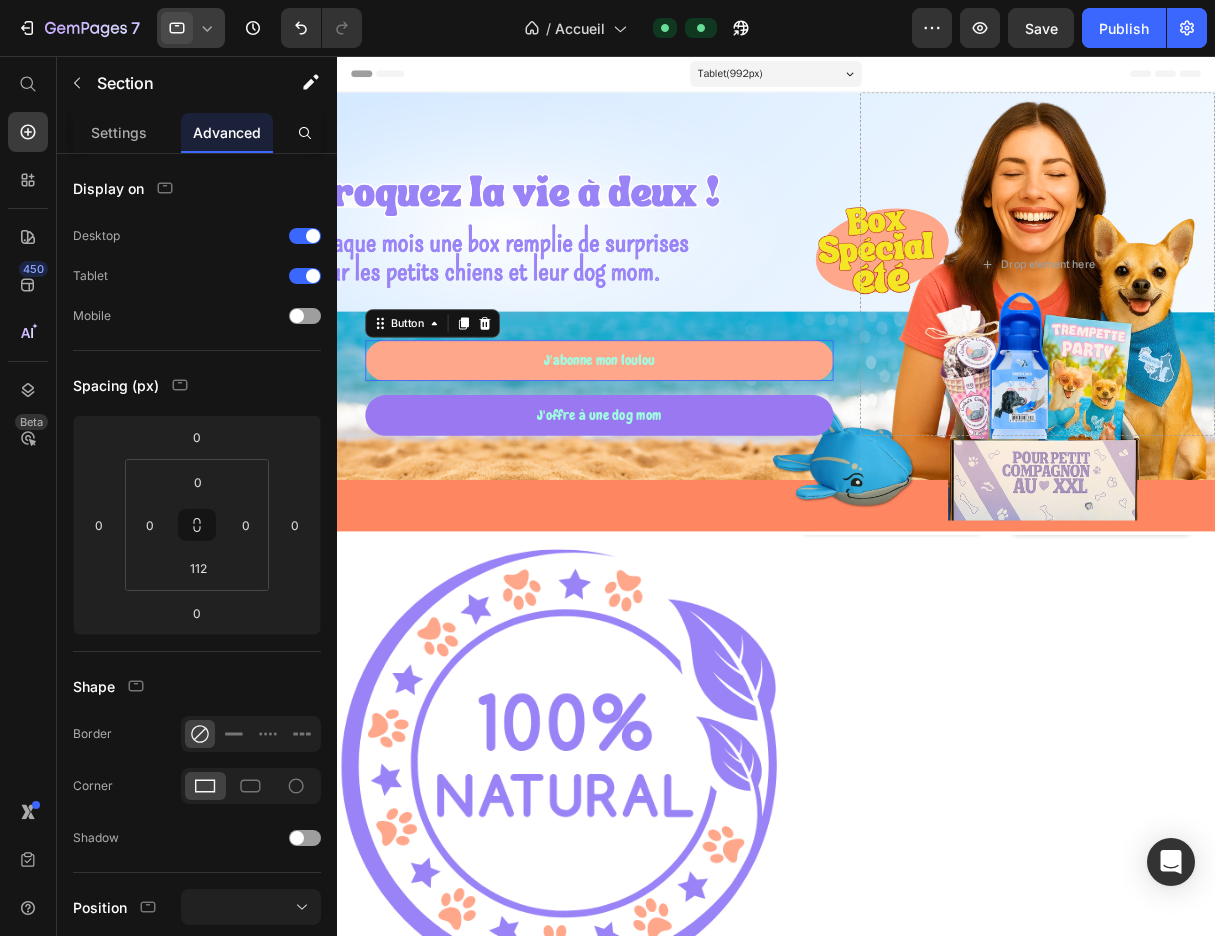 click on "J'abonne mon loulou" at bounding box center [633, 400] 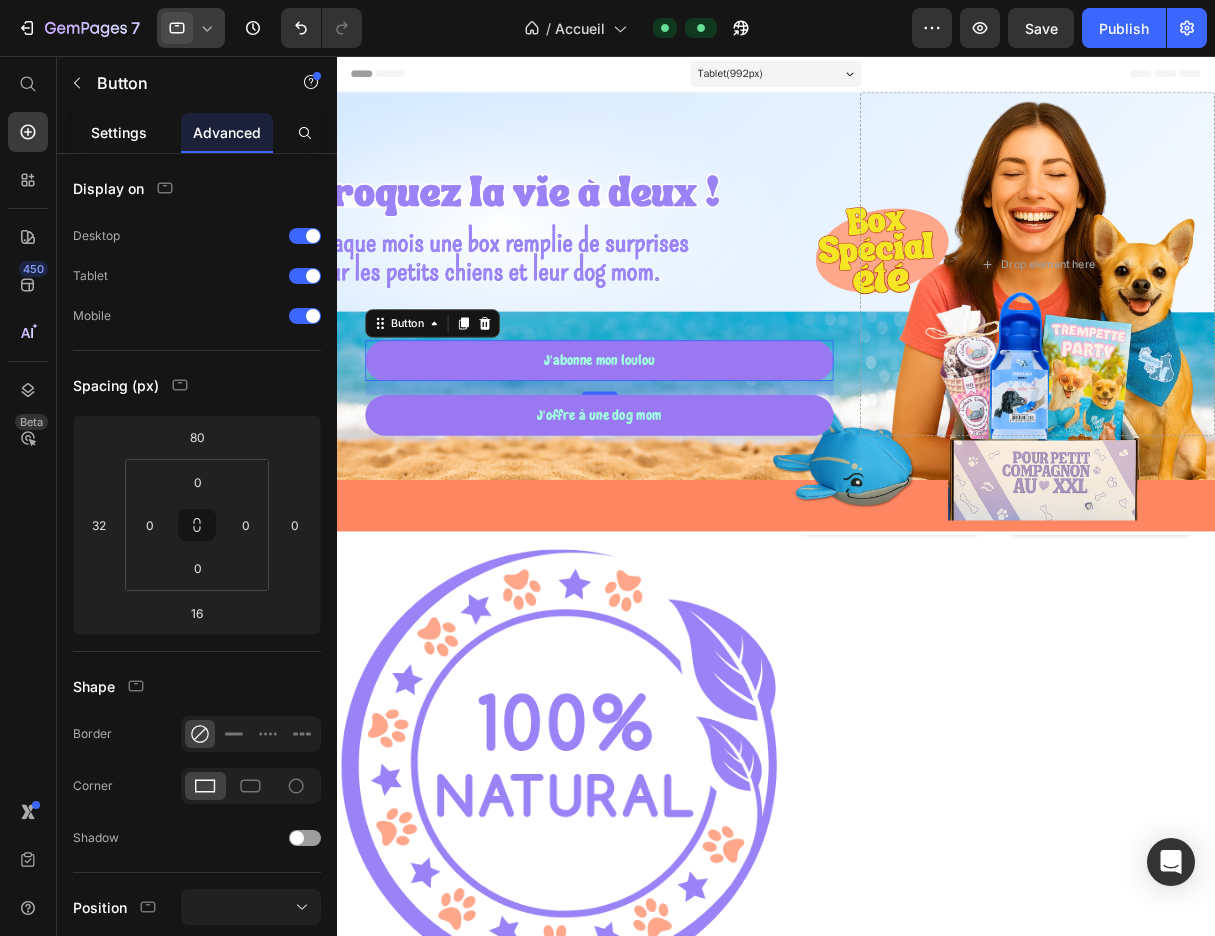 click on "Settings" 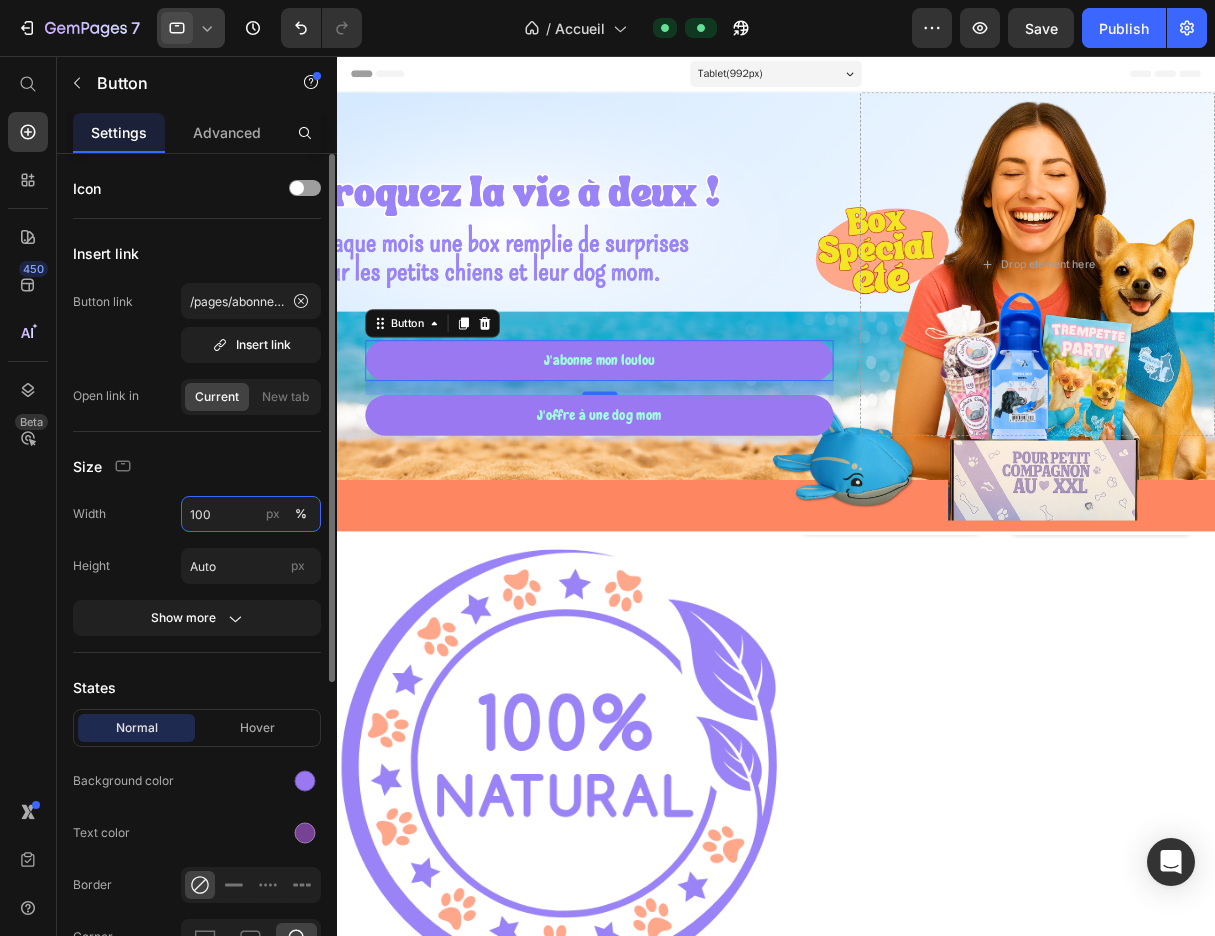 click on "100" at bounding box center (251, 514) 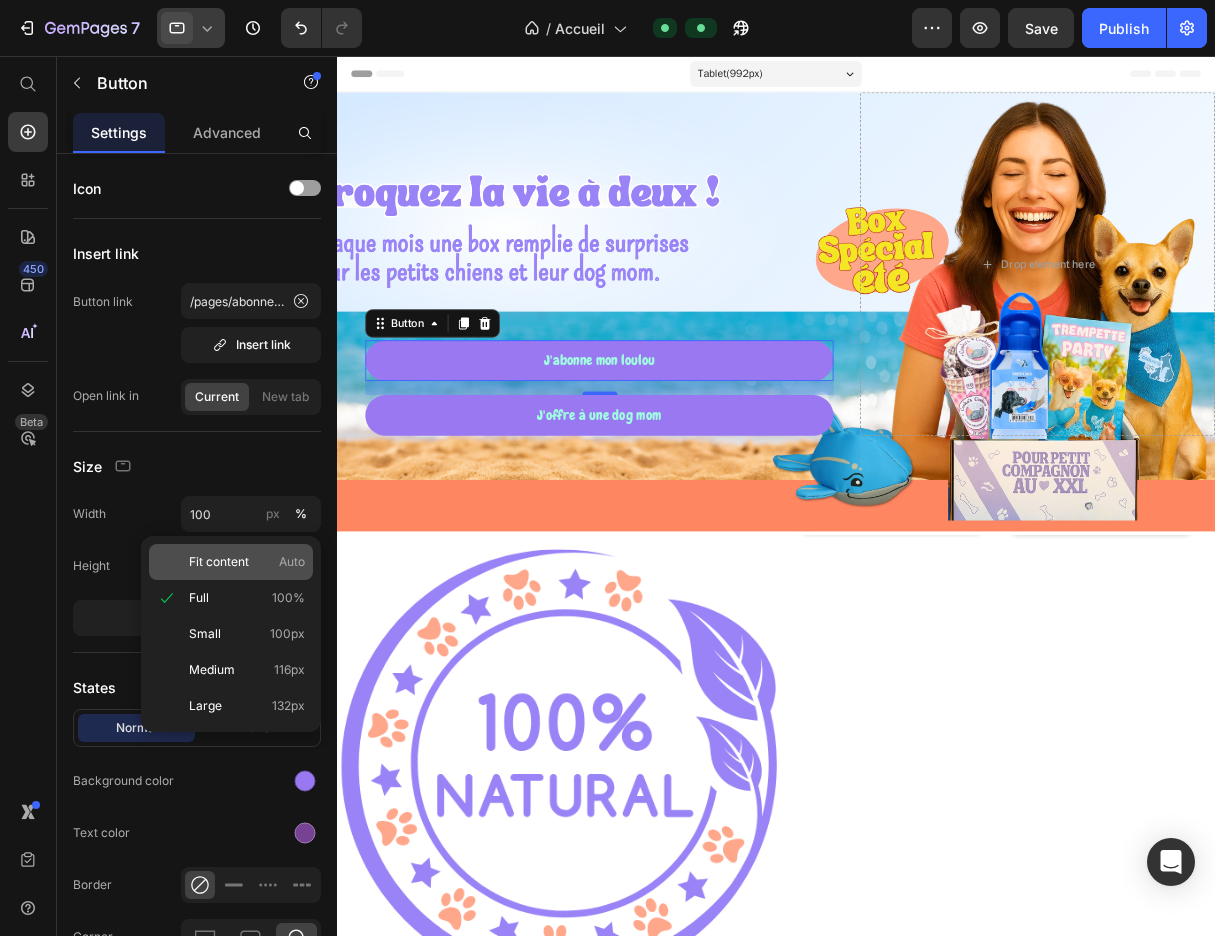 click on "Fit content" at bounding box center (219, 562) 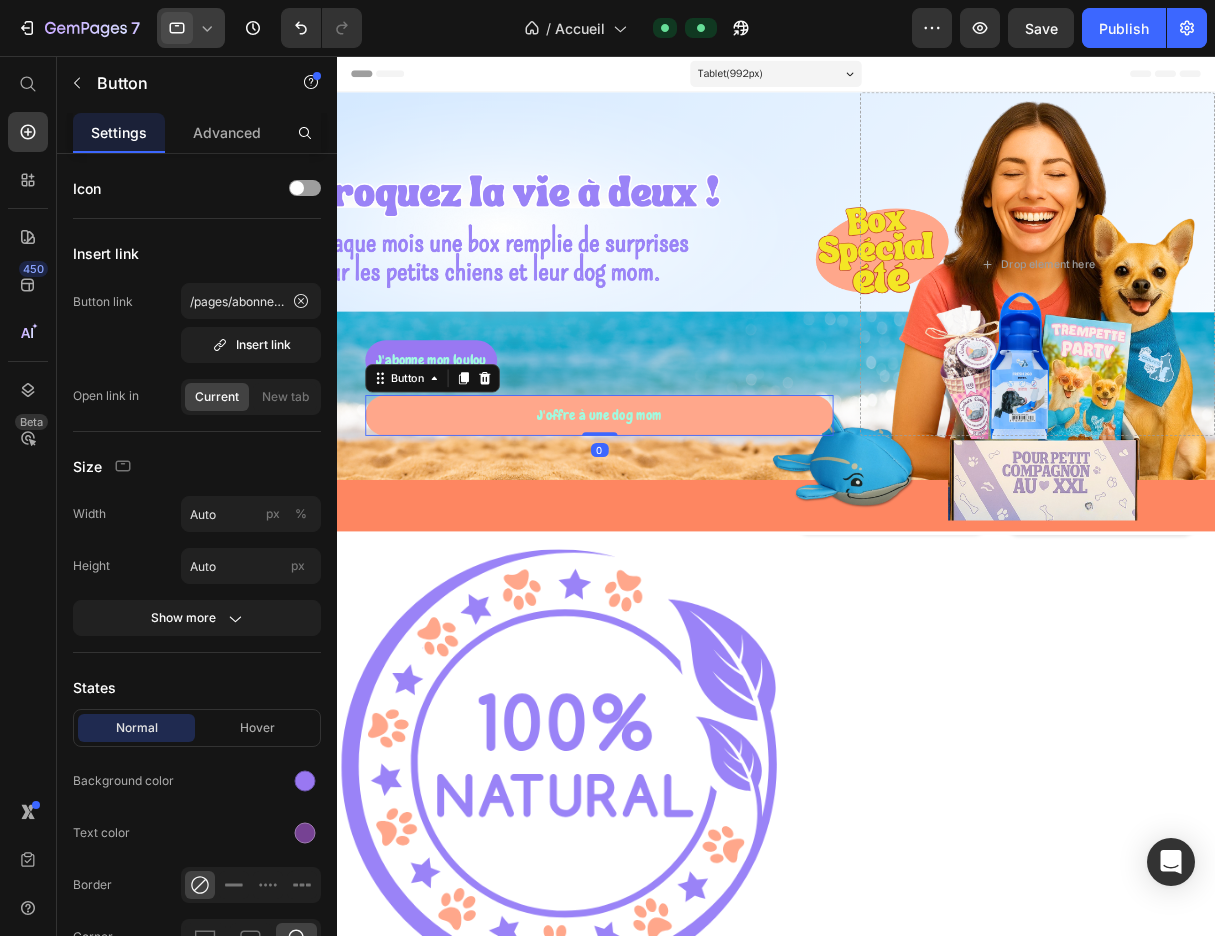 click on "J'offre à une dog mom" at bounding box center [633, 462] 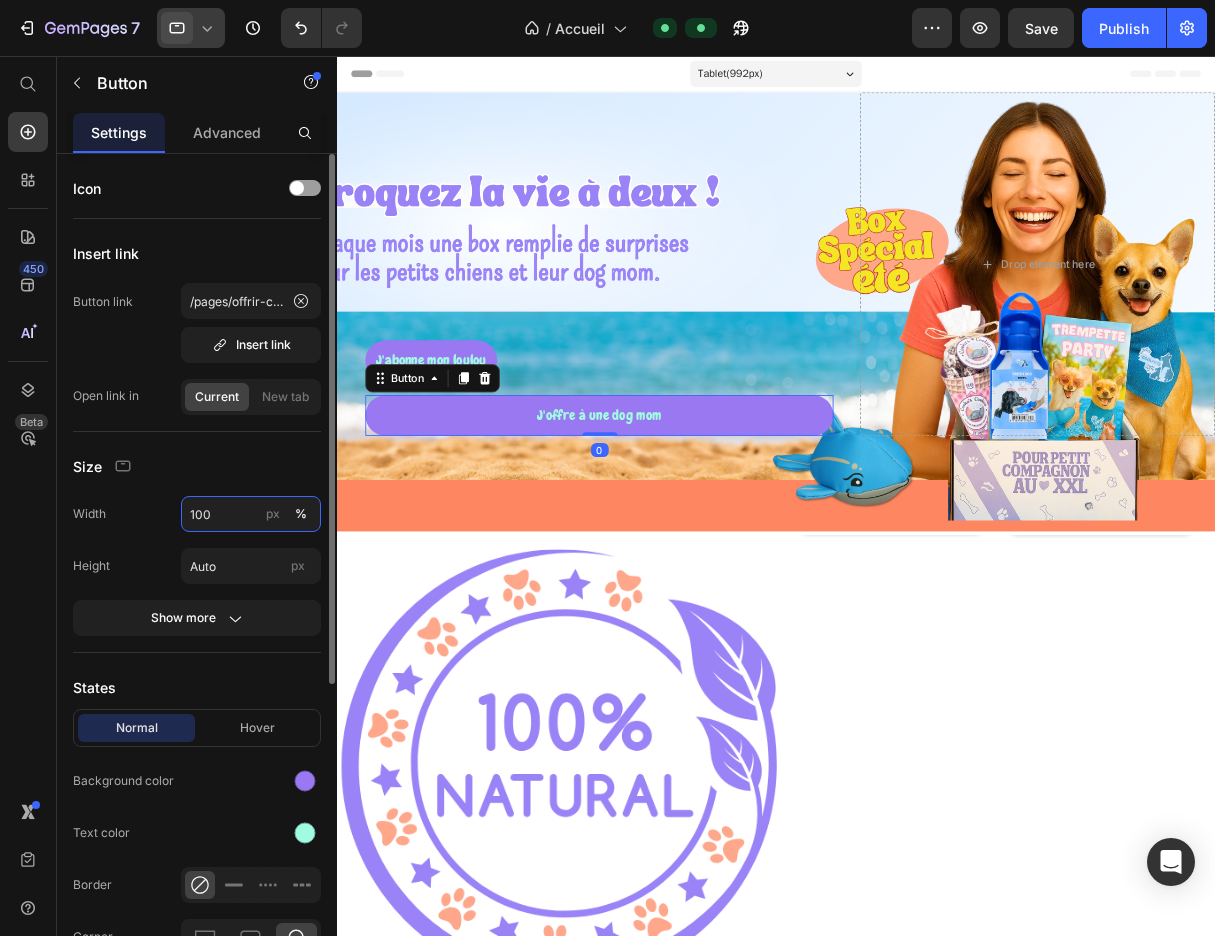 click on "100" at bounding box center (251, 514) 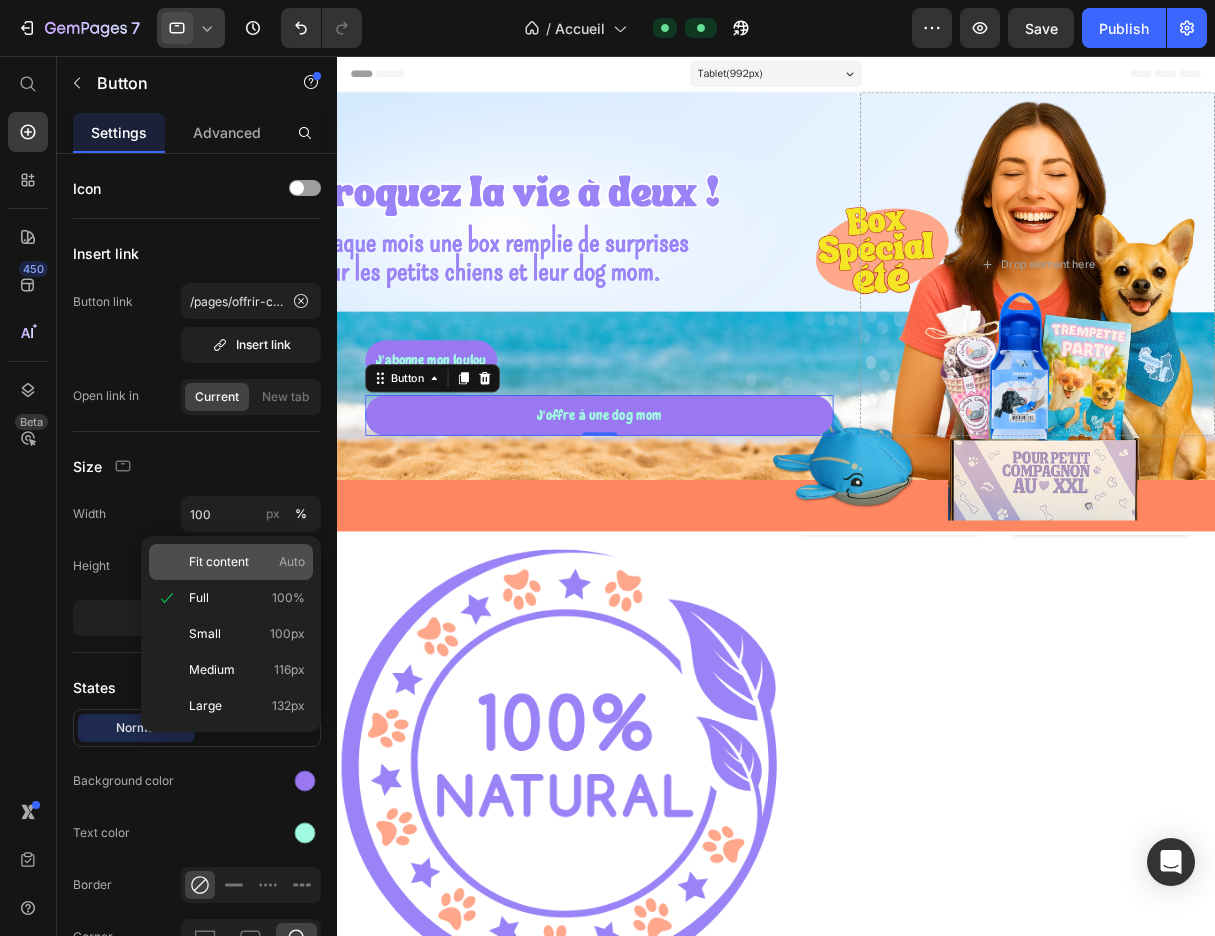 click on "Fit content" at bounding box center (219, 562) 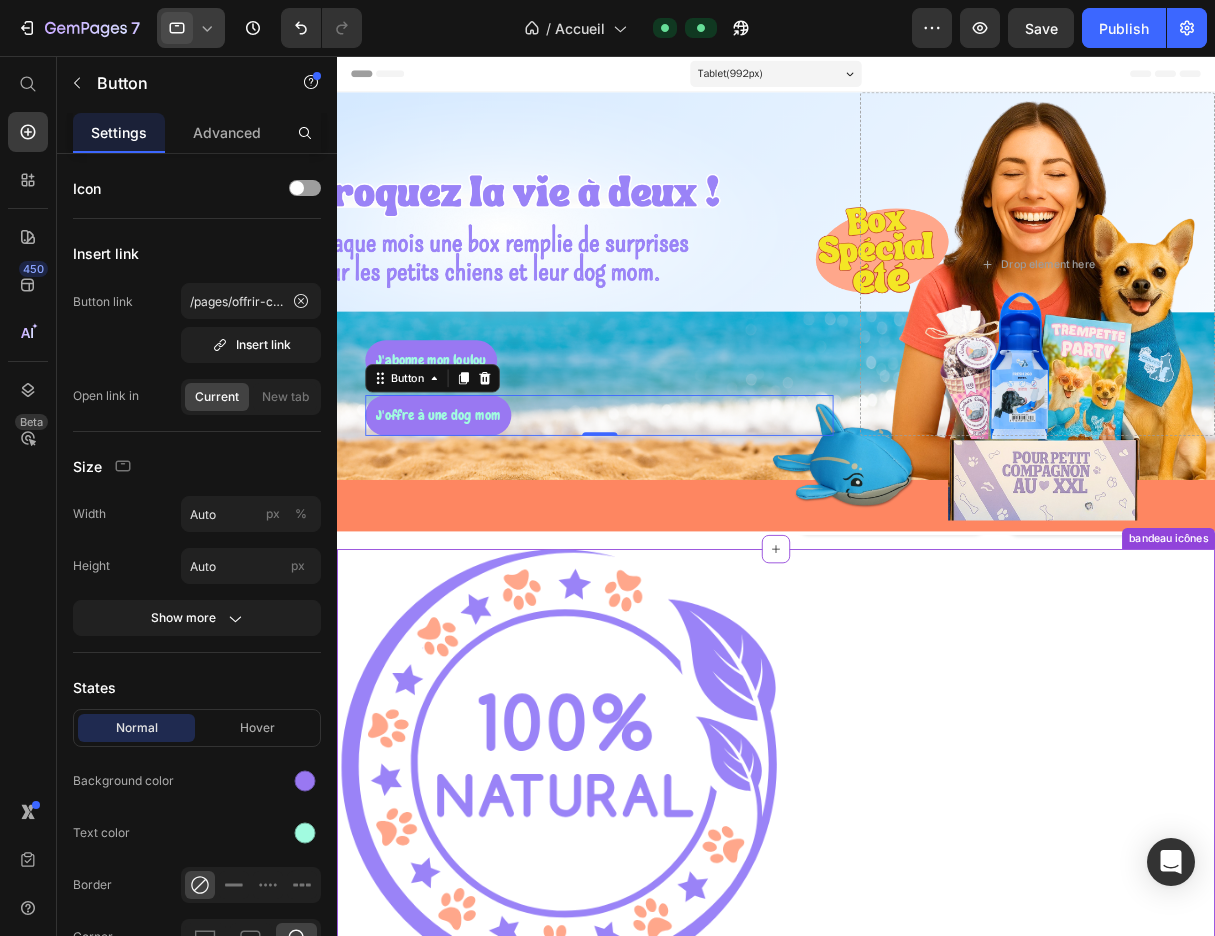 click on "Friandises naturelles Text" at bounding box center [1588, 859] 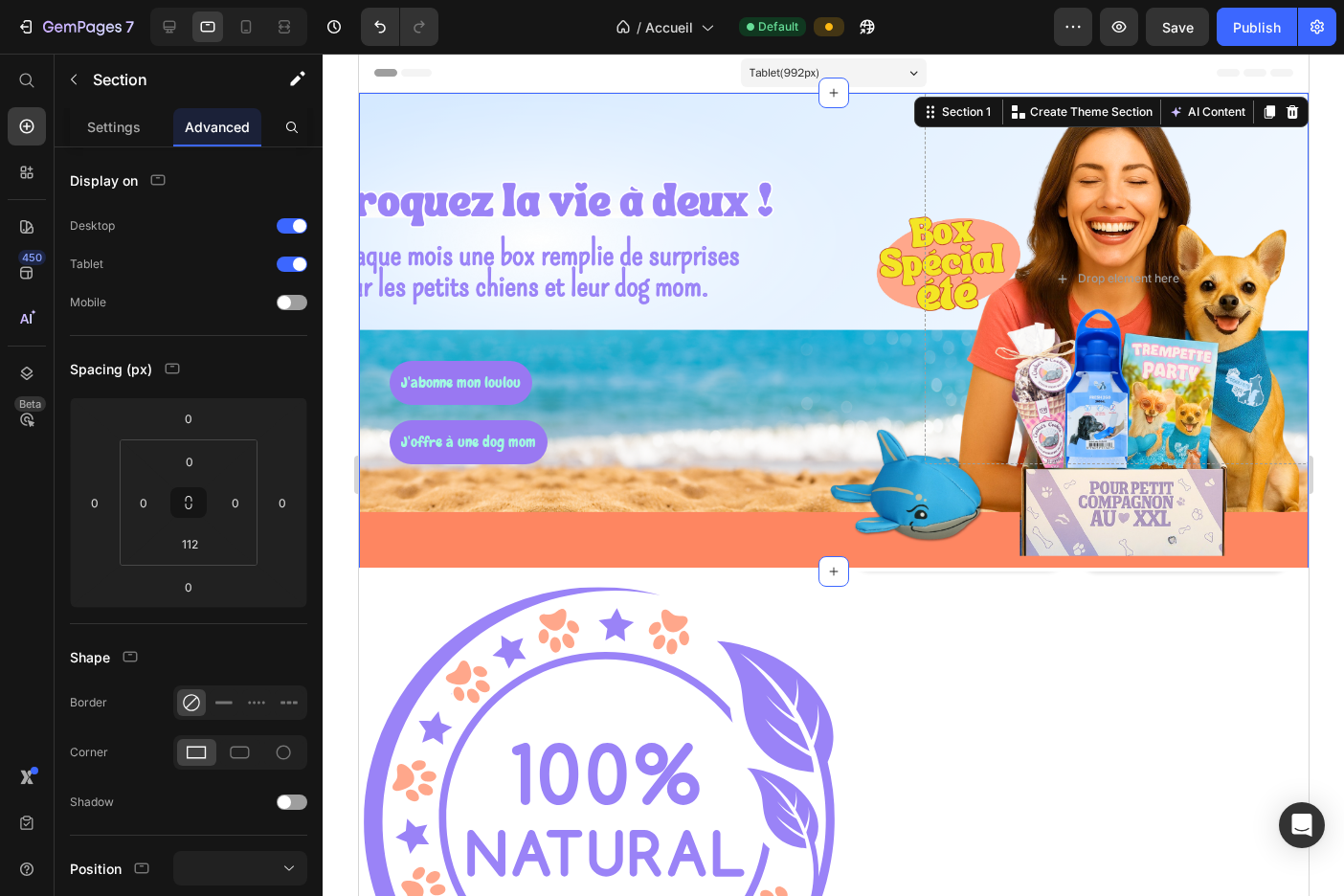 click on "J'abonne mon loulou Button J'offre à une dog mom Button Row" at bounding box center (626, 279) 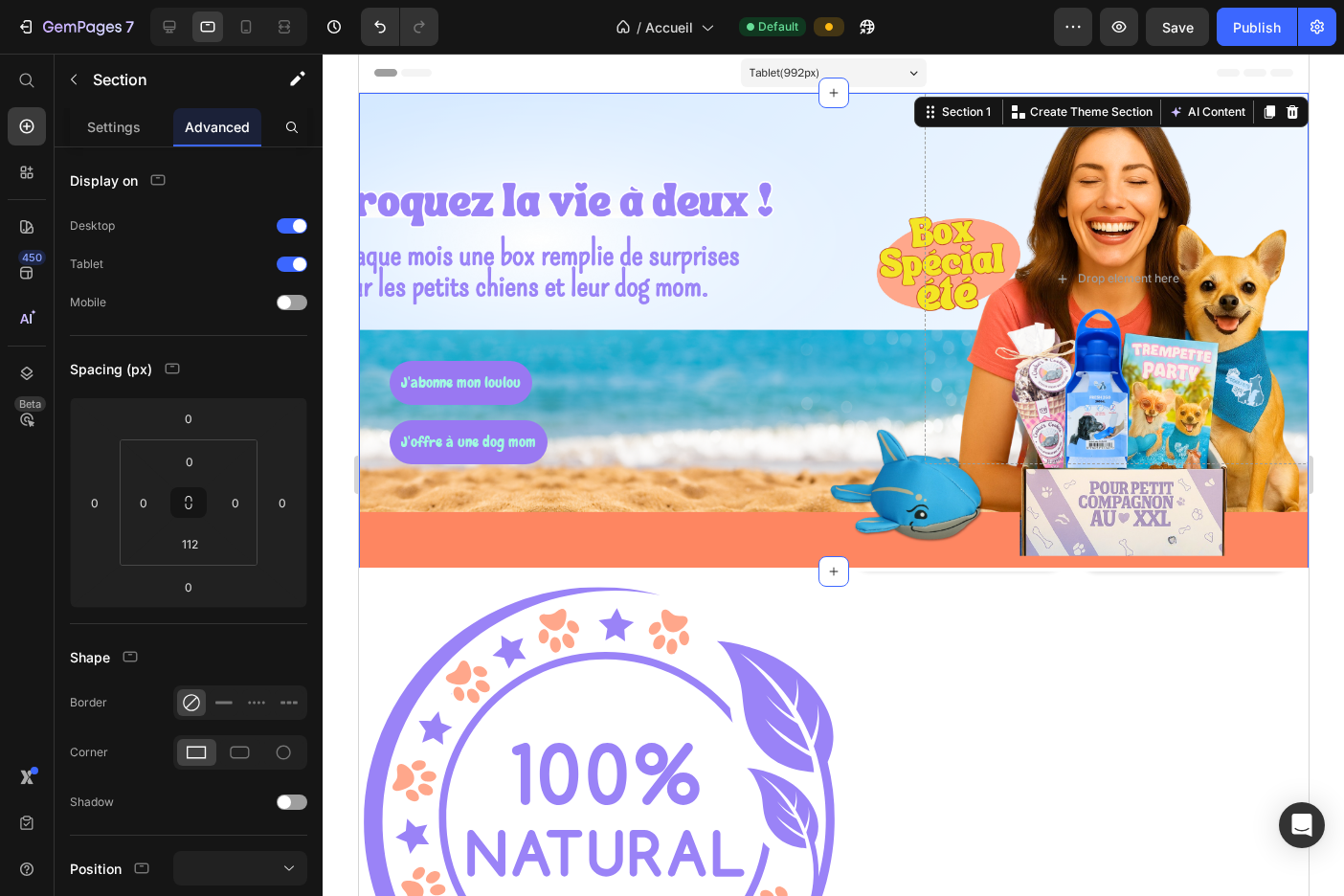 click on "J'abonne mon loulou Button J'offre à une dog mom Button Row" at bounding box center (626, 279) 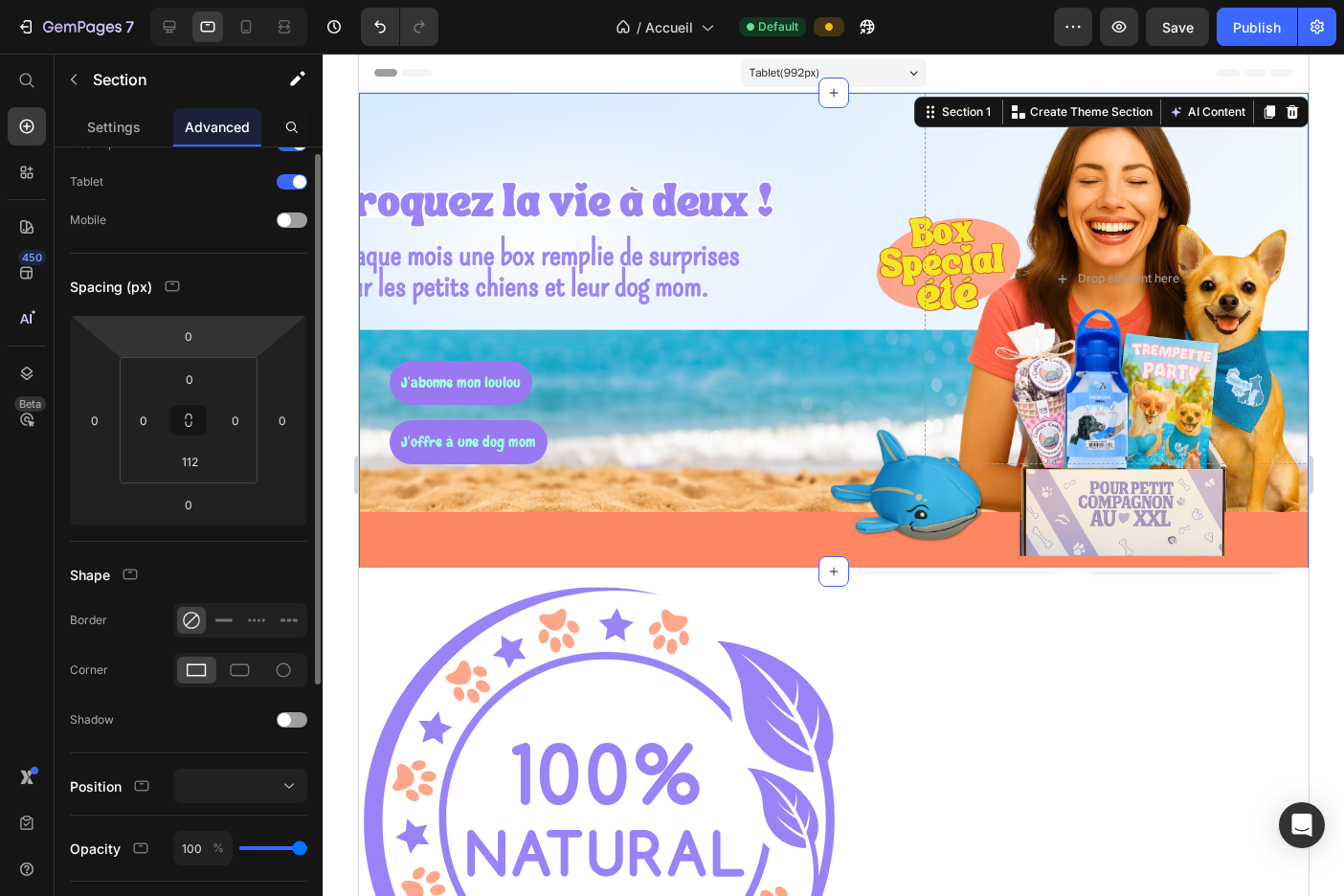scroll, scrollTop: 89, scrollLeft: 0, axis: vertical 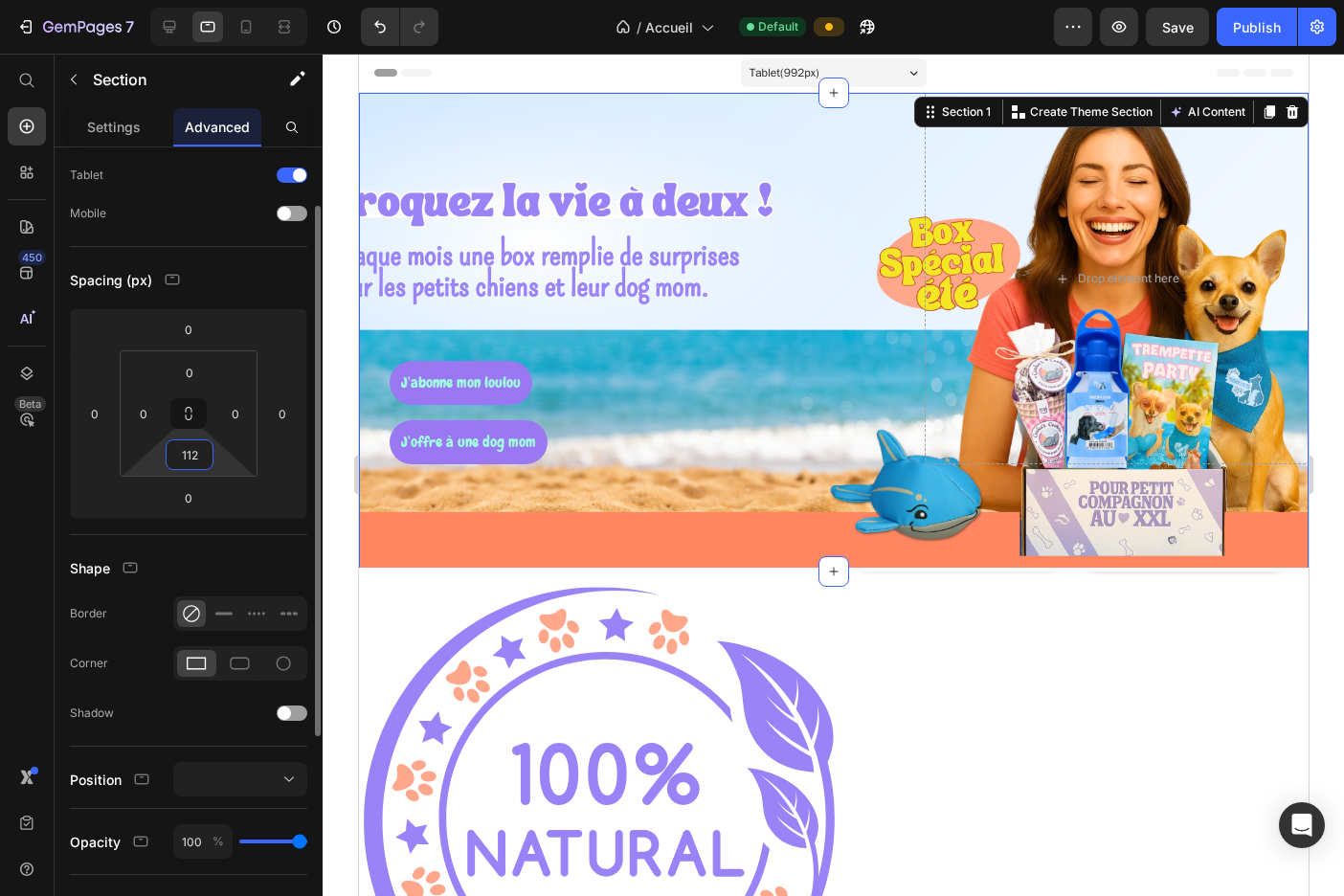 click on "112" at bounding box center [190, 455] 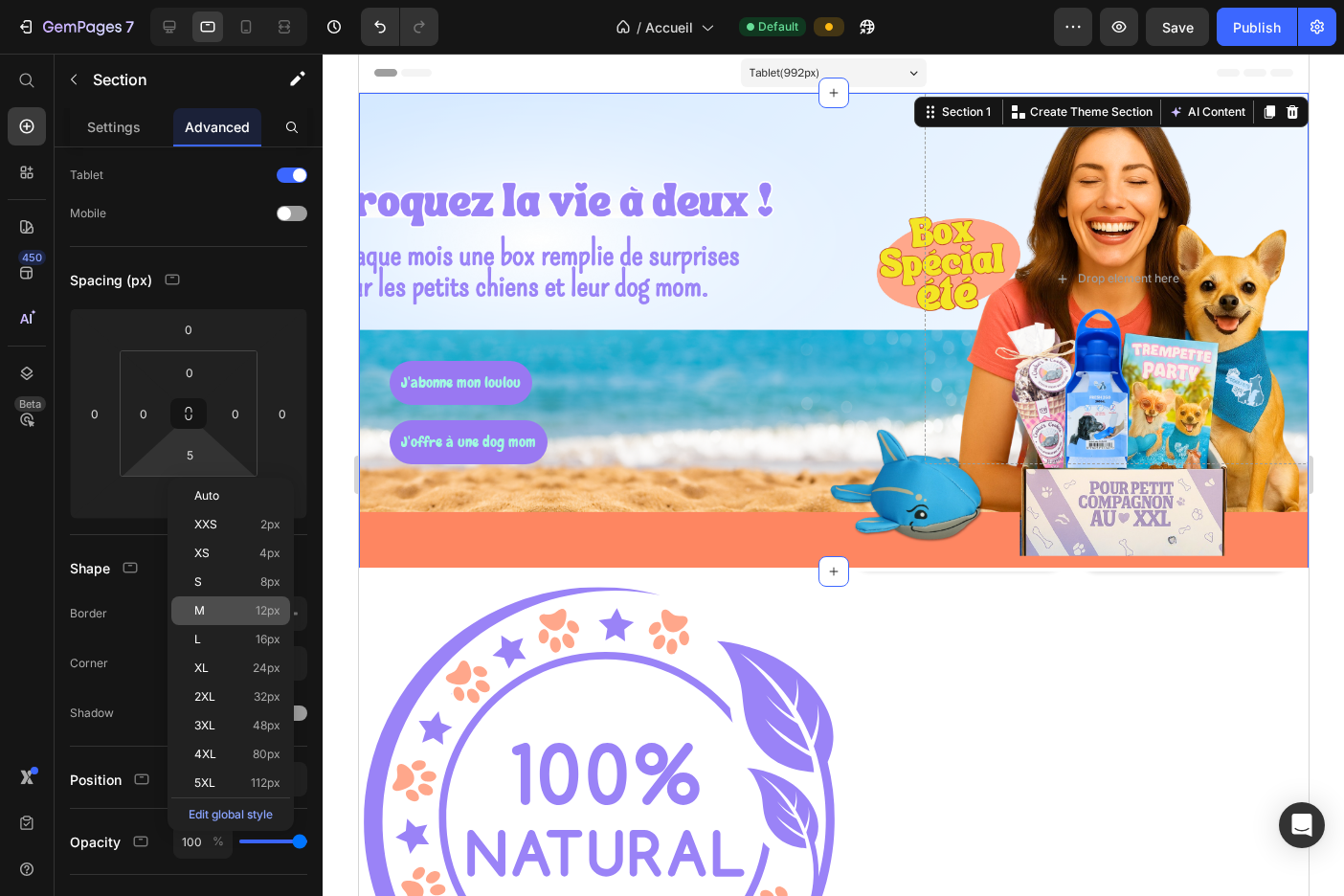 click on "M 12px" at bounding box center (237, 611) 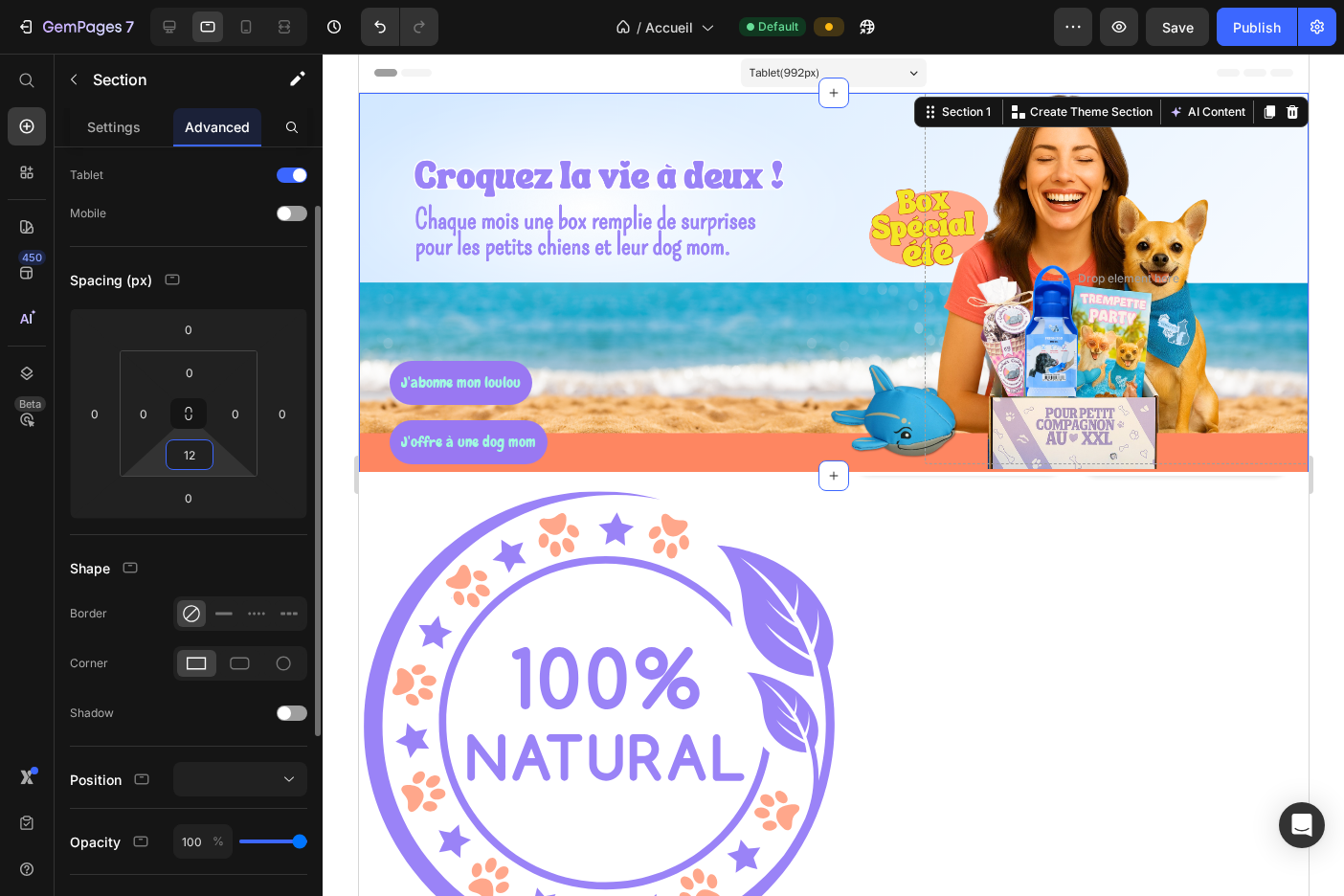 click on "12" at bounding box center [190, 455] 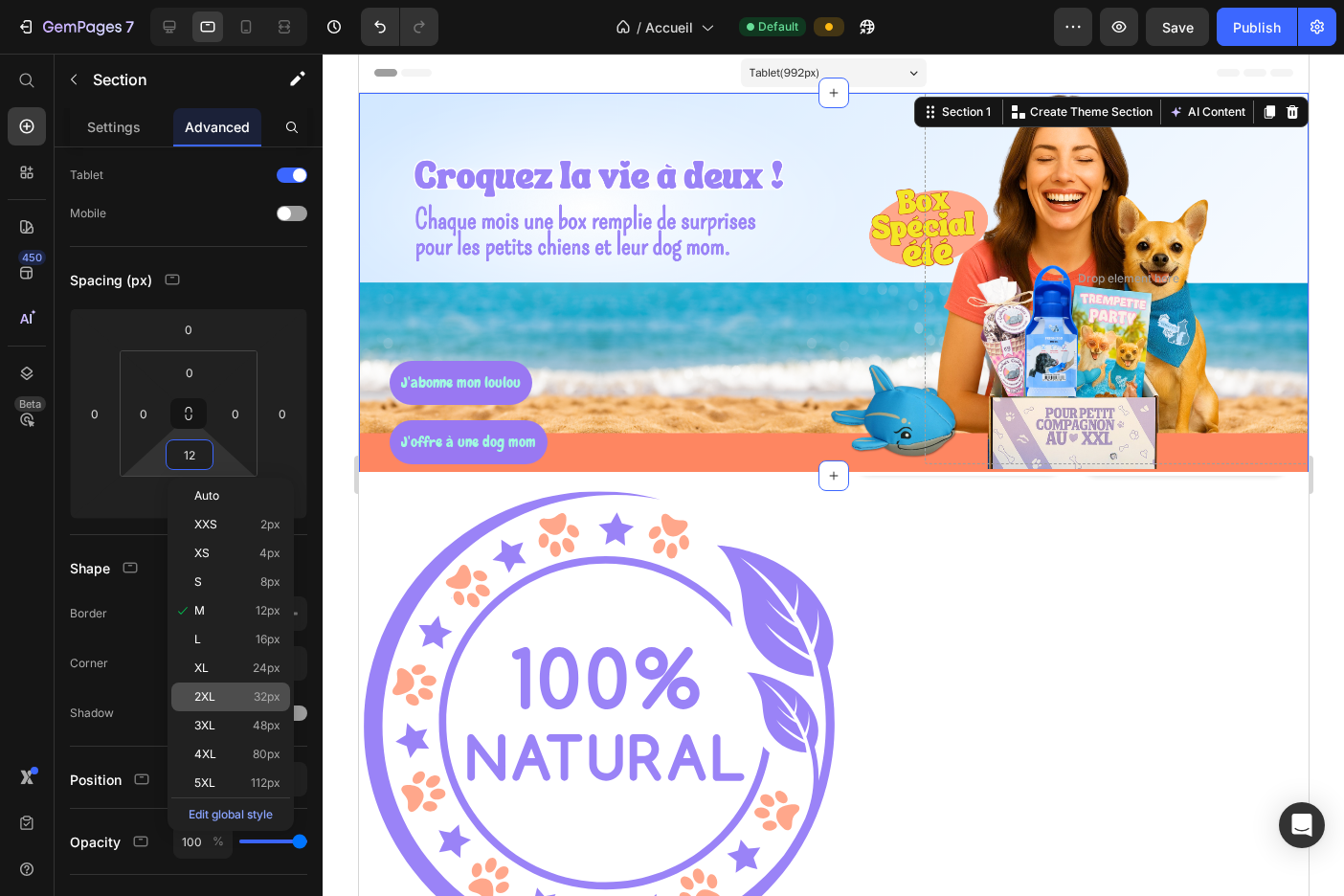 click on "2XL 32px" at bounding box center (237, 697) 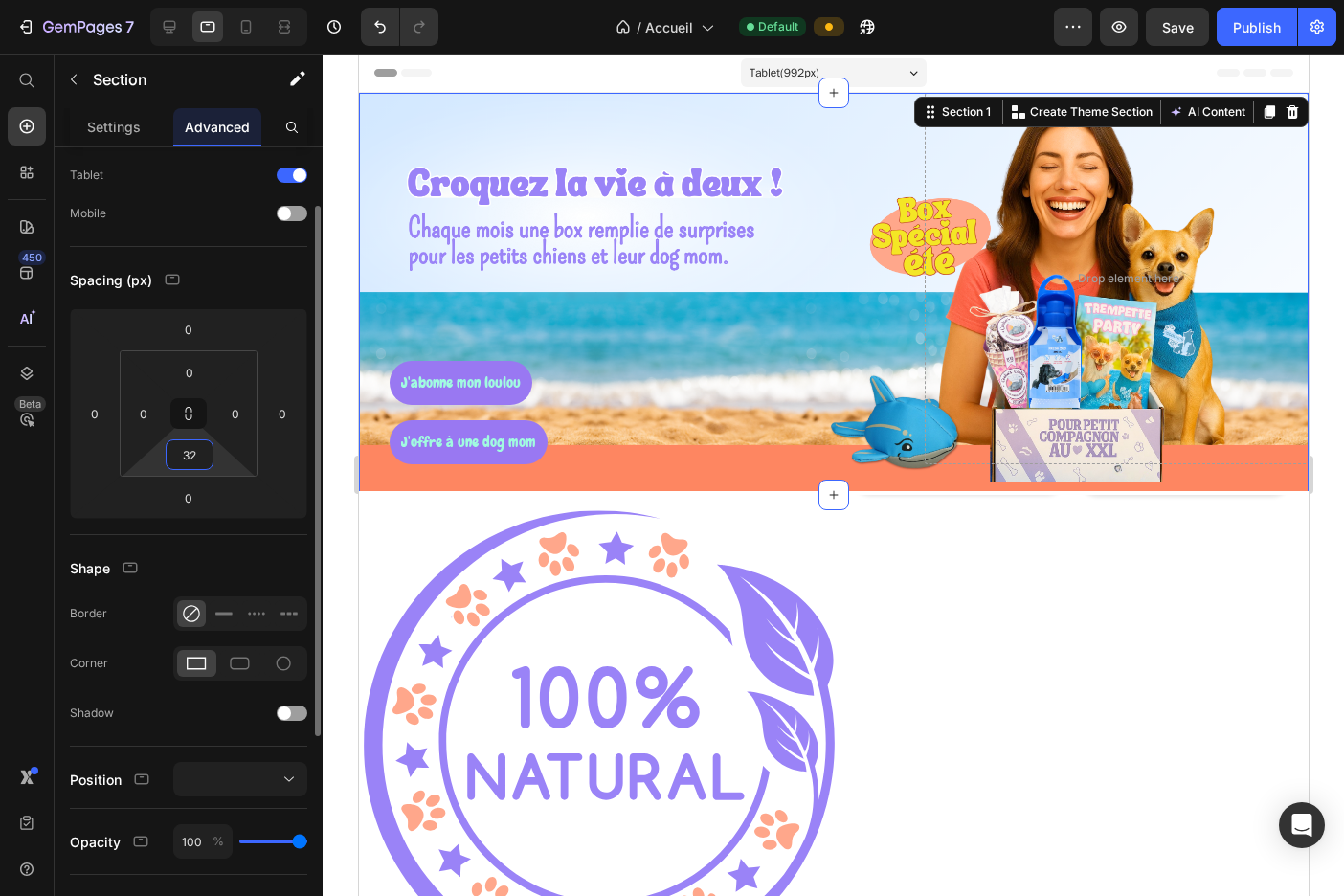 click on "32" at bounding box center (190, 455) 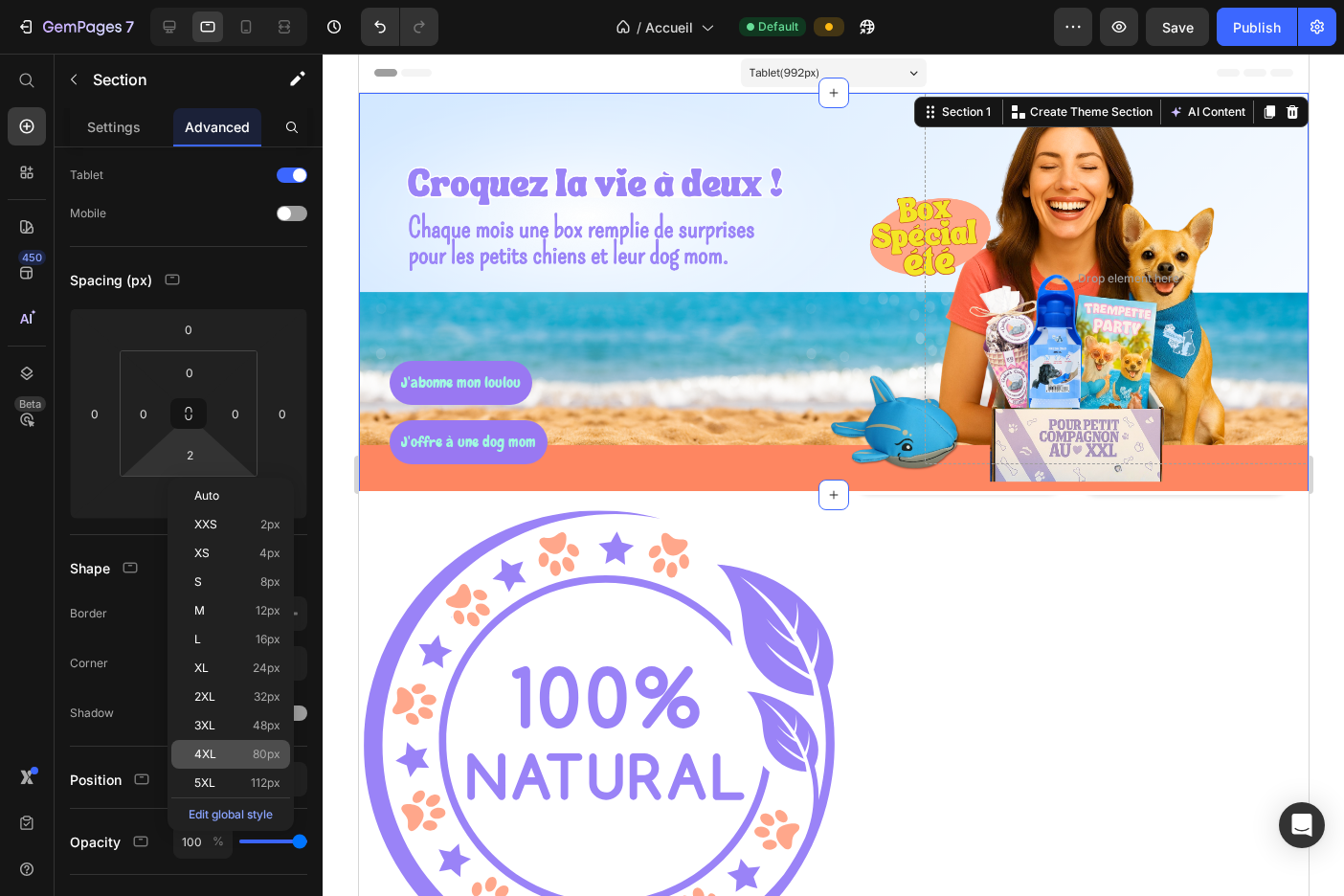 click on "80px" at bounding box center [266, 754] 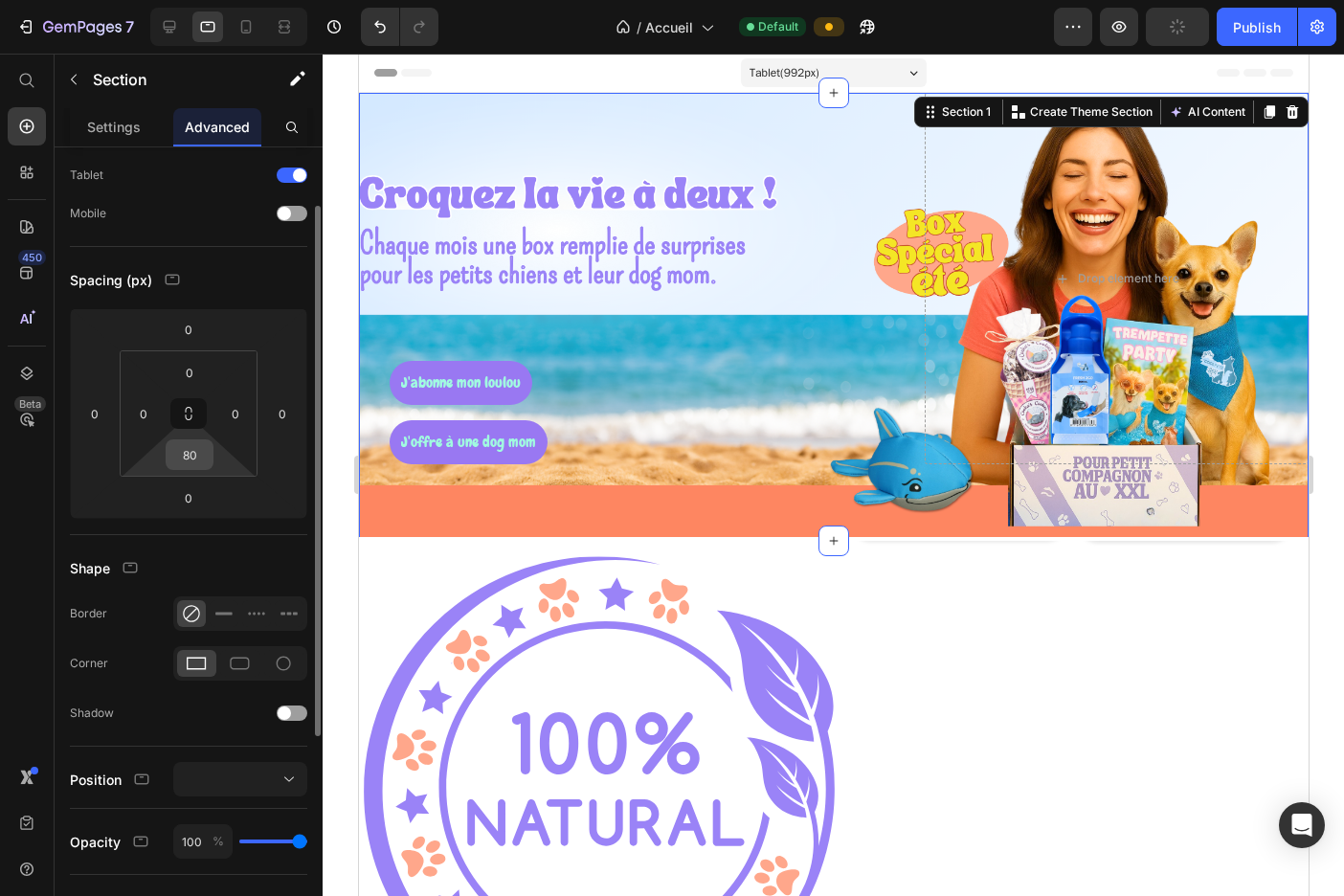 click on "80" at bounding box center [190, 455] 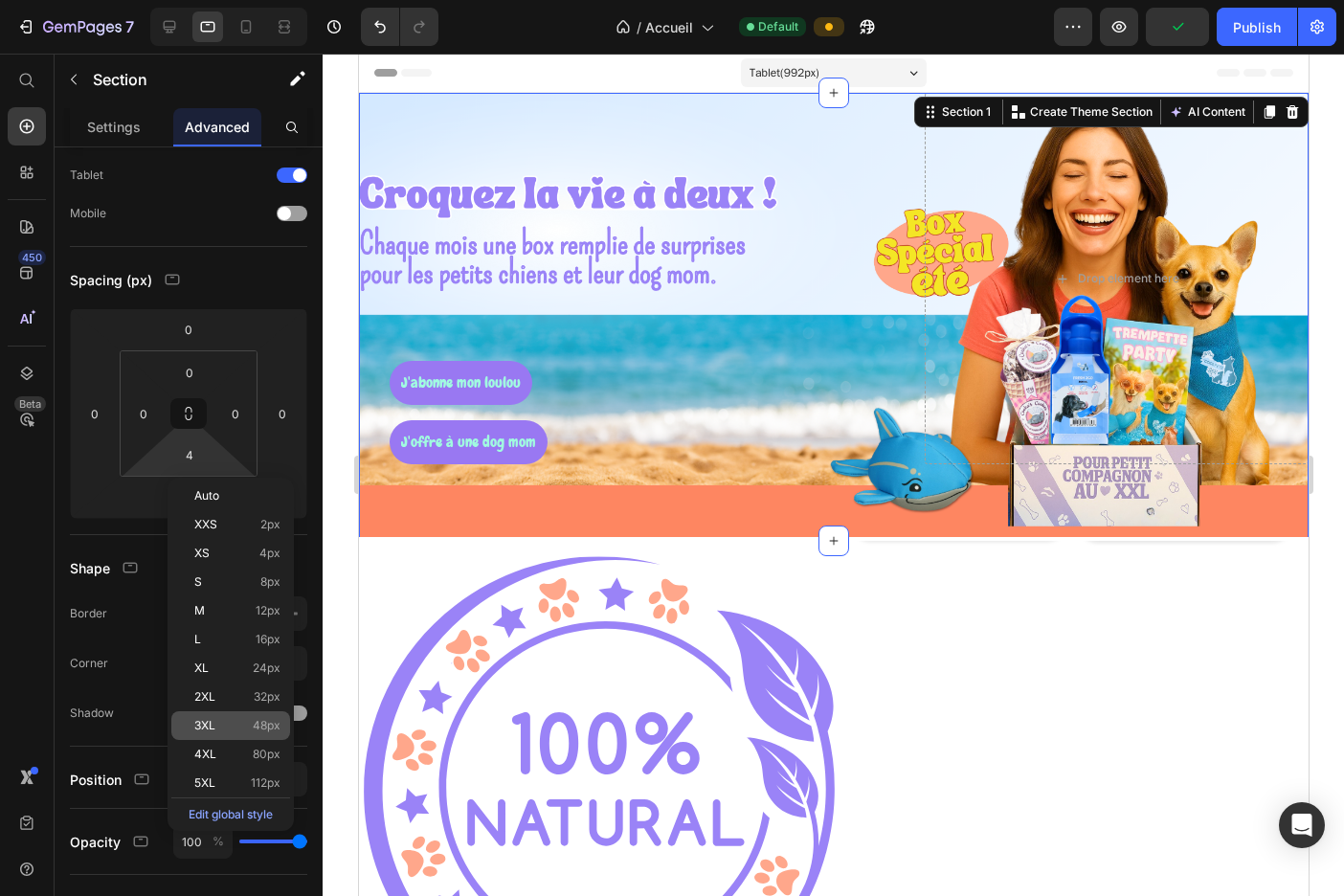 click on "3XL 48px" 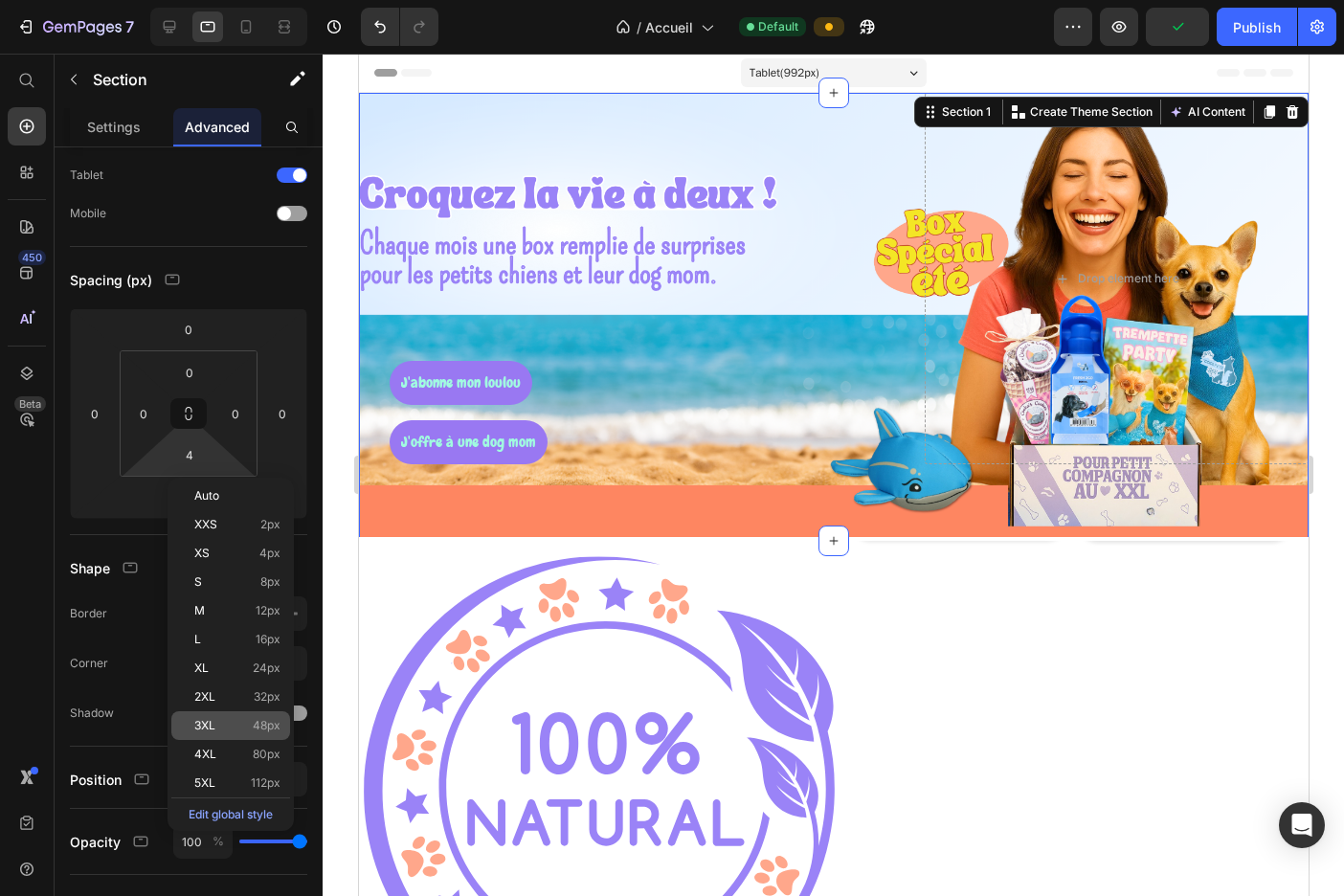 type on "48" 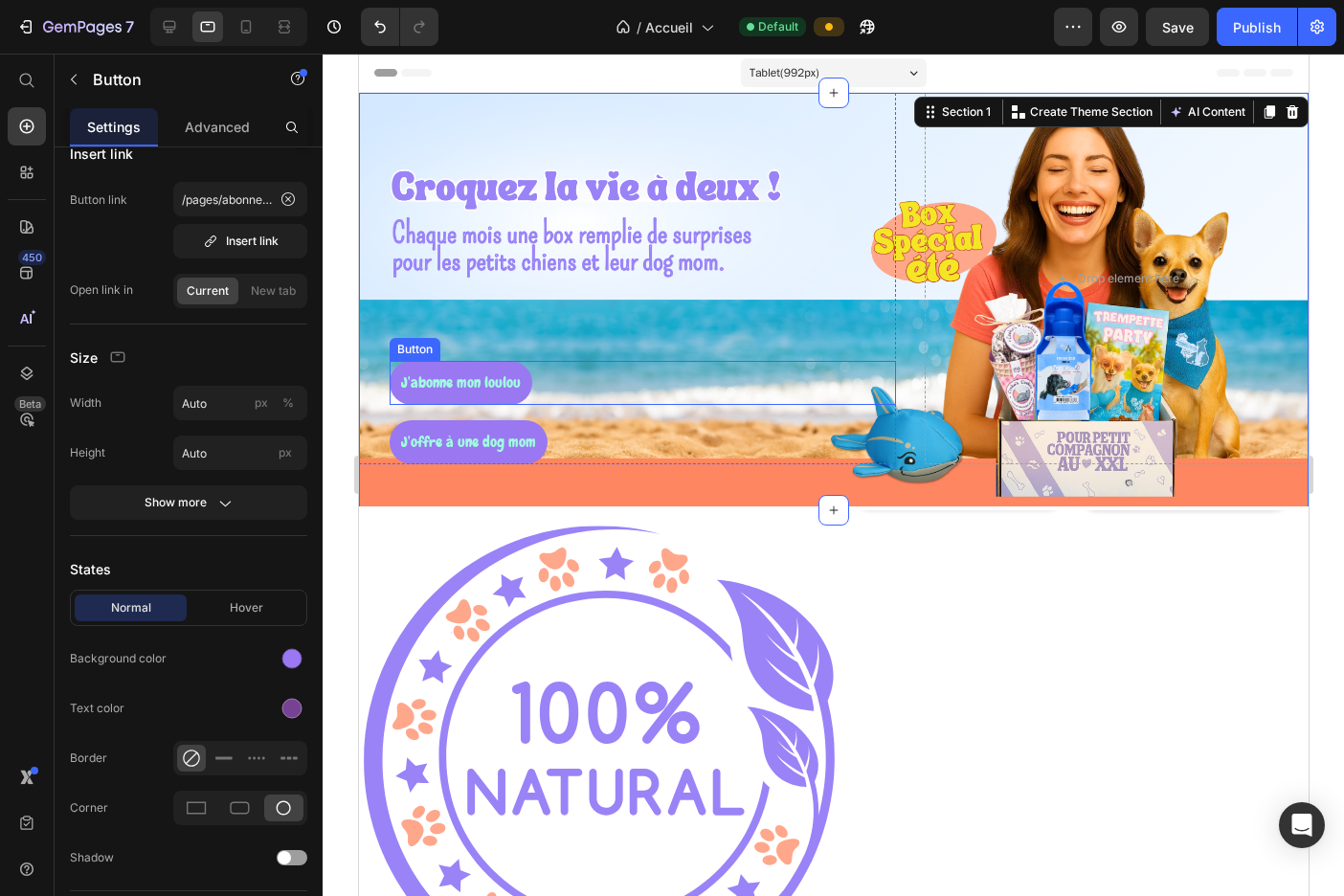click on "J'abonne mon [PERSON_NAME]" at bounding box center [641, 383] 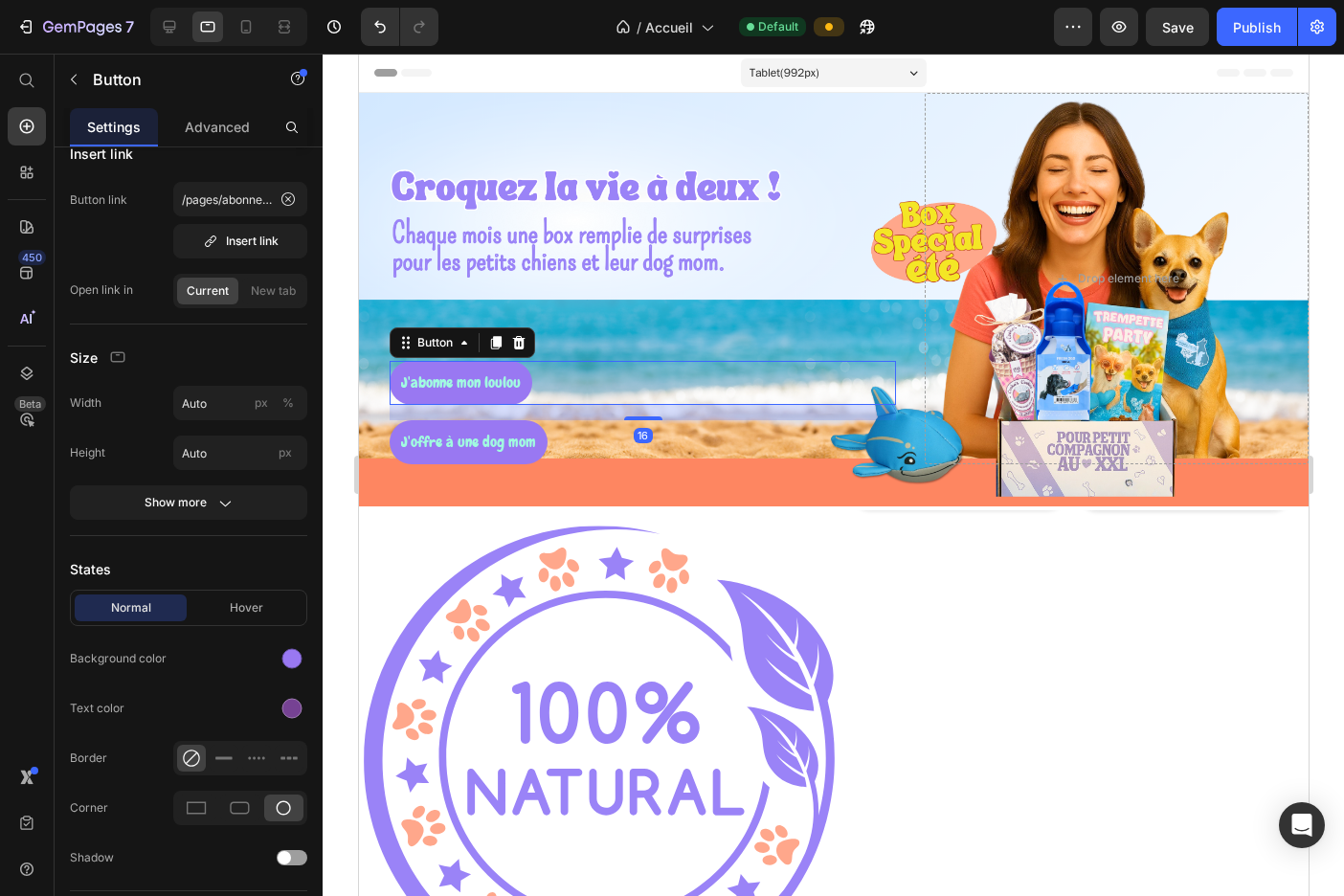 scroll, scrollTop: 0, scrollLeft: 0, axis: both 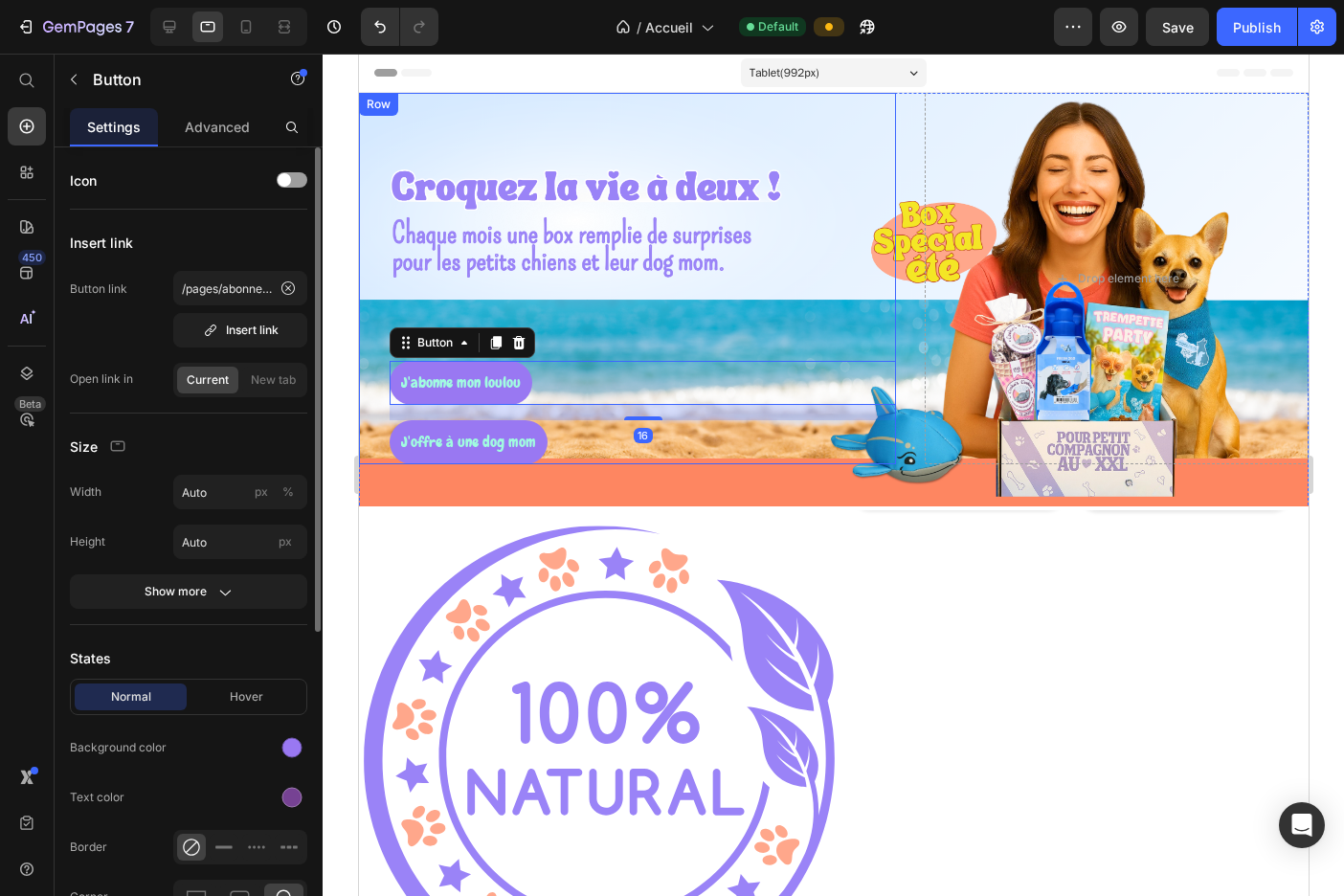 click on "J'abonne mon loulou Button   16 J'offre à une dog mom Button" at bounding box center (626, 374) 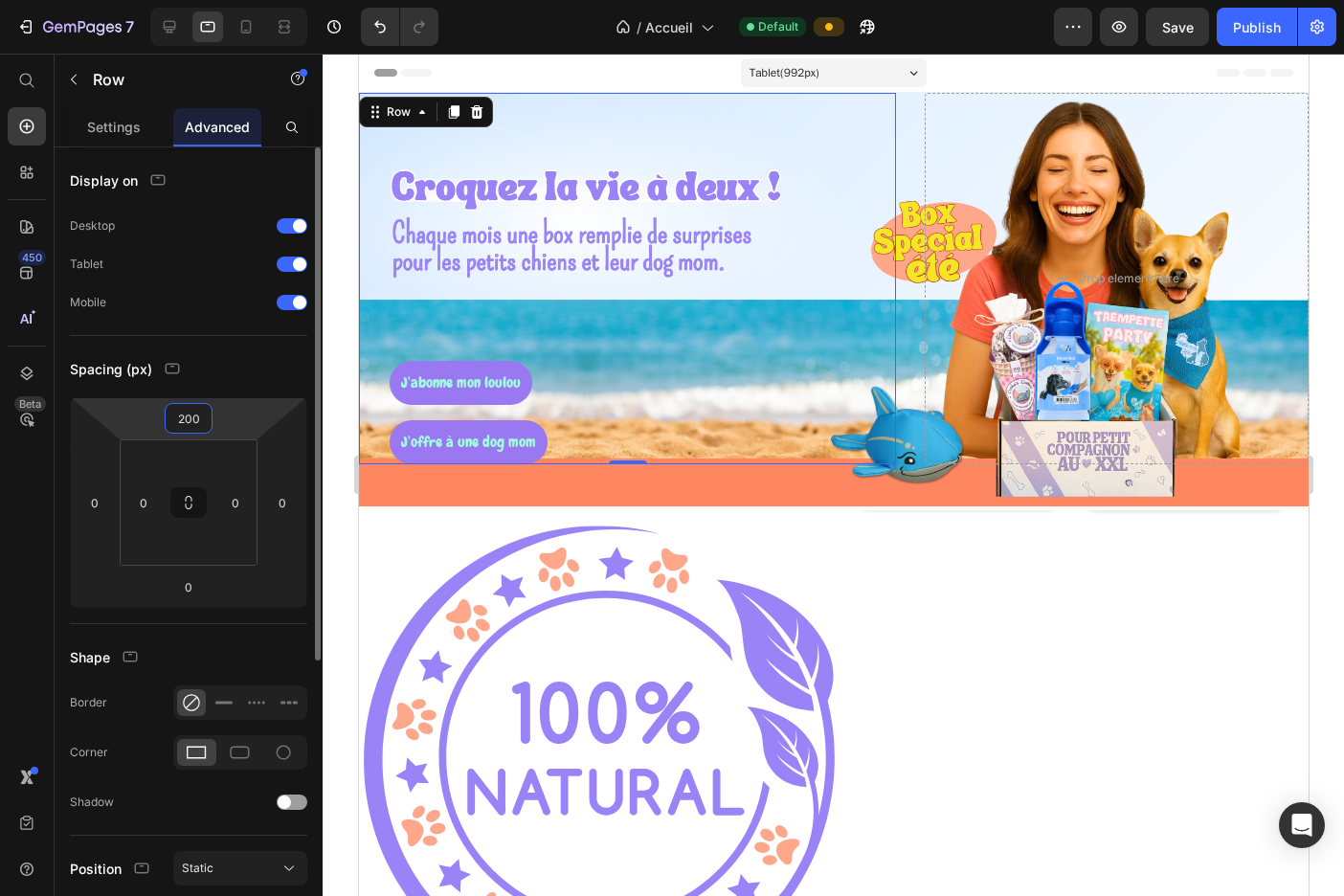 click on "200" at bounding box center (189, 418) 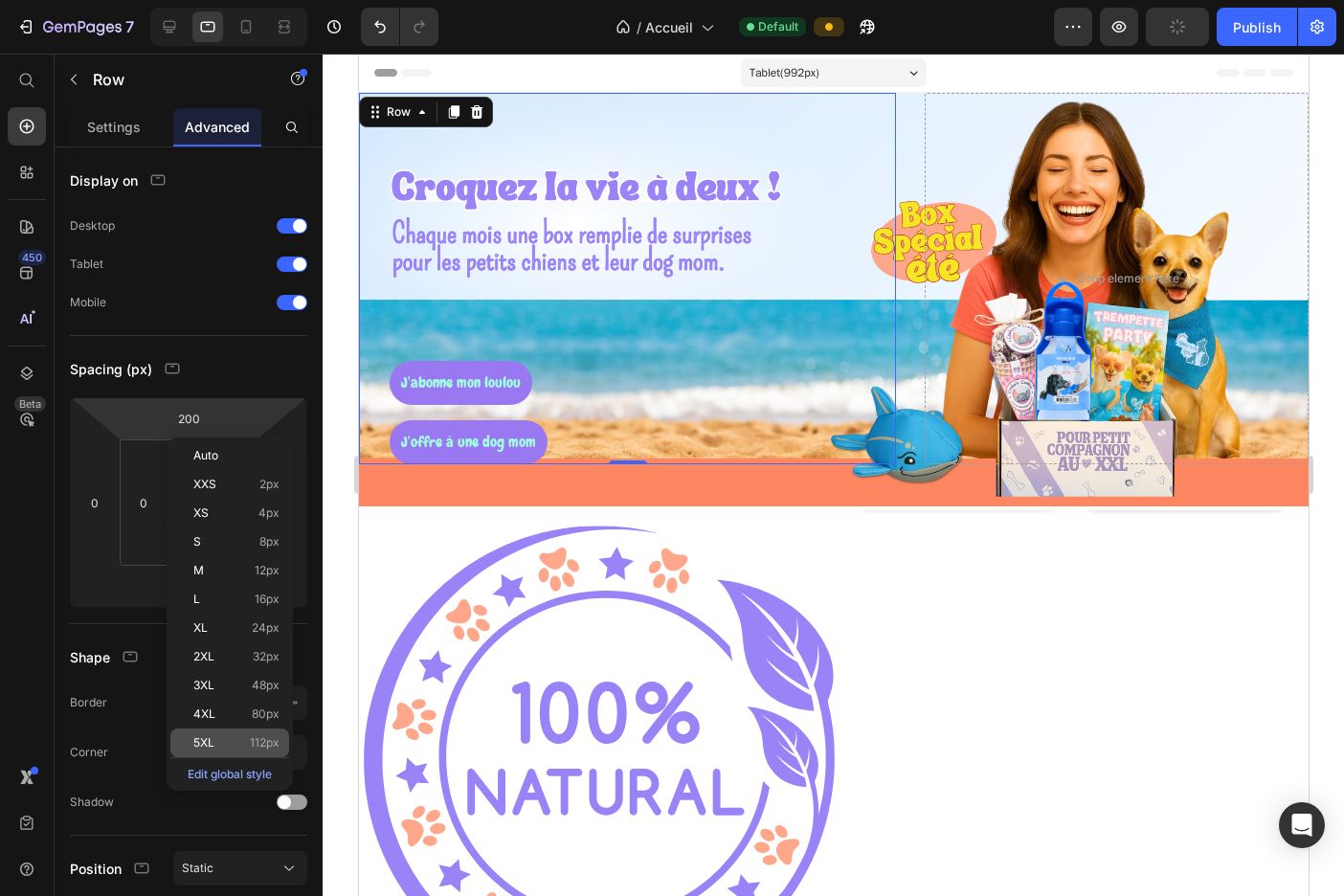 click on "5XL 112px" 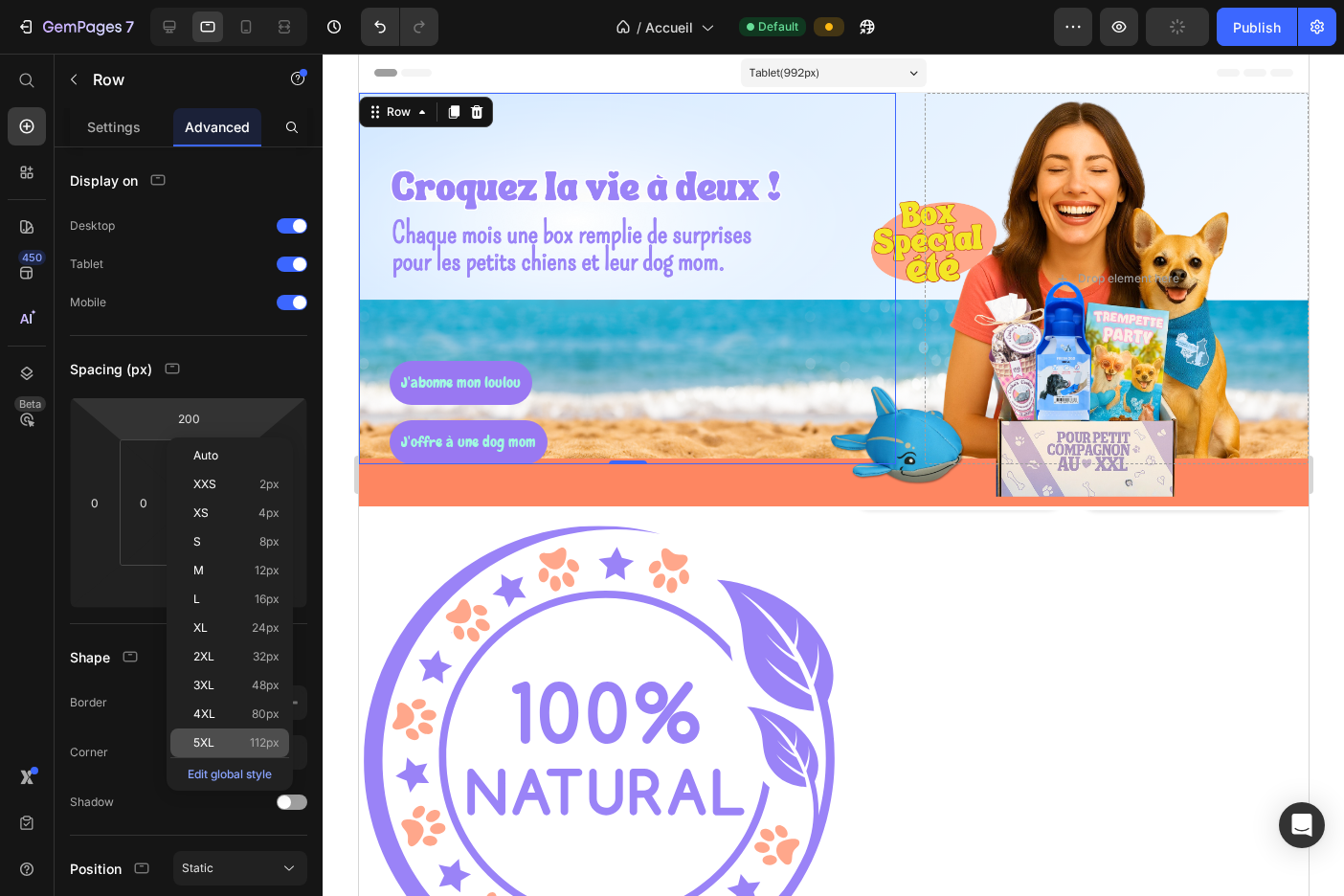 type on "112" 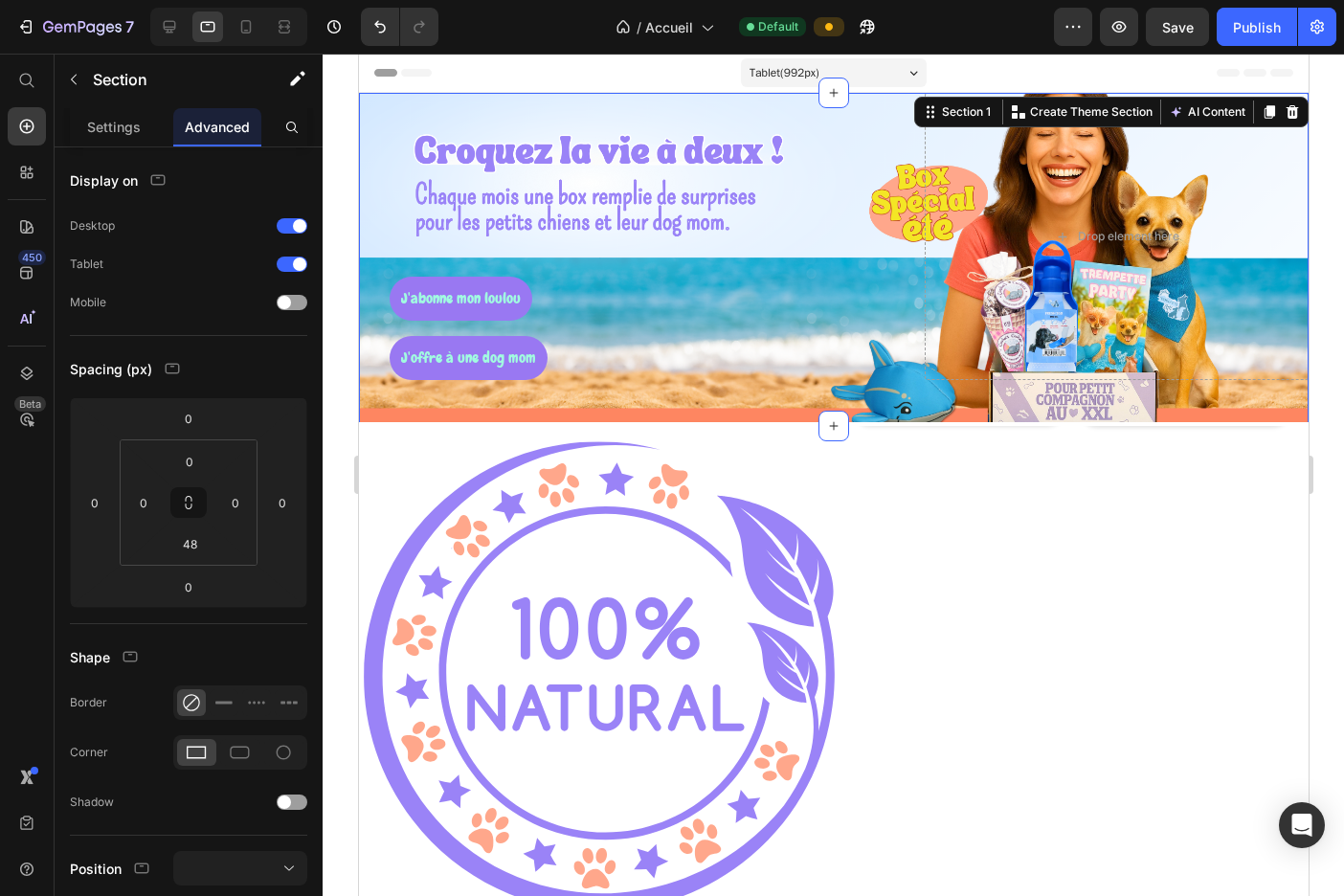 click on "J'abonne mon loulou Button J'offre à une dog mom Button Row
Drop element here Section 1   Create Theme Section AI Content Write with GemAI What would you like to describe here? Tone and Voice Persuasive Product Box Itsy Lover Forever Show more Generate" at bounding box center [833, 259] 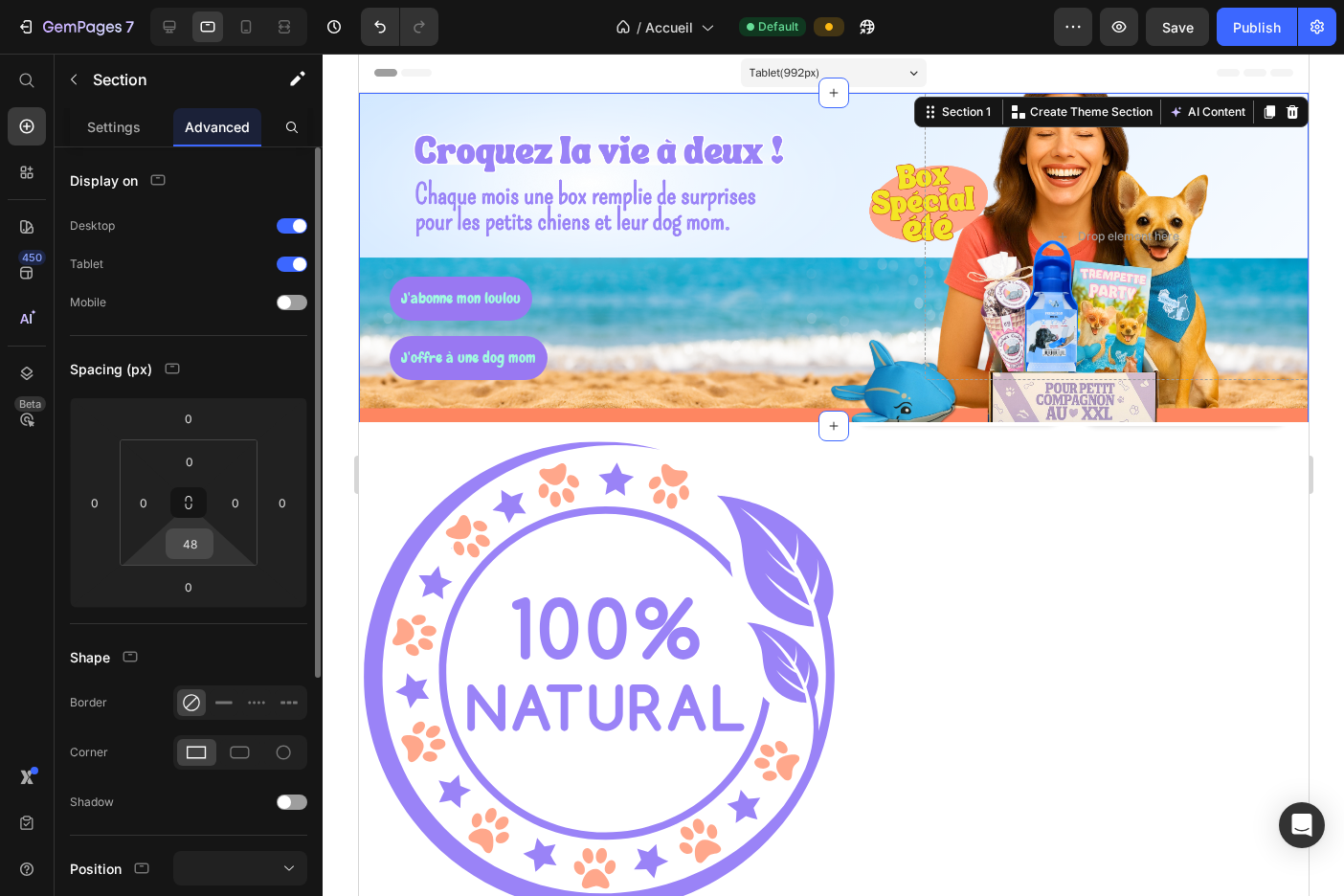click on "48" at bounding box center [190, 544] 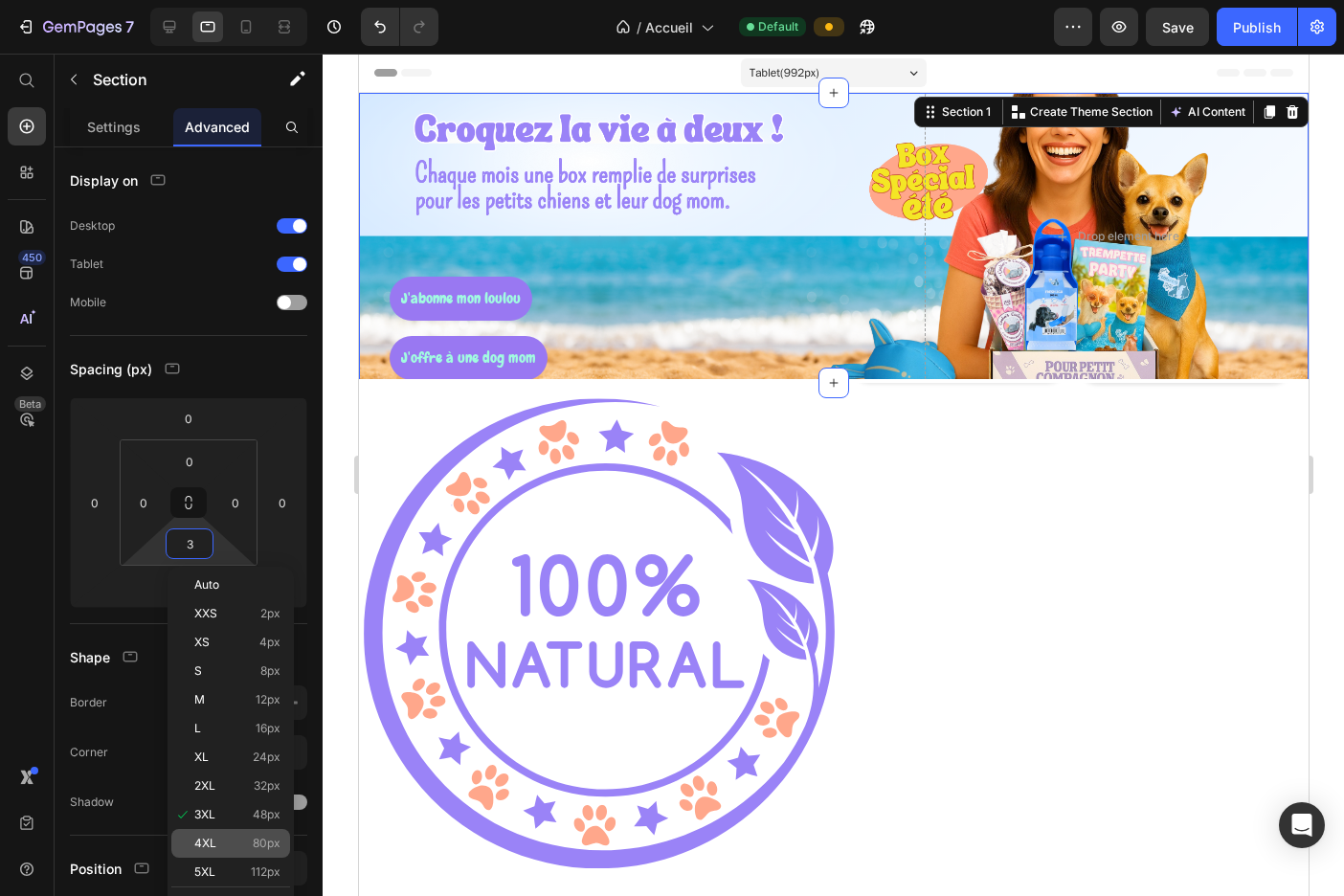 click on "4XL 80px" at bounding box center [237, 843] 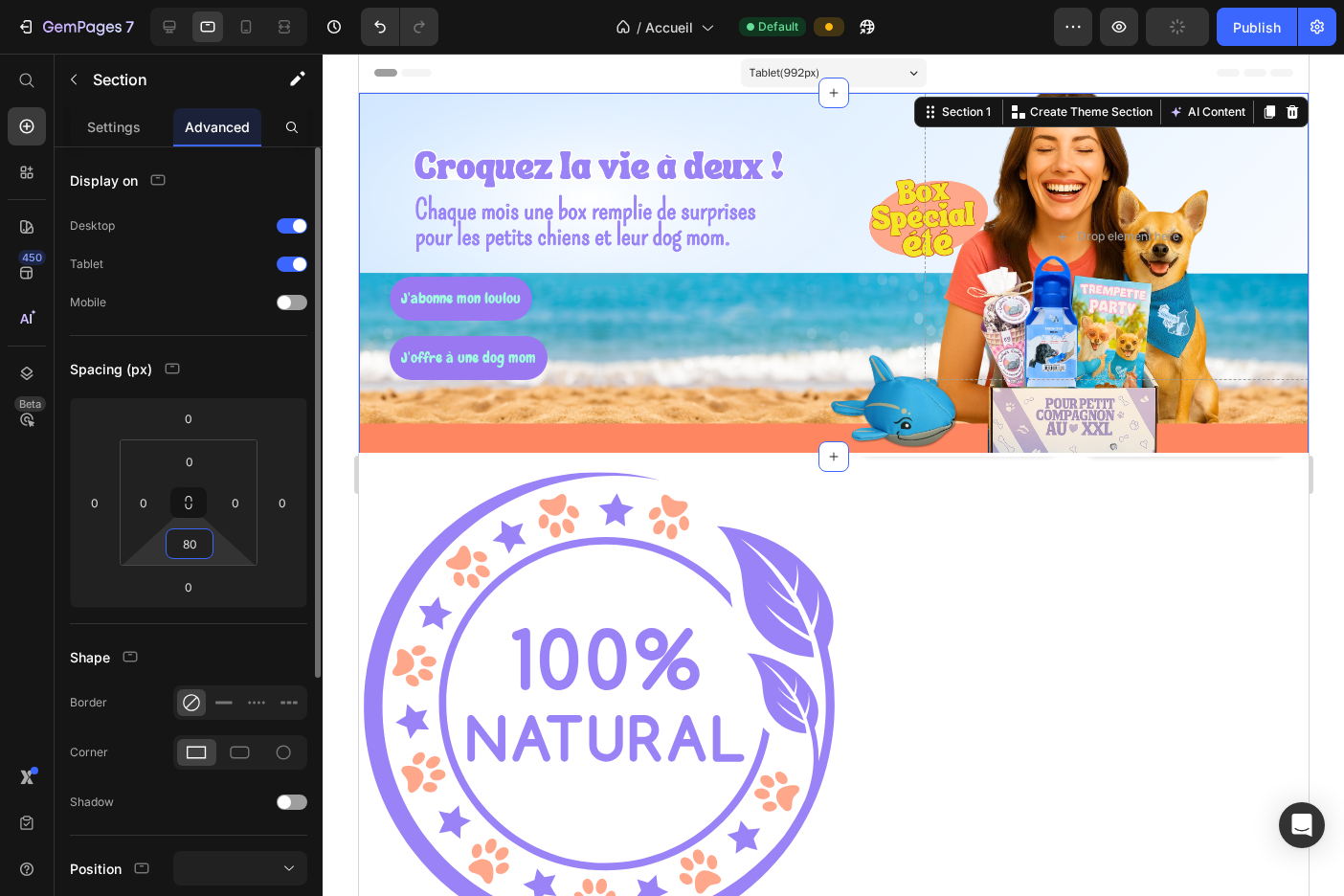click on "80" at bounding box center (190, 544) 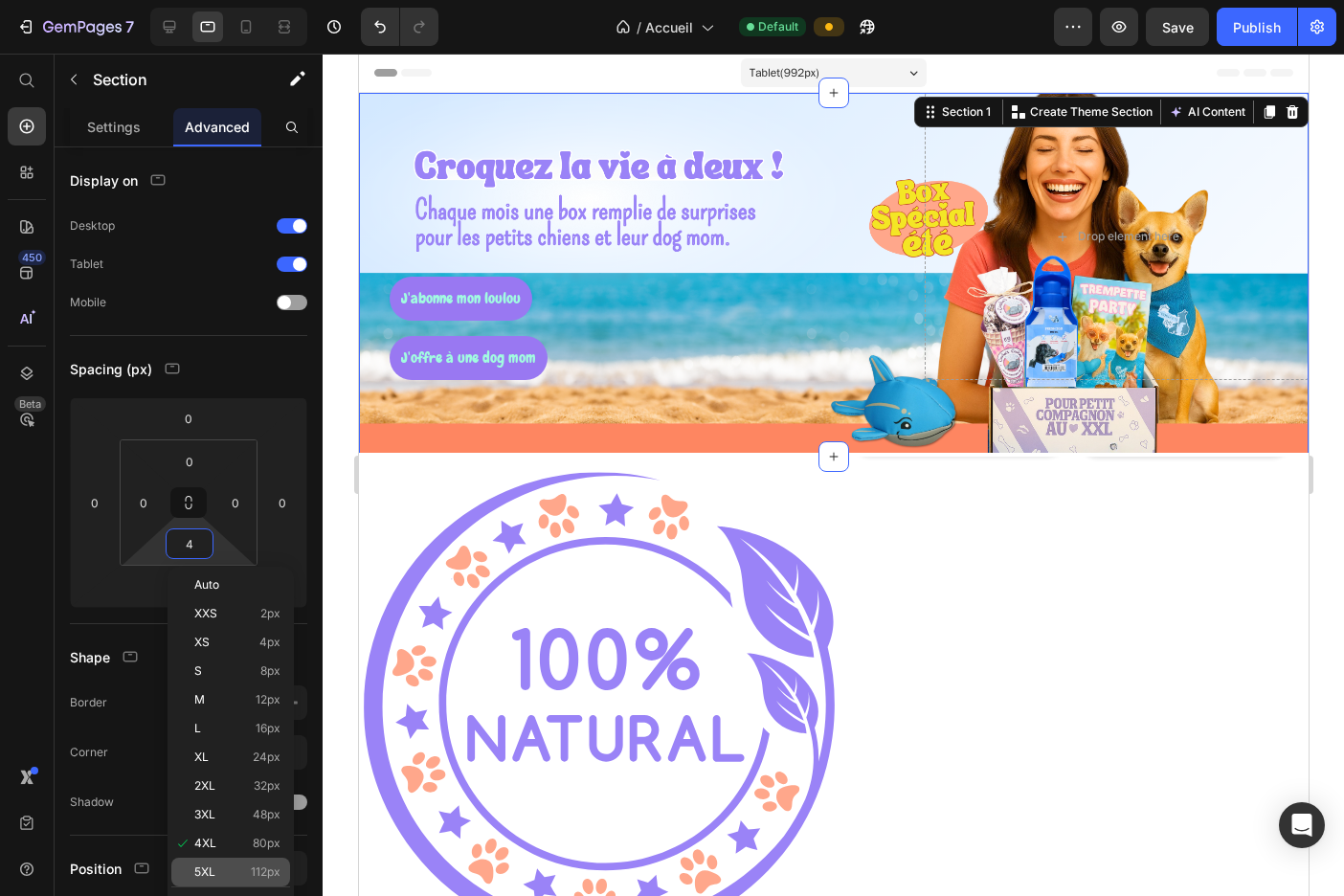 click on "5XL 112px" 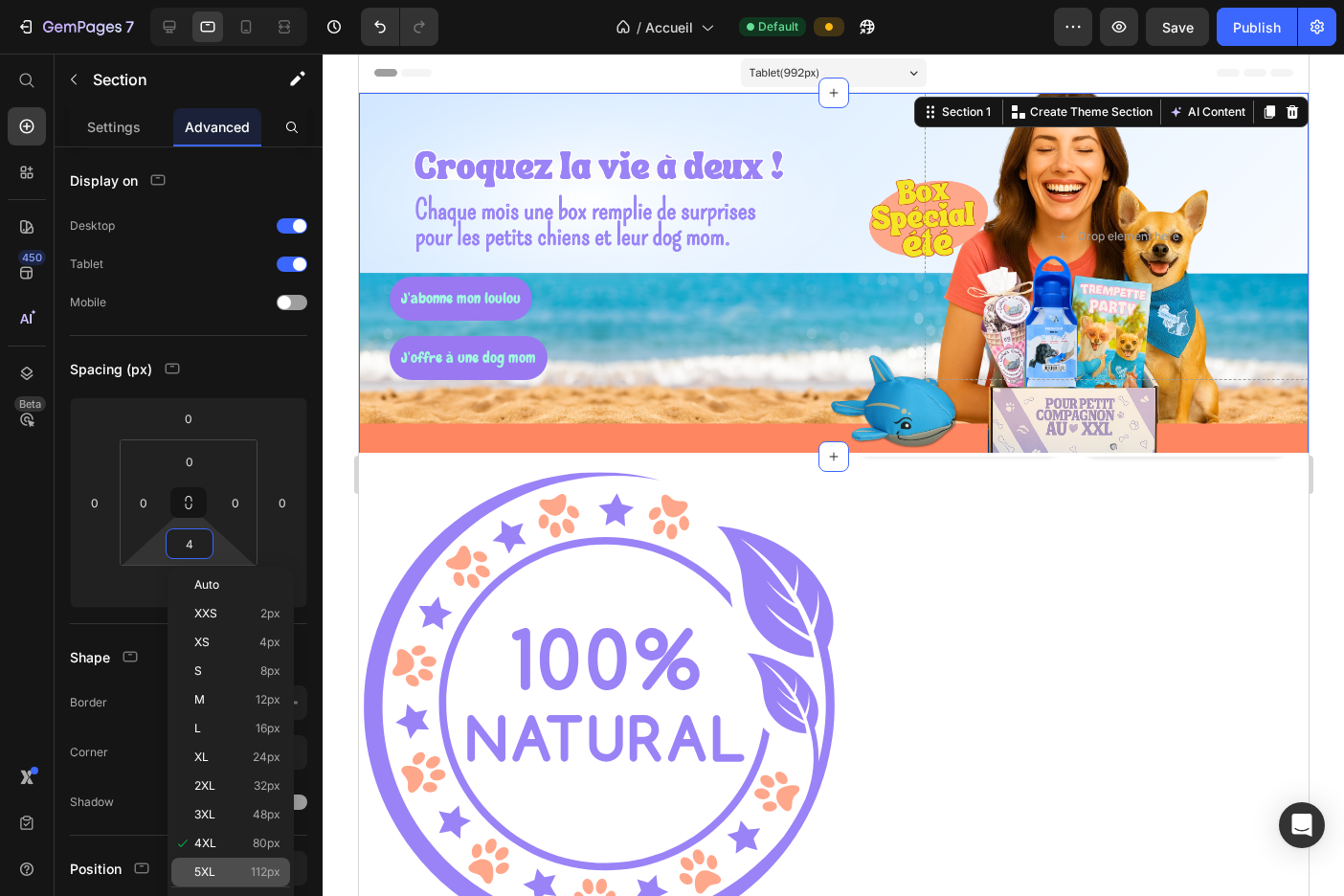 type on "112" 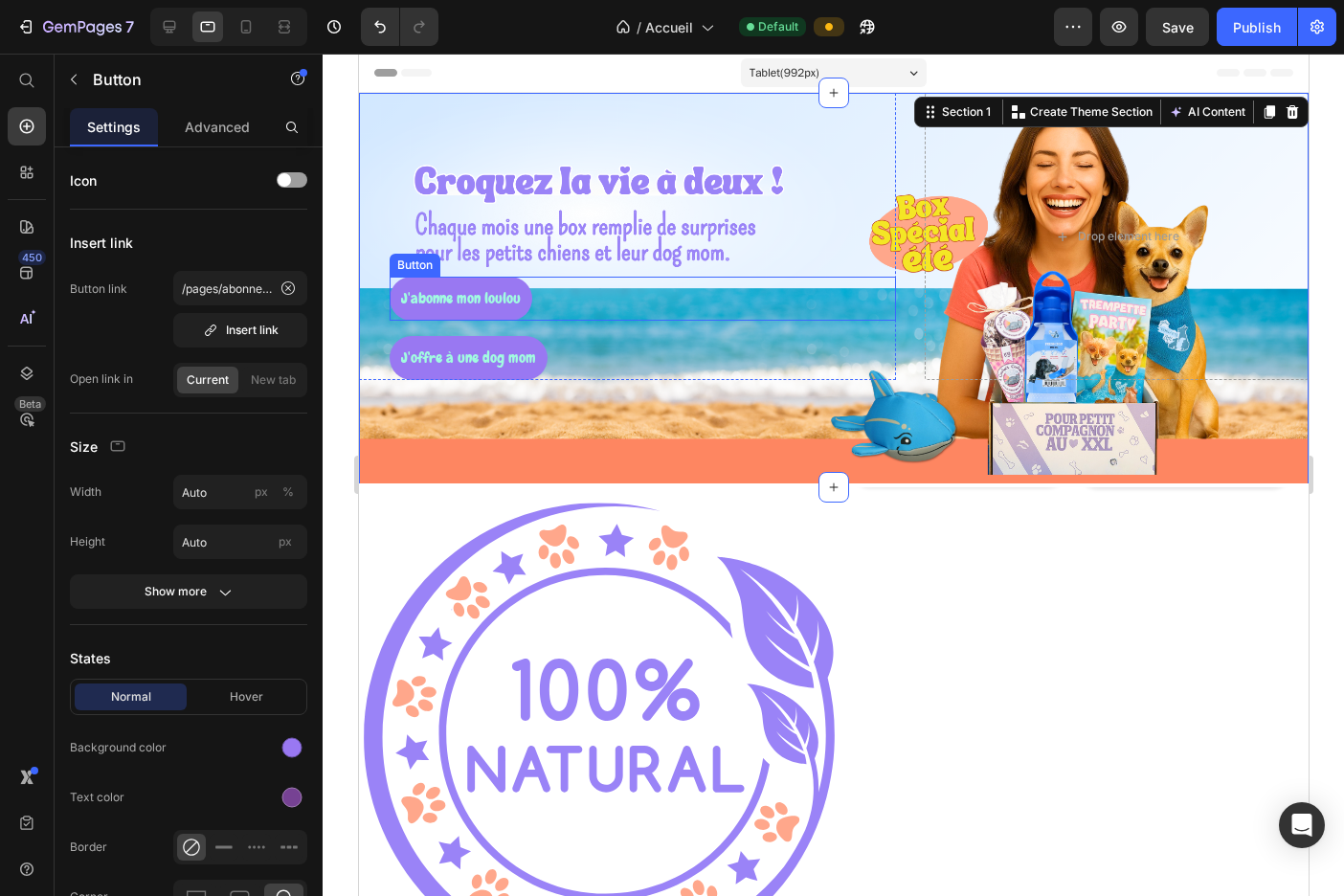 click on "J'abonne mon [PERSON_NAME]" at bounding box center (641, 299) 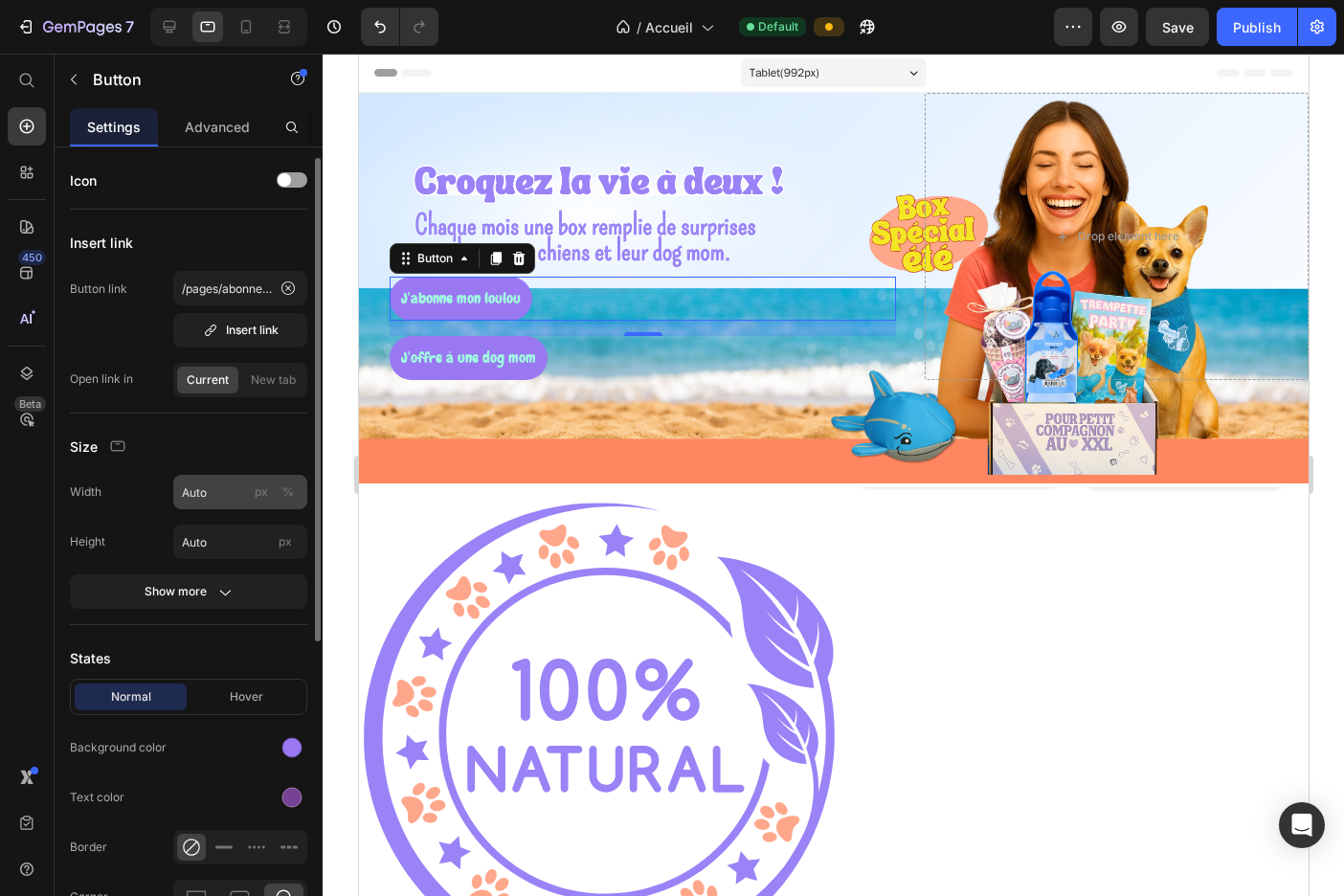 scroll, scrollTop: 29, scrollLeft: 0, axis: vertical 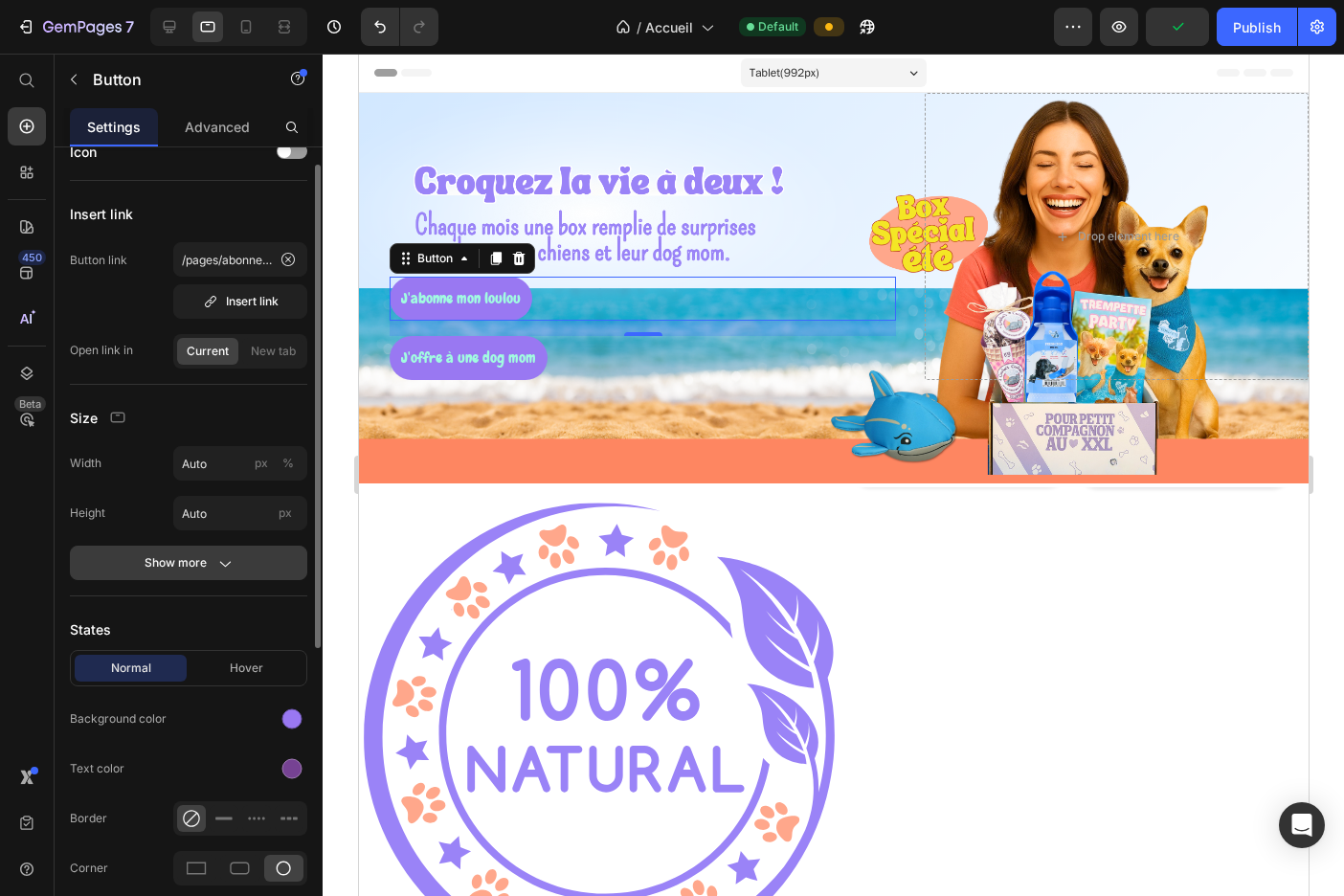 click on "Show more" 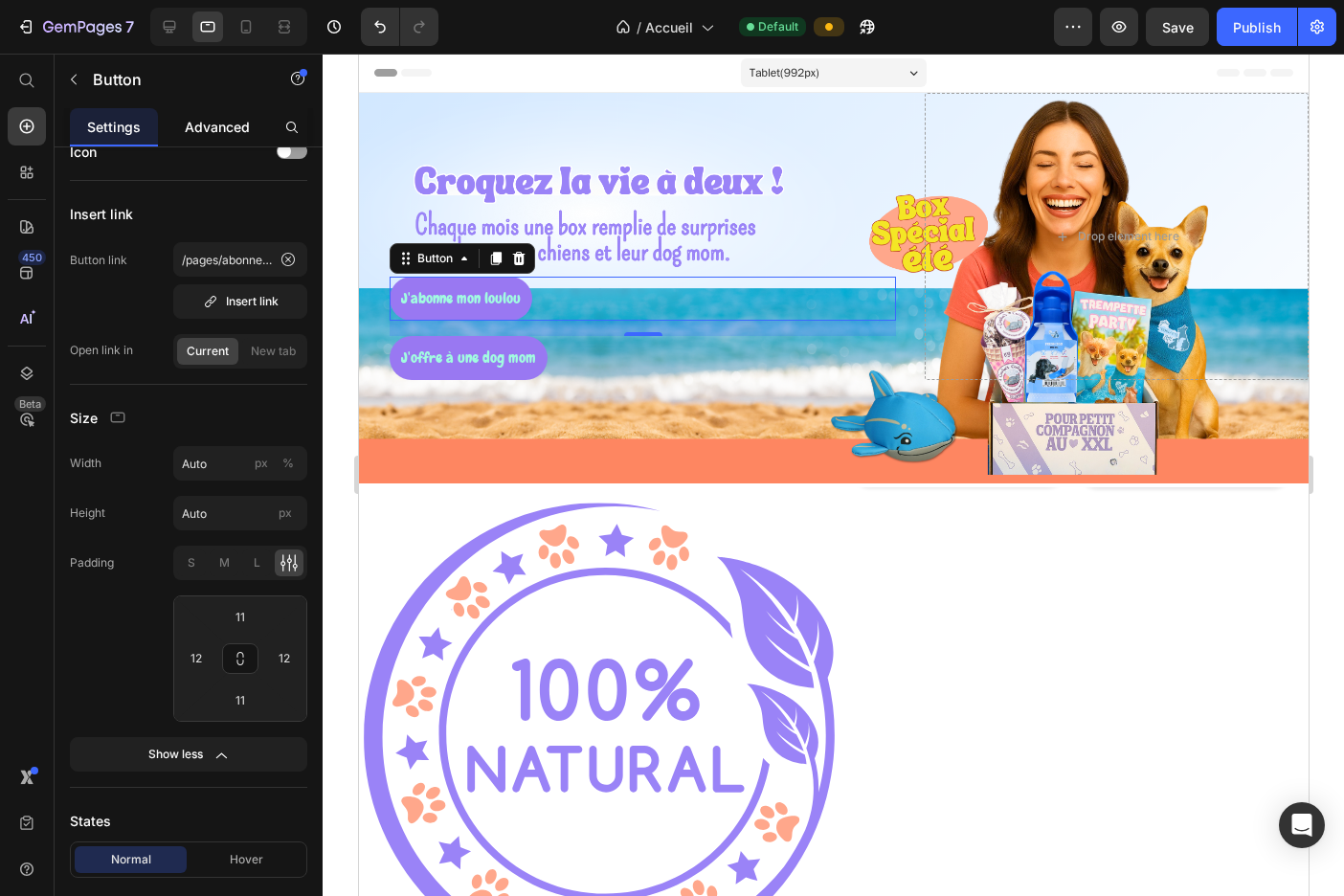 click on "Advanced" at bounding box center (217, 126) 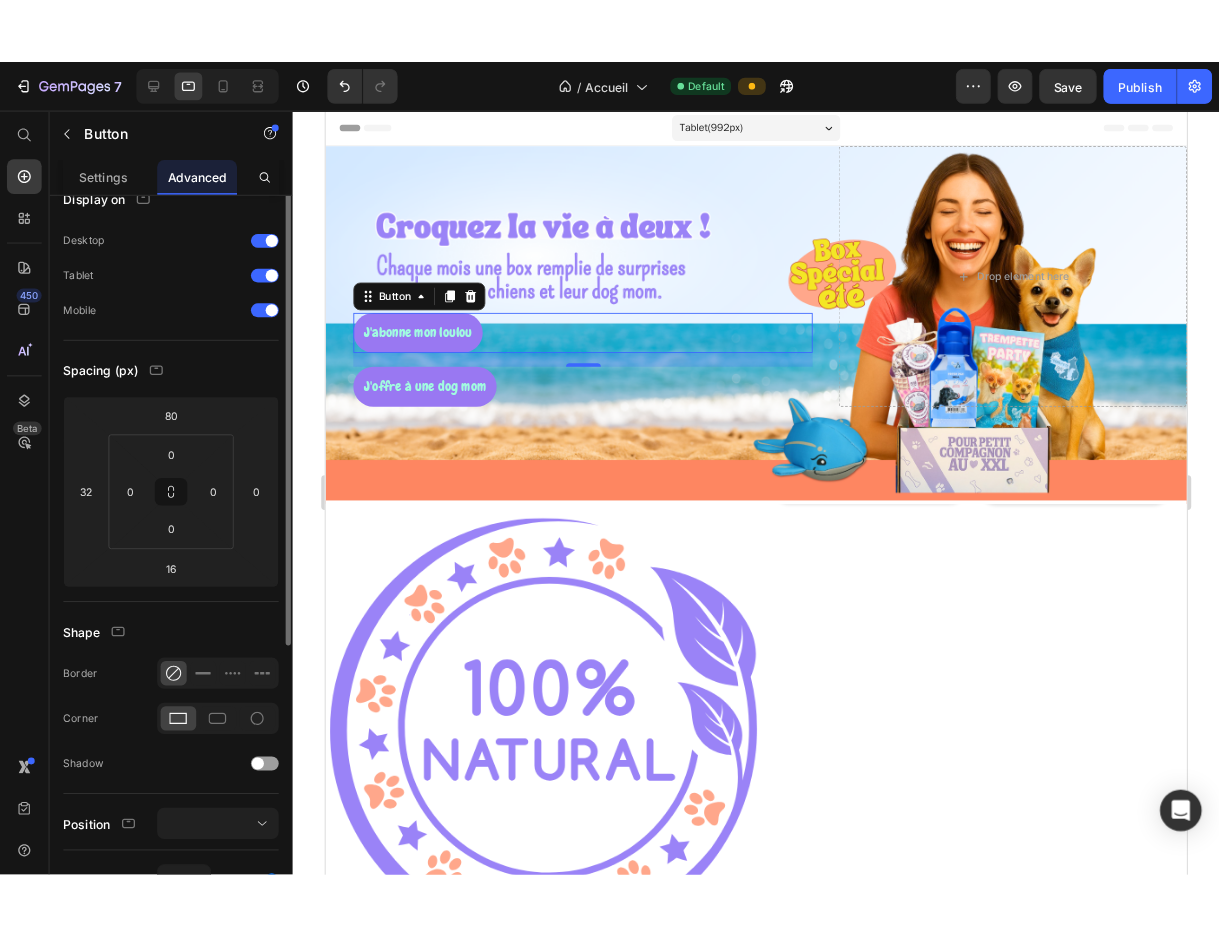 scroll, scrollTop: 0, scrollLeft: 0, axis: both 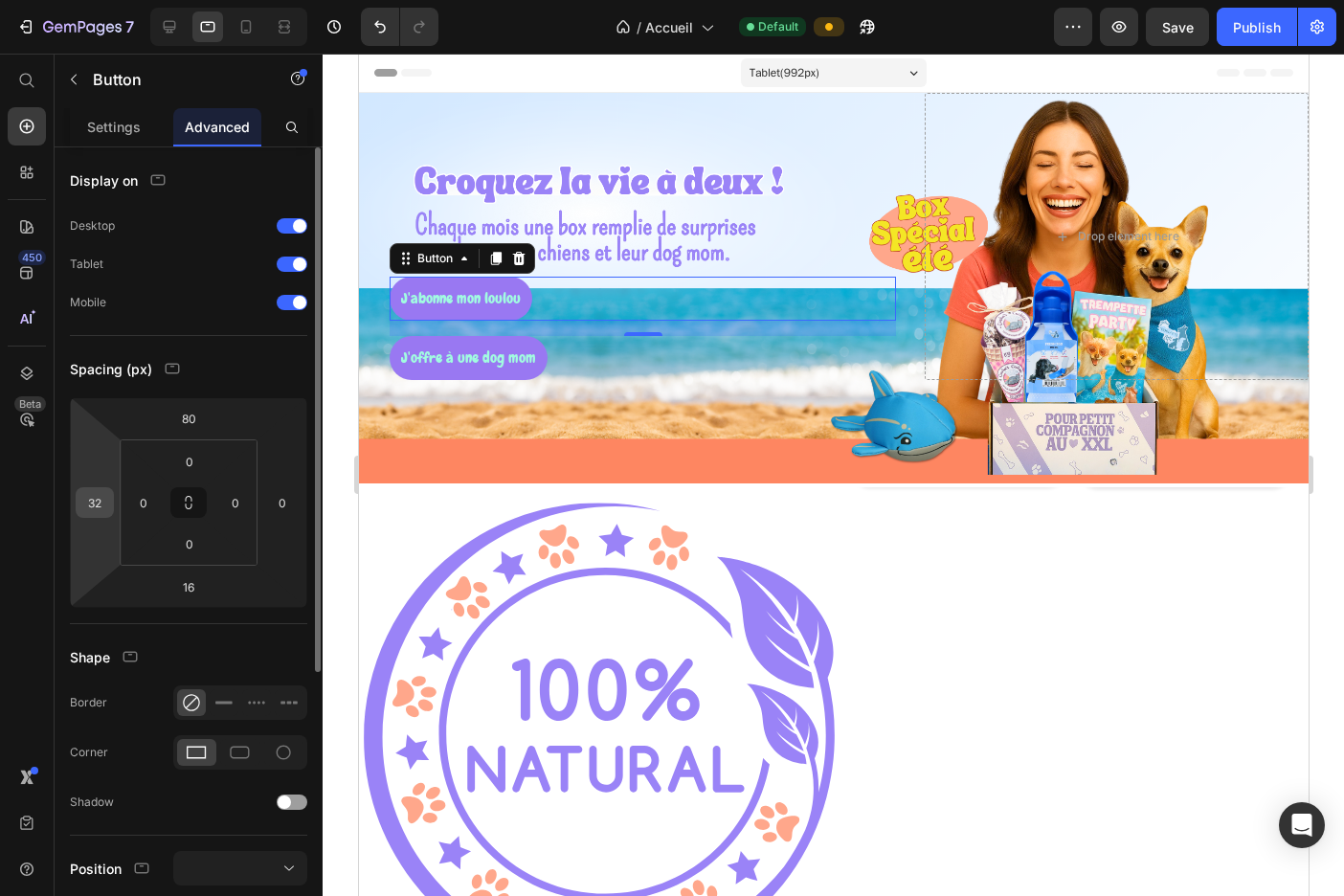 click on "32" at bounding box center (95, 503) 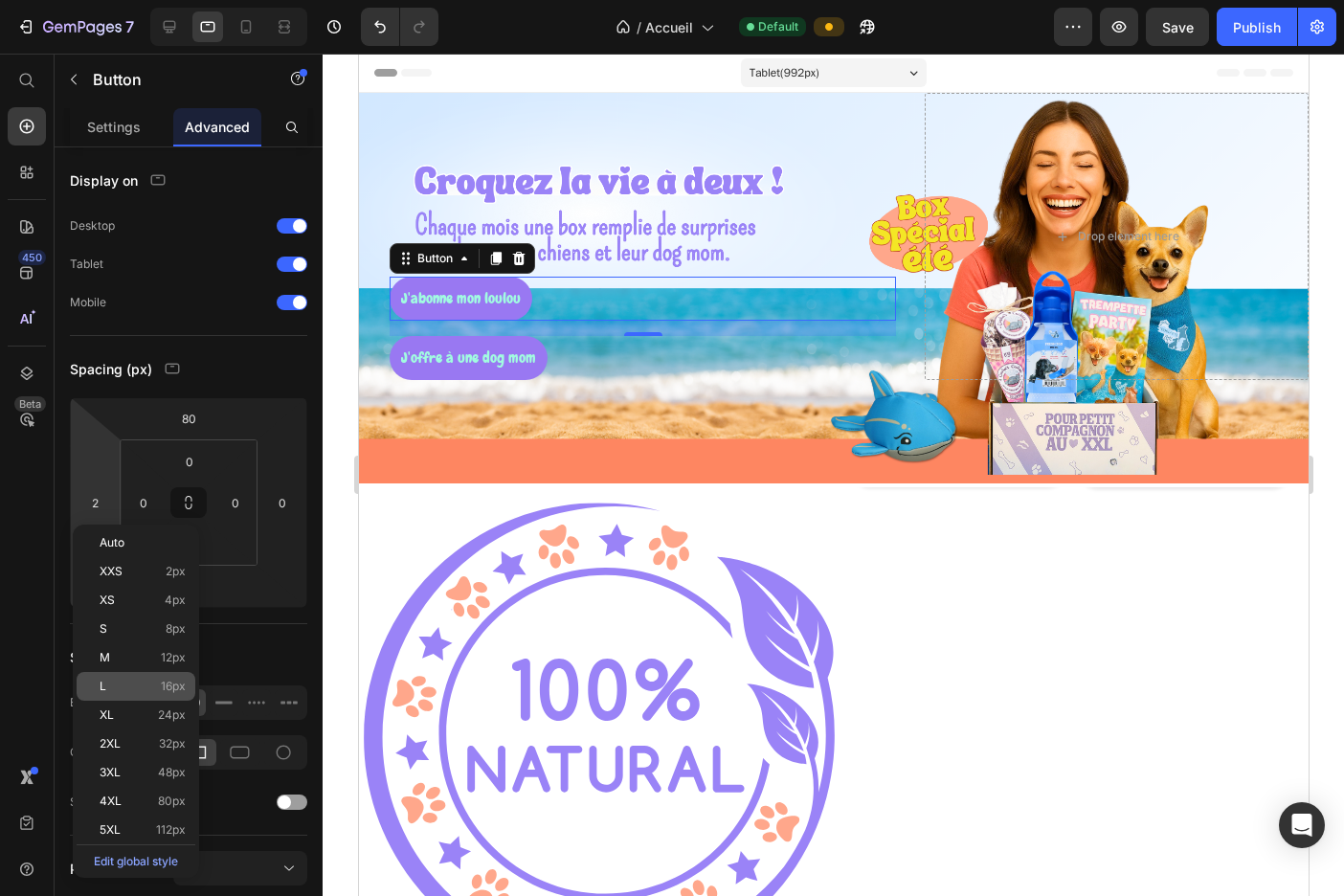 click on "L 16px" 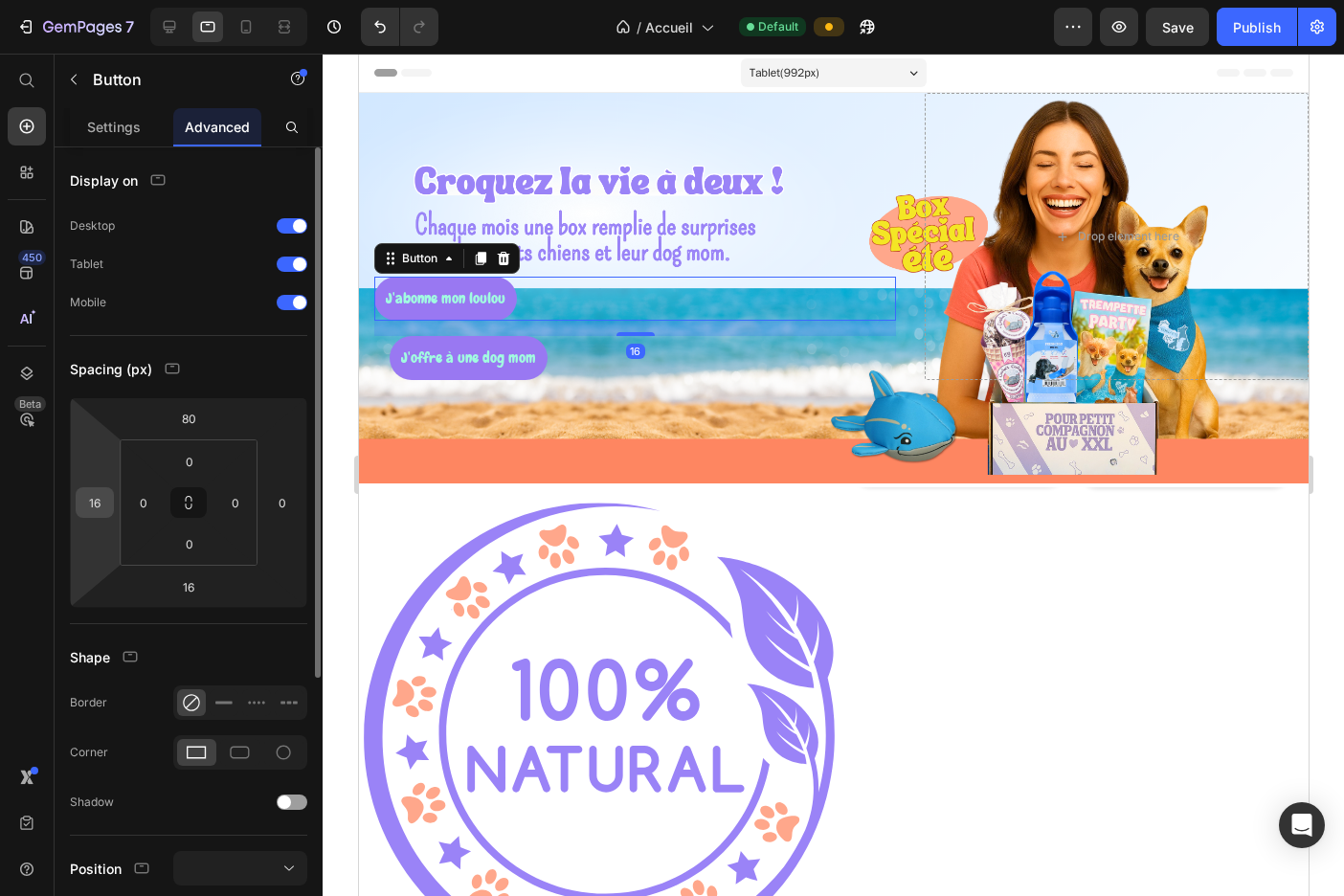 click on "16" at bounding box center [95, 503] 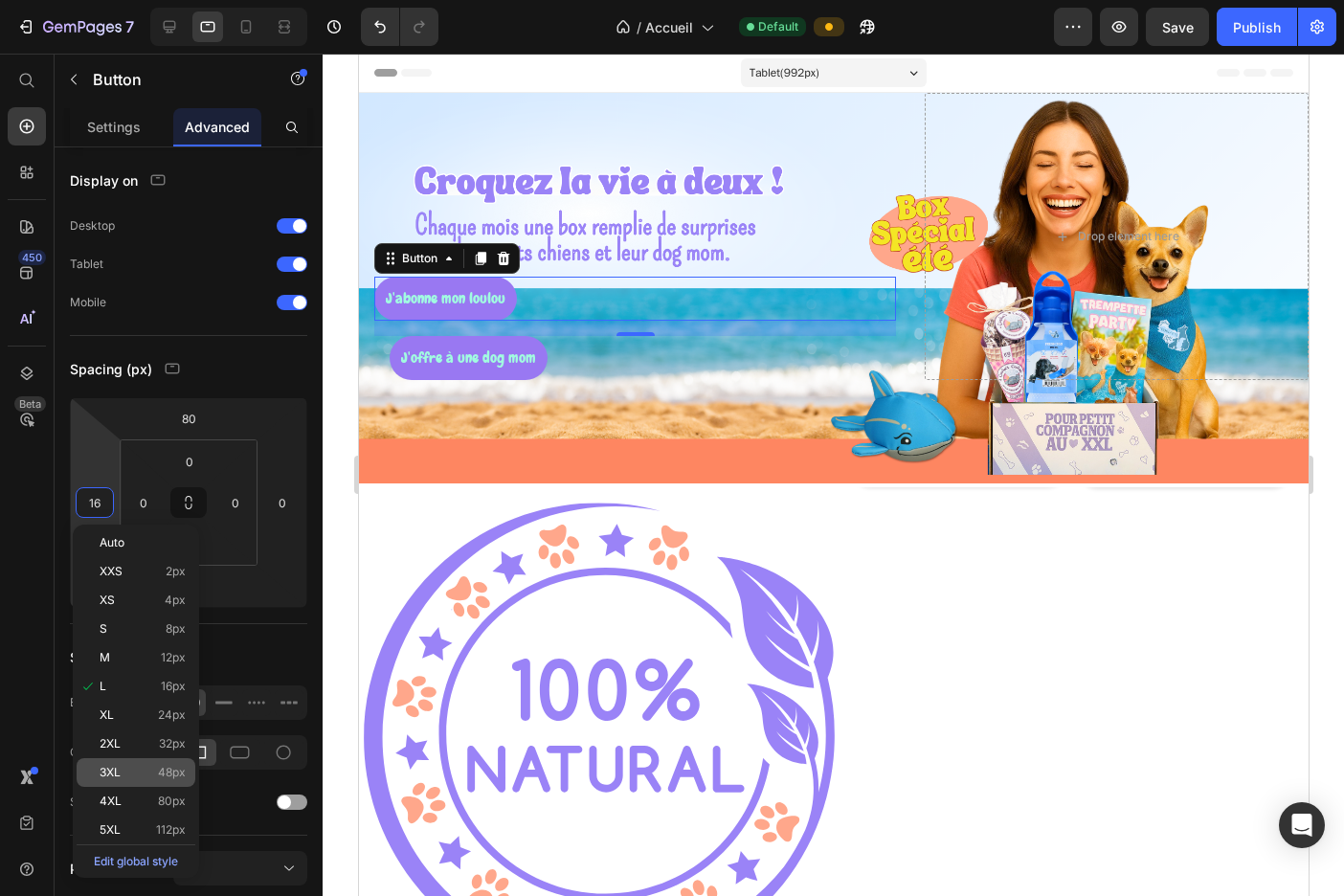 click on "3XL 48px" 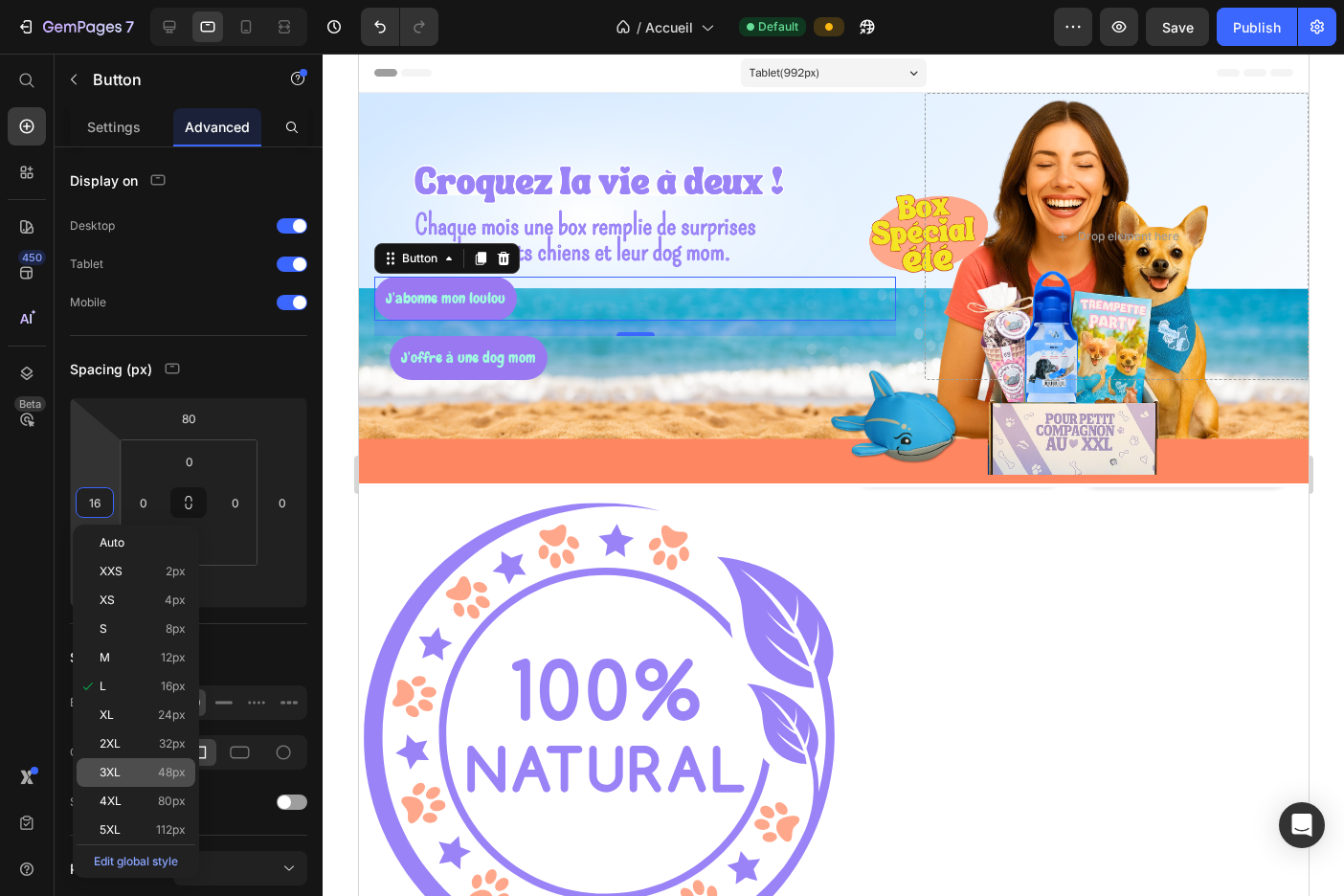 type on "48" 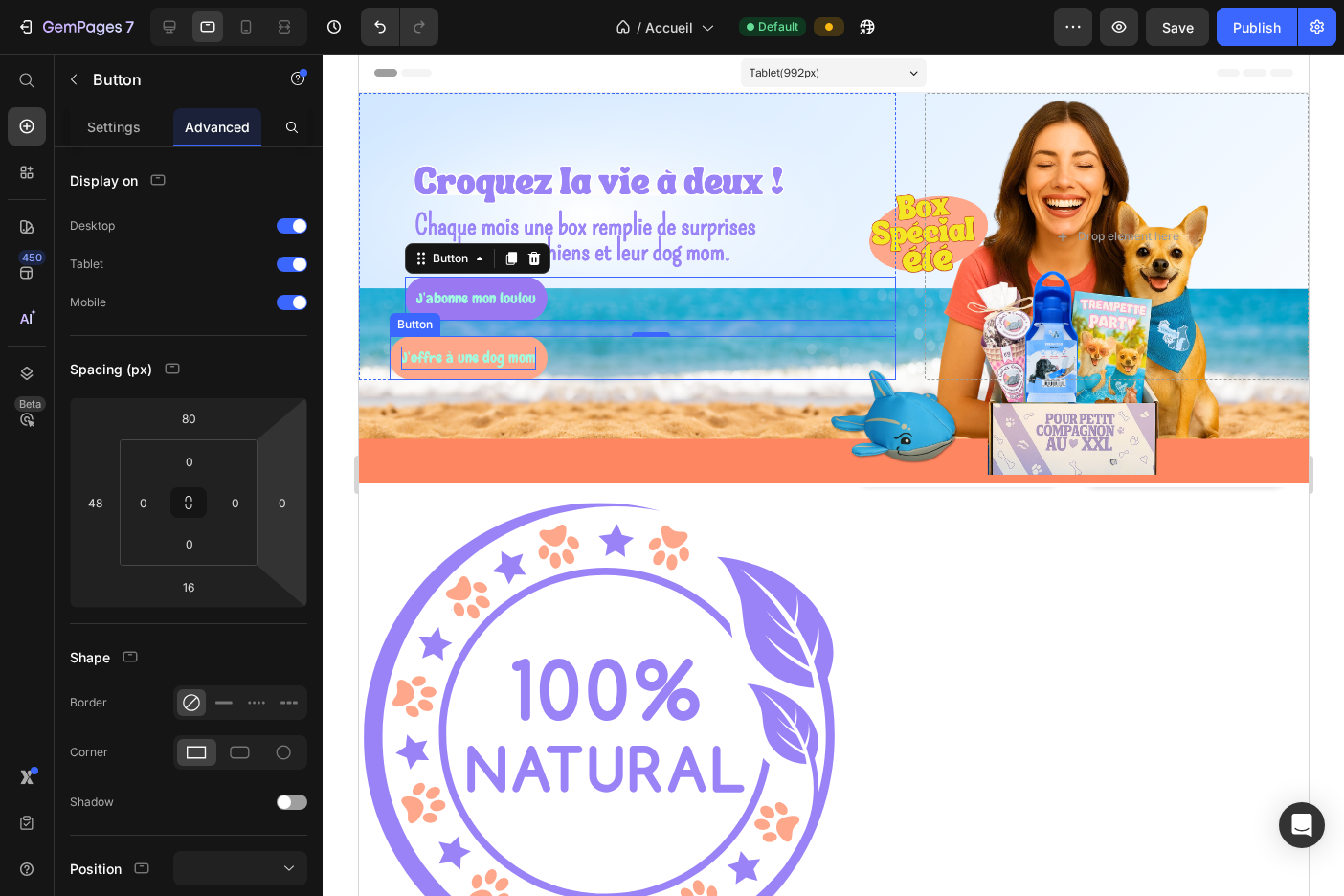 click on "J'offre à une dog mom" at bounding box center (467, 357) 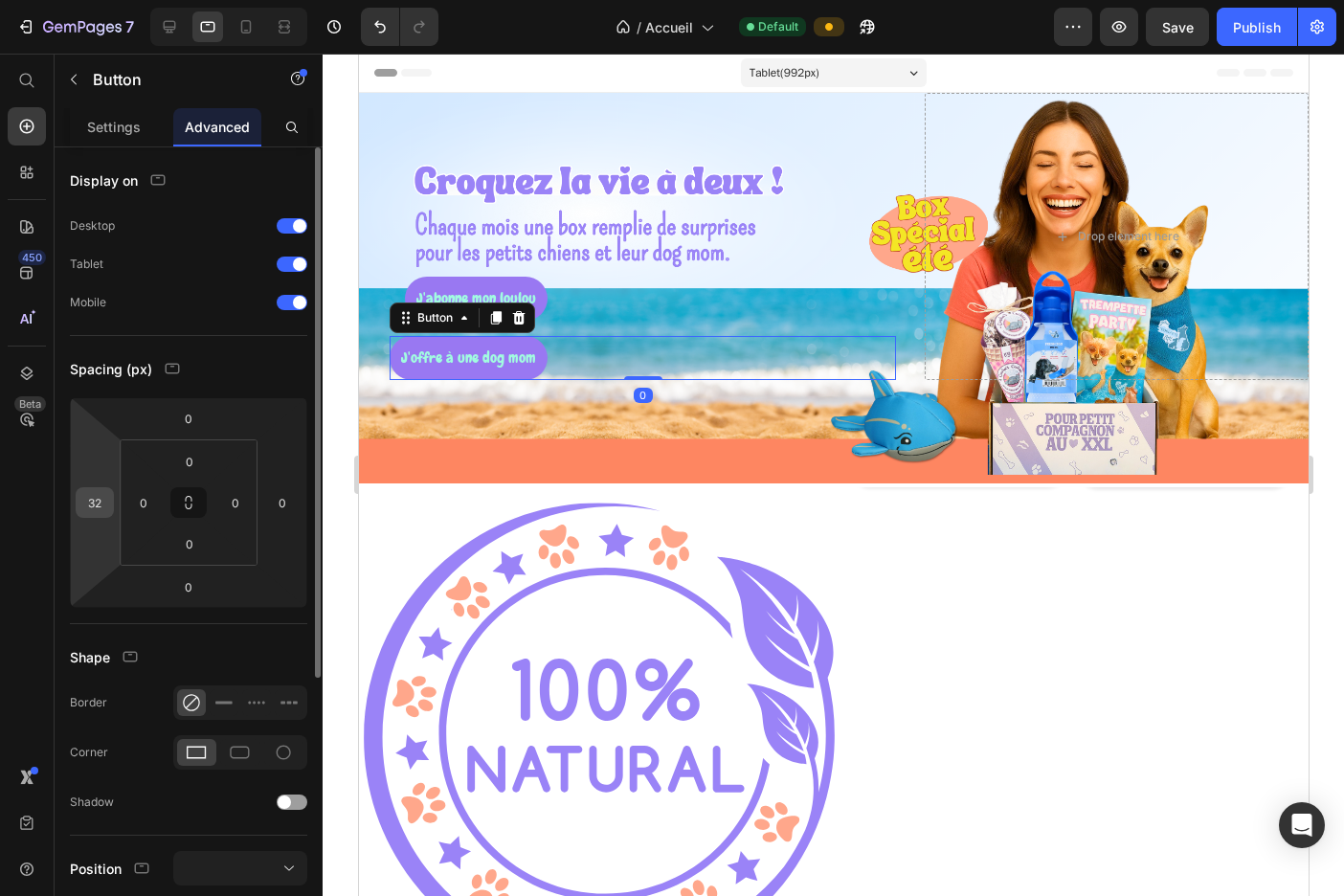 click on "32" at bounding box center [95, 503] 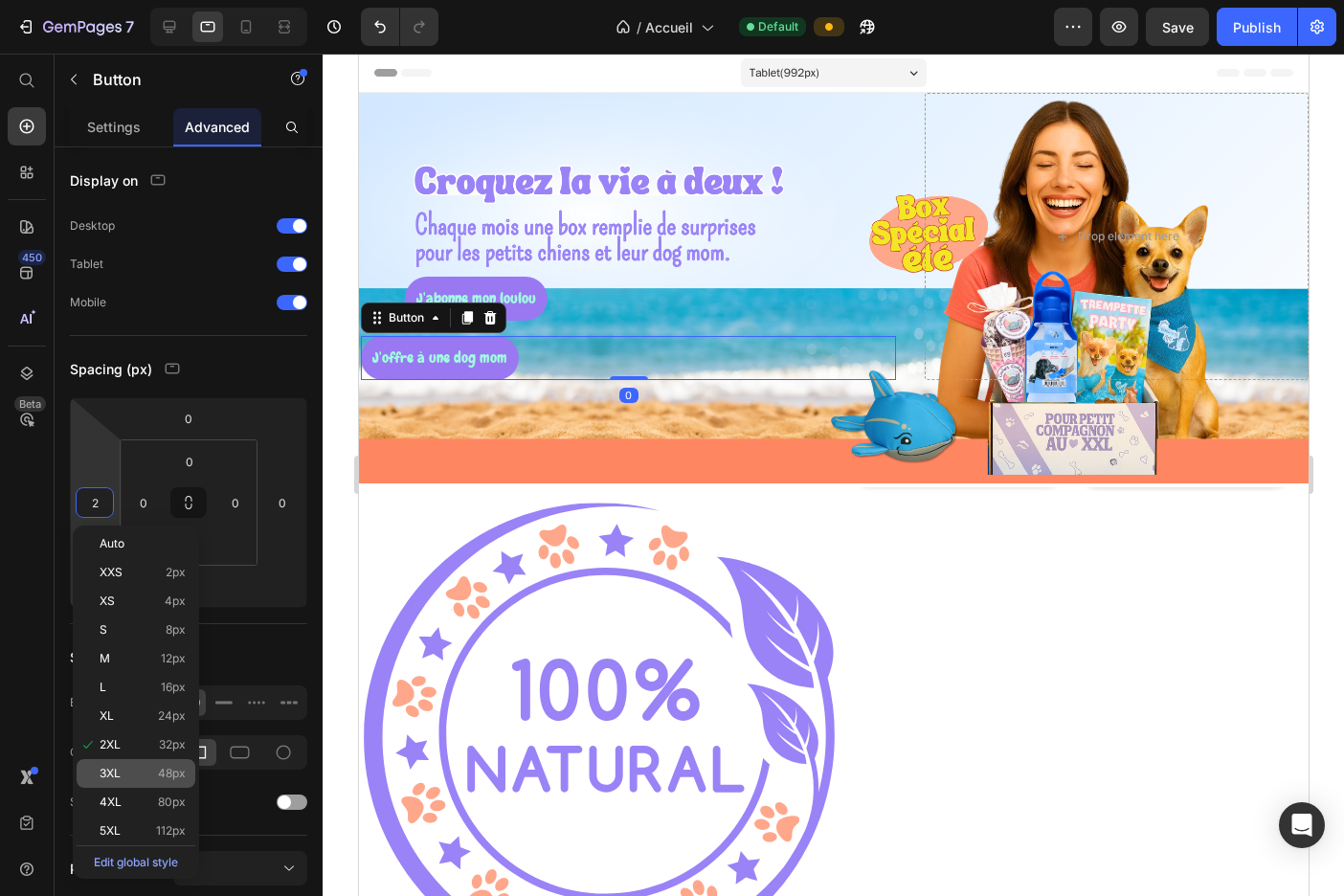 click on "48px" at bounding box center [171, 773] 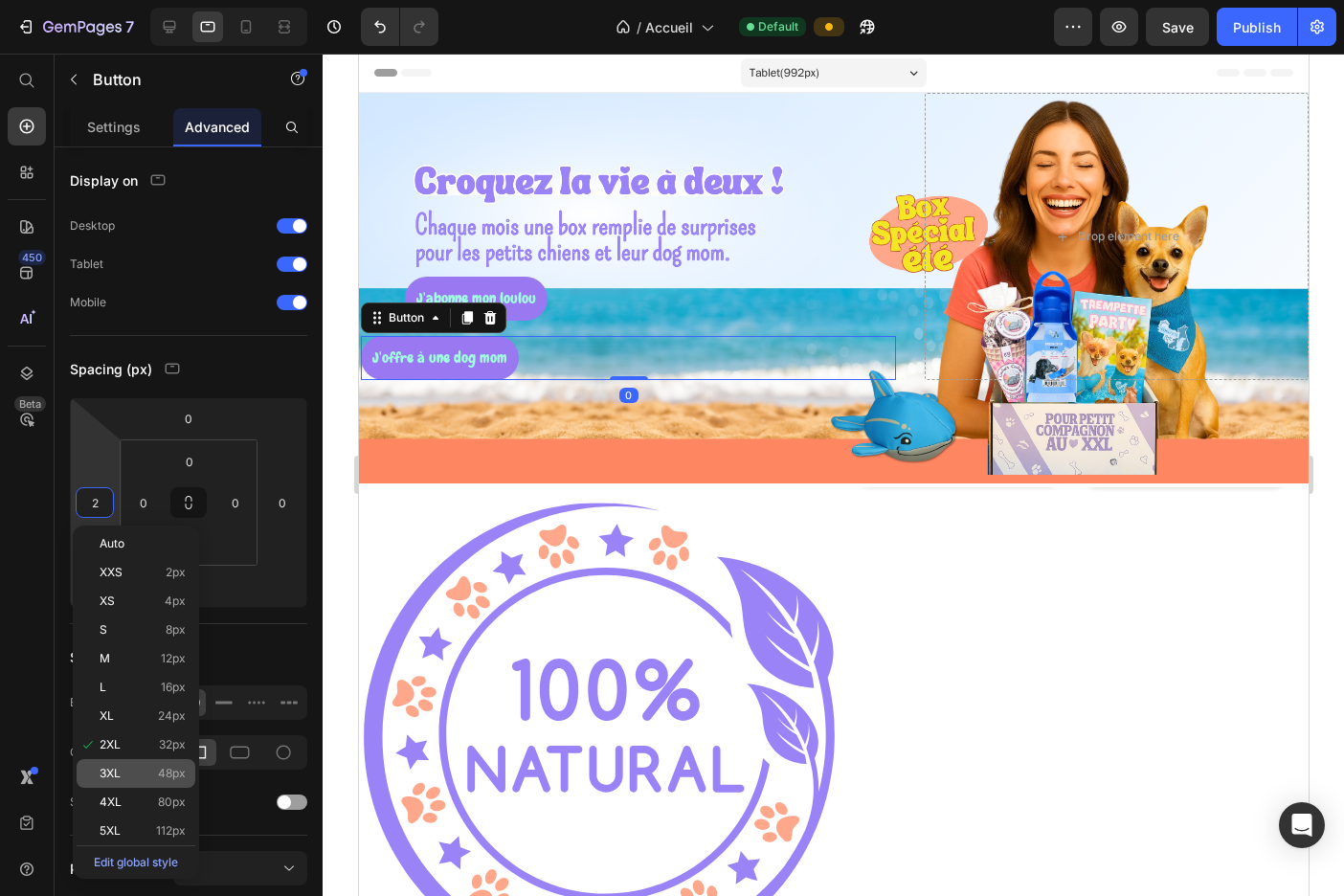 type on "48" 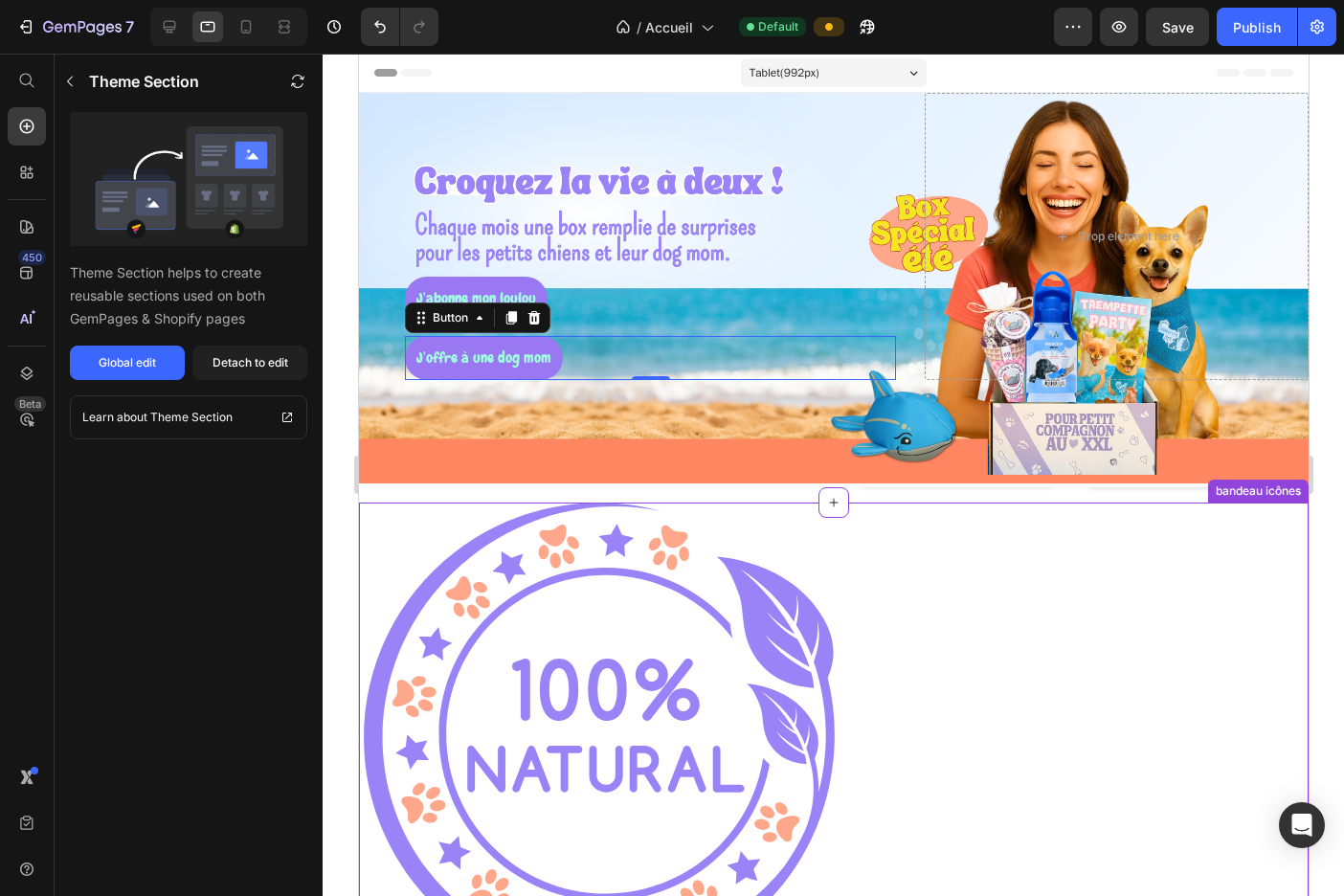 click on "Friandises naturelles Text" at bounding box center [1556, 738] 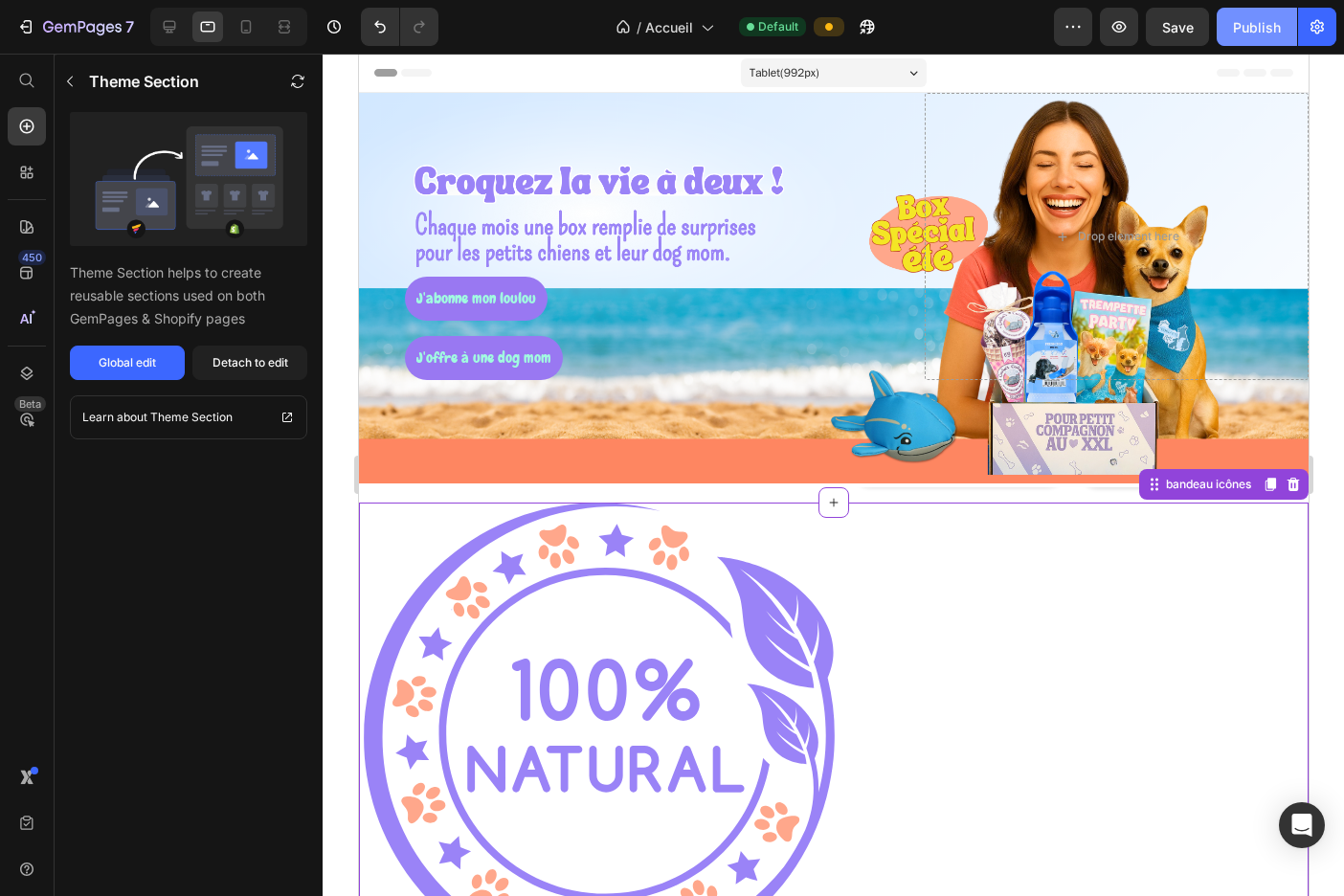 click on "Publish" at bounding box center [1257, 27] 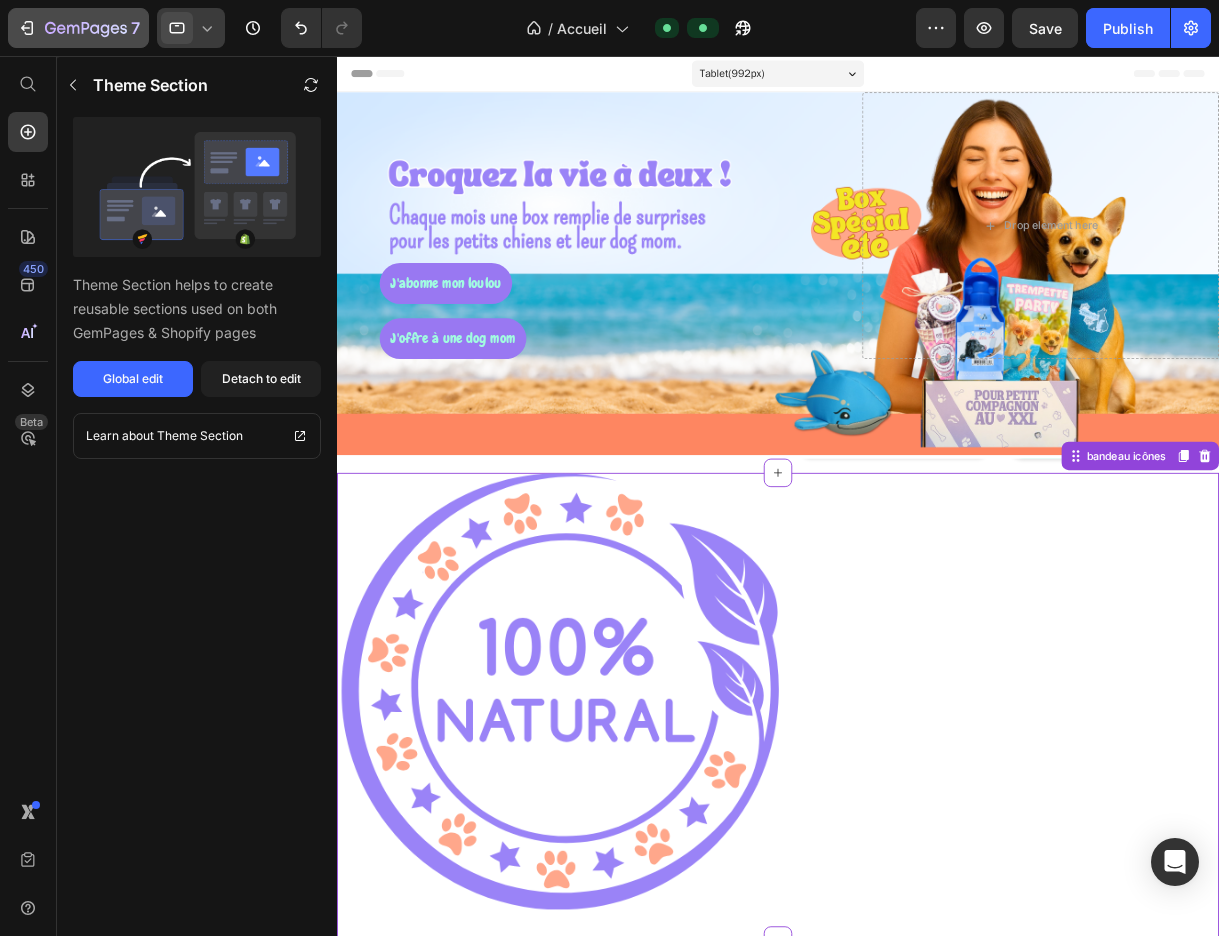 click 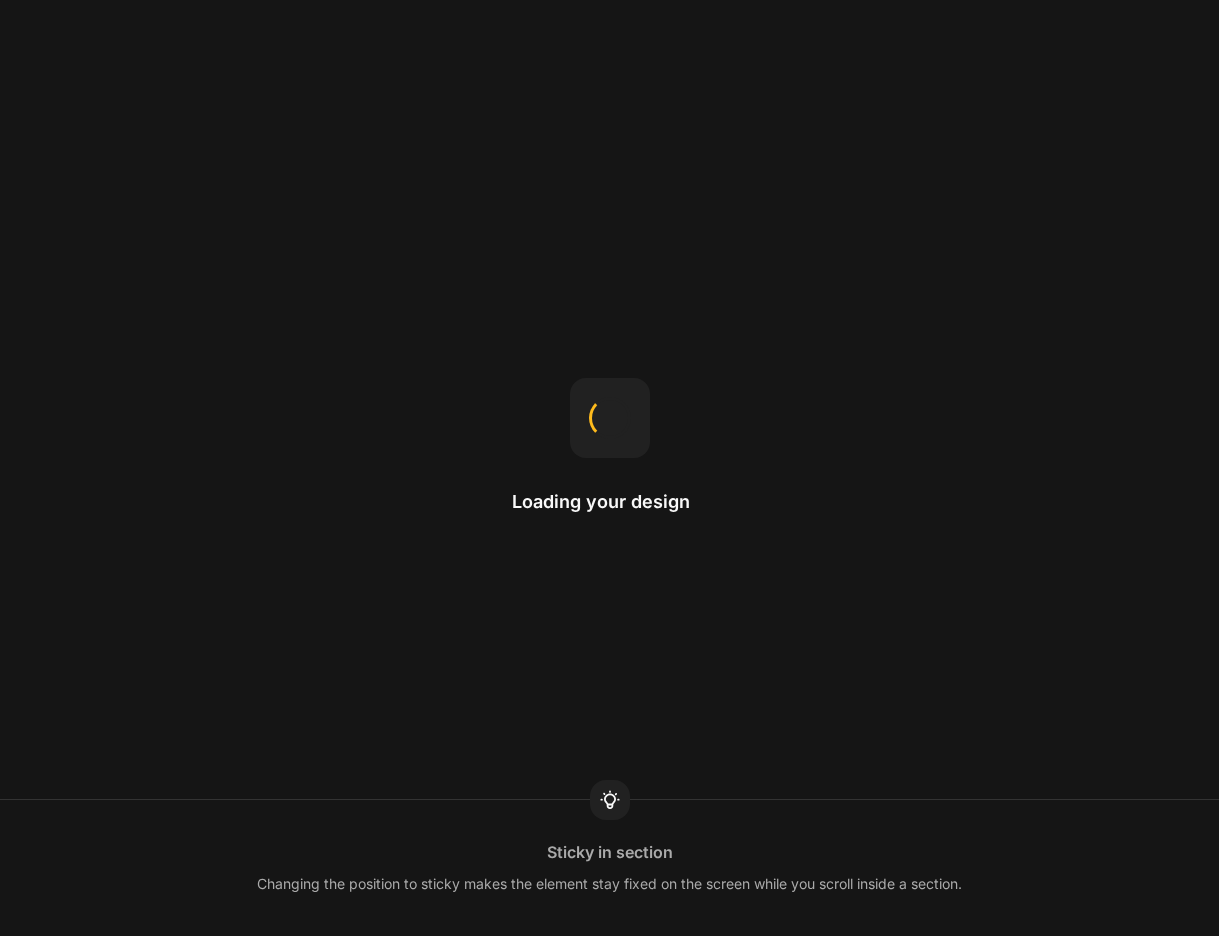 scroll, scrollTop: 0, scrollLeft: 0, axis: both 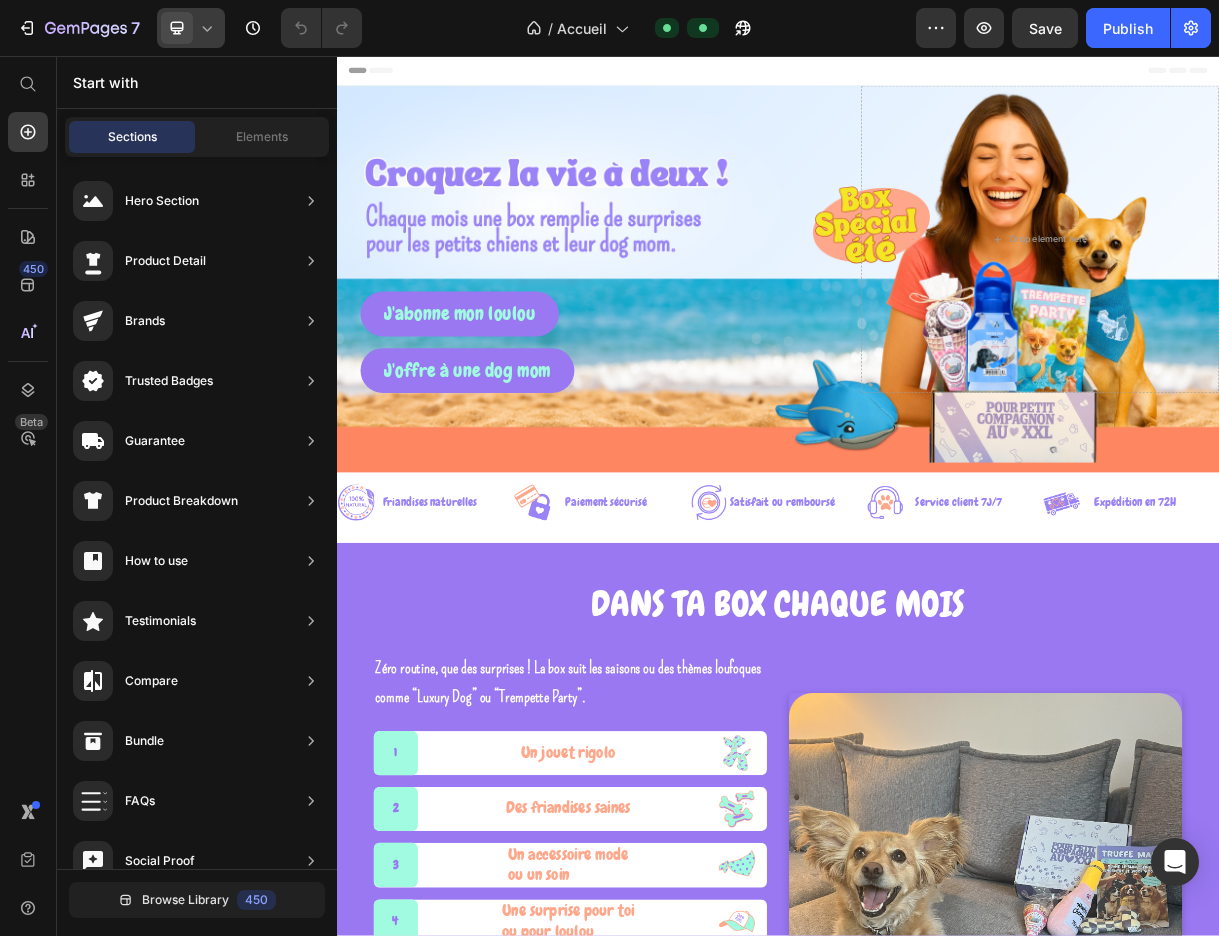 drag, startPoint x: 0, startPoint y: 0, endPoint x: 207, endPoint y: 23, distance: 208.27386 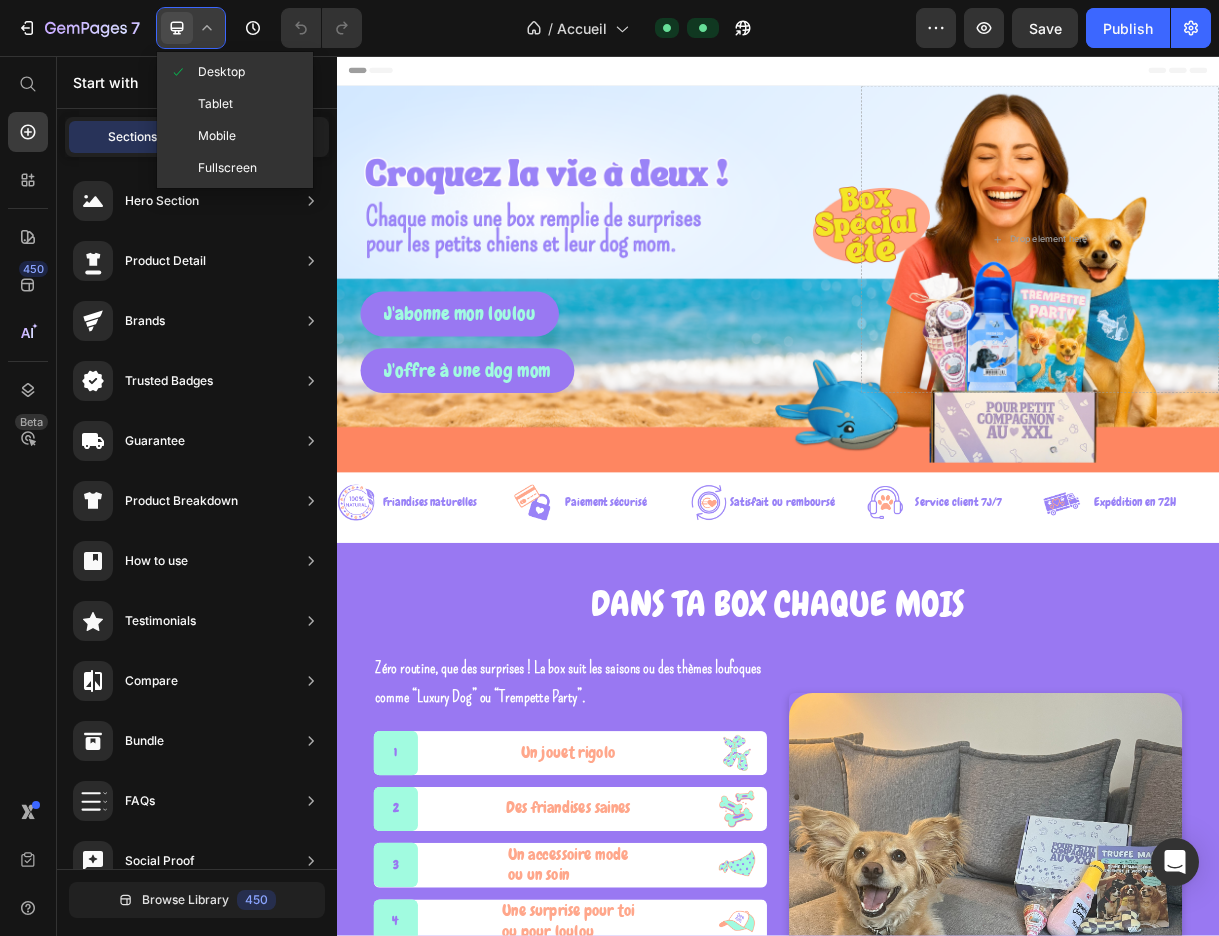 click on "Tablet" at bounding box center (215, 104) 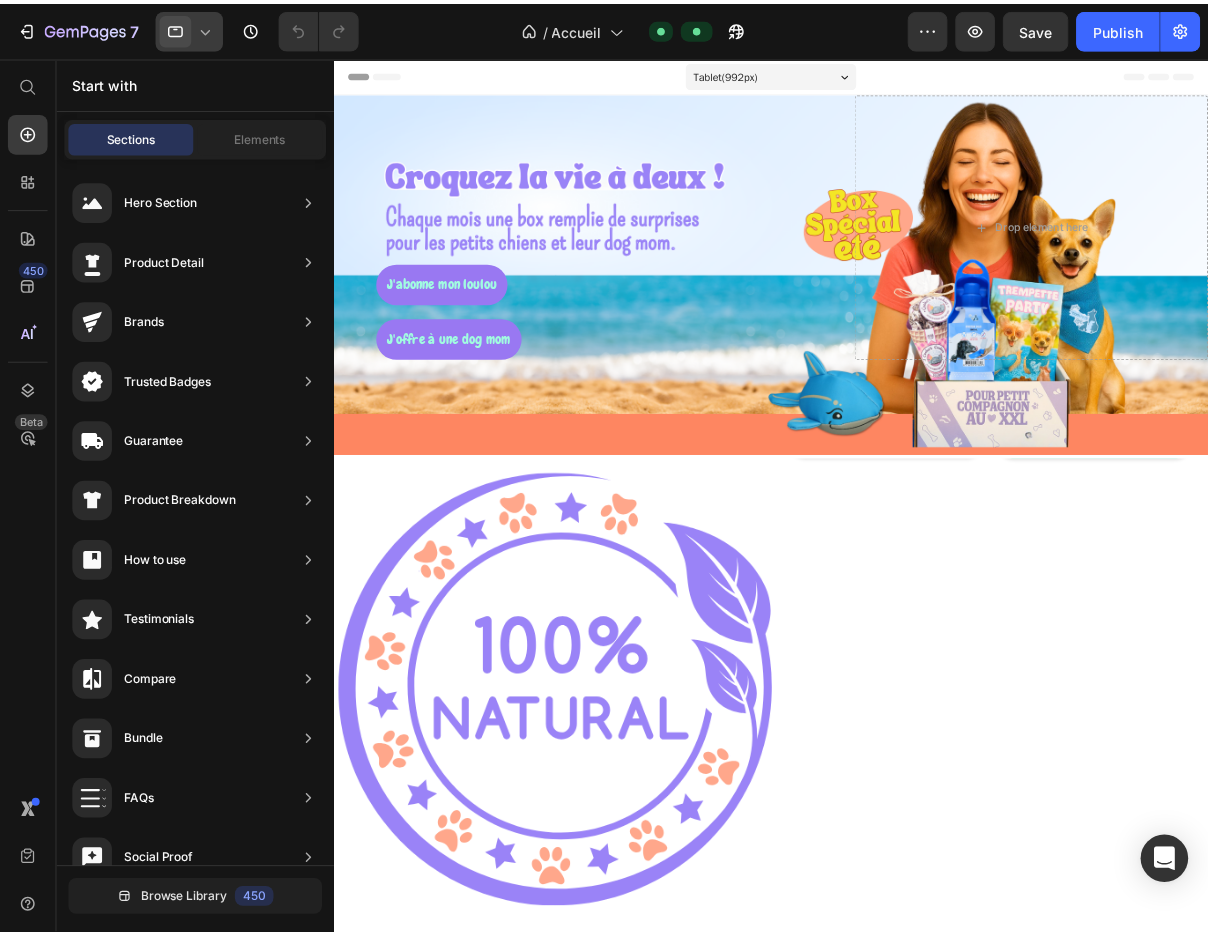 scroll, scrollTop: 0, scrollLeft: 0, axis: both 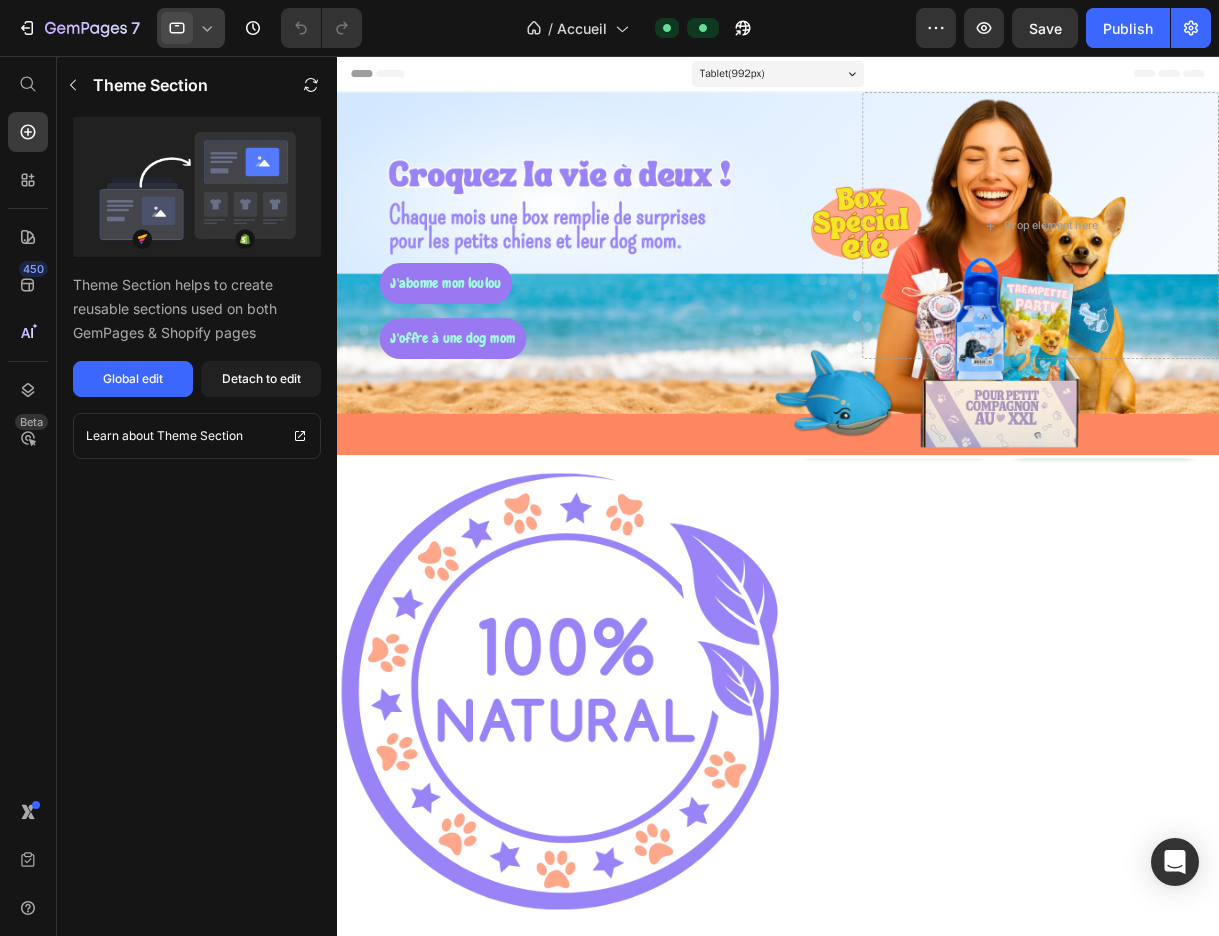 click at bounding box center (588, 771) 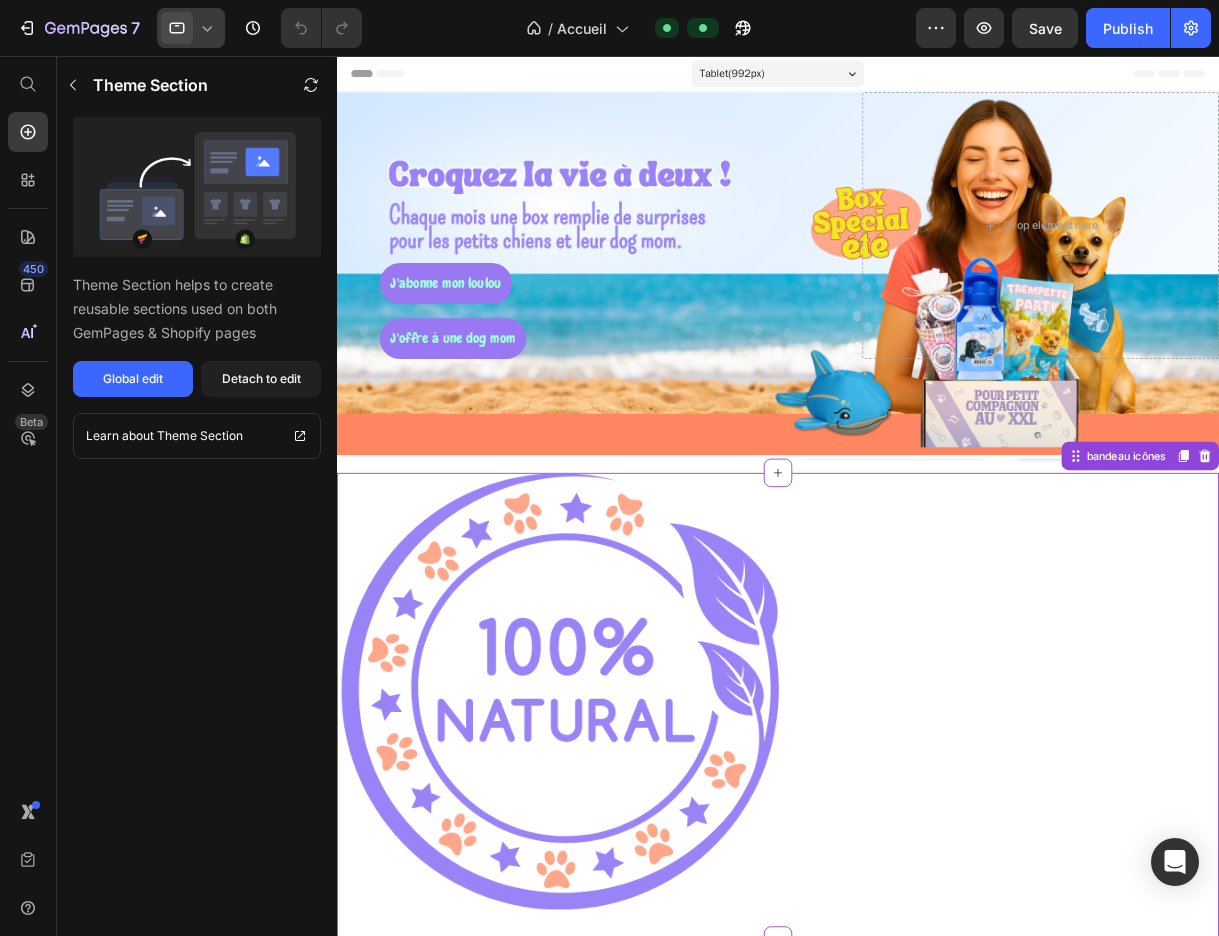 click on "Global edit" at bounding box center (133, 379) 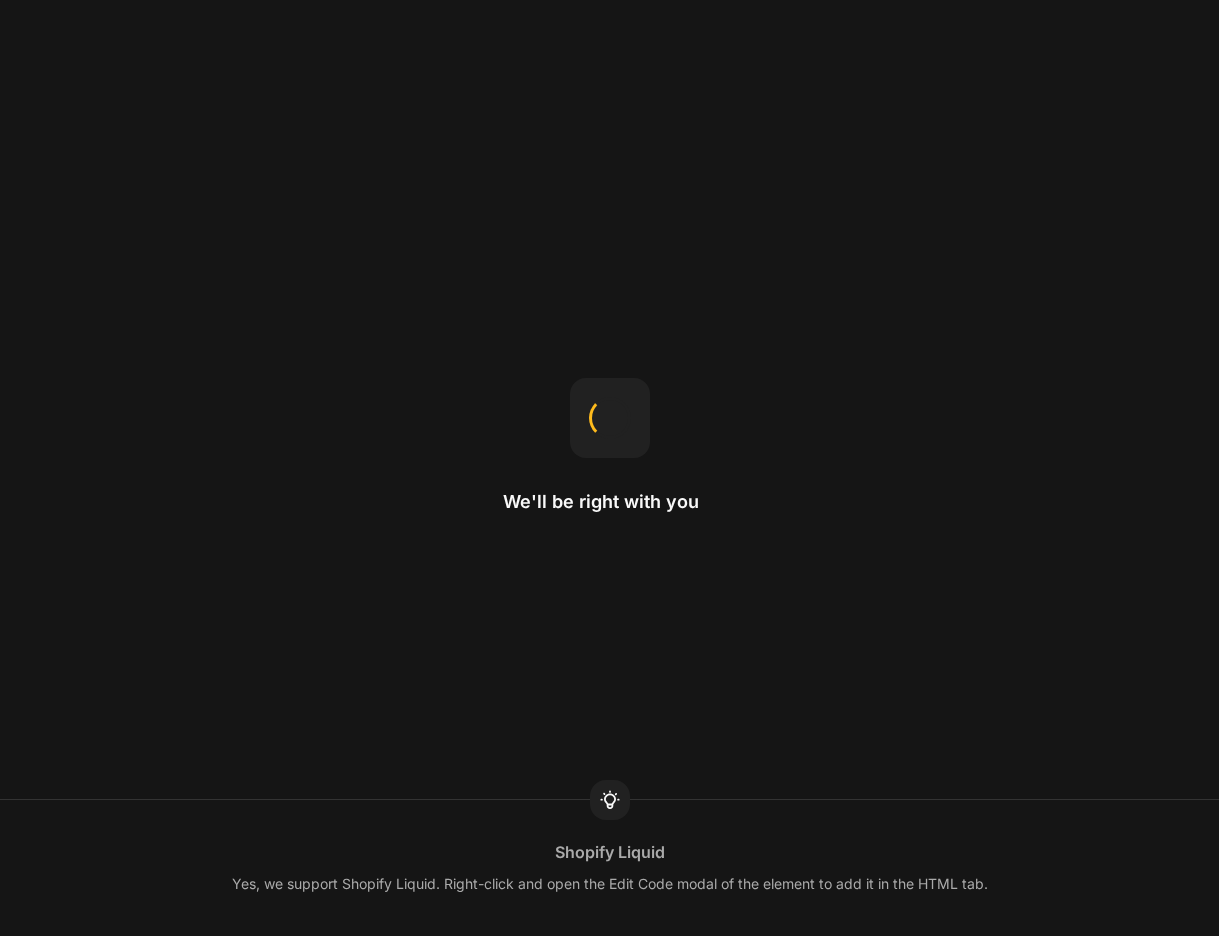 scroll, scrollTop: 0, scrollLeft: 0, axis: both 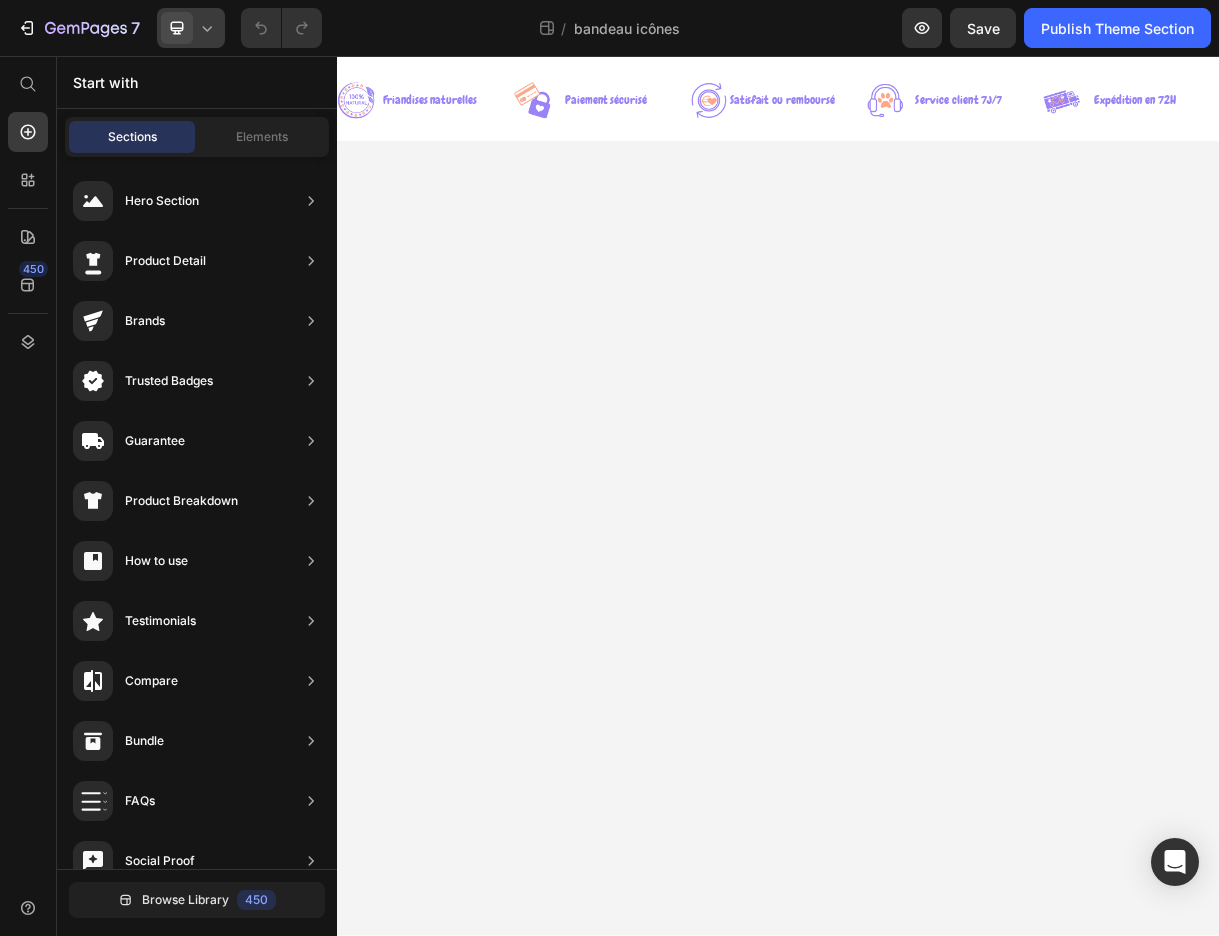 drag, startPoint x: 0, startPoint y: 0, endPoint x: 203, endPoint y: 22, distance: 204.18864 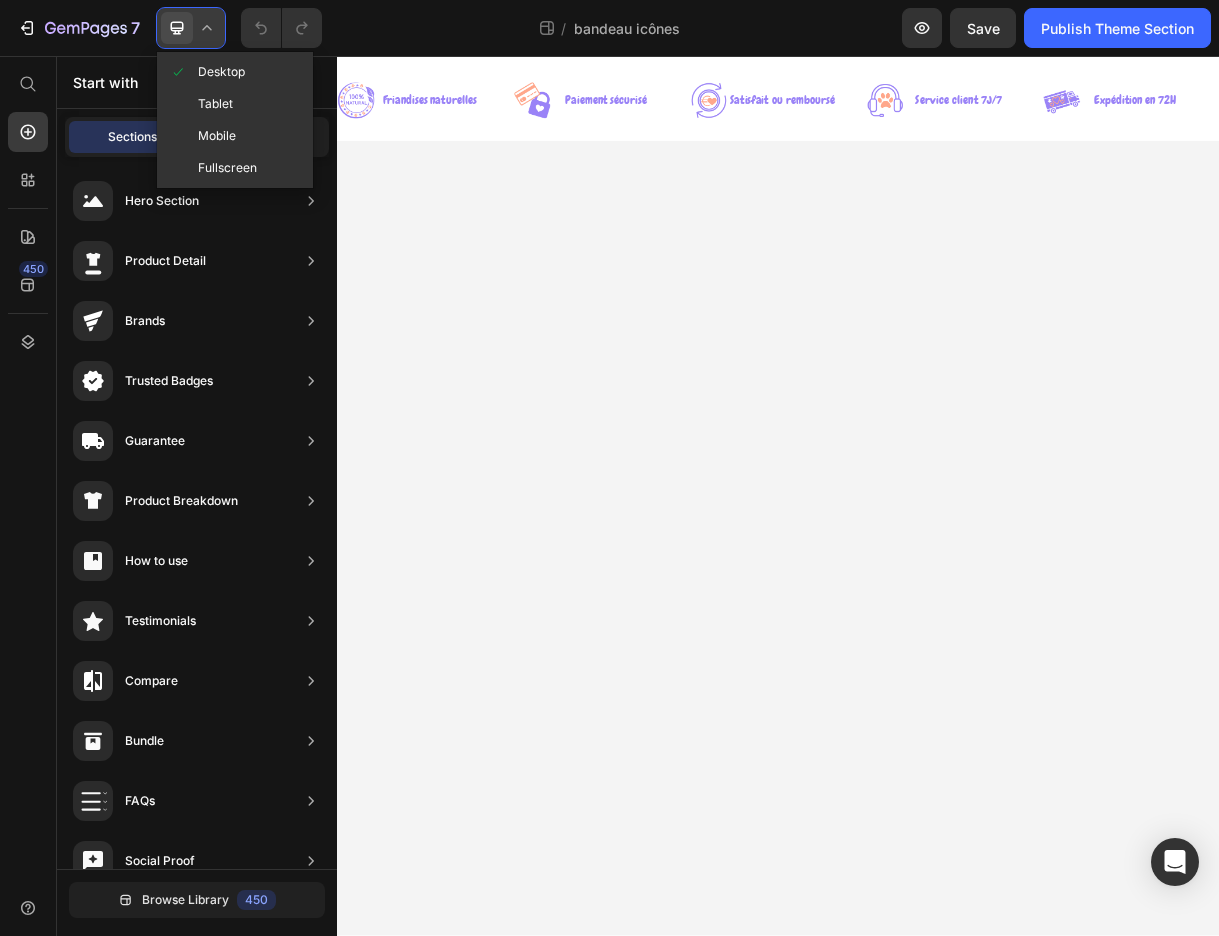 click on "Tablet" at bounding box center [215, 104] 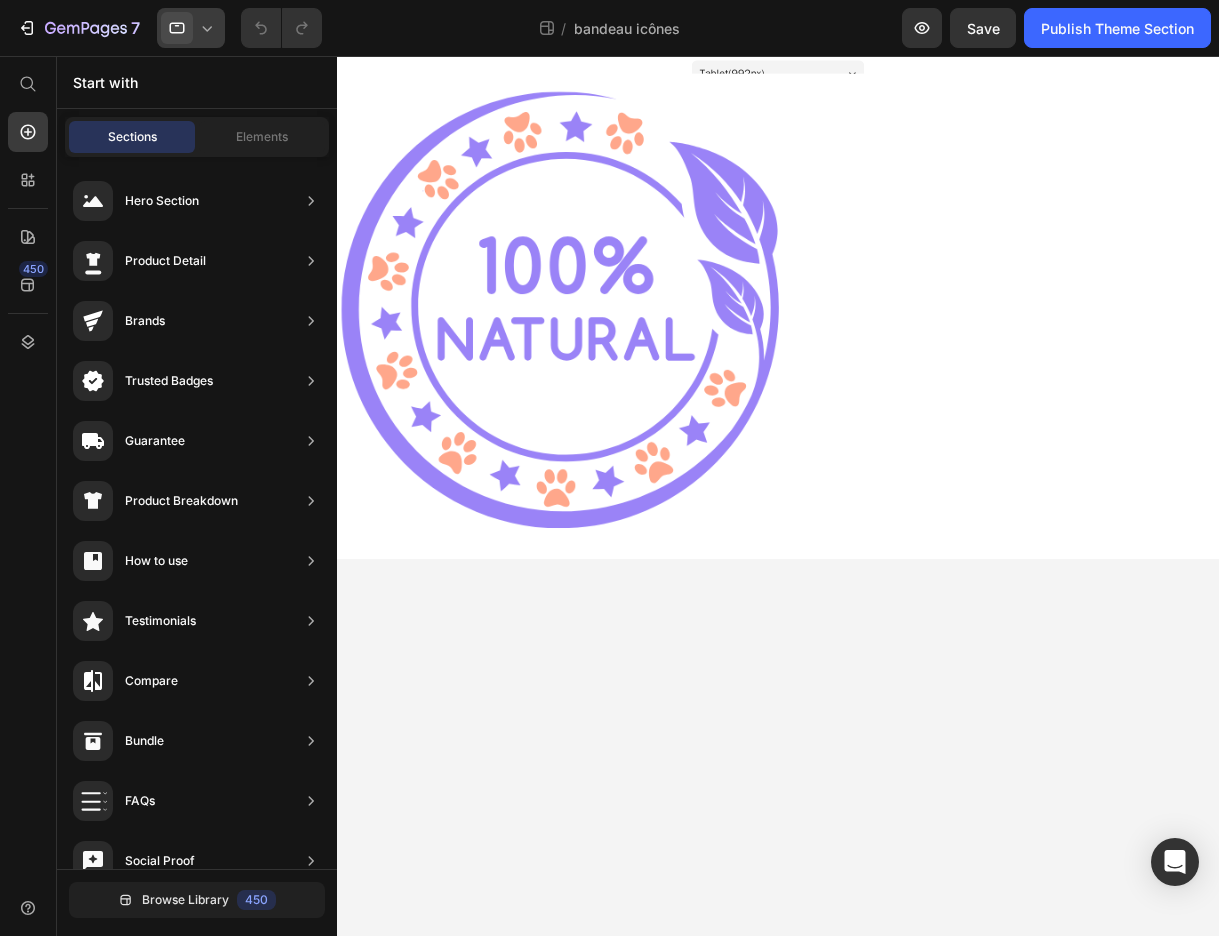 scroll, scrollTop: 0, scrollLeft: 0, axis: both 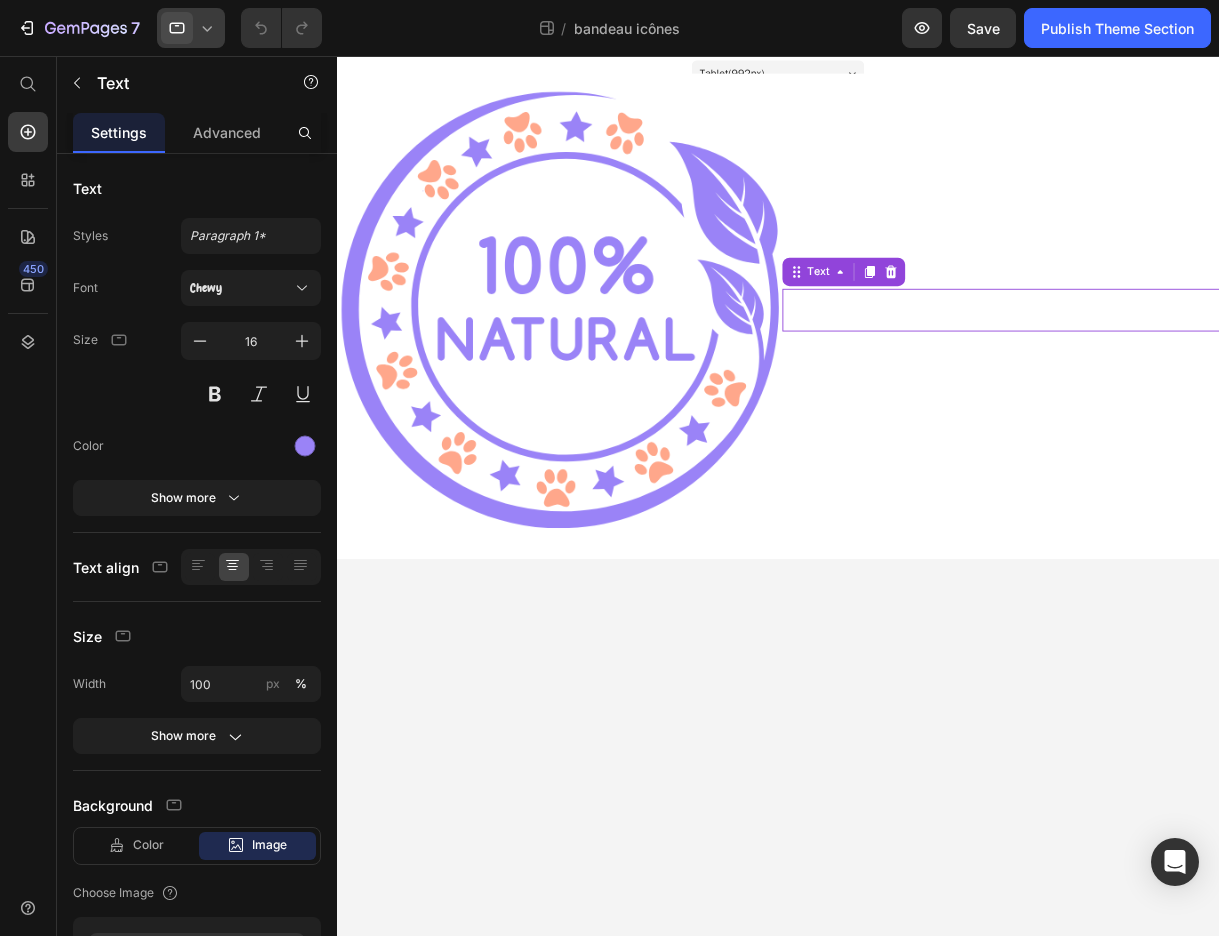 drag, startPoint x: 540, startPoint y: 78, endPoint x: 720, endPoint y: 358, distance: 332.86633 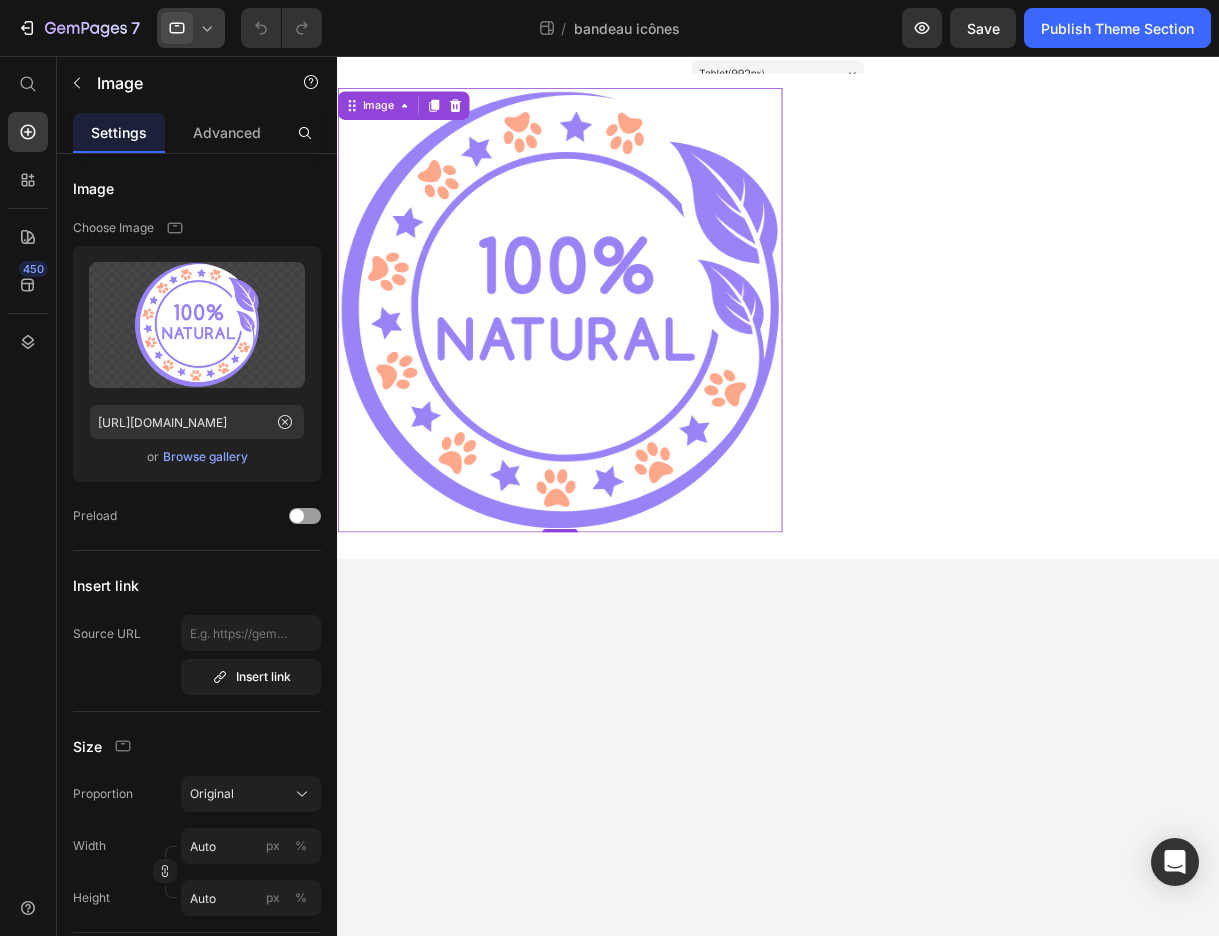 click 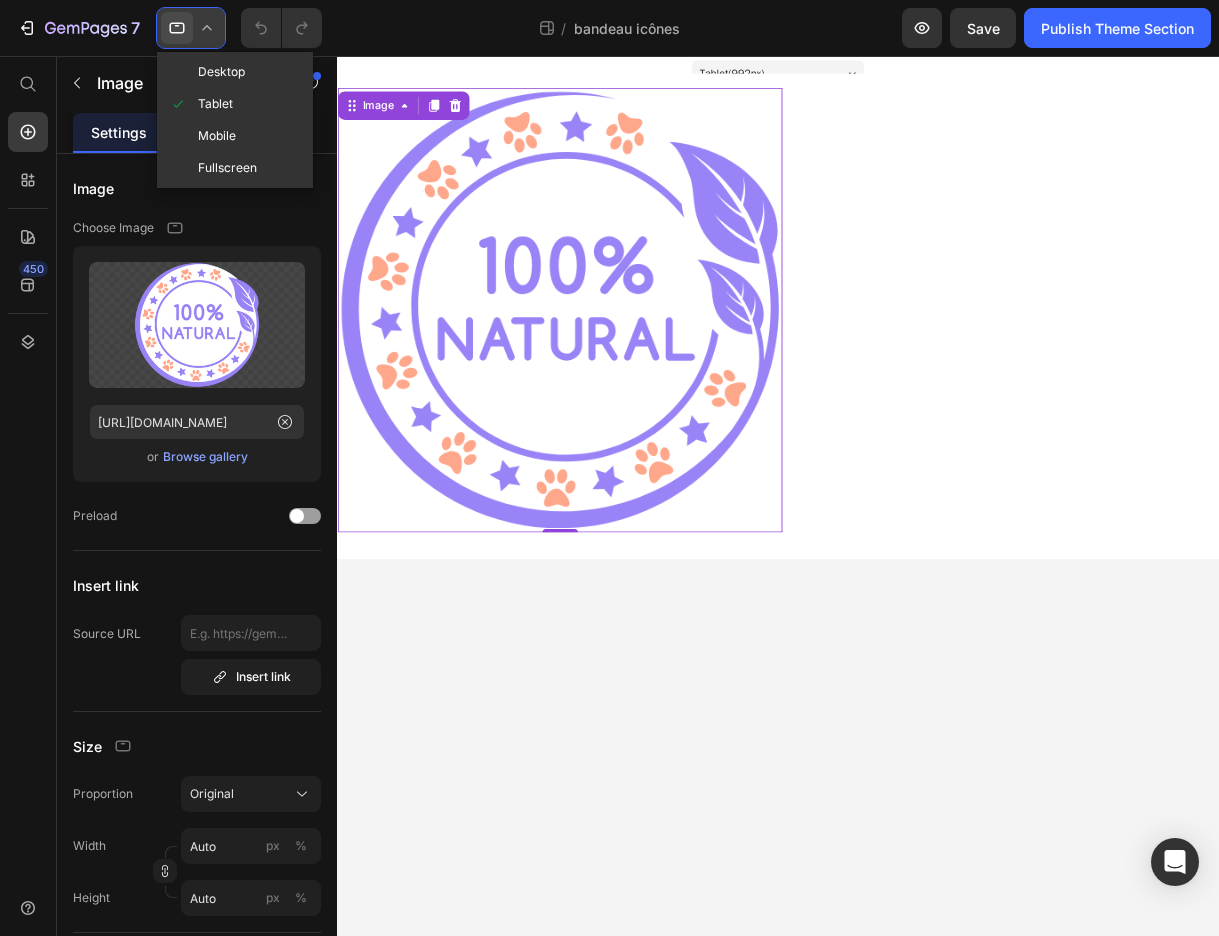 click on "Desktop" at bounding box center [221, 72] 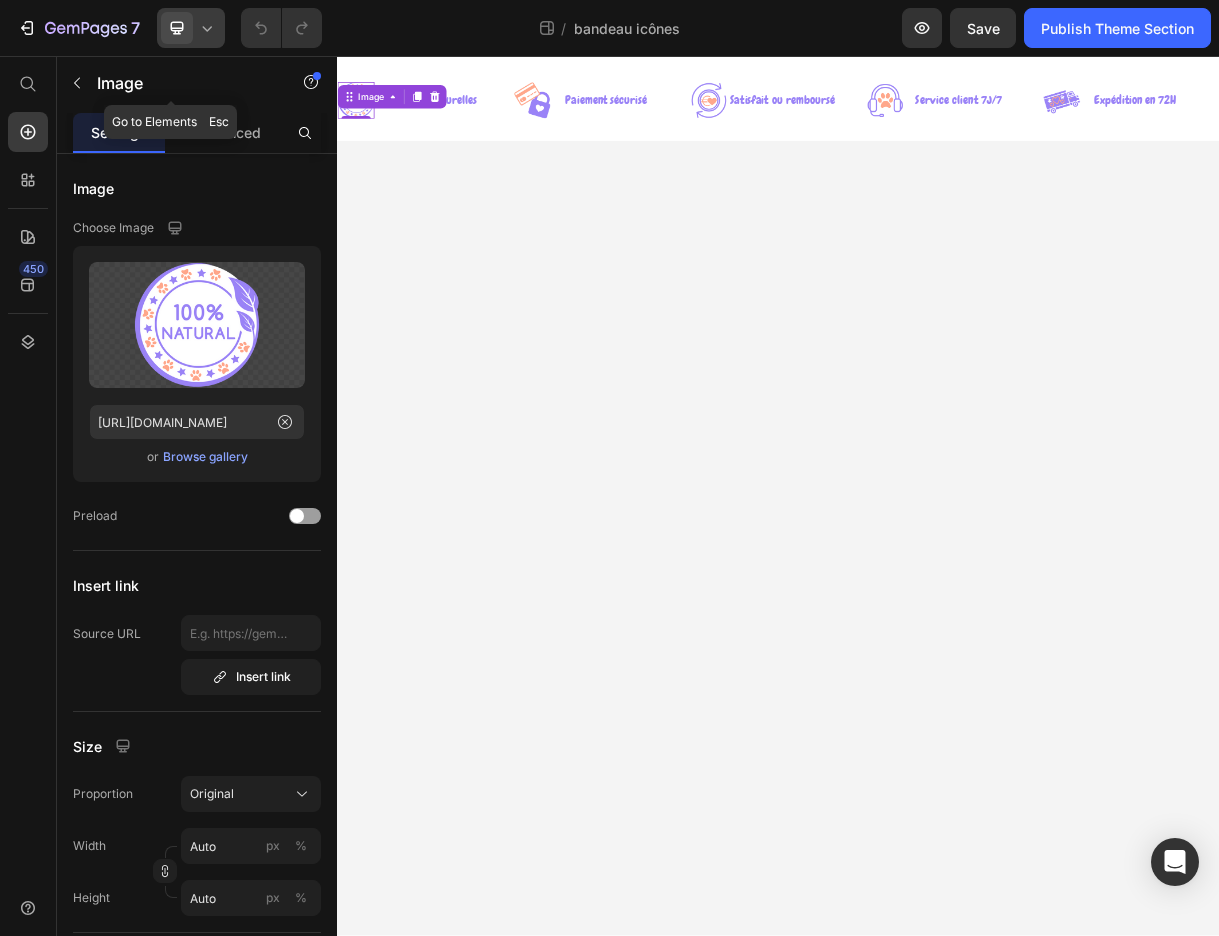 click on "Advanced" at bounding box center [227, 132] 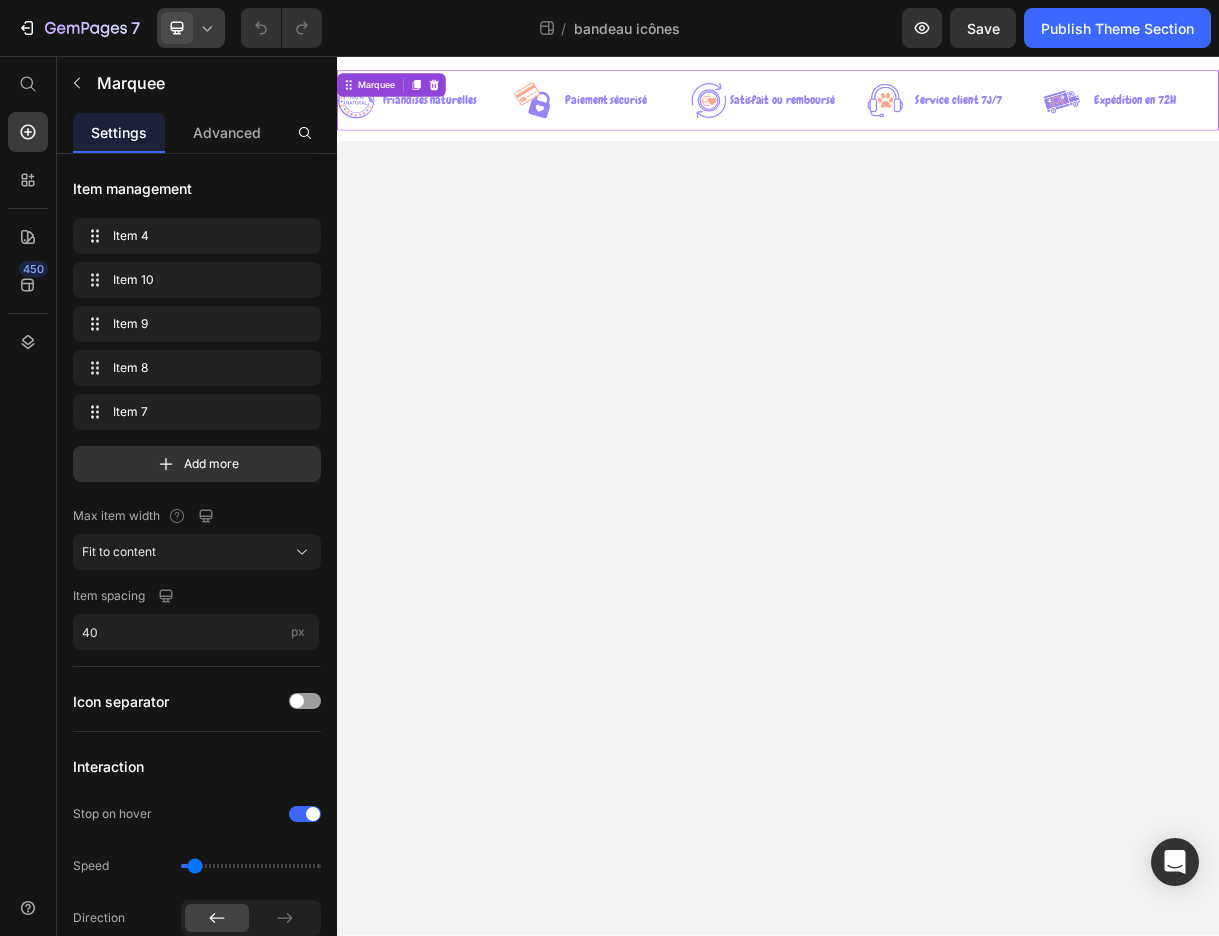 click on "Image Friandises naturelles Text Row Image Paiement sécurisé Text Row Image Satisfait ou remboursé Text Row Image Service client 7J/7 Text Row Image Expédition en 72H Text Row Image Friandises naturelles Text Row Image Paiement sécurisé Text Row Image Satisfait ou remboursé Text Row Image Service client 7J/7 Text Row Image Expédition en 72H Text Row Marquee   14" at bounding box center [937, 117] 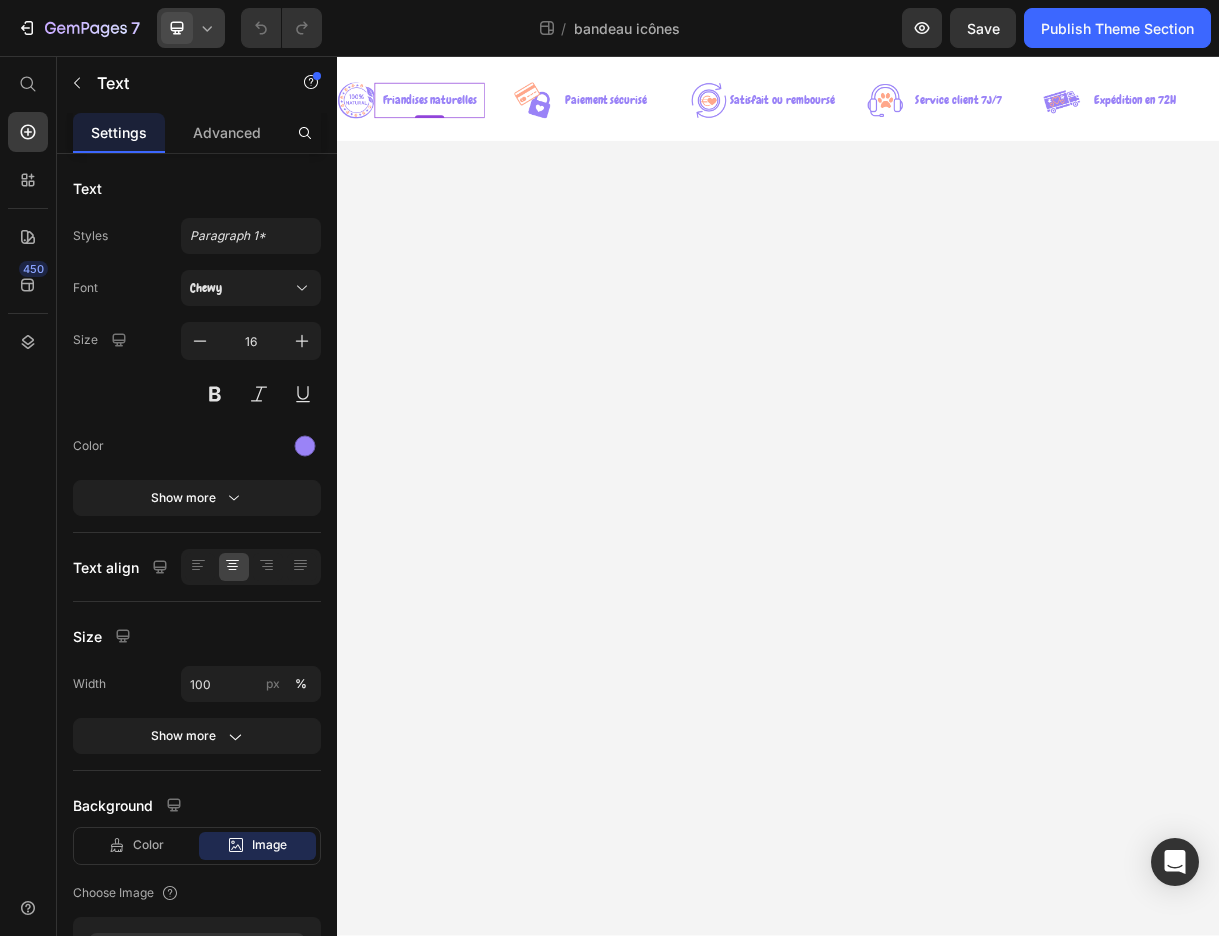 click on "Friandises naturelles" at bounding box center [463, 117] 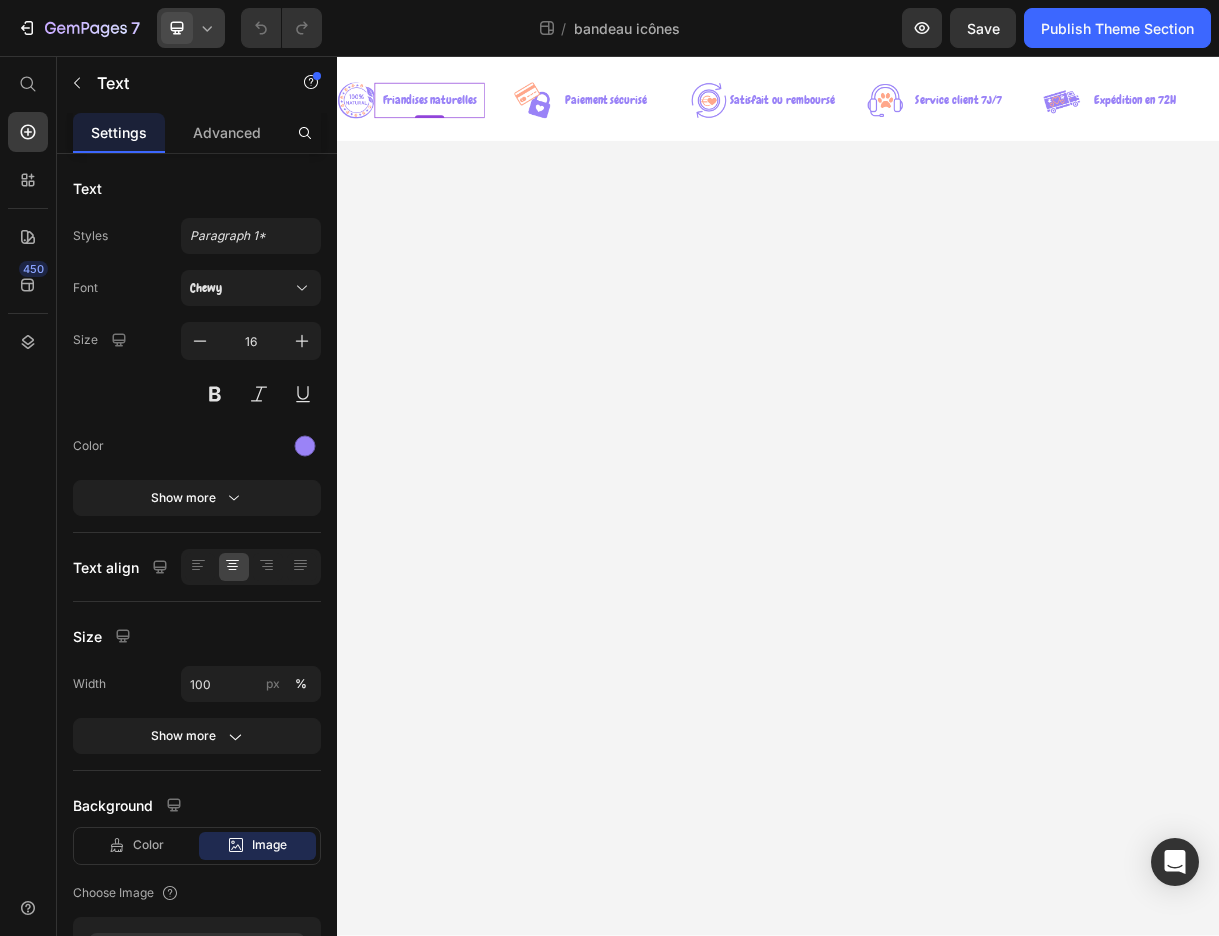 click on "Advanced" 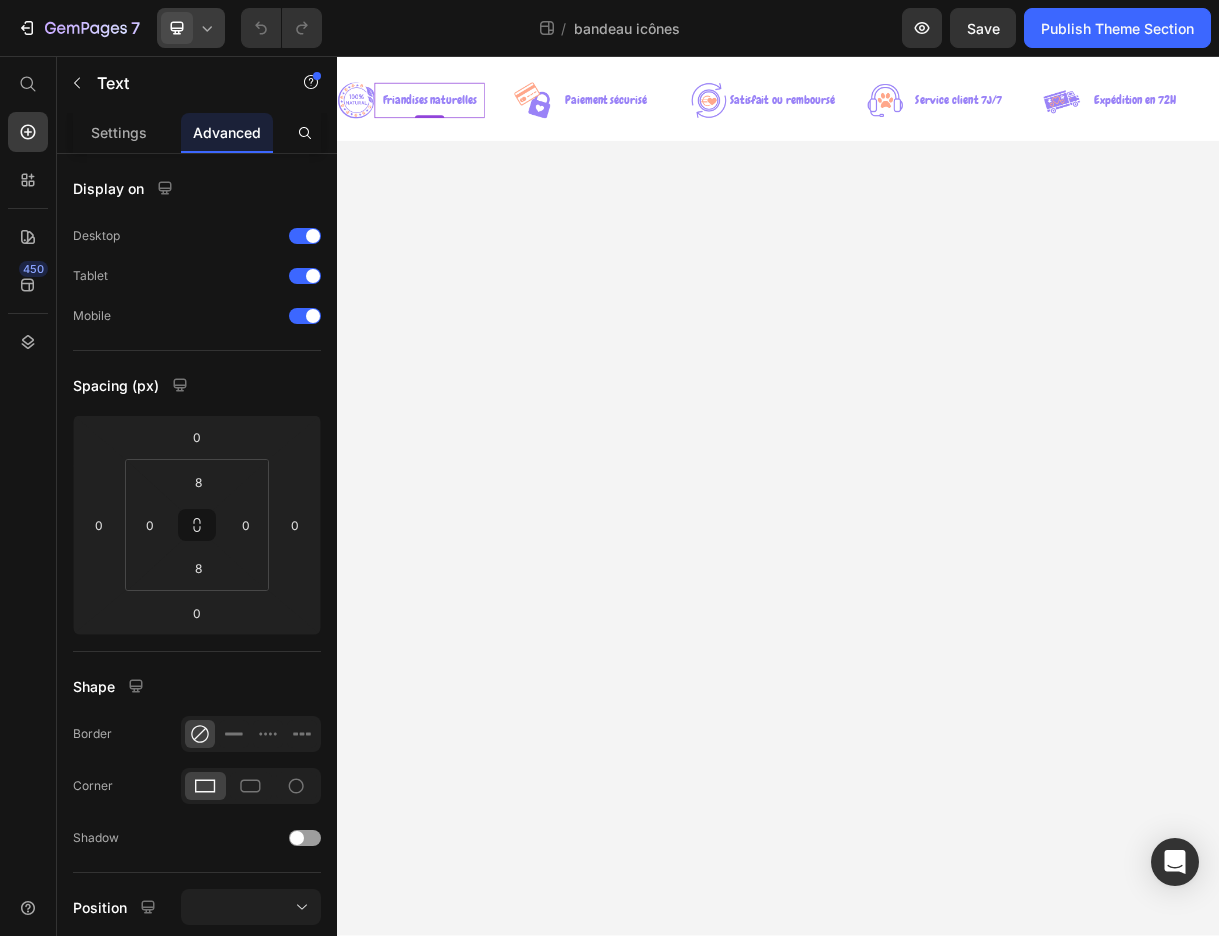 click at bounding box center [363, 117] 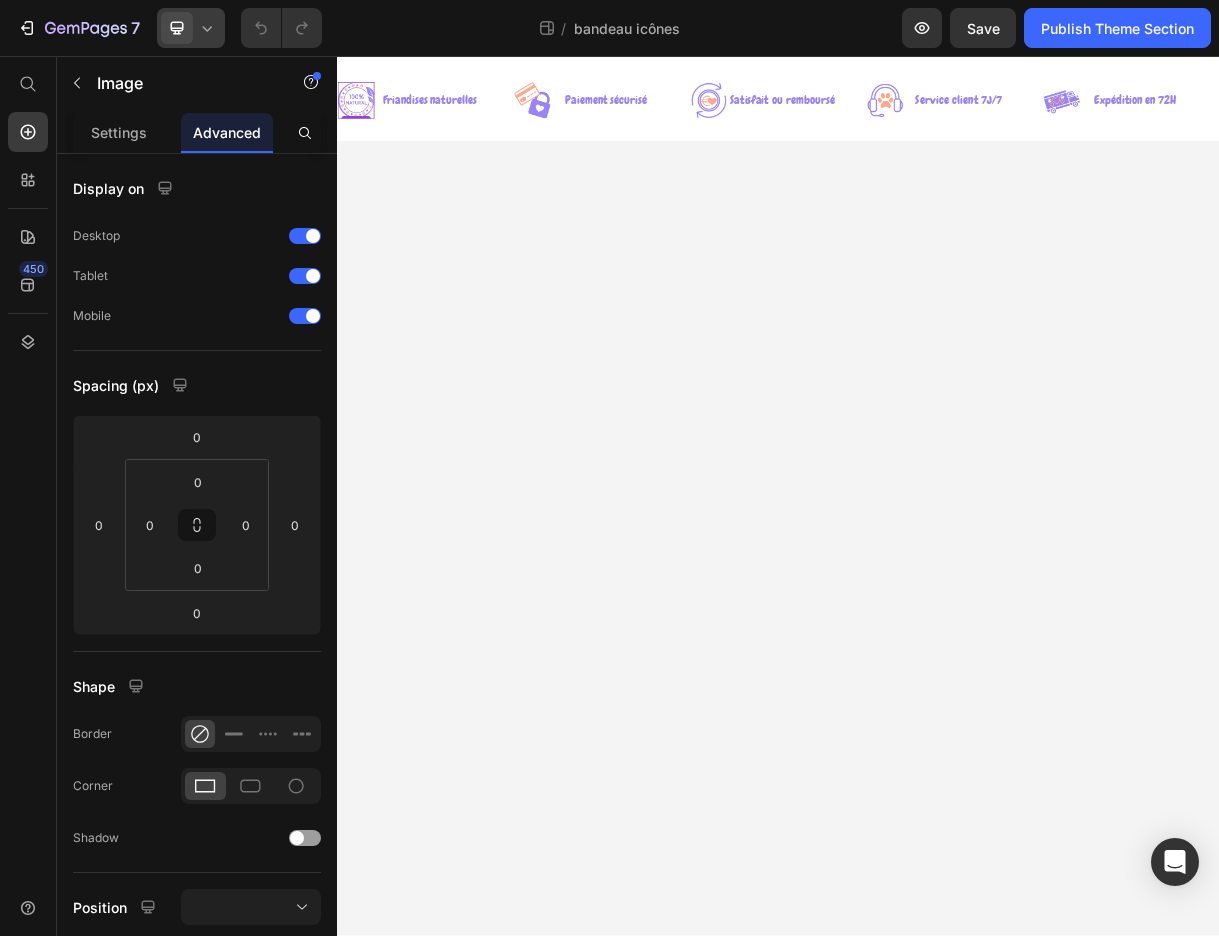 click at bounding box center [603, 117] 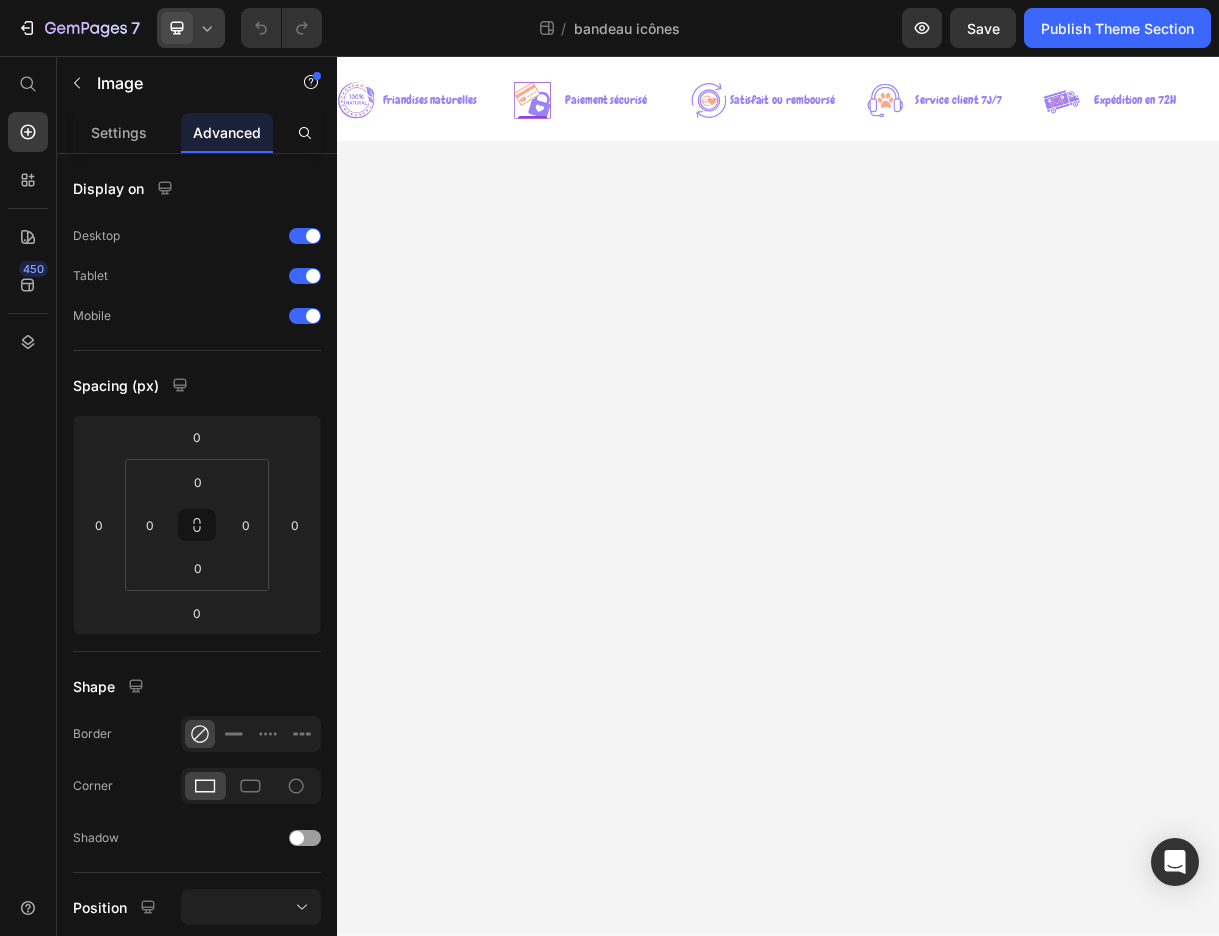 drag, startPoint x: 720, startPoint y: 358, endPoint x: 709, endPoint y: 116, distance: 242.24988 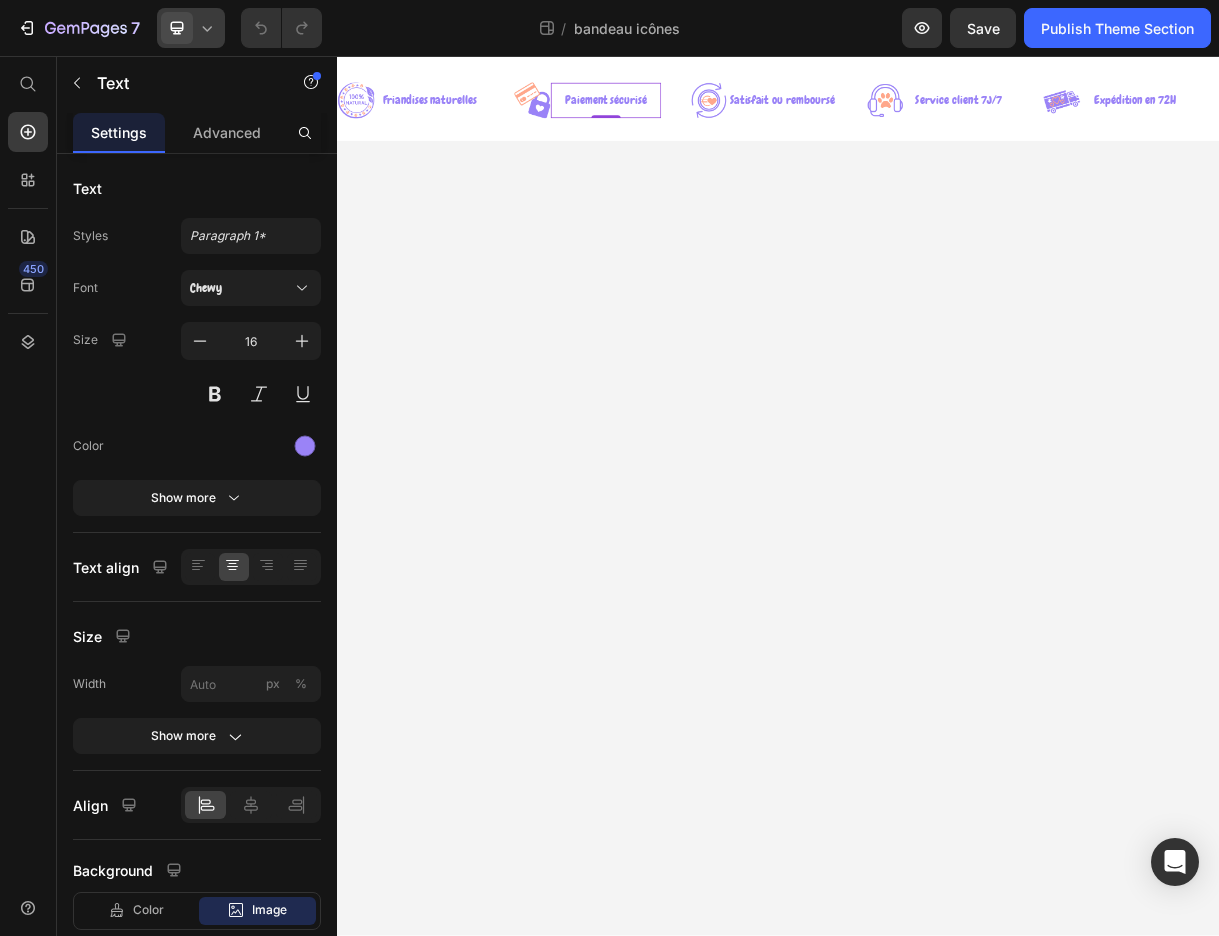 click on "Advanced" 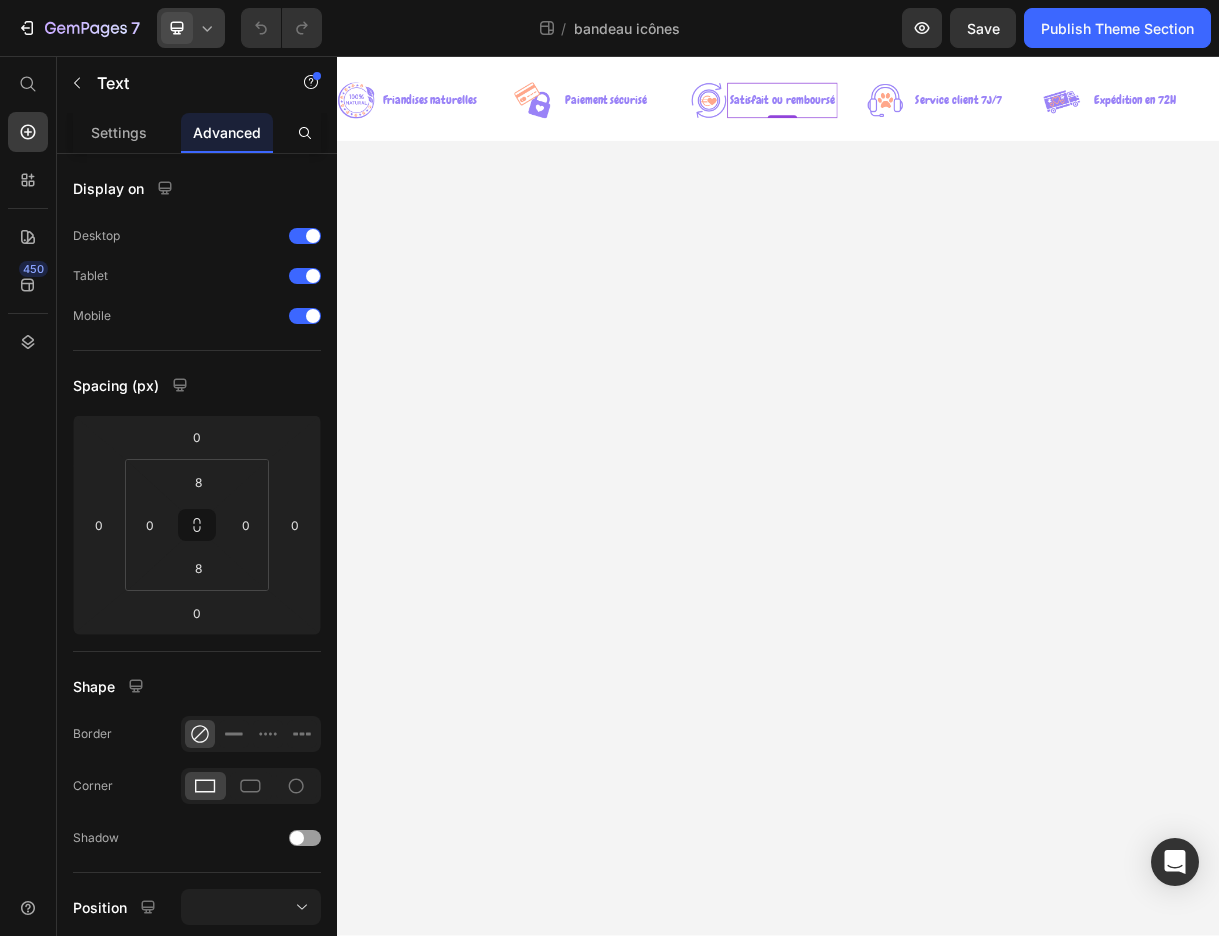 drag, startPoint x: 709, startPoint y: 116, endPoint x: 926, endPoint y: 110, distance: 217.08293 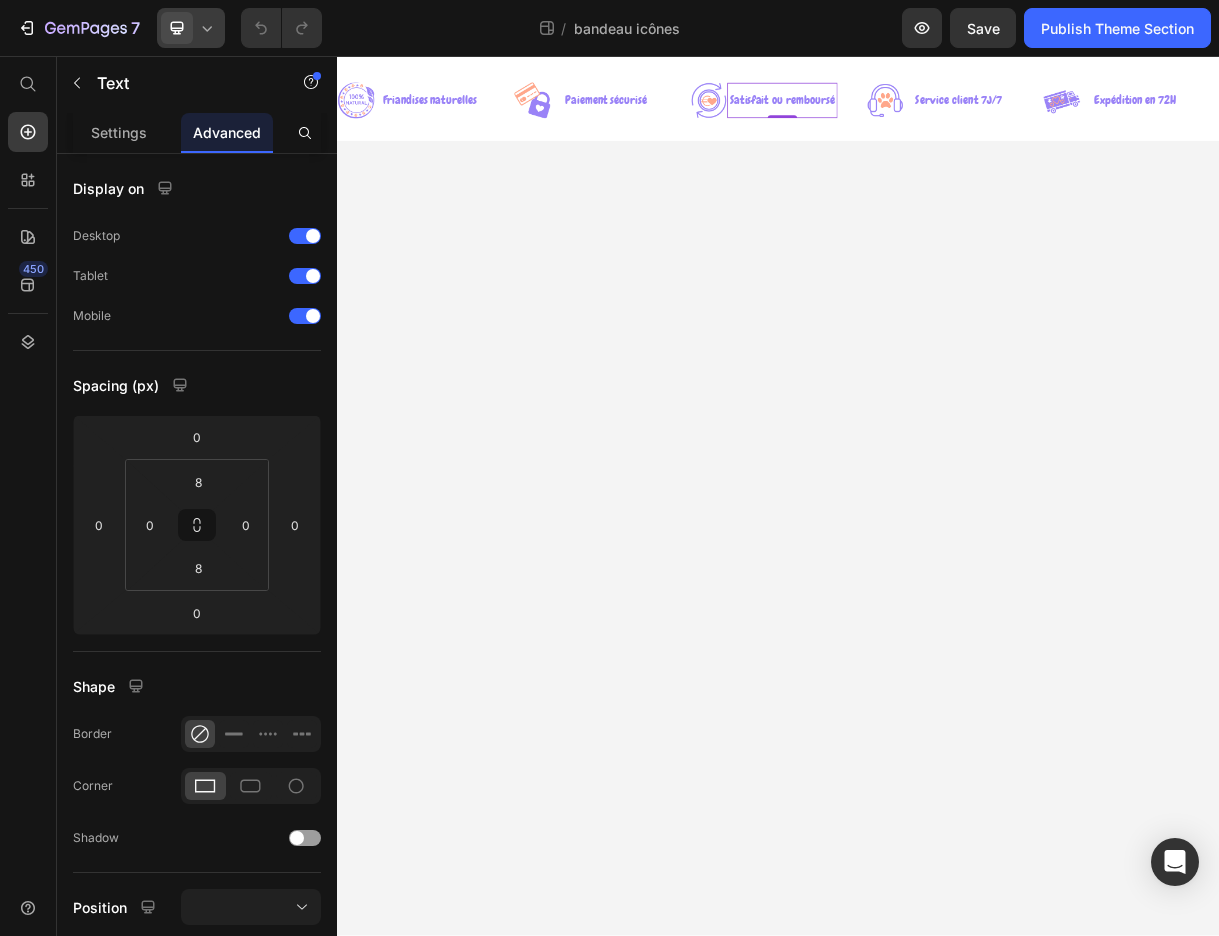 click on "Satisfait ou remboursé" at bounding box center [943, 116] 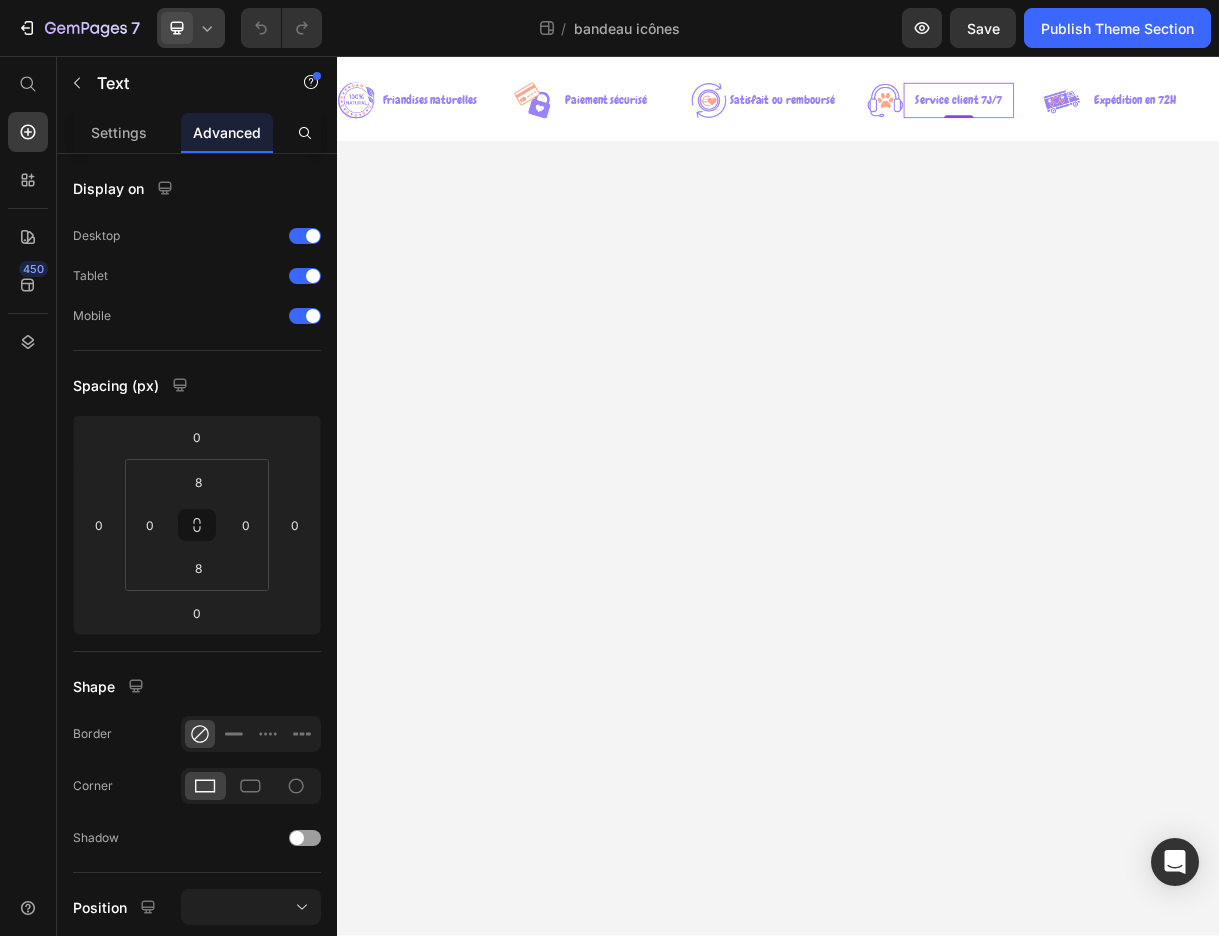 click on "Service client 7J/7" at bounding box center [1183, 116] 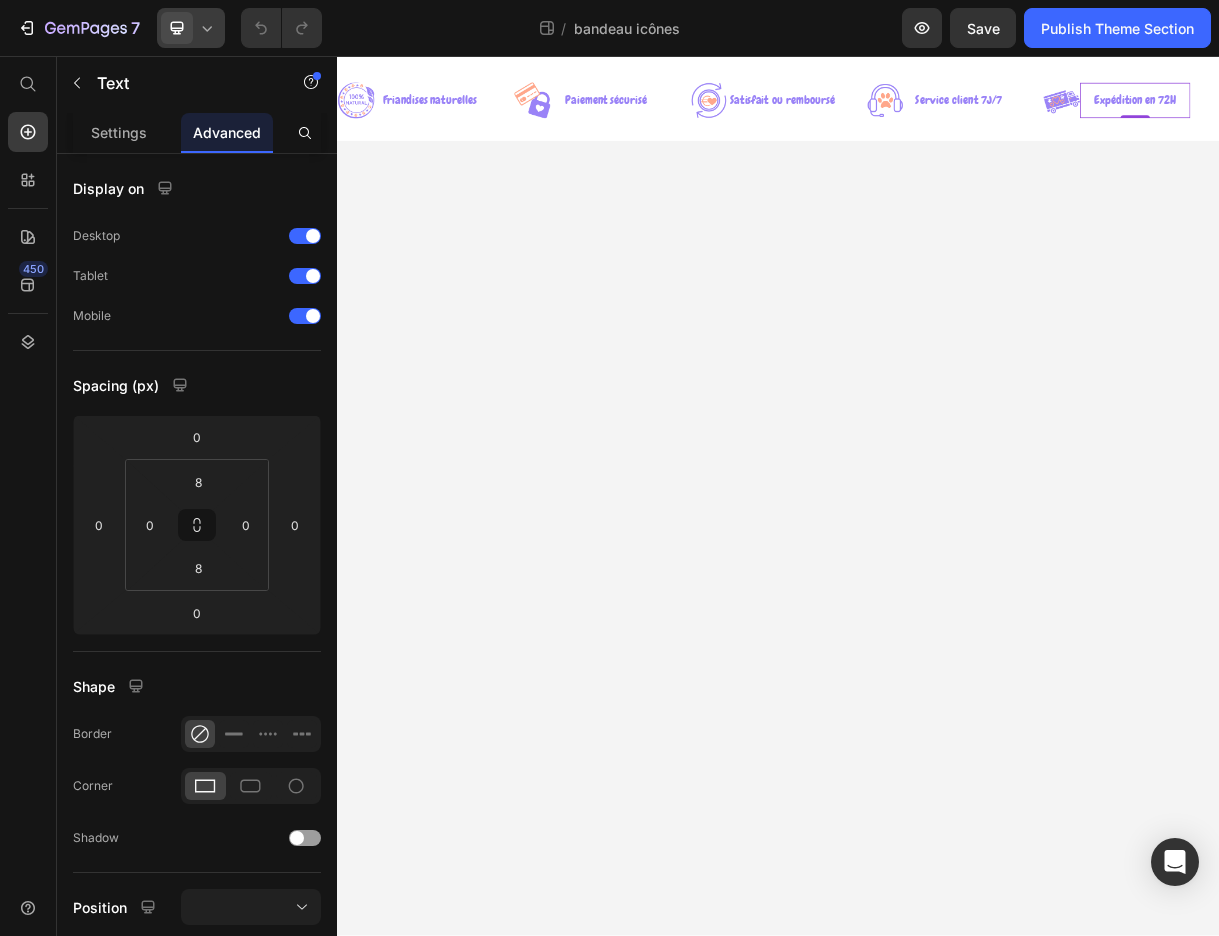 drag, startPoint x: 926, startPoint y: 110, endPoint x: 1406, endPoint y: 113, distance: 480.00937 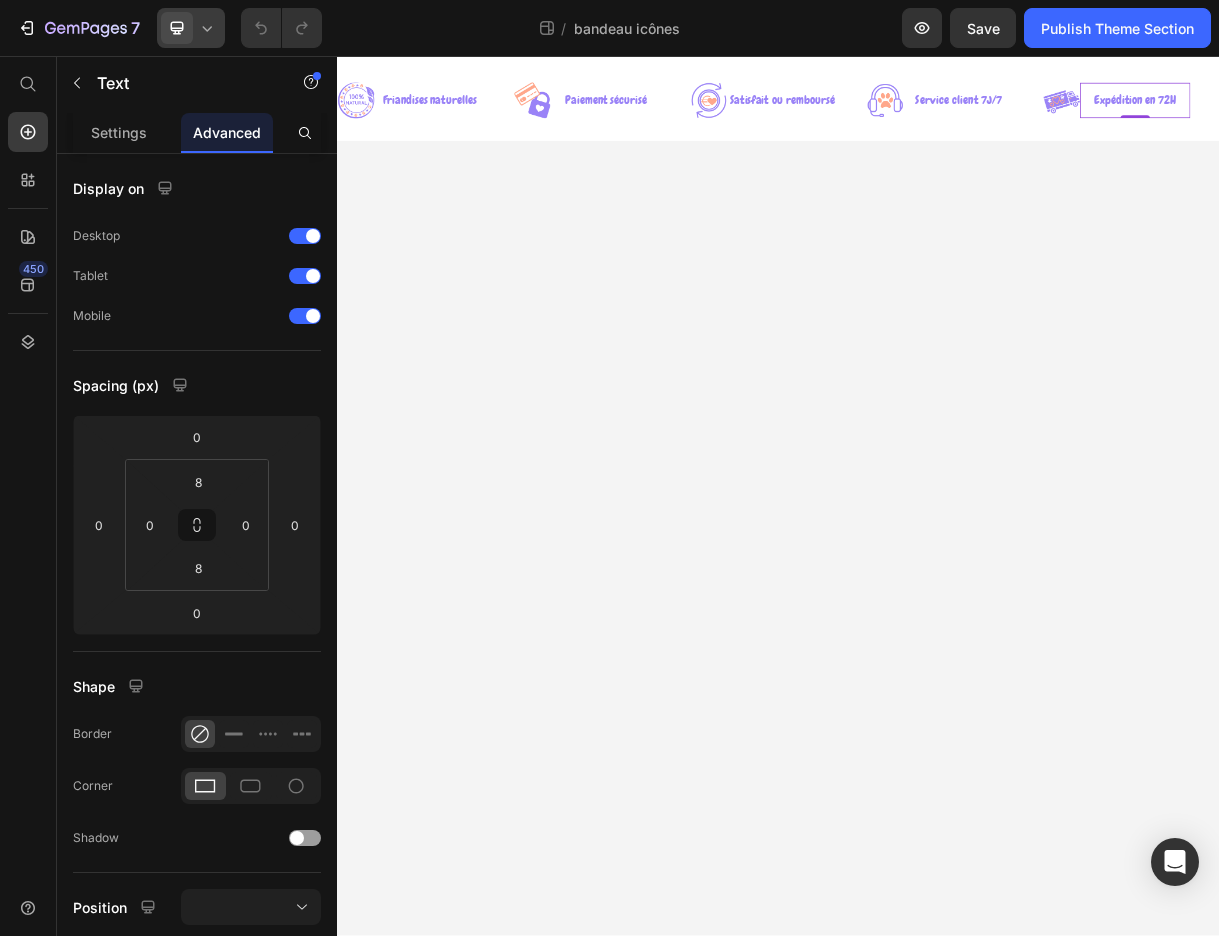 click on "Expédition en 72H" at bounding box center [1423, 117] 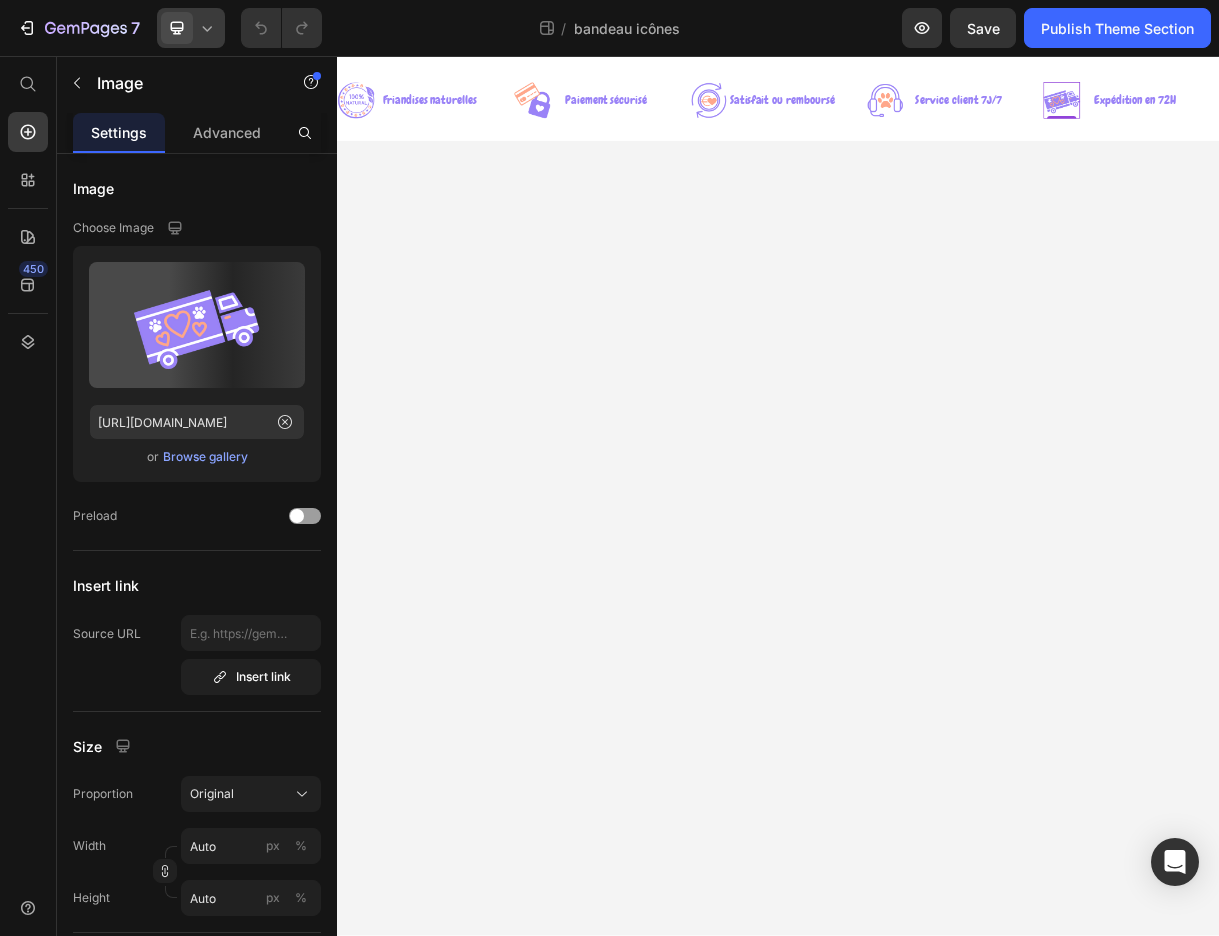 click at bounding box center (1323, 117) 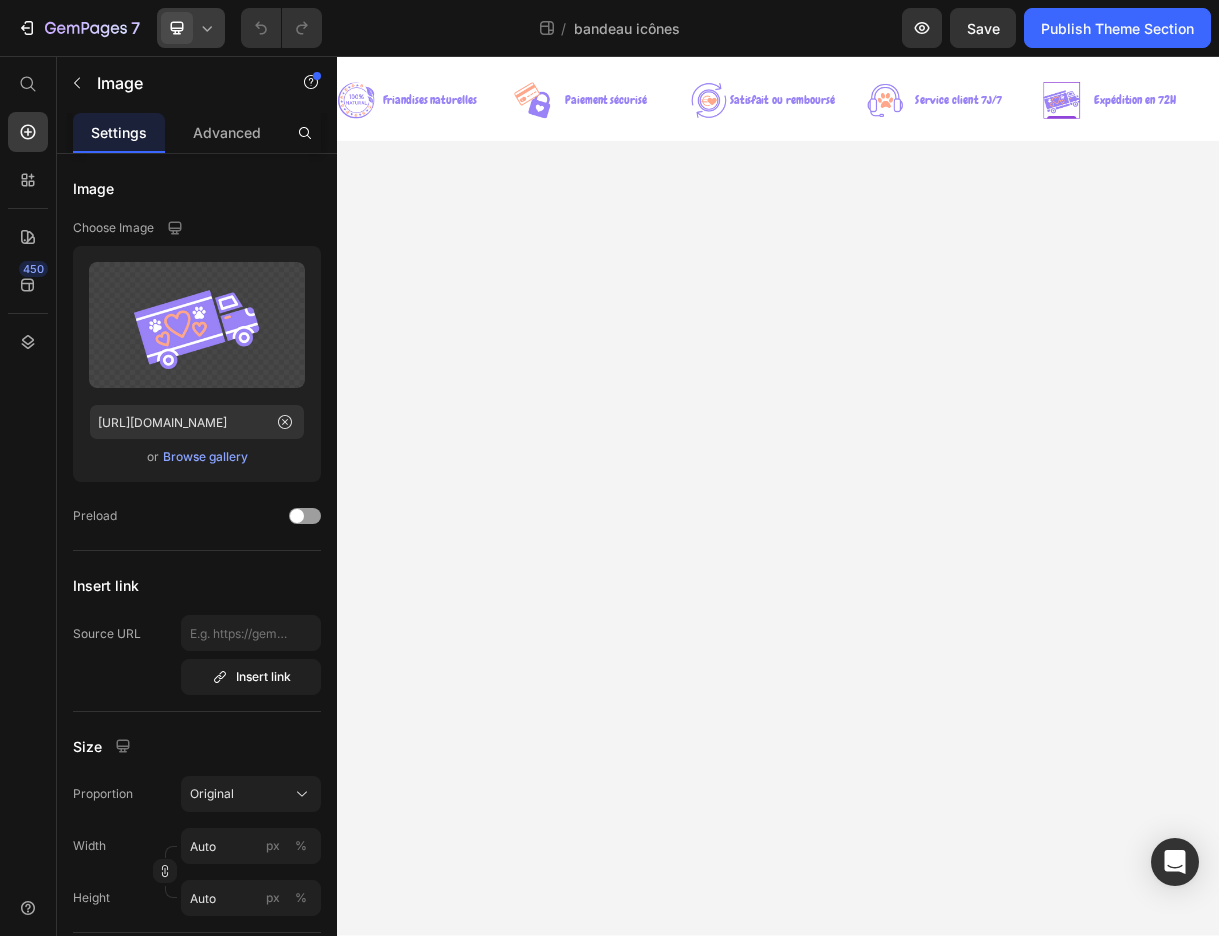 click on "Advanced" 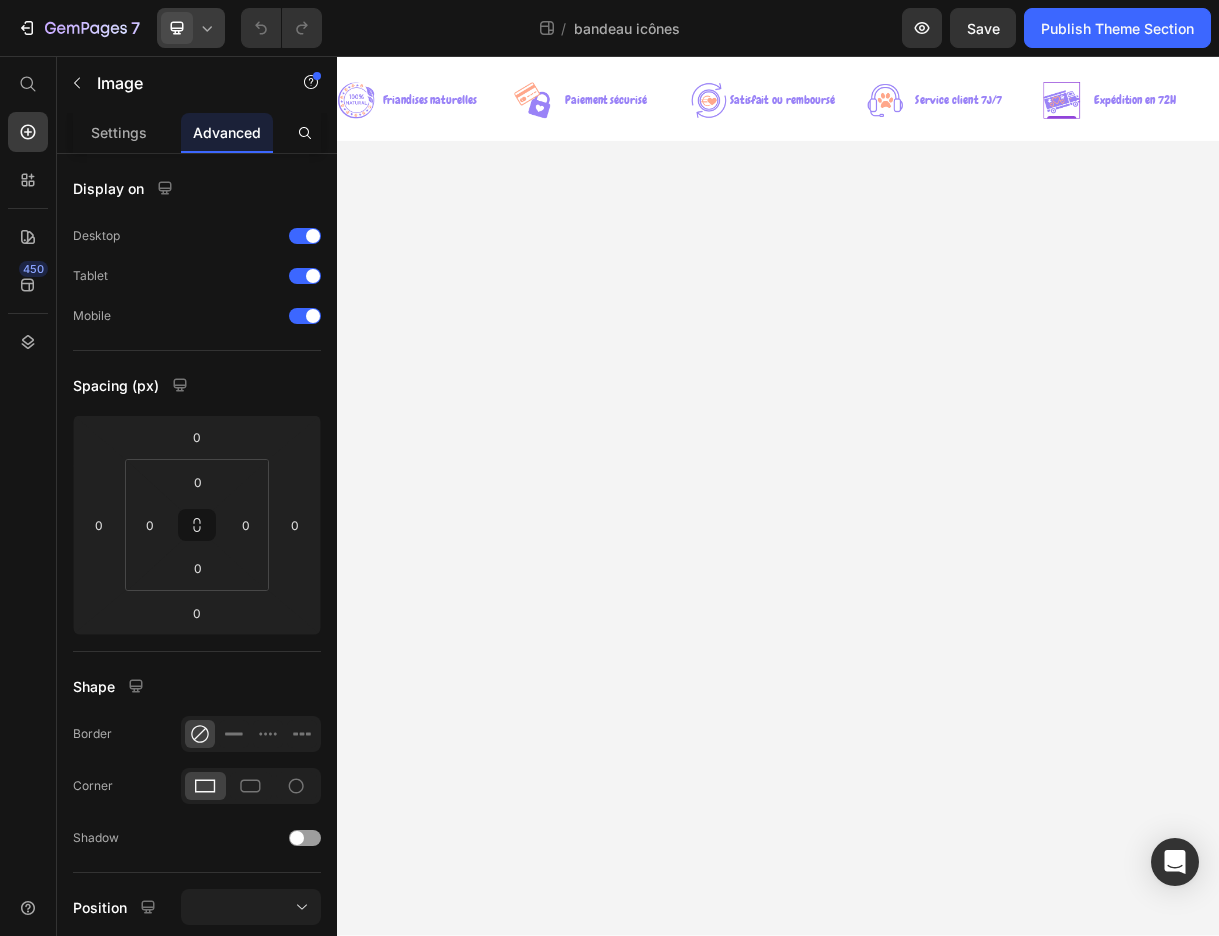 click at bounding box center (1083, 117) 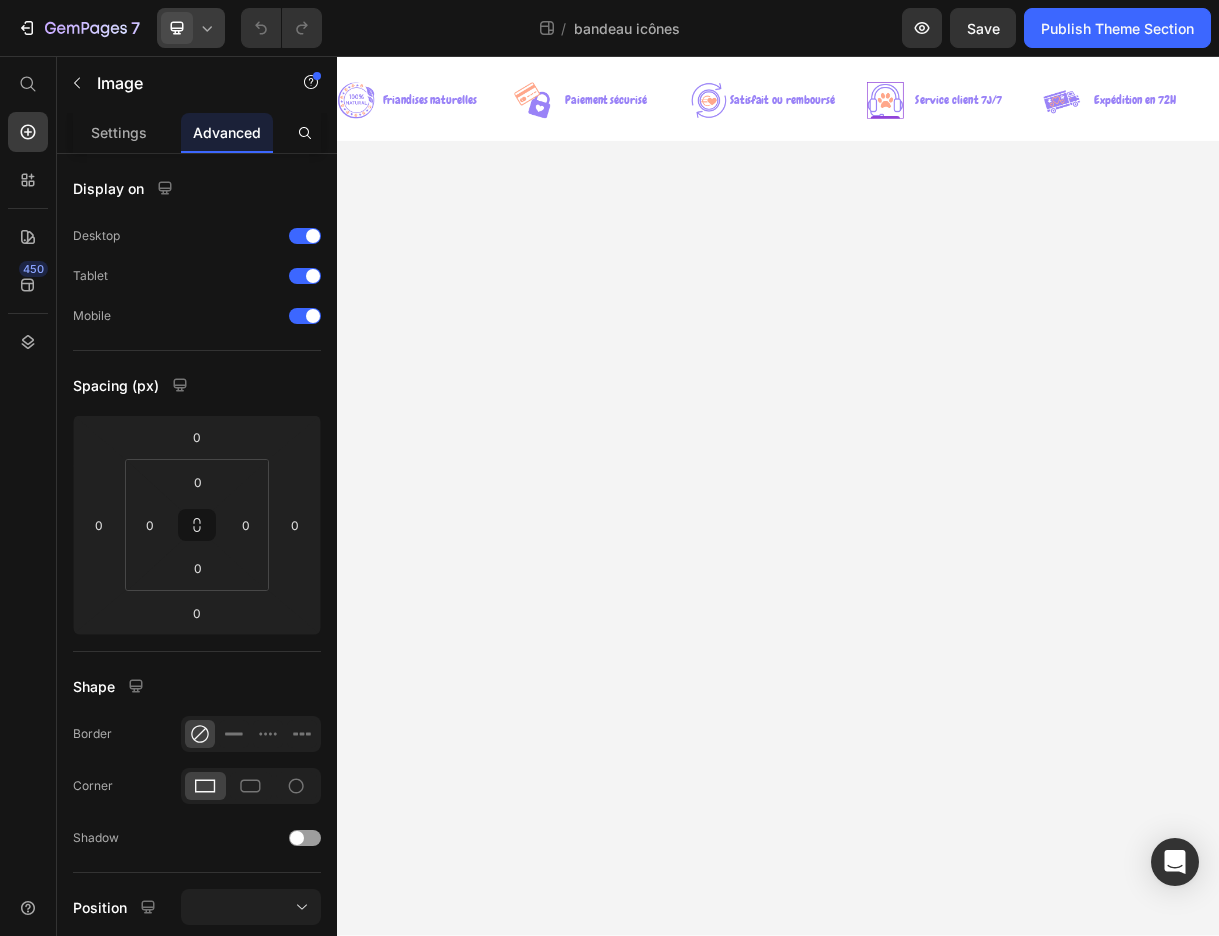click at bounding box center (843, 117) 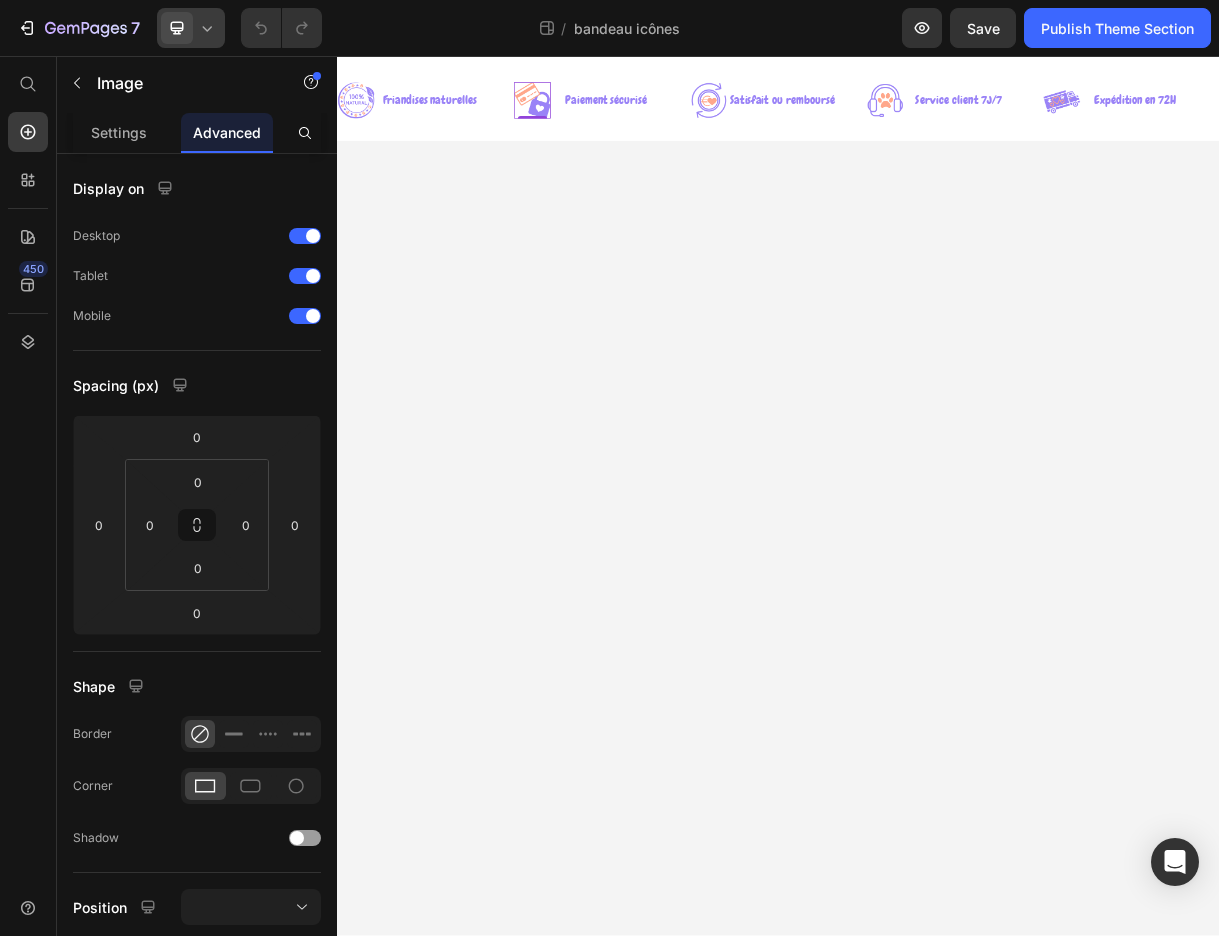 click at bounding box center [603, 117] 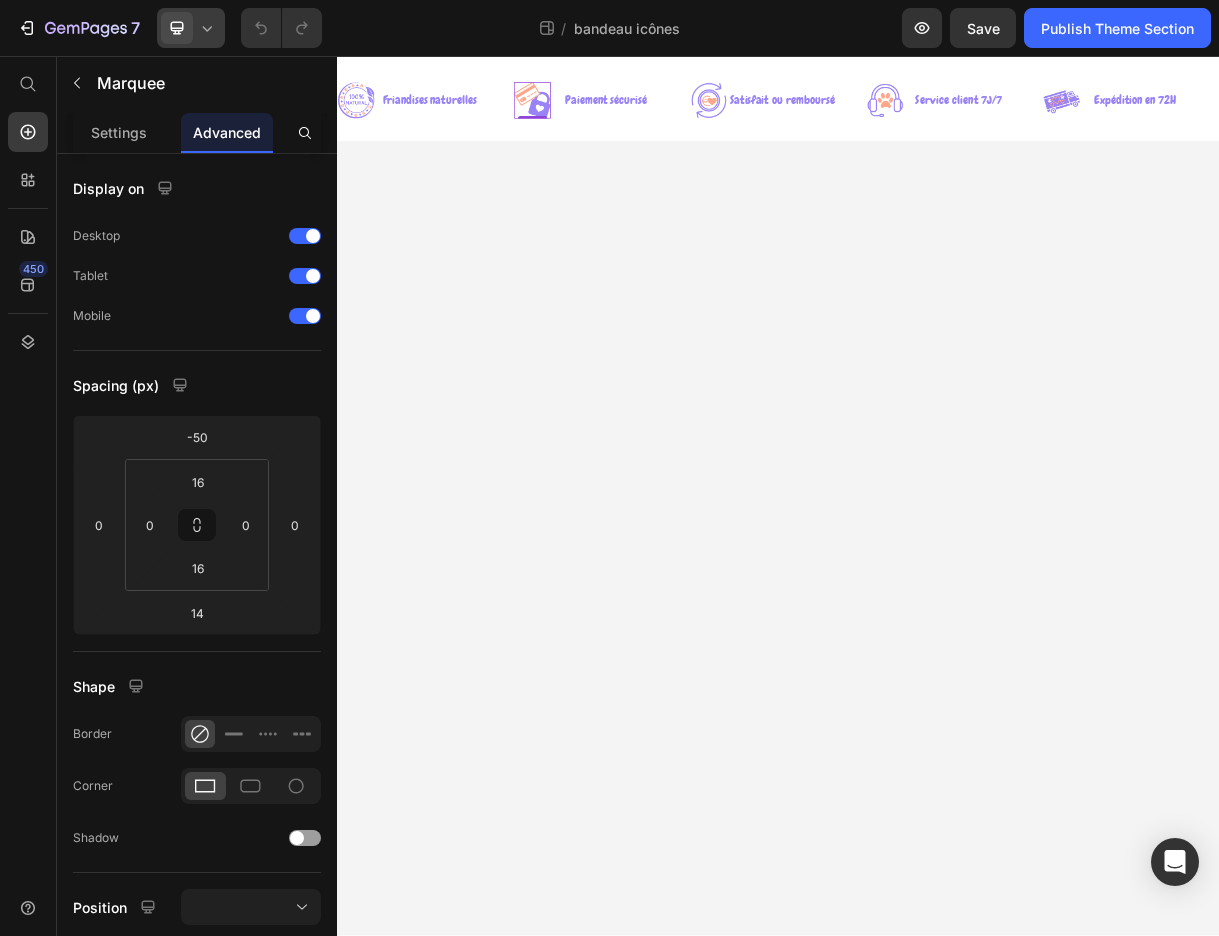 click on "Image Friandises naturelles Text Row Image   0 Paiement sécurisé Text Row Image Satisfait ou remboursé Text Row Image Service client 7J/7 Text Row Image Expédition en 72H Text Row Image Friandises naturelles Text Row Image   0 Paiement sécurisé Text Row Image Satisfait ou remboursé Text Row Image Service client 7J/7 Text Row Image Expédition en 72H Text Row Marquee" at bounding box center (937, 117) 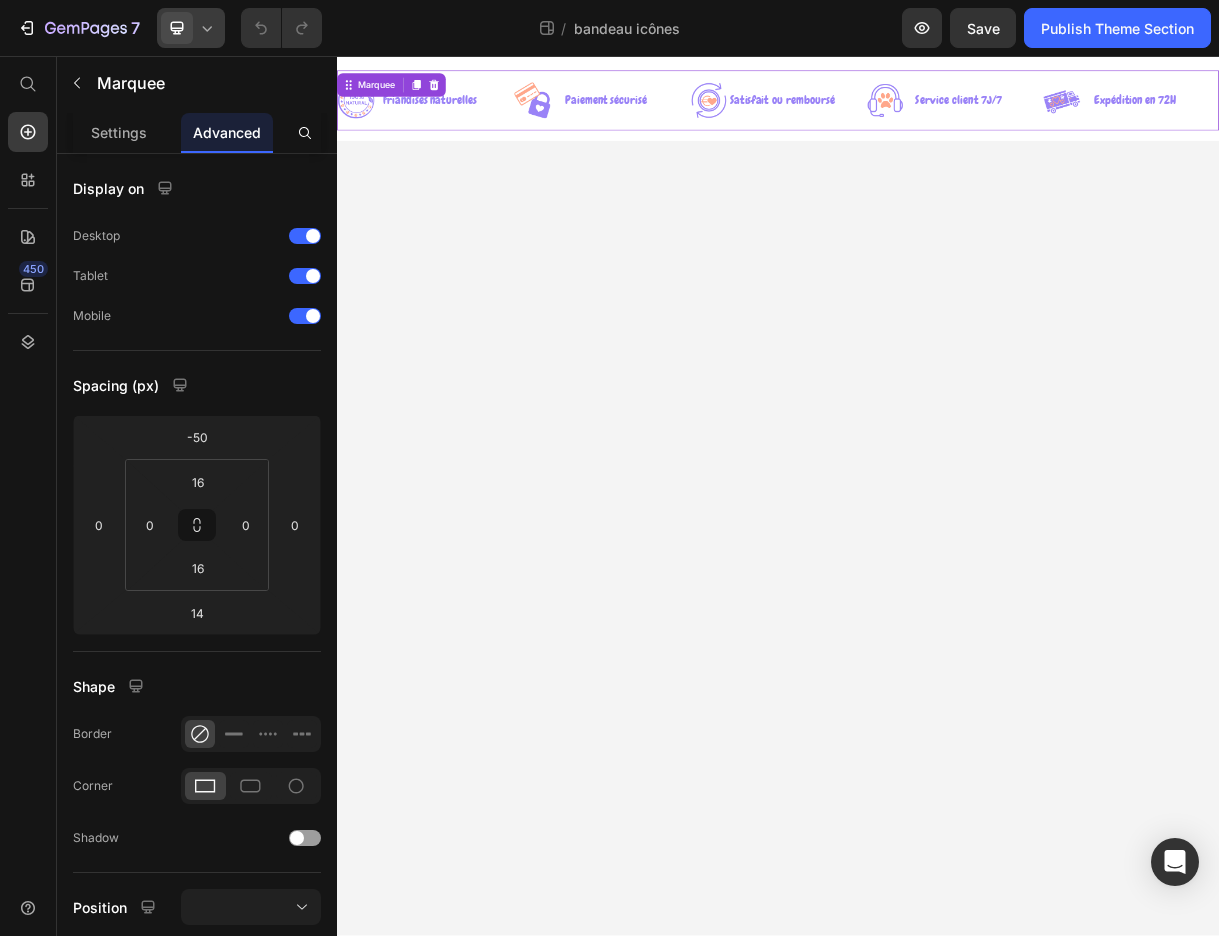 click 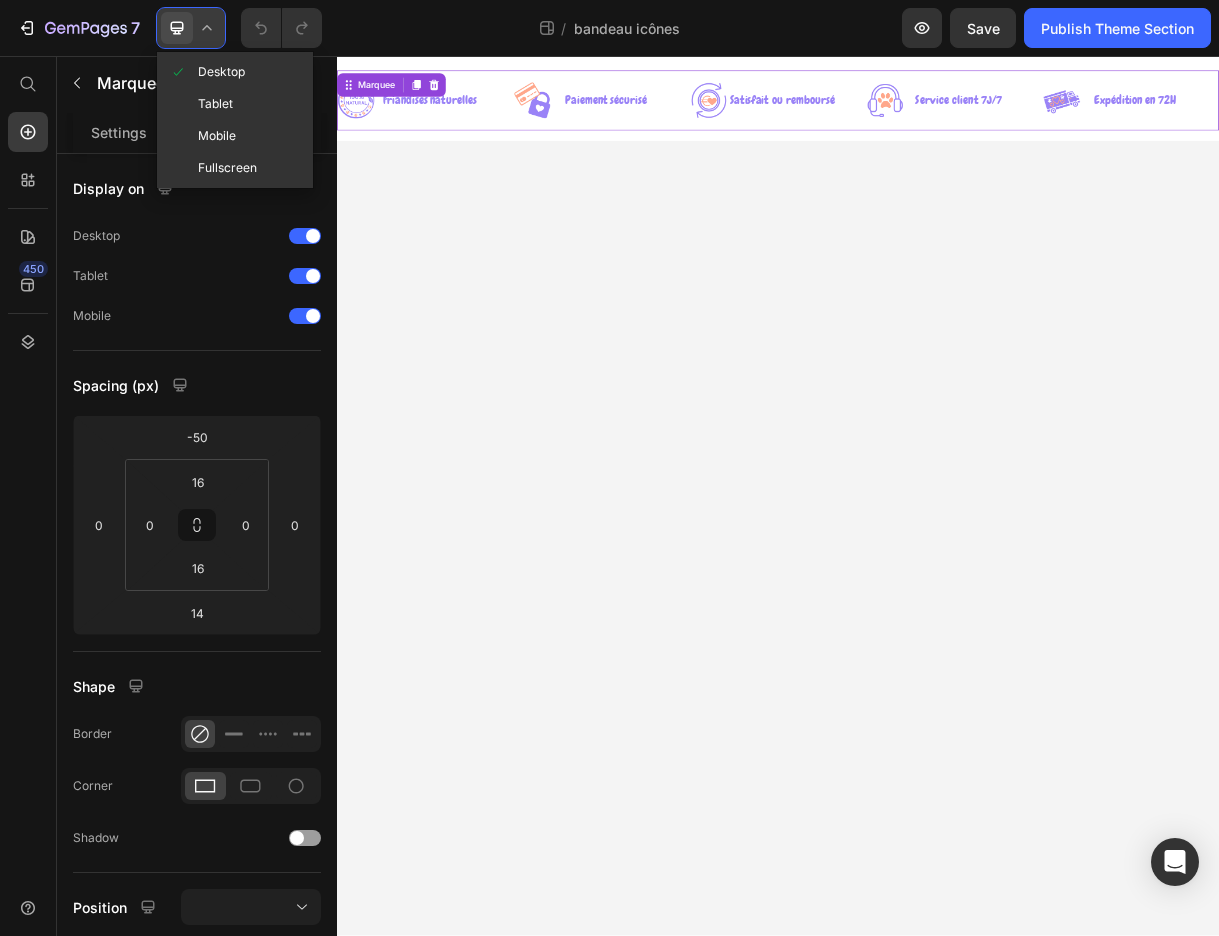 click on "Tablet" at bounding box center [215, 104] 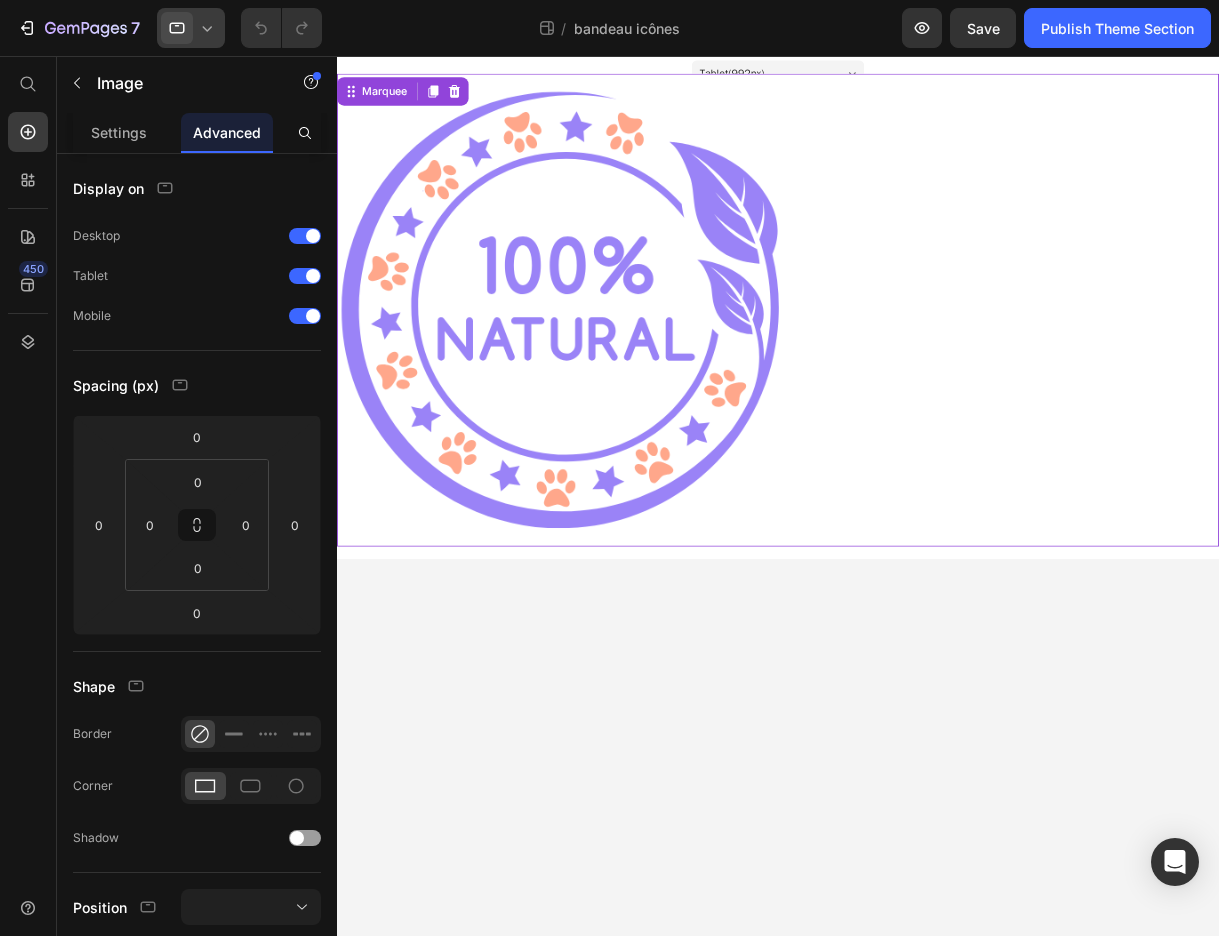 drag, startPoint x: 1406, startPoint y: 113, endPoint x: 663, endPoint y: 278, distance: 761.1005 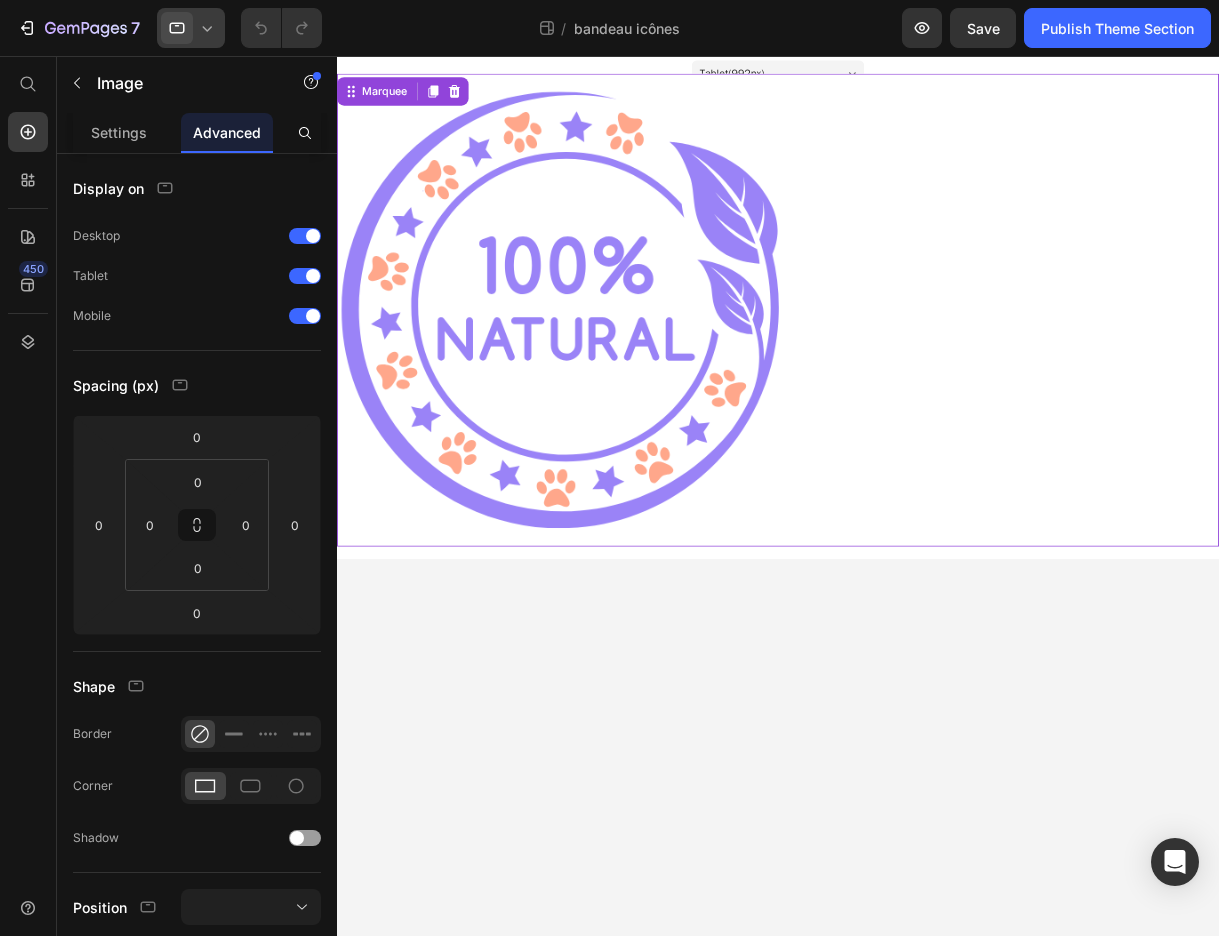 click at bounding box center [588, 342] 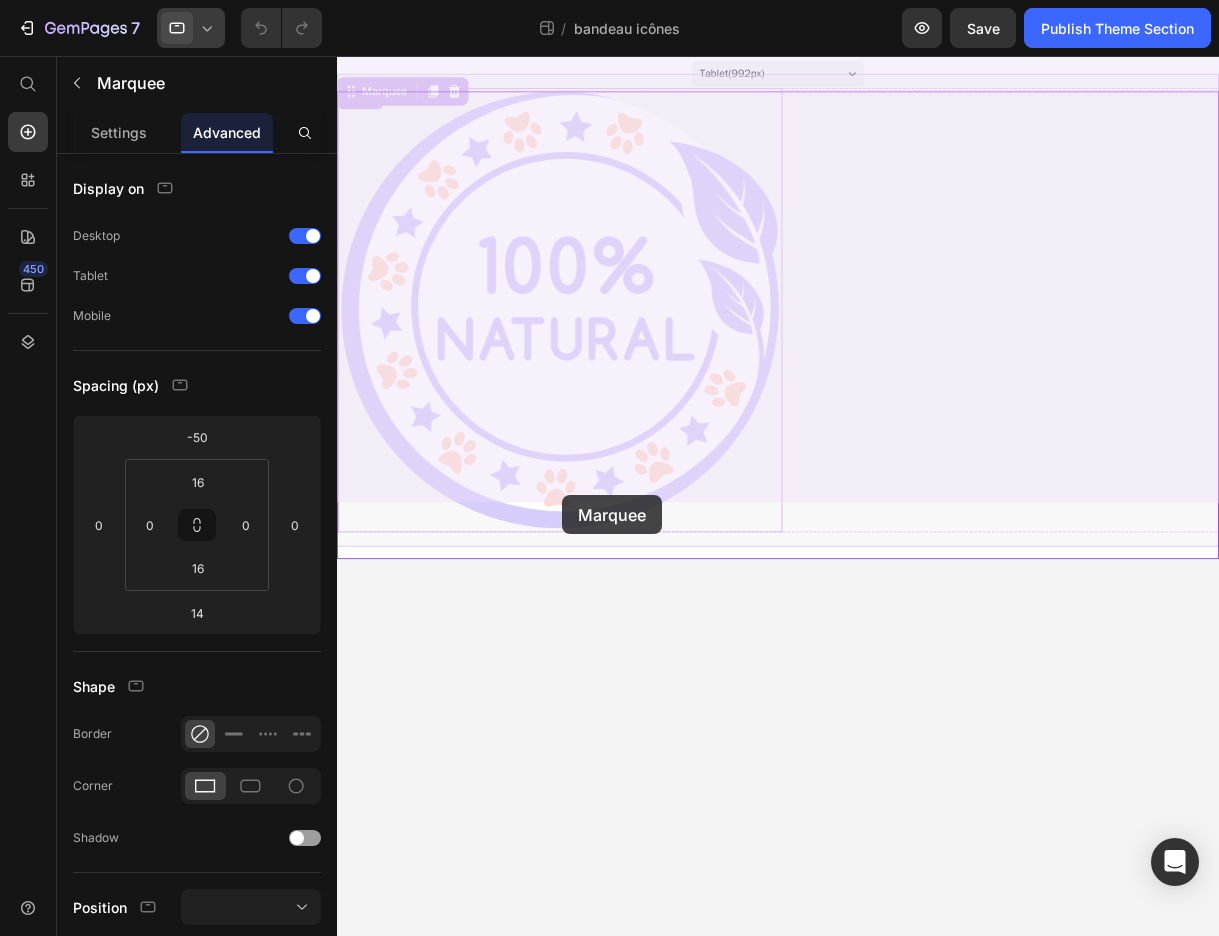 drag, startPoint x: 663, startPoint y: 278, endPoint x: 590, endPoint y: 550, distance: 281.62564 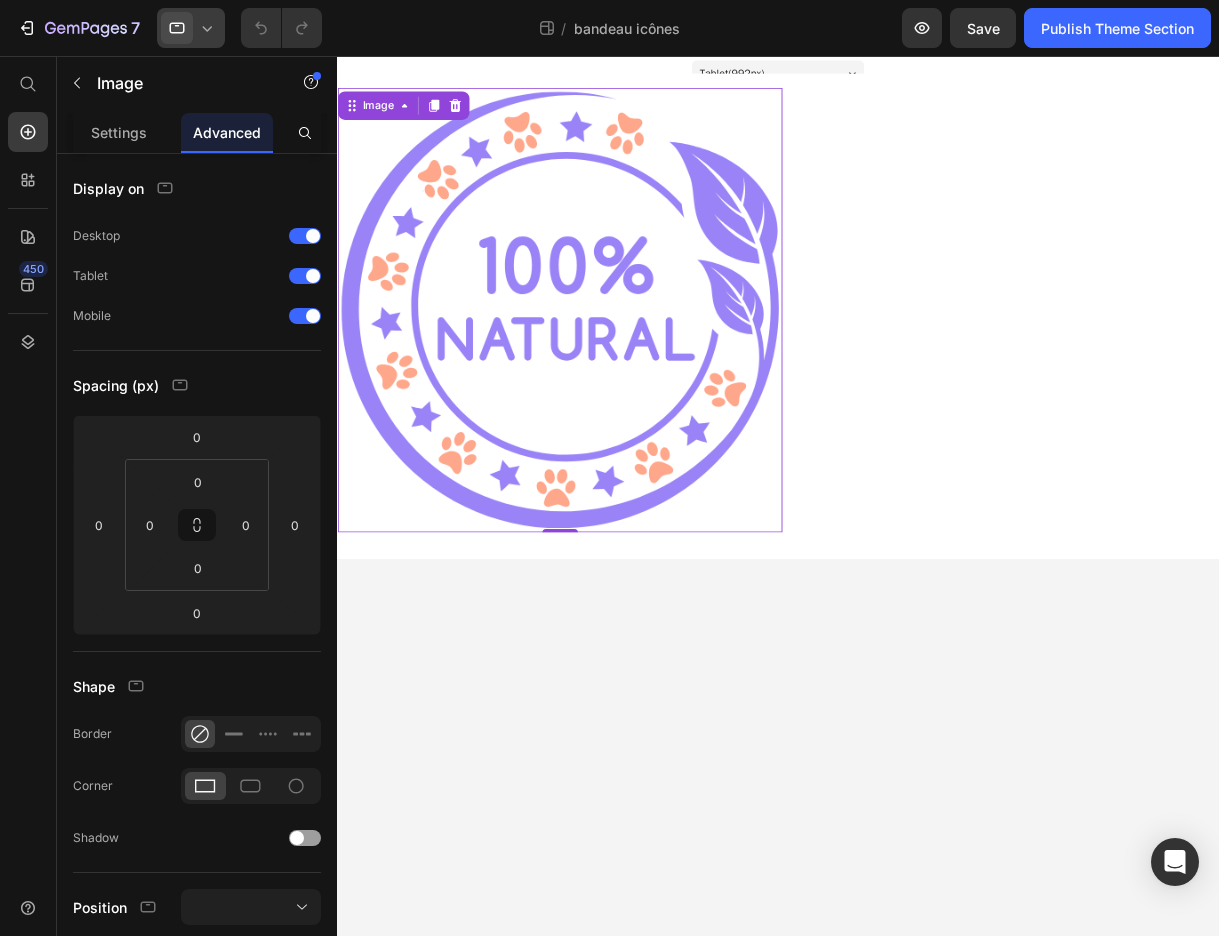 click at bounding box center [588, 342] 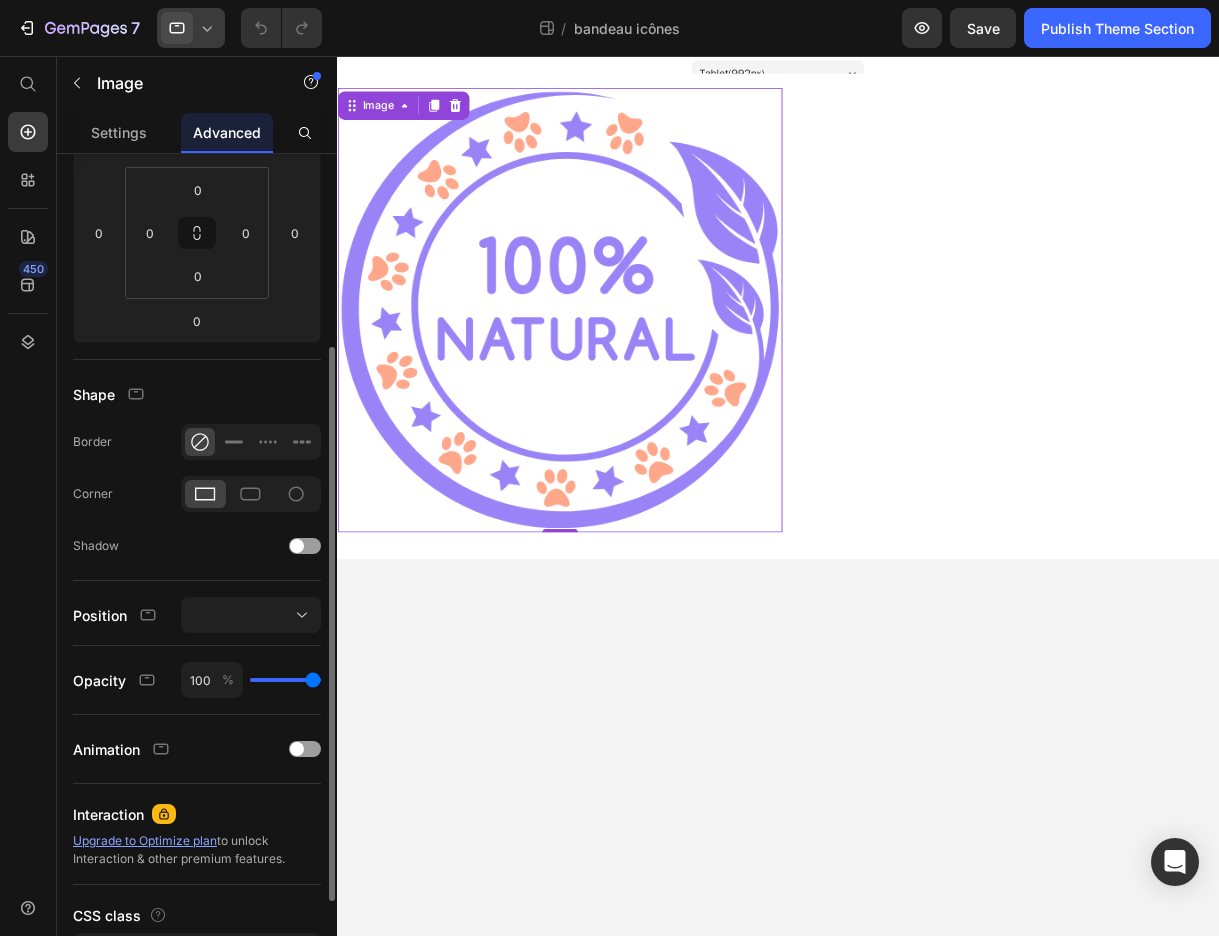 scroll, scrollTop: 430, scrollLeft: 0, axis: vertical 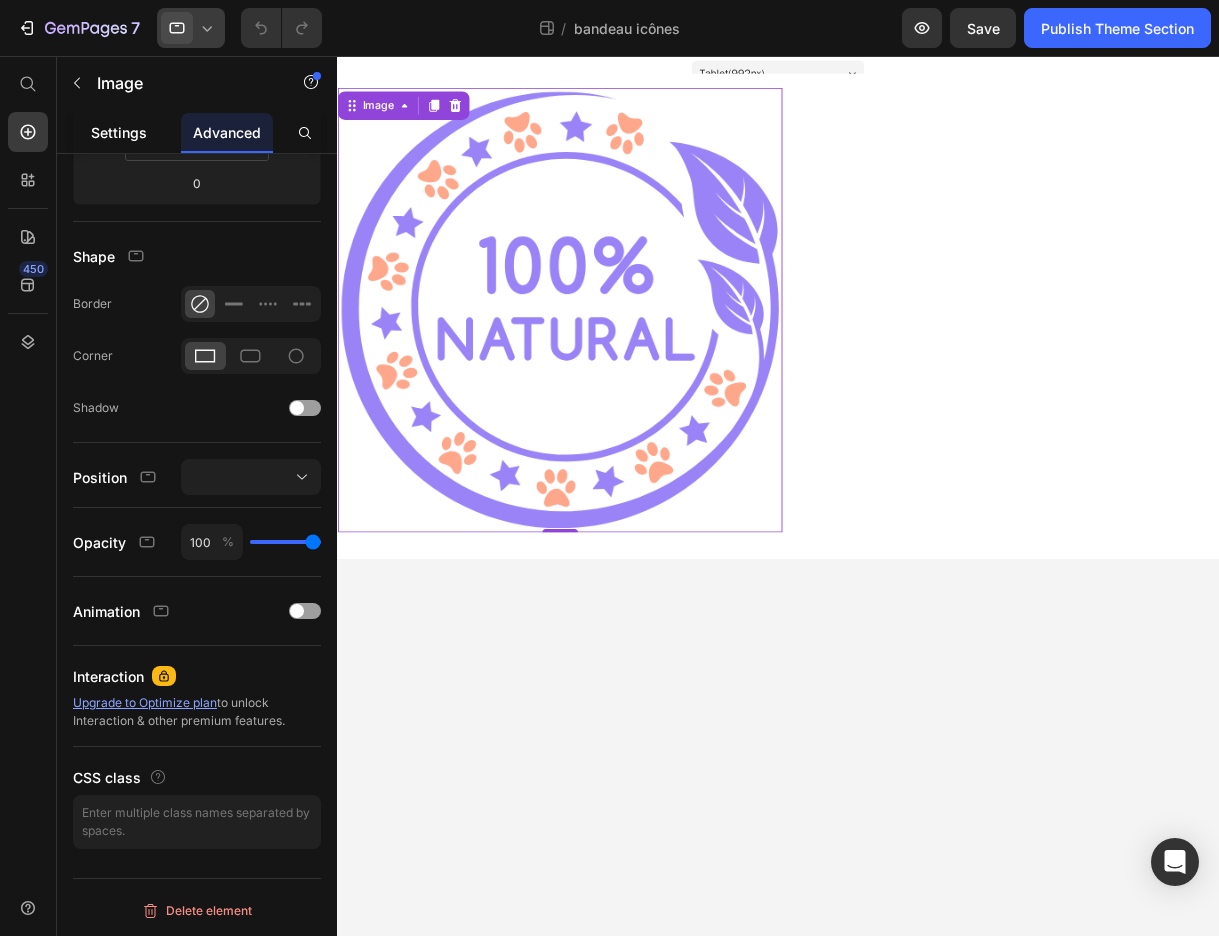 drag, startPoint x: 253, startPoint y: 494, endPoint x: 121, endPoint y: 131, distance: 386.2551 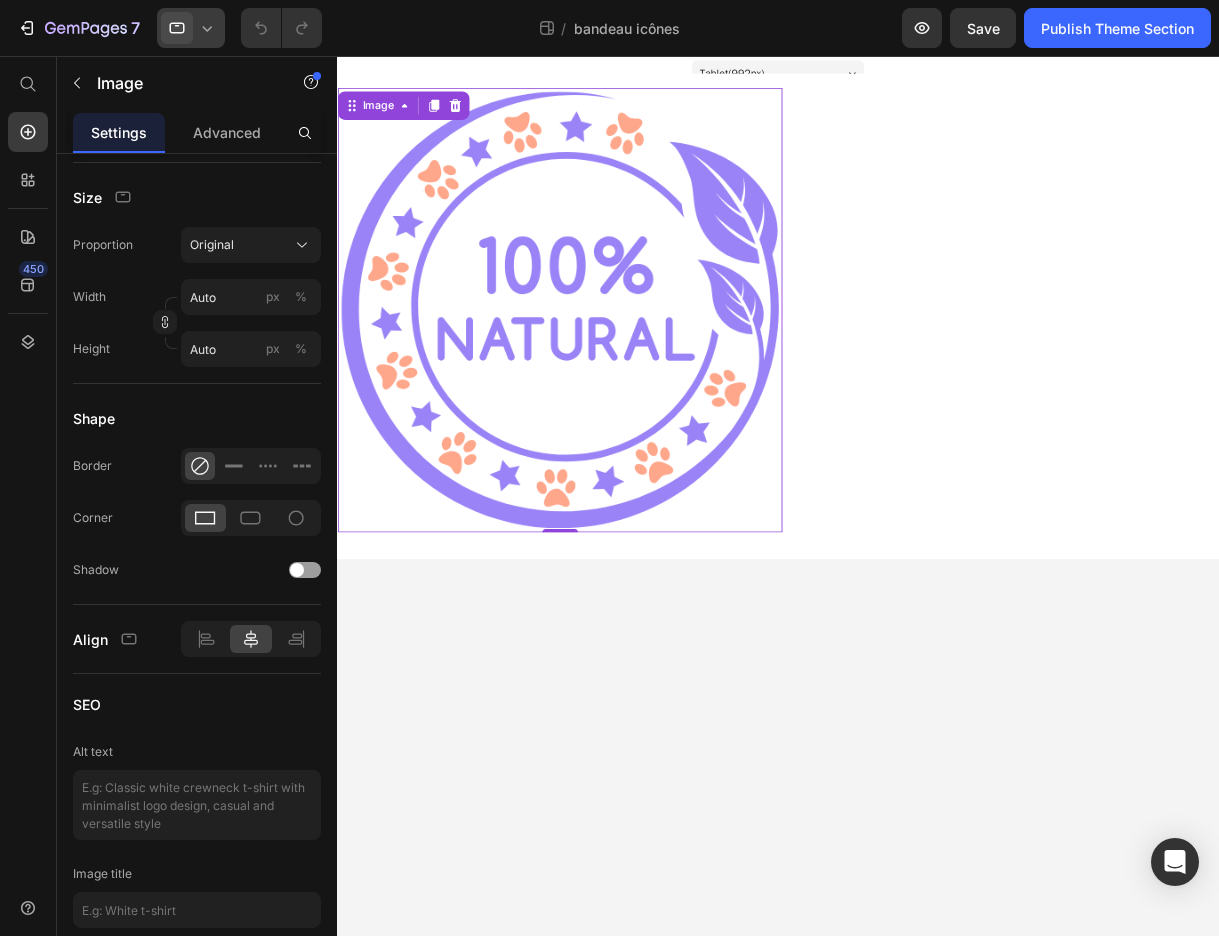 scroll, scrollTop: 563, scrollLeft: 0, axis: vertical 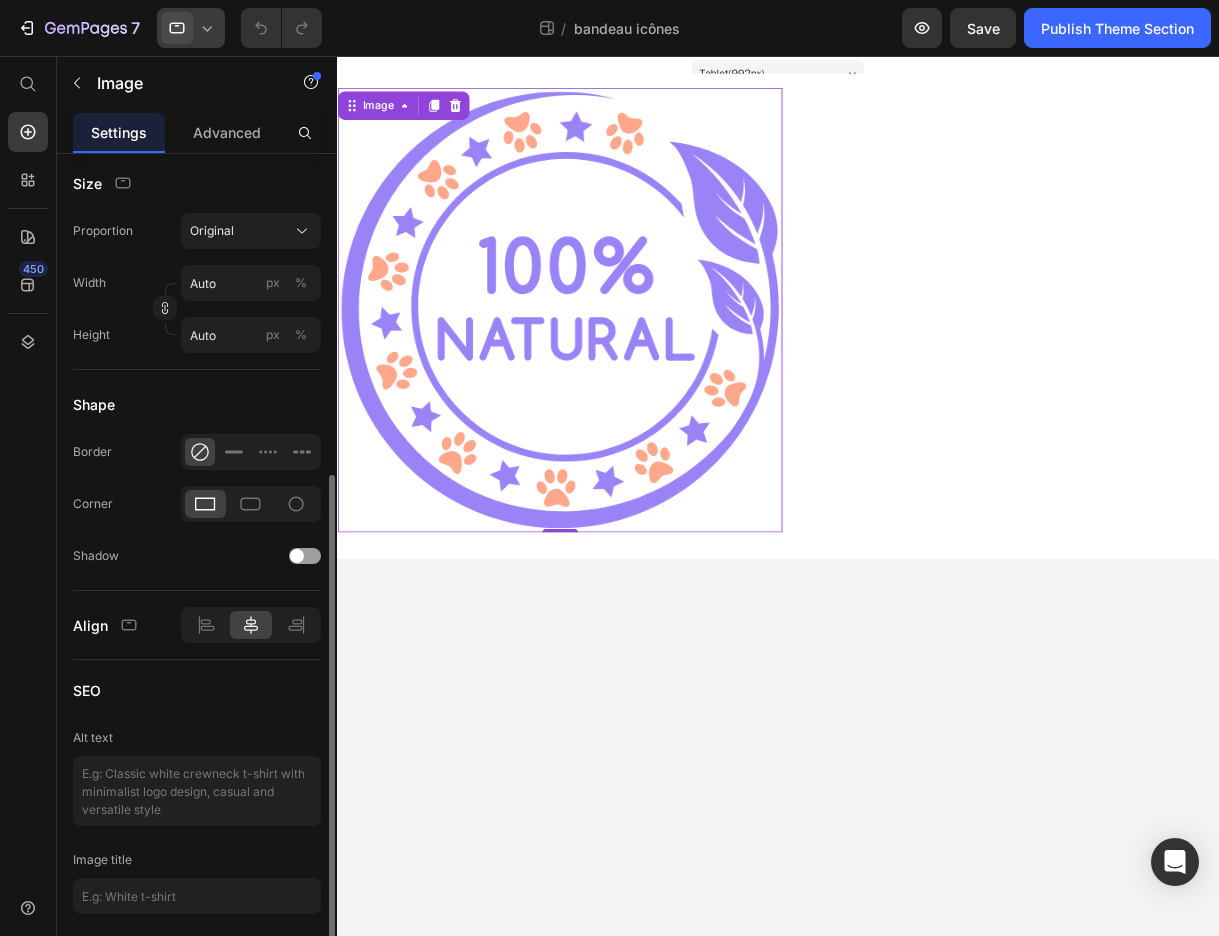 click 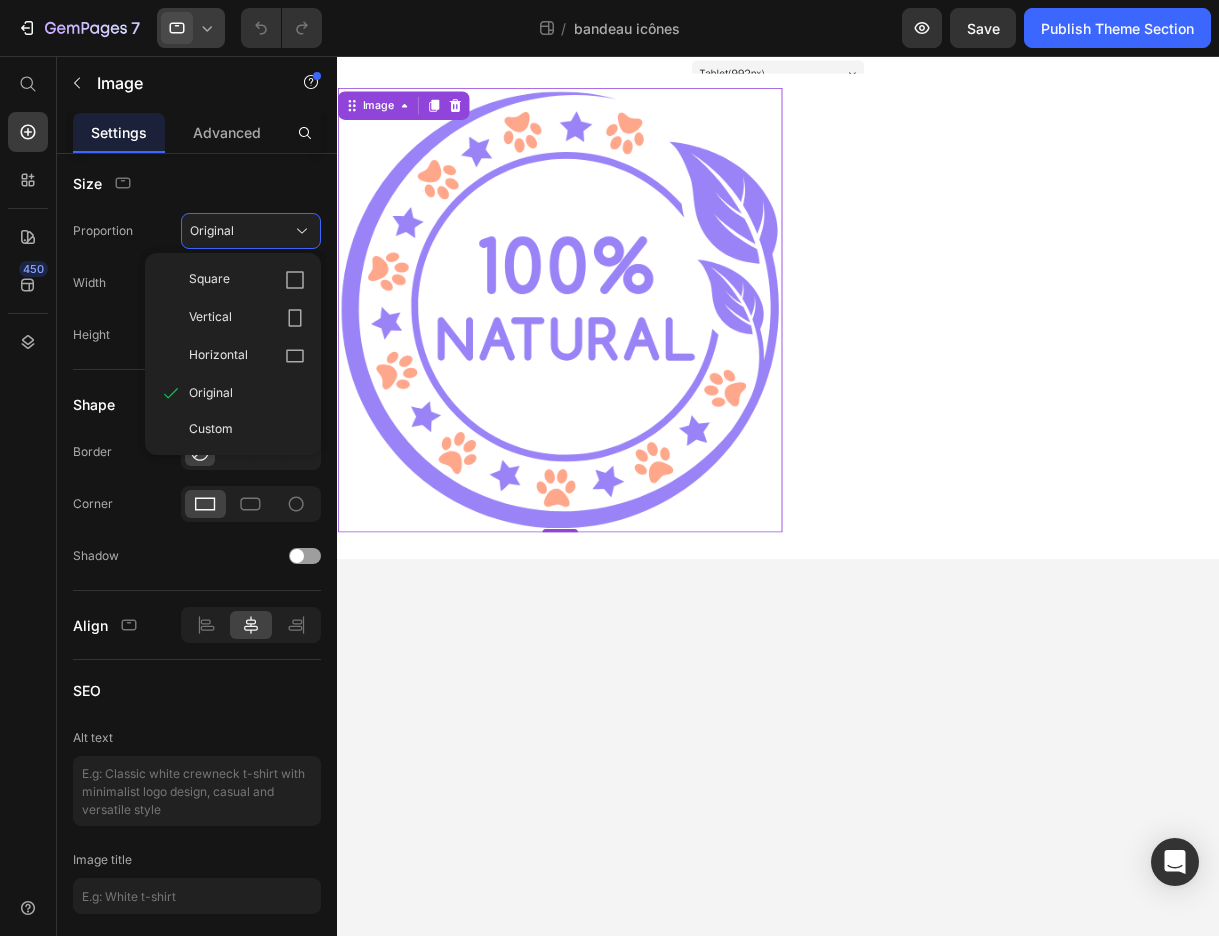 click on "Custom" at bounding box center (211, 429) 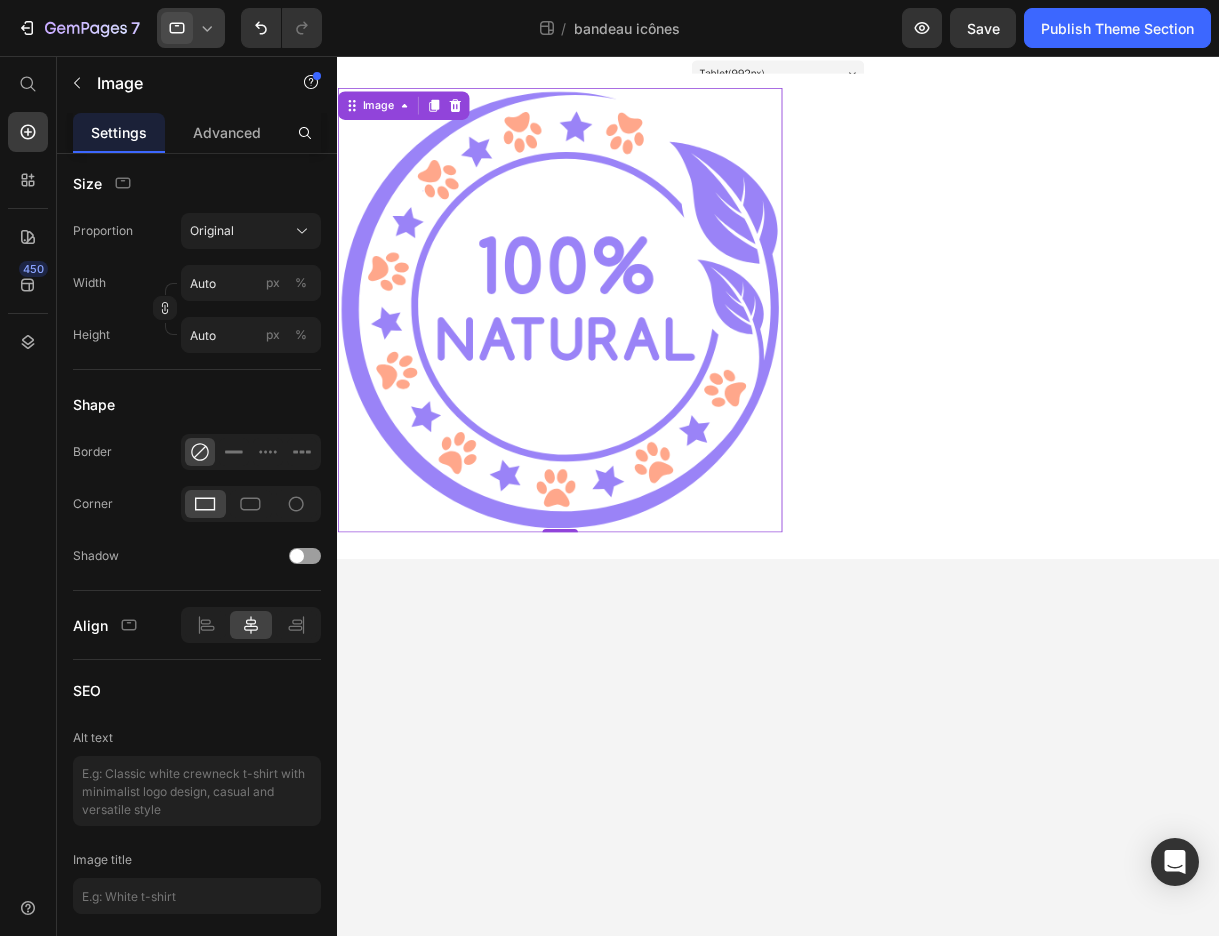 click on "Original" 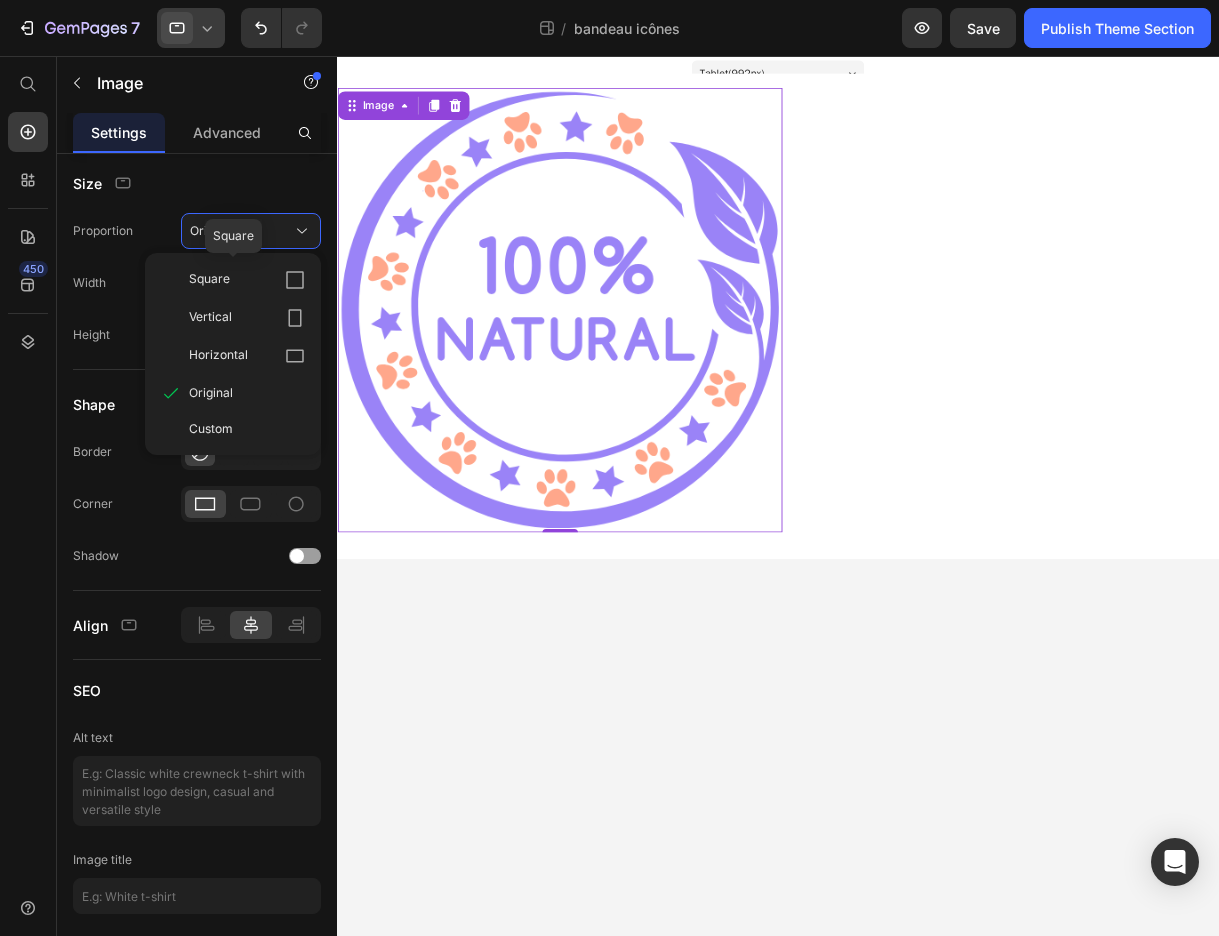 click on "Square" at bounding box center (247, 280) 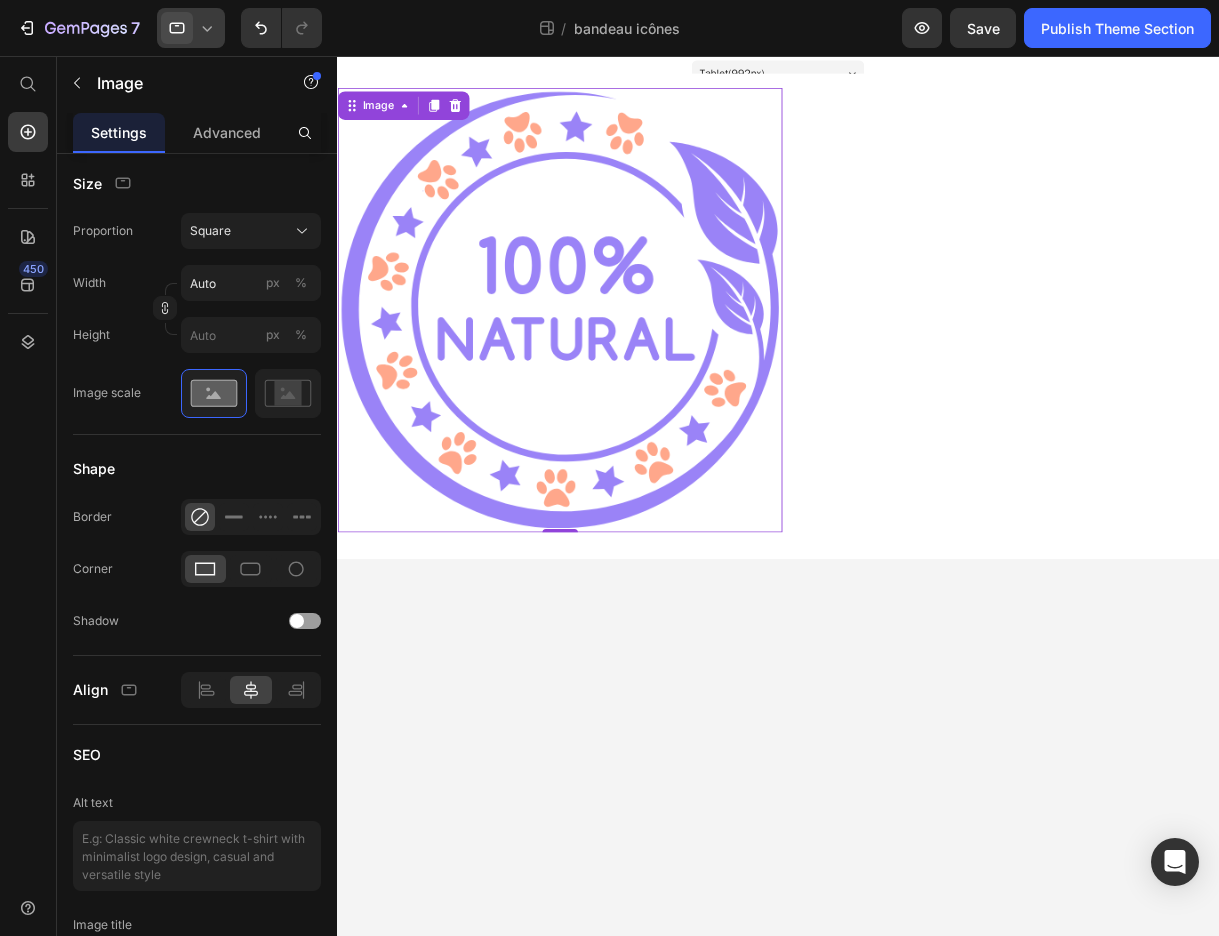 click on "Square" at bounding box center (251, 231) 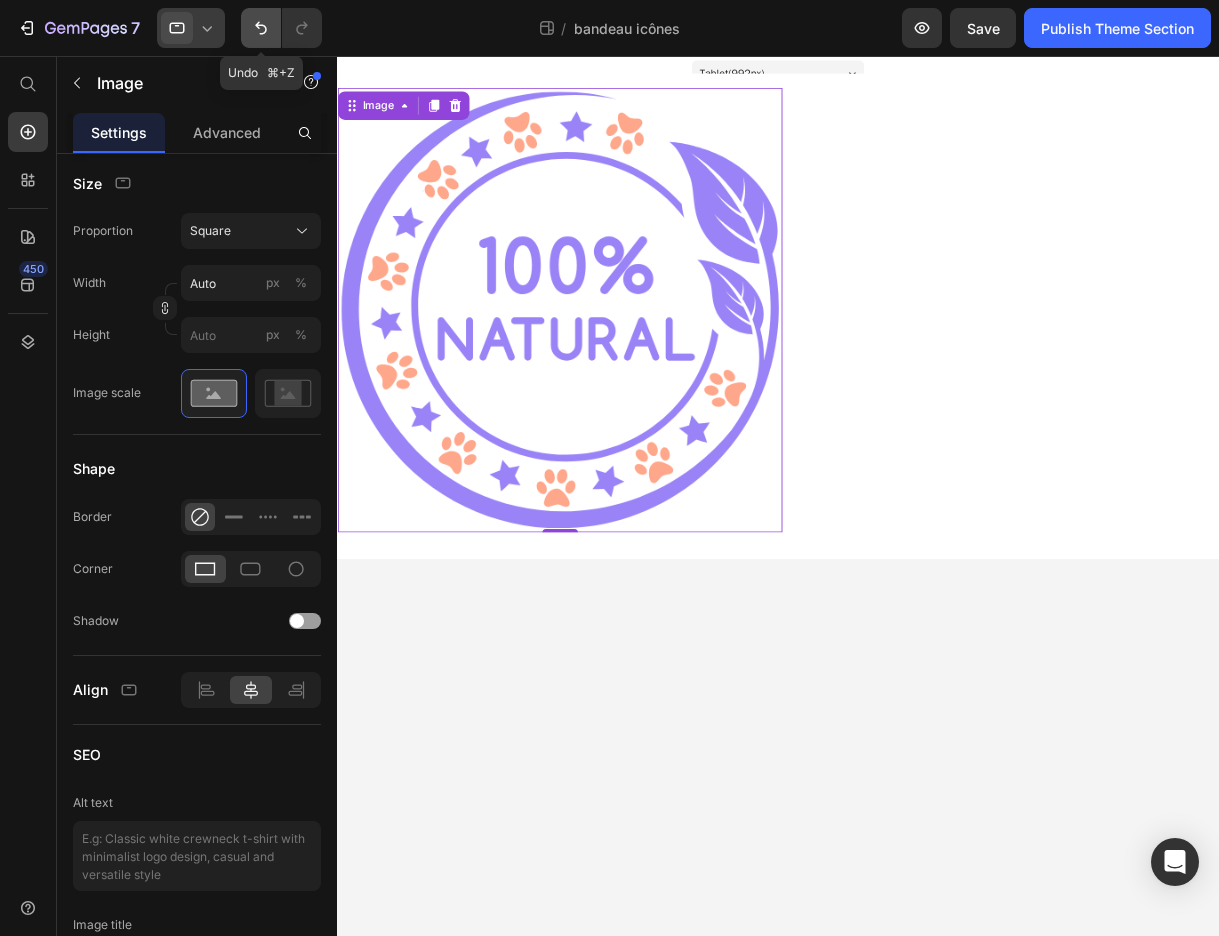 drag, startPoint x: 121, startPoint y: 131, endPoint x: 264, endPoint y: 36, distance: 171.67993 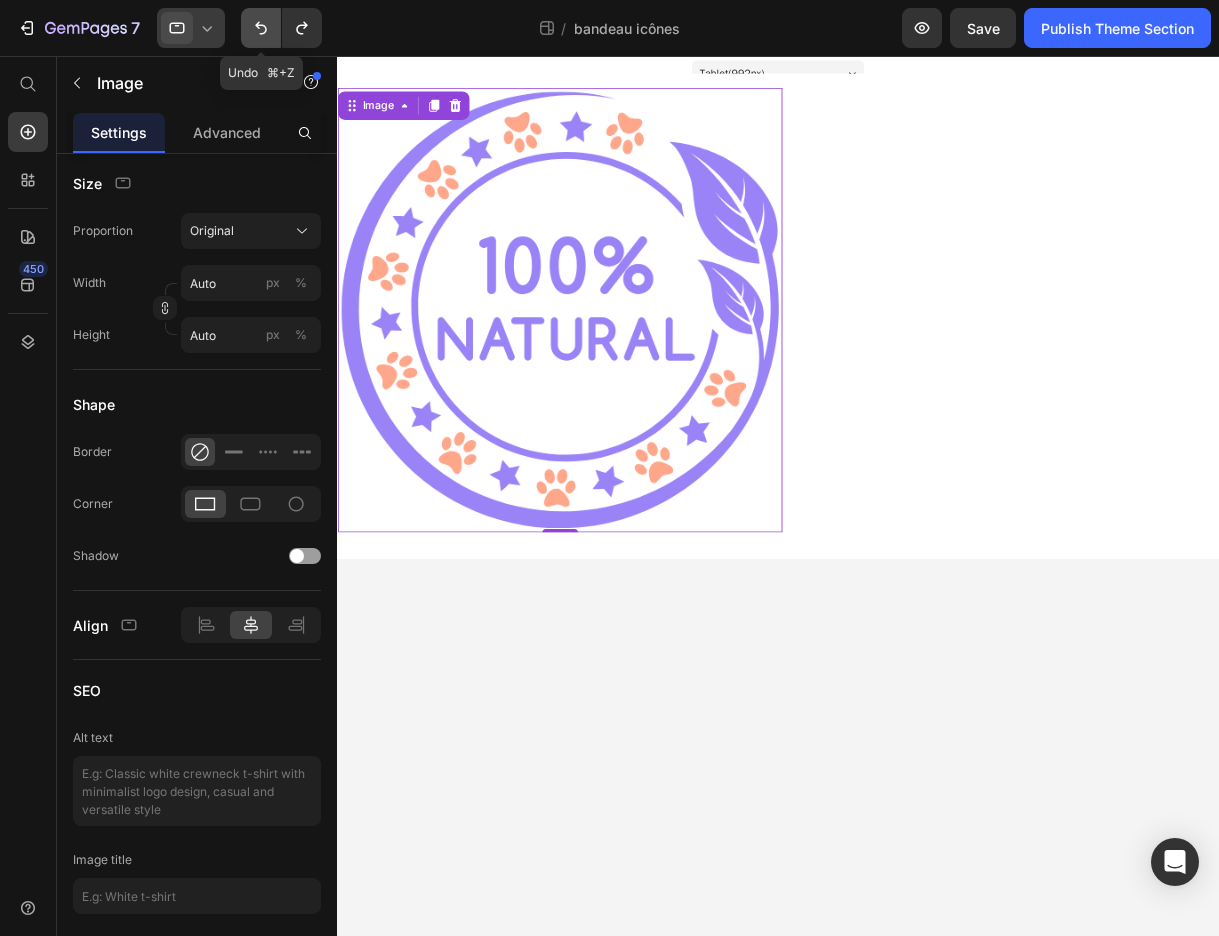 click 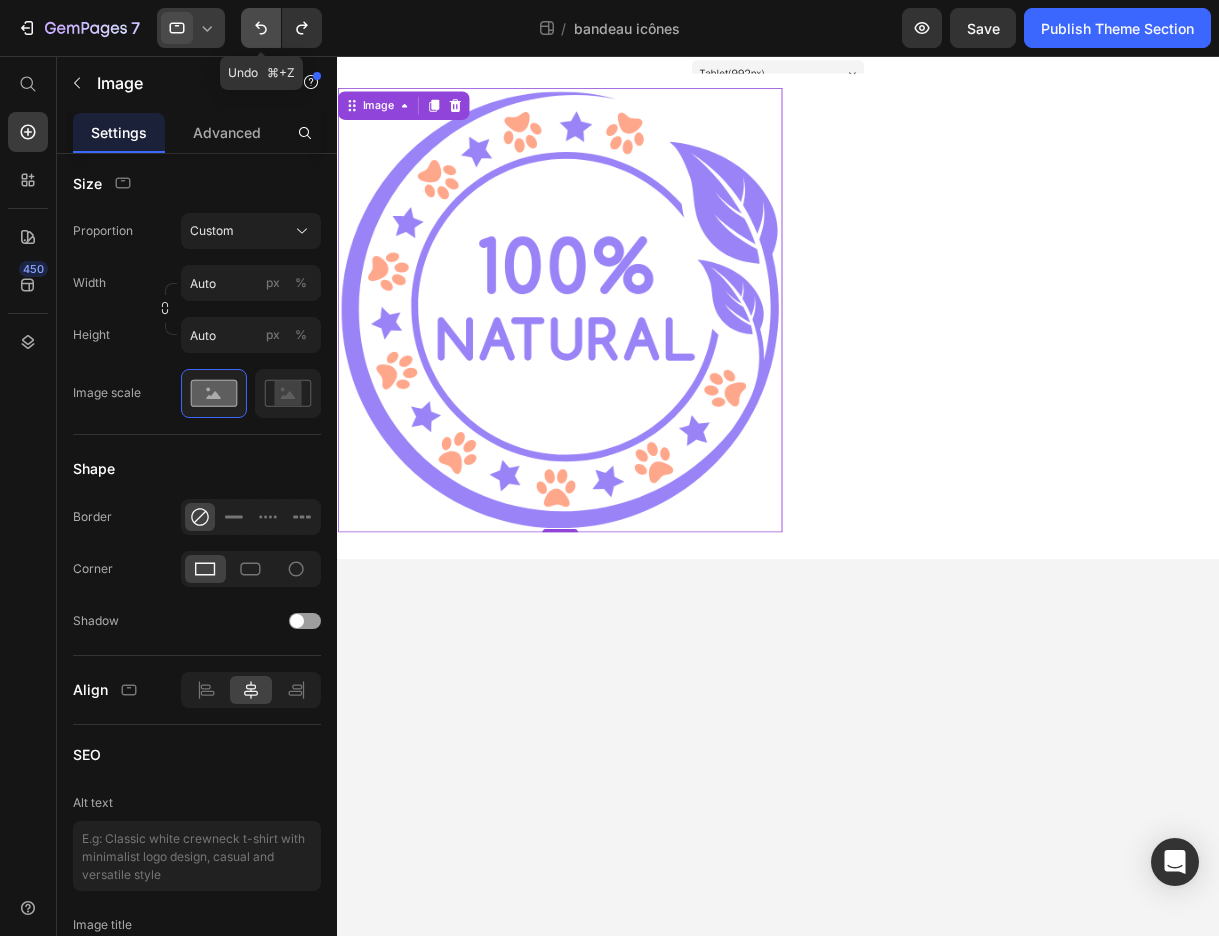 click 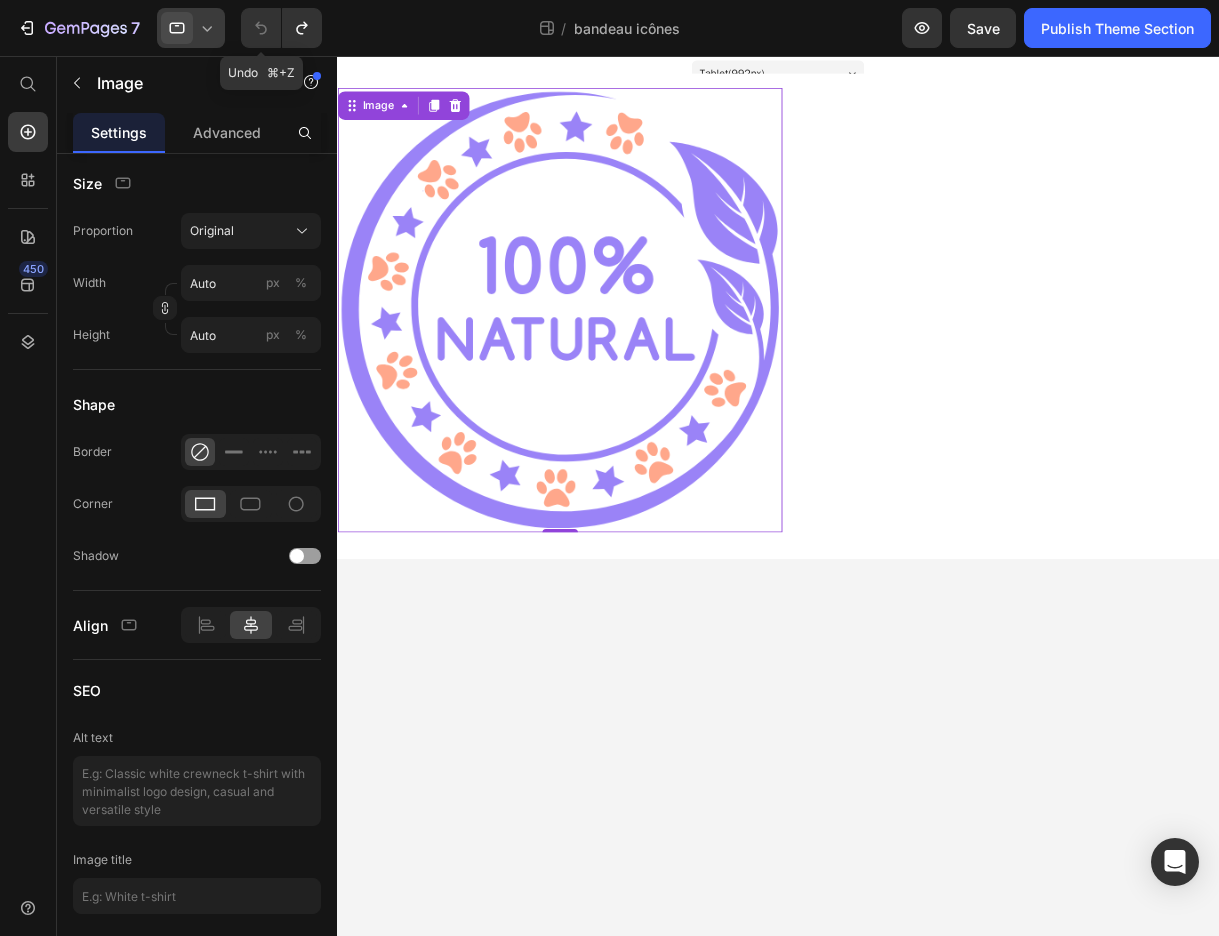click on "Friandises naturelles Text" at bounding box center (1588, 342) 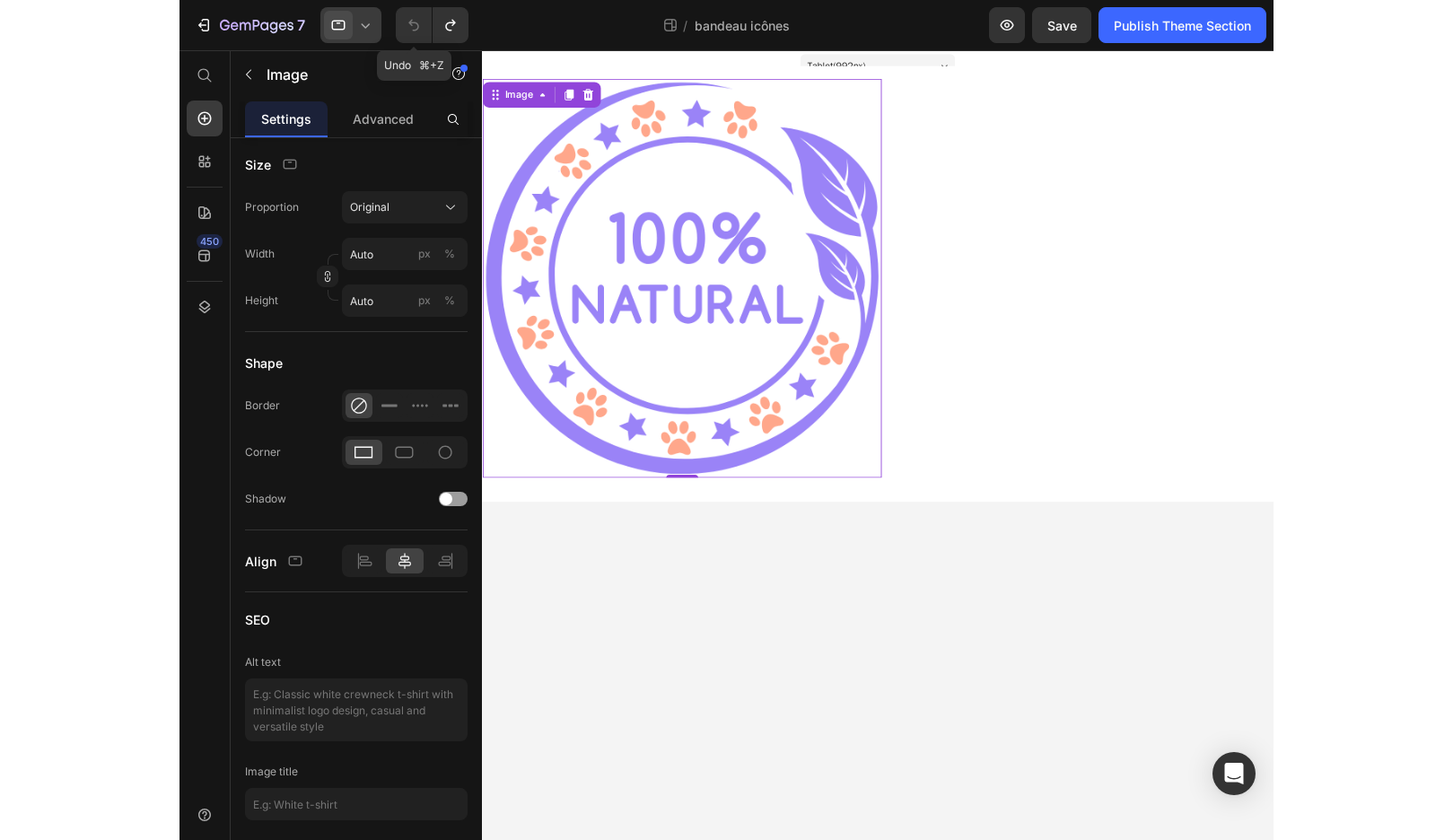 scroll, scrollTop: 0, scrollLeft: 0, axis: both 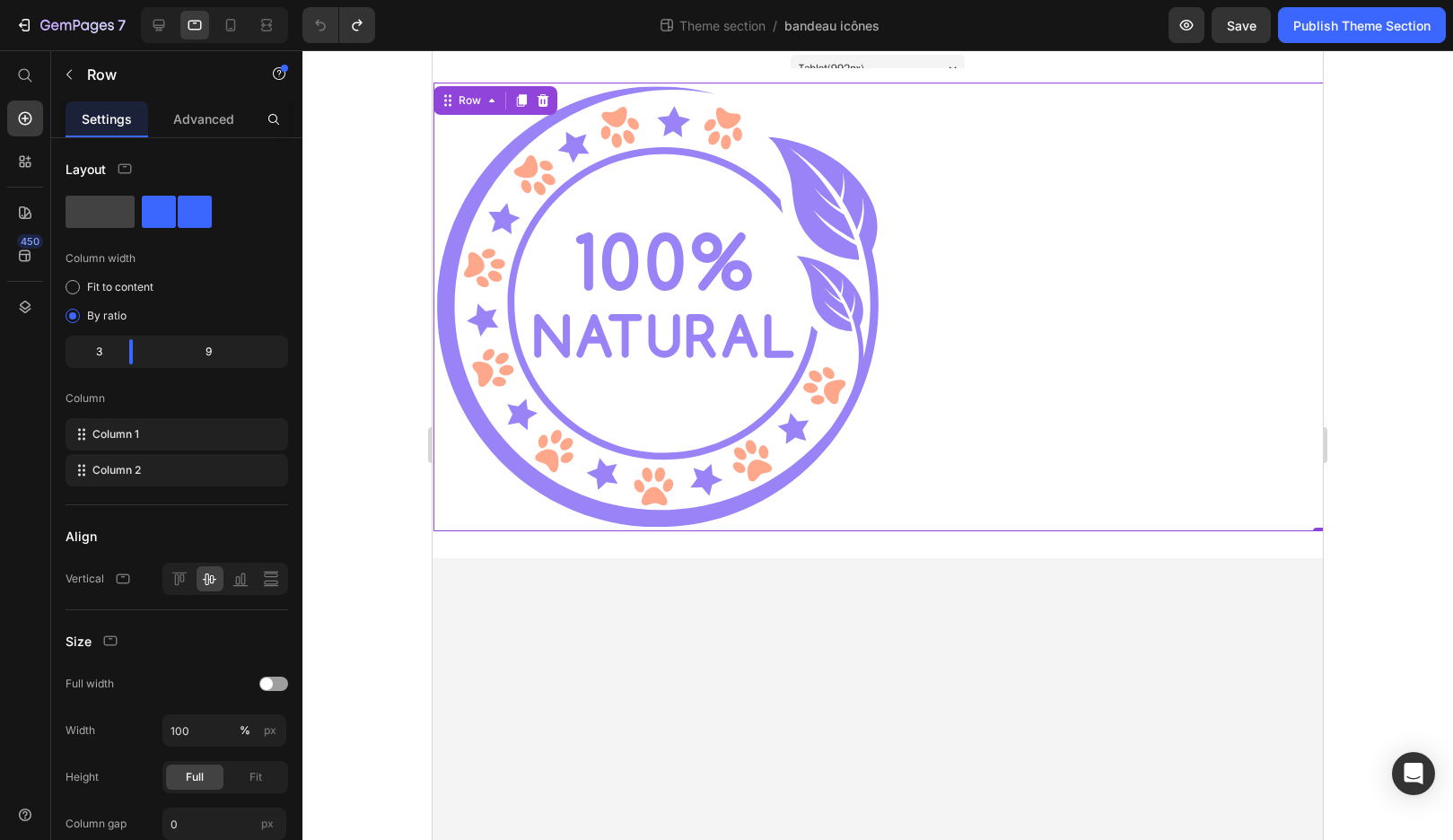 drag, startPoint x: 1318, startPoint y: 529, endPoint x: 1271, endPoint y: 485, distance: 64.38167 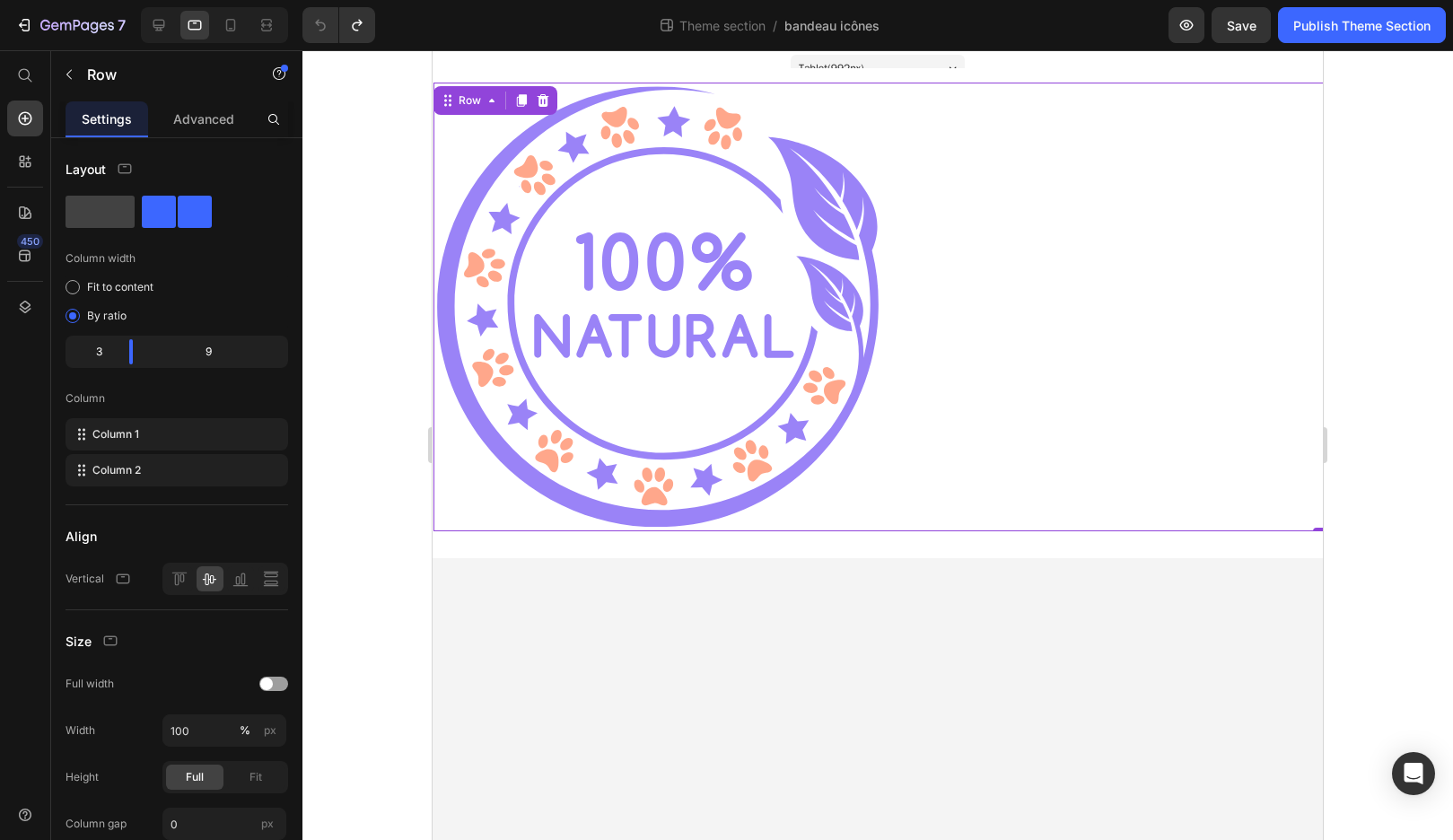 click on "Image Friandises naturelles Text Row   0" at bounding box center (1331, 307) 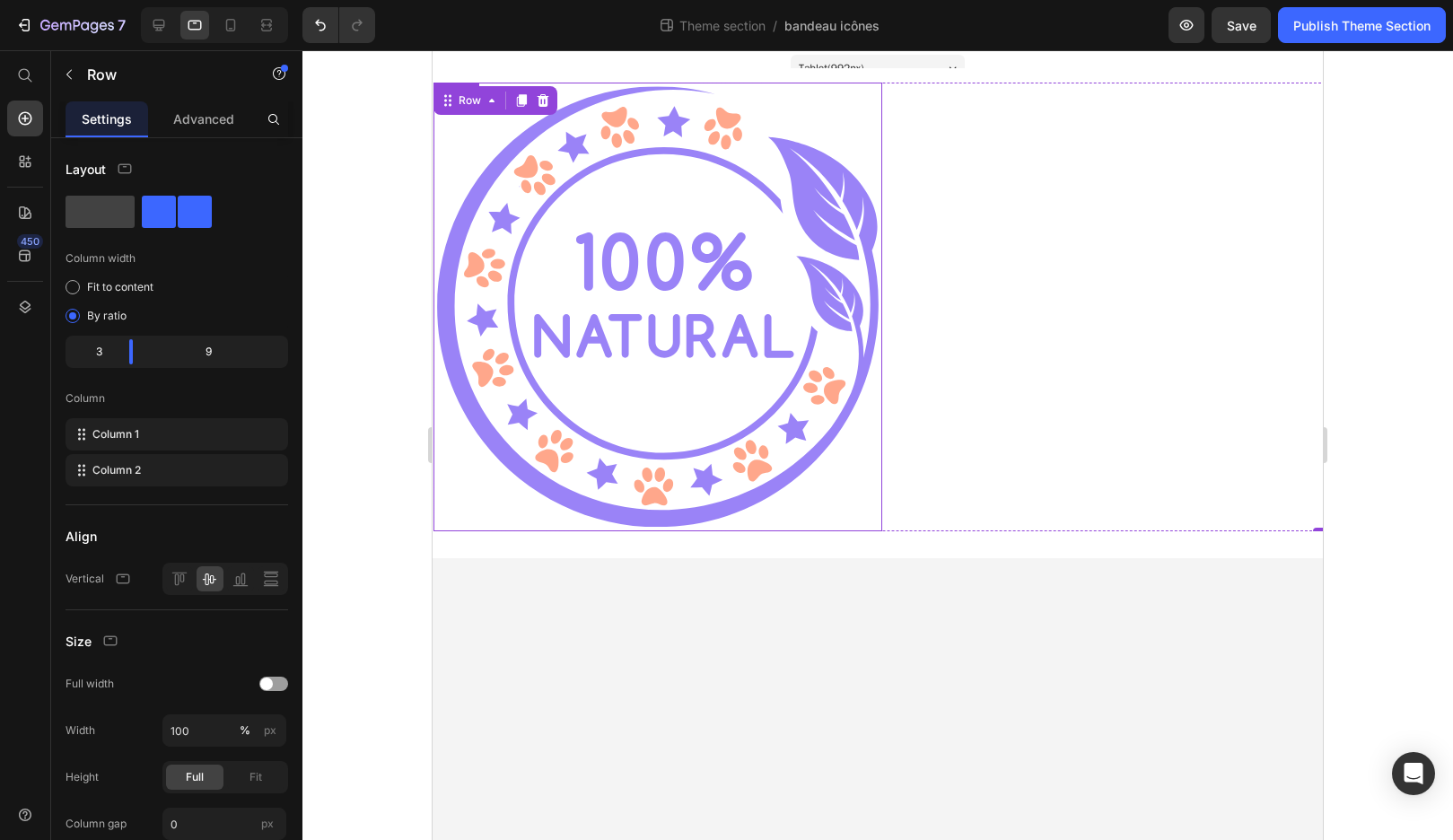 click at bounding box center [658, 307] 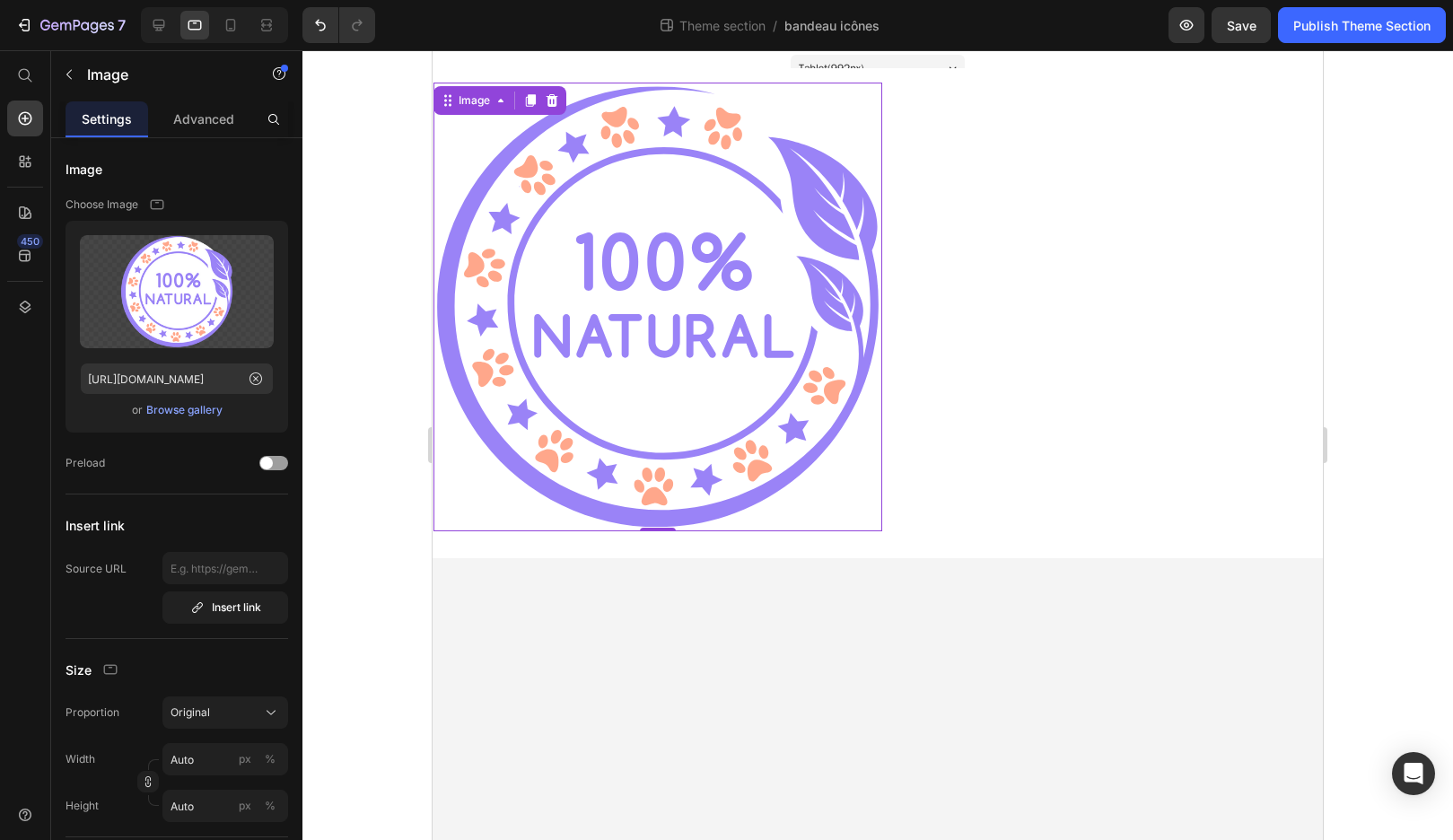 drag, startPoint x: 660, startPoint y: 529, endPoint x: 692, endPoint y: 433, distance: 101.19289 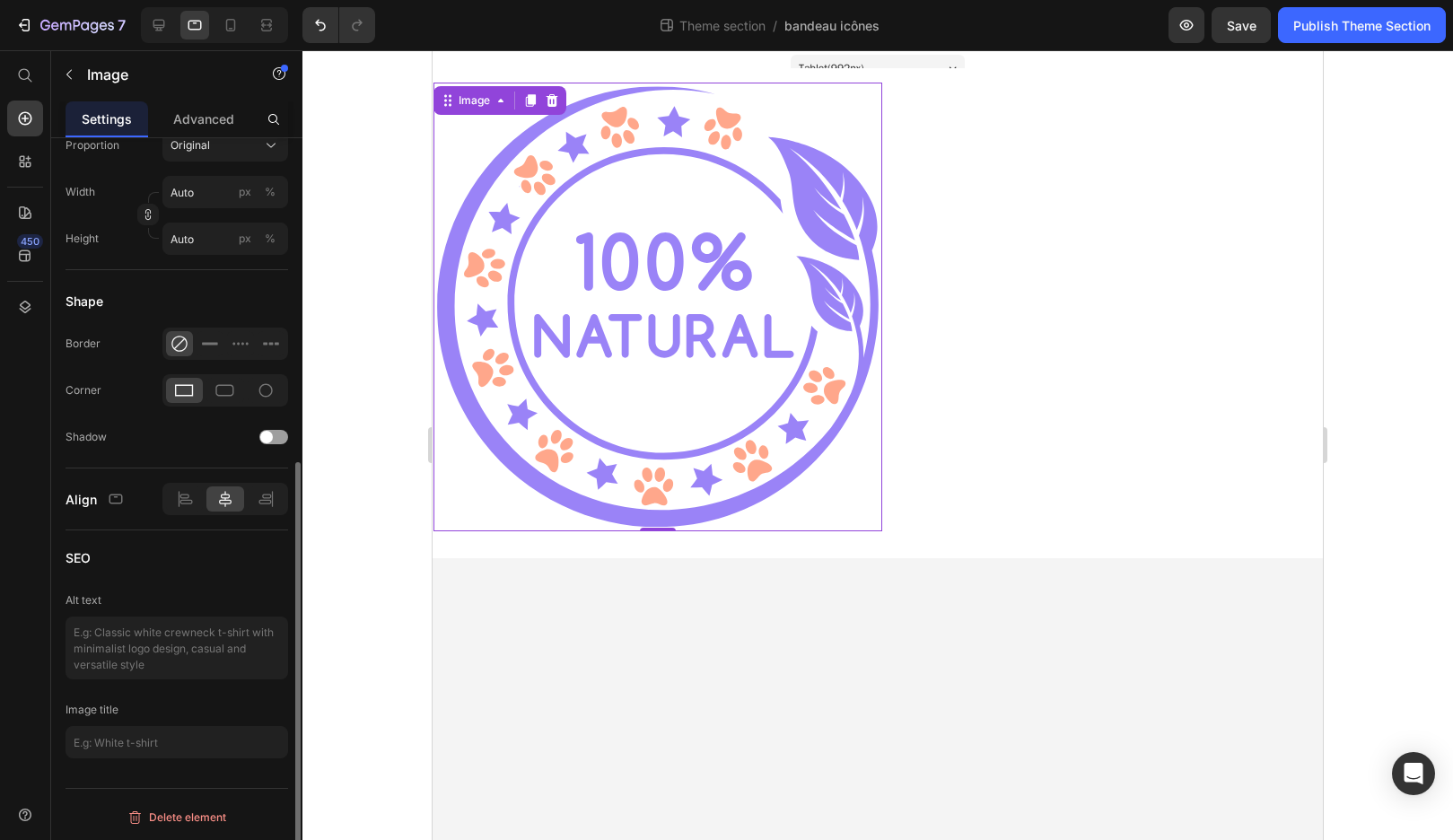 scroll, scrollTop: 0, scrollLeft: 0, axis: both 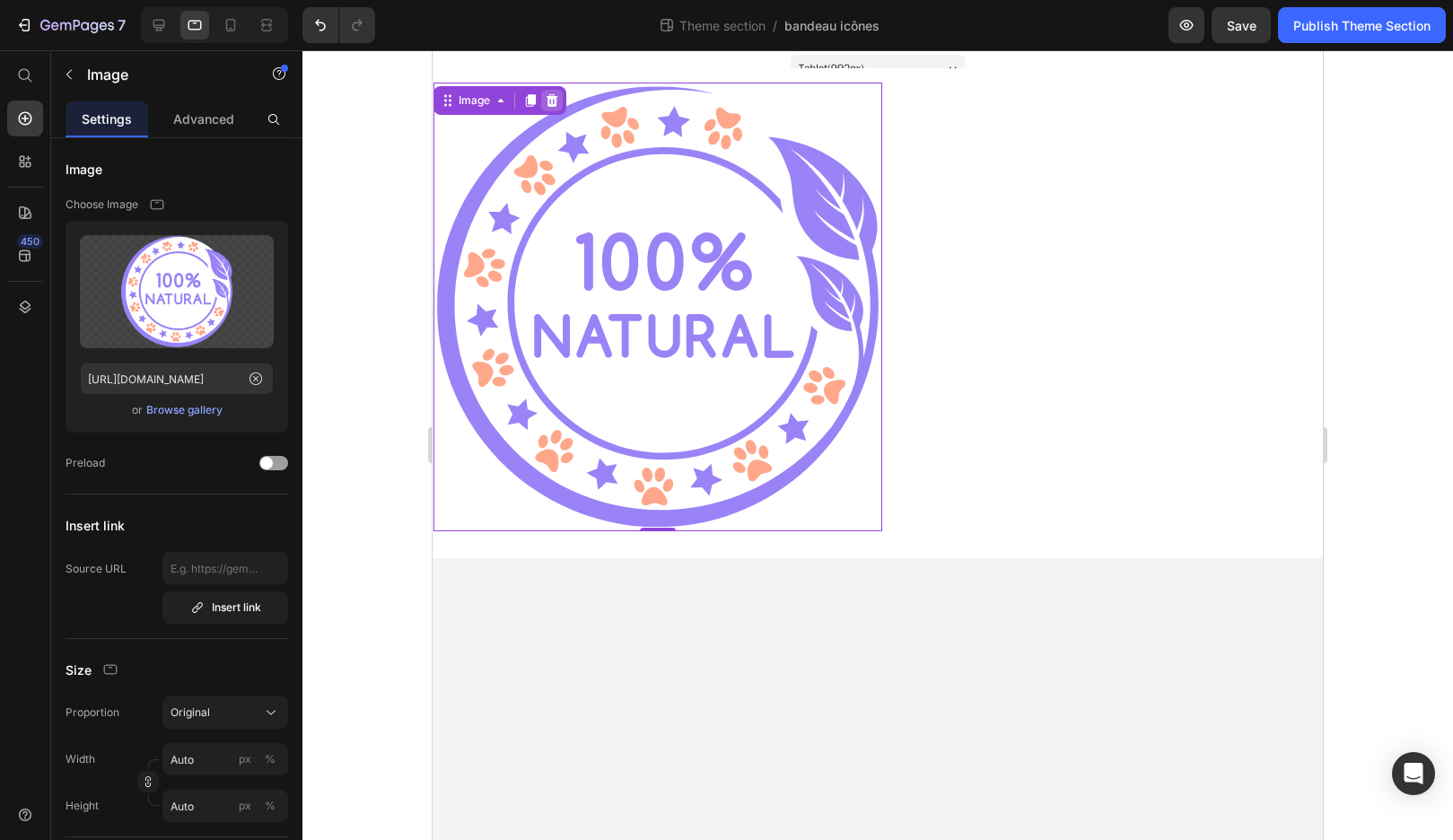 click 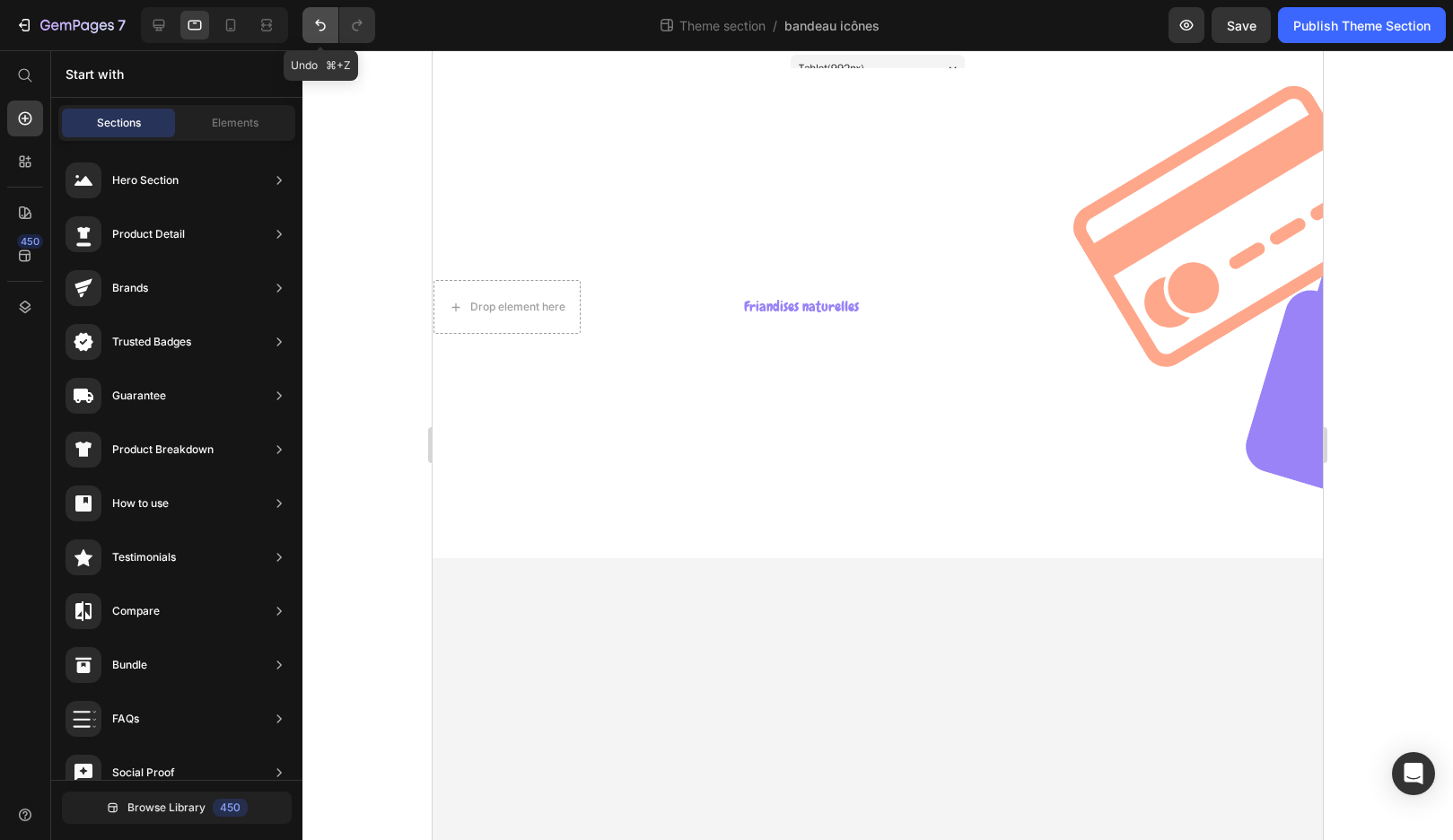click 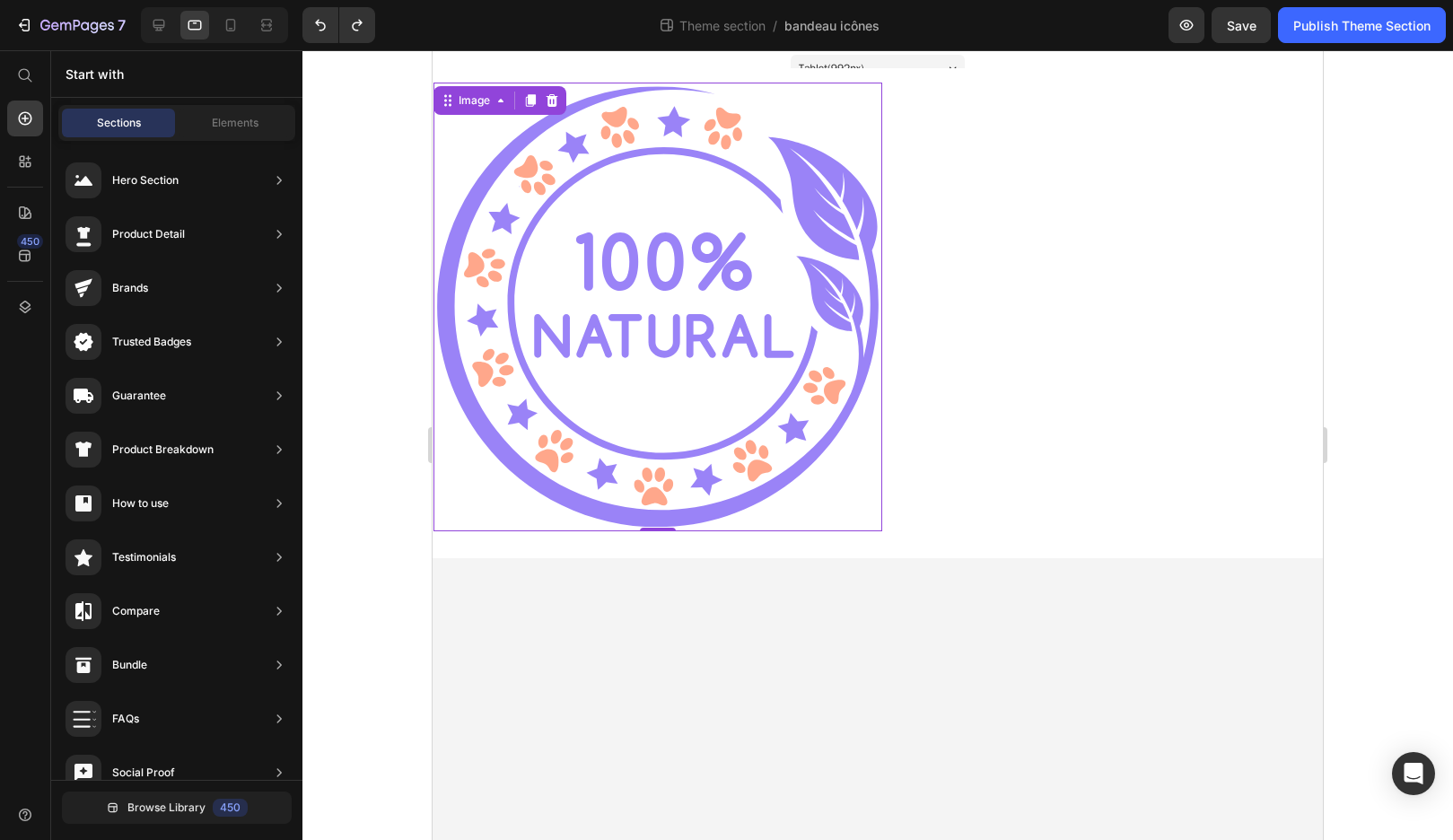 click at bounding box center (658, 307) 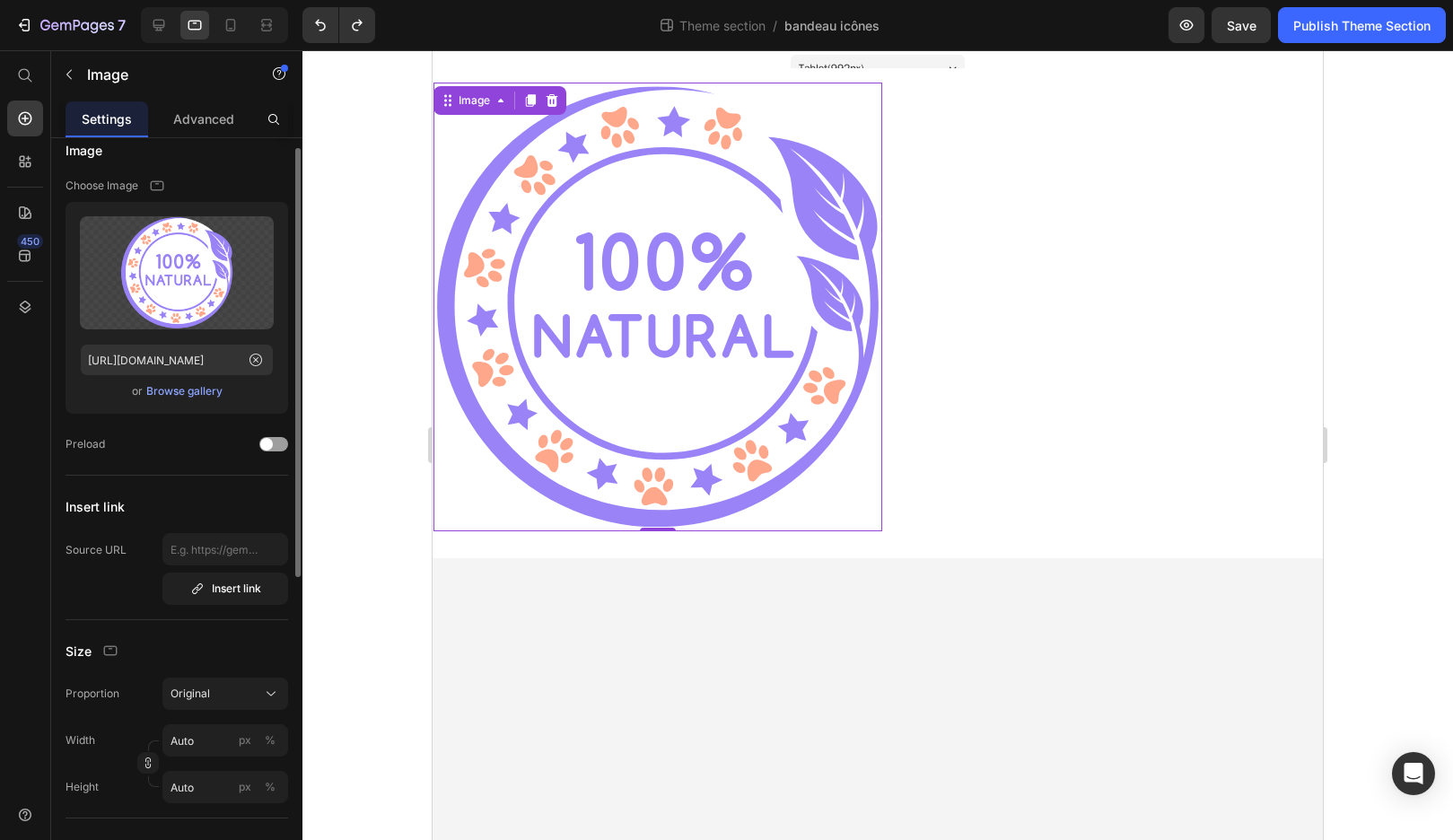 scroll, scrollTop: 31, scrollLeft: 0, axis: vertical 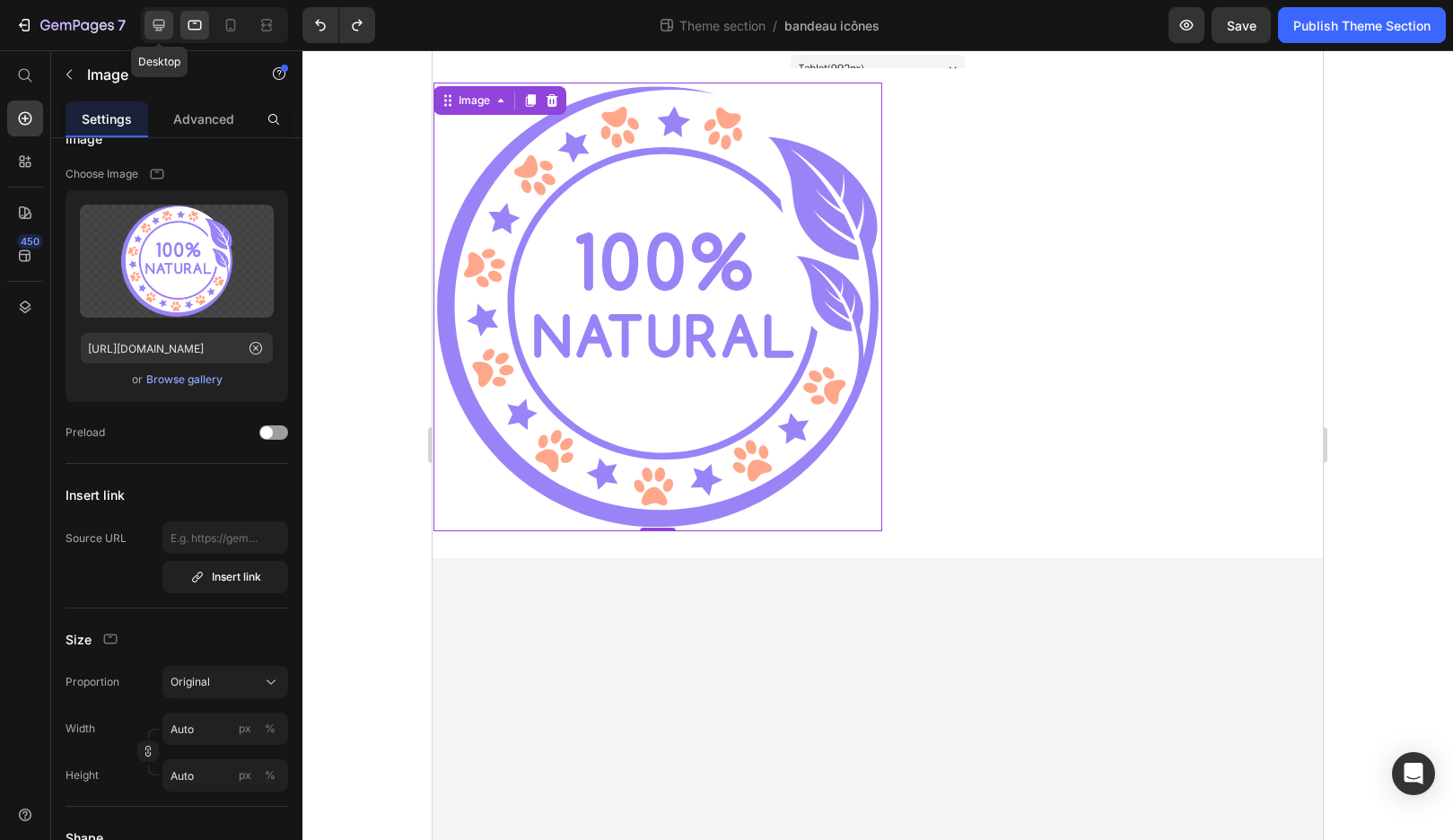 click 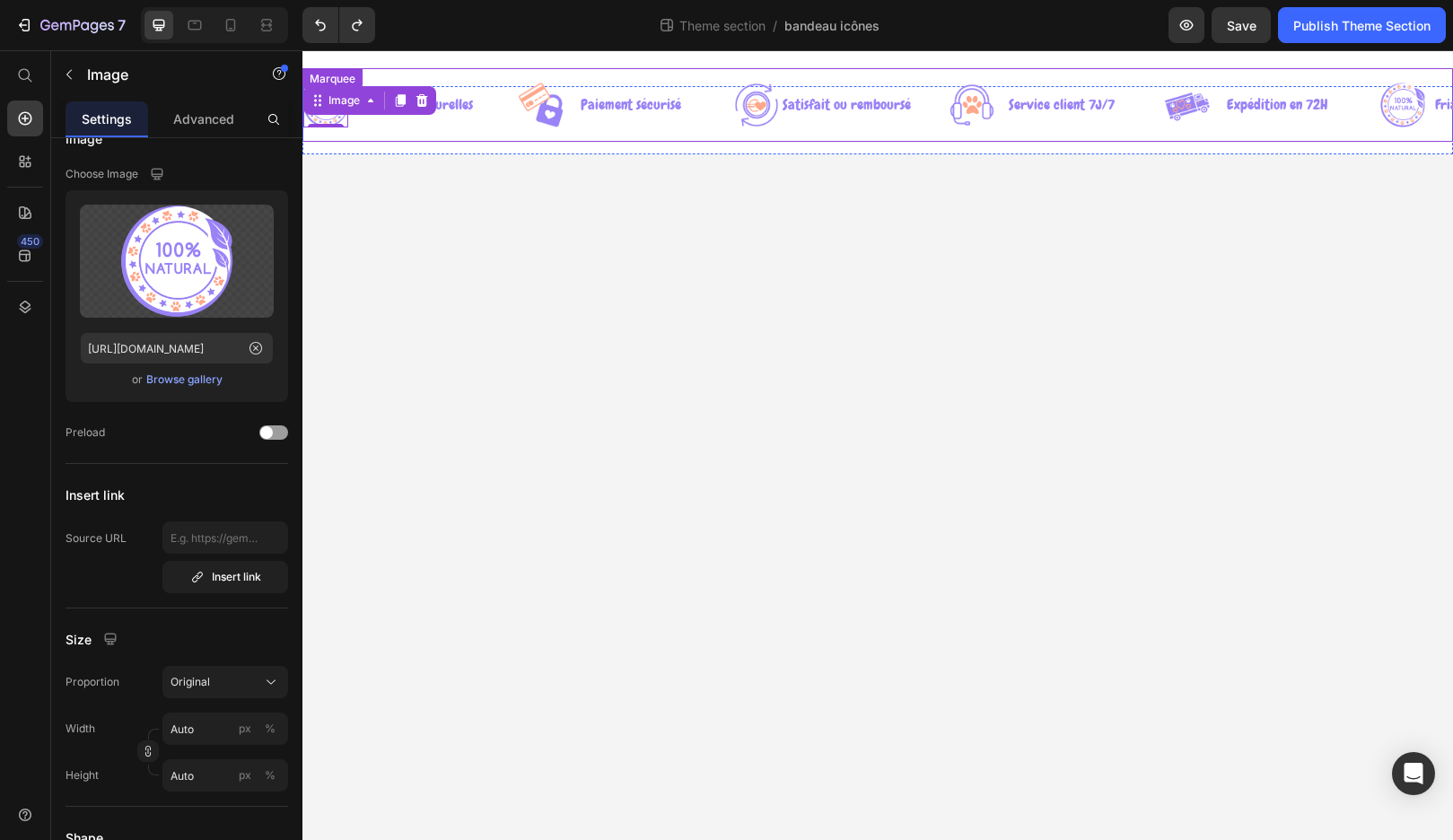 click on "Image   0 Friandises naturelles Text Row Image Paiement sécurisé Text Row Image Satisfait ou remboursé Text Row Image Service client 7J/7 Text Row Image Expédition en 72H Text Row Image Friandises naturelles Text Row Image Paiement sécurisé Text Row Image Satisfait ou remboursé Text Row Image Service client 7J/7 Text Row Image Expédition en 72H Text Row Image Friandises naturelles Text Row Image Paiement sécurisé Text Row Image Satisfait ou remboursé Text Row Image Service client 7J/7 Text Row Image Expédition en 72H Text Row Image   0 Friandises naturelles Text Row Image Paiement sécurisé Text Row Image Satisfait ou remboursé Text Row Image Service client 7J/7 Text Row Image Expédition en 72H Text Row Image Friandises naturelles Text Row Image Paiement sécurisé Text Row Image Satisfait ou remboursé Text Row Image Service client 7J/7 Text Row Image Expédition en 72H Text Row Image Friandises naturelles Text Row Image Paiement sécurisé Text Row Image Satisfait ou remboursé Text Row Image" at bounding box center [878, 105] 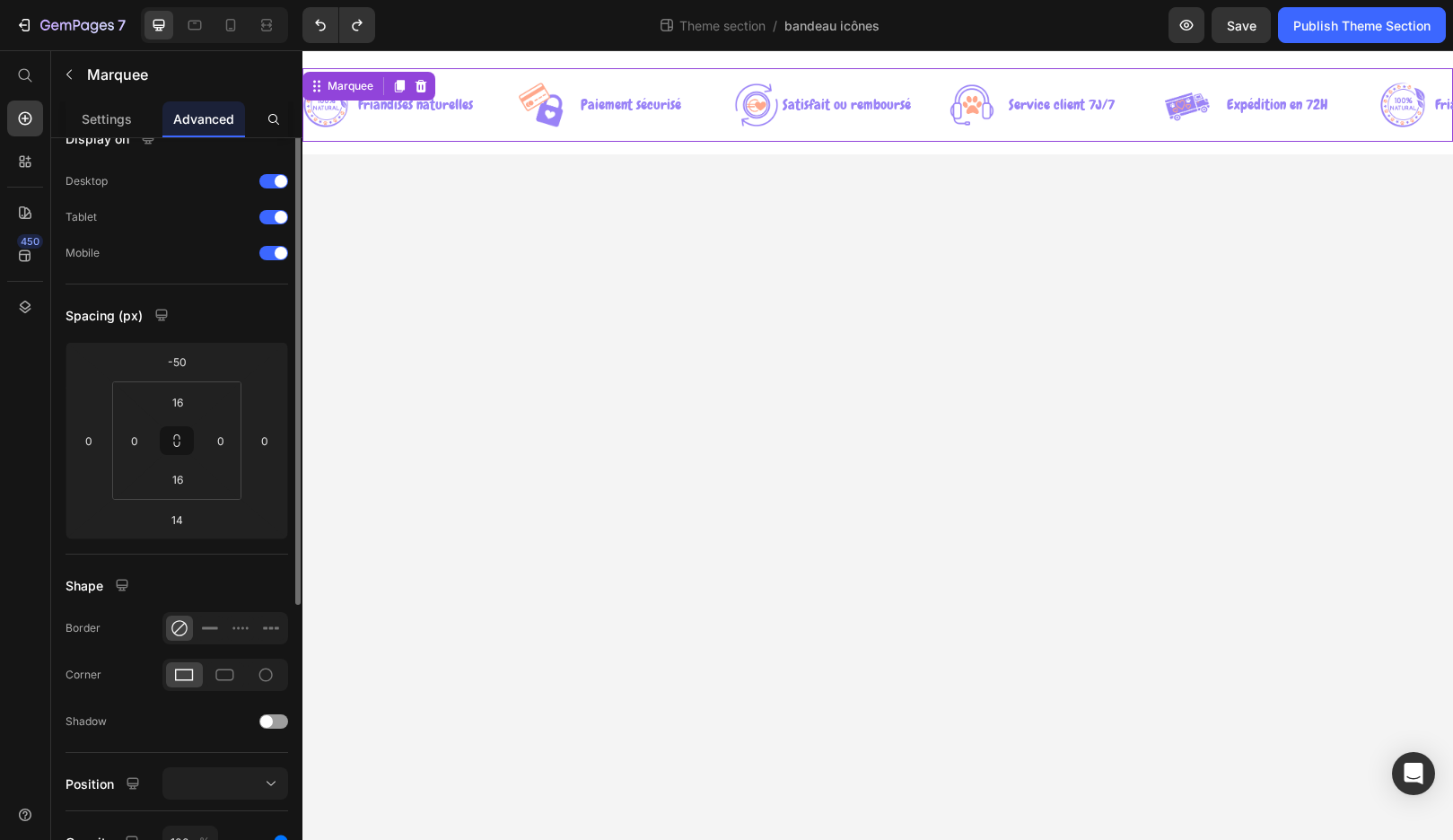 scroll, scrollTop: 0, scrollLeft: 0, axis: both 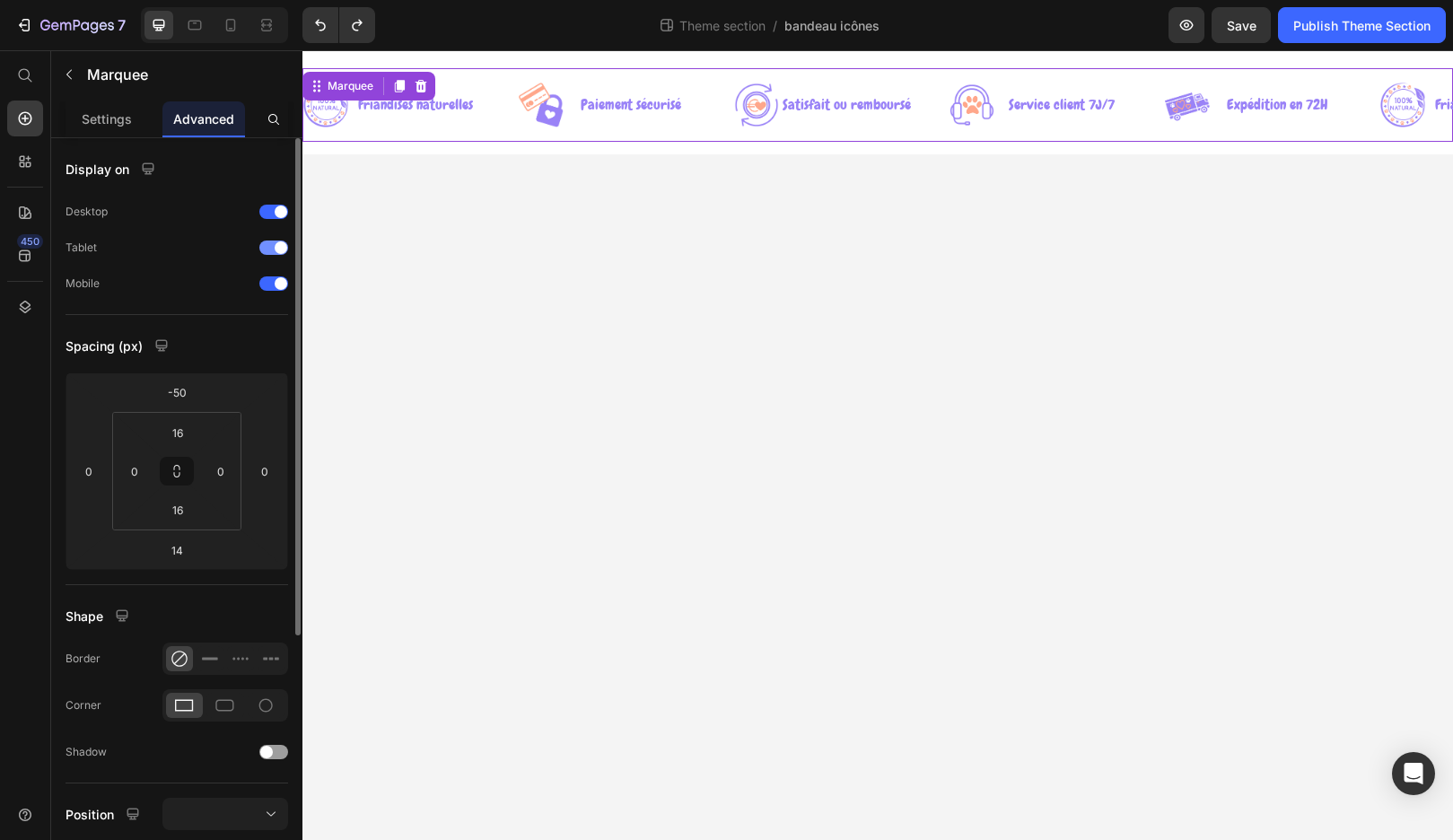 click at bounding box center (281, 248) 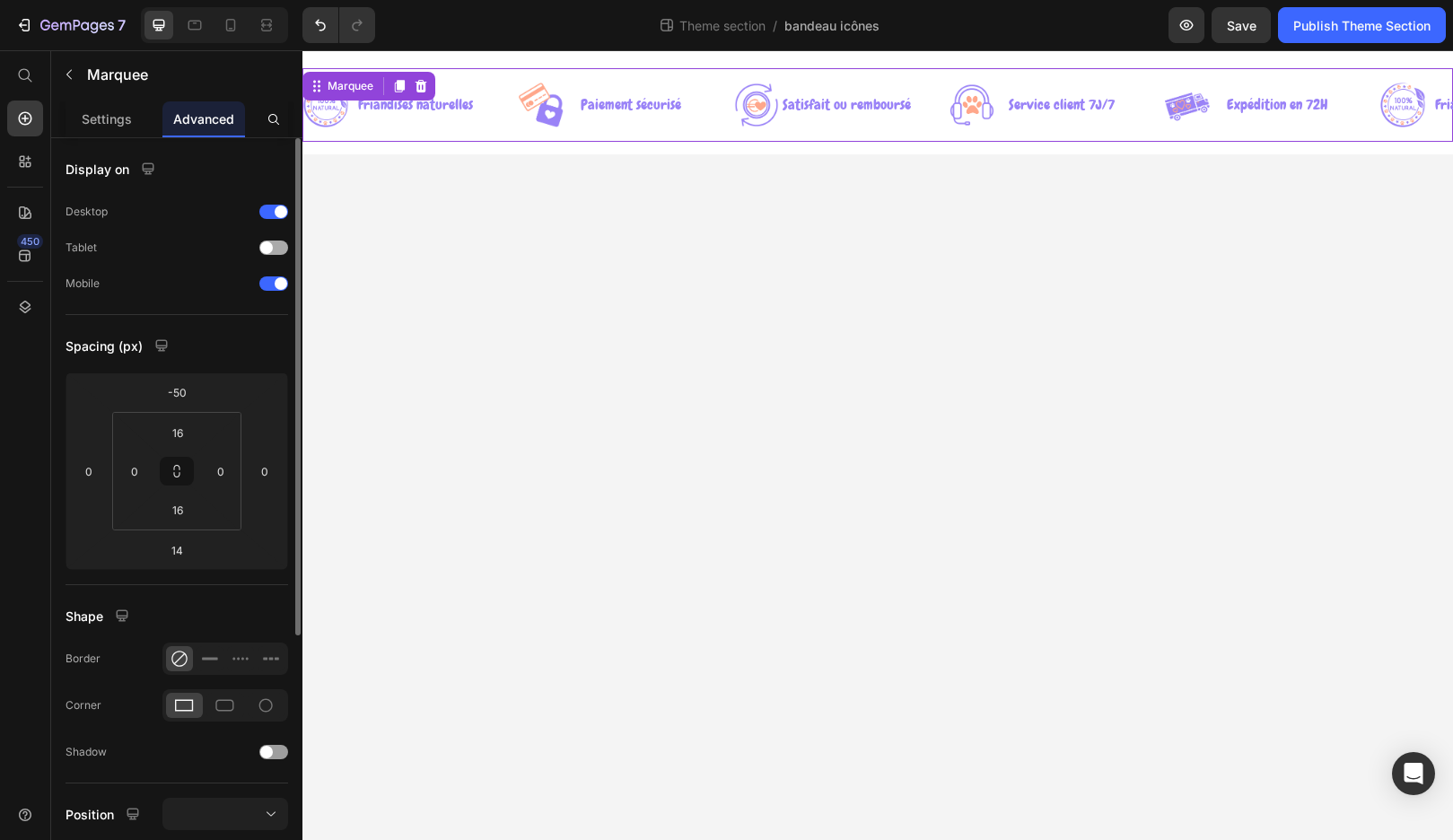 click at bounding box center (274, 248) 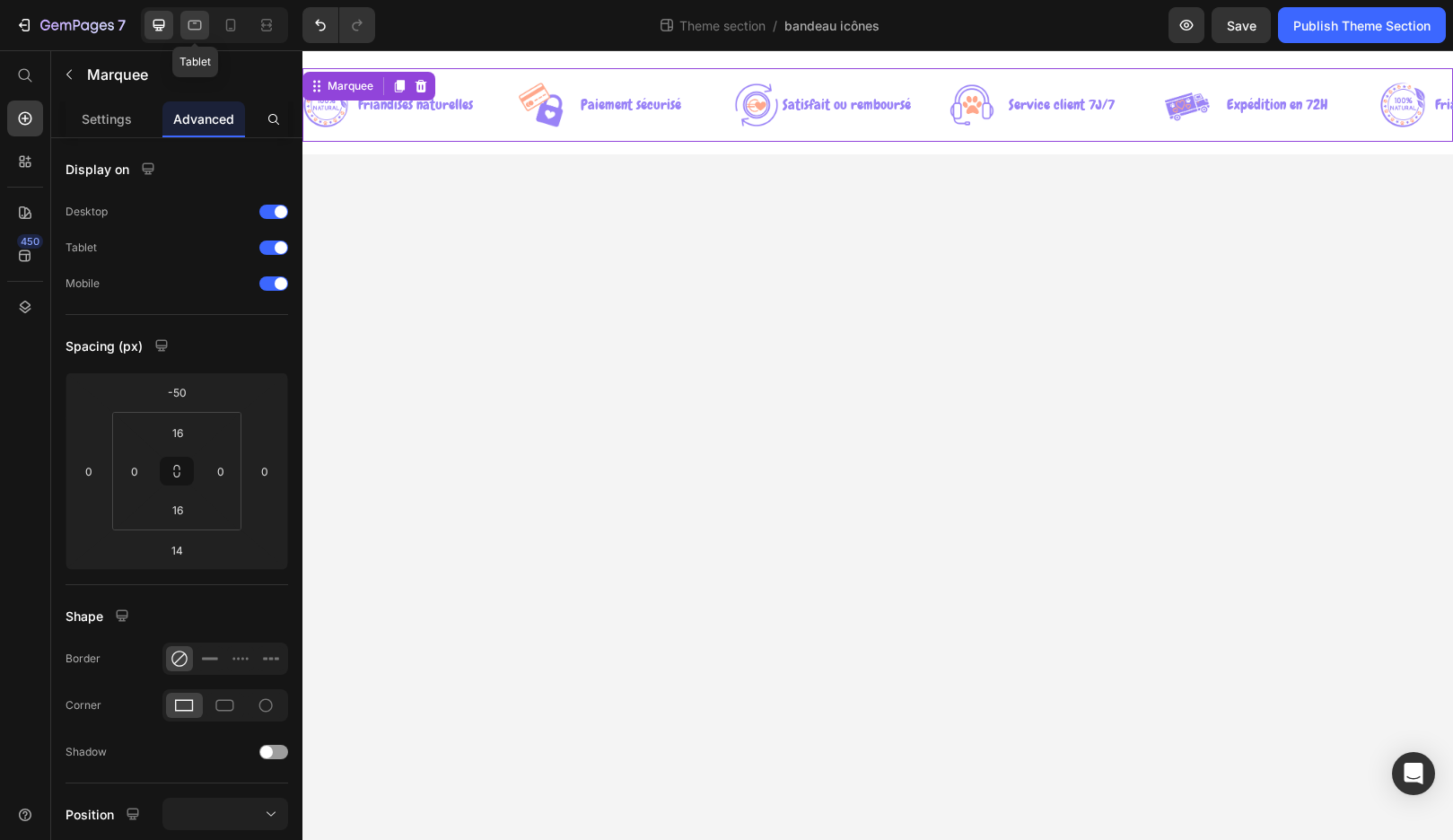 click 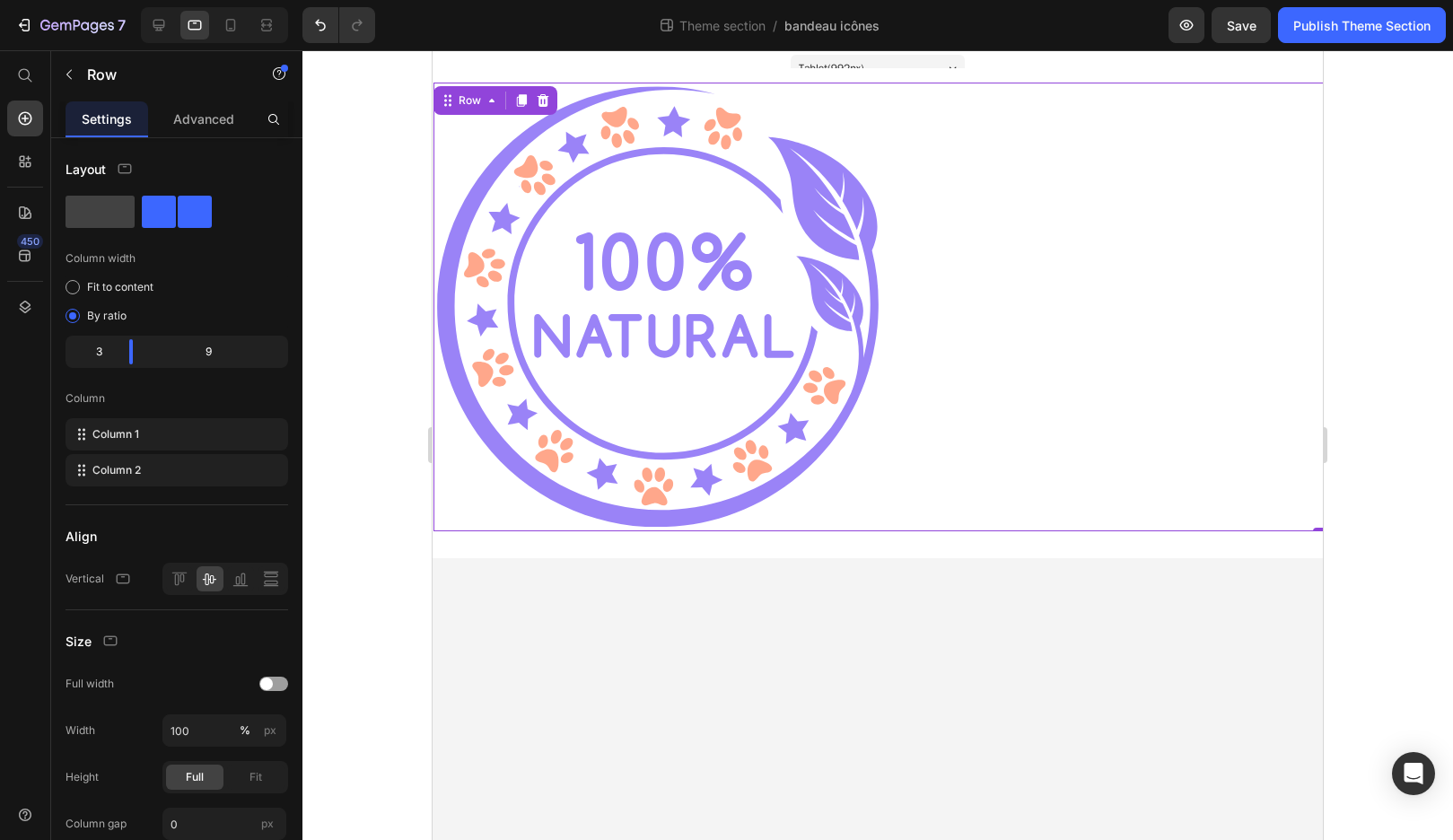 click on "Friandises naturelles Text" at bounding box center [1555, 307] 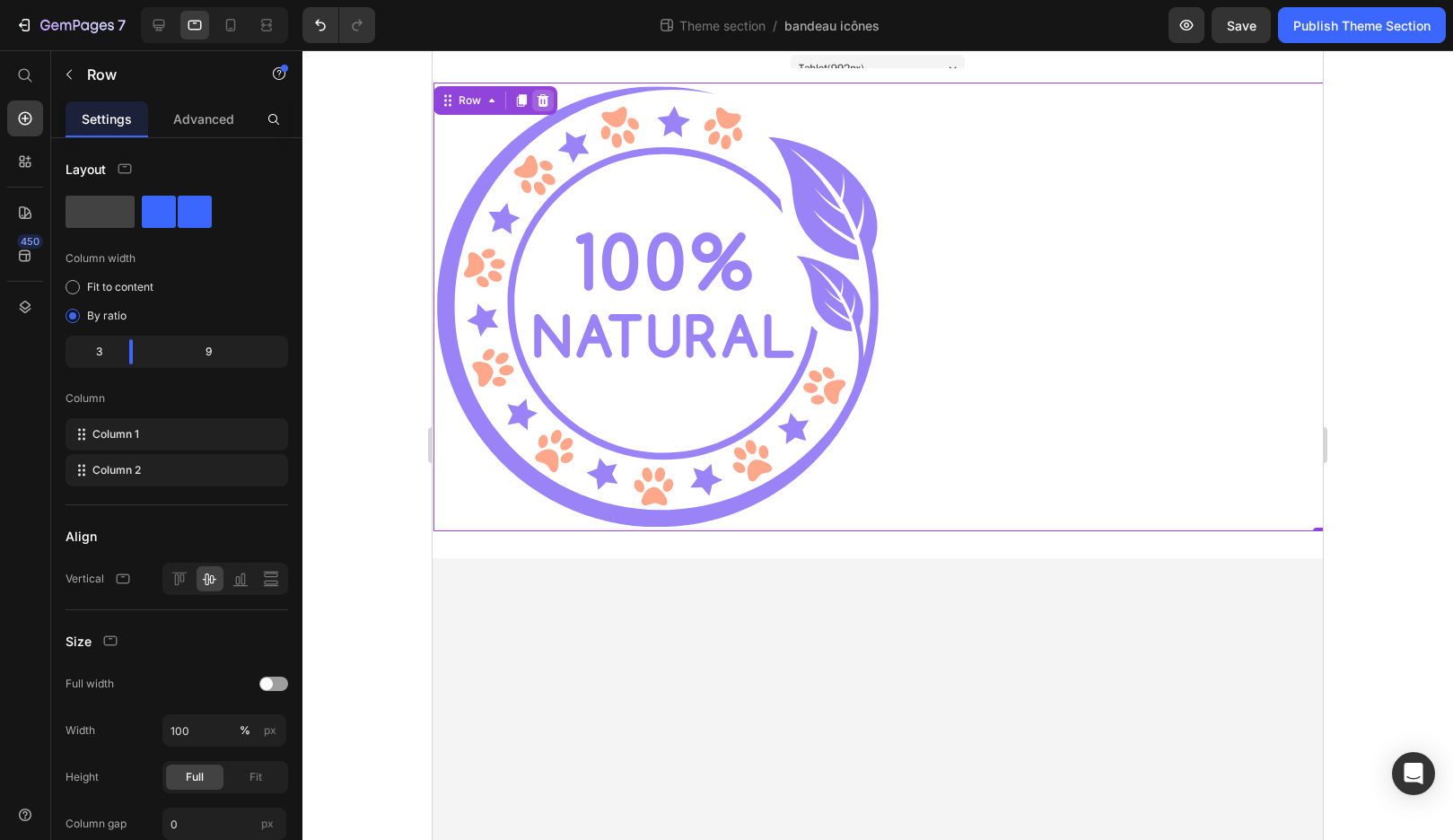 click 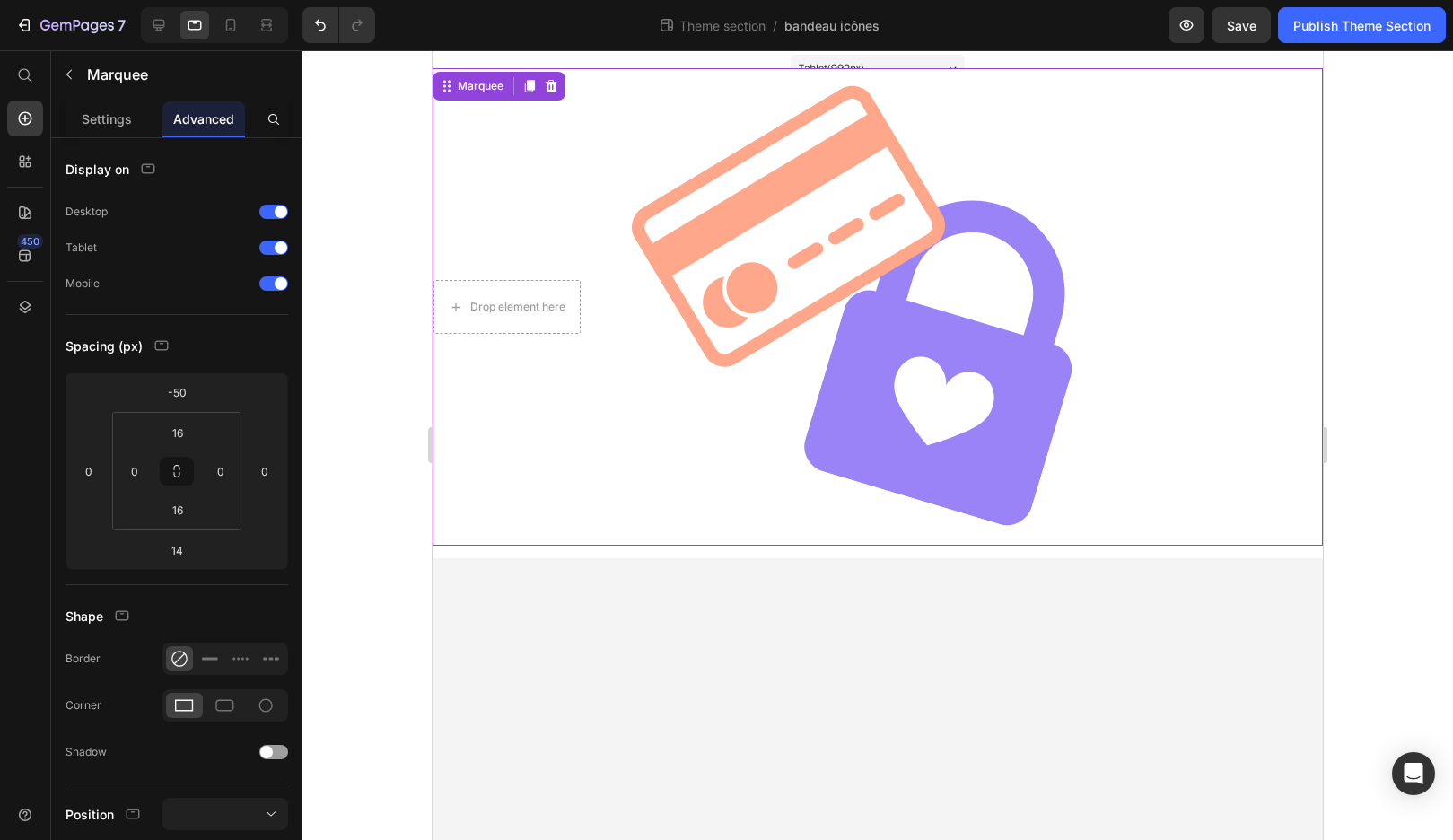 click on "Drop element here Image Paiement sécurisé Text Row Image Satisfait ou remboursé Text Row Image Service client 7J/7 Text Row Image Expédition en 72H Text Row" at bounding box center (4223, 307) 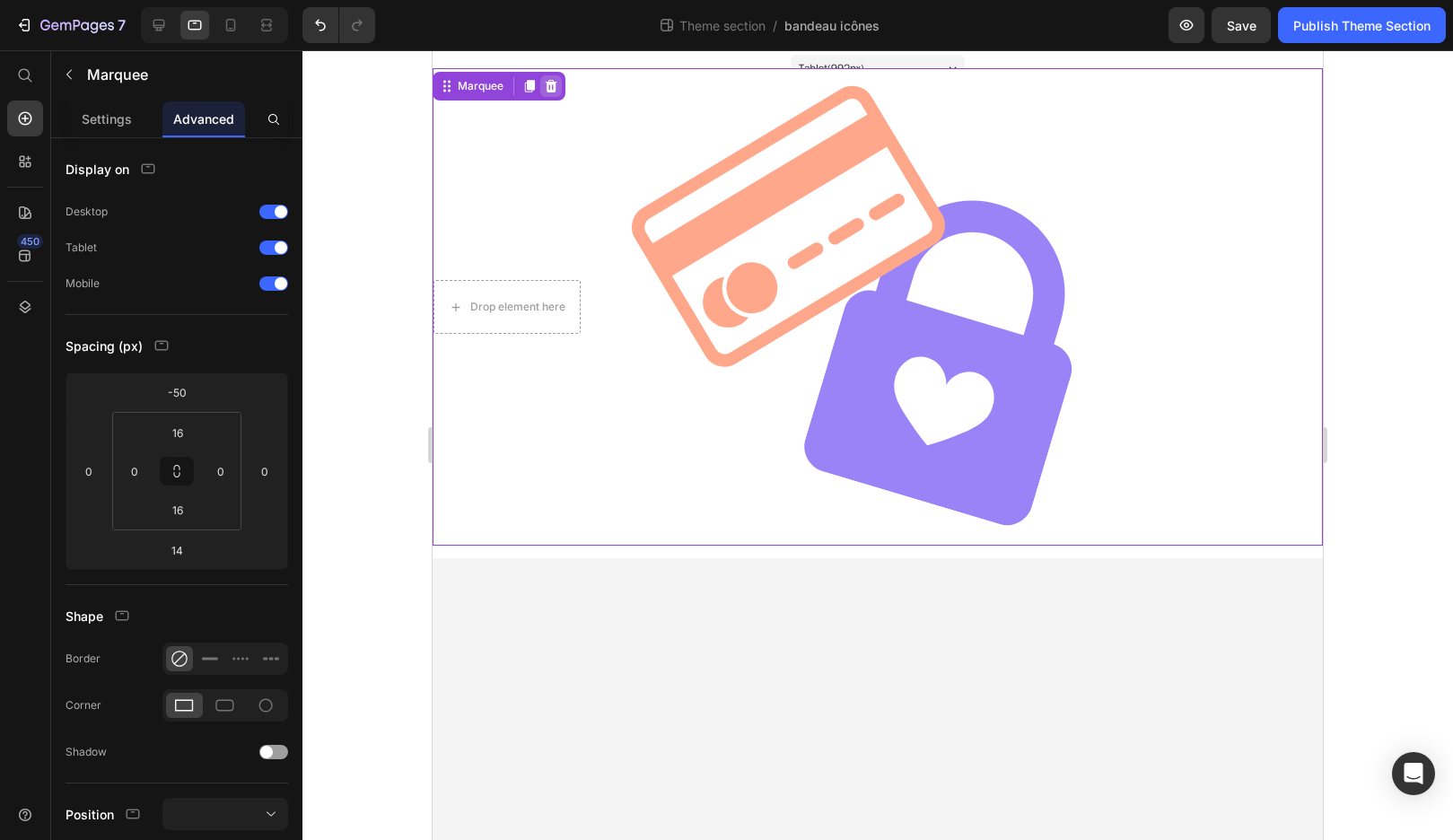click 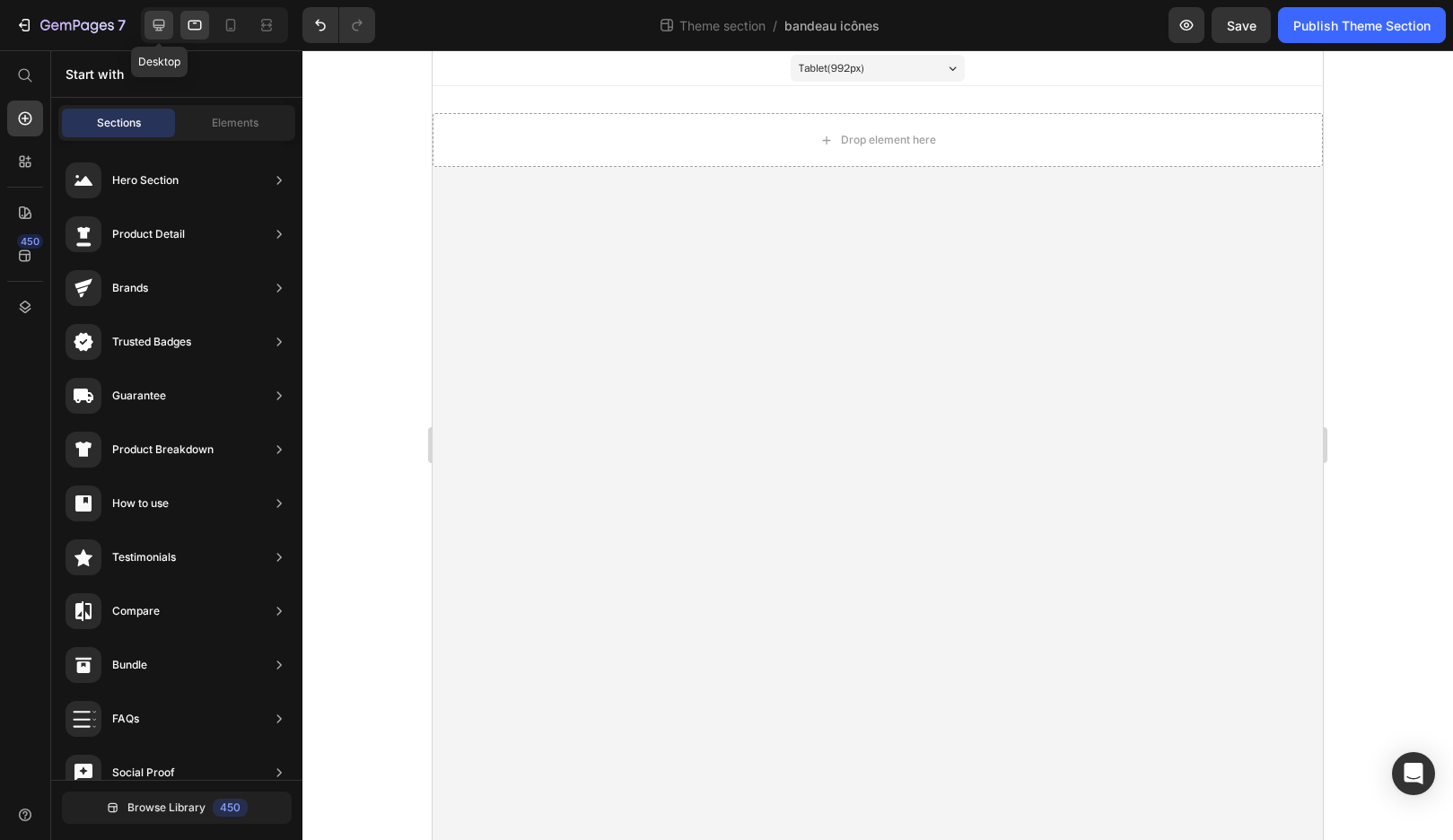 click 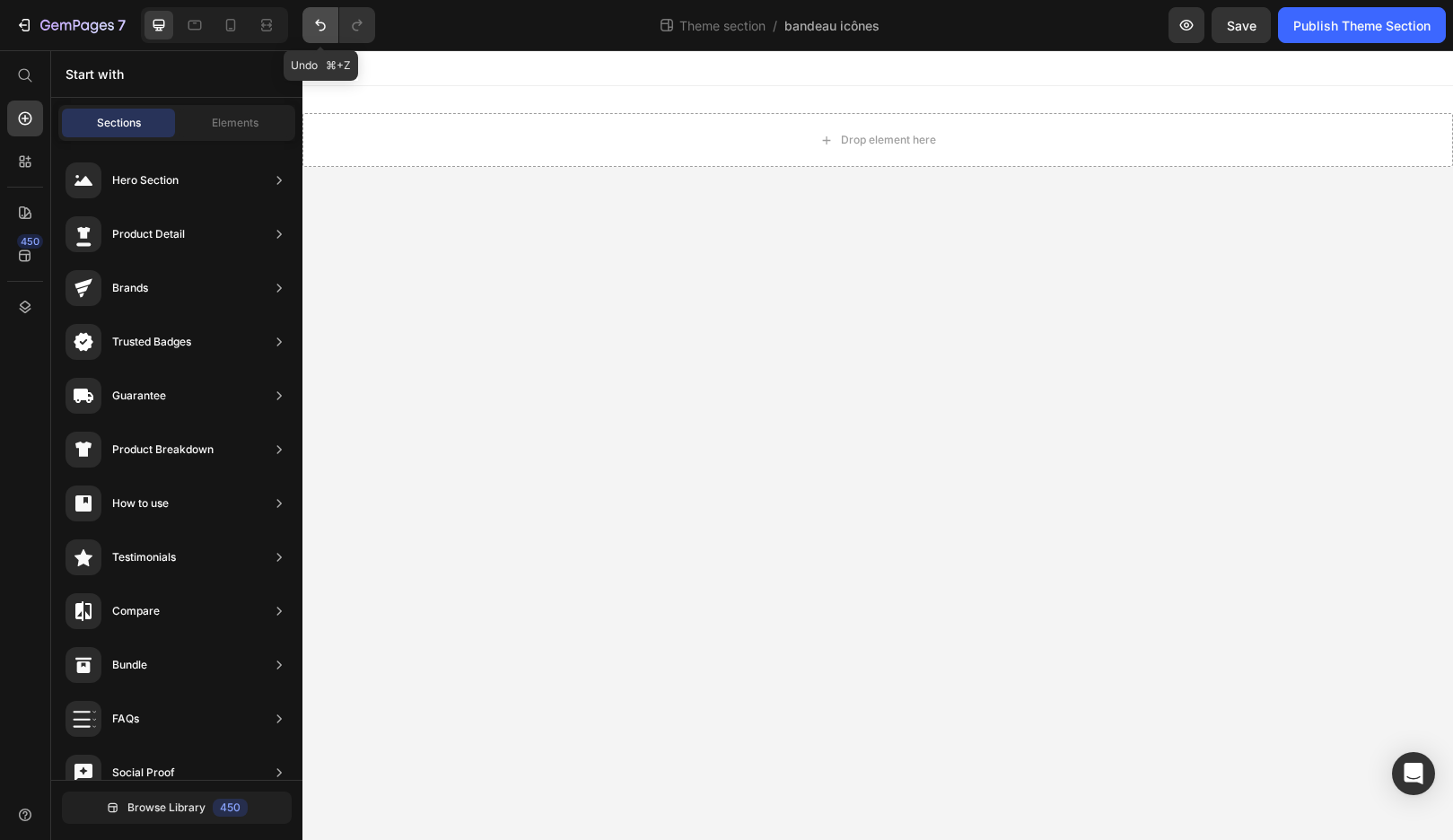 click 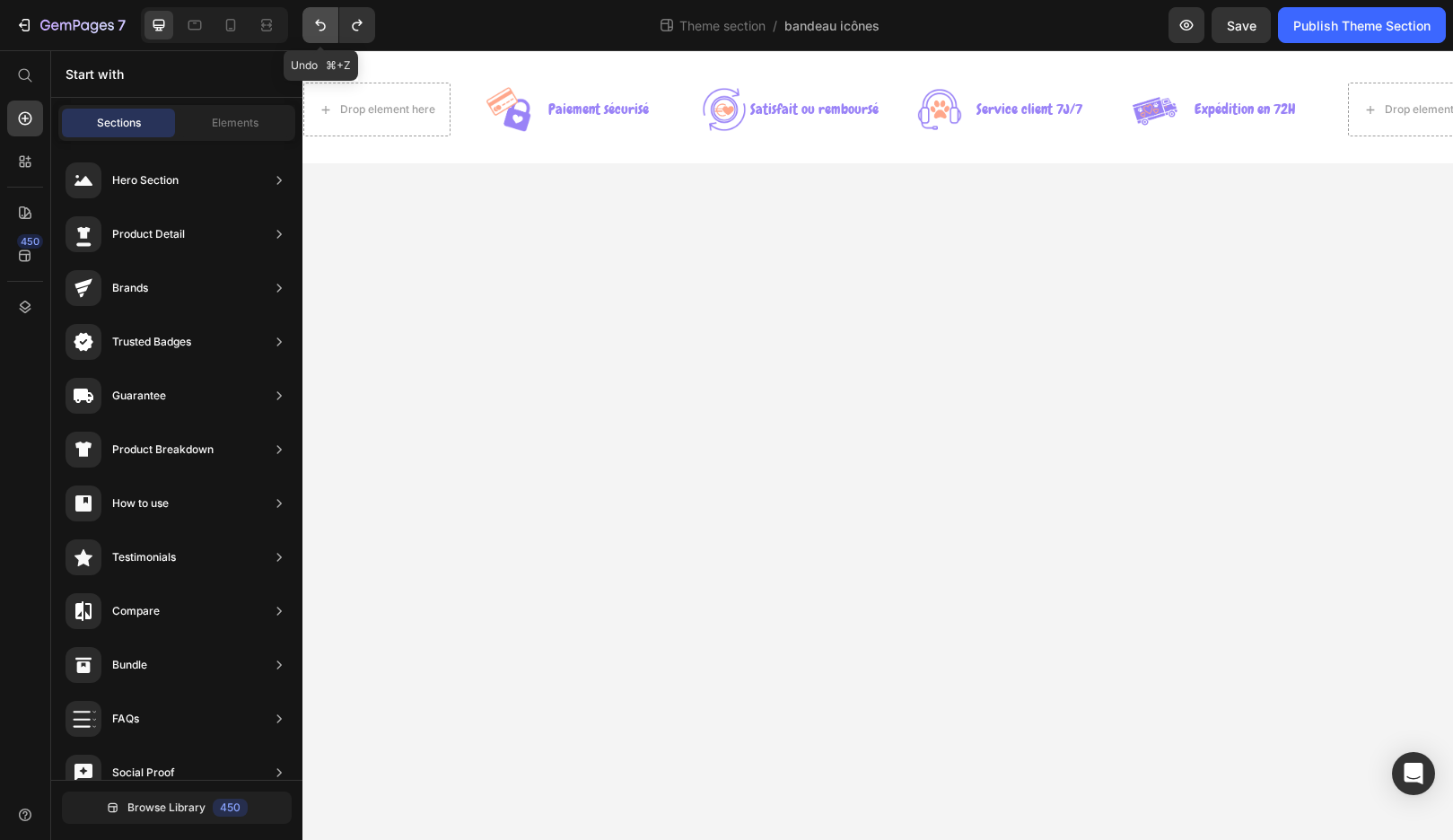 click 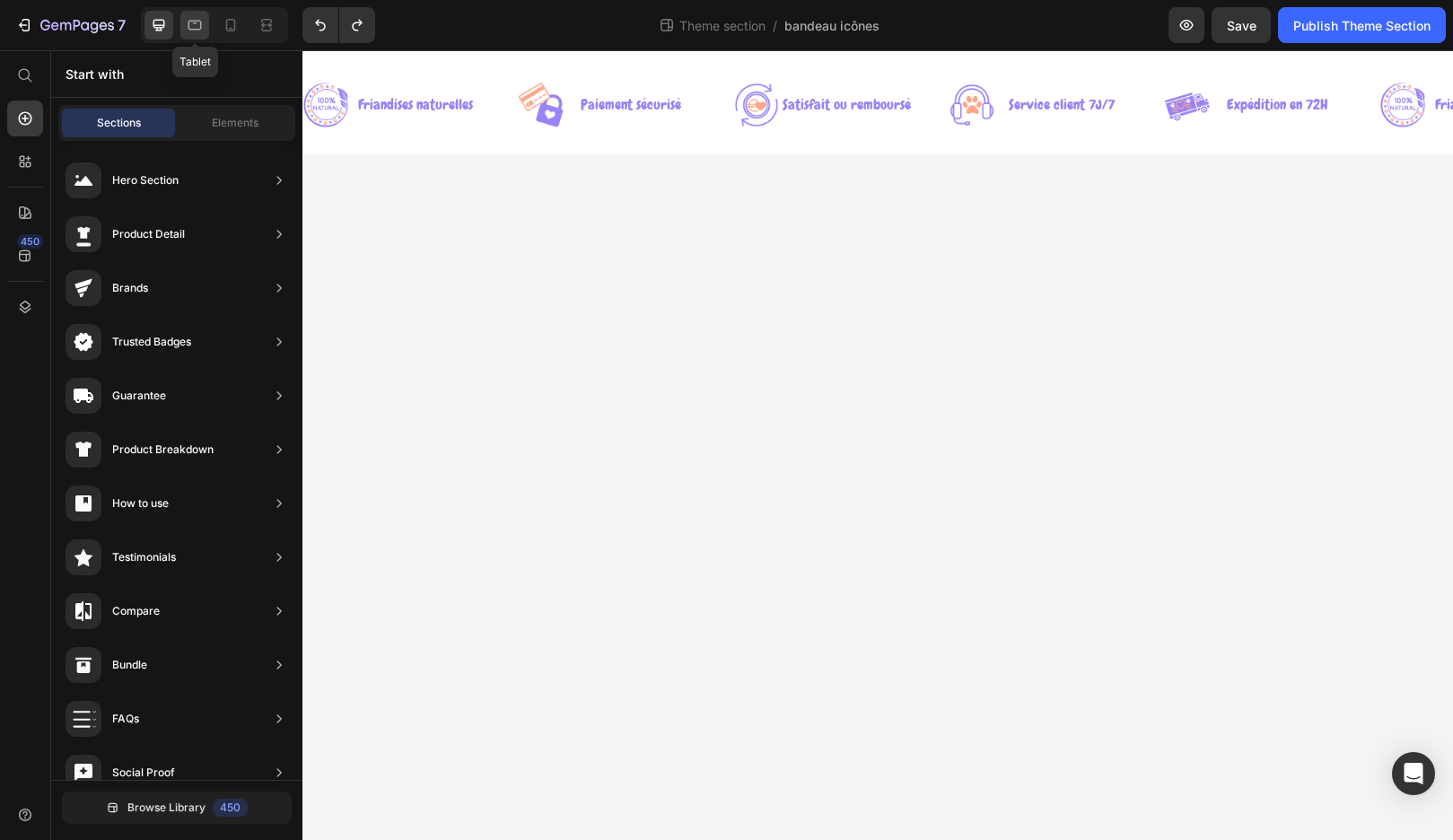 click 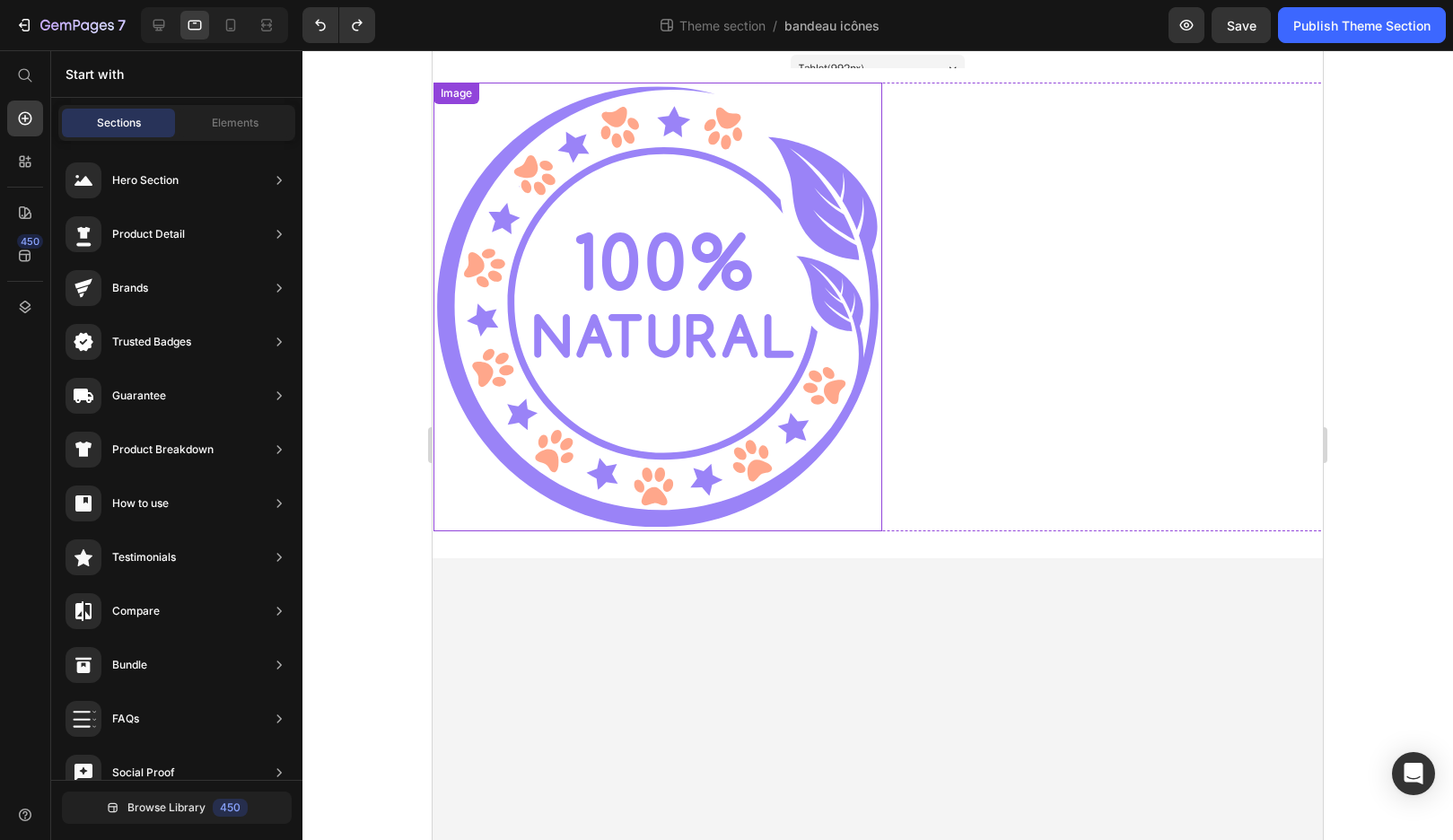click at bounding box center [658, 307] 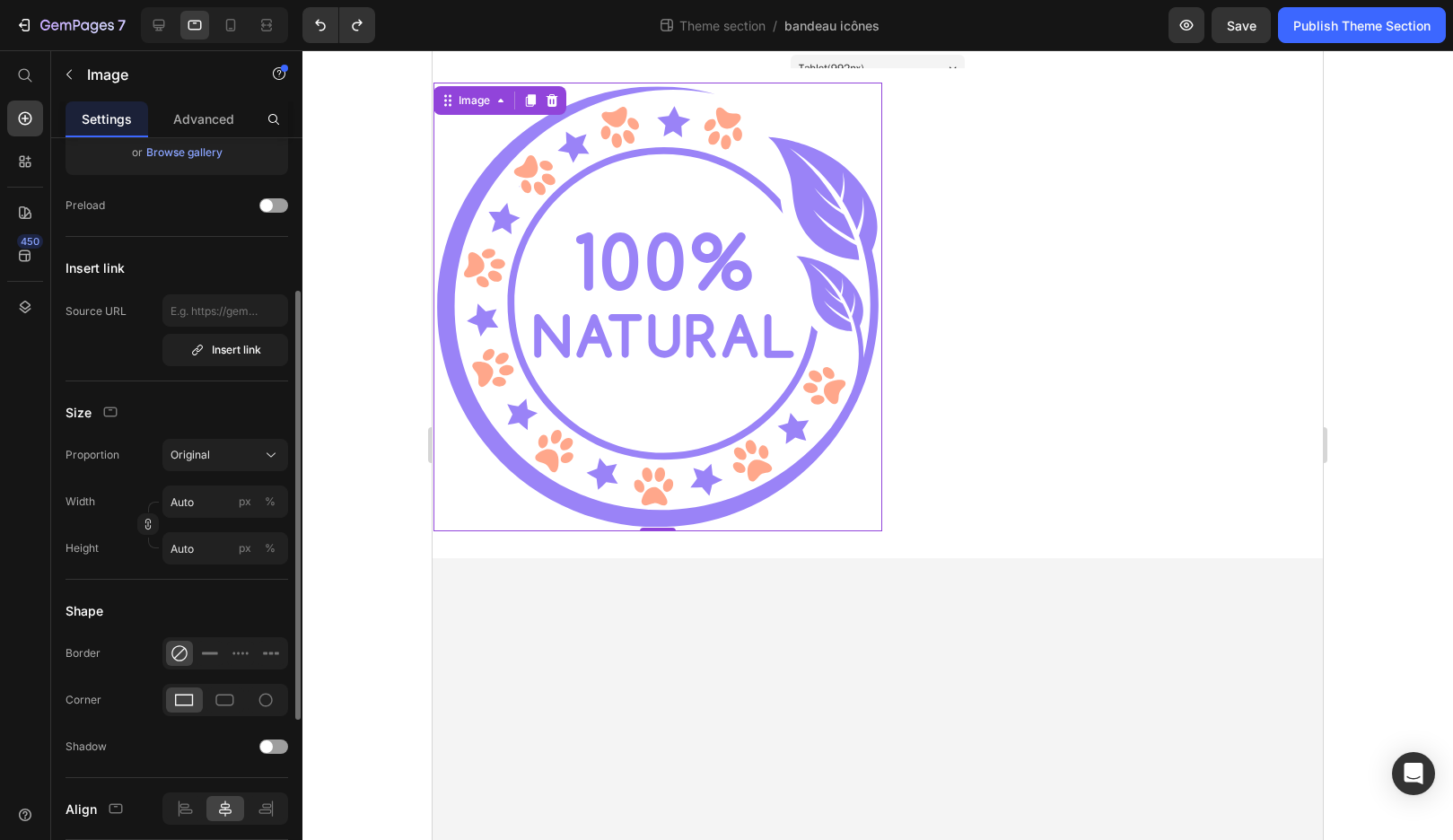 scroll, scrollTop: 268, scrollLeft: 0, axis: vertical 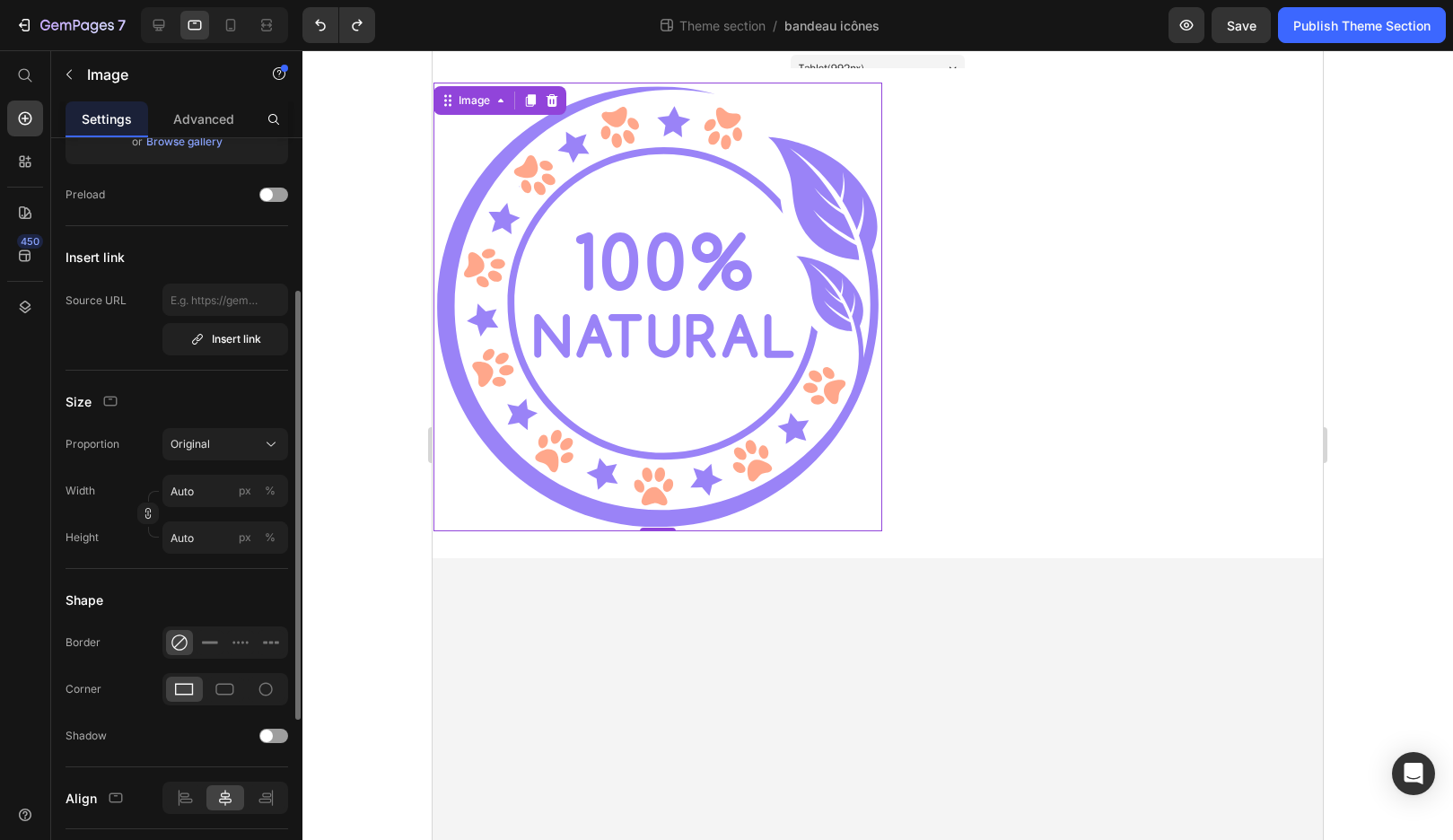 click on "Original" 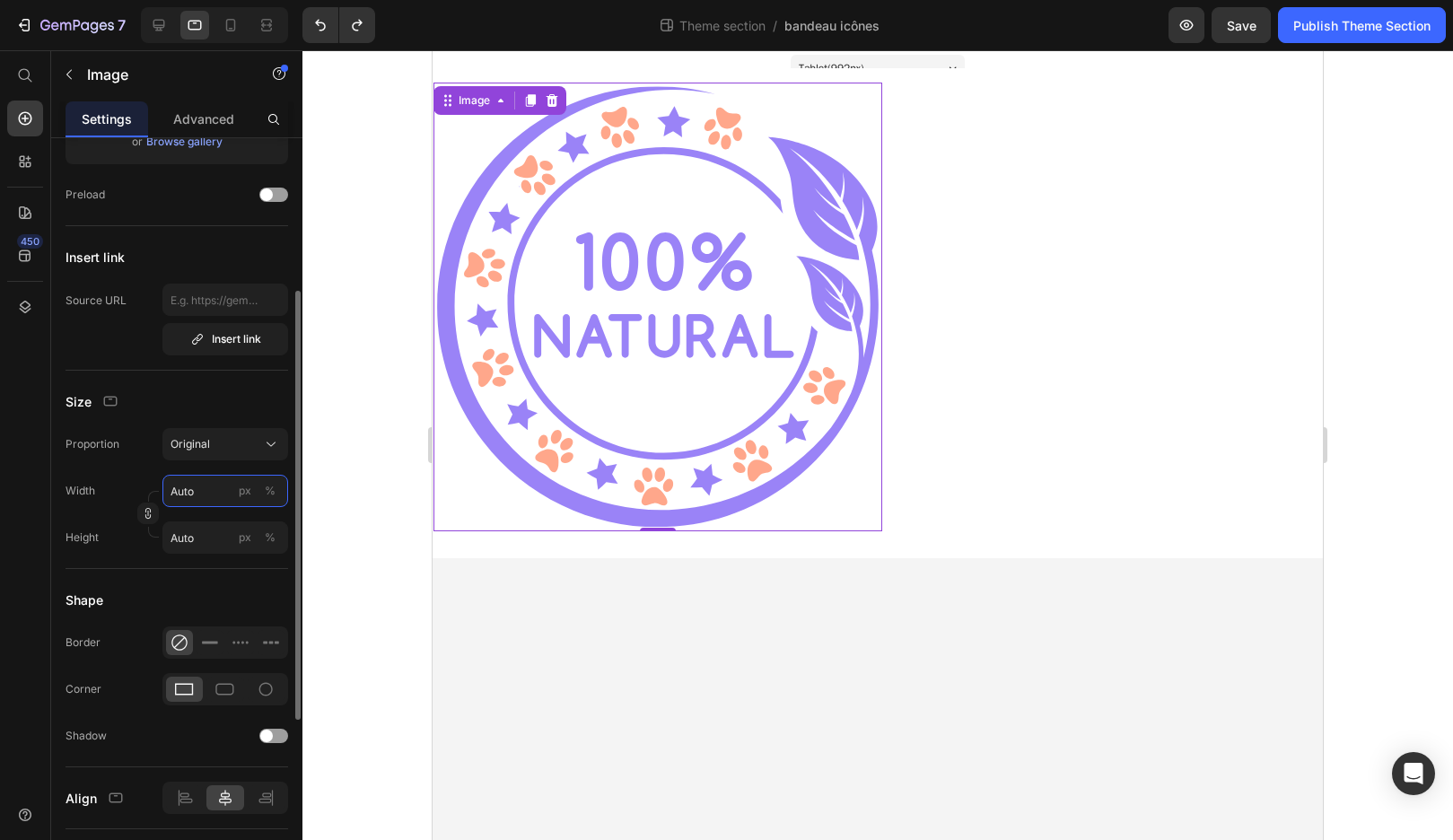click on "Auto" at bounding box center [225, 491] 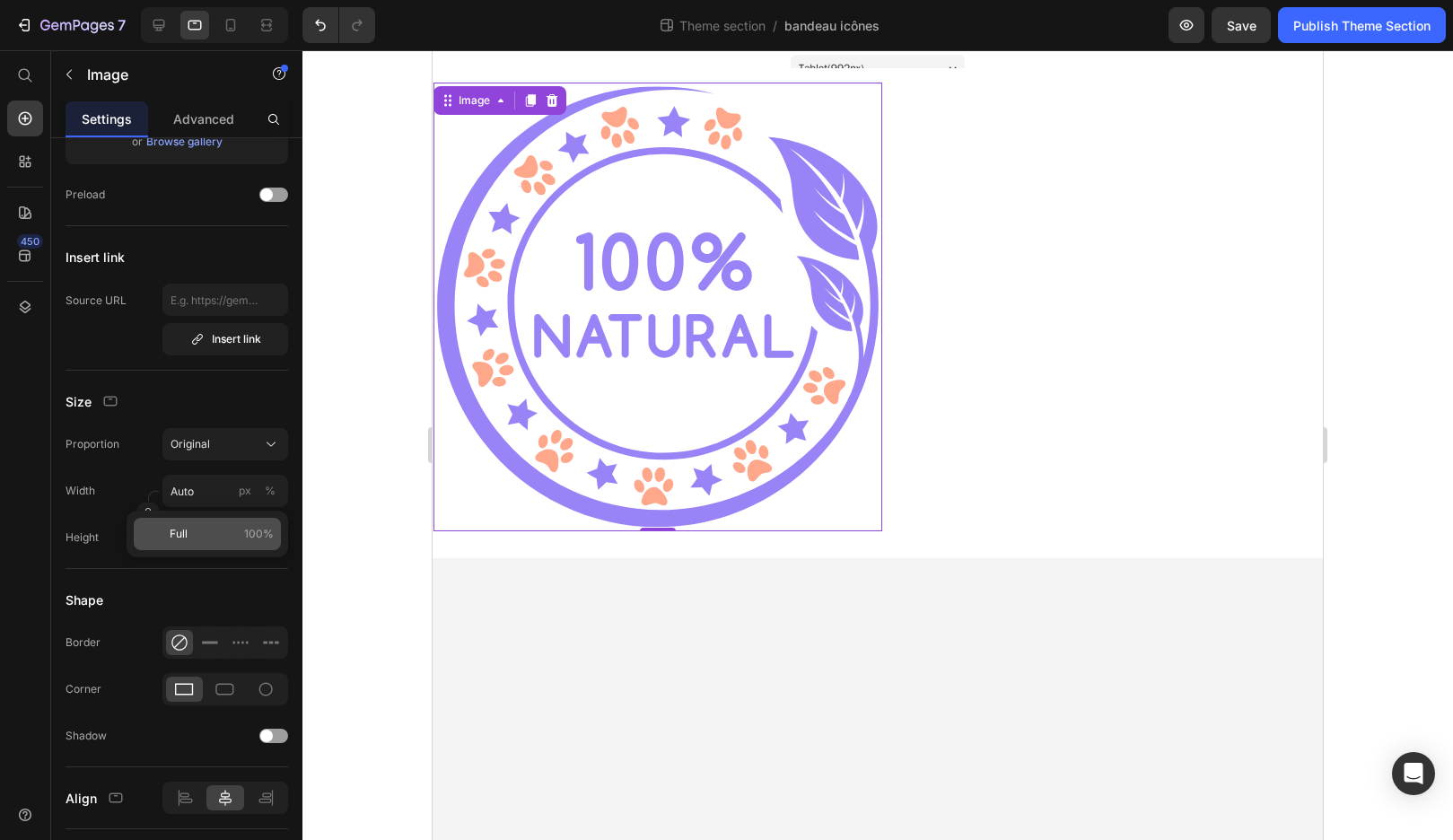 click on "Full 100%" at bounding box center [222, 534] 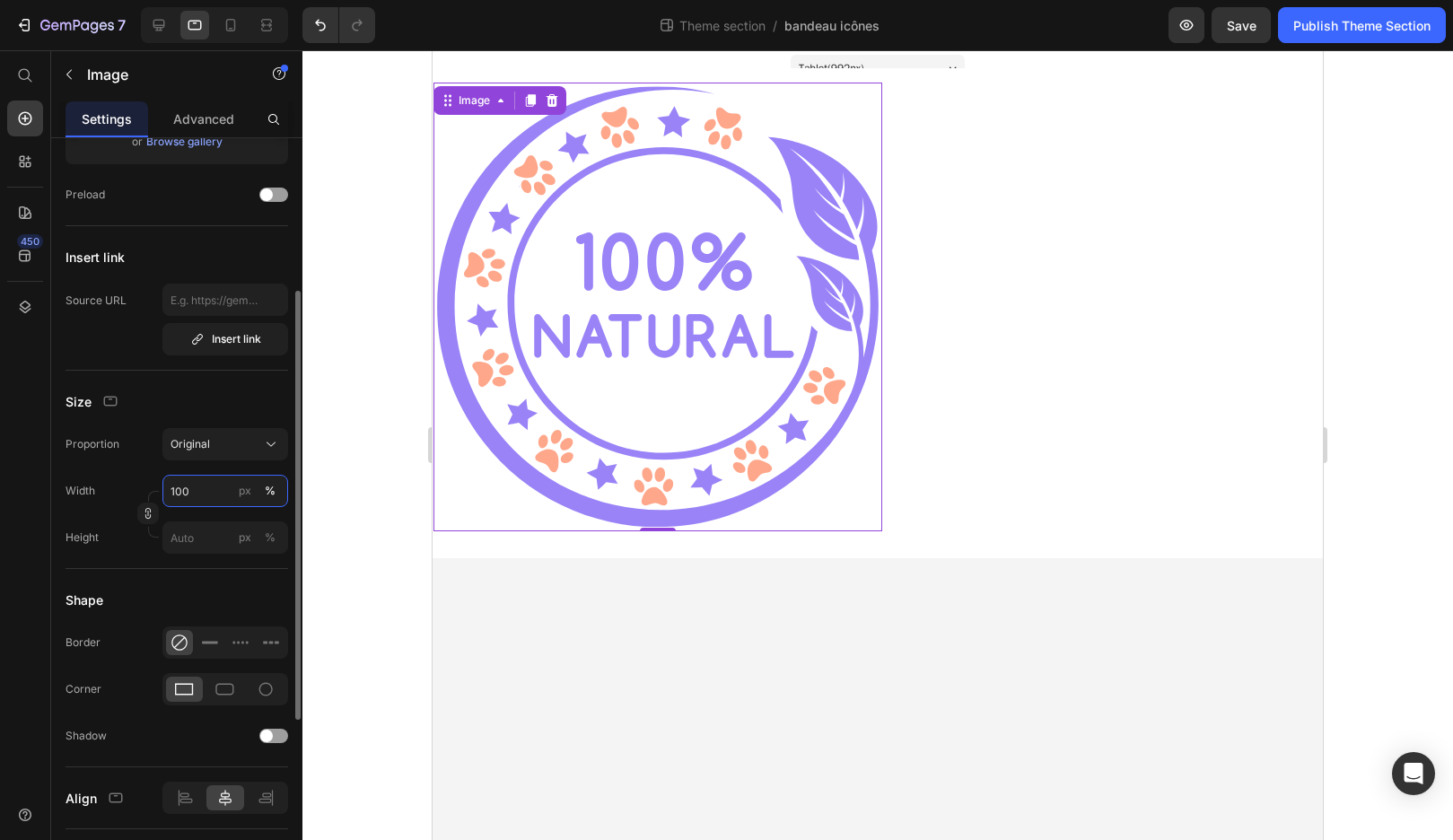 click on "100" at bounding box center [225, 491] 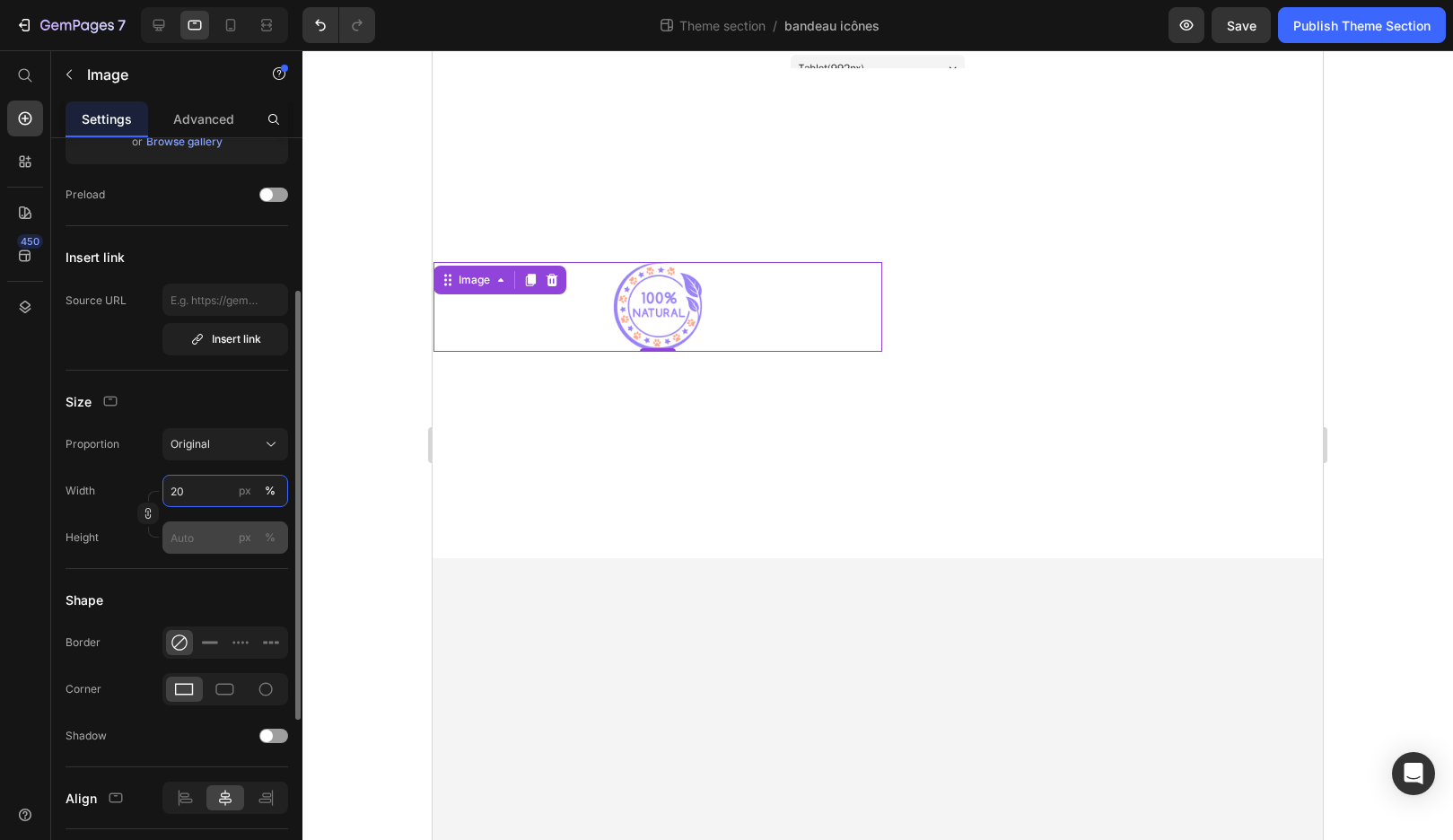 type on "20" 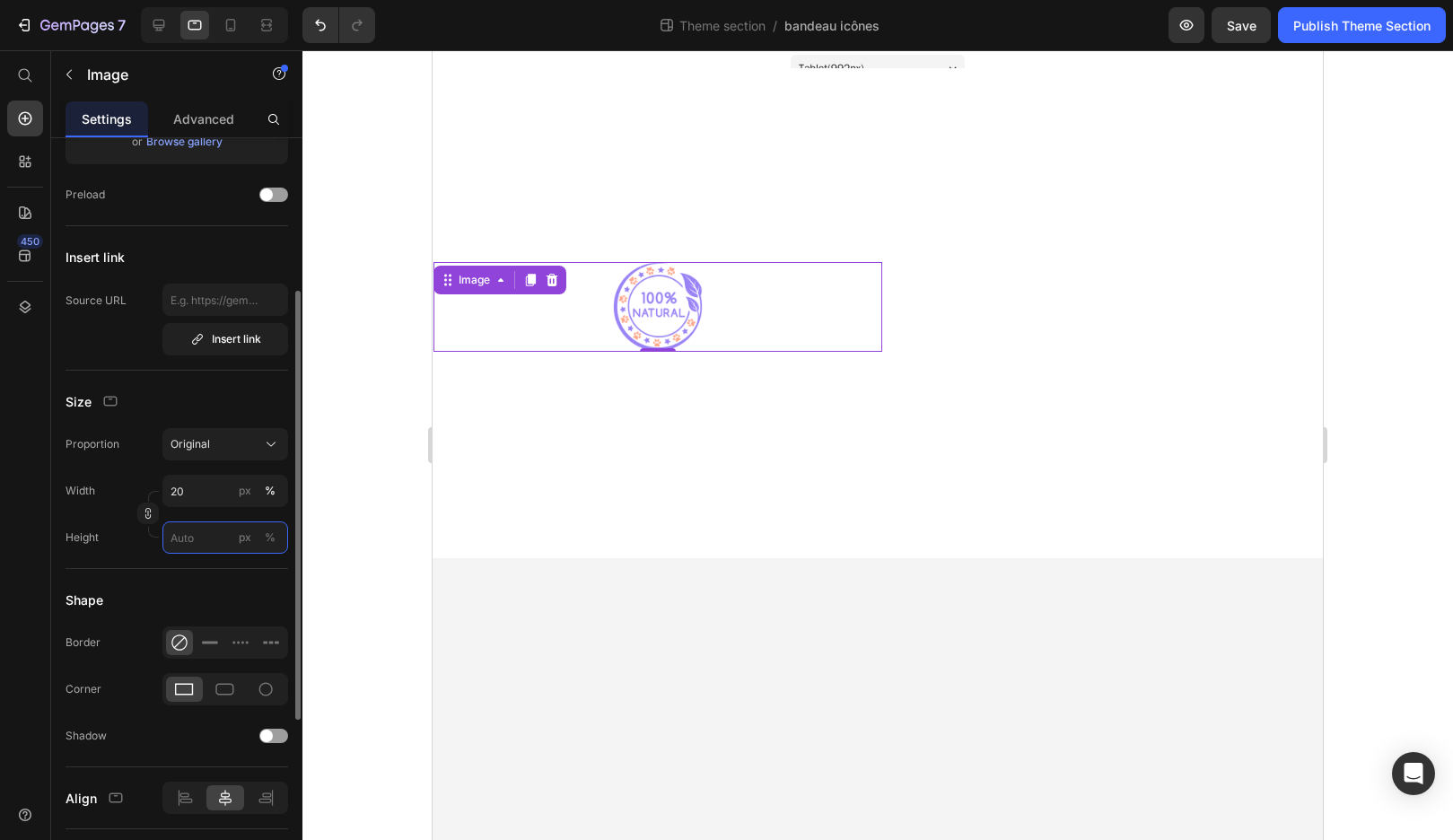 click on "px %" at bounding box center (225, 538) 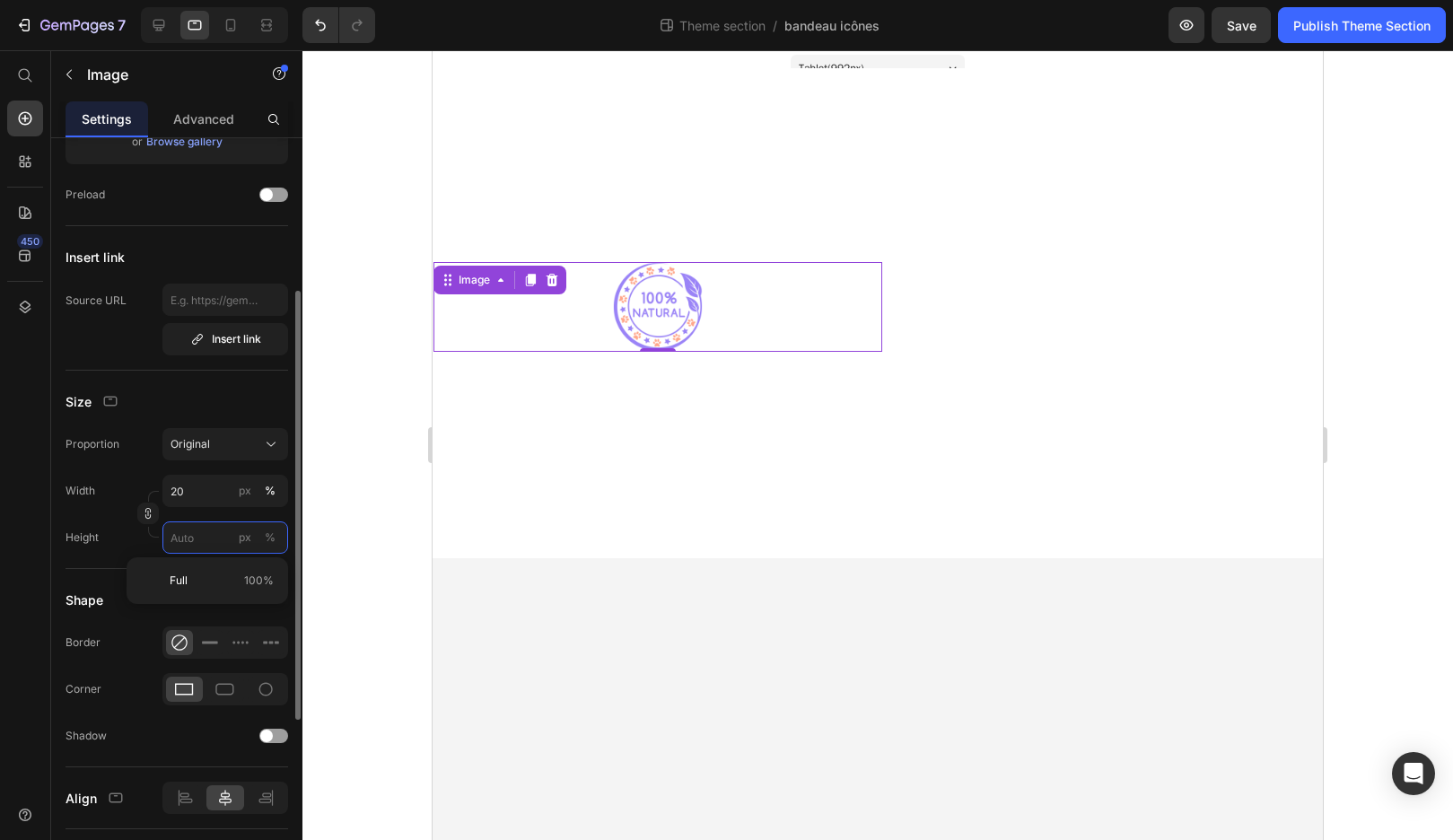 type 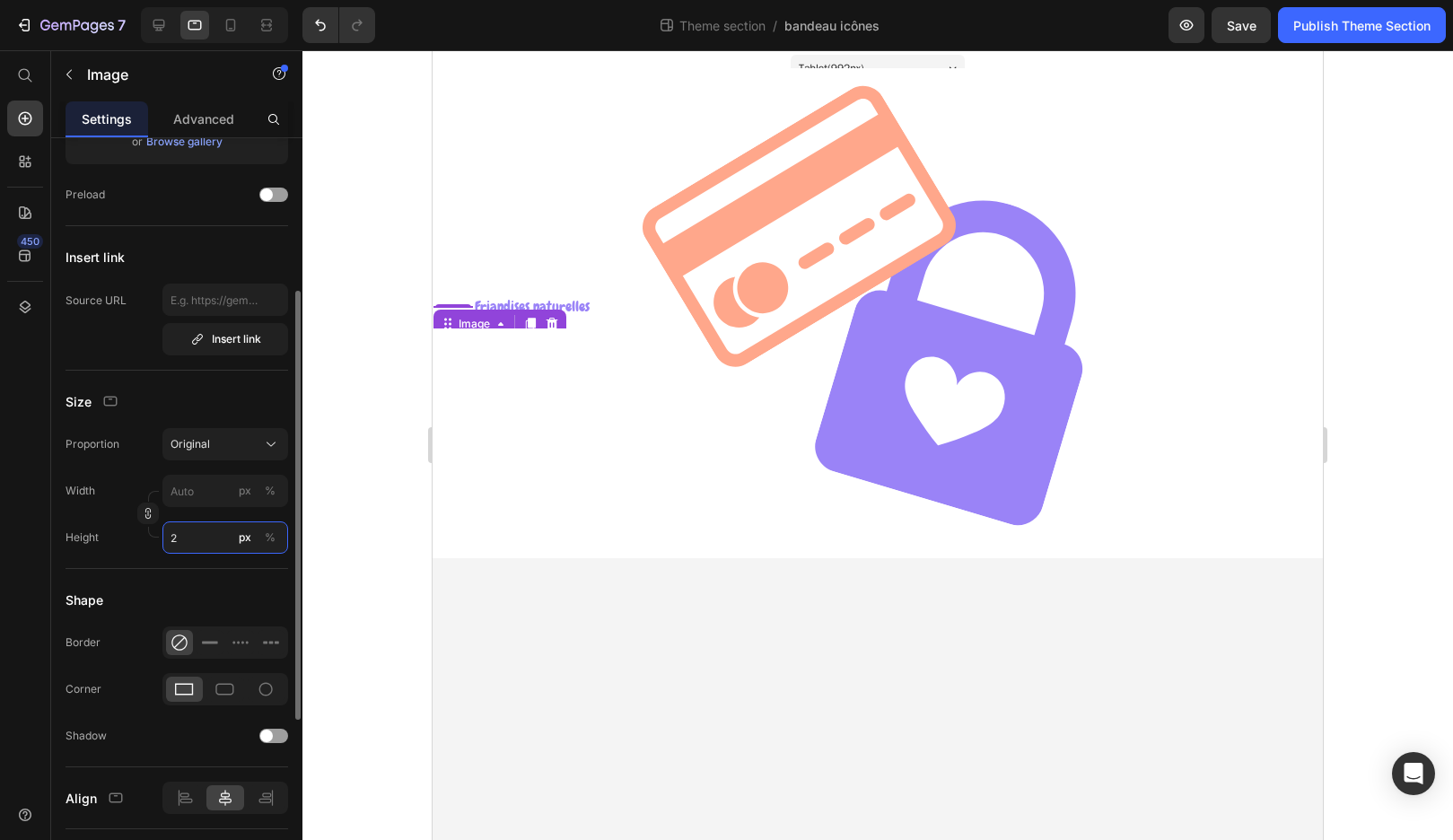 type on "20" 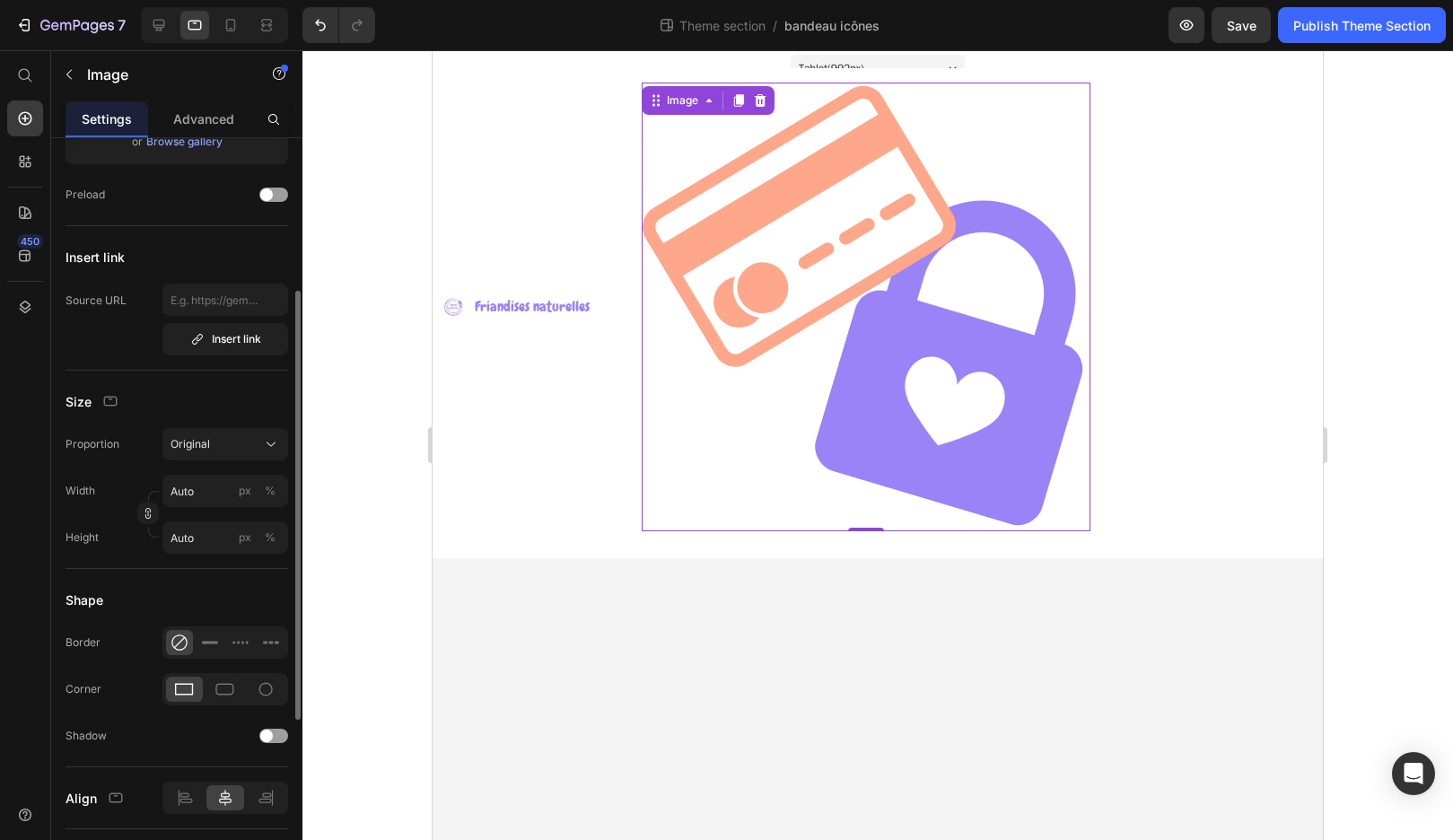click at bounding box center (866, 307) 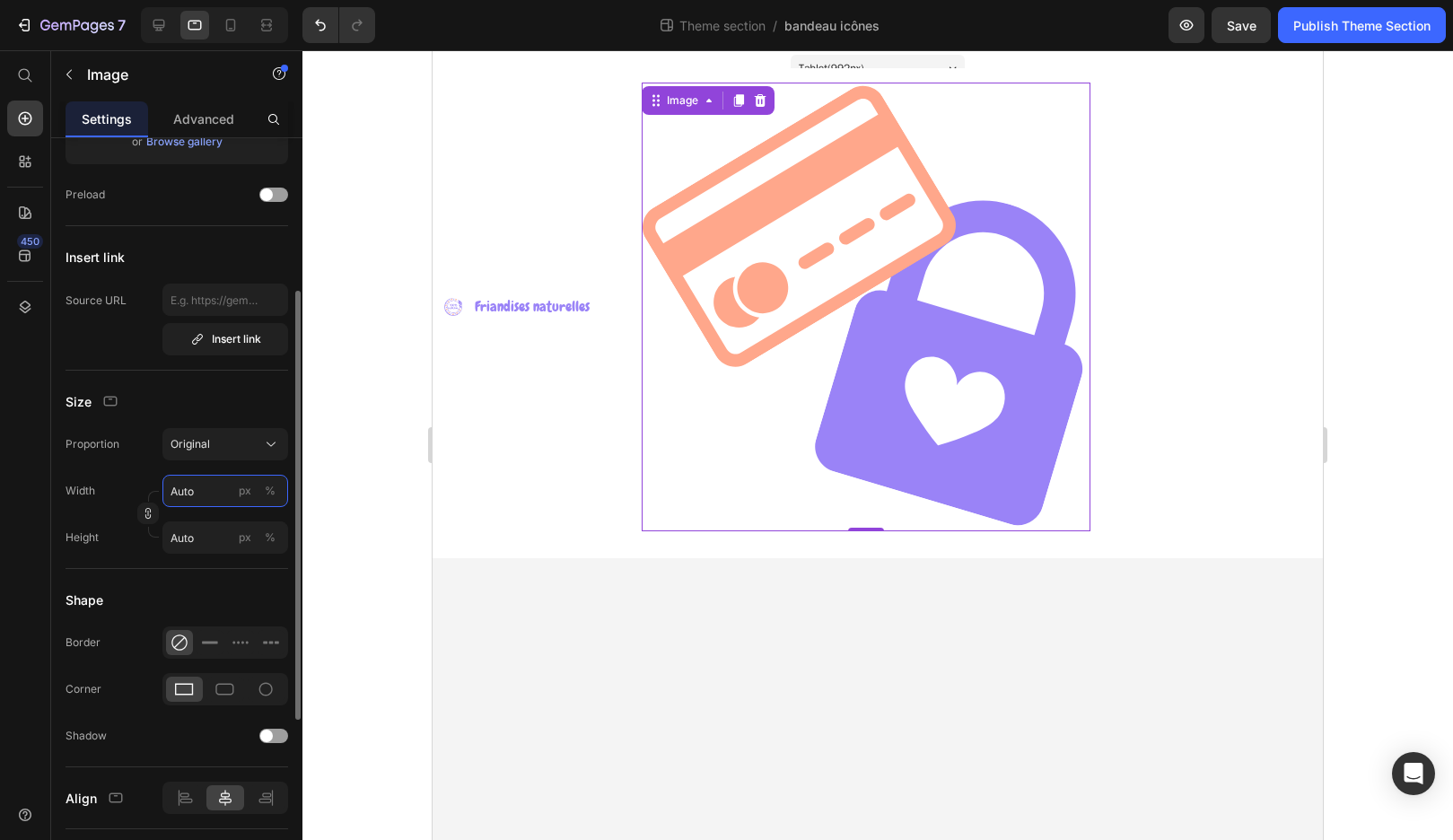 click on "Auto" at bounding box center (225, 491) 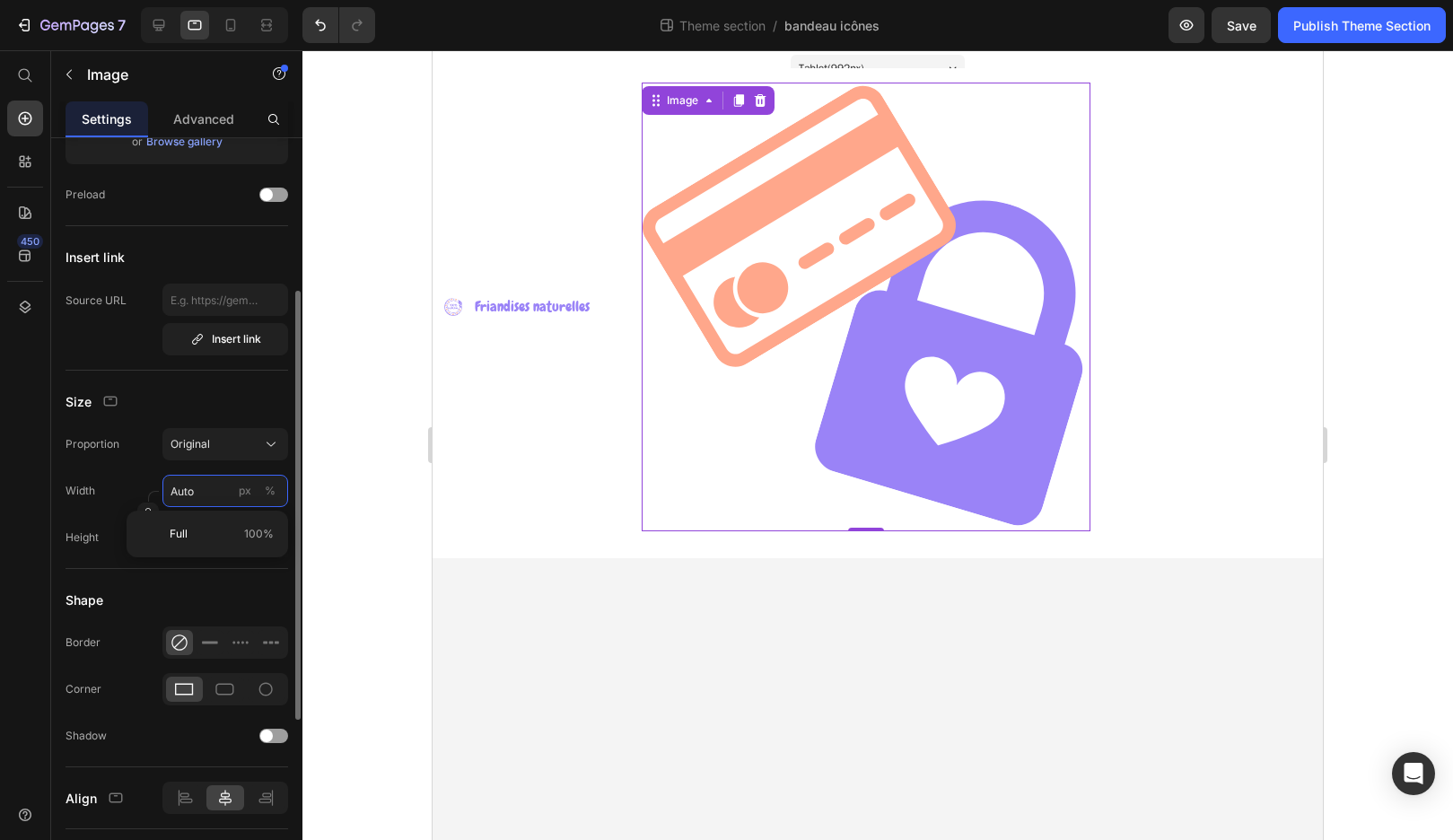 type on "2" 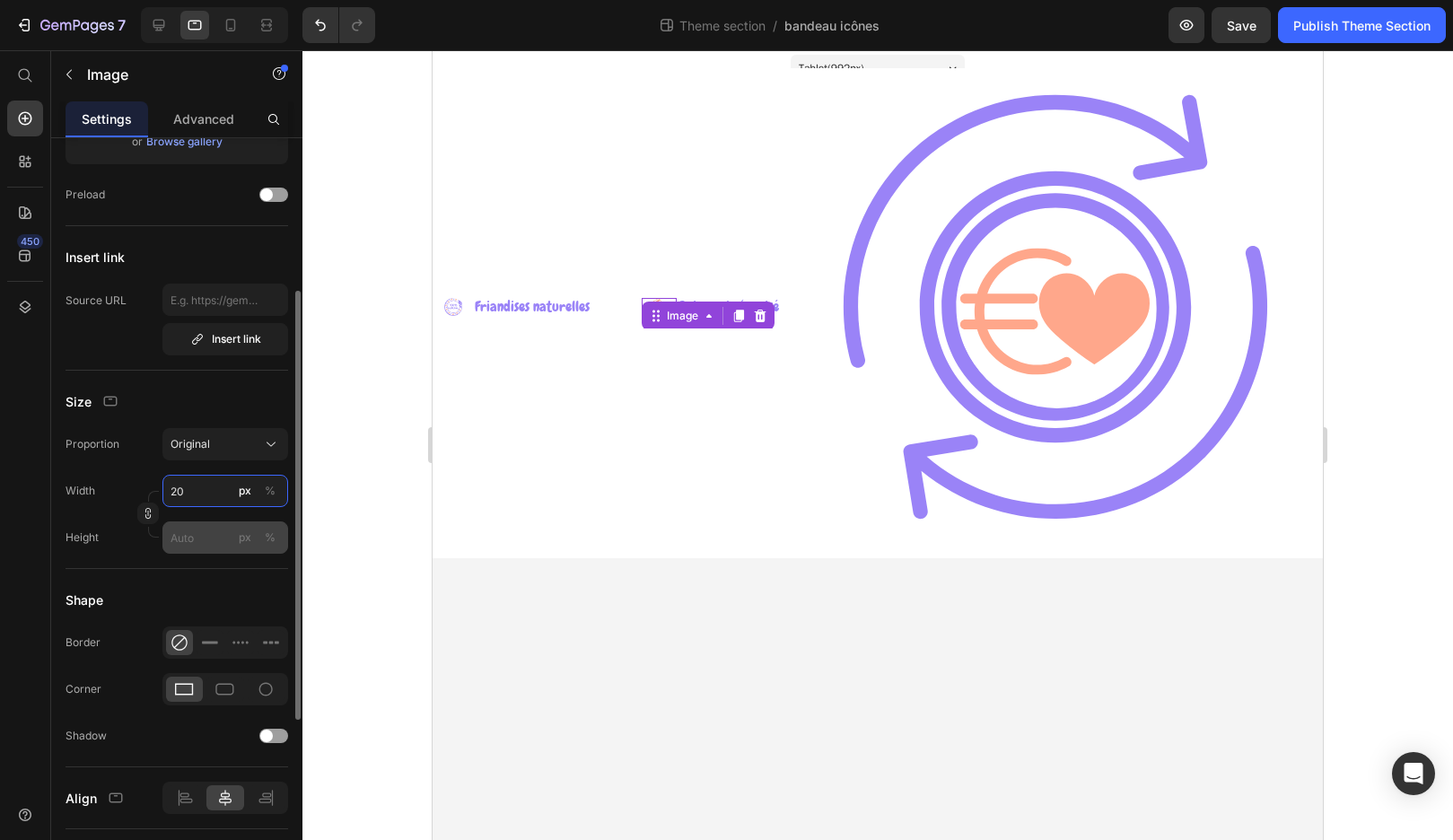 type on "20" 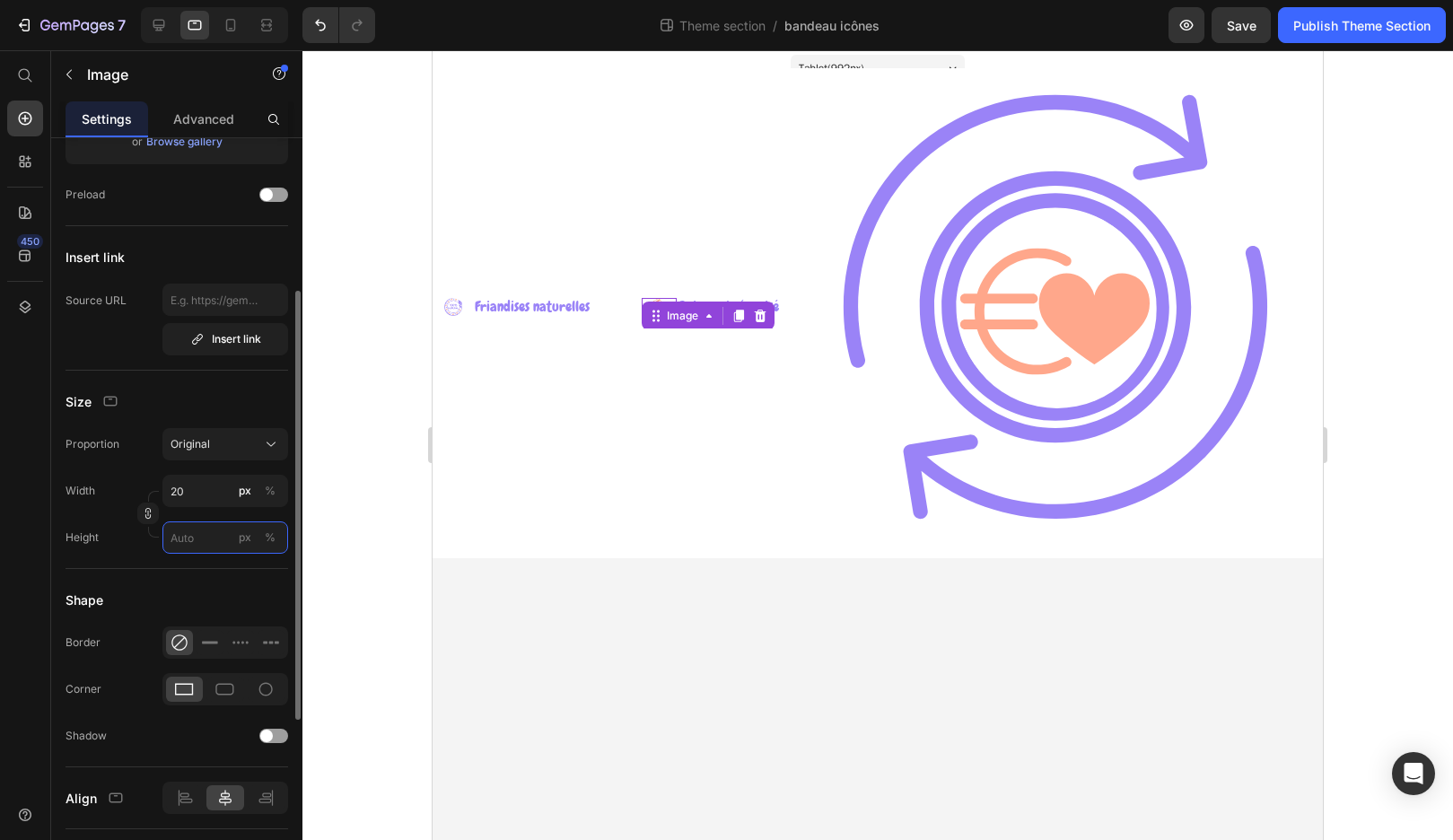 click on "px %" at bounding box center [225, 538] 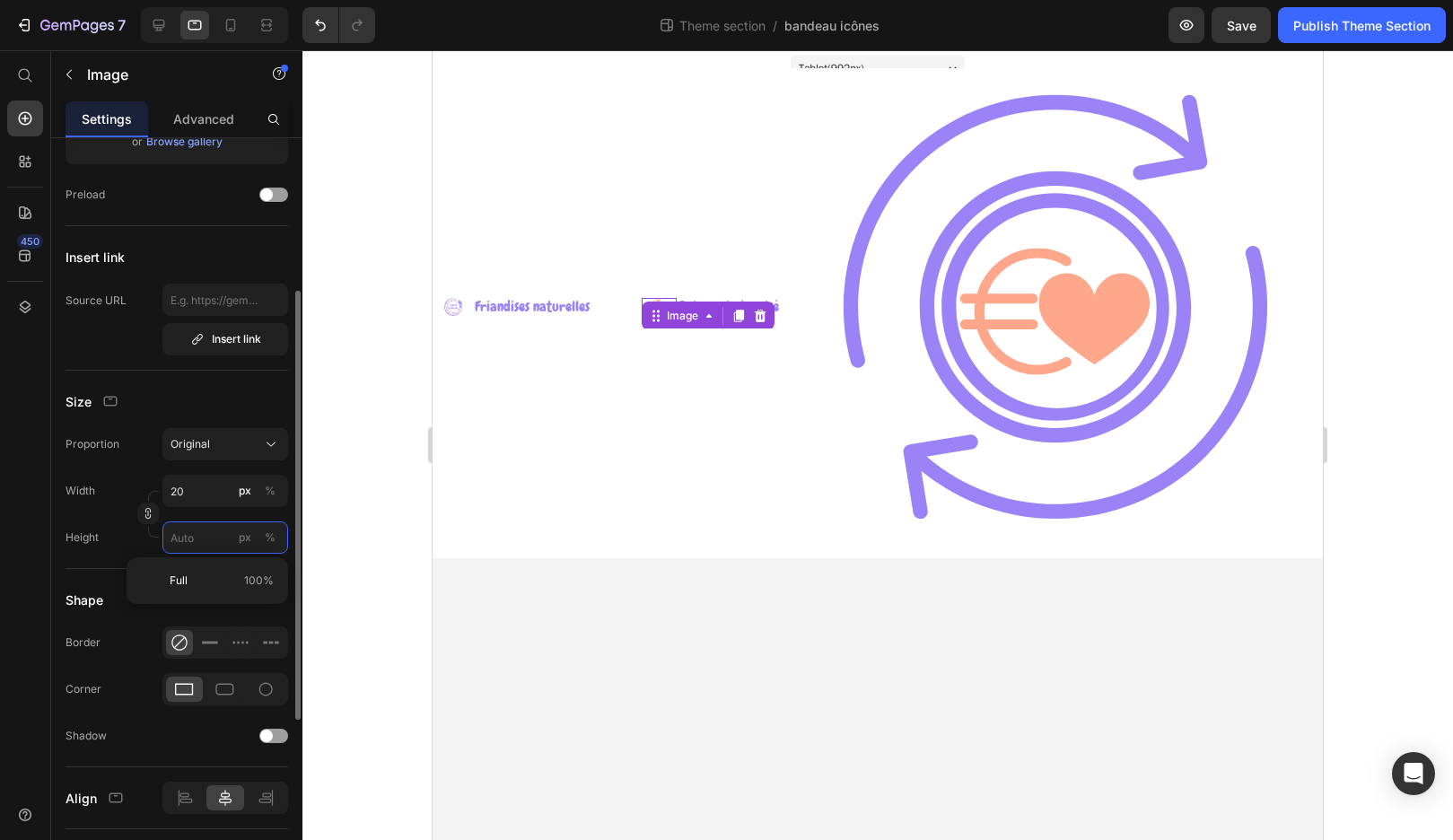 type 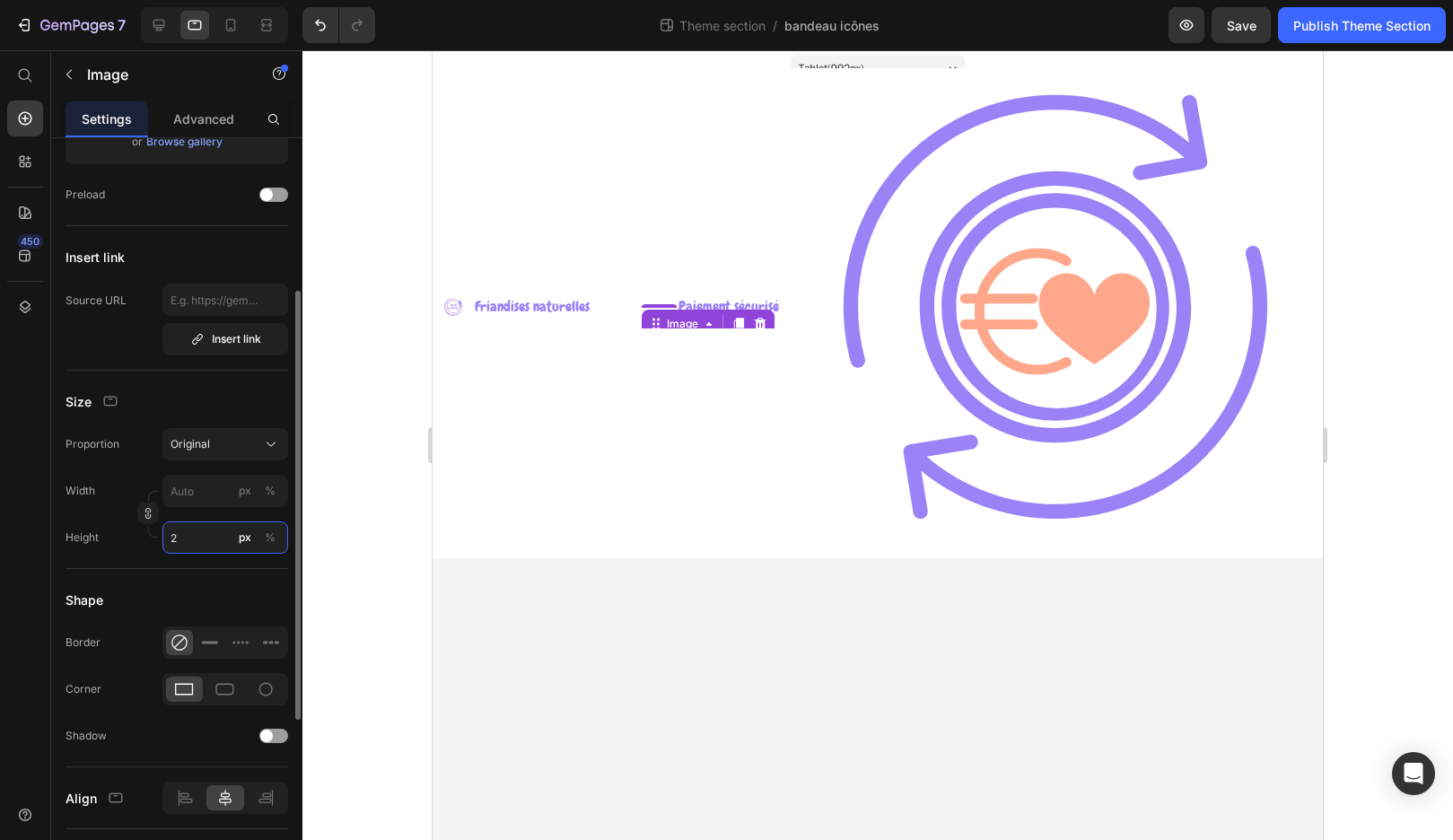 type on "20" 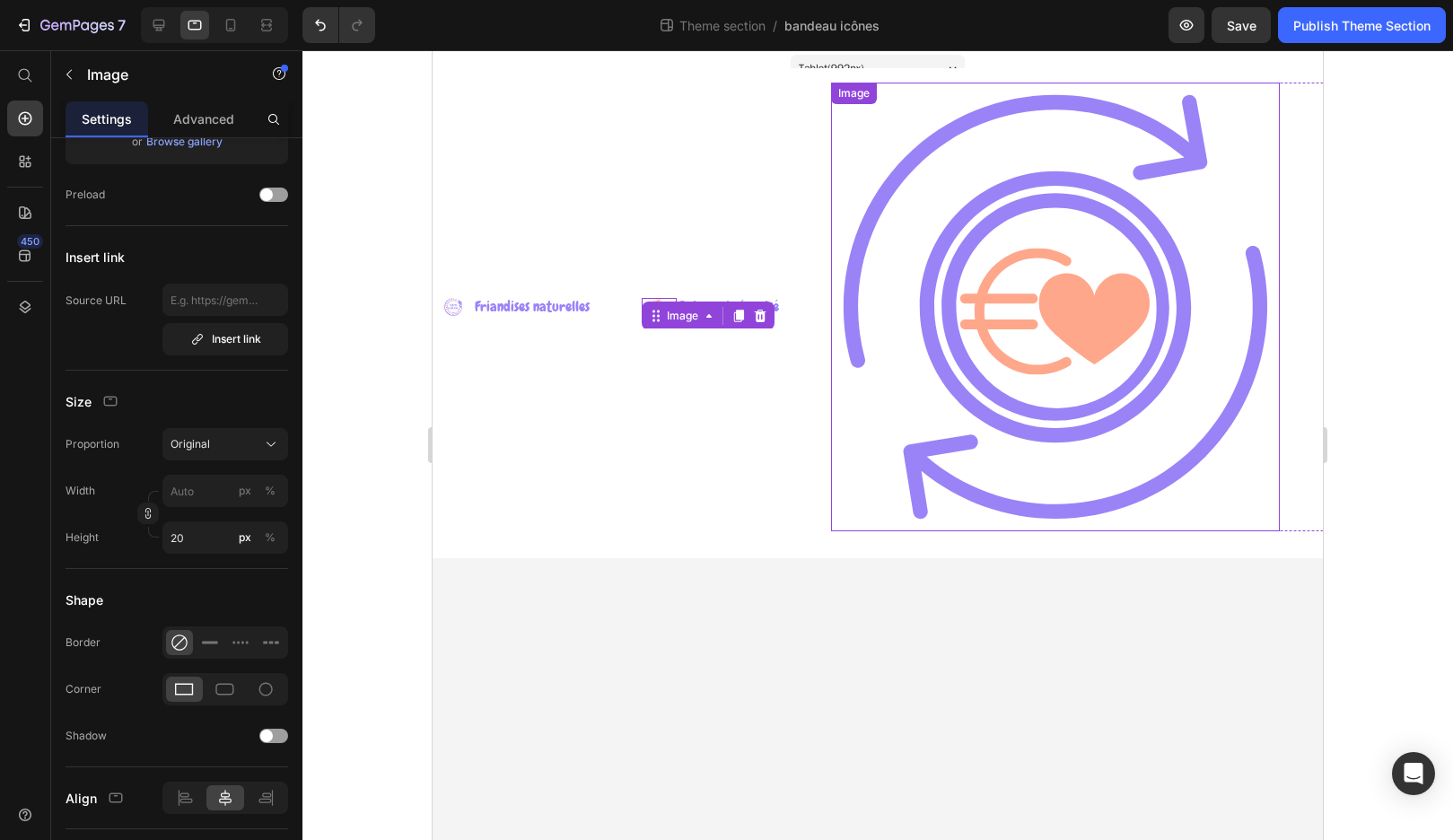 click at bounding box center [1055, 307] 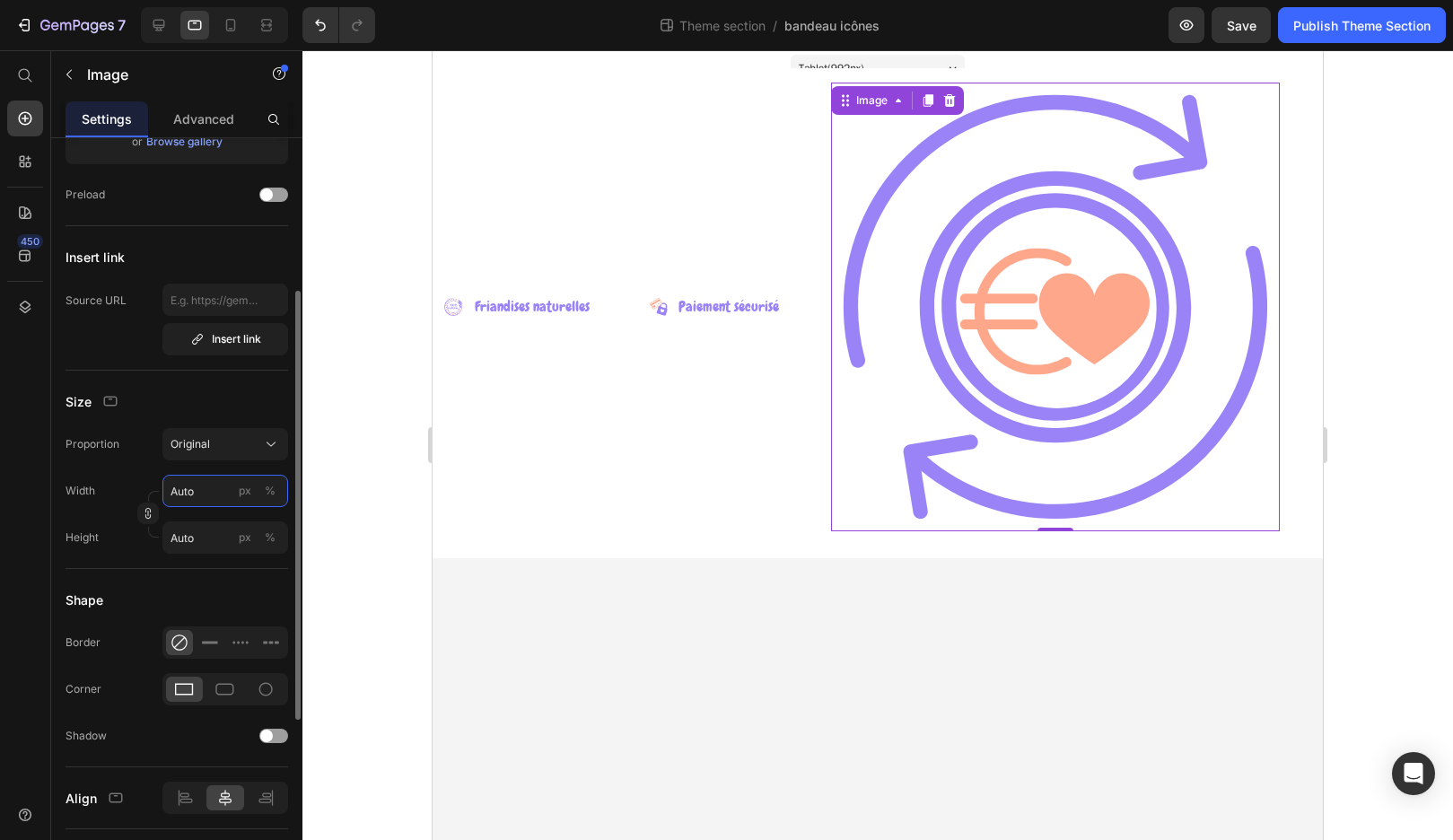 click on "Auto" at bounding box center (225, 491) 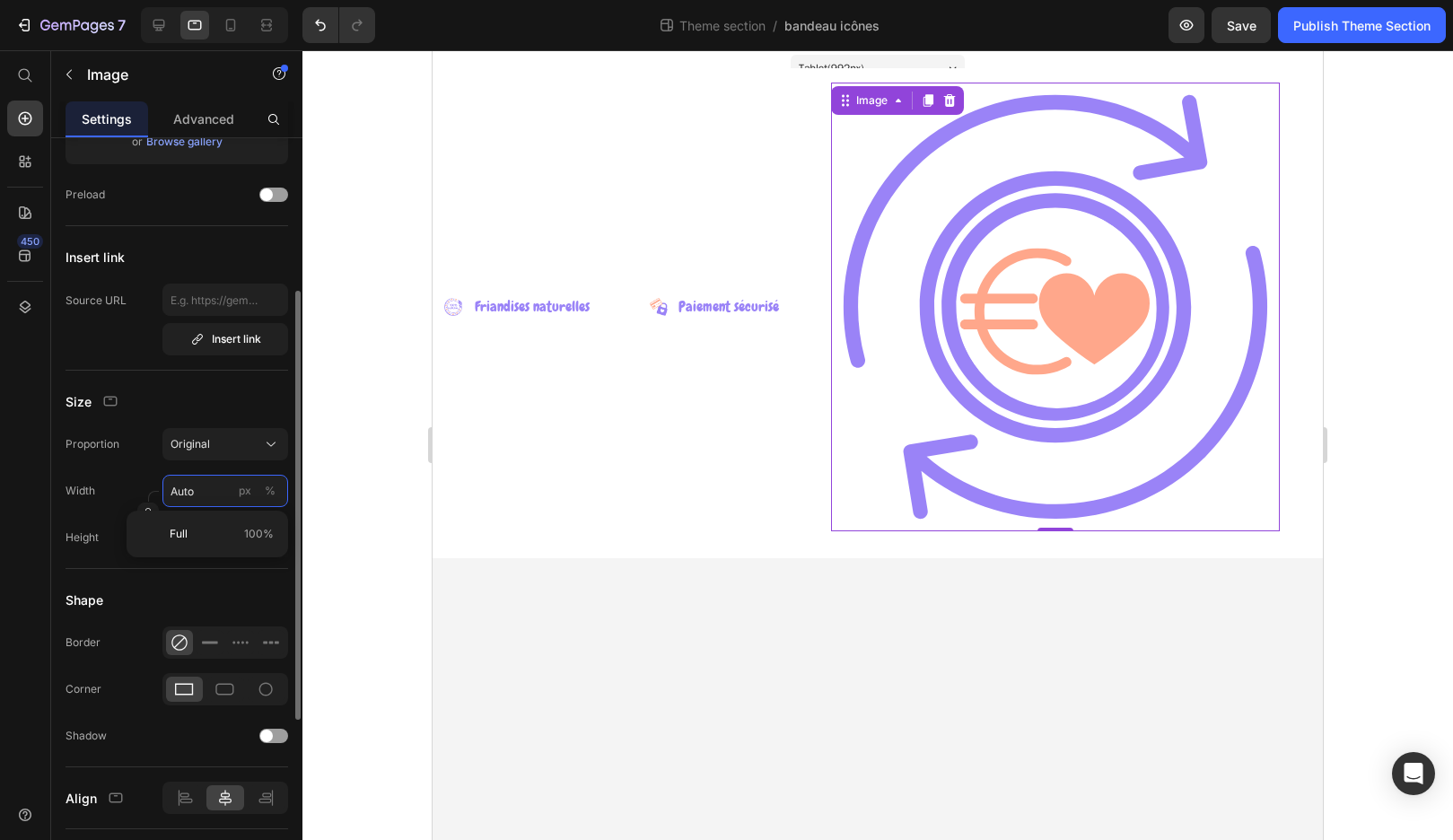 type on "2" 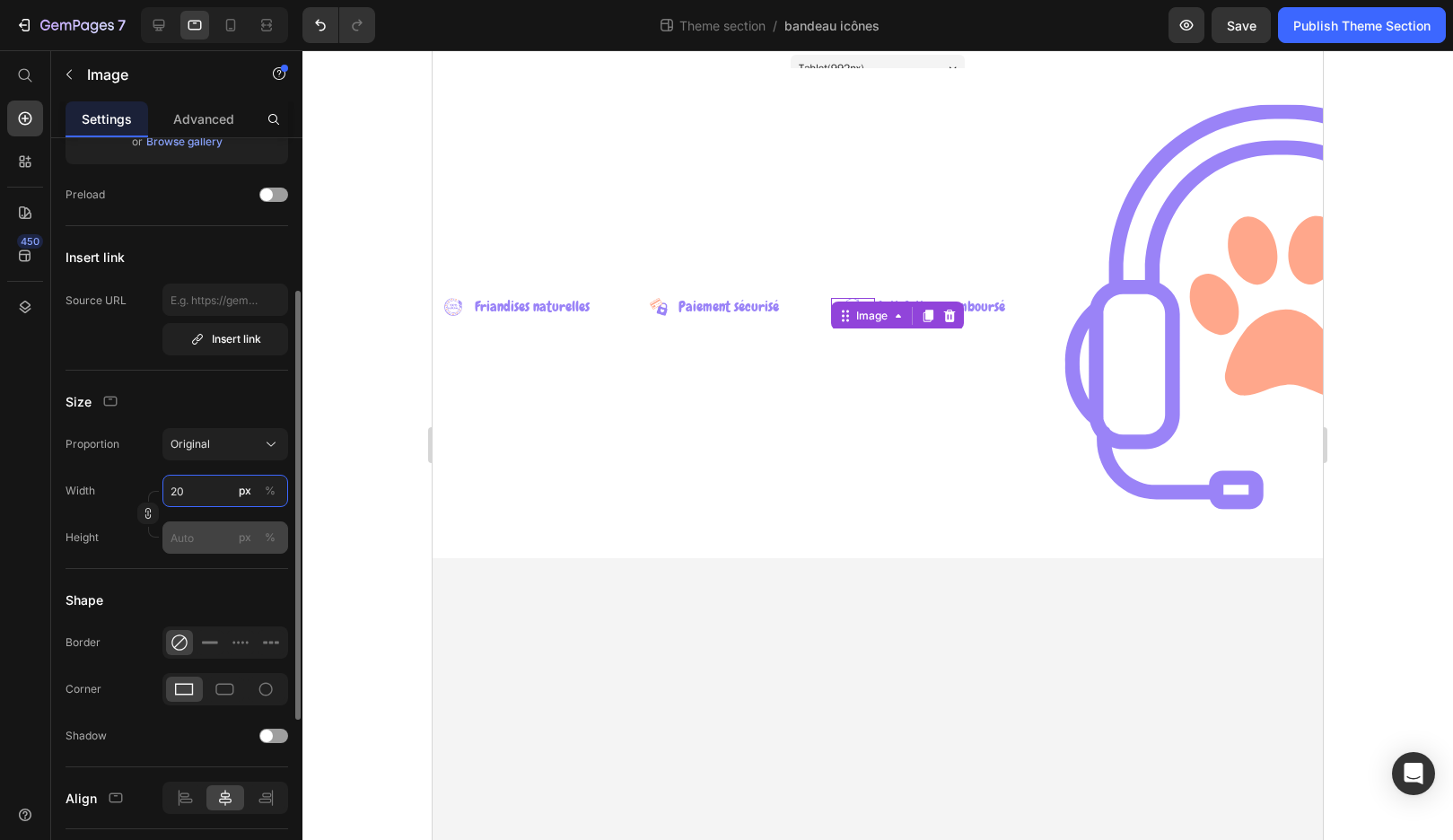type on "20" 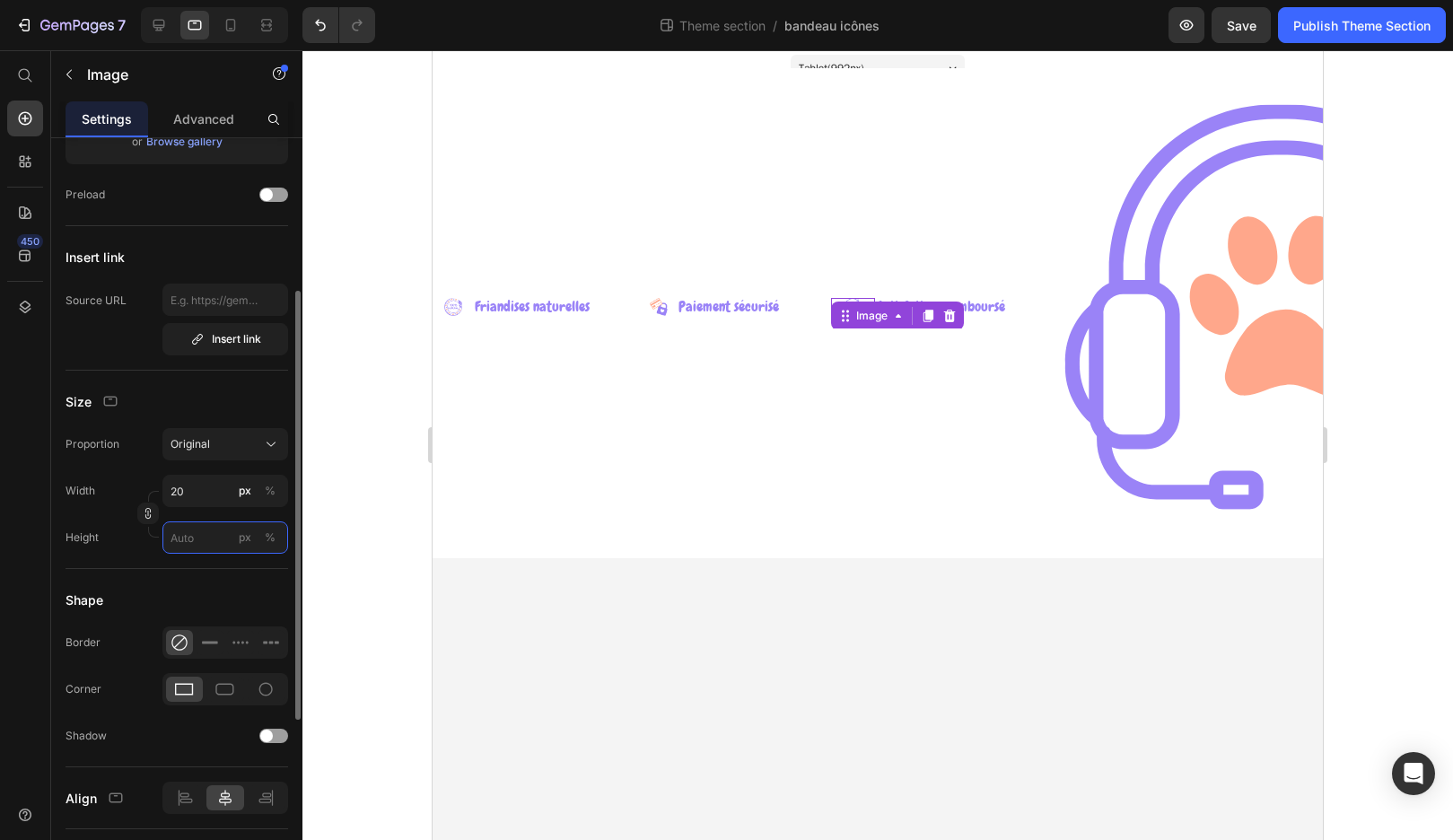 click on "px %" at bounding box center [225, 538] 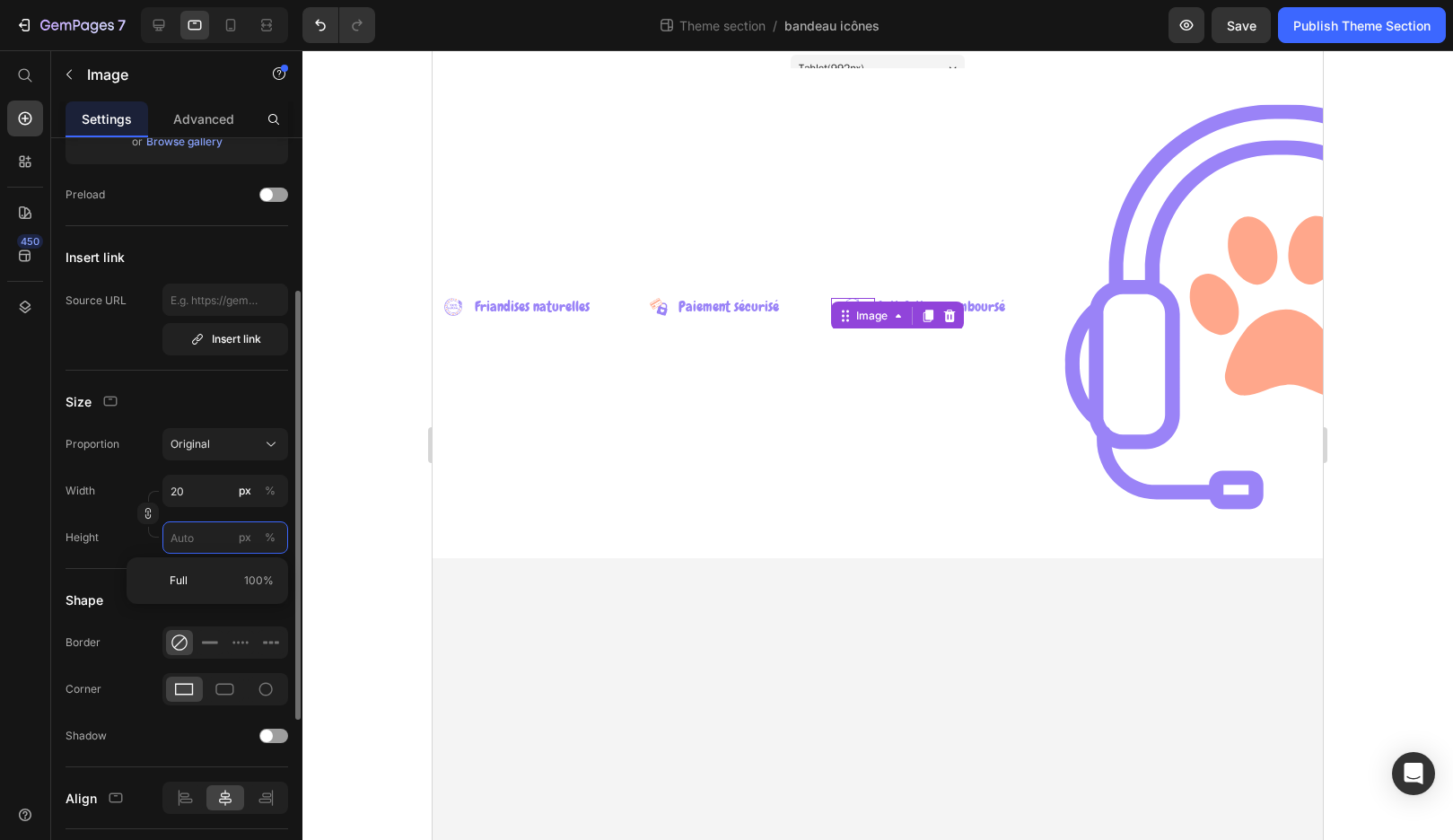 type 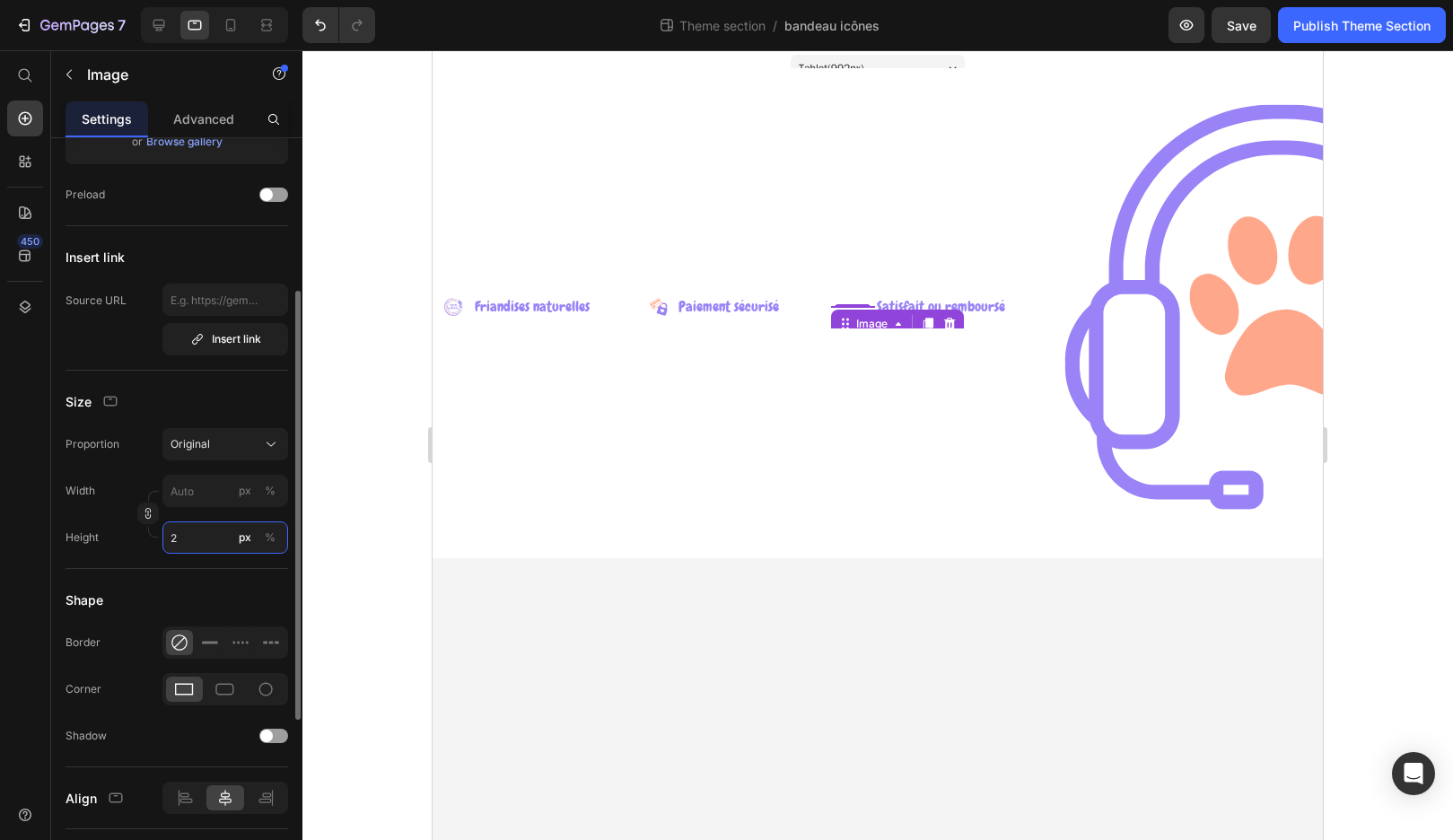 type on "20" 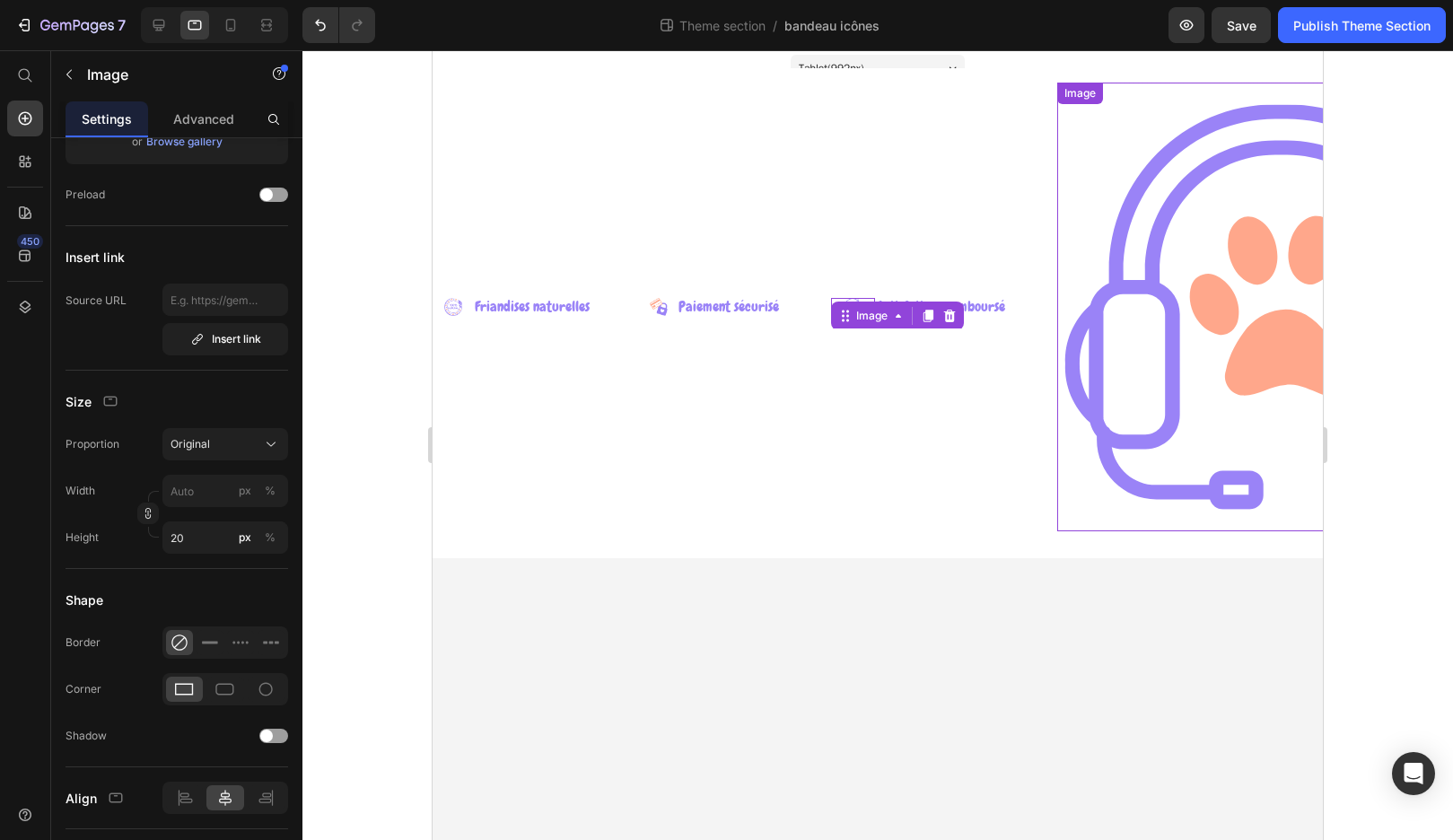 click at bounding box center (1282, 307) 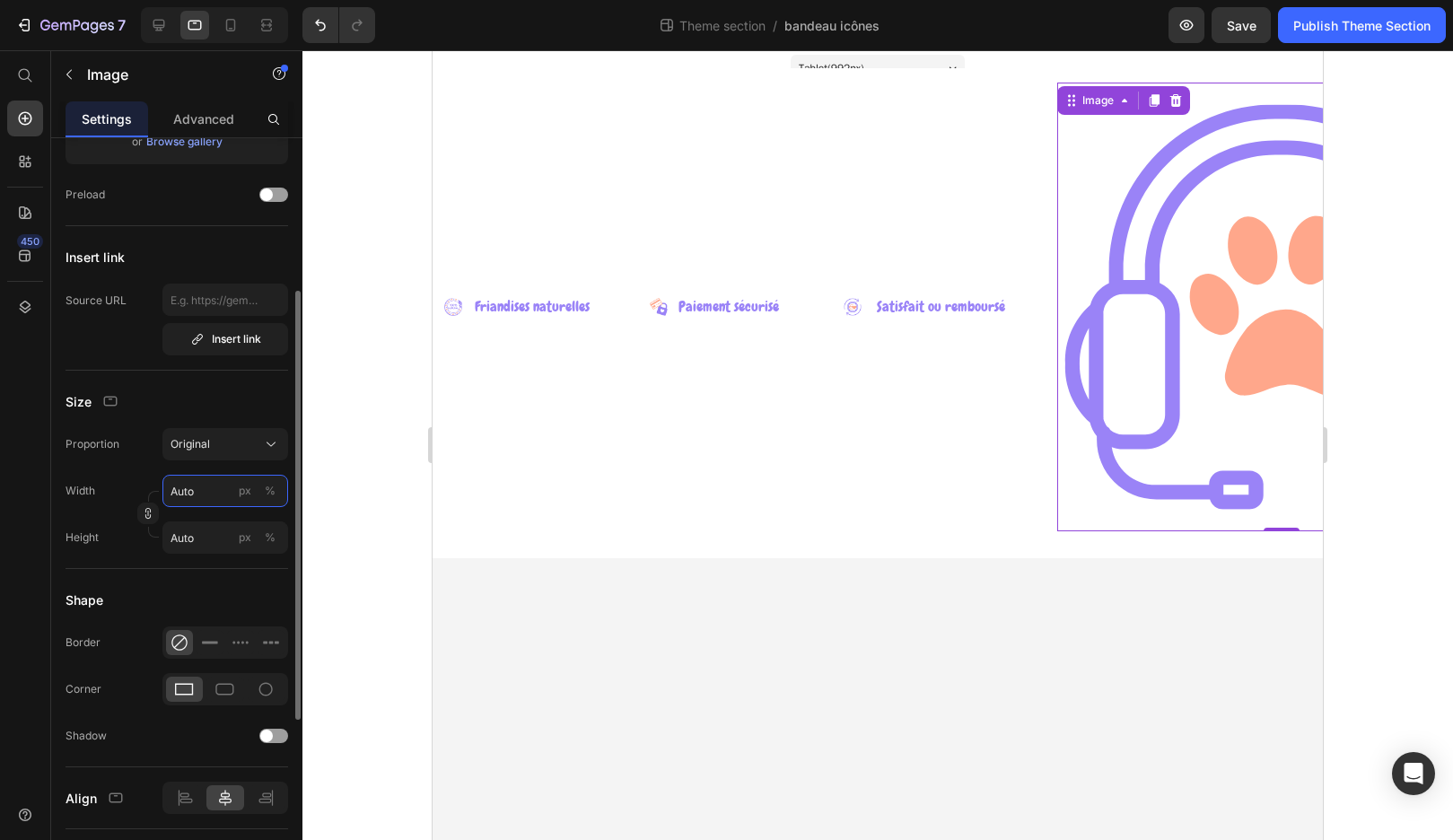 click on "Auto" at bounding box center (225, 491) 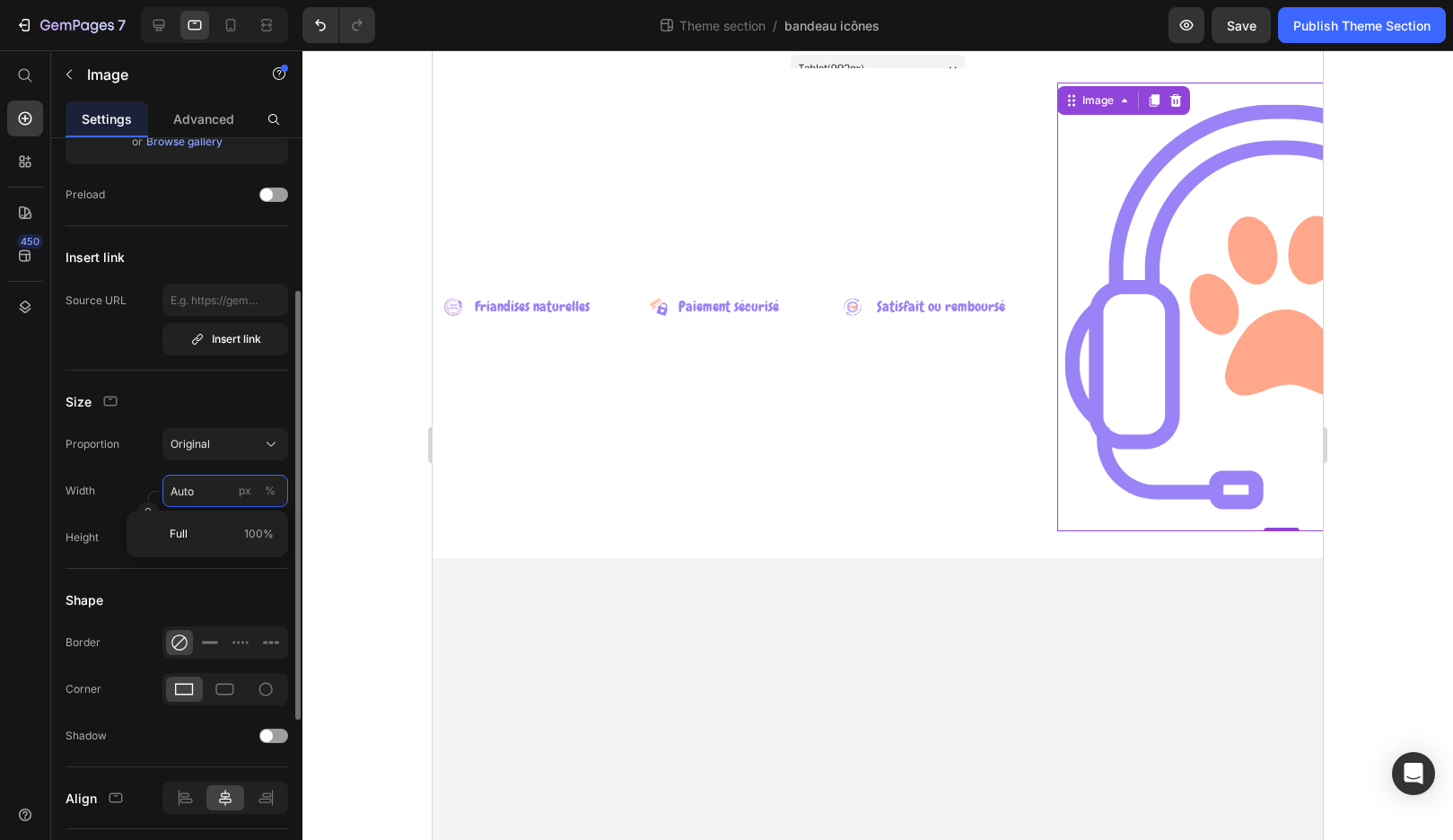 type on "2" 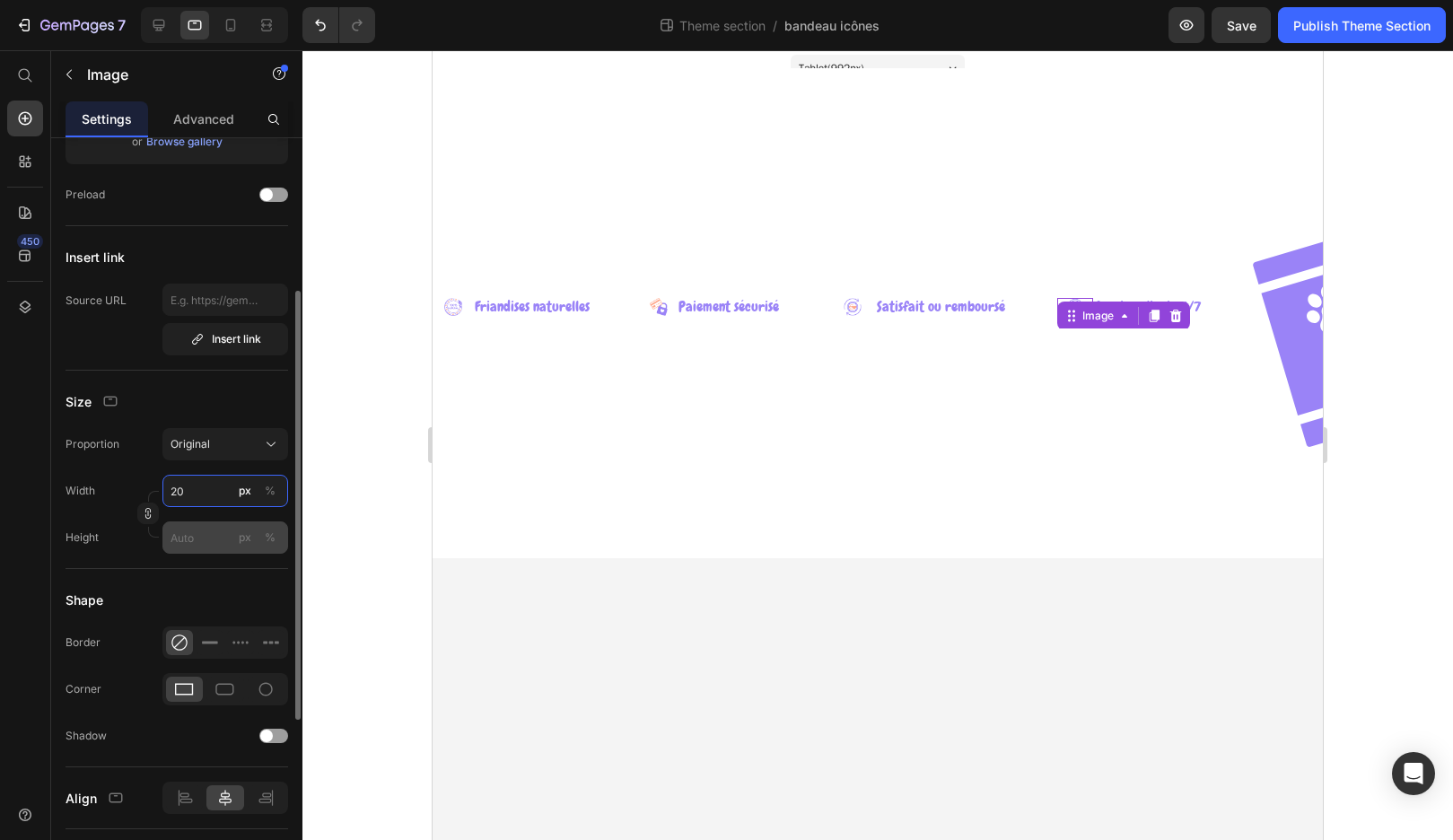 type on "20" 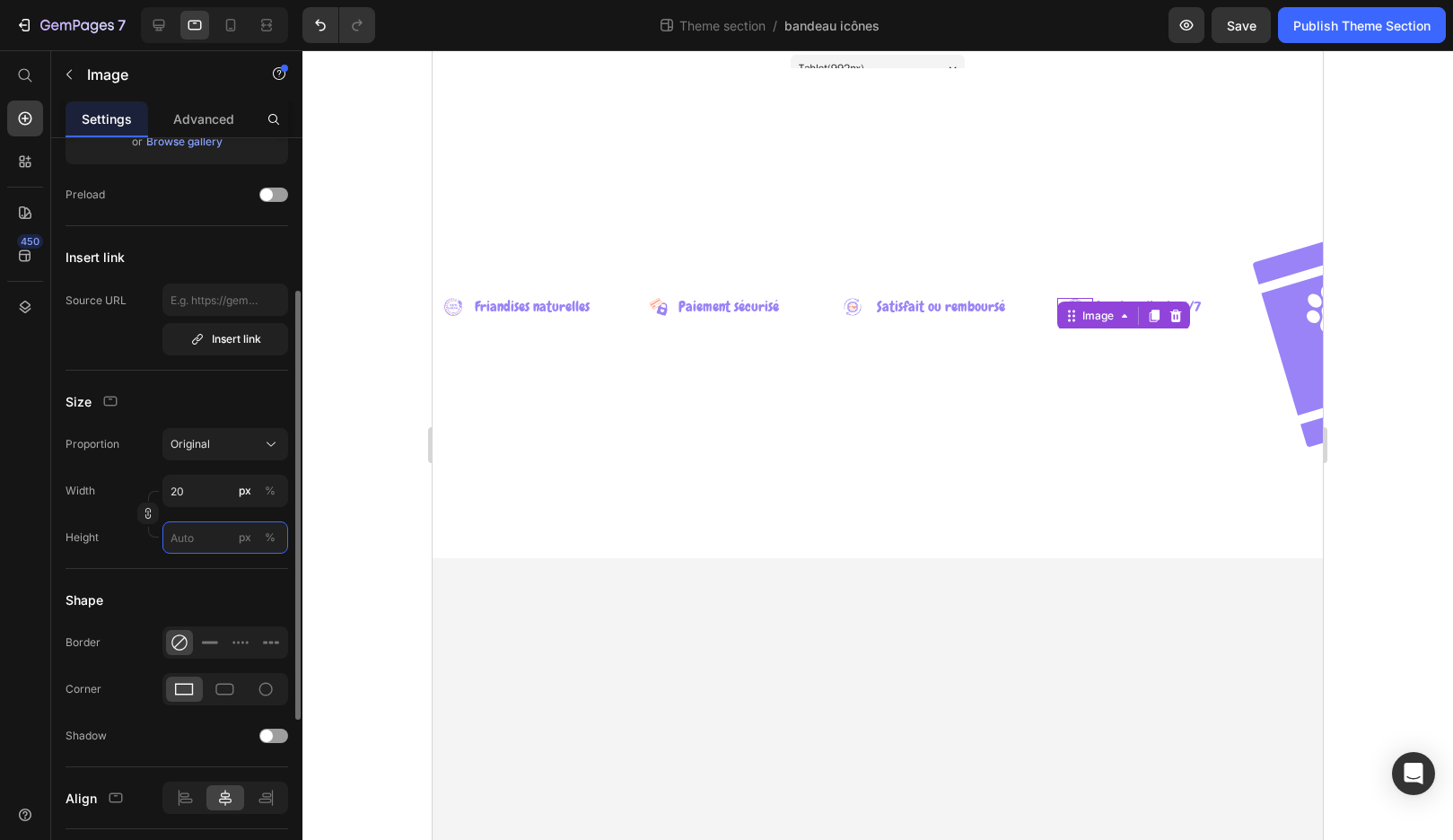 click on "px %" at bounding box center (225, 538) 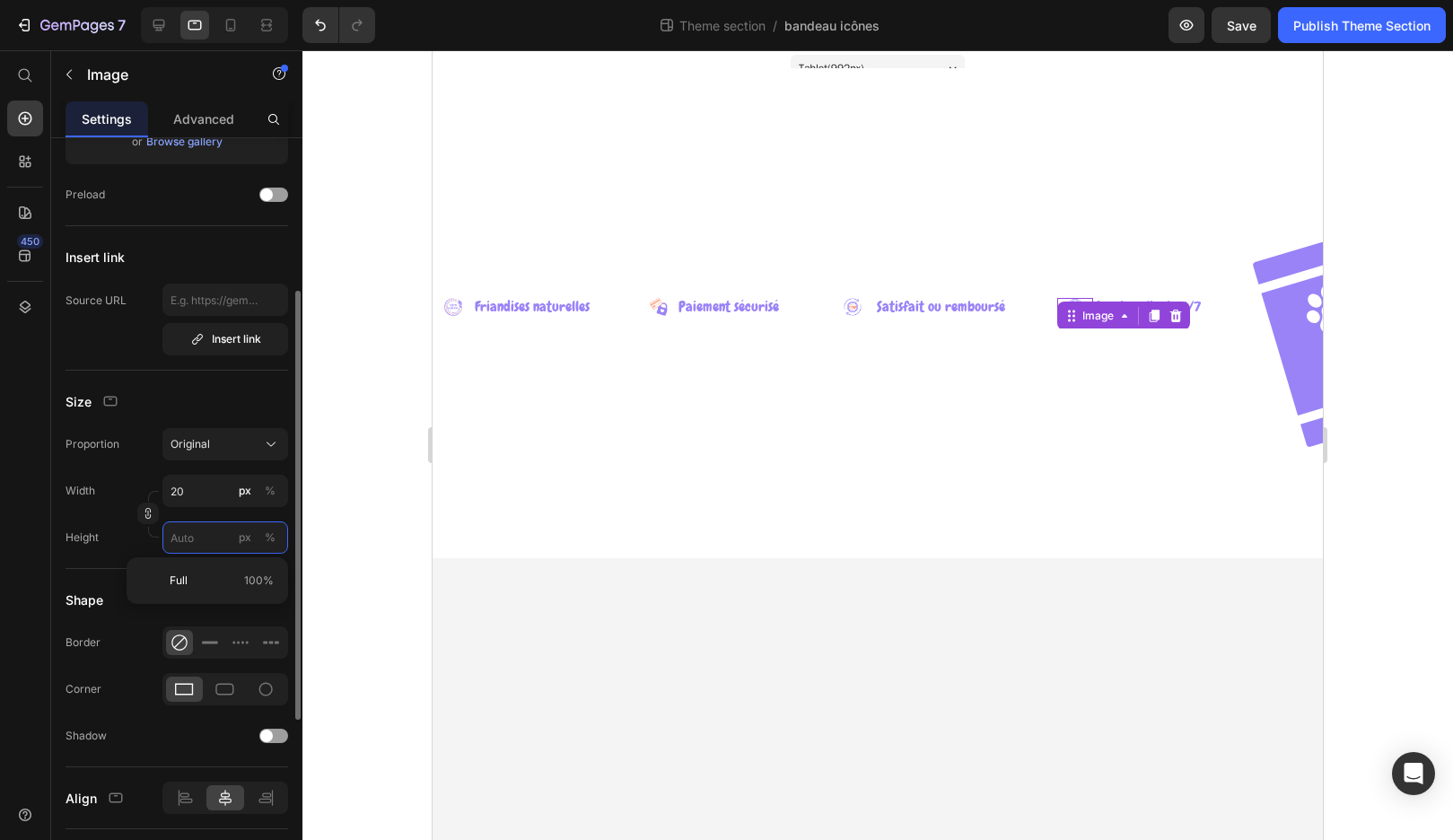 type 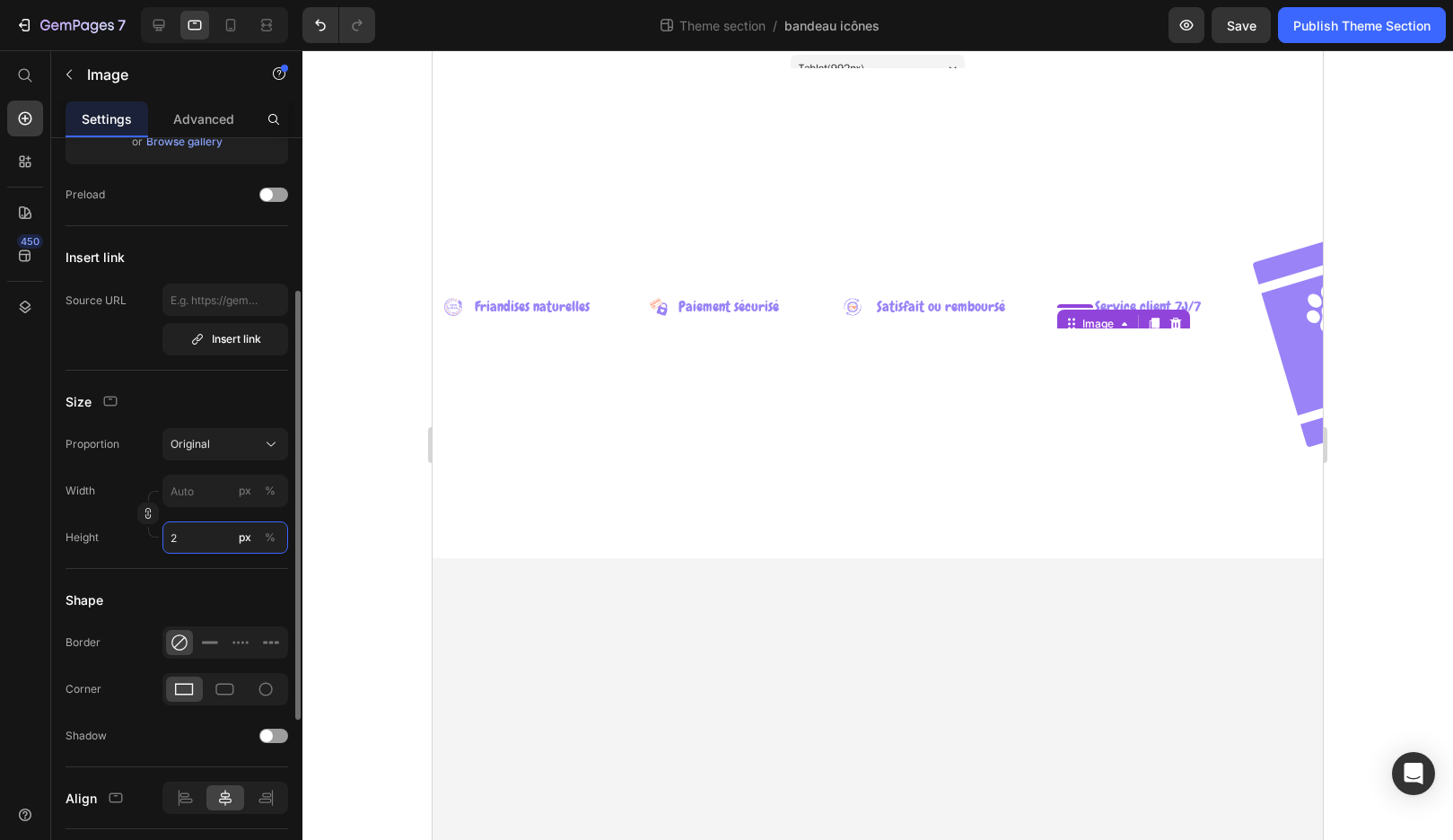 type on "20" 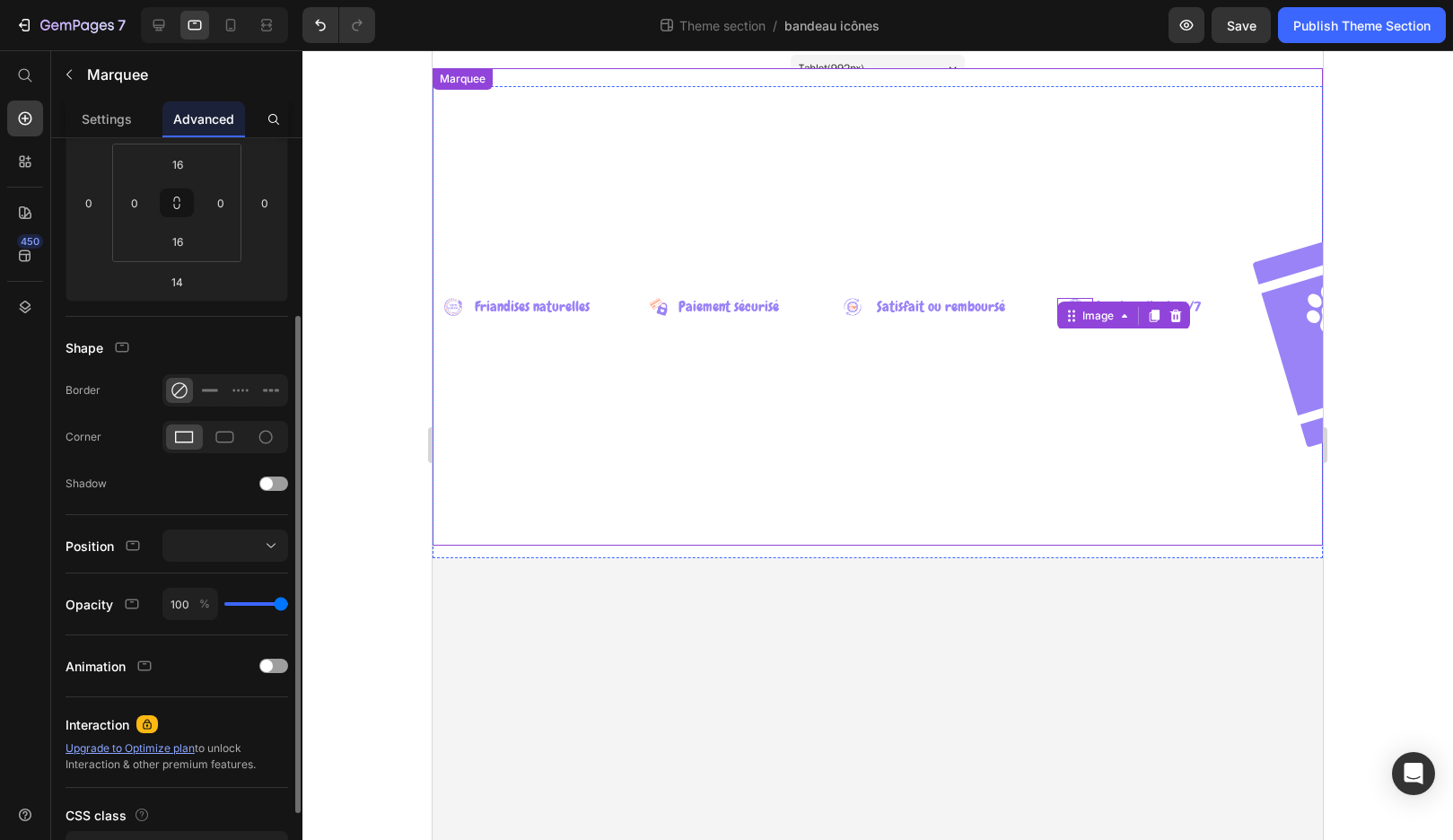 click on "Image Friandises naturelles Text Row Image Paiement sécurisé Text Row Image Satisfait ou remboursé Text Row Image   0 Service client 7J/7 Text Row Image Expédition en 72H Text Row" at bounding box center (1765, 307) 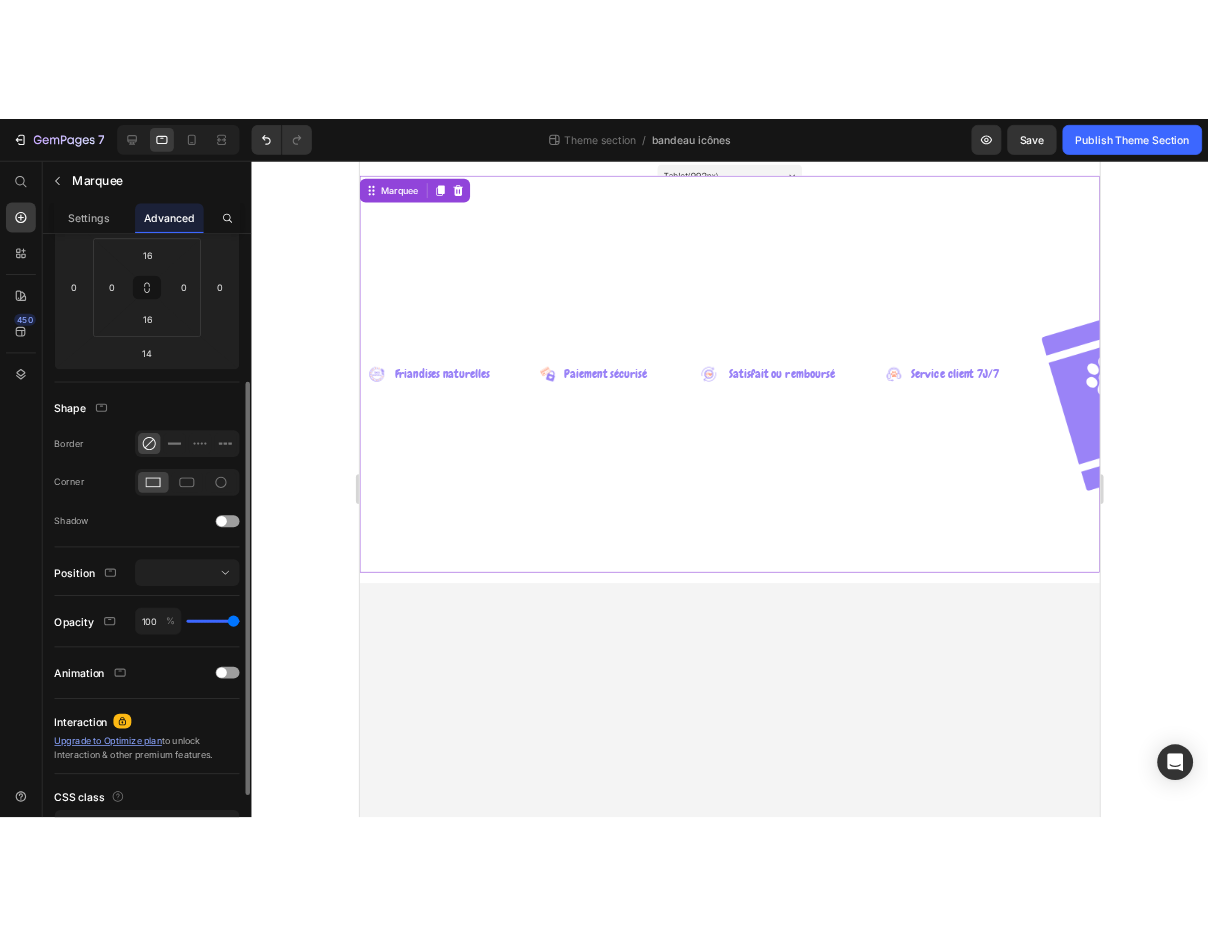 scroll, scrollTop: 0, scrollLeft: 0, axis: both 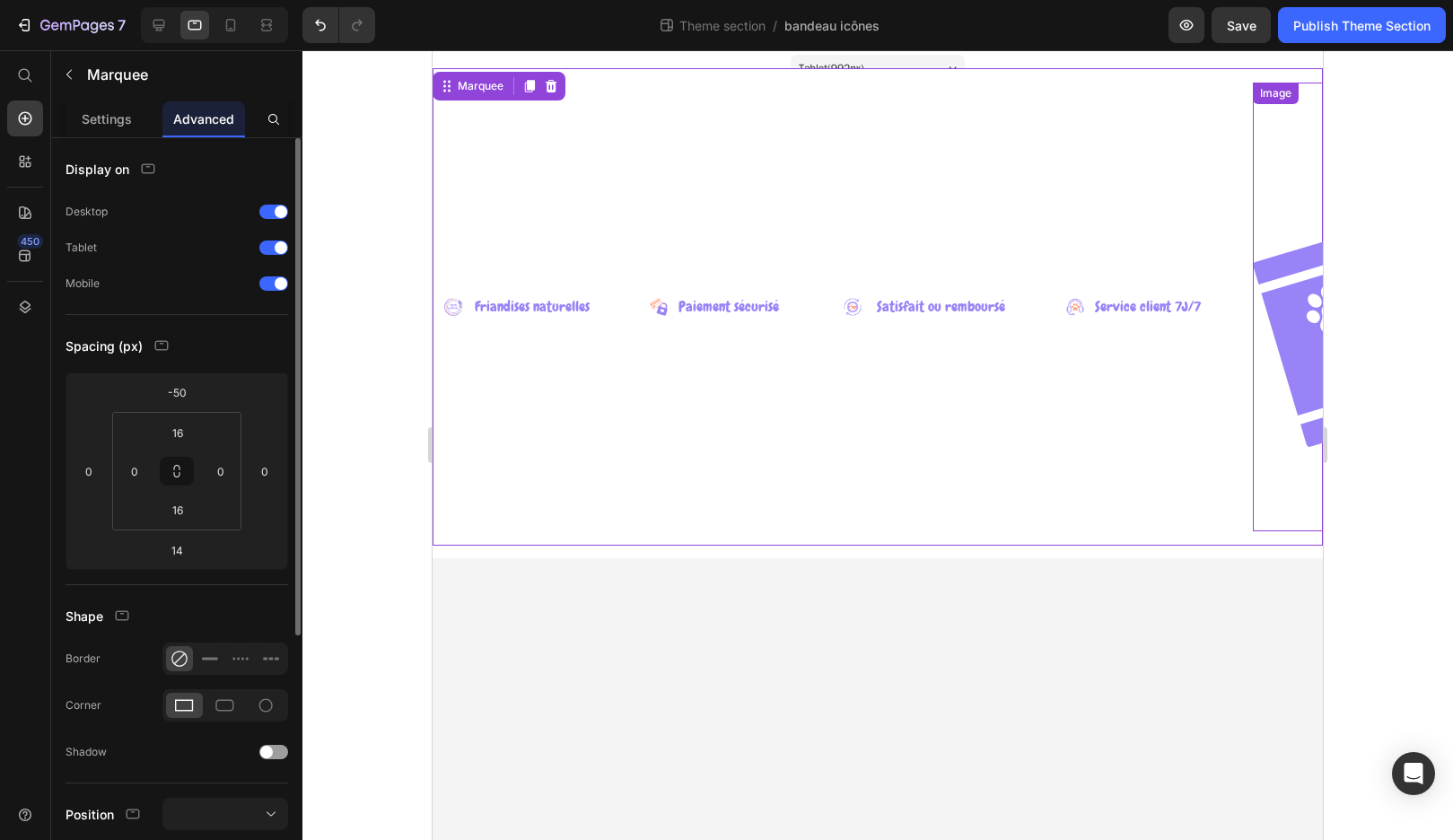 click at bounding box center [1477, 307] 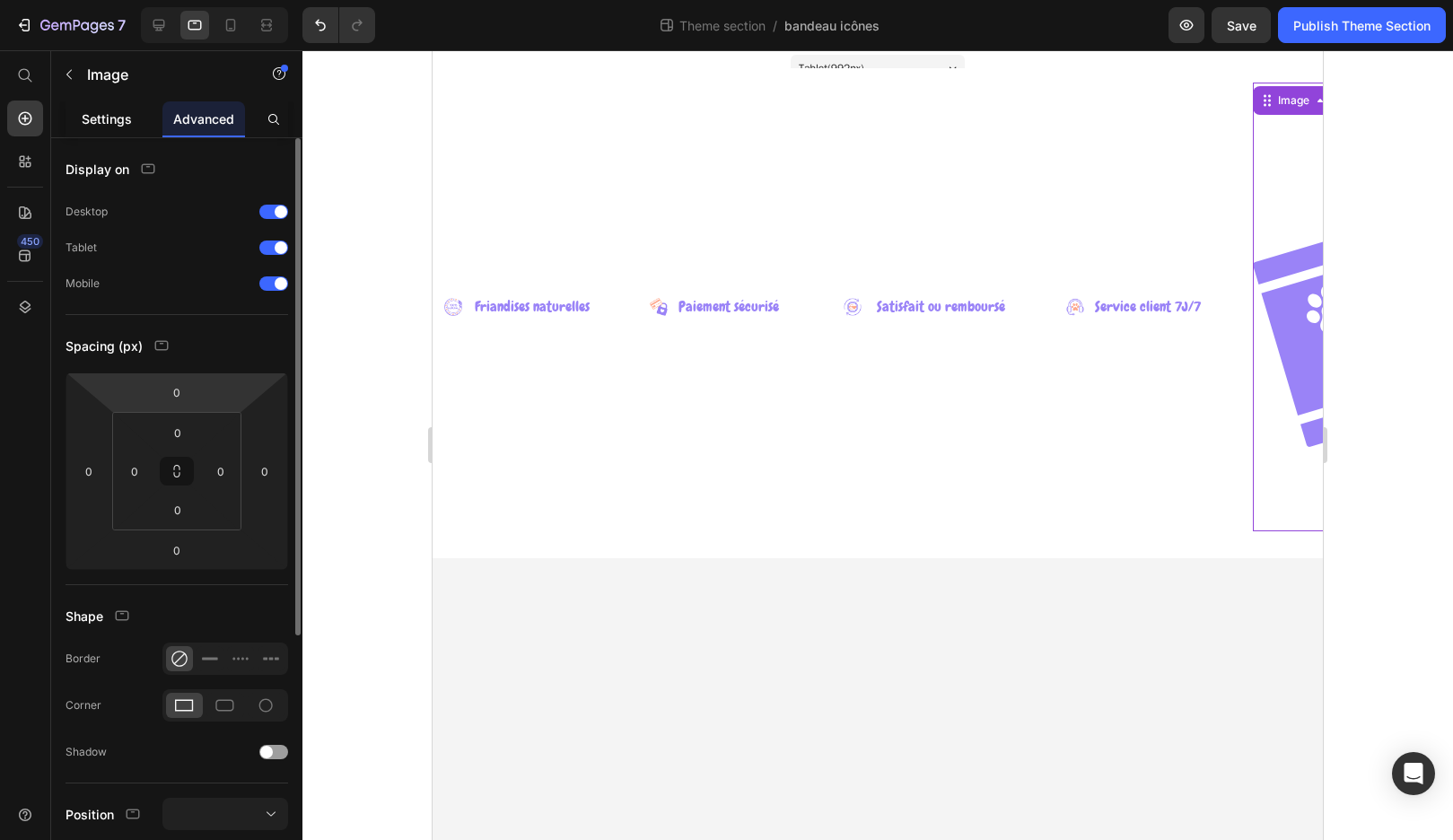 click on "Settings" at bounding box center [107, 118] 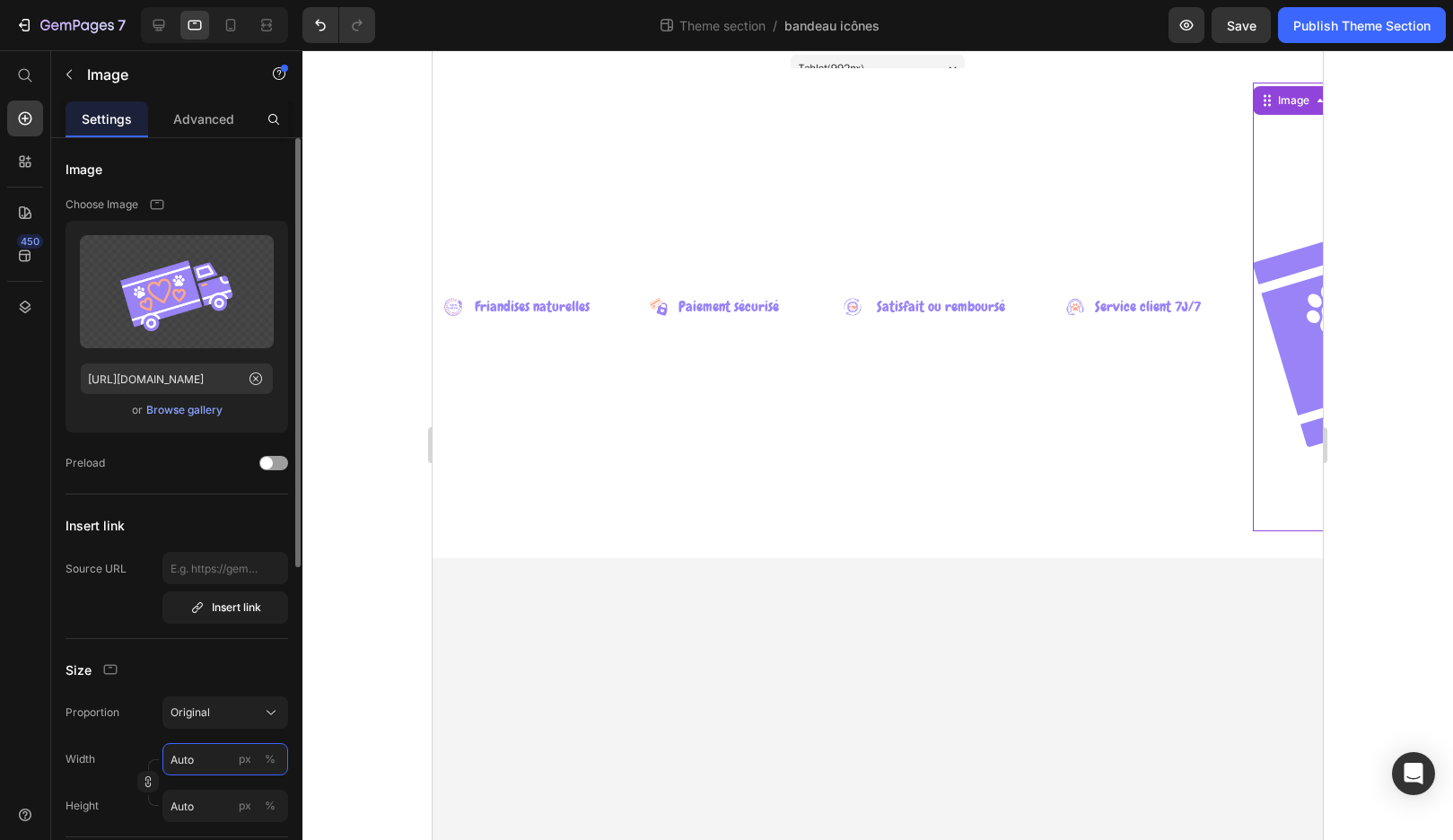 click on "Auto" at bounding box center [225, 759] 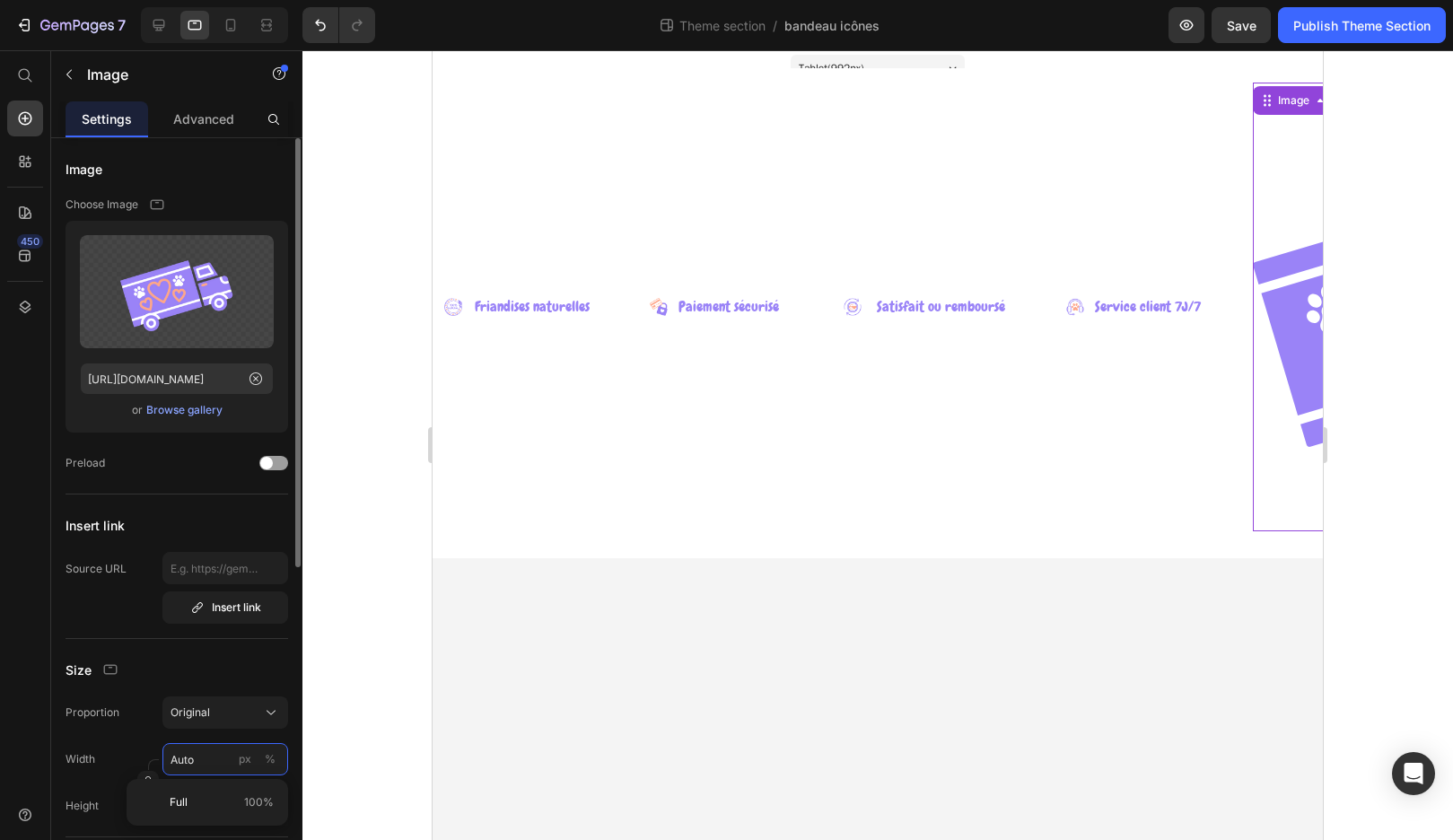 type on "2" 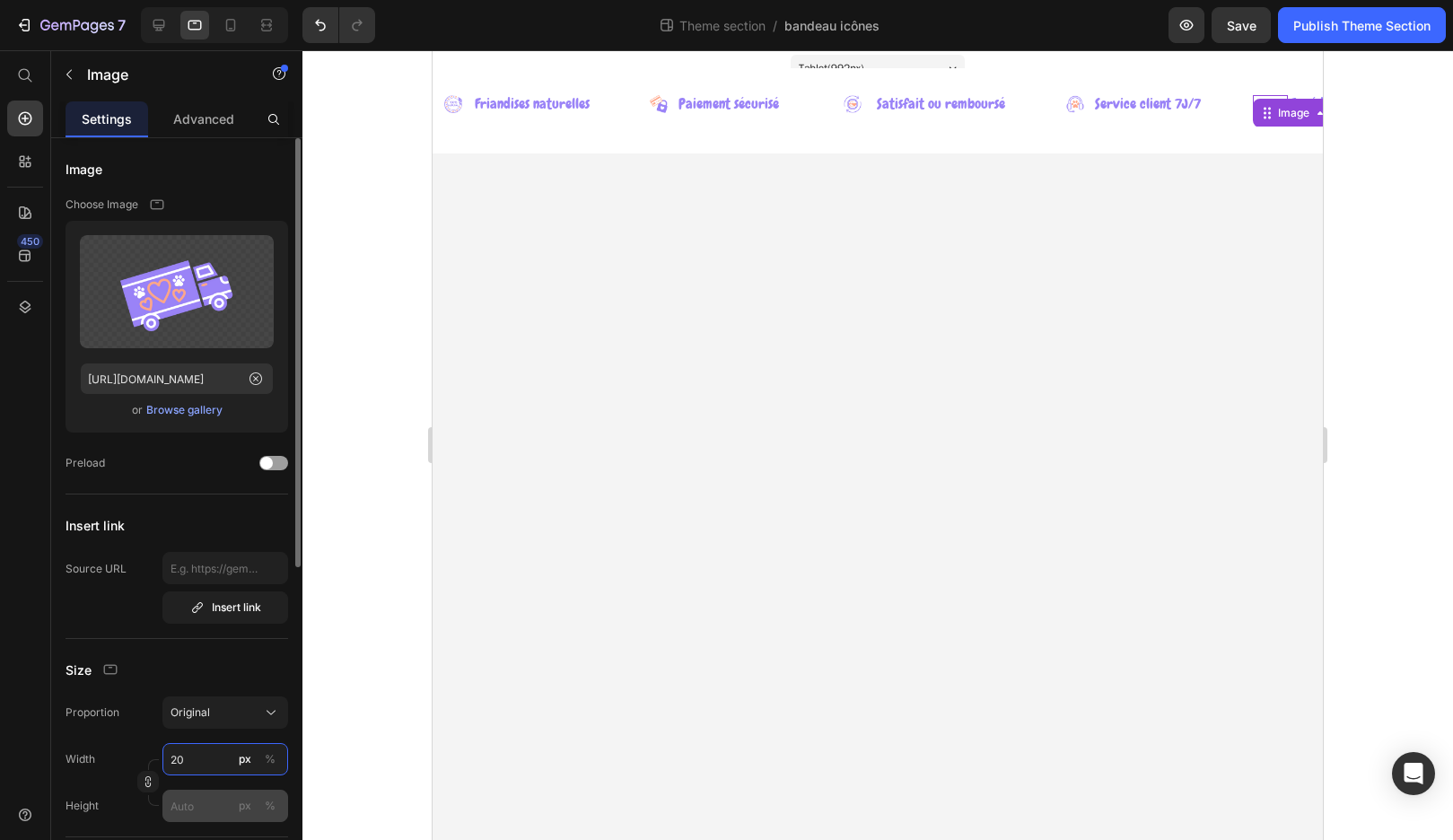 type on "20" 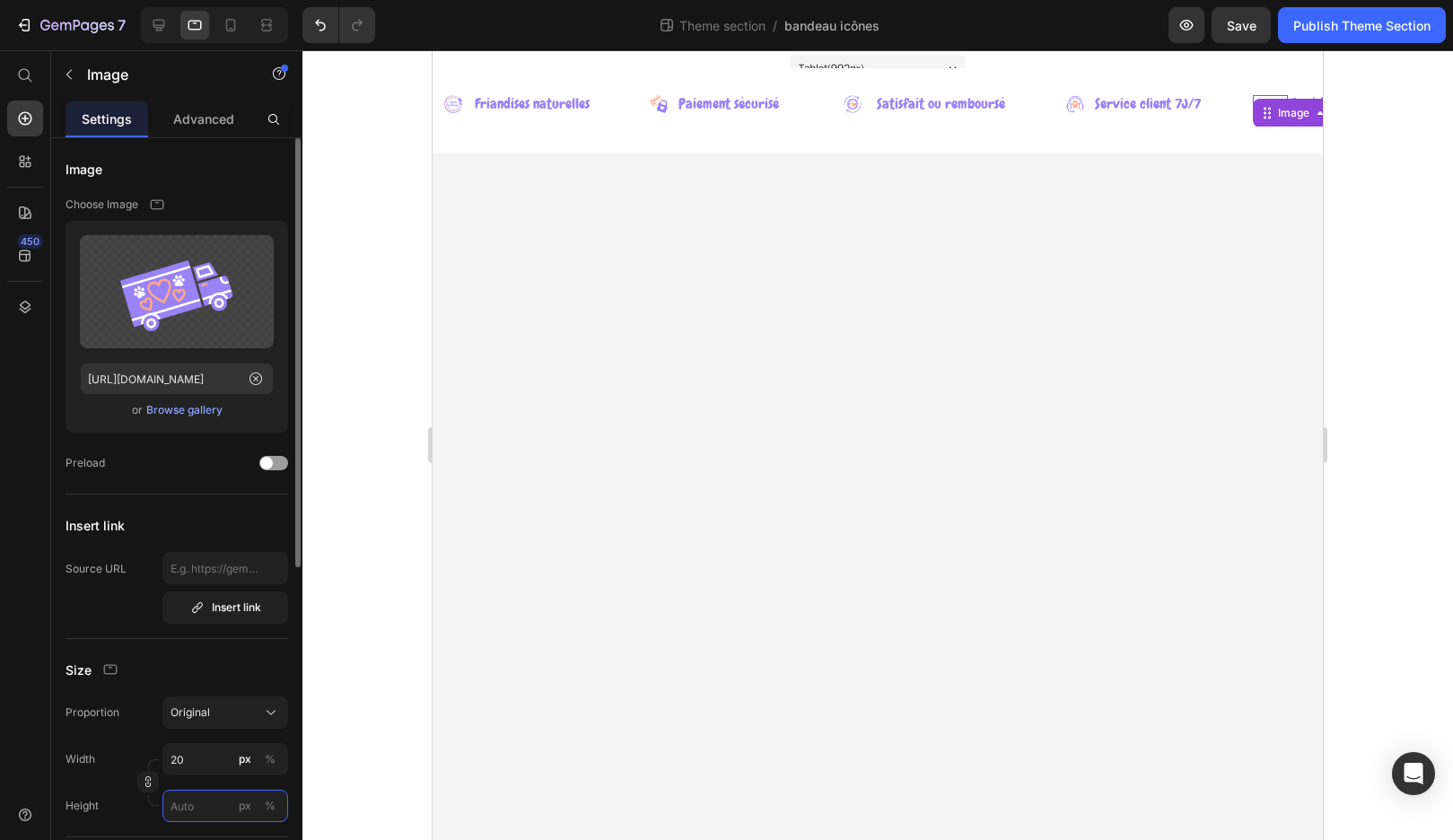 click on "px %" at bounding box center (225, 806) 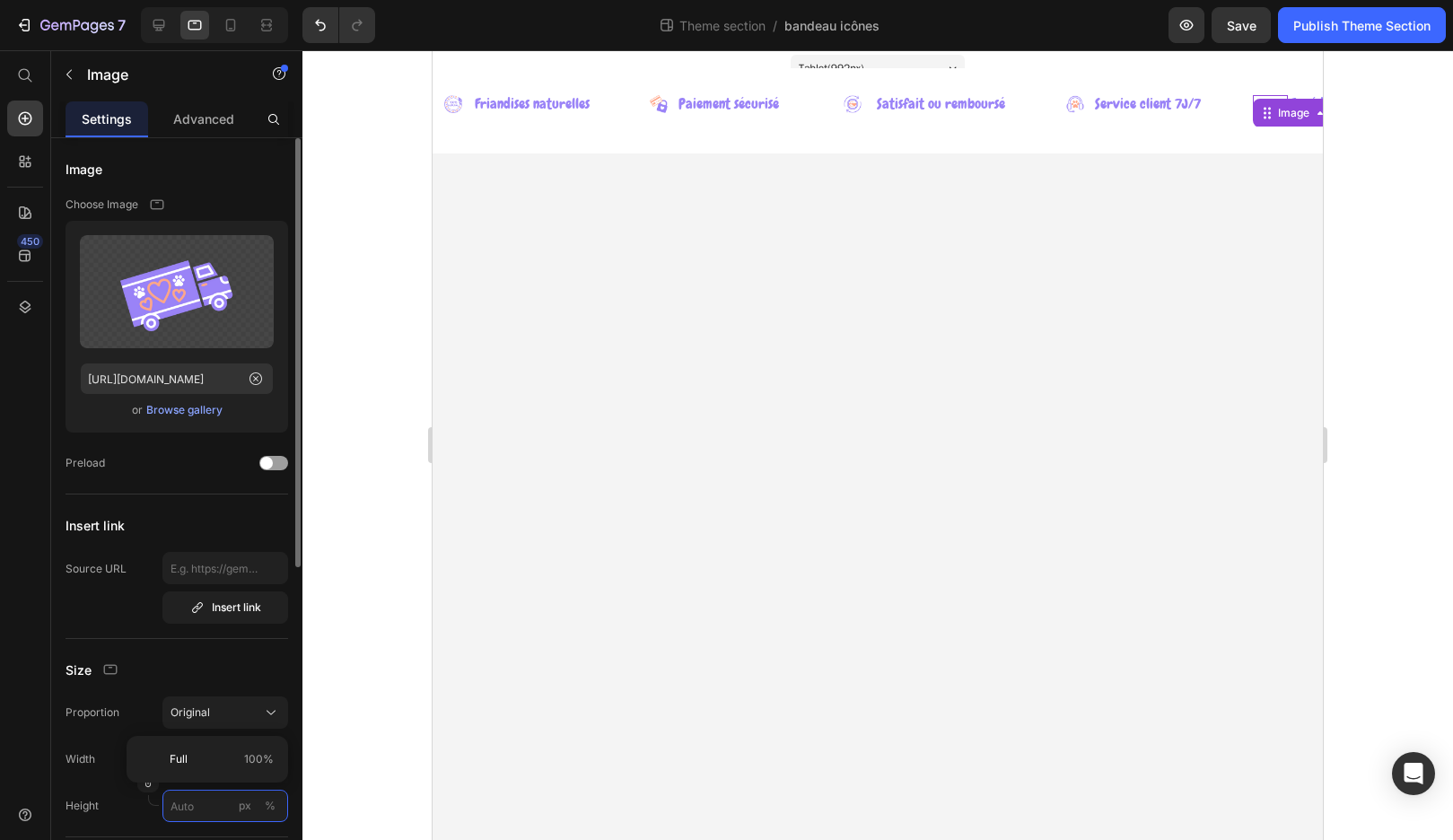 type 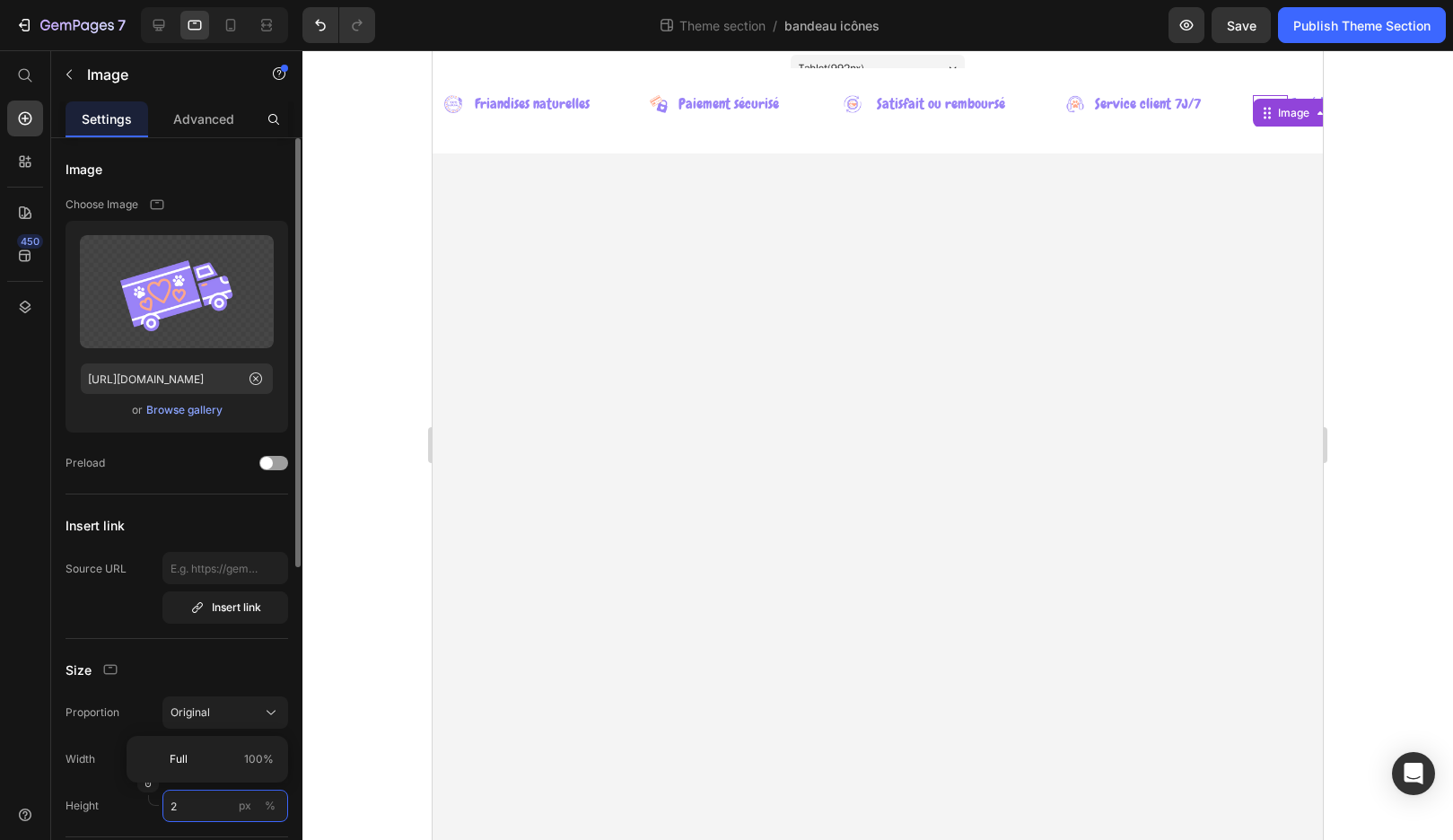 type on "20" 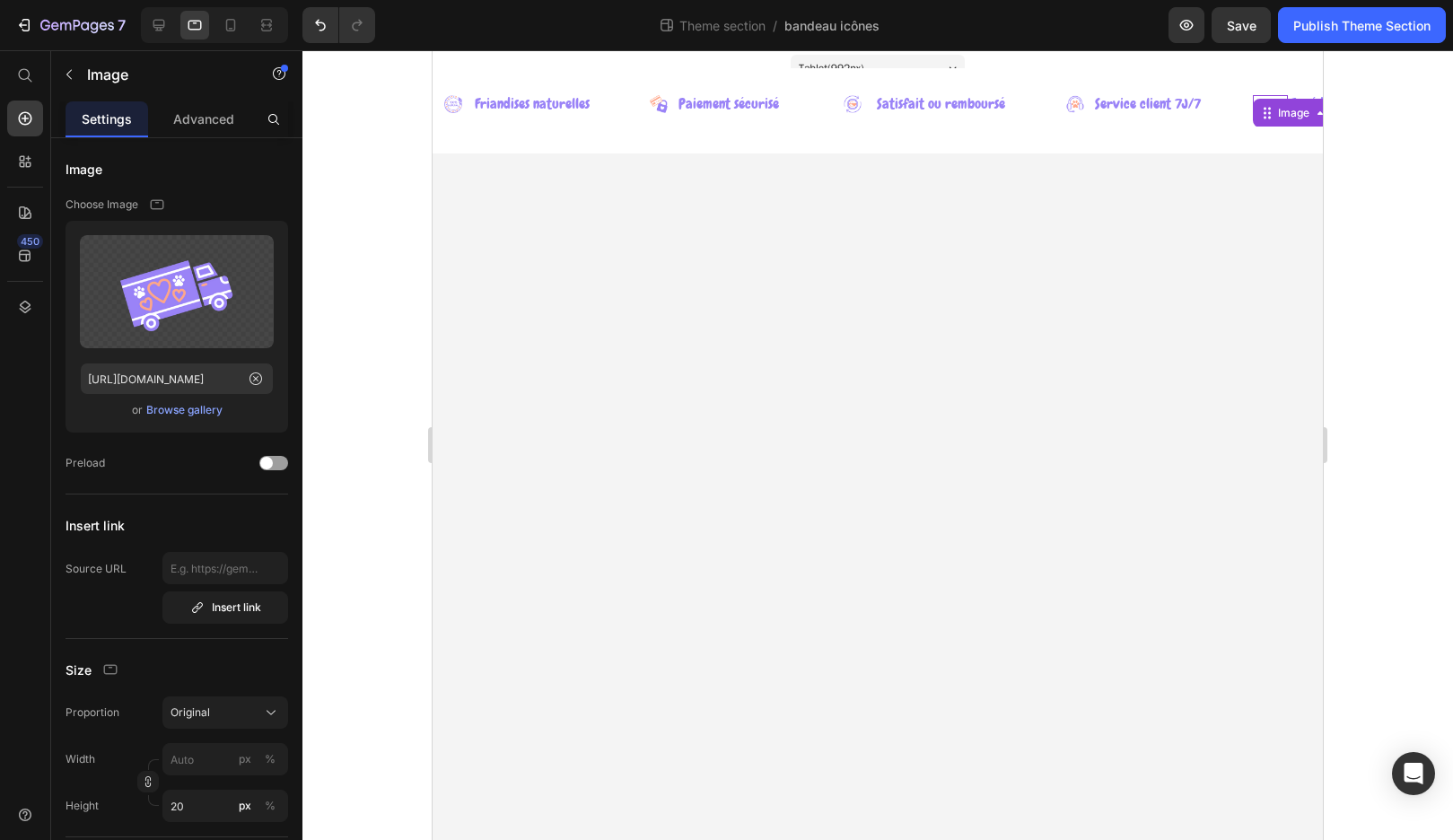 click on "Tablet  ( 992 px) iPhone 13 Mini iPhone 13 Pro iPhone 11 Pro Max iPhone 15 Pro Max Pixel 7 Galaxy S8+ Galaxy S20 Ultra iPad Mini iPad Air iPad Pro Image Friandises naturelles Text Row Image Paiement sécurisé Text Row Image Satisfait ou remboursé Text Row Image Service client 7J/7 Text Row Image   0 Expédition en 72H Text Row Image Friandises naturelles Text Row Image Paiement sécurisé Text Row Image Satisfait ou remboursé Text Row Image Service client 7J/7 Text Row Image   0 Expédition en 72H Text Row Marquee Root
Drag & drop element from sidebar or
Explore Library
Add section Choose templates inspired by CRO experts Generate layout from URL or image Add blank section then drag & drop elements" at bounding box center (878, 445) 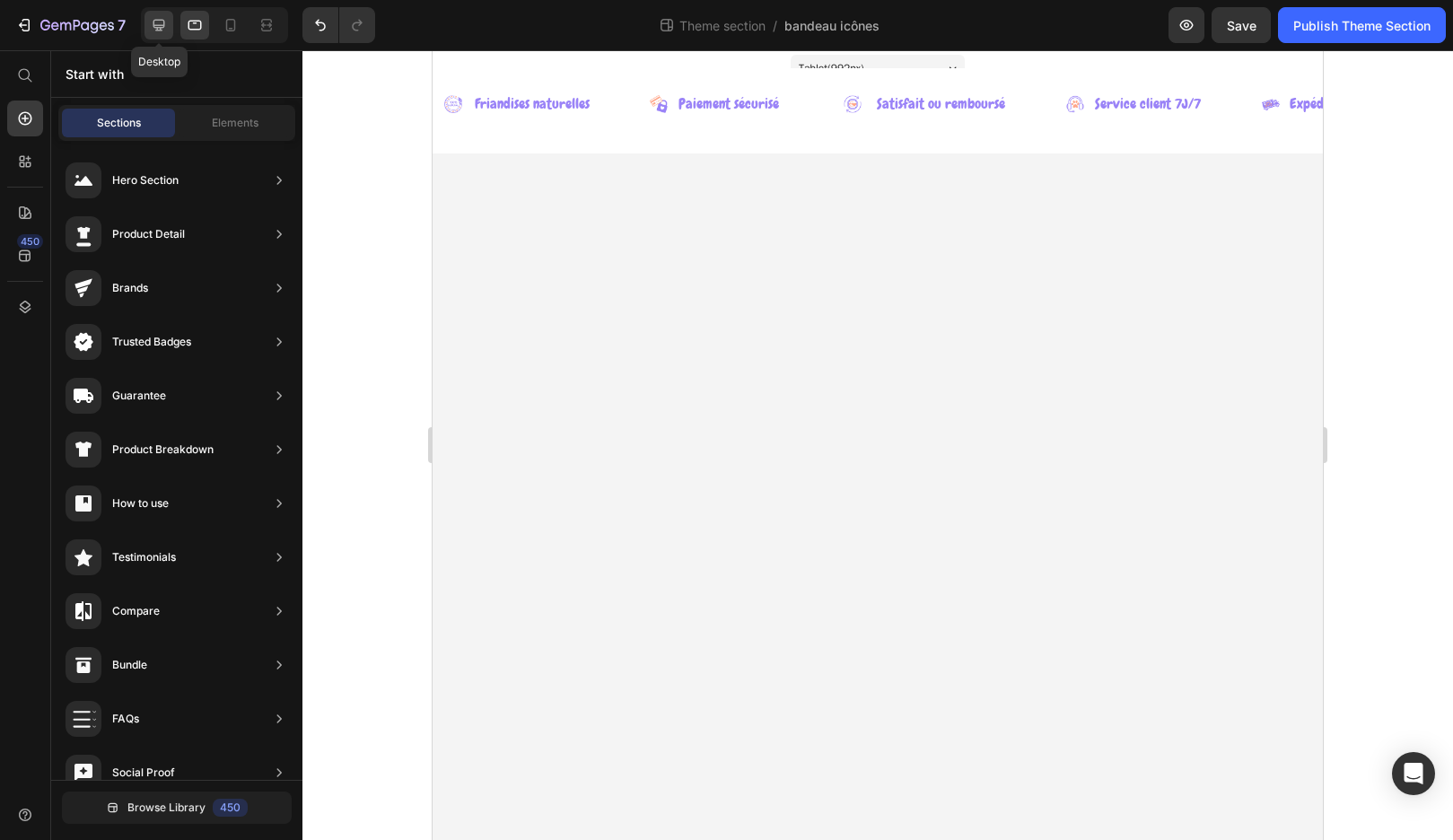 click 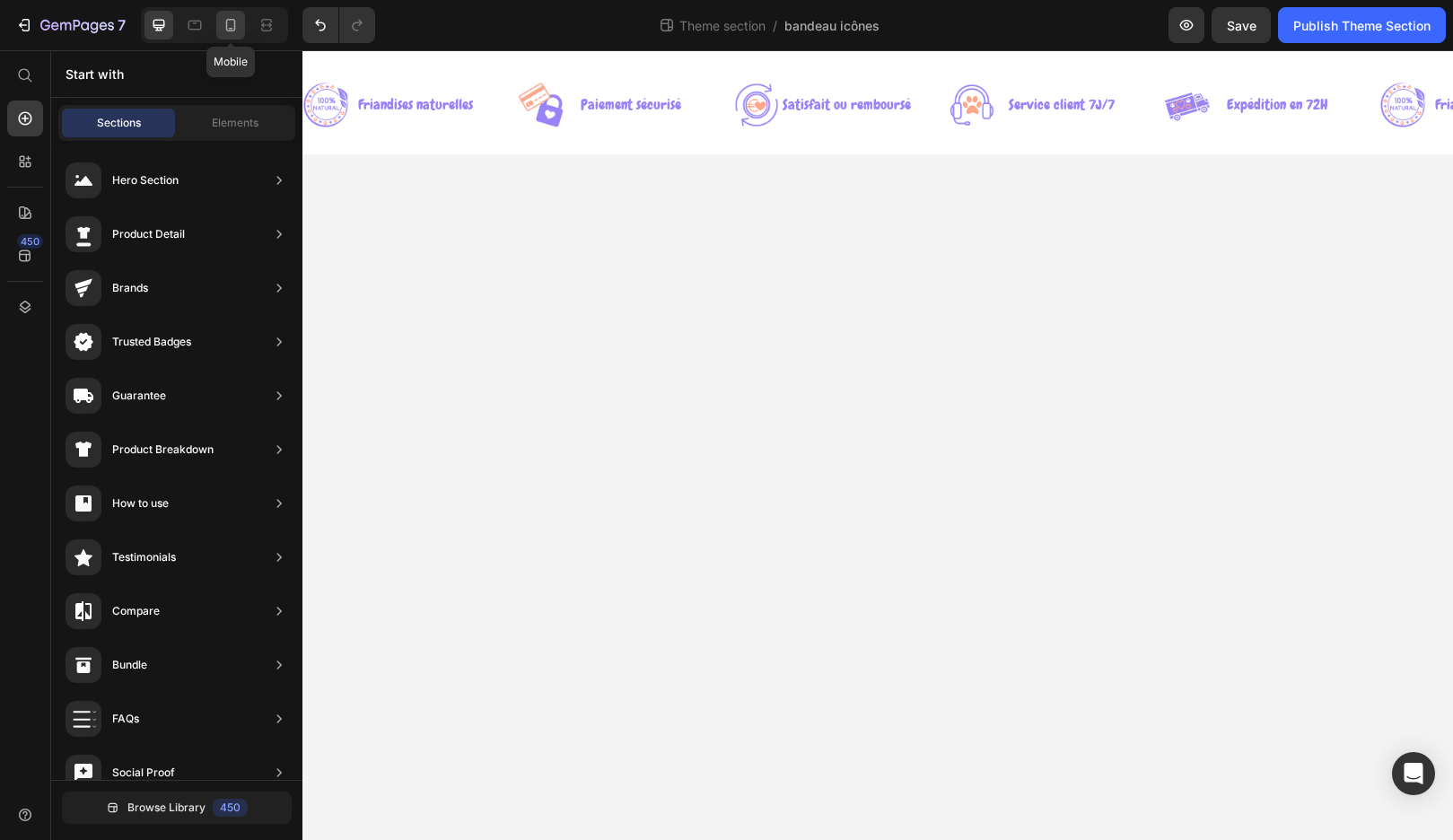 click 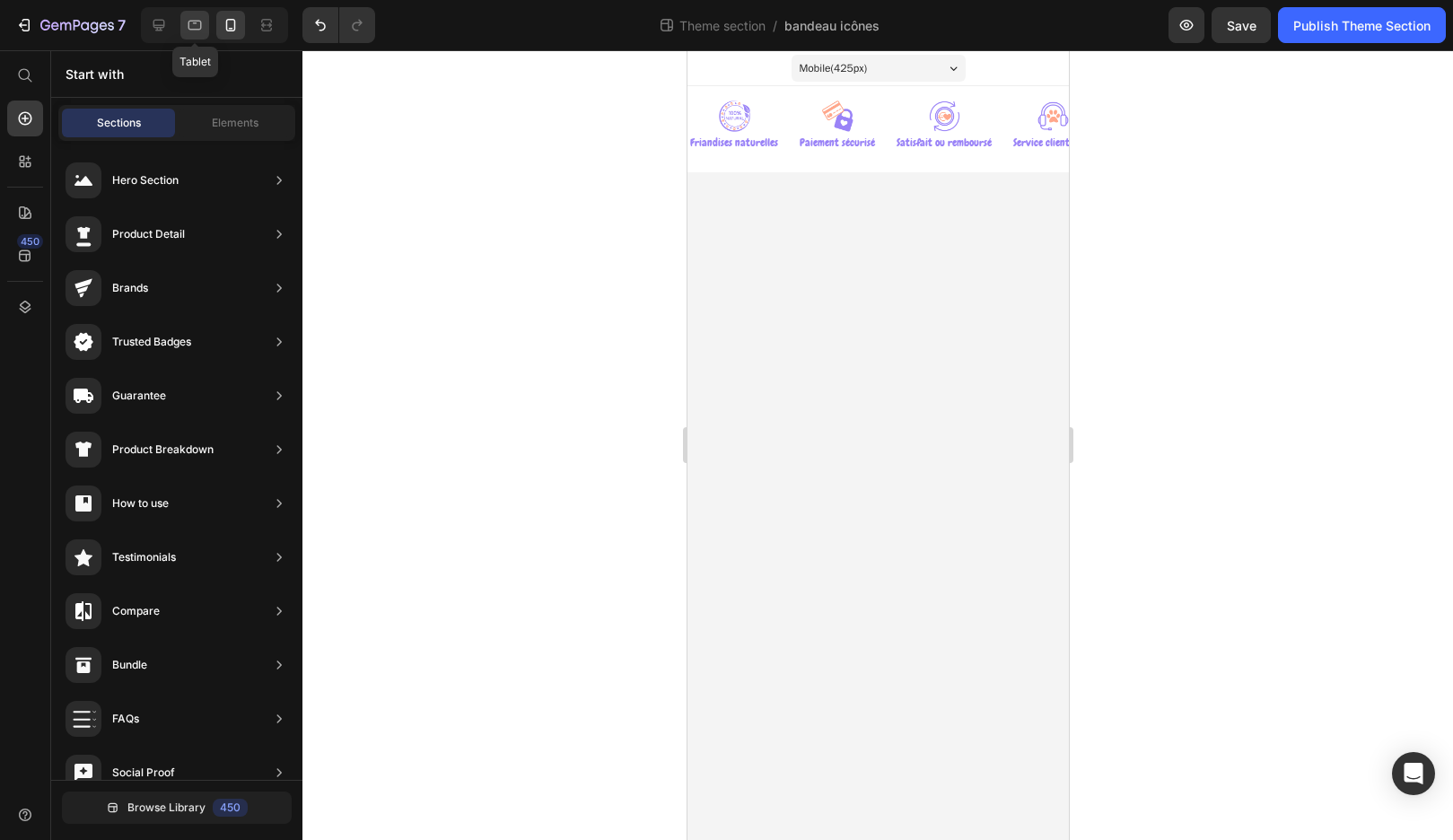 click 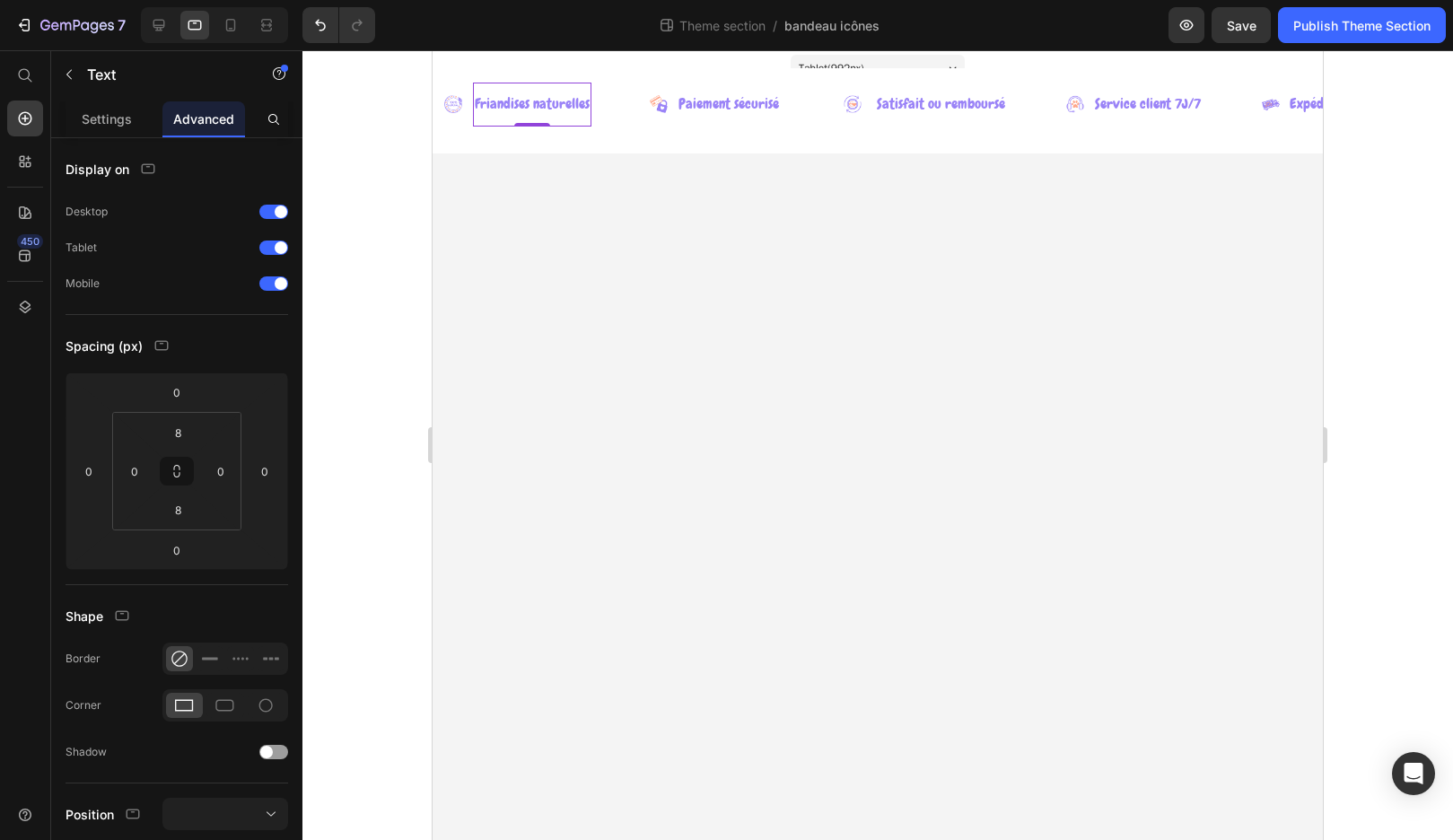 click on "Friandises naturelles" at bounding box center [532, 104] 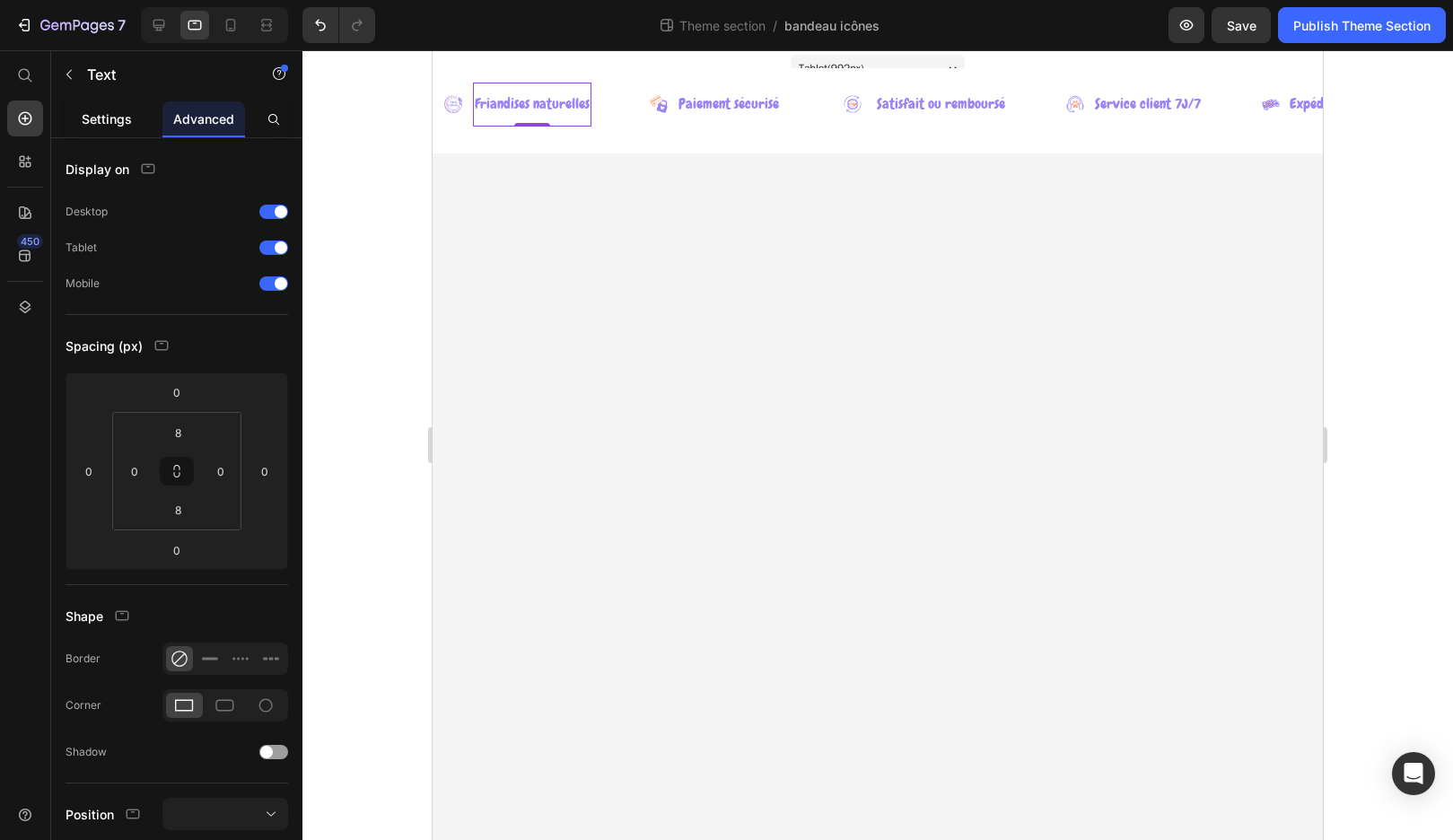 click on "Settings" 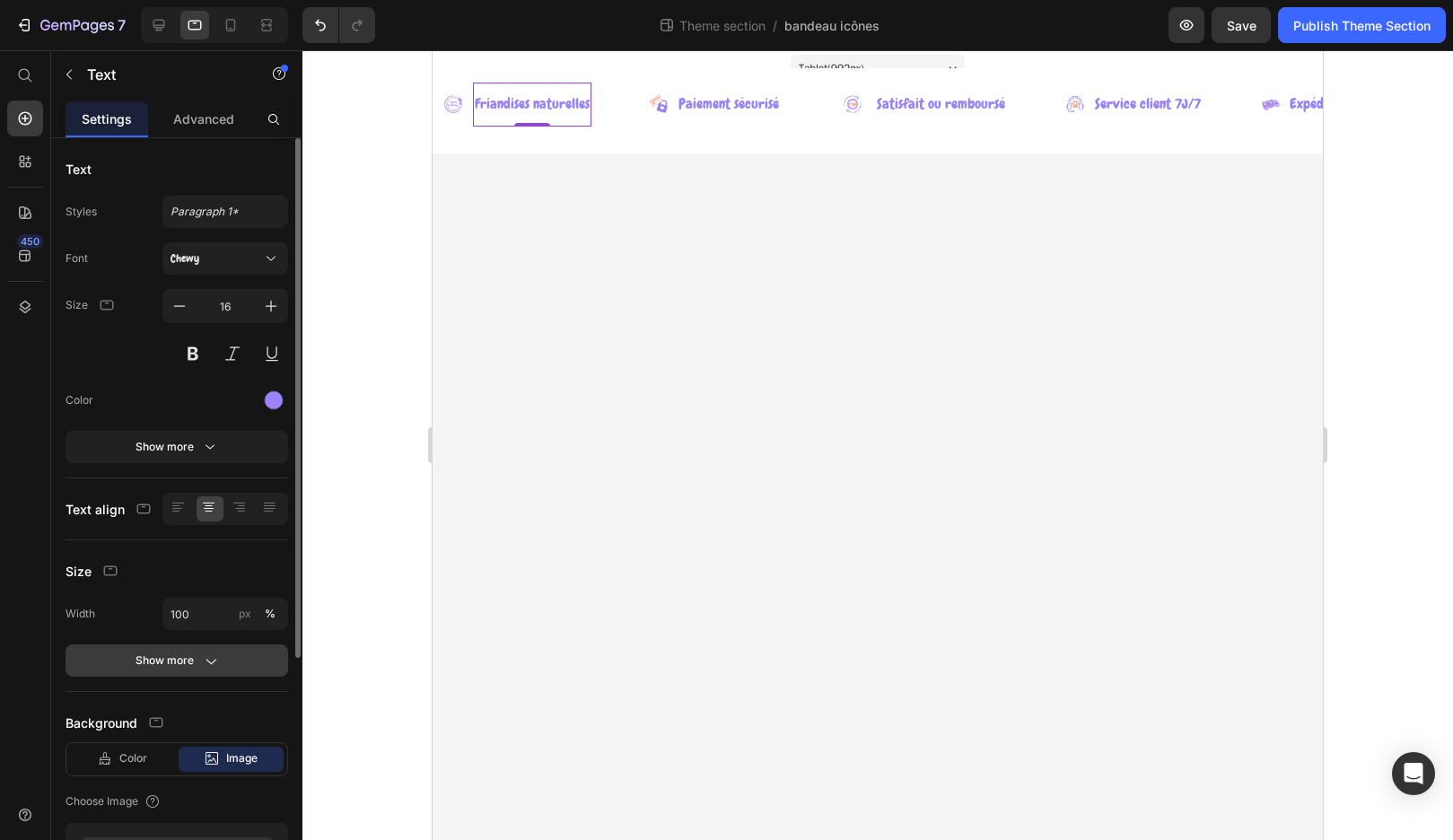click on "Show more" at bounding box center (177, 661) 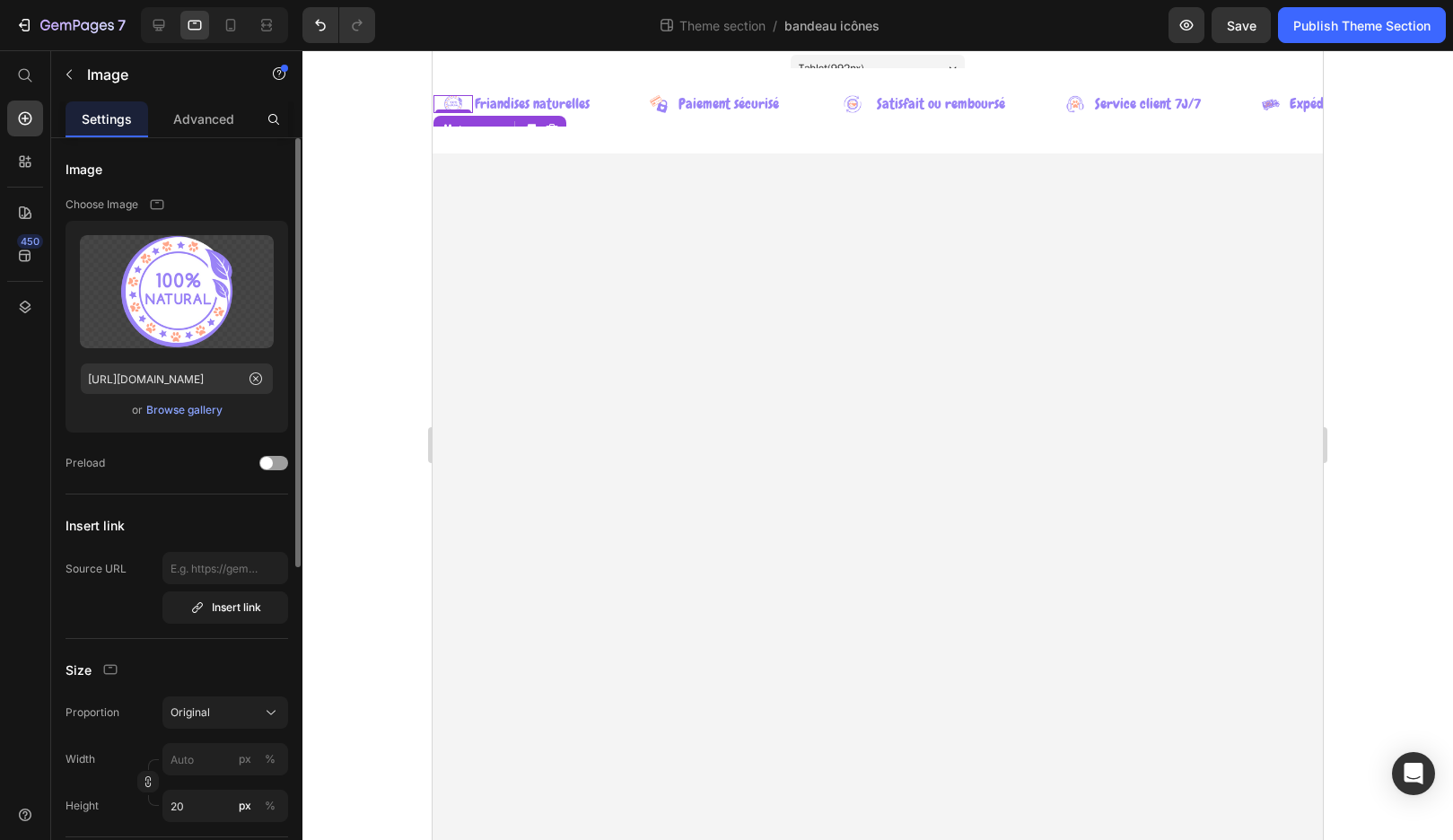 click at bounding box center [453, 104] 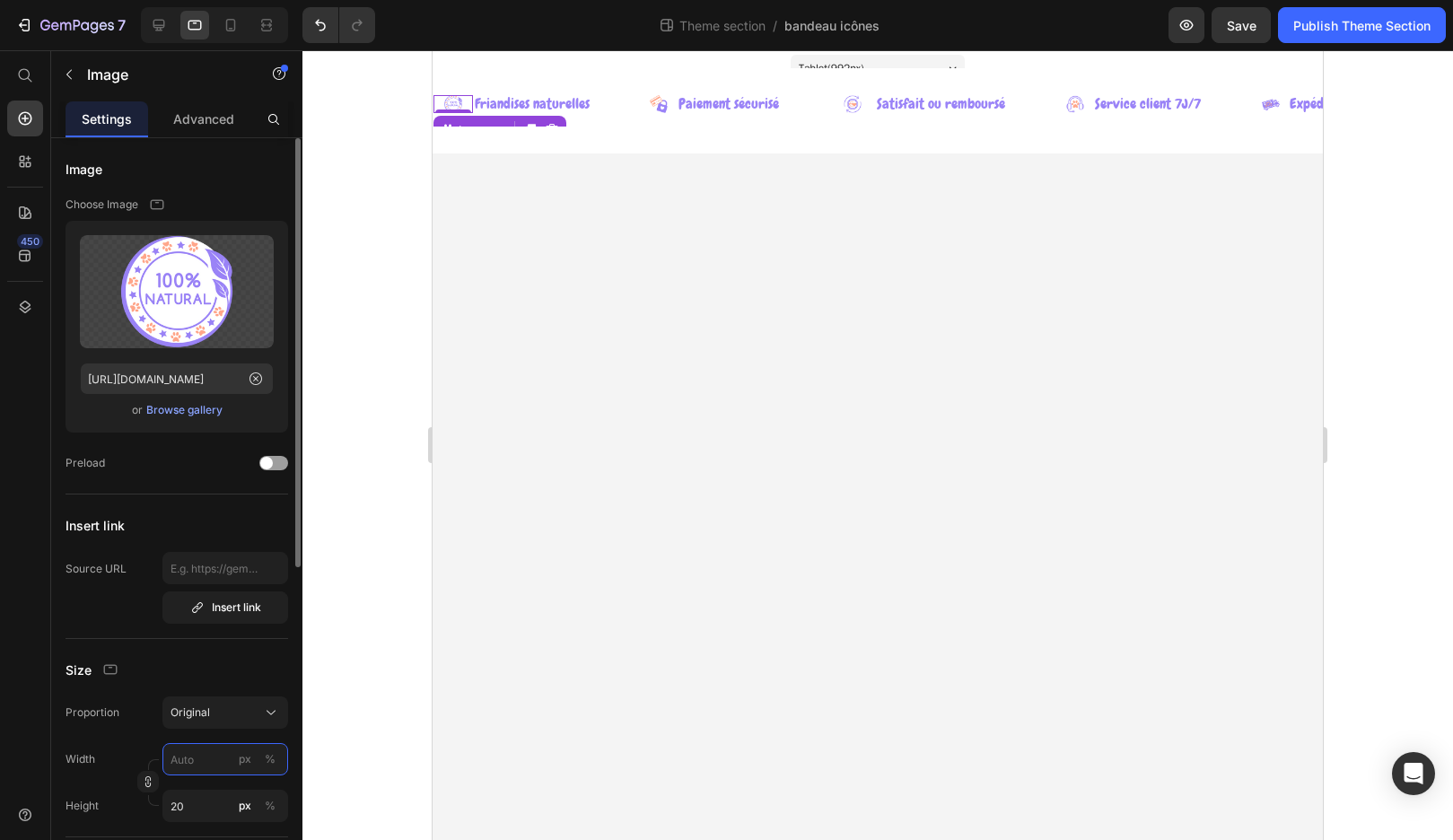 click on "px %" at bounding box center [225, 759] 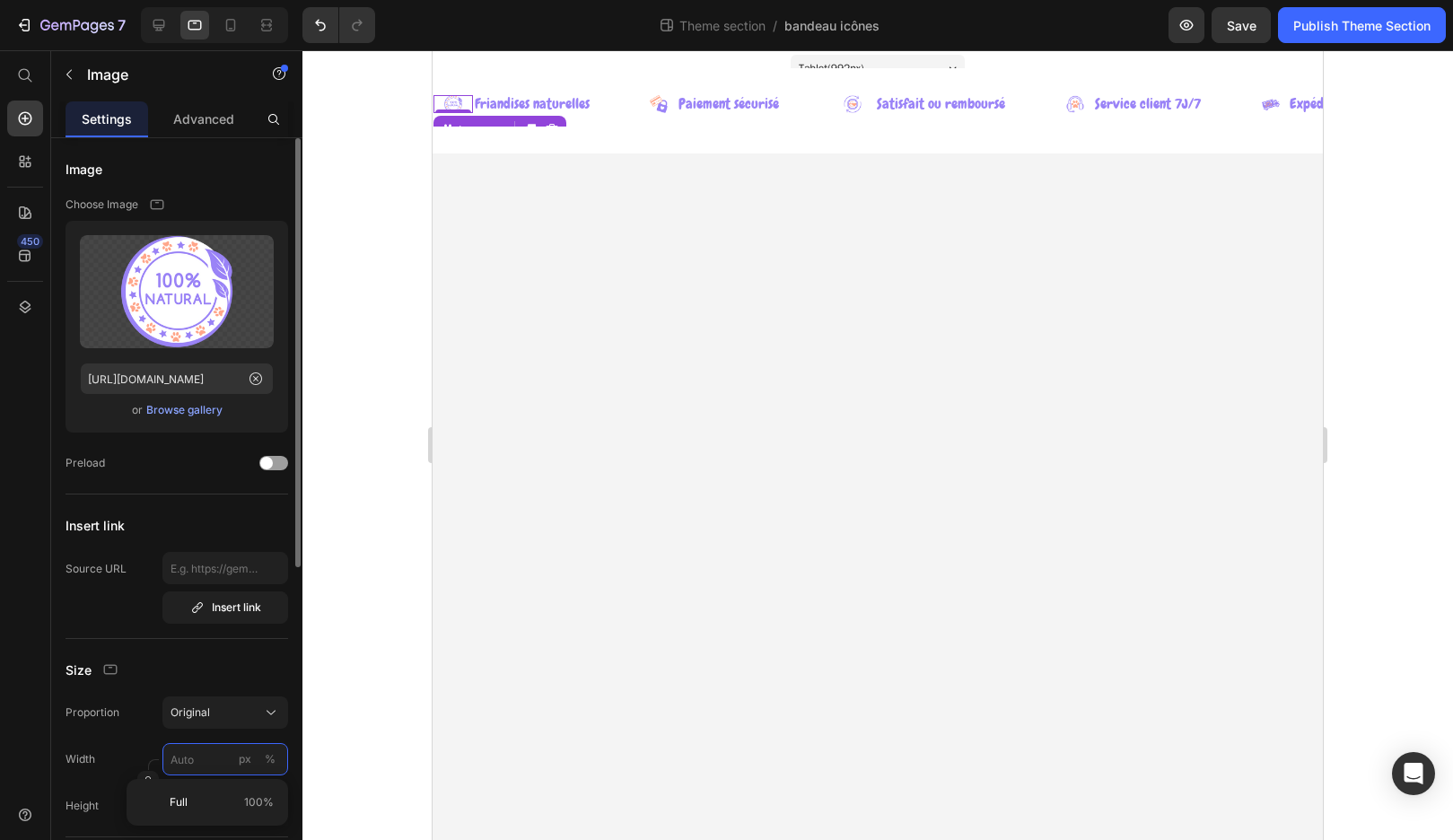 type on "3" 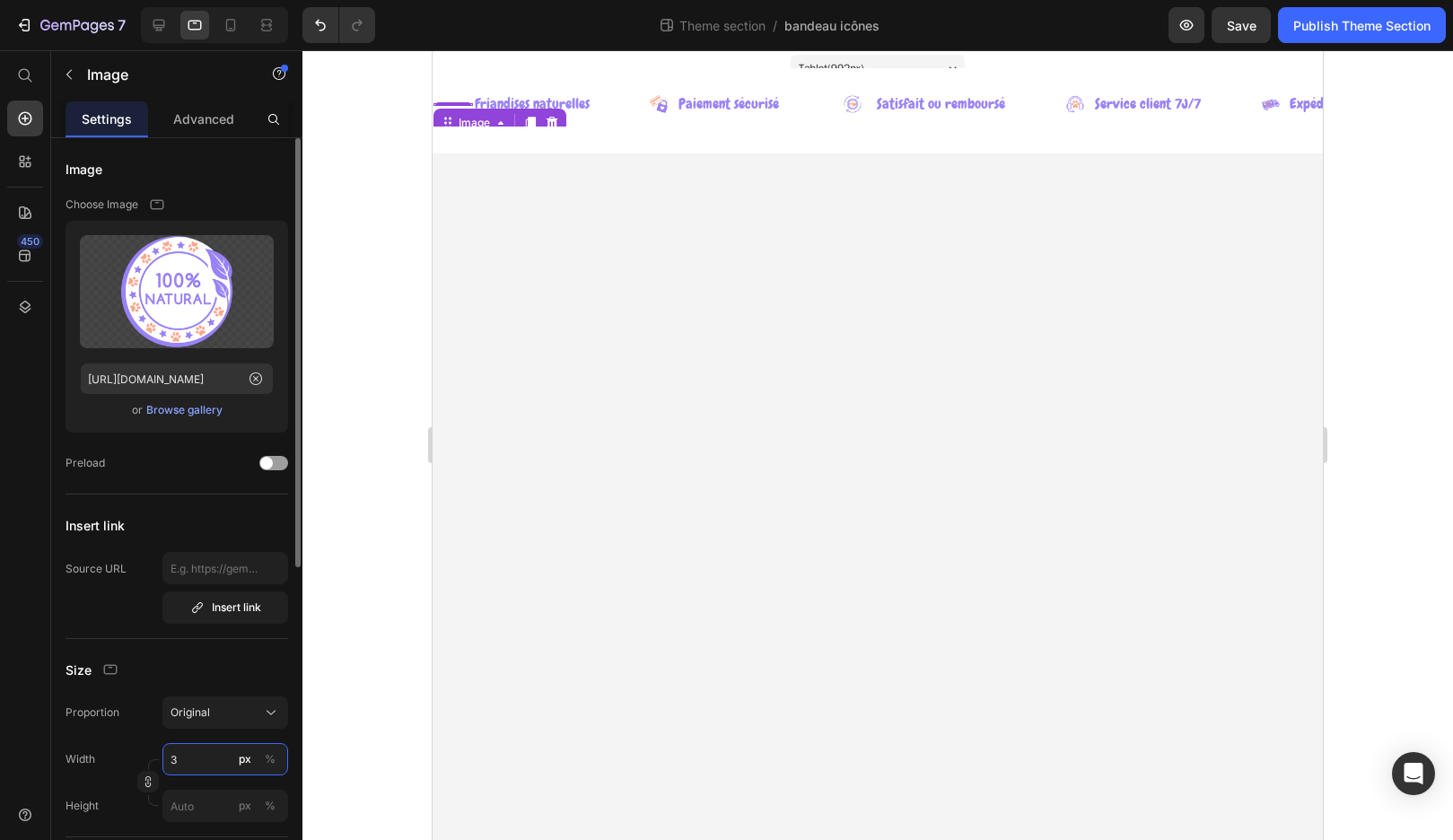 type on "30" 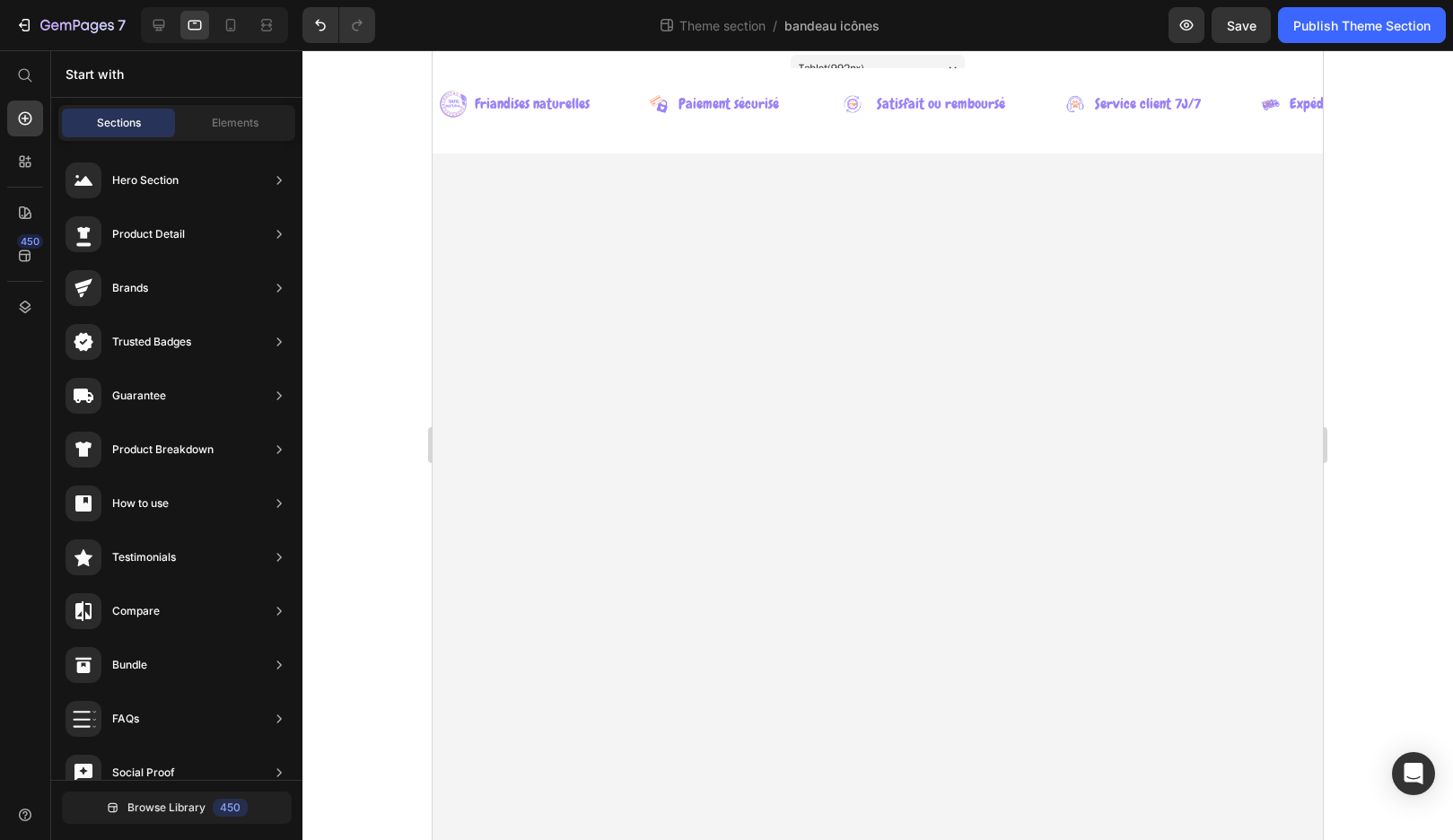 click on "Tablet  ( 992 px) iPhone 13 Mini iPhone 13 Pro iPhone 11 Pro Max iPhone 15 Pro Max Pixel 7 Galaxy S8+ Galaxy S20 Ultra iPad Mini iPad Air iPad Pro Image Friandises naturelles Text Row Image Paiement sécurisé Text Row Image Satisfait ou remboursé Text Row Image Service client 7J/7 Text Row Image Expédition en 72H Text Row Image Friandises naturelles Text Row Image Paiement sécurisé Text Row Image Satisfait ou remboursé Text Row Image Service client 7J/7 Text Row Image Expédition en 72H Text Row Marquee Root
Drag & drop element from sidebar or
Explore Library
Add section Choose templates inspired by CRO experts Generate layout from URL or image Add blank section then drag & drop elements" at bounding box center (878, 445) 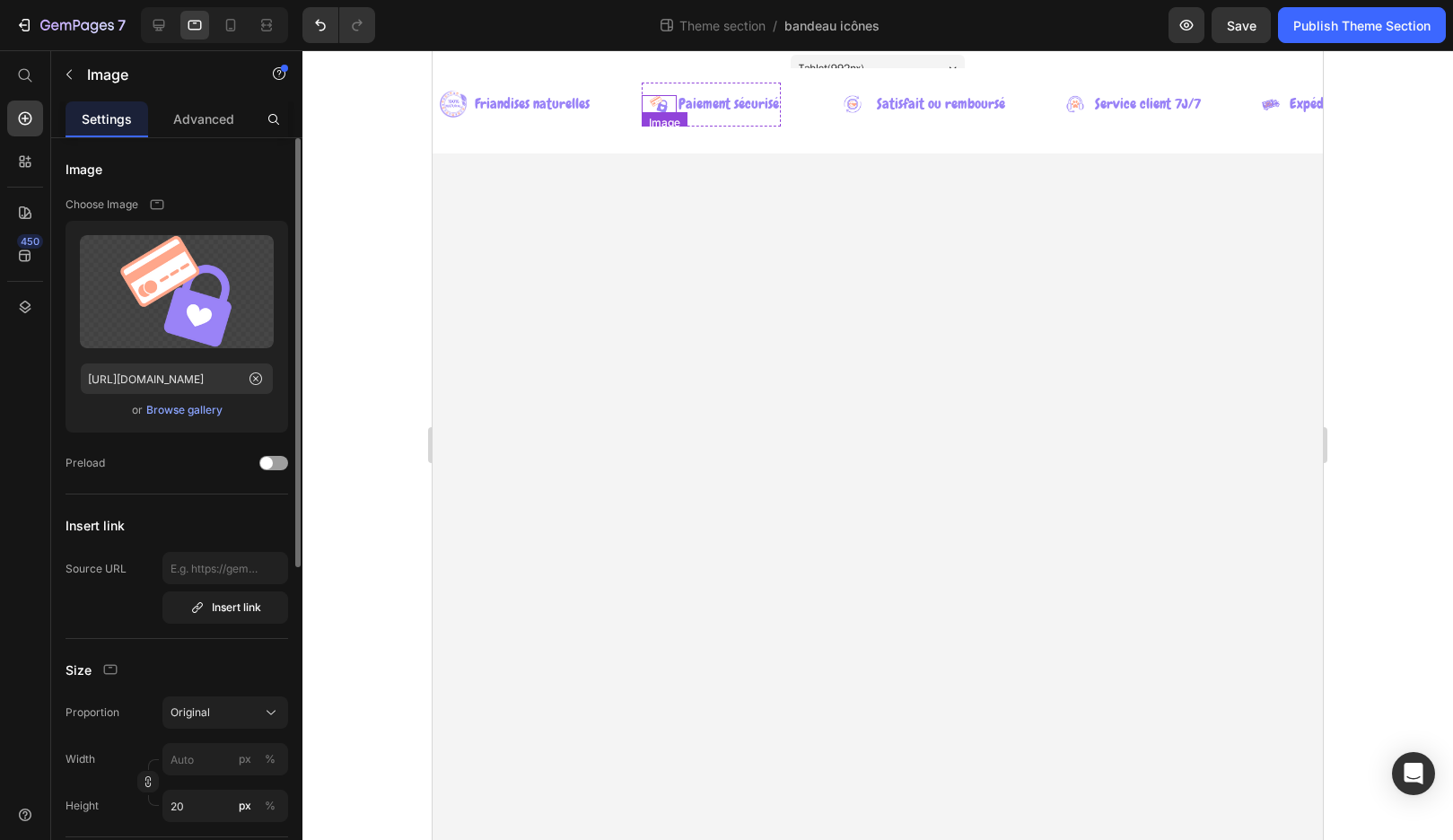 click at bounding box center [659, 104] 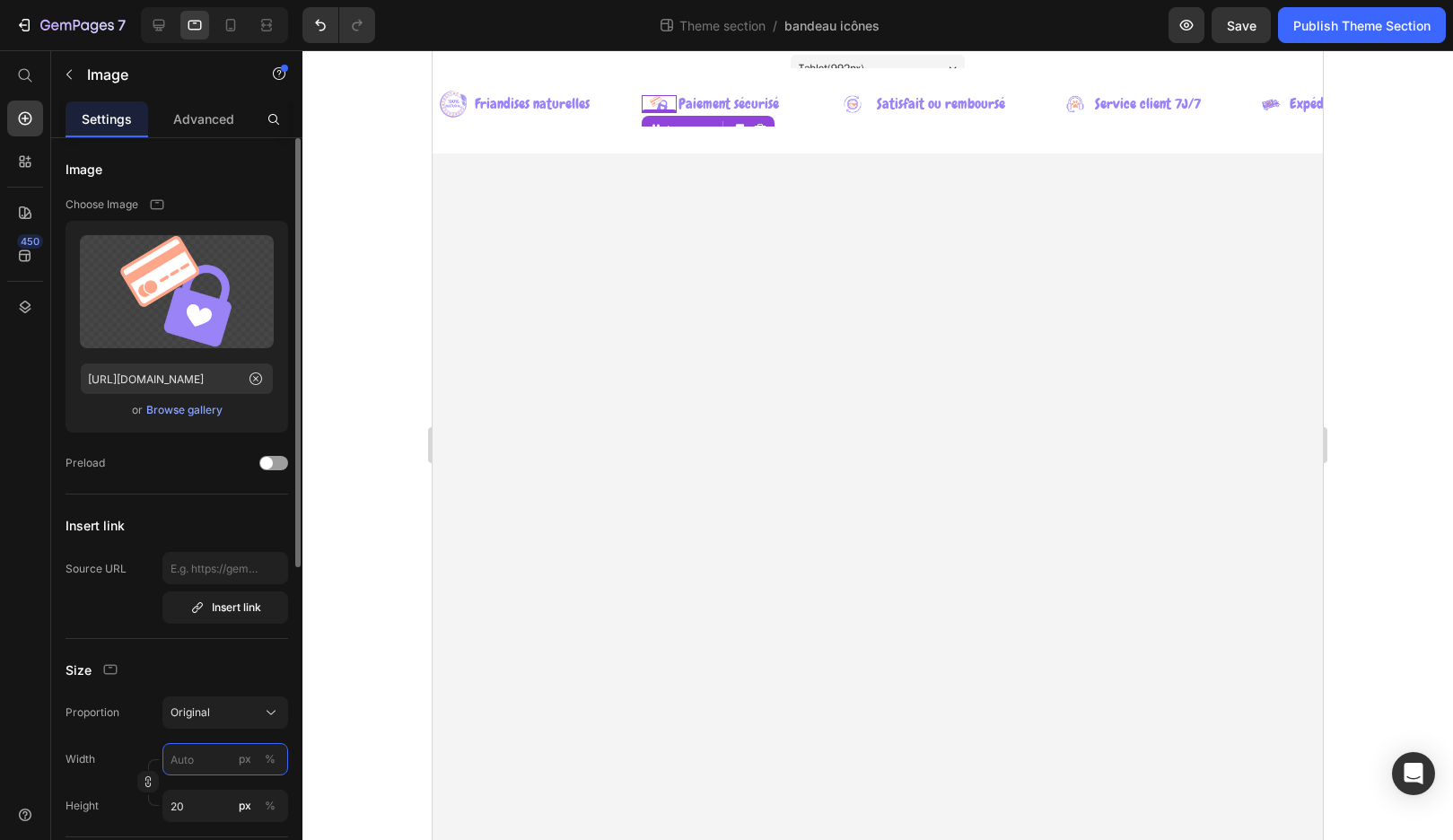 click on "px %" at bounding box center [225, 759] 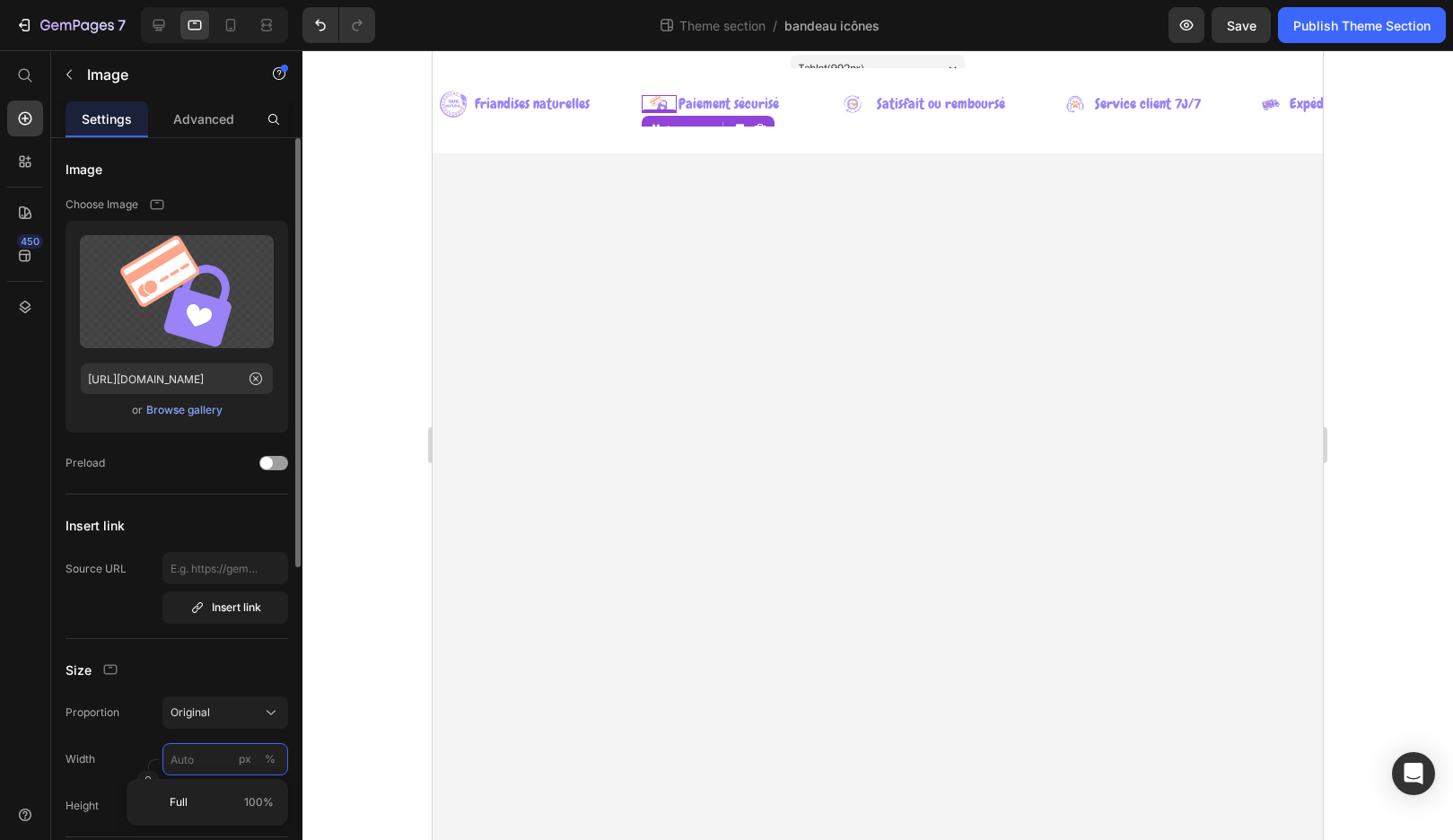 type on "3" 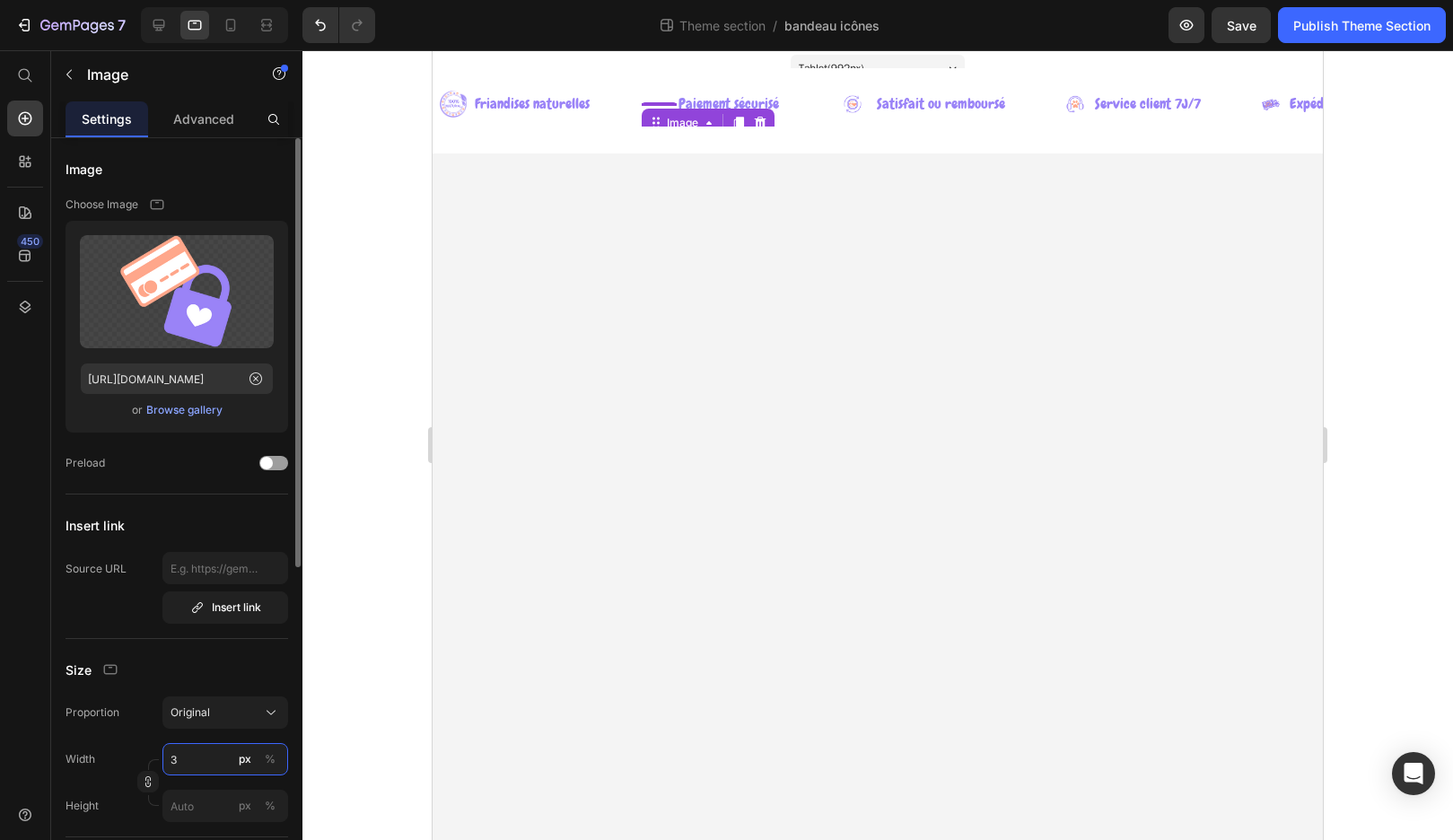 type on "30" 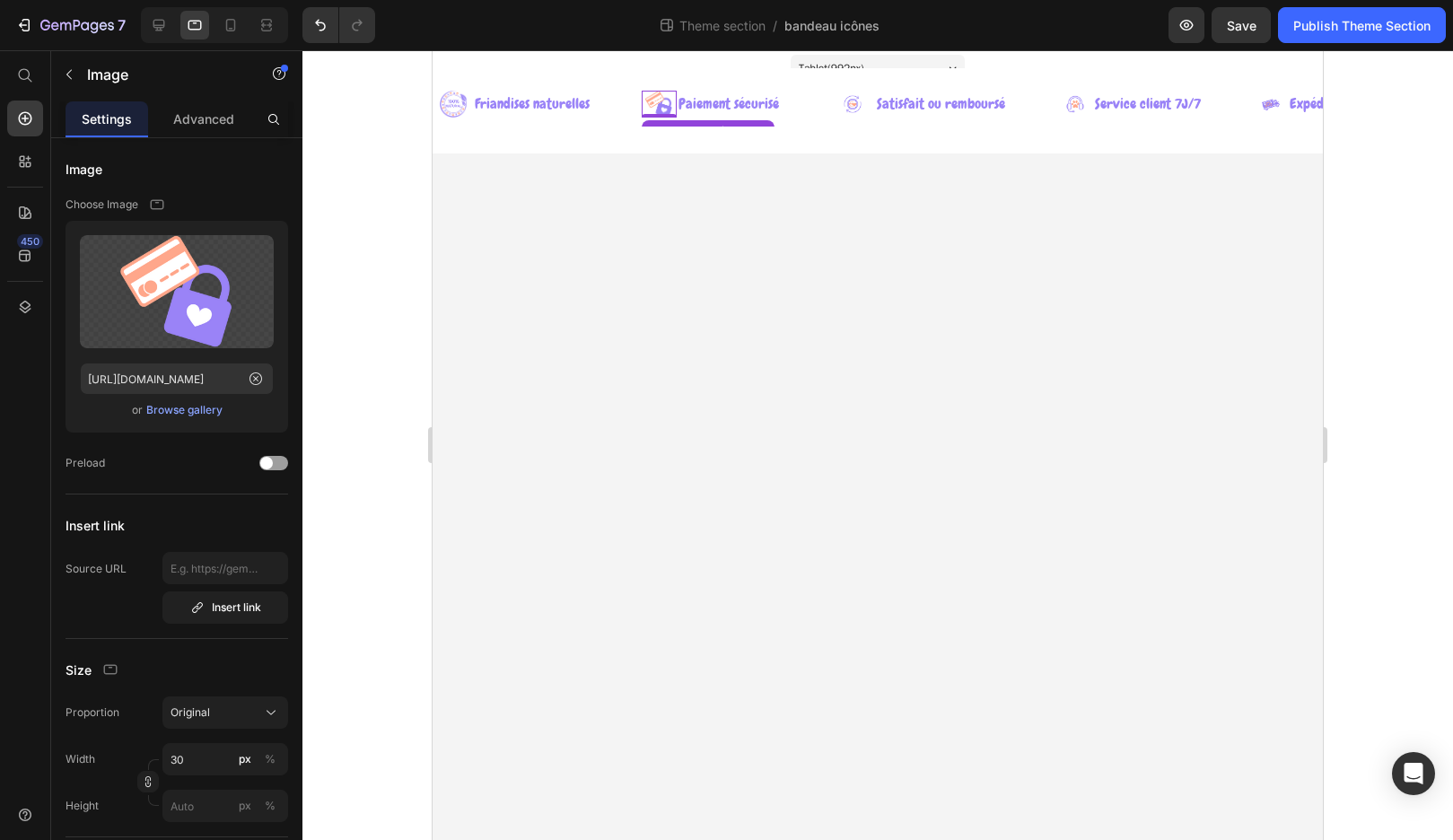 click on "Tablet  ( 992 px) iPhone 13 Mini iPhone 13 Pro iPhone 11 Pro Max iPhone 15 Pro Max Pixel 7 Galaxy S8+ Galaxy S20 Ultra iPad Mini iPad Air iPad Pro Image Friandises naturelles Text Row Image   0 Paiement sécurisé Text Row Image Satisfait ou remboursé Text Row Image Service client 7J/7 Text Row Image Expédition en 72H Text Row Image Friandises naturelles Text Row Image   0 Paiement sécurisé Text Row Image Satisfait ou remboursé Text Row Image Service client 7J/7 Text Row Image Expédition en 72H Text Row Marquee Root
Drag & drop element from sidebar or
Explore Library
Add section Choose templates inspired by CRO experts Generate layout from URL or image Add blank section then drag & drop elements" at bounding box center (878, 445) 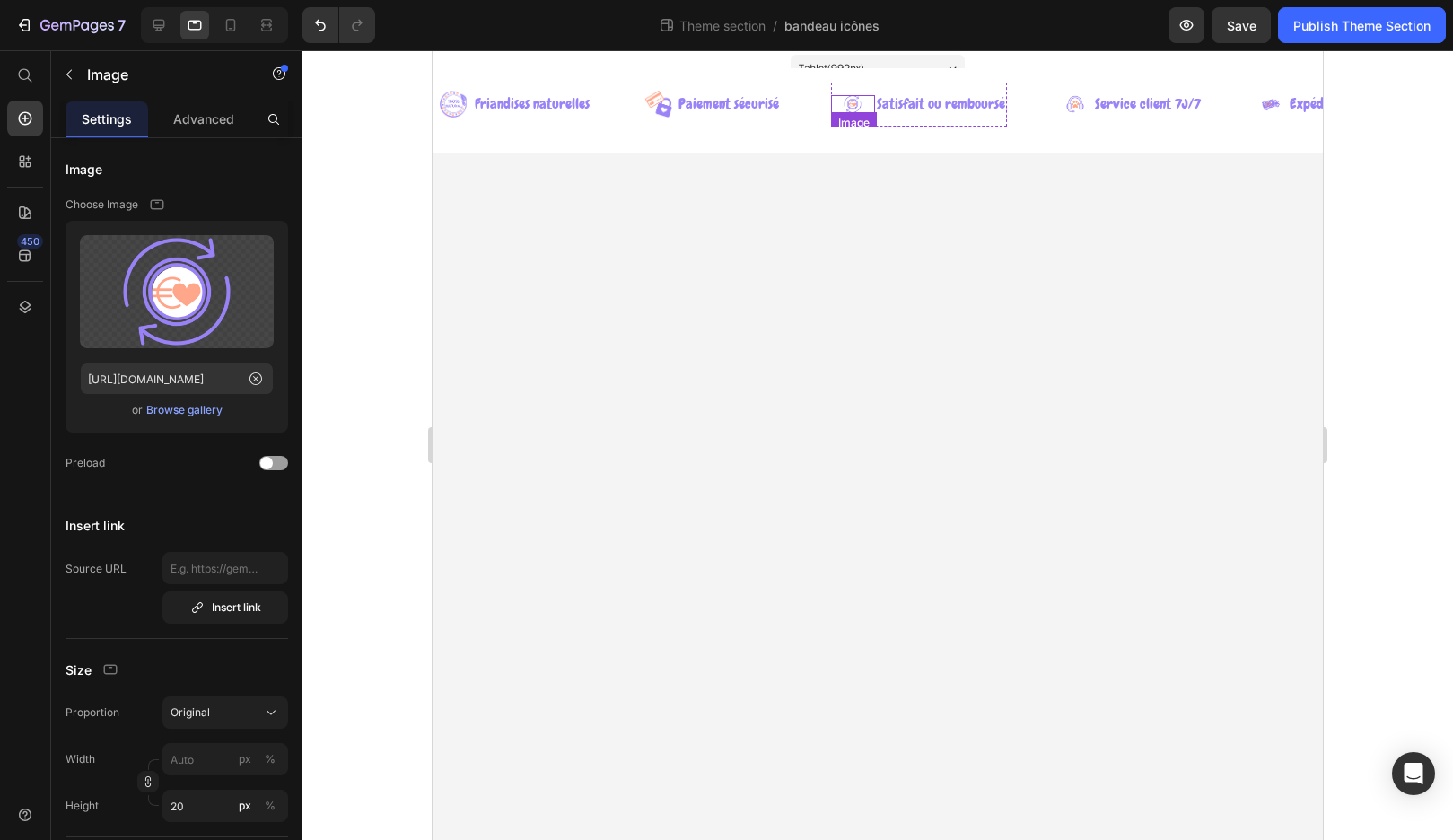 click at bounding box center [853, 104] 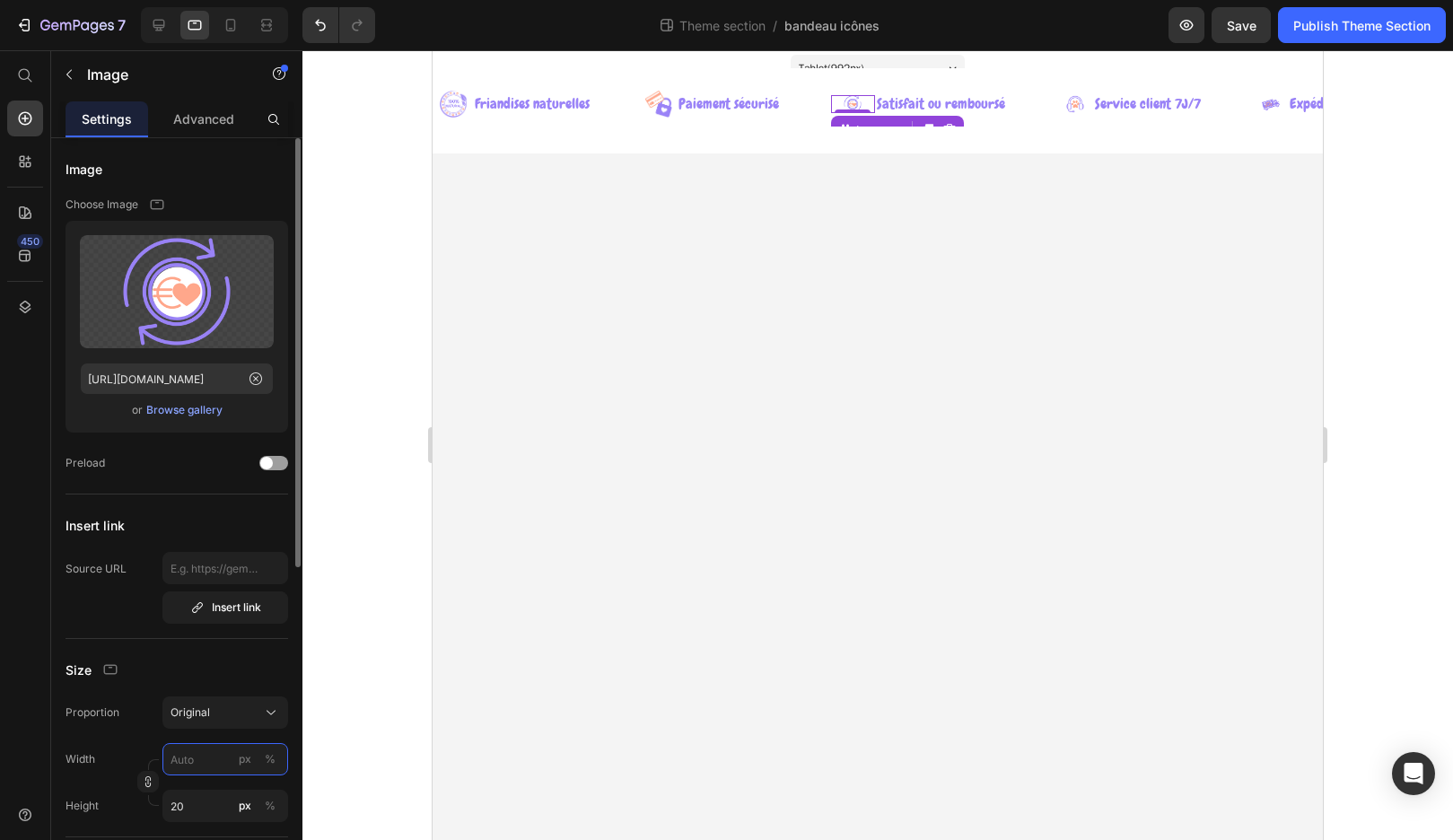 click on "px %" at bounding box center [225, 759] 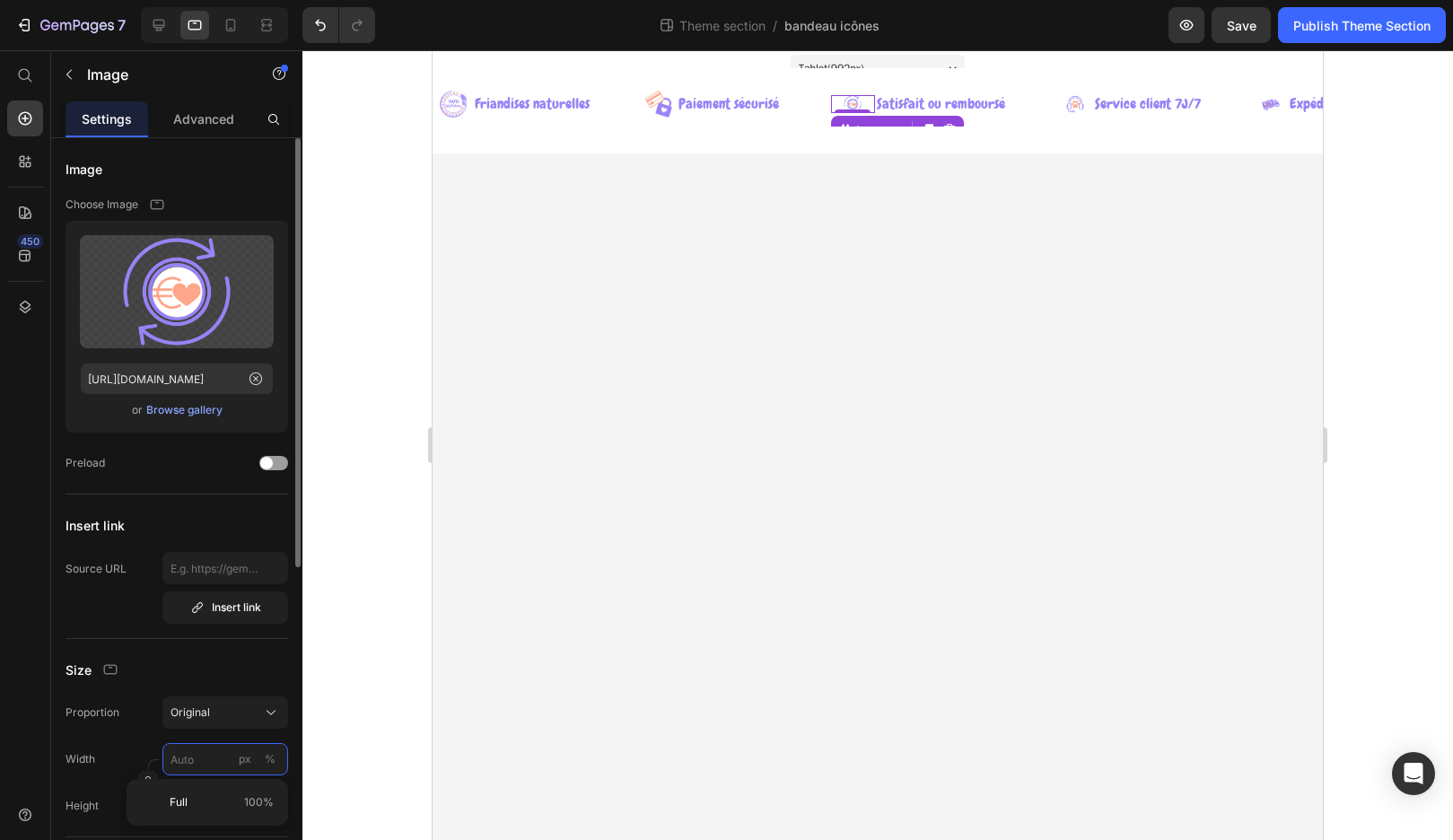 type on "3" 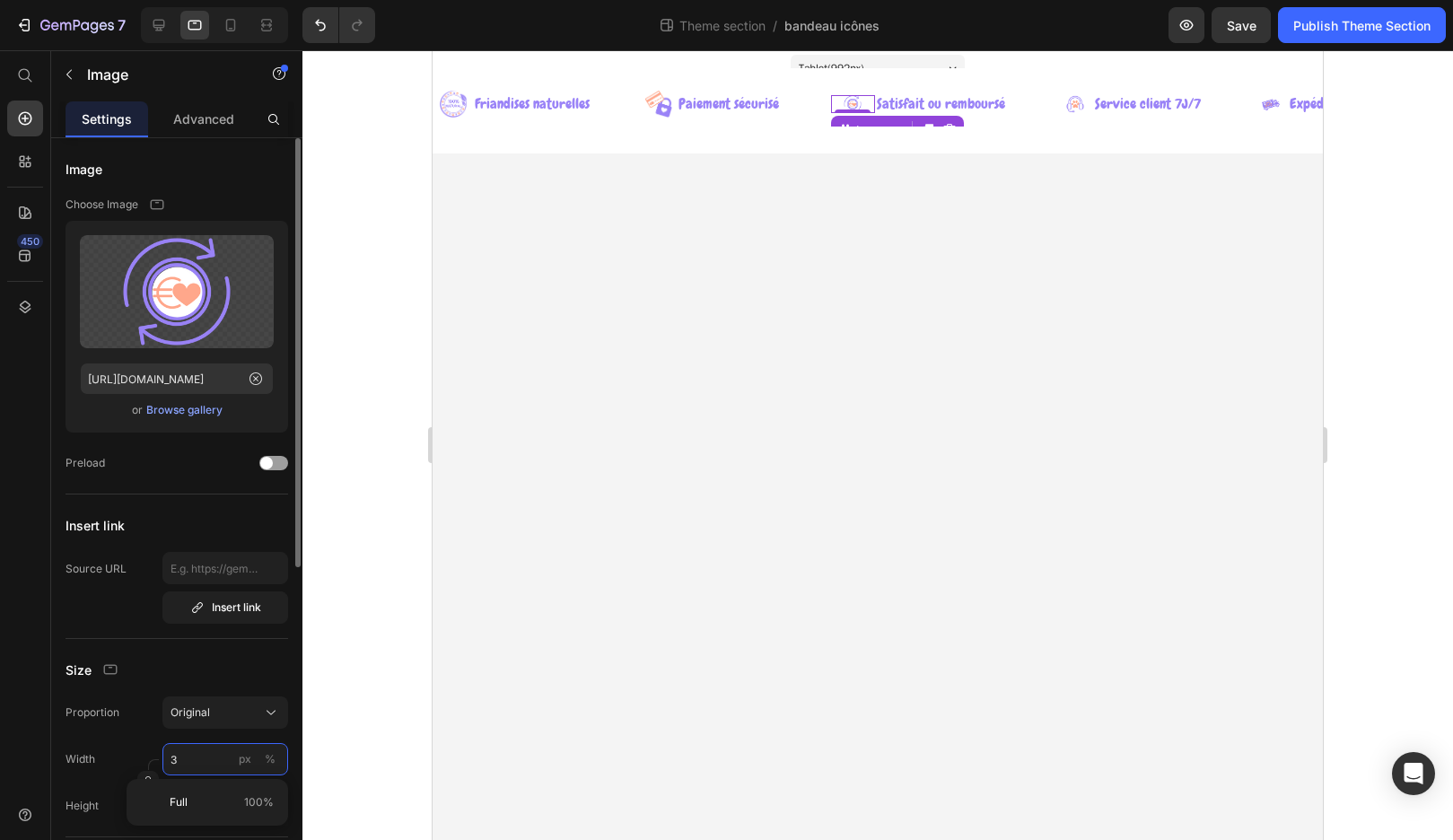 type on "30" 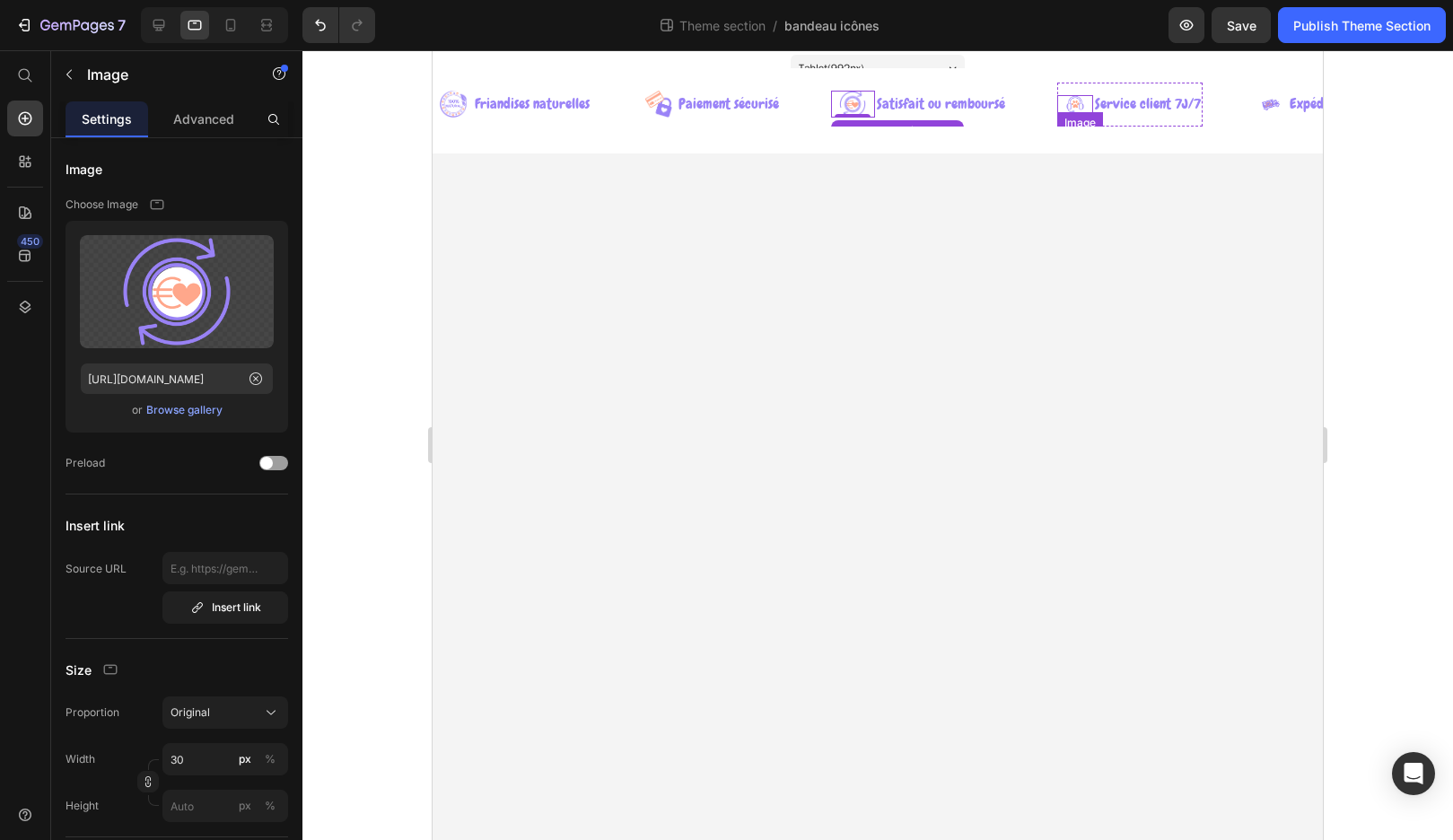 click at bounding box center (1075, 104) 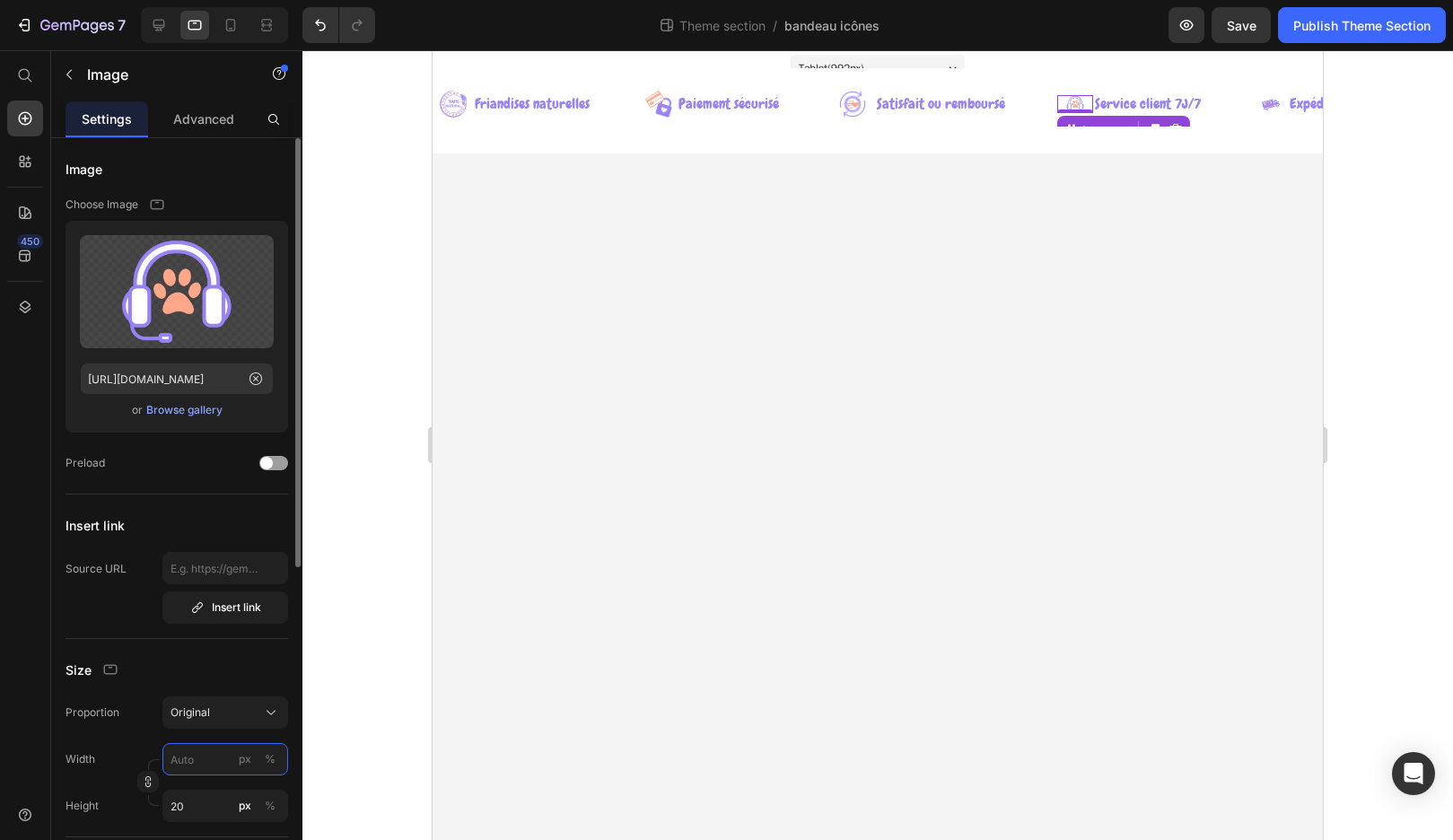 click on "px %" at bounding box center [225, 759] 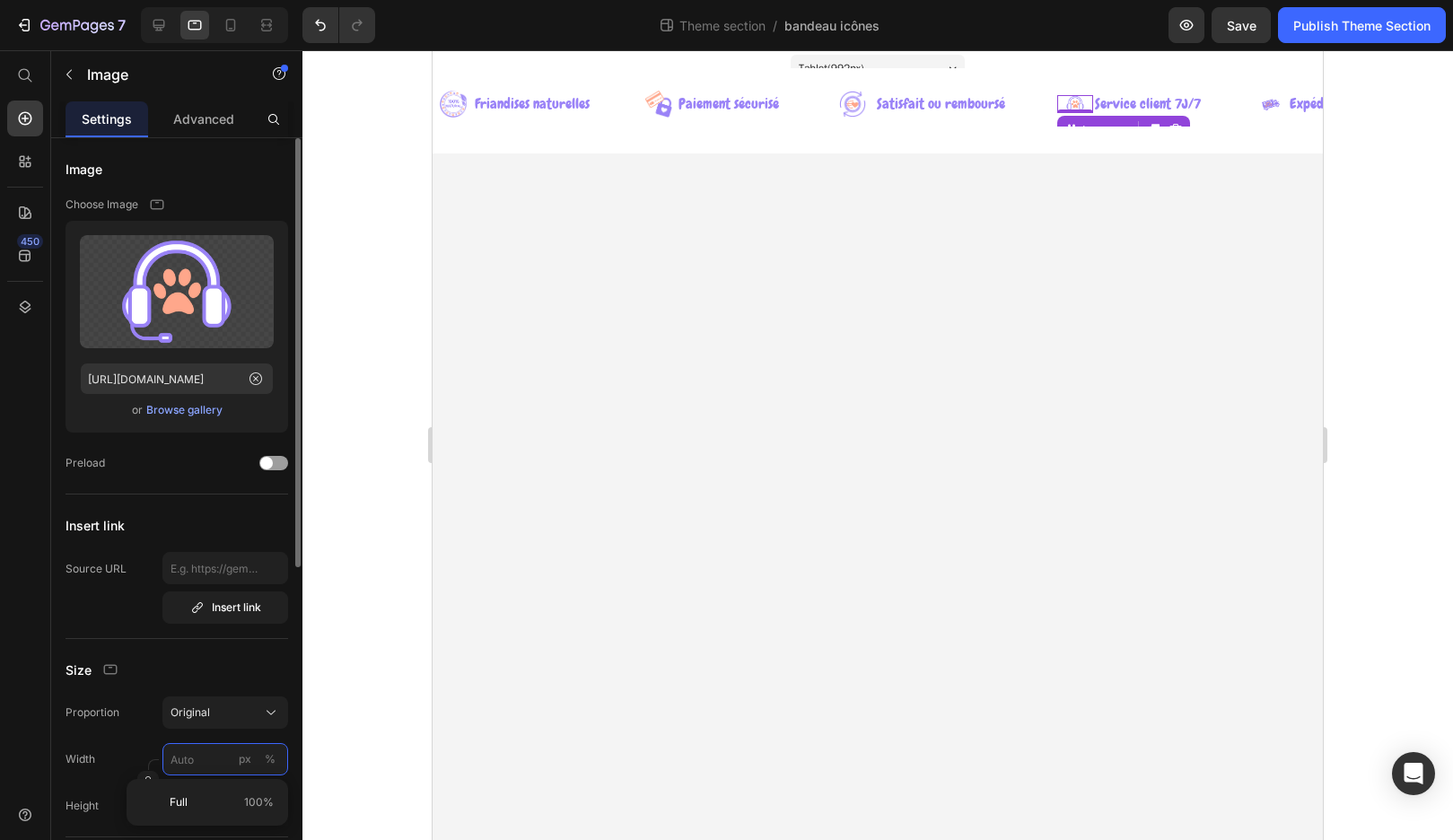 type on "3" 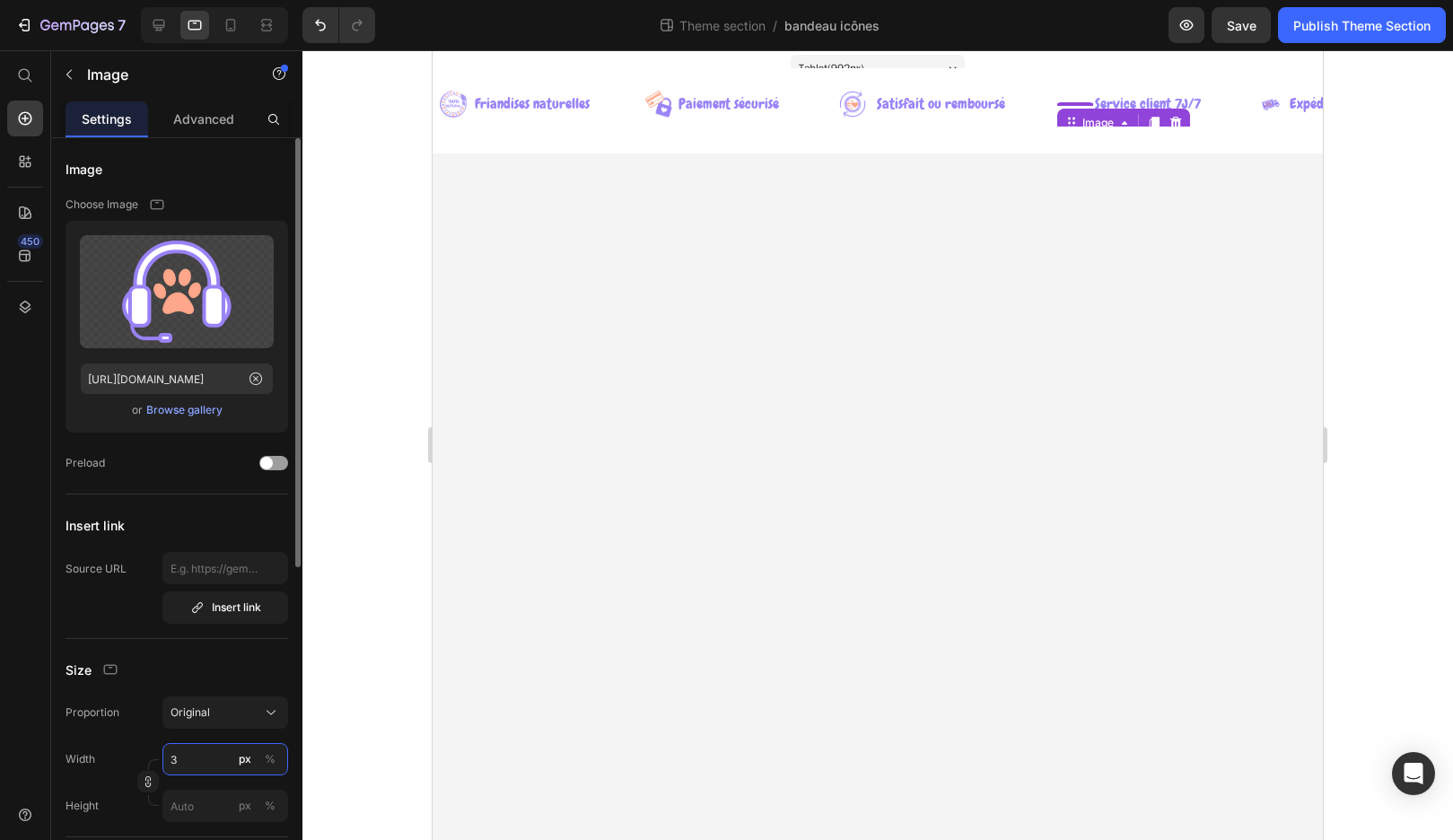 type on "30" 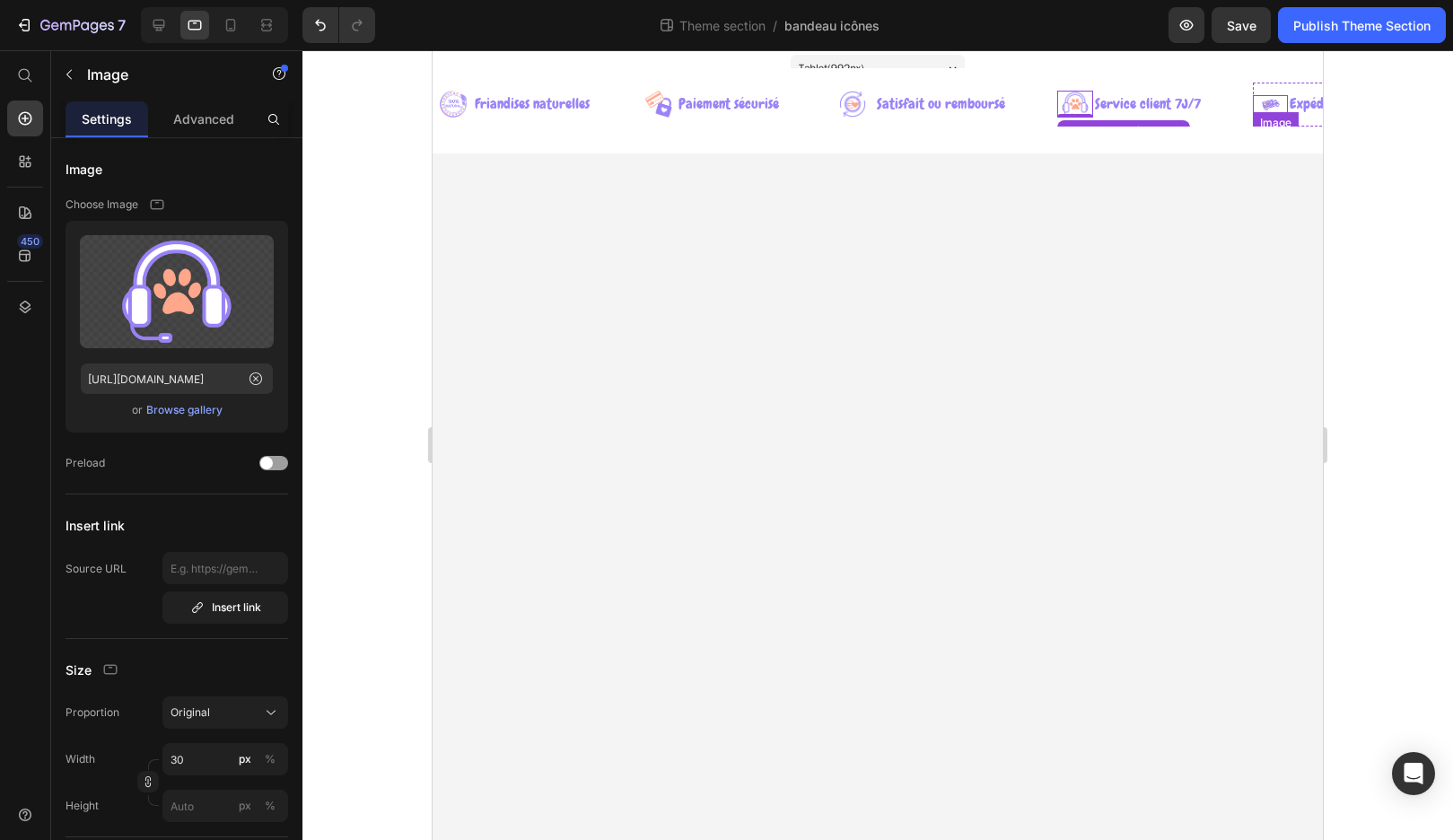 click at bounding box center [1270, 104] 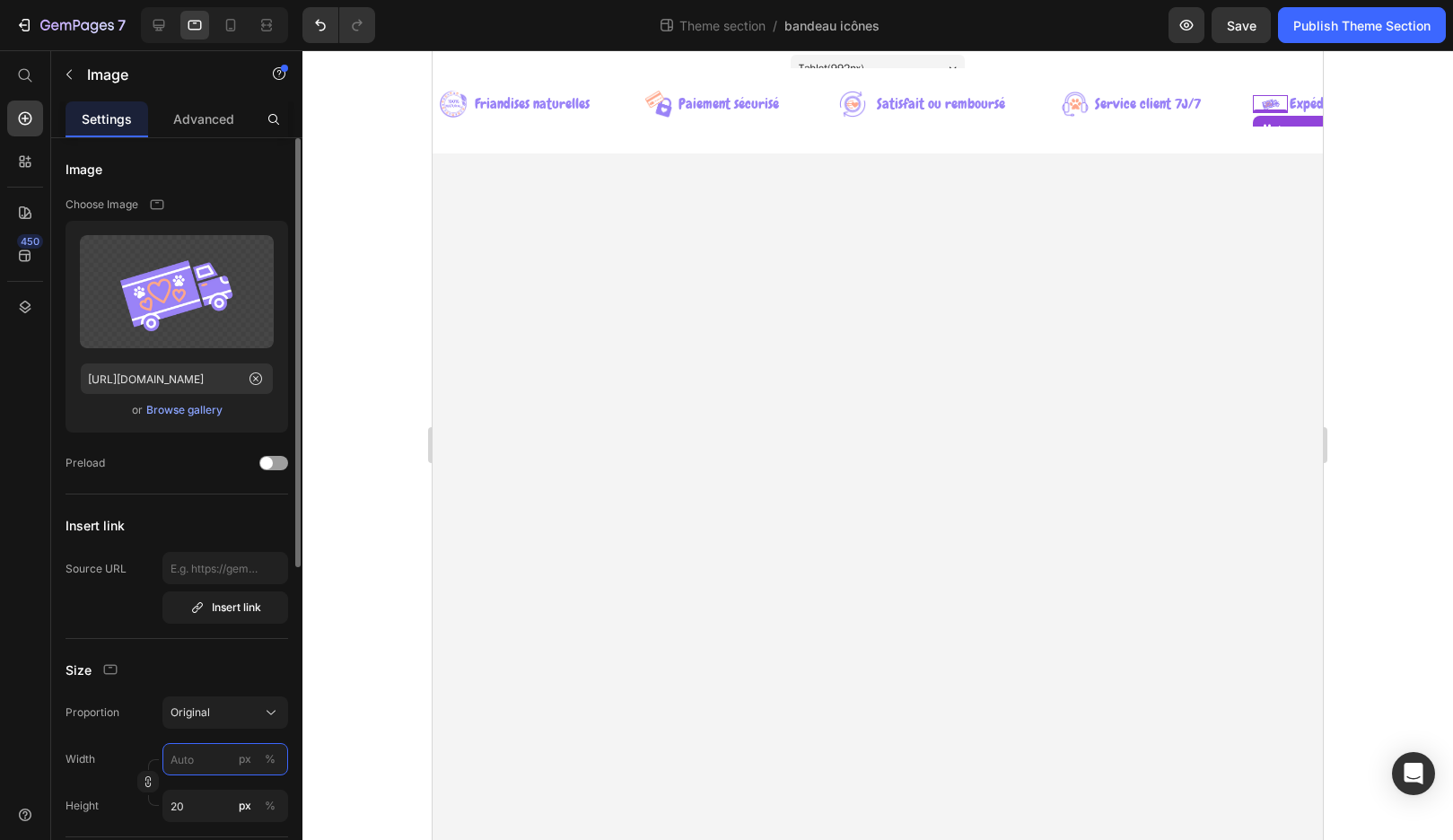 click on "px %" at bounding box center [225, 759] 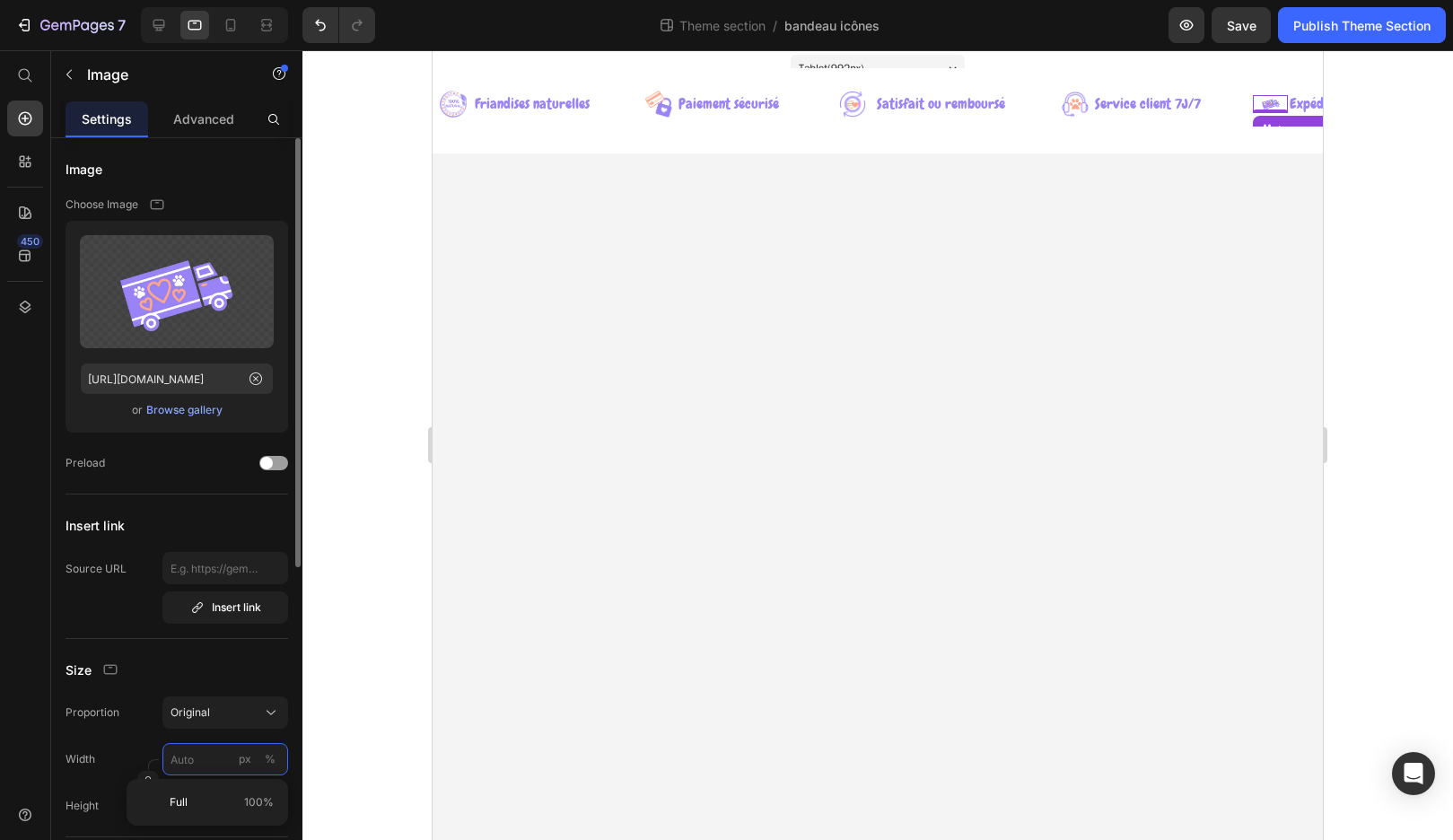 type on "3" 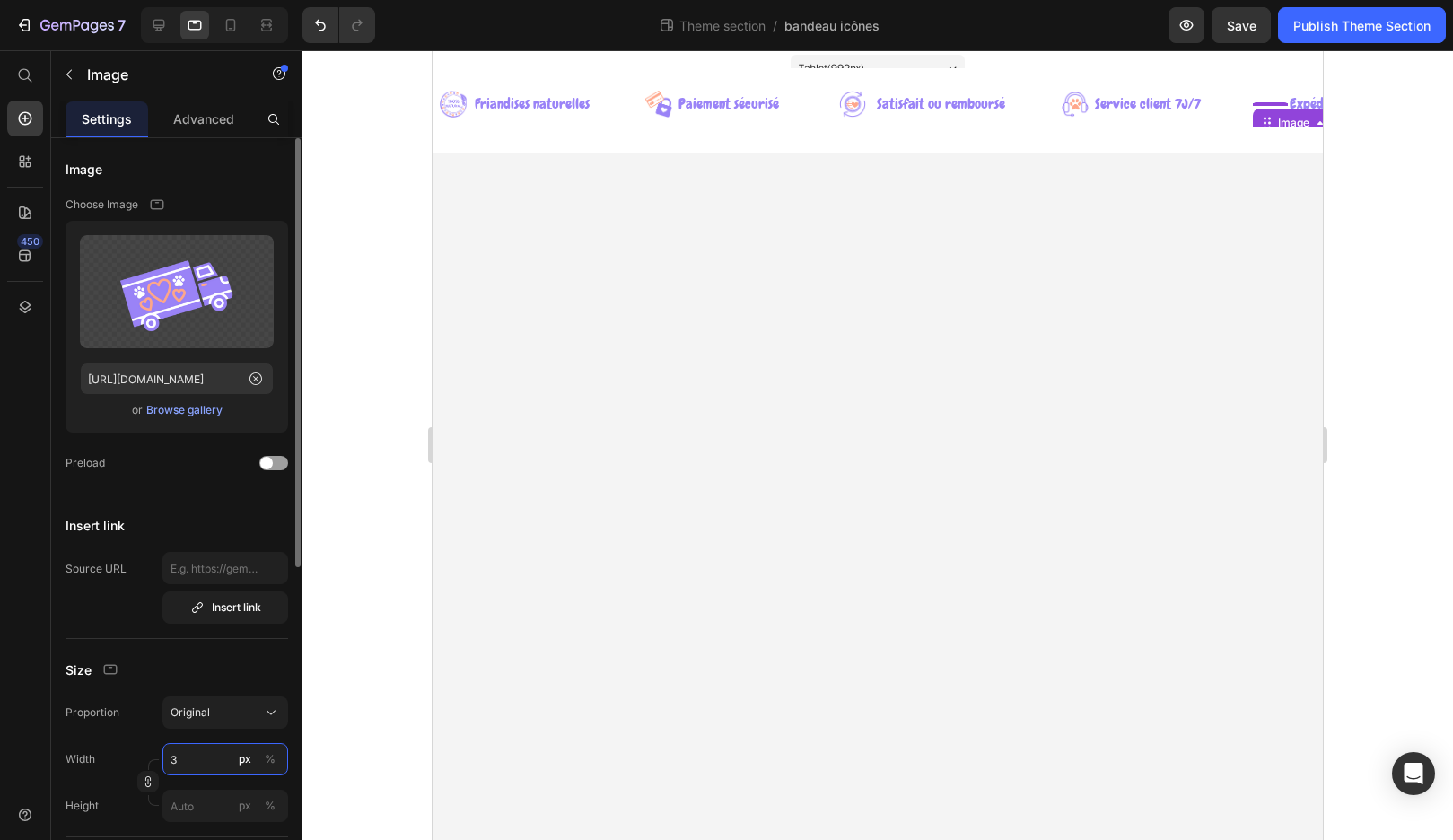 type on "30" 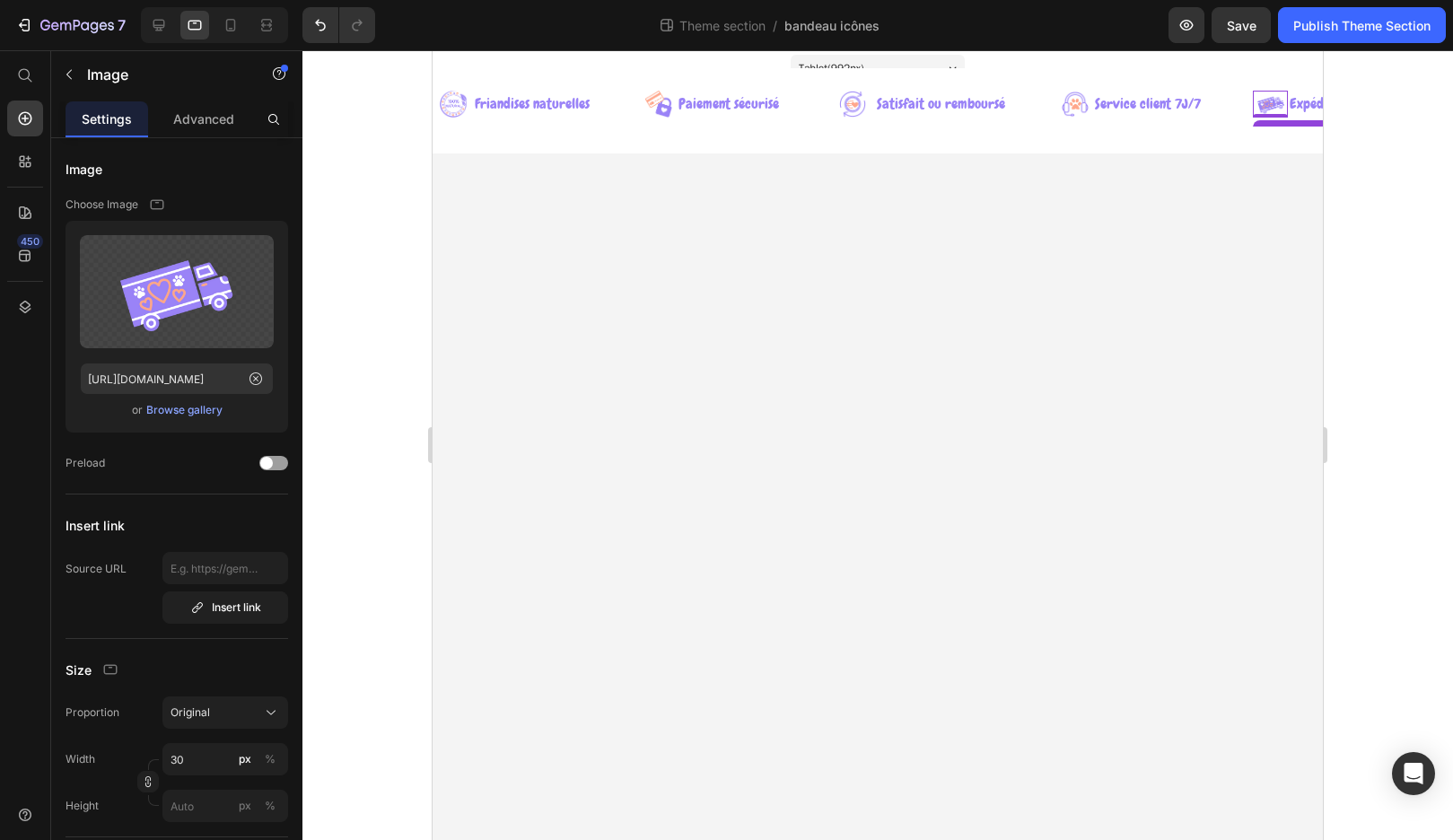 click on "Tablet  ( 992 px) iPhone 13 Mini iPhone 13 Pro iPhone 11 Pro Max iPhone 15 Pro Max Pixel 7 Galaxy S8+ Galaxy S20 Ultra iPad Mini iPad Air iPad Pro Image Friandises naturelles Text Row Image Paiement sécurisé Text Row Image Satisfait ou remboursé Text Row Image Service client 7J/7 Text Row Image   0 Expédition en 72H Text Row Image Friandises naturelles Text Row Image Paiement sécurisé Text Row Image Satisfait ou remboursé Text Row Image Service client 7J/7 Text Row Image   0 Expédition en 72H Text Row Marquee Root
Drag & drop element from sidebar or
Explore Library
Add section Choose templates inspired by CRO experts Generate layout from URL or image Add blank section then drag & drop elements" at bounding box center (878, 445) 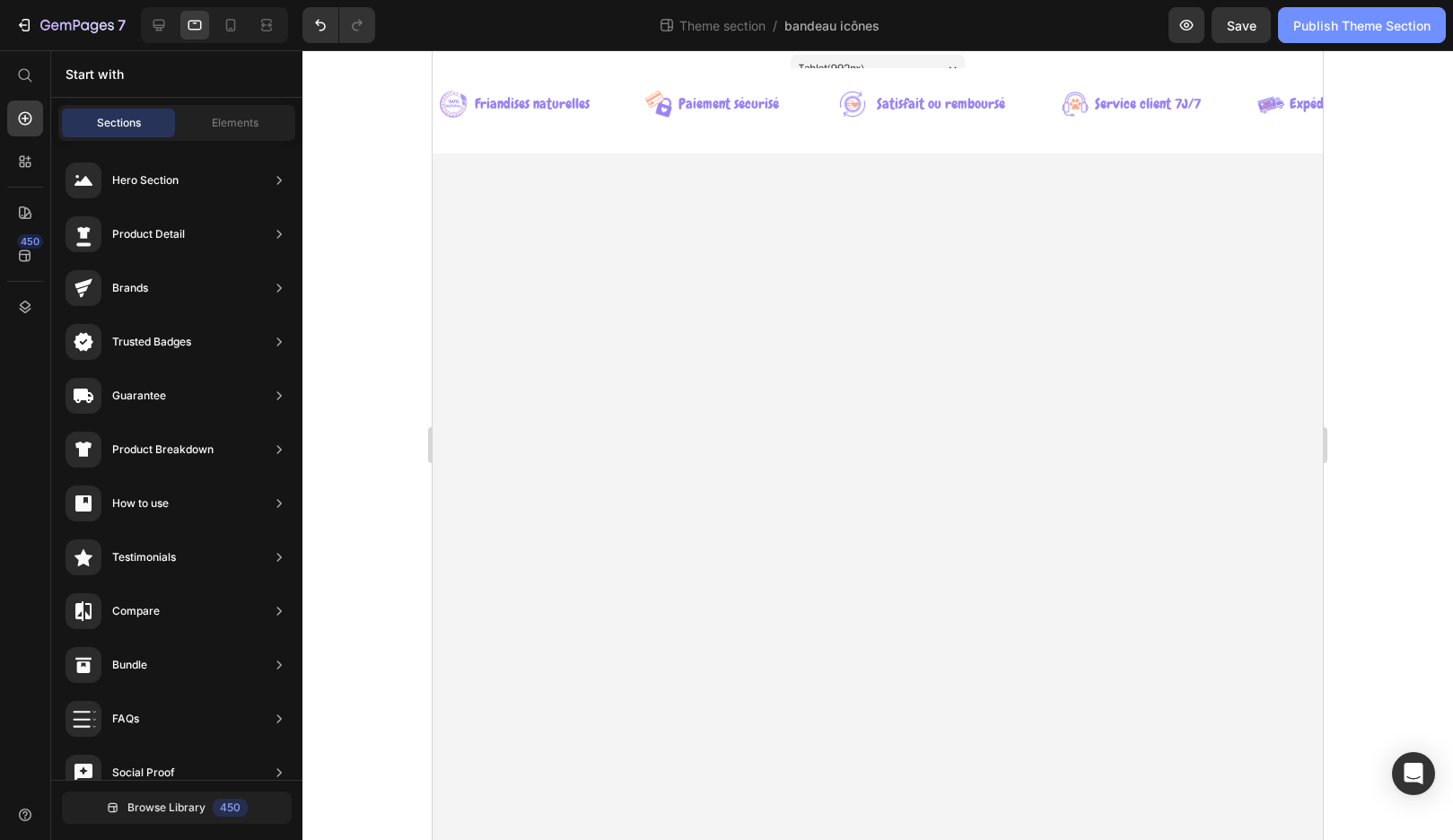 click on "Publish Theme Section" at bounding box center [1361, 25] 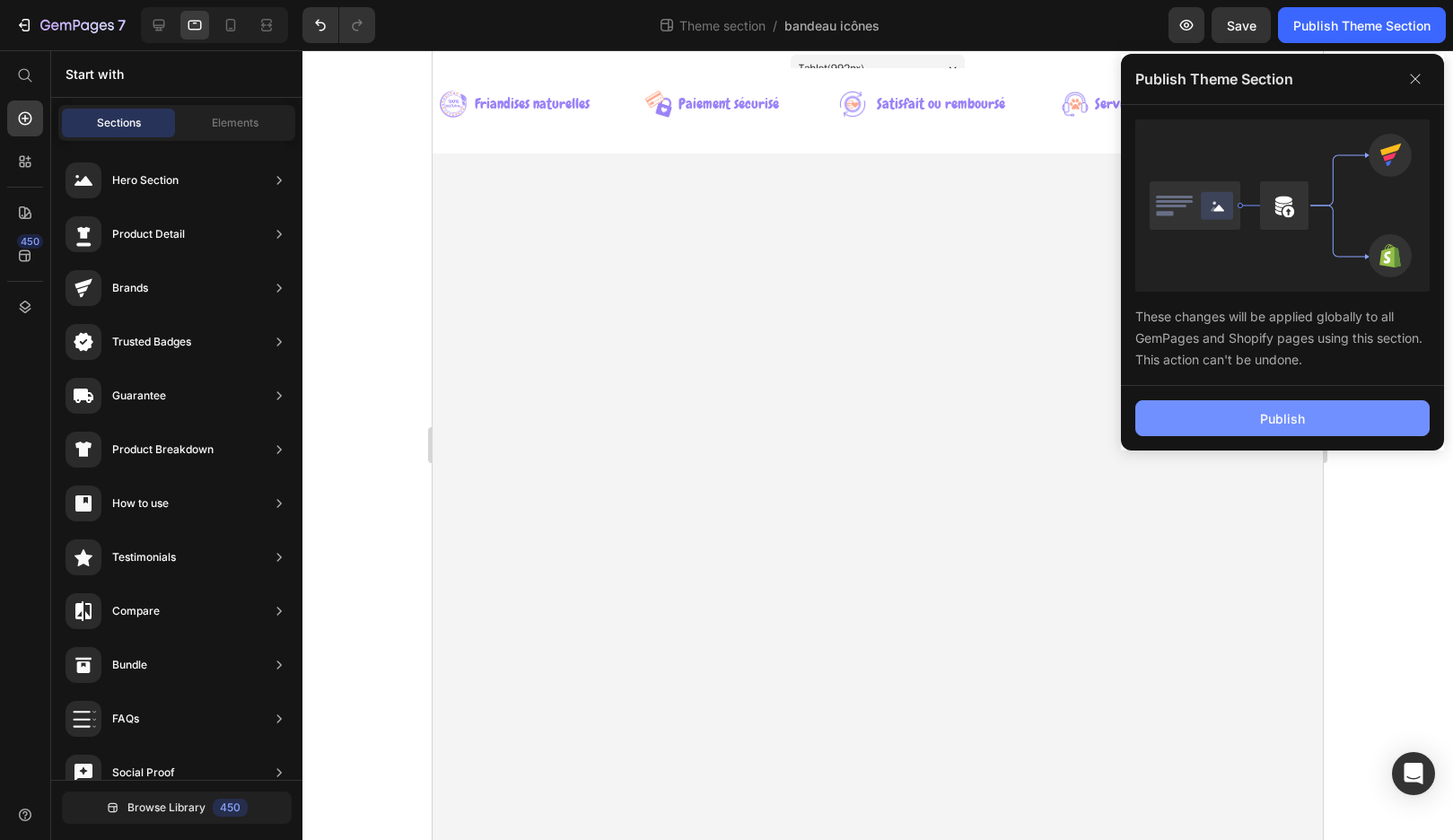 click on "Publish" 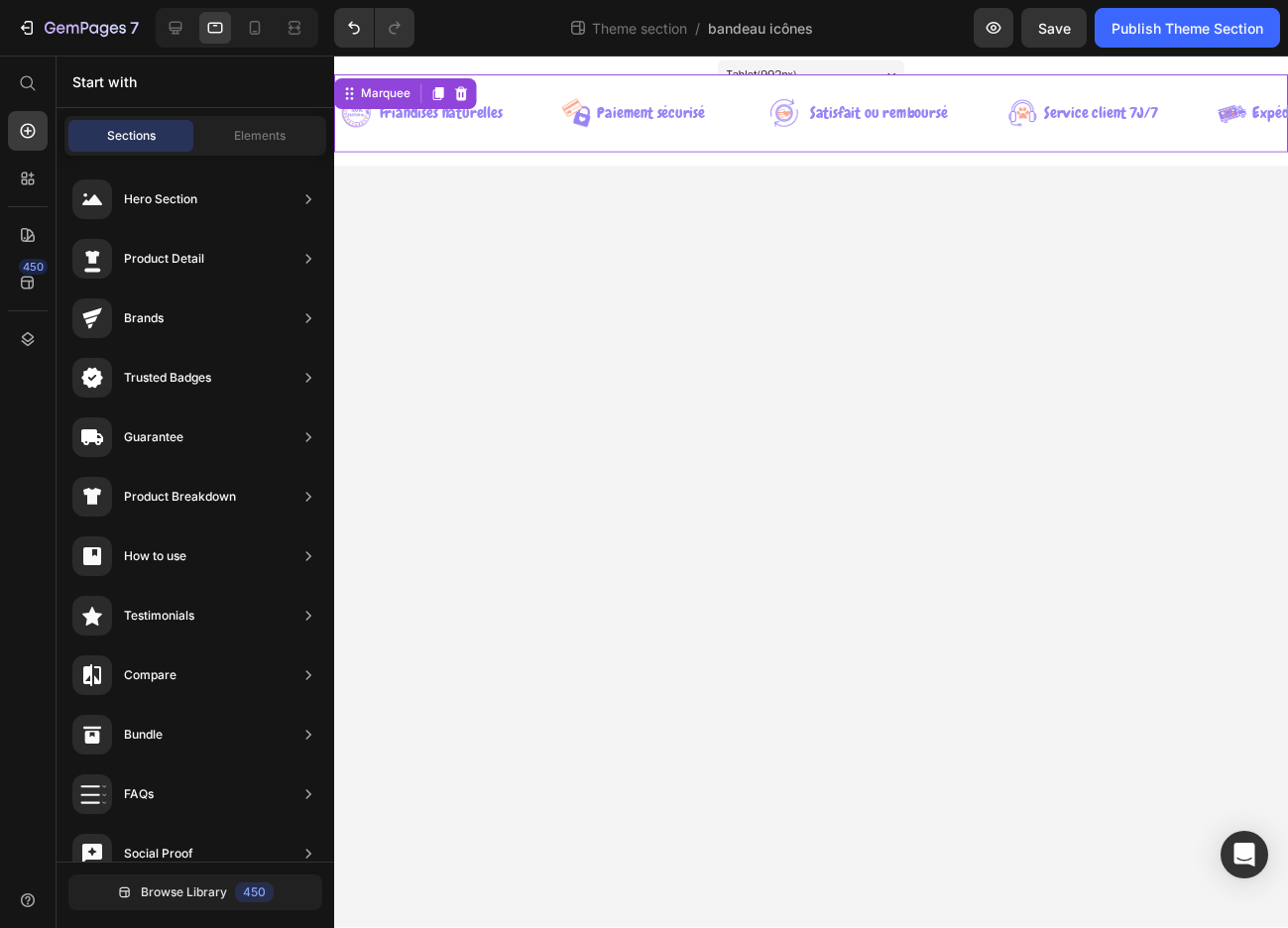 click on "Image Friandises naturelles Text Row Image Paiement sécurisé Text Row Image Satisfait ou remboursé Text Row Image Service client 7J/7 Text Row Image Expédition en 72H Text Row Image Friandises naturelles Text Row Image Paiement sécurisé Text Row Image Satisfait ou remboursé Text Row Image Service client 7J/7 Text Row Image Expédition en 72H Text Row Marquee   14" at bounding box center (826, 115) 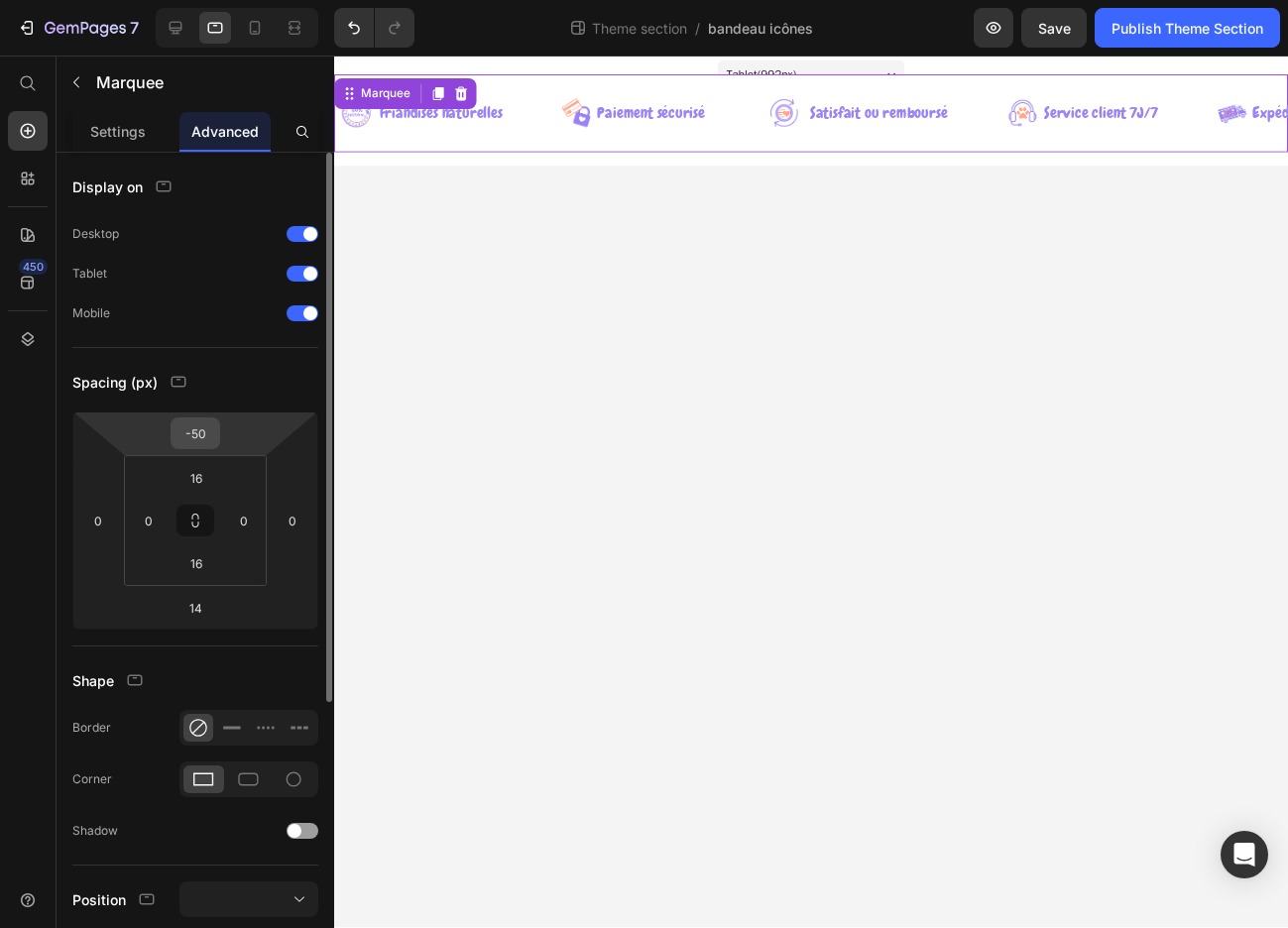 click on "-50" at bounding box center (195, 433) 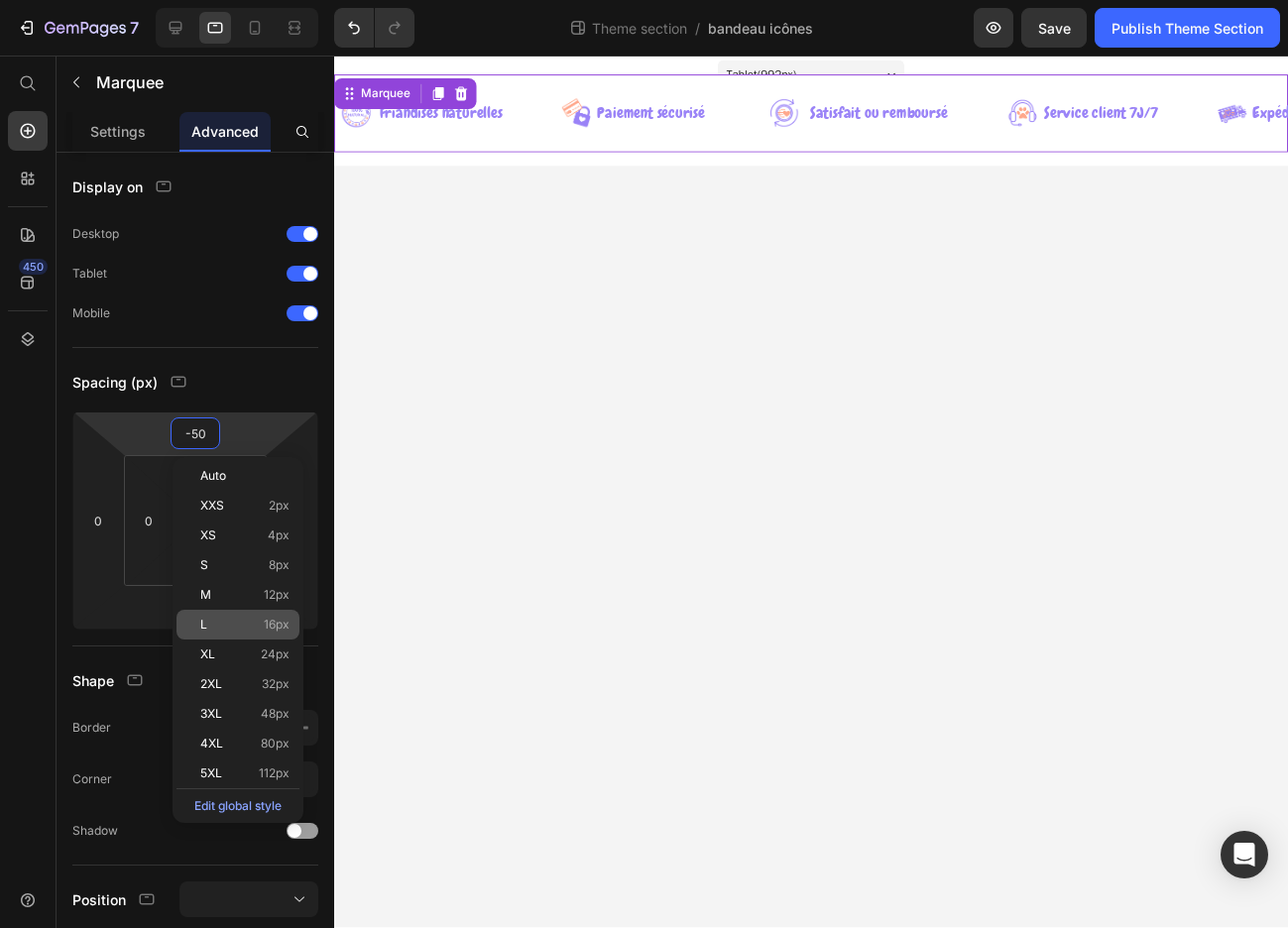 click on "L 16px" at bounding box center [245, 625] 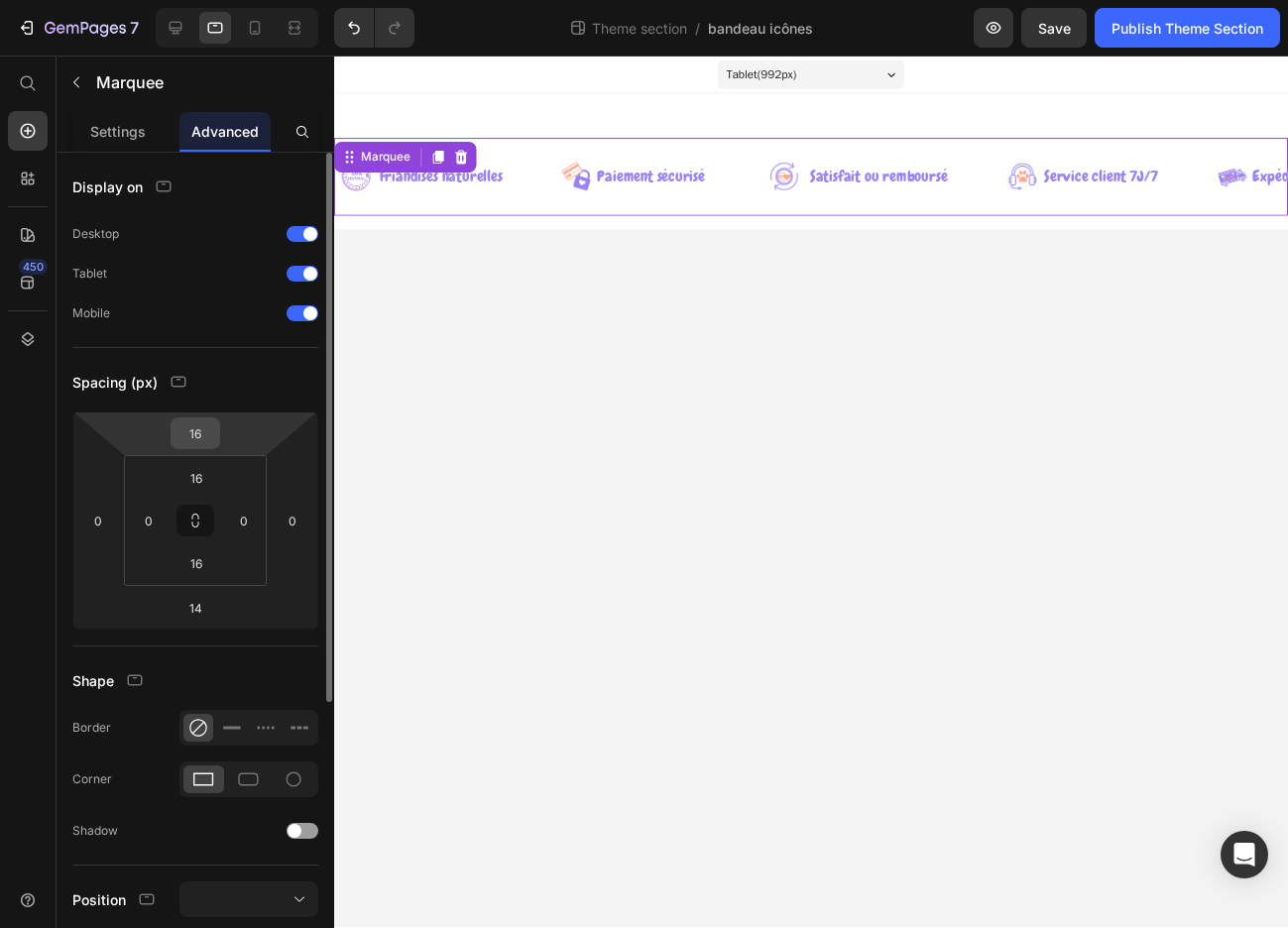 click on "16" at bounding box center (195, 433) 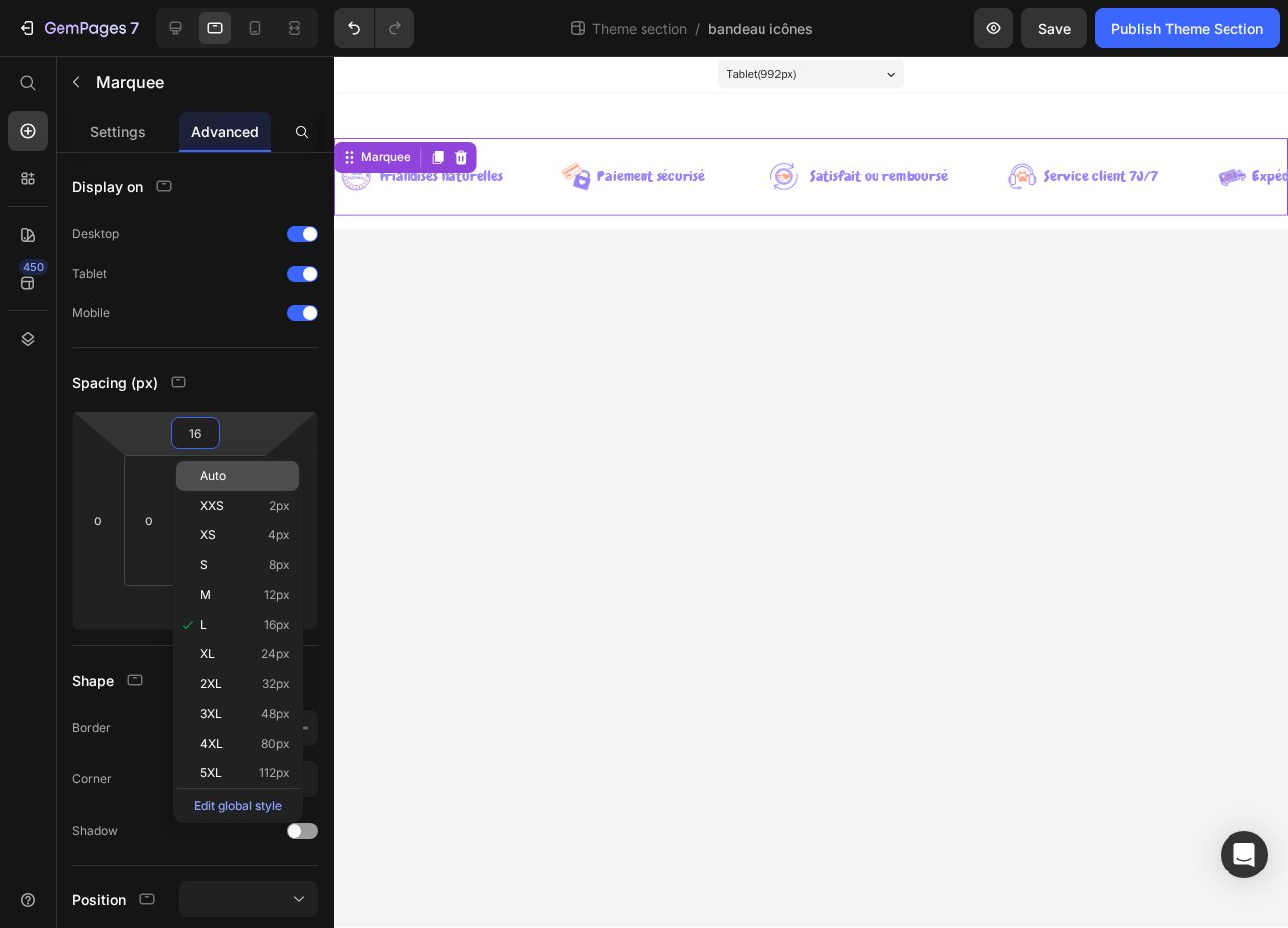click on "Auto" 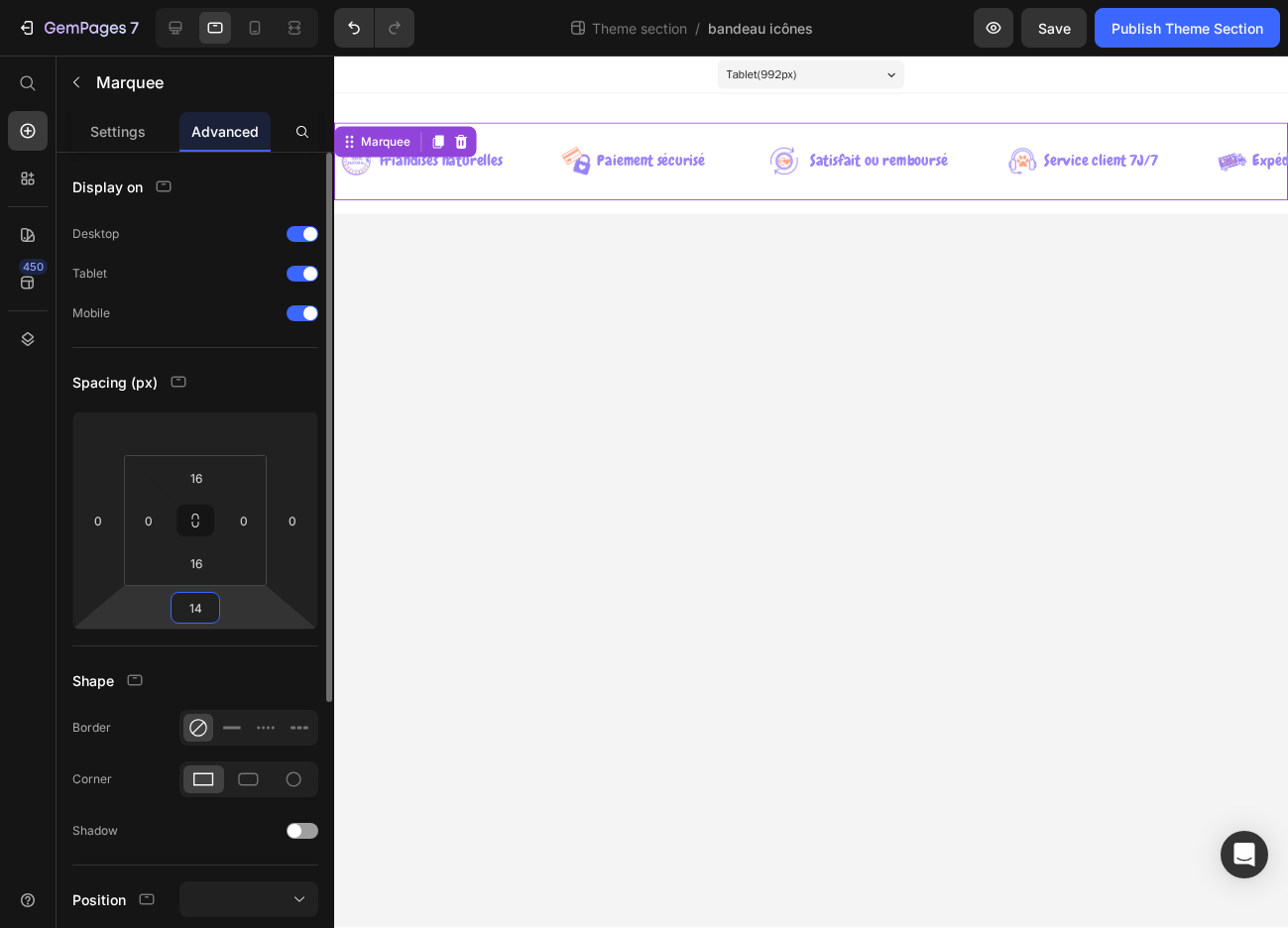 click on "14" at bounding box center (195, 608) 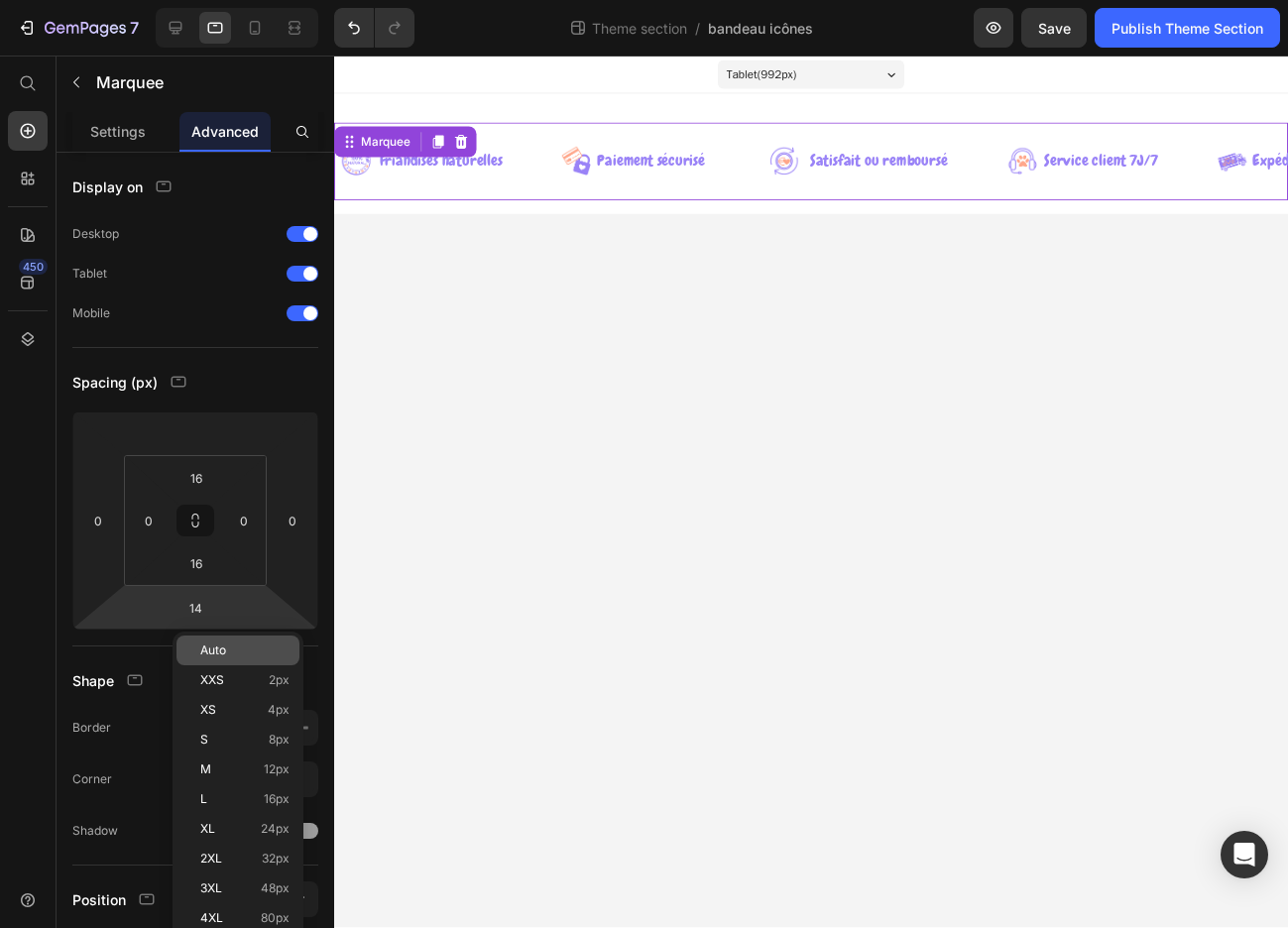 click on "Auto" 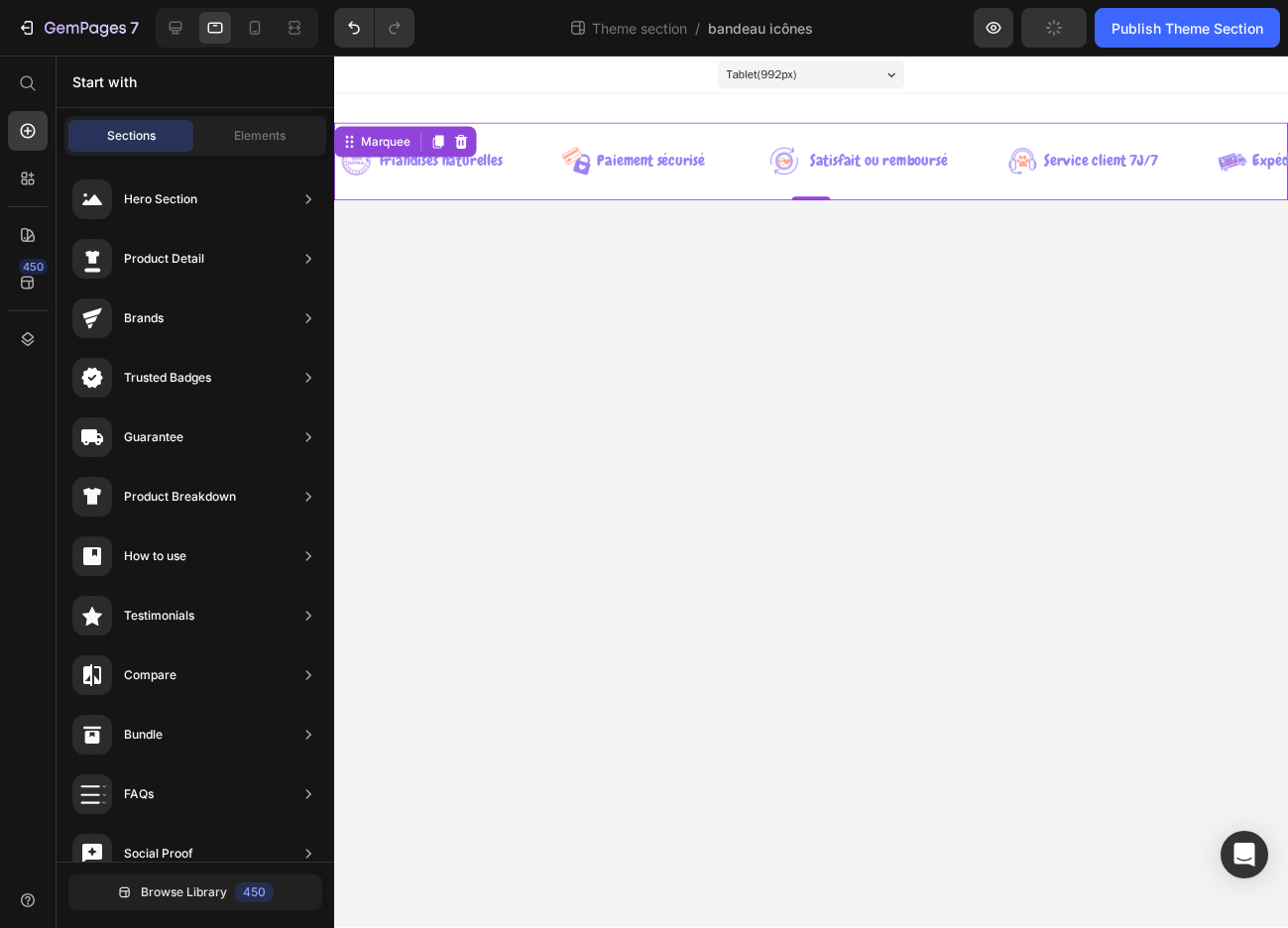 click on "Tablet  ( 992 px) iPhone 13 Mini iPhone 13 Pro iPhone 11 Pro Max iPhone 15 Pro Max Pixel 7 Galaxy S8+ Galaxy S20 Ultra iPad Mini iPad Air iPad Pro Image Friandises naturelles Text Row Image Paiement sécurisé Text Row Image Satisfait ou remboursé Text Row Image Service client 7J/7 Text Row Image Expédition en 72H Text Row Image Friandises naturelles Text Row Image Paiement sécurisé Text Row Image Satisfait ou remboursé Text Row Image Service client 7J/7 Text Row Image Expédition en 72H Text Row Marquee   0 Root
Drag & drop element from sidebar or
Explore Library
Add section Choose templates inspired by CRO experts Generate layout from URL or image Add blank section then drag & drop elements" at bounding box center [826, 505] 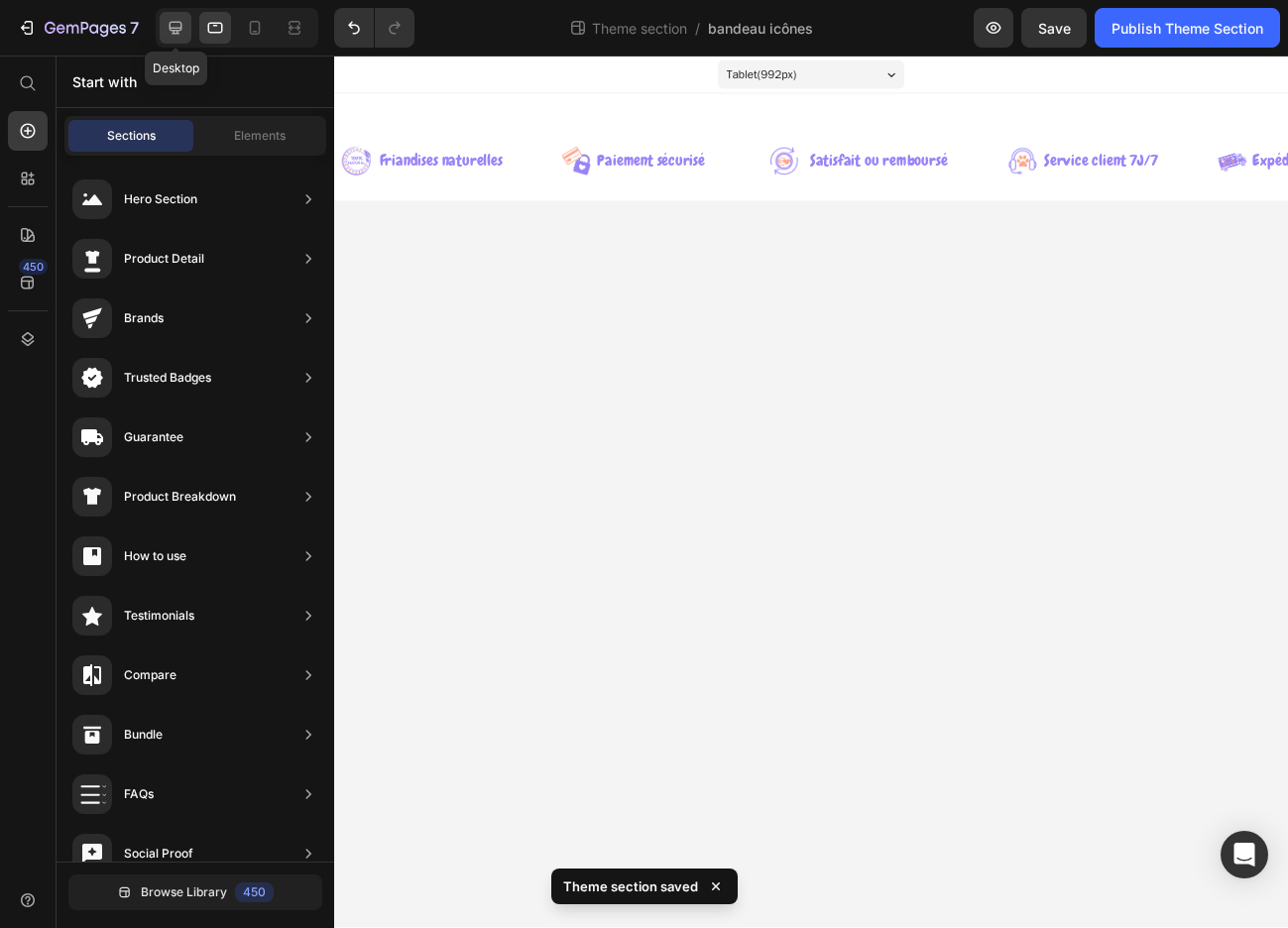 click 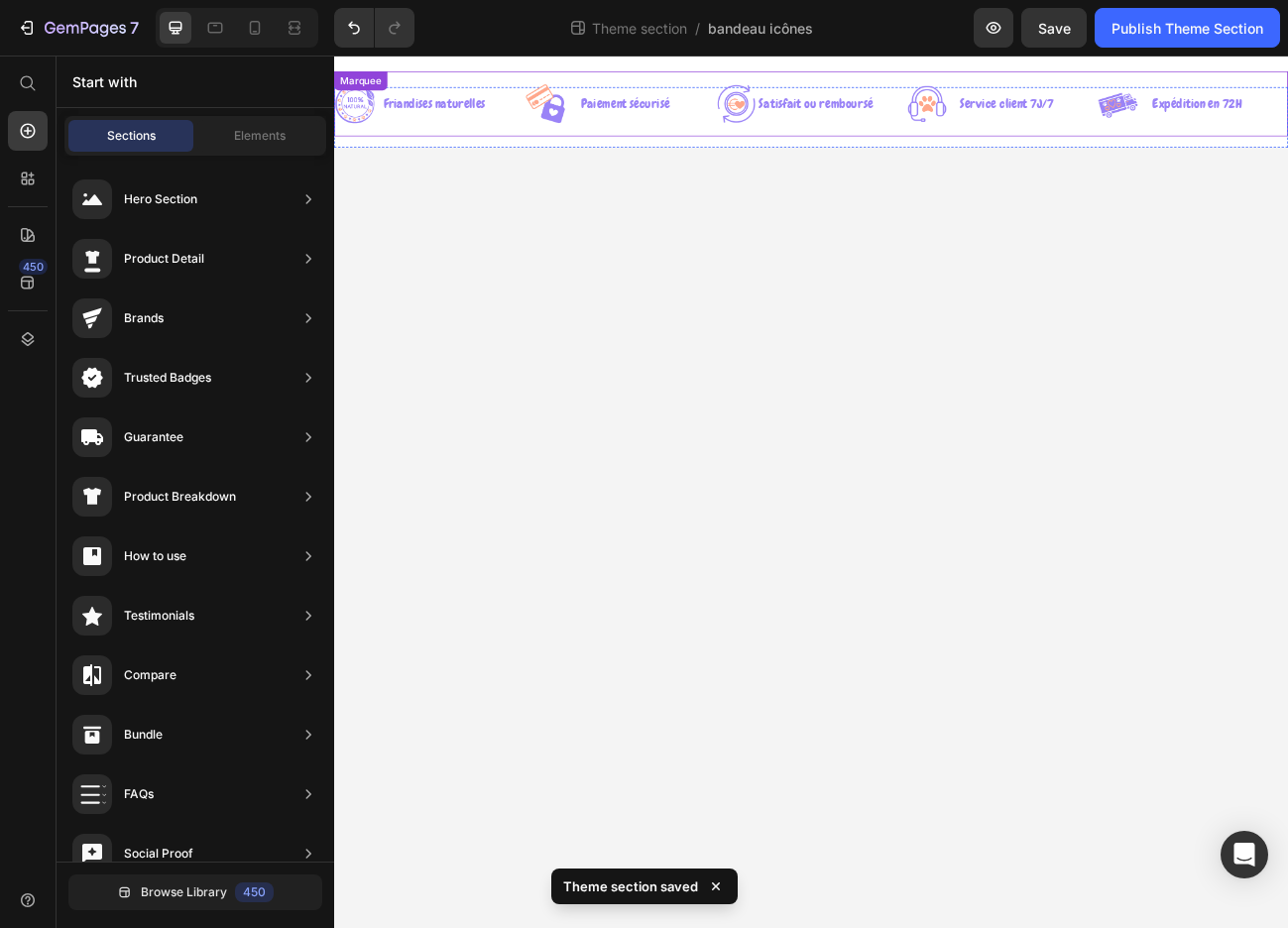 click on "Image Friandises naturelles Text Row Image Paiement sécurisé Text Row Image Satisfait ou remboursé Text Row Image Service client 7J/7 Text Row Image Expédition en 72H Text Row Image Friandises naturelles Text Row Image Paiement sécurisé Text Row Image Satisfait ou remboursé Text Row Image Service client 7J/7 Text Row Image Expédition en 72H Text Row Marquee" at bounding box center (929, 116) 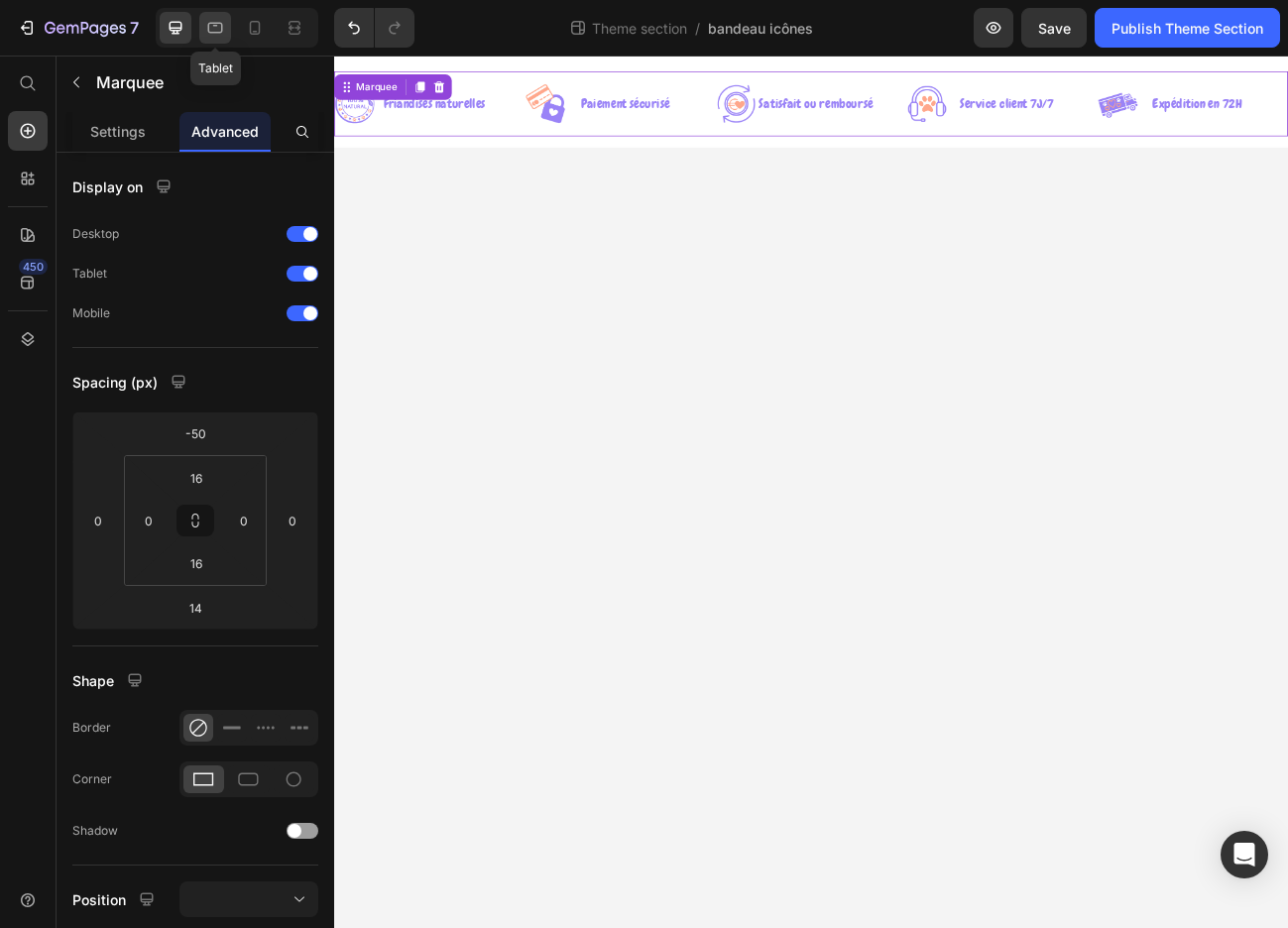 click 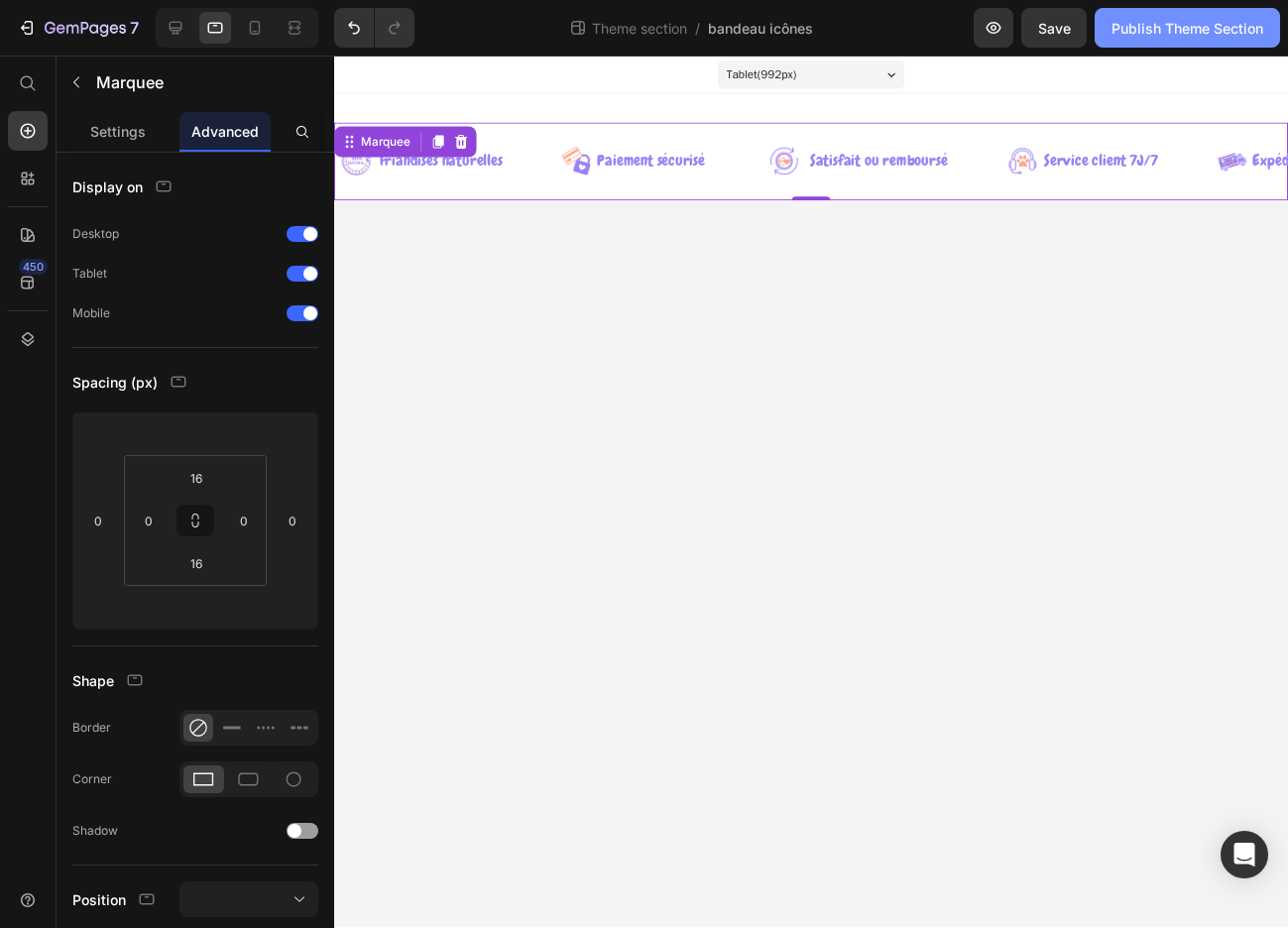 click on "Publish Theme Section" at bounding box center [1187, 28] 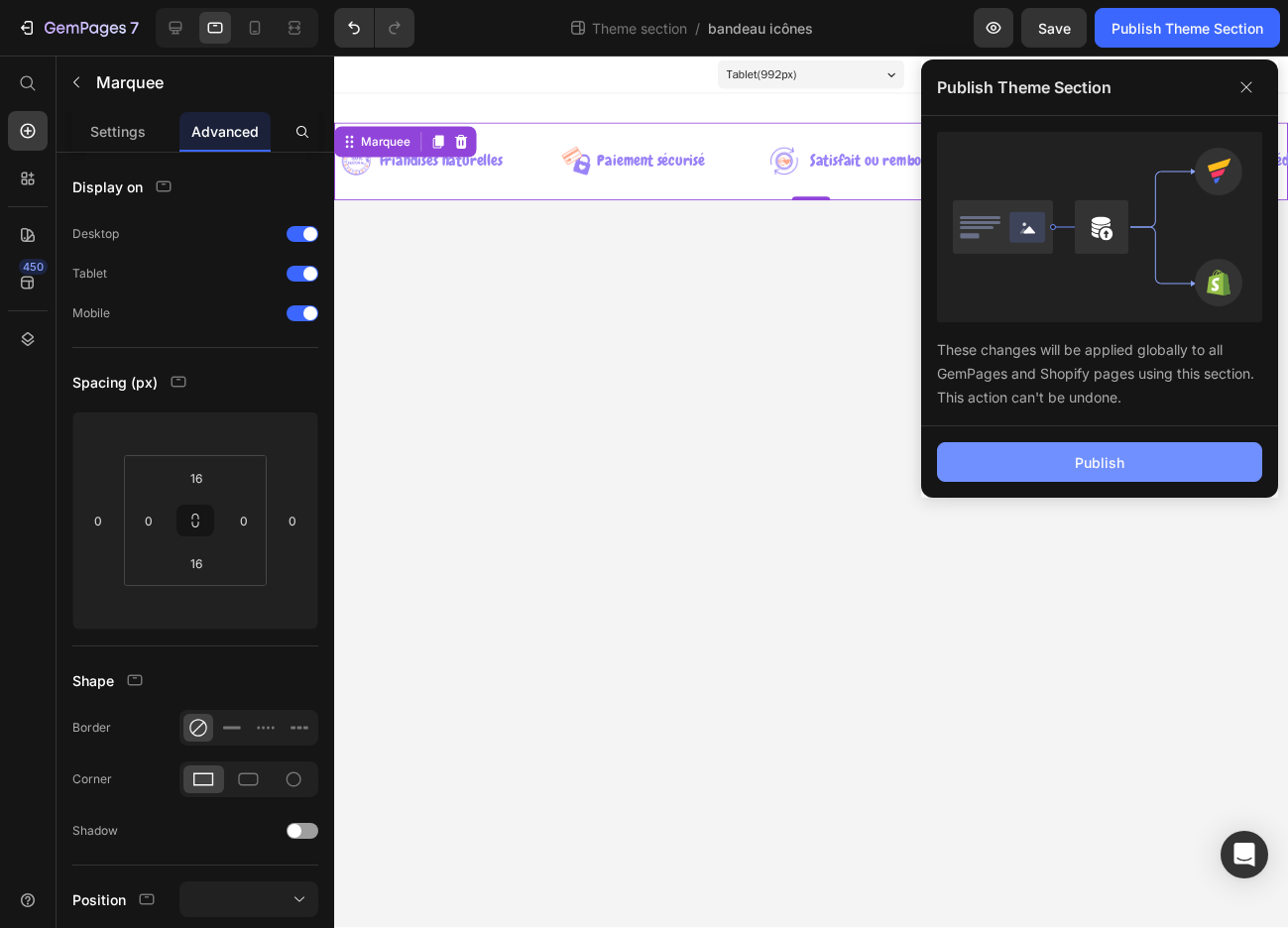 click on "Publish" 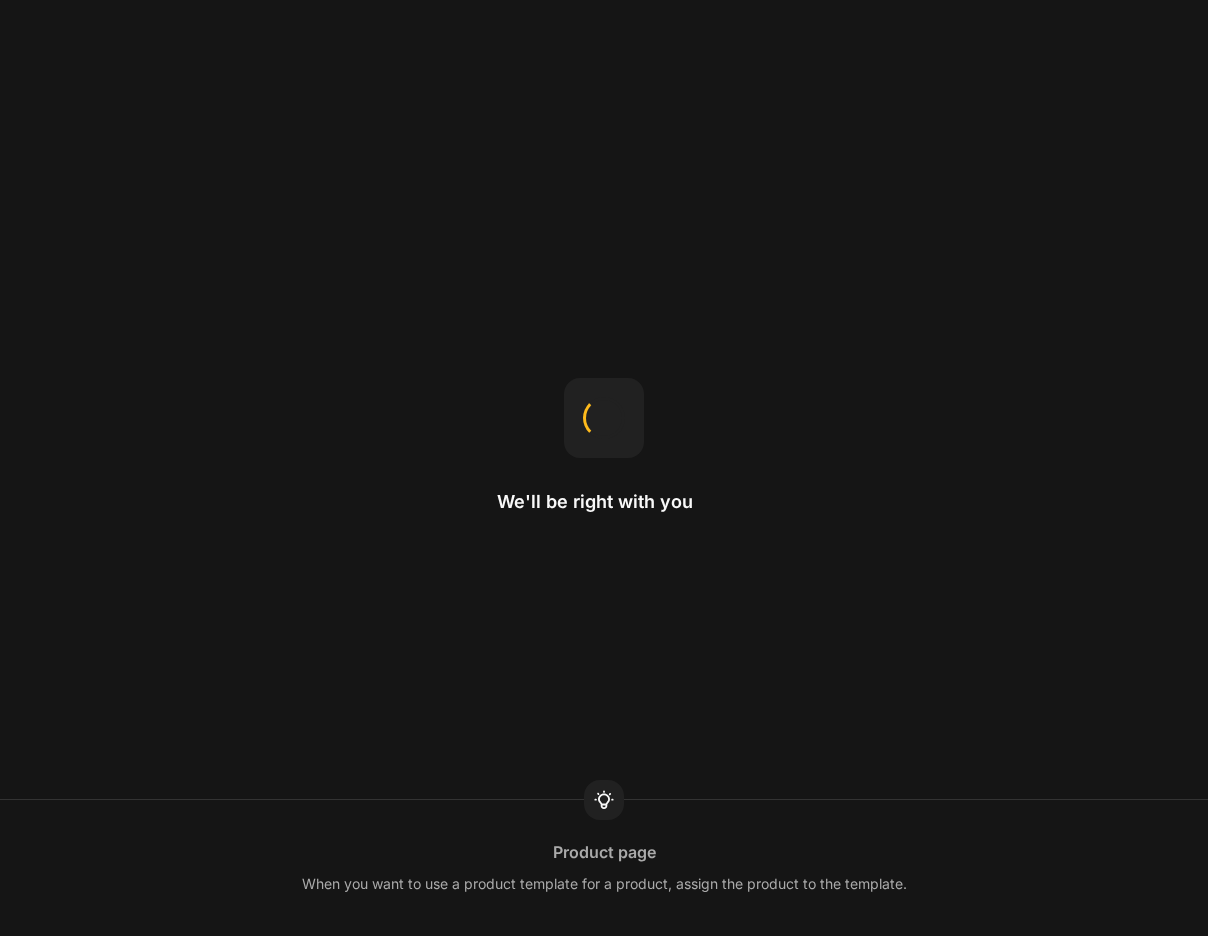 scroll, scrollTop: 0, scrollLeft: 0, axis: both 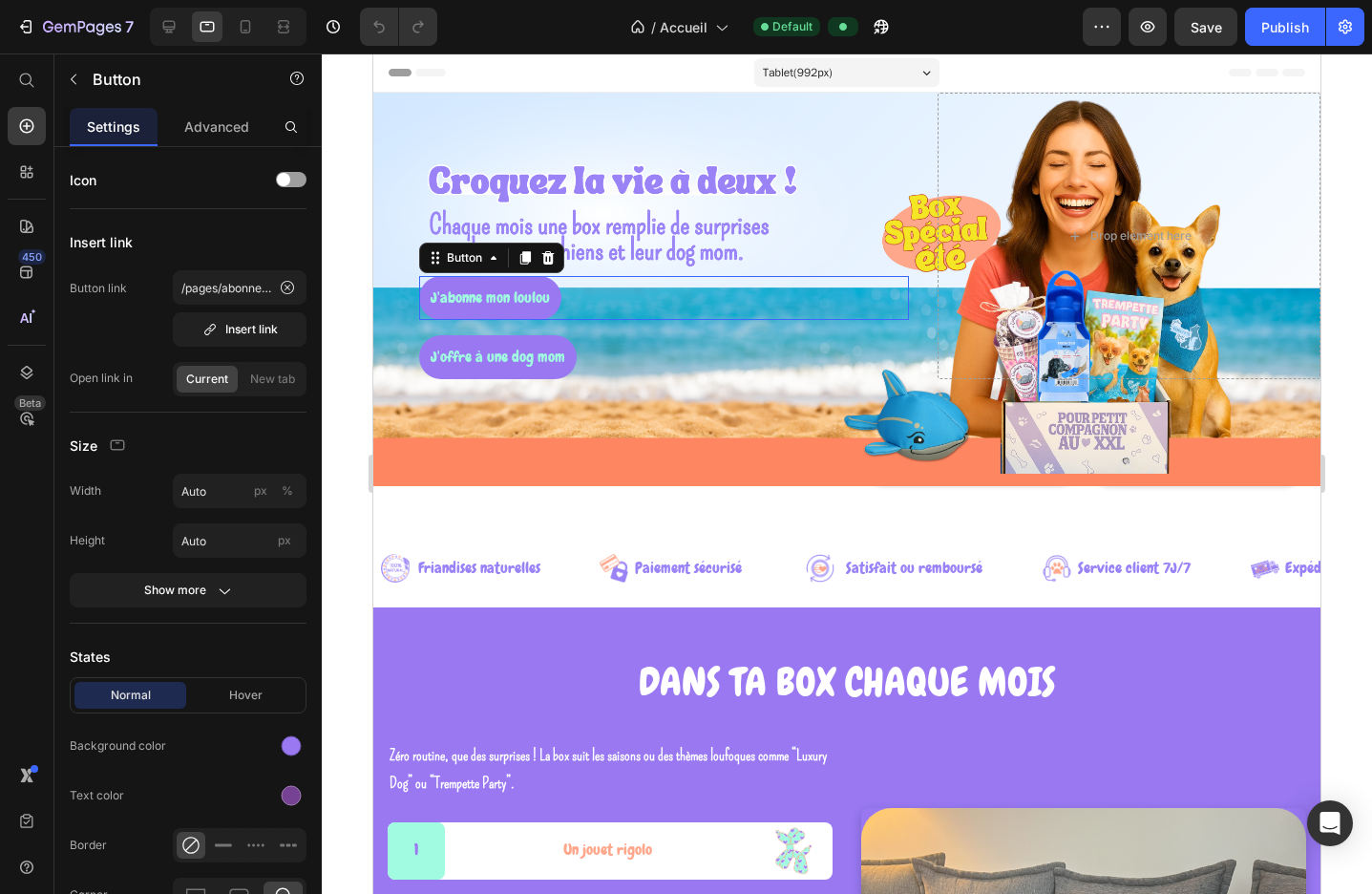 click on "J'abonne mon loulou Button   0" at bounding box center [664, 298] 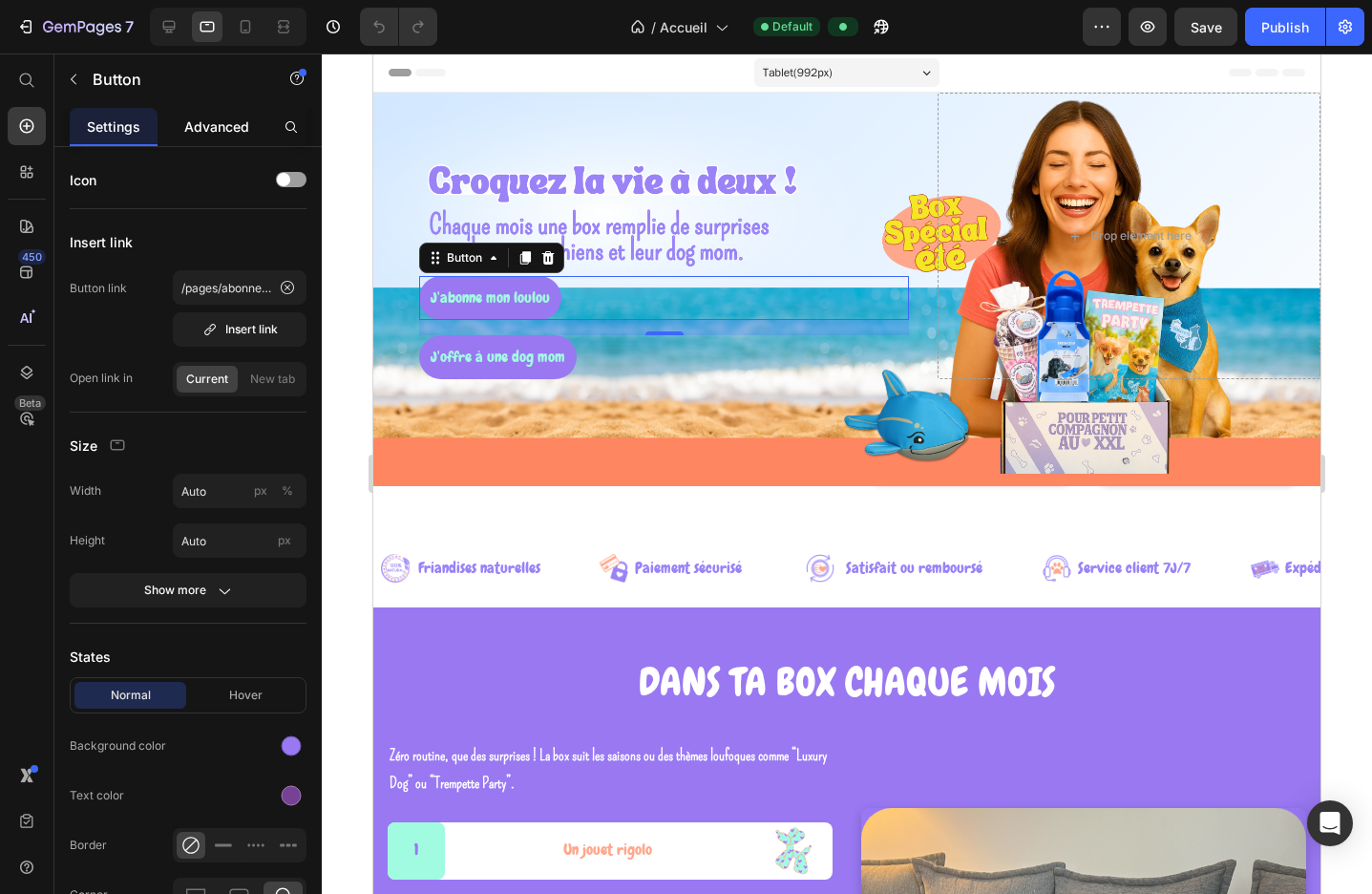 click on "Advanced" at bounding box center (217, 126) 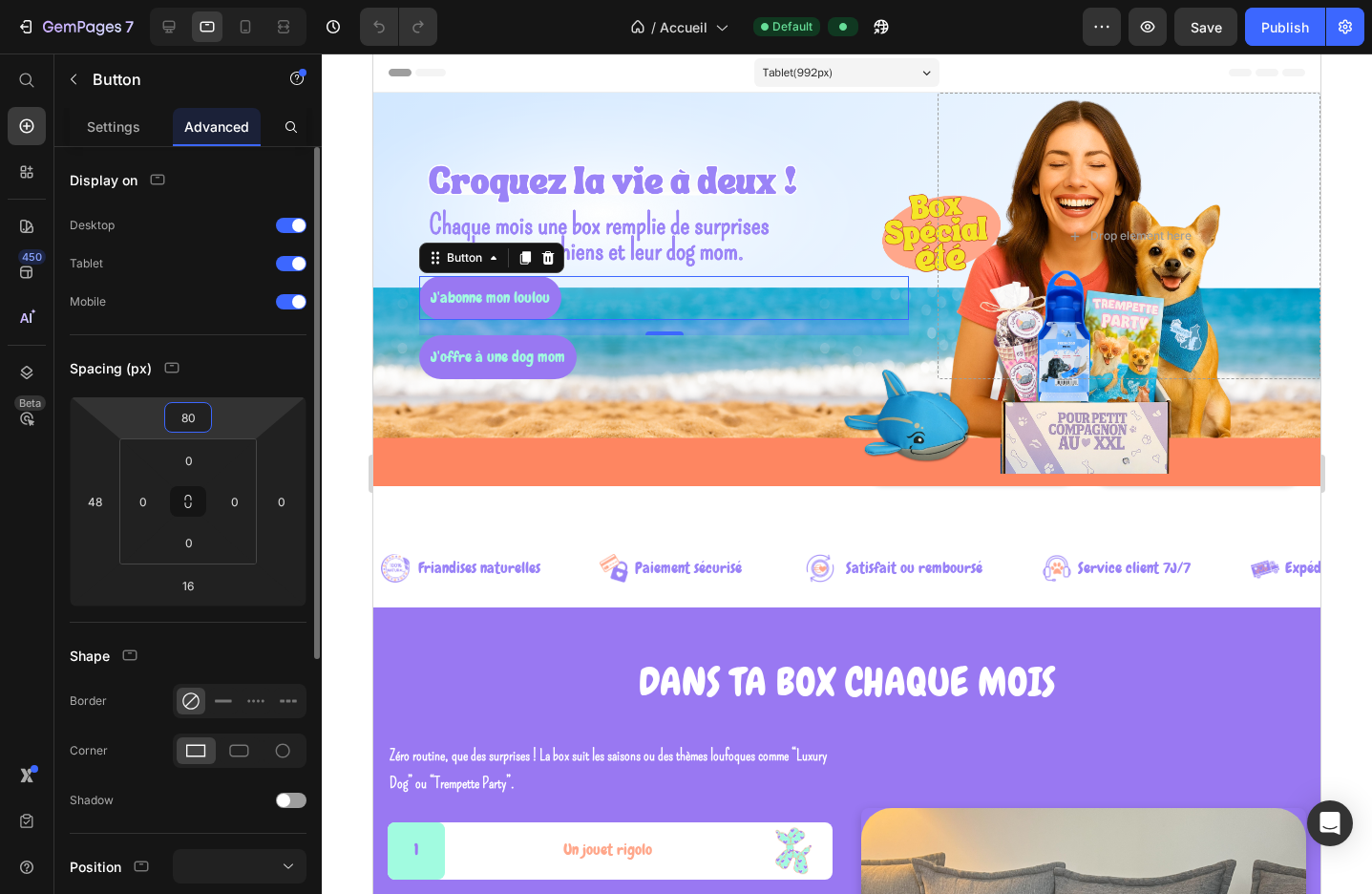 click on "80" at bounding box center [188, 417] 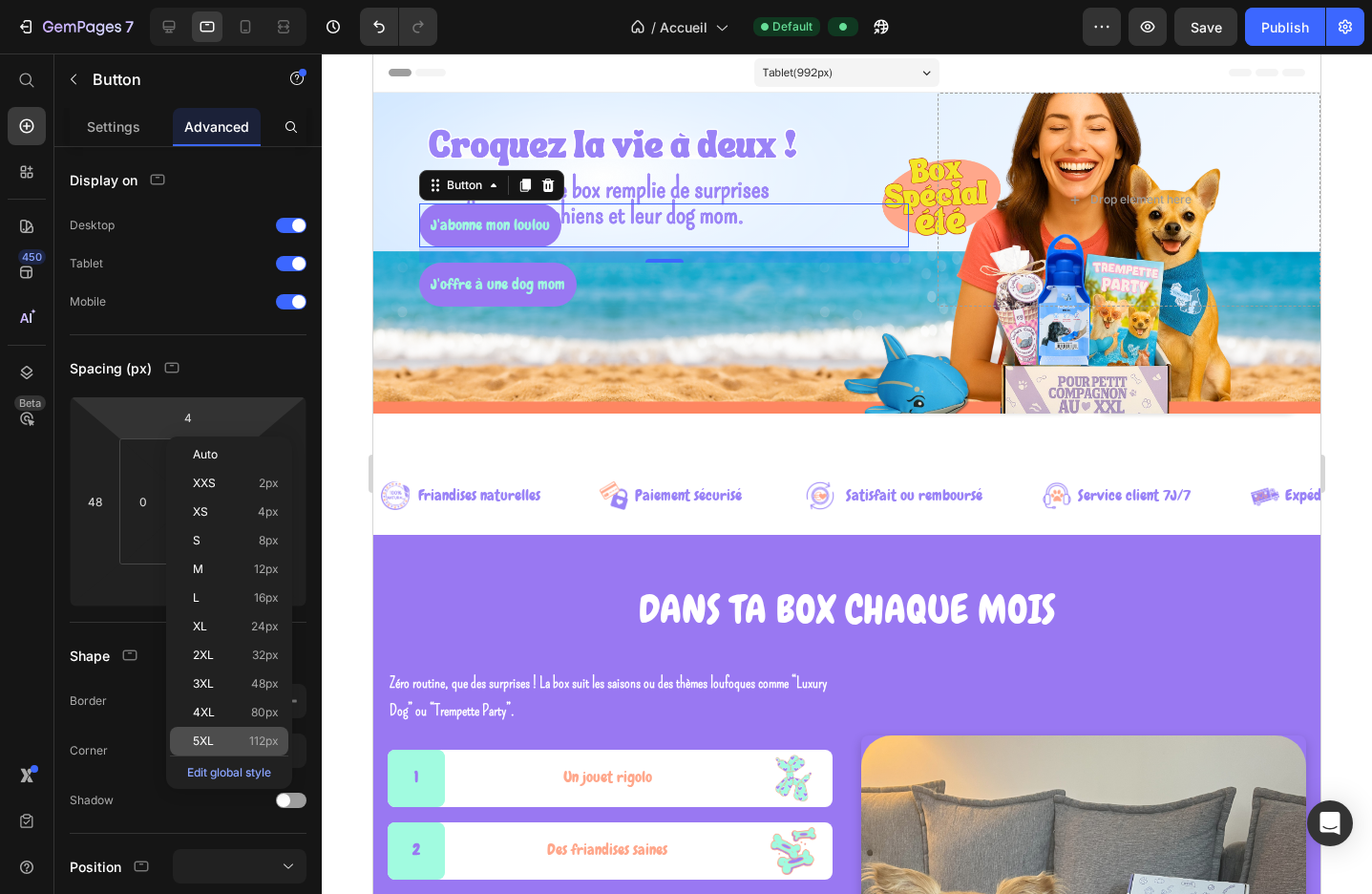 click on "5XL 112px" 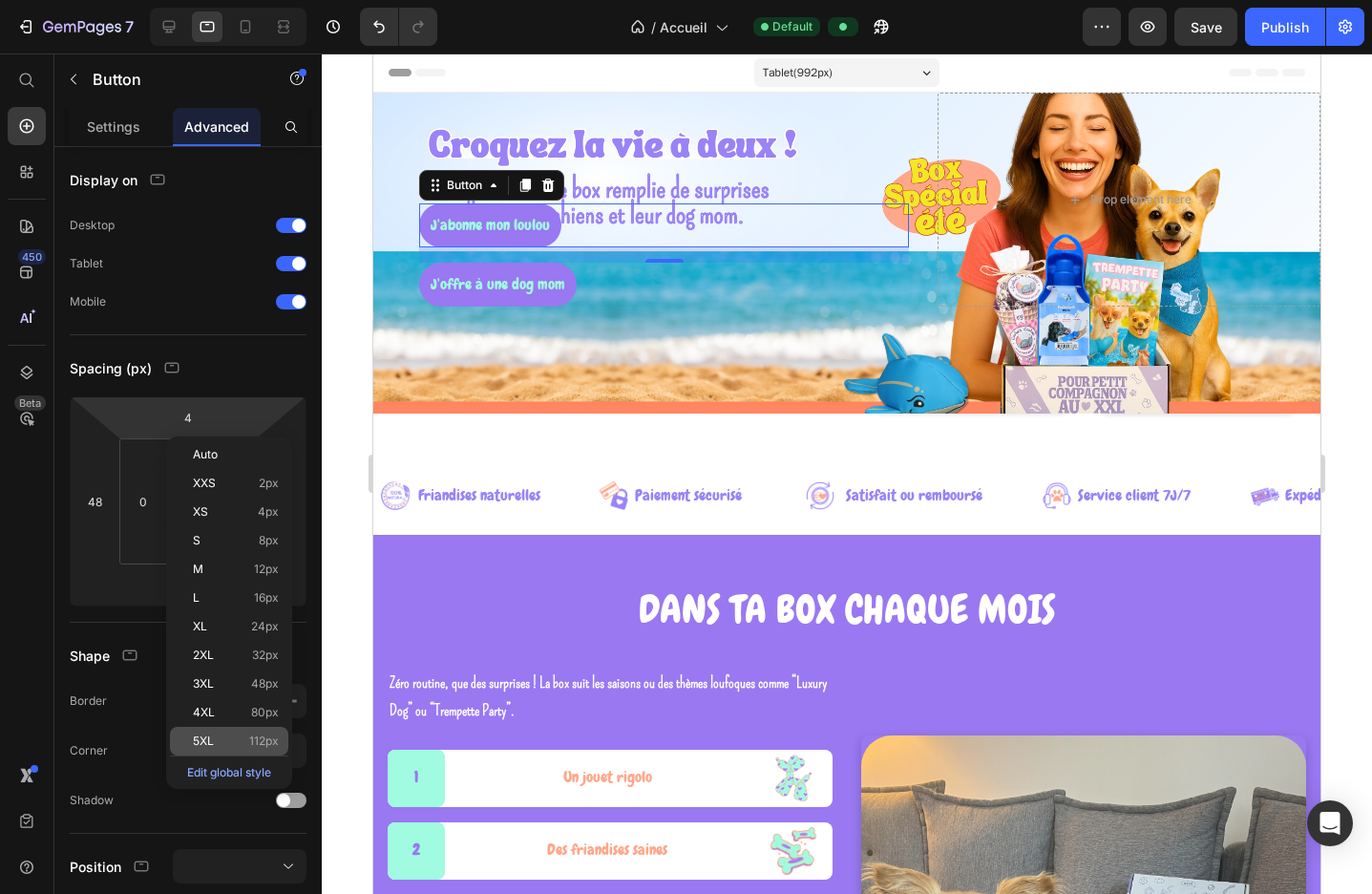 type on "112" 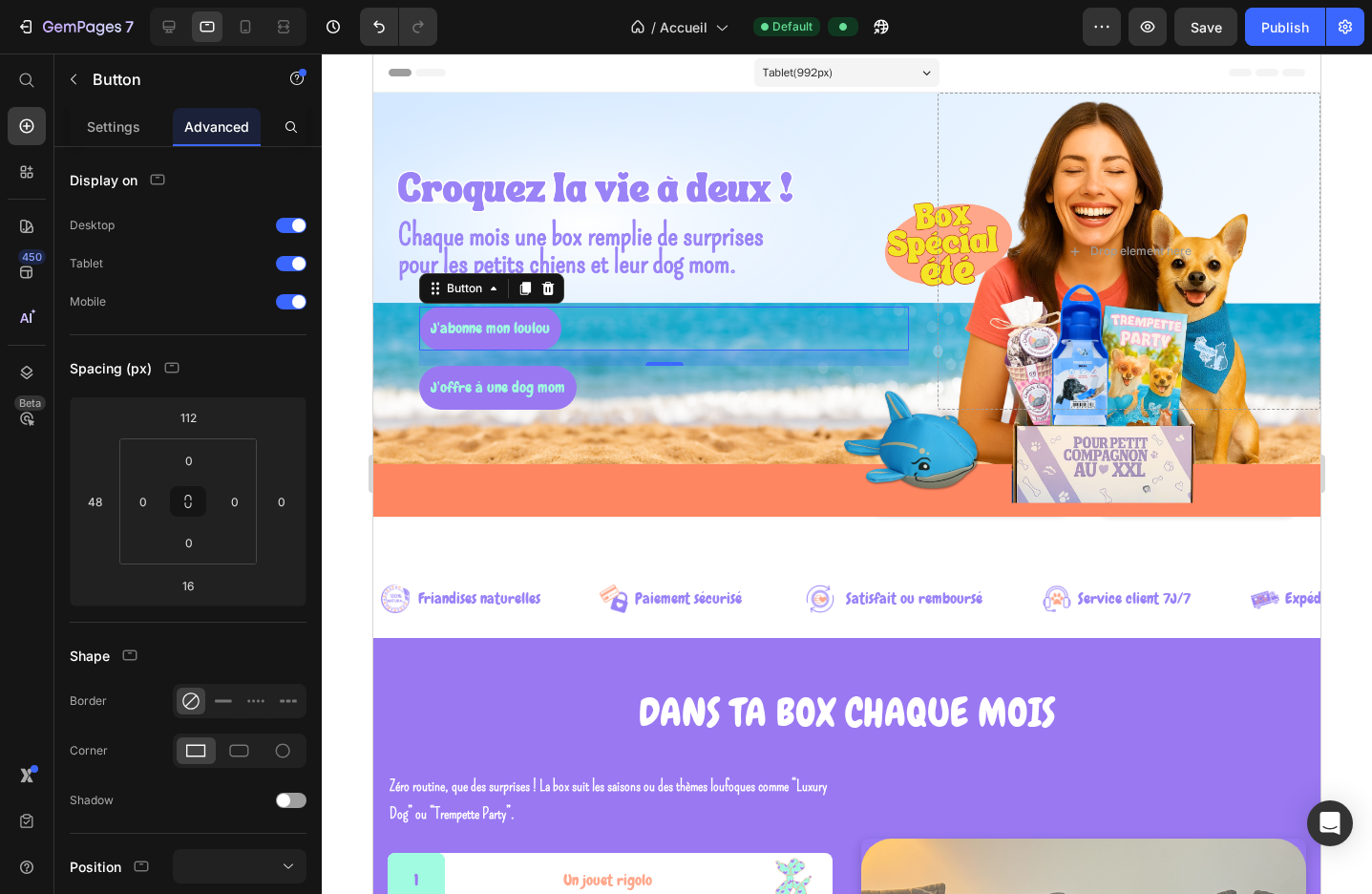 click 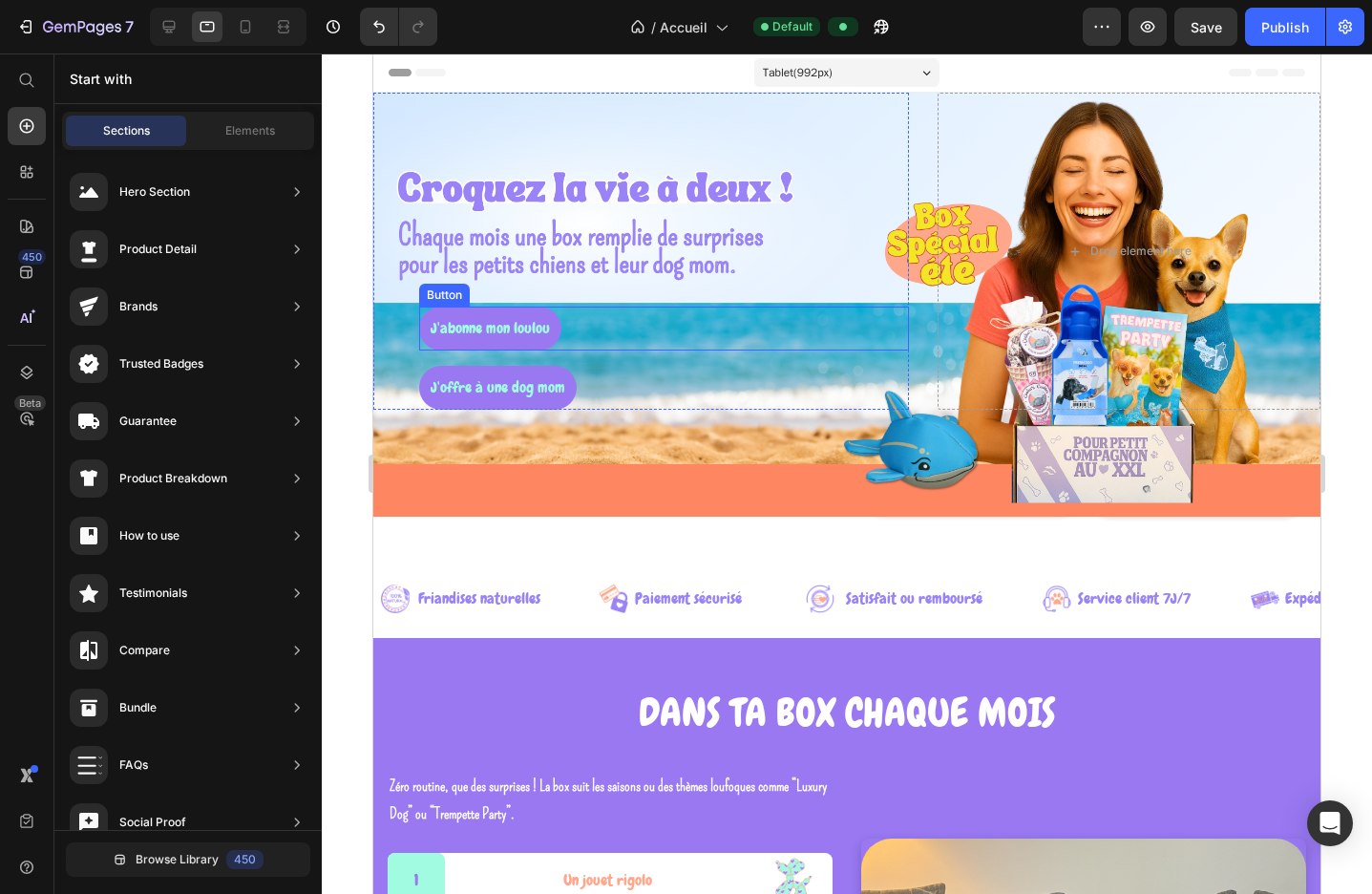 click on "J'abonne mon [PERSON_NAME]" at bounding box center (664, 329) 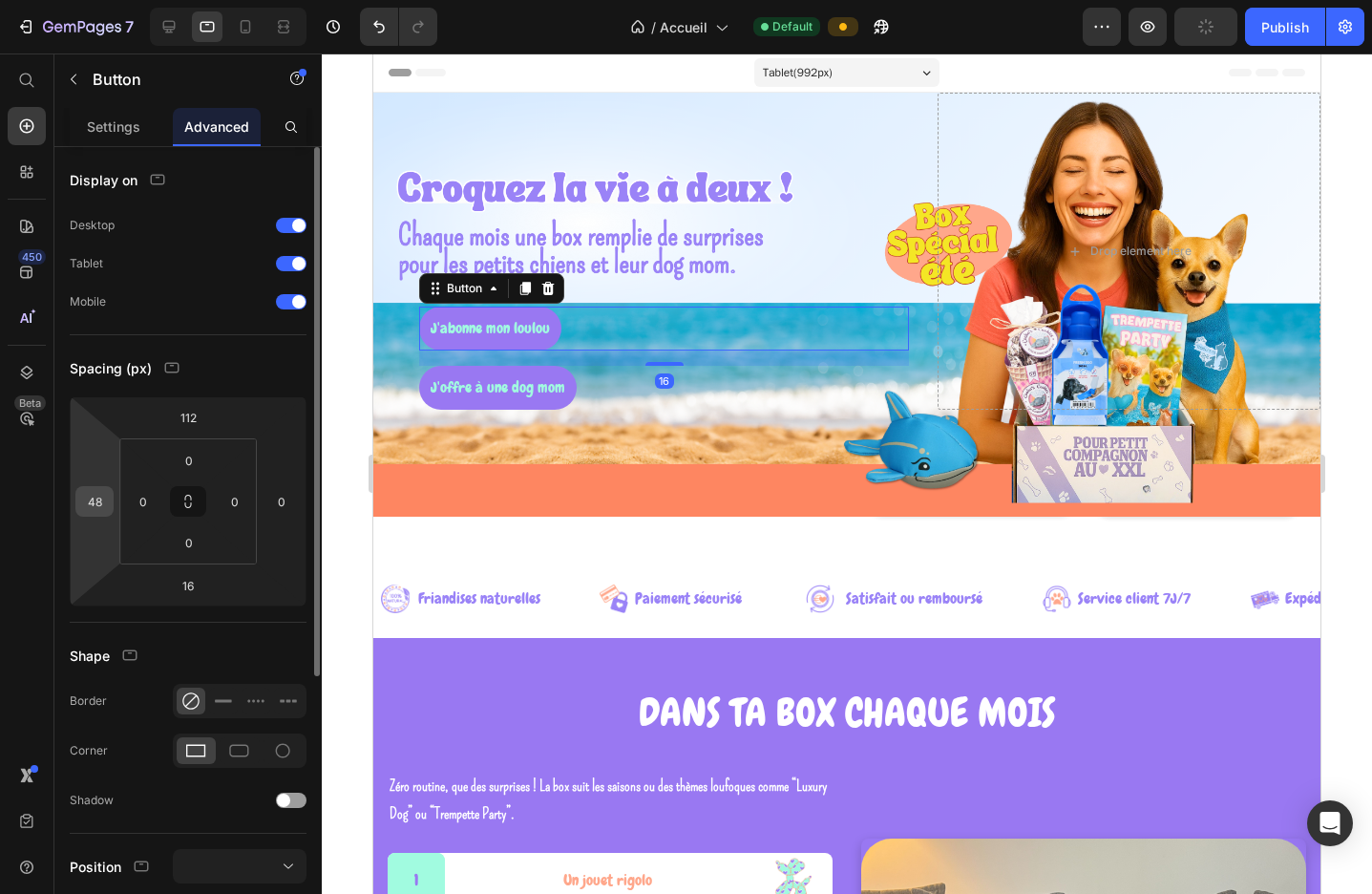 click on "48" at bounding box center [95, 501] 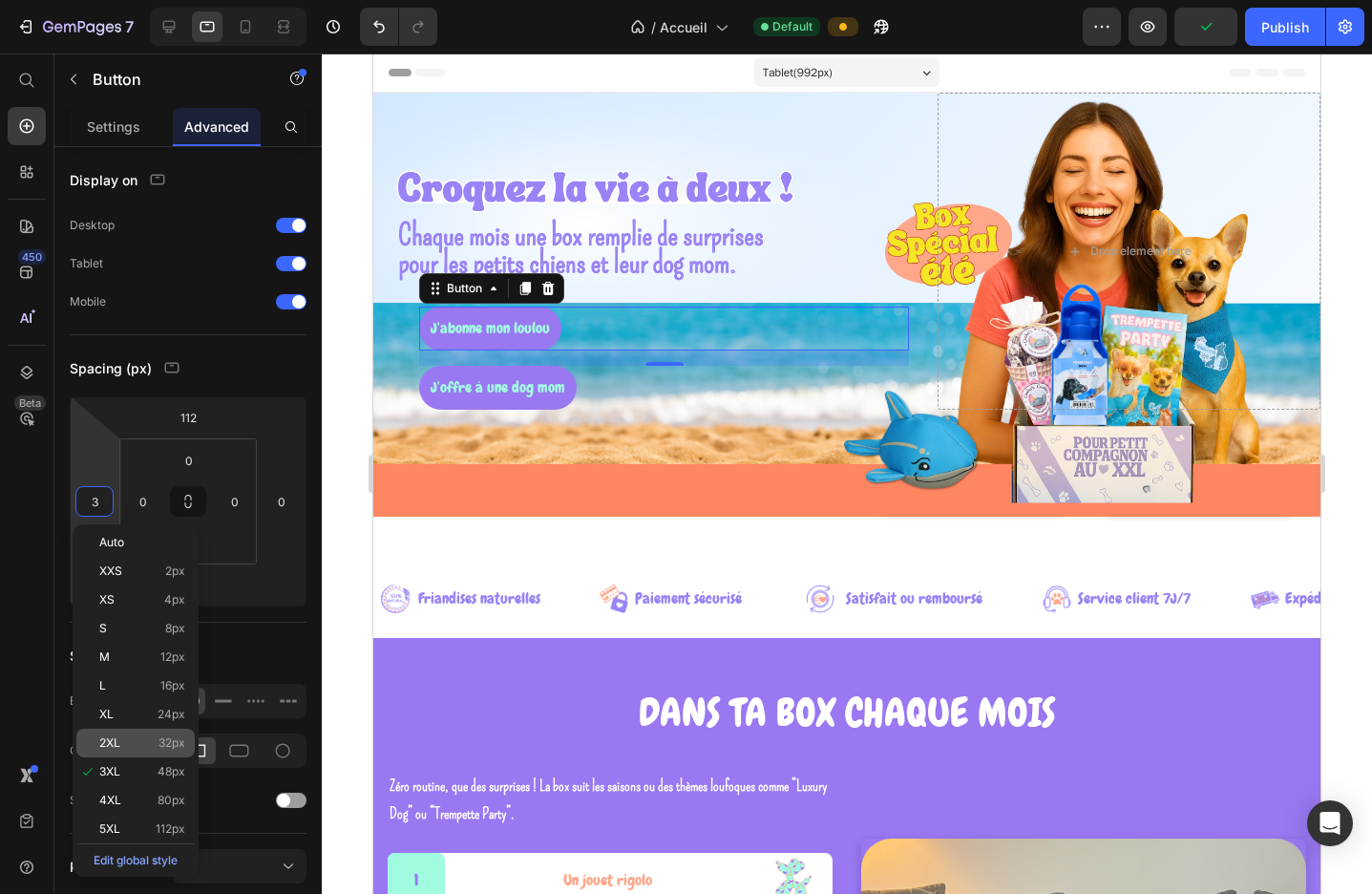 click on "2XL 32px" 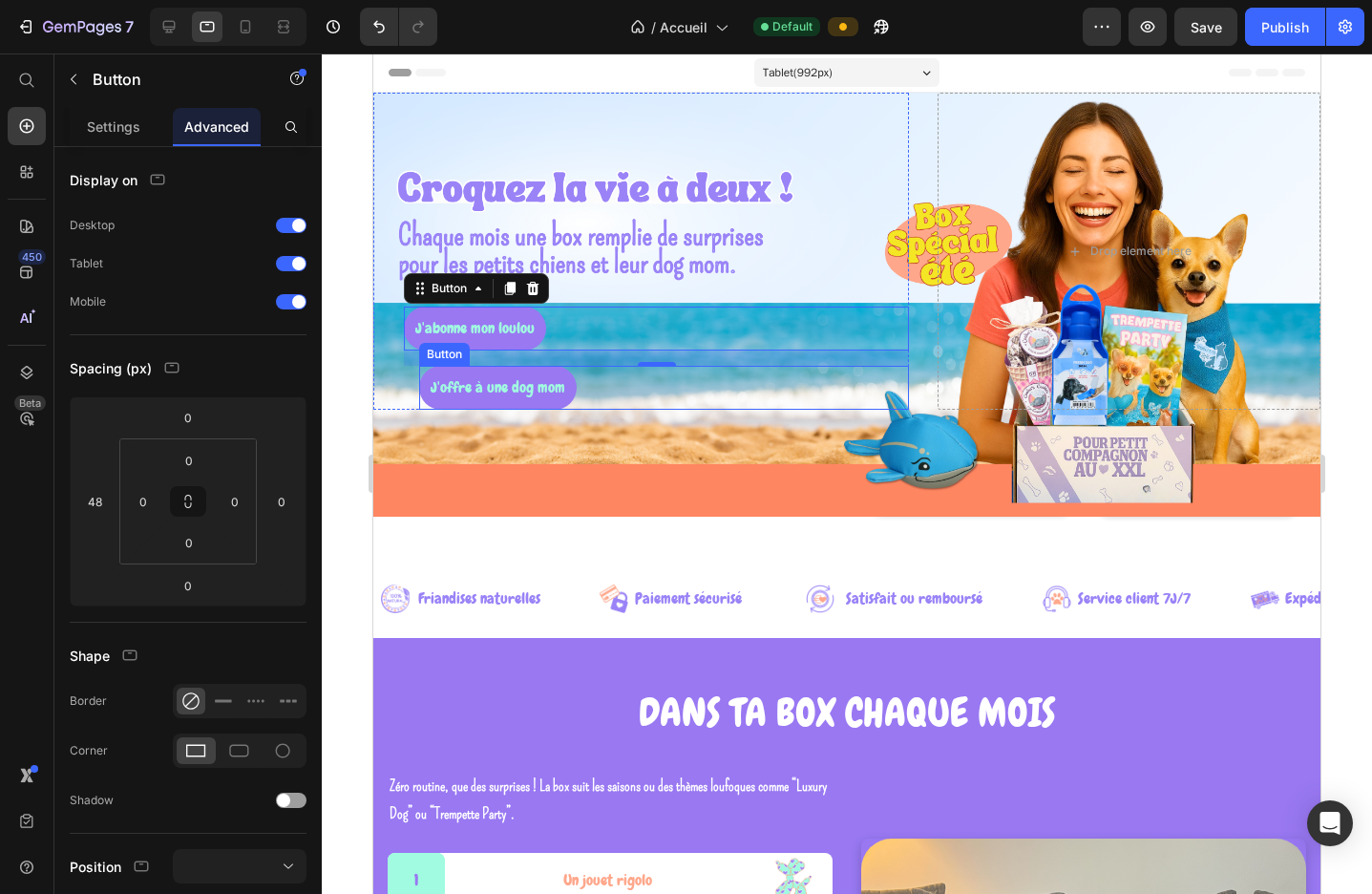 click on "J'offre à une dog mom Button" at bounding box center [664, 388] 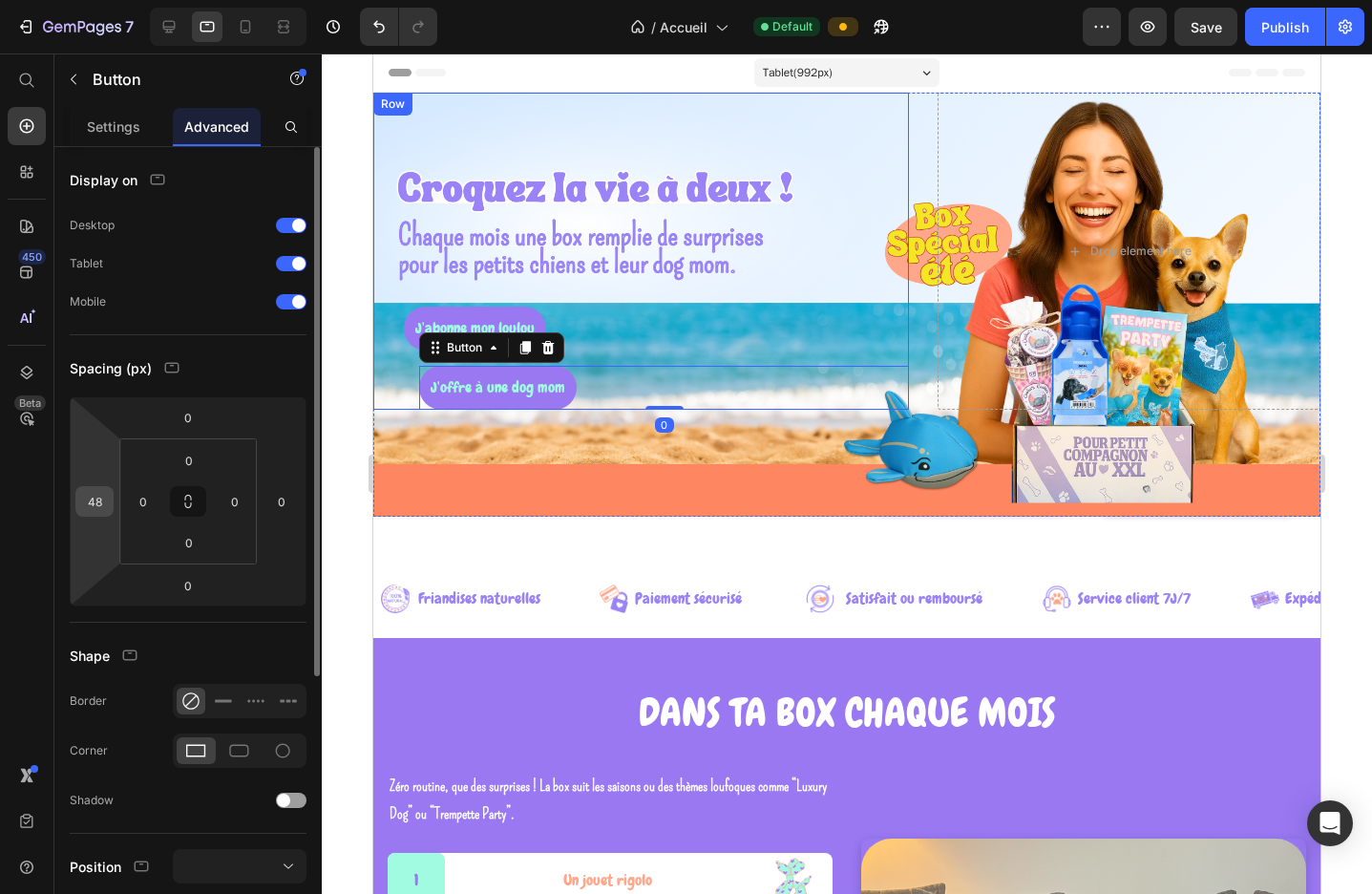 click on "48" at bounding box center (95, 501) 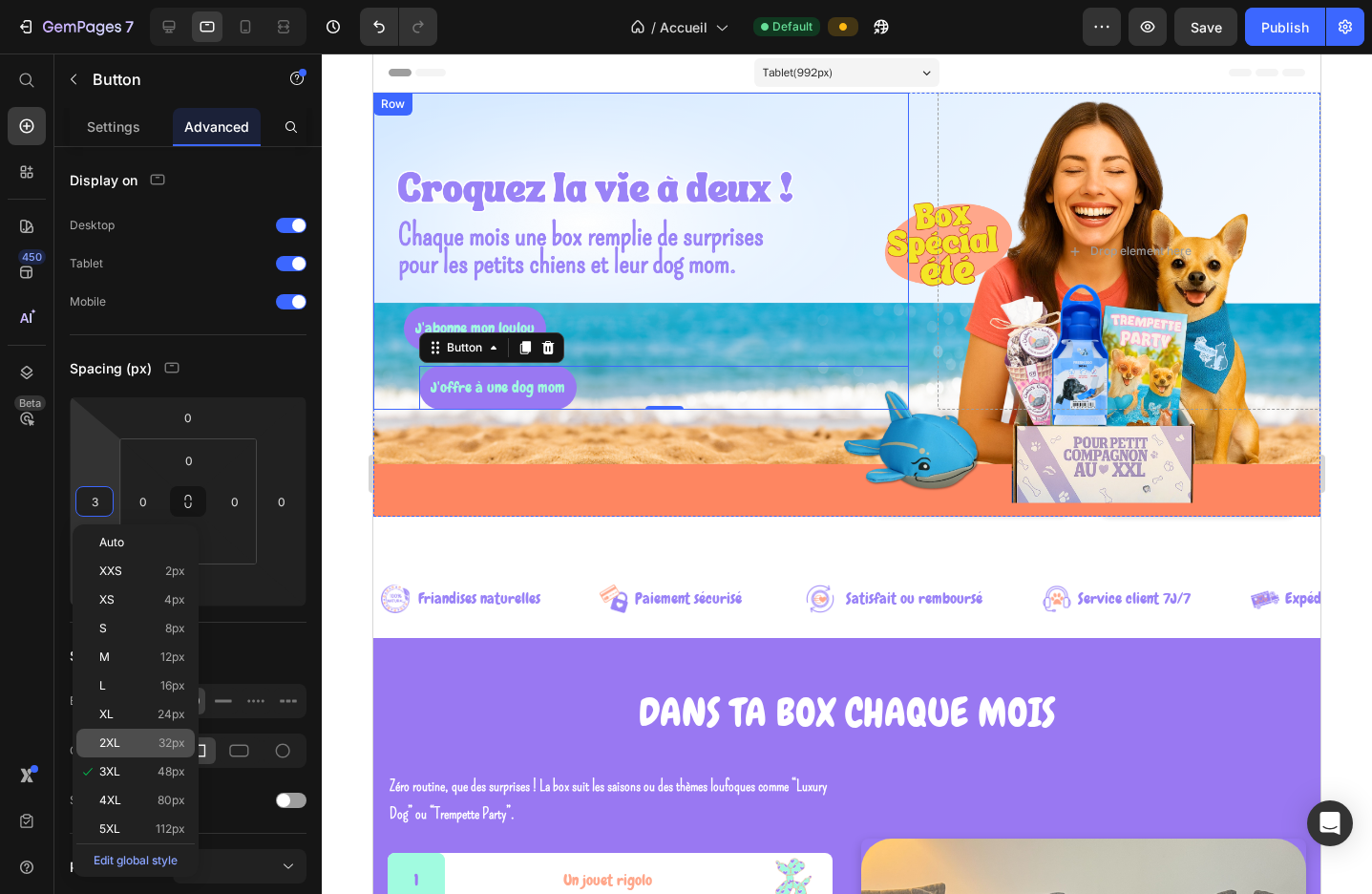 click on "2XL 32px" 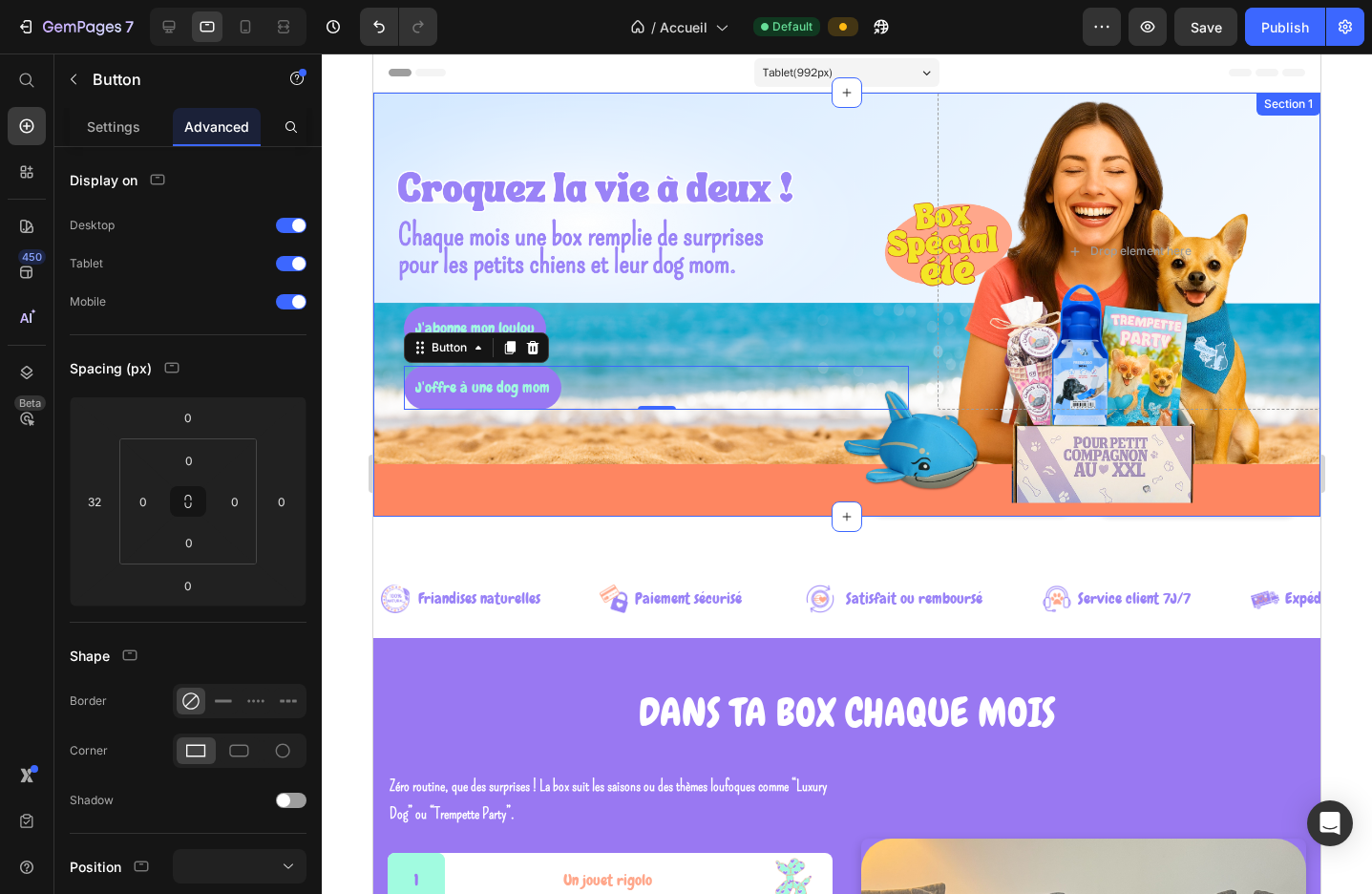click on "J'abonne mon loulou Button J'offre à une dog mom Button   0 Row
Drop element here Section 1" at bounding box center (847, 305) 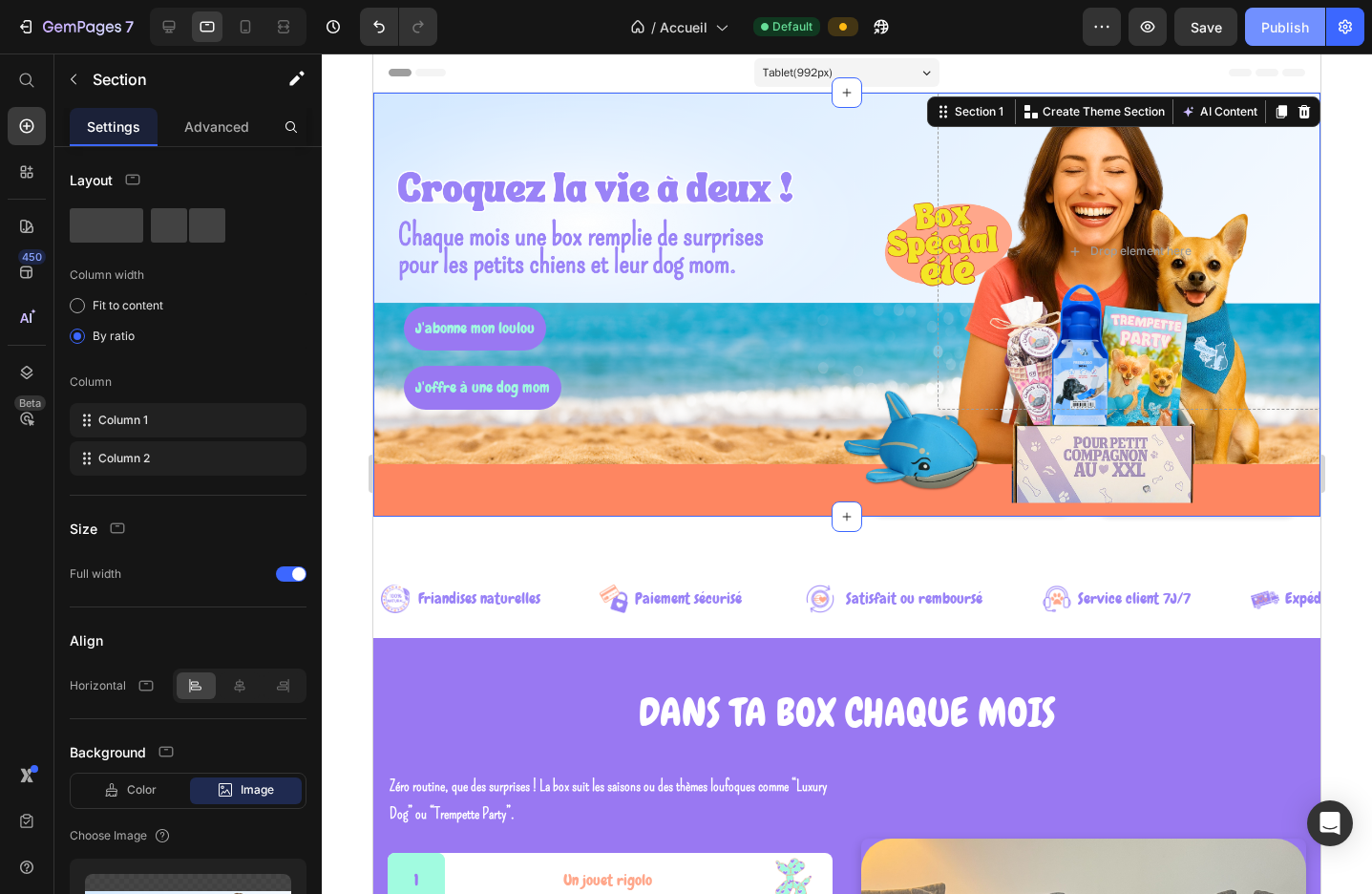 click on "Publish" at bounding box center [1285, 27] 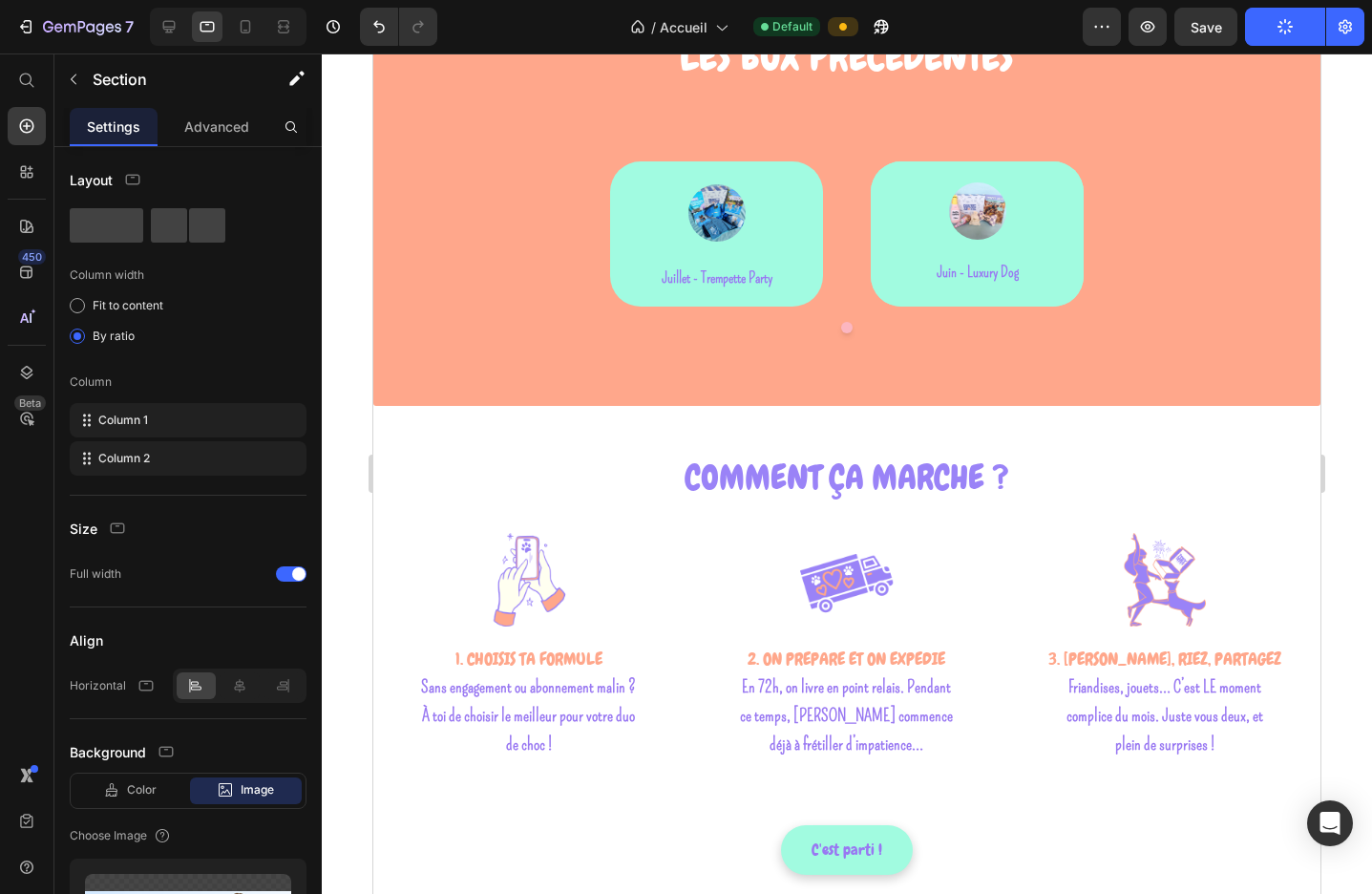 scroll, scrollTop: 1437, scrollLeft: 0, axis: vertical 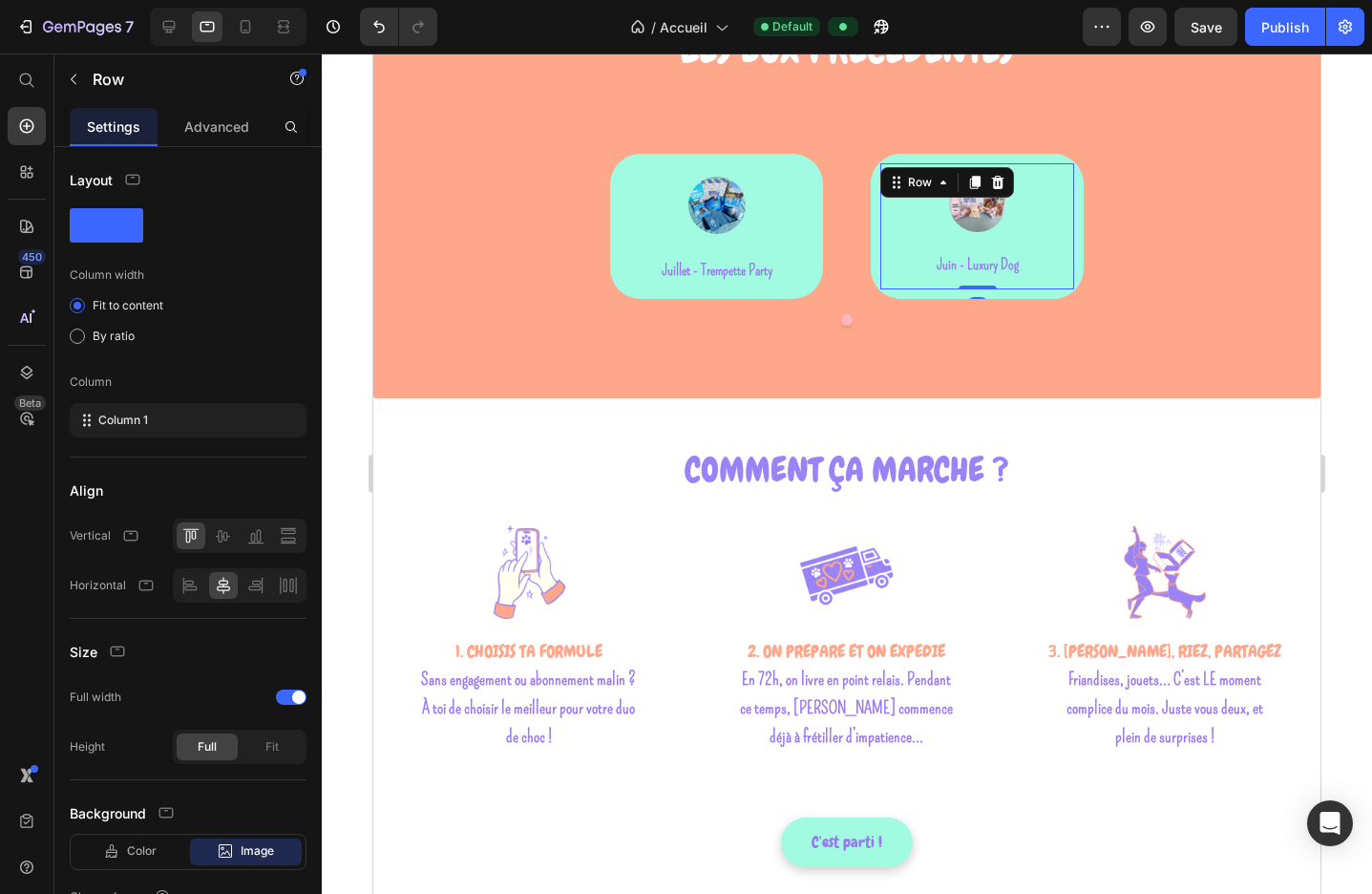 click on "Image Juin - Luxury Dog Text block Row   0" at bounding box center (977, 226) 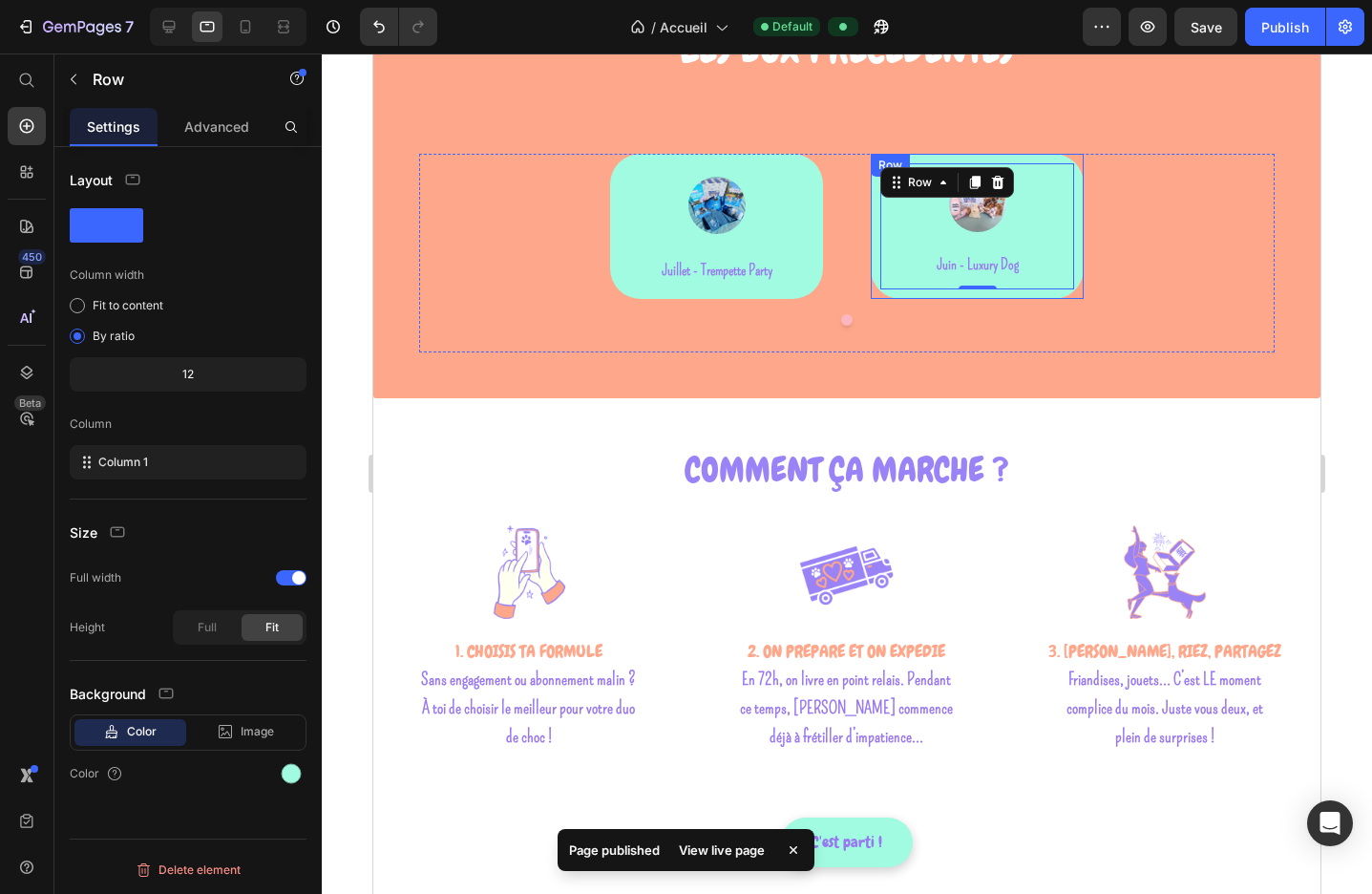 click on "Image Juin - Luxury Dog Text block Row   0 Row" at bounding box center [977, 226] 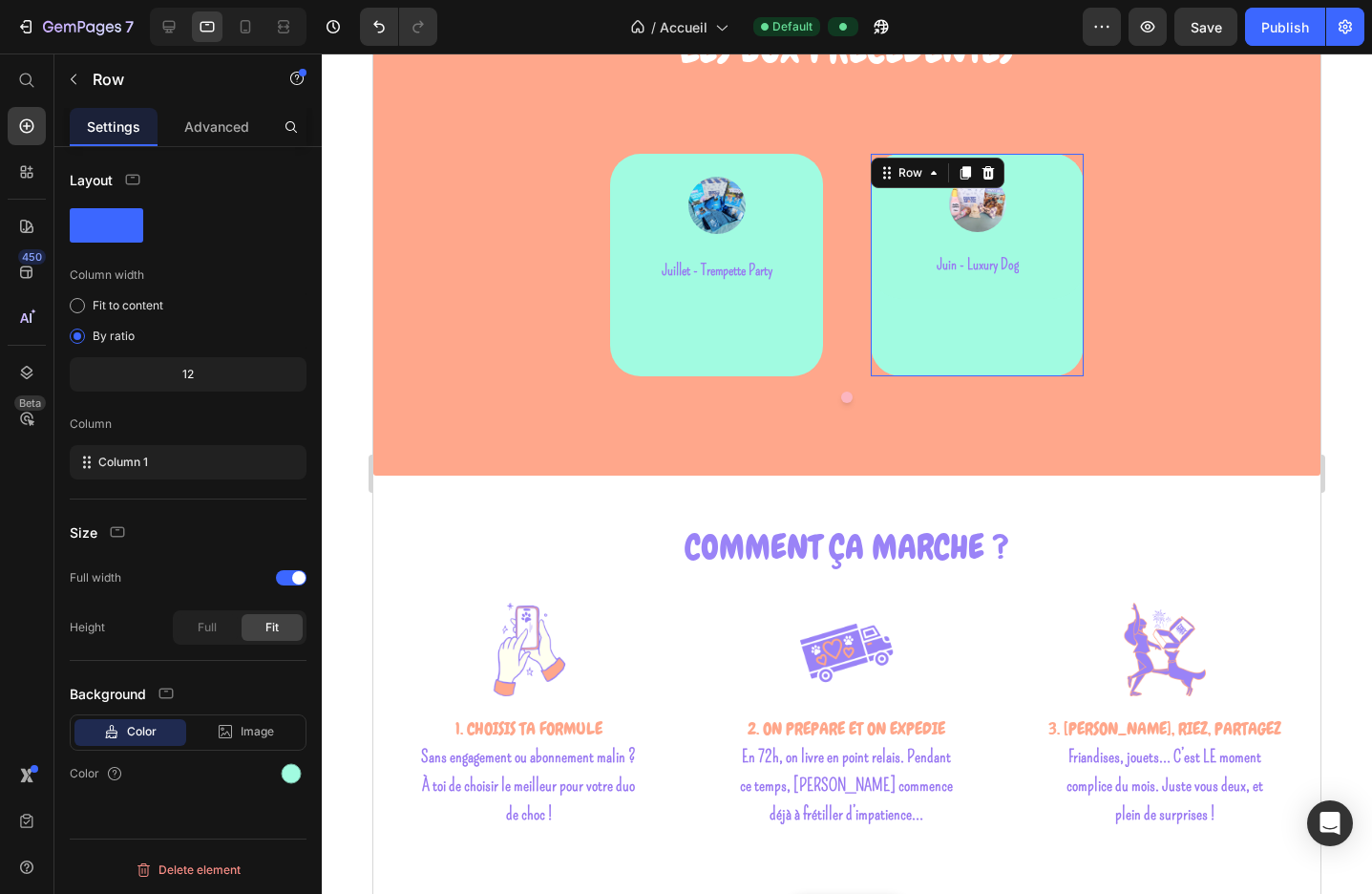 drag, startPoint x: 989, startPoint y: 298, endPoint x: 988, endPoint y: 375, distance: 77.00649 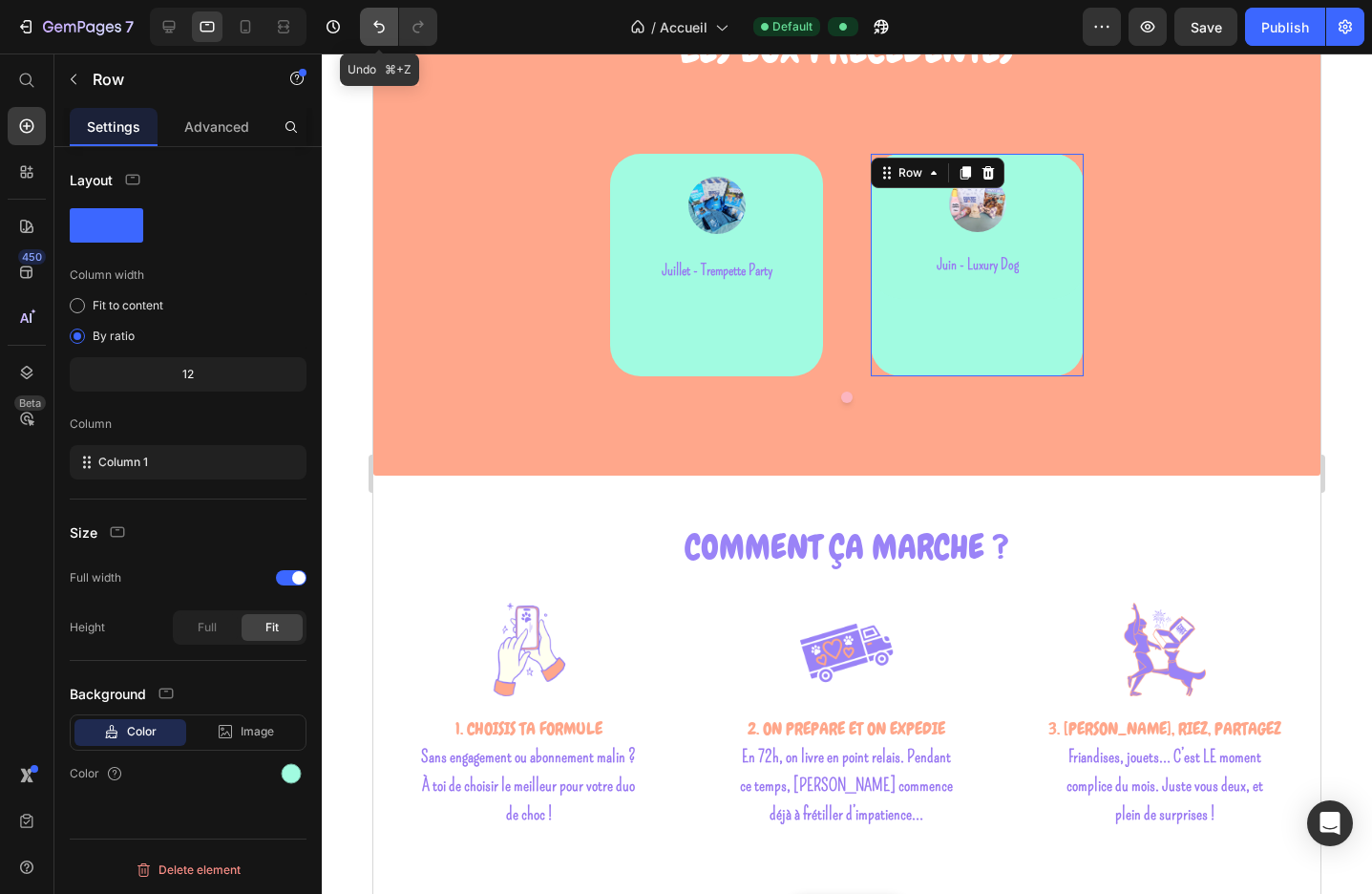 click 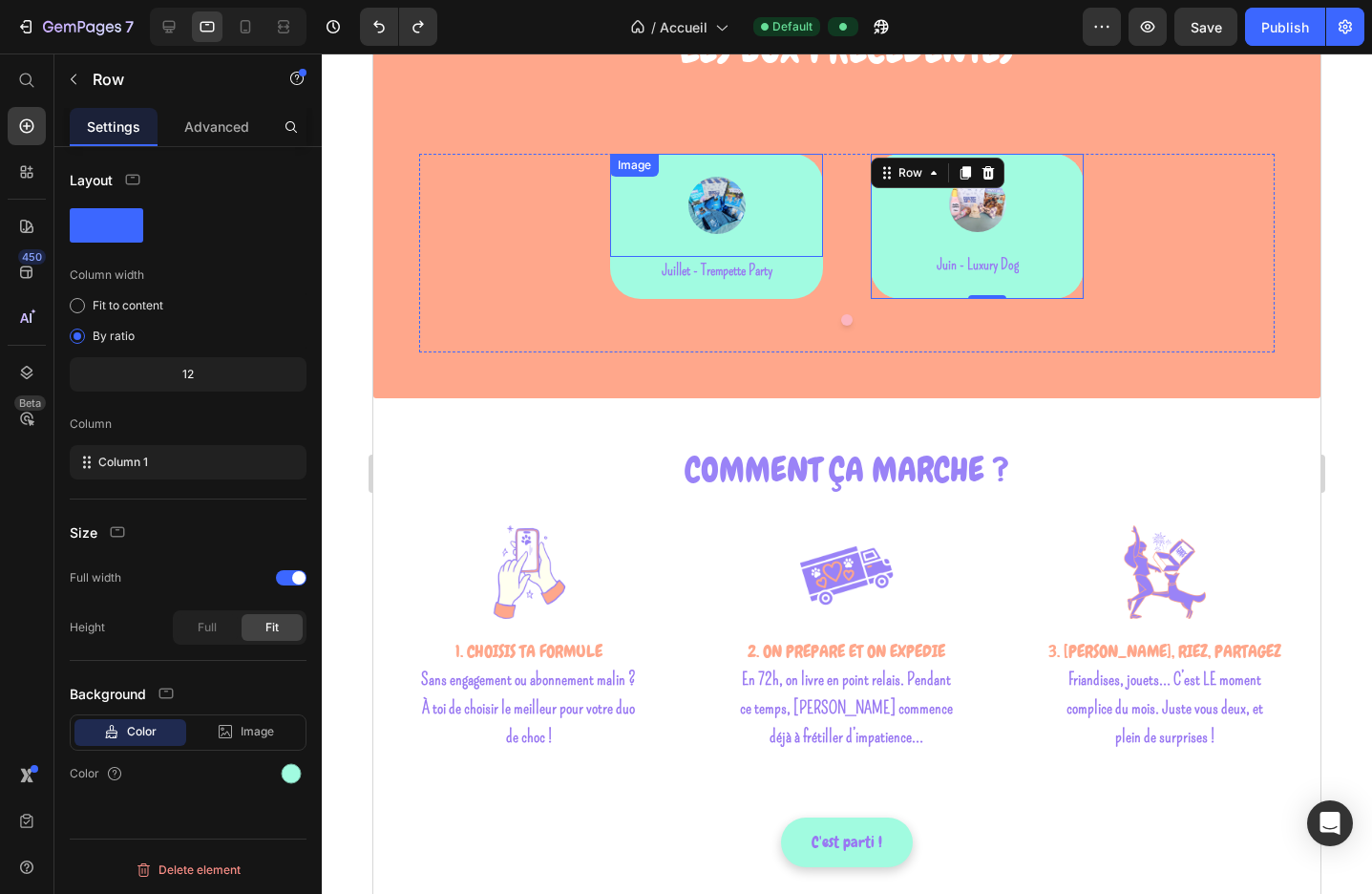 click at bounding box center (716, 205) 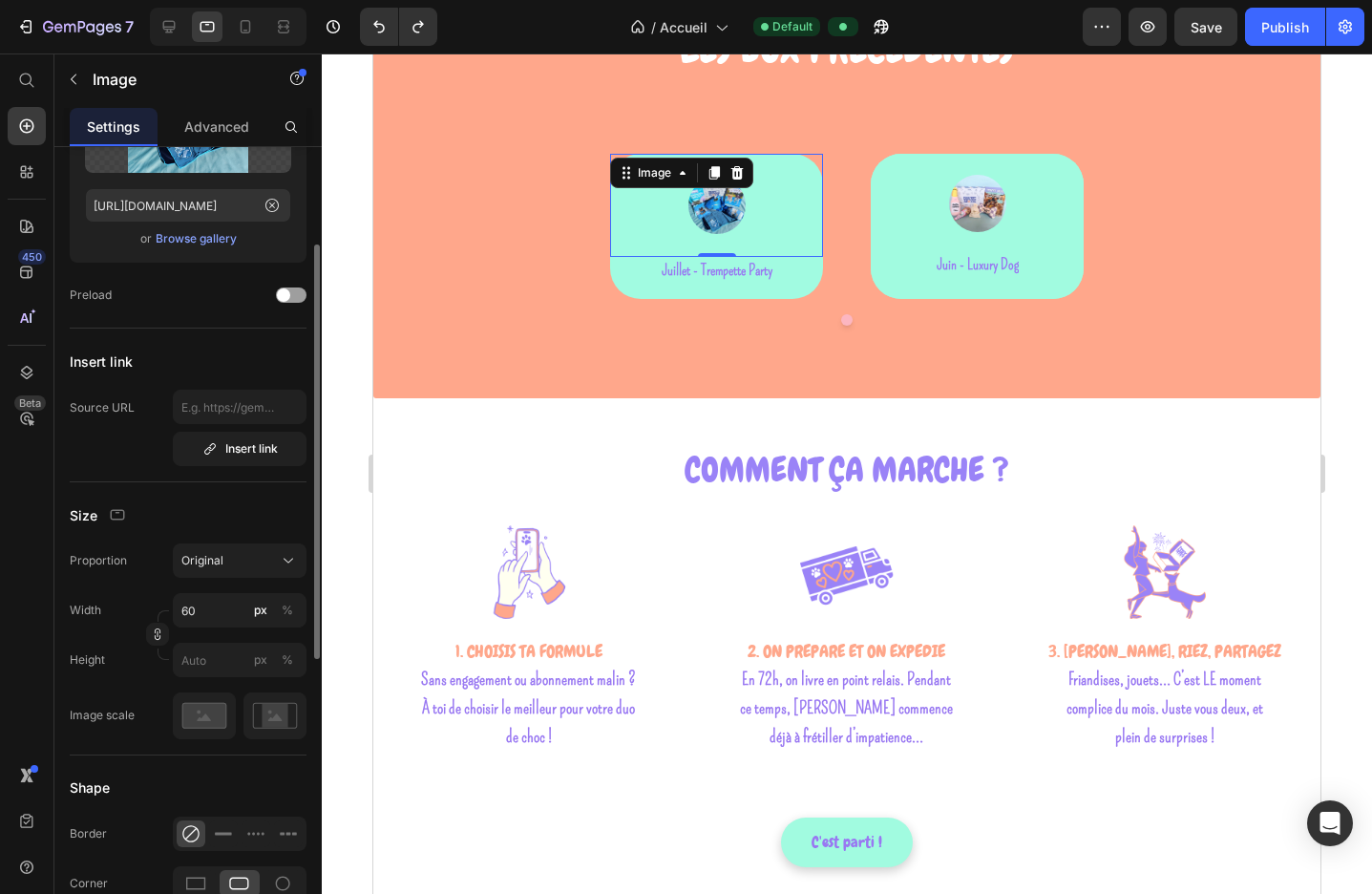 scroll, scrollTop: 199, scrollLeft: 0, axis: vertical 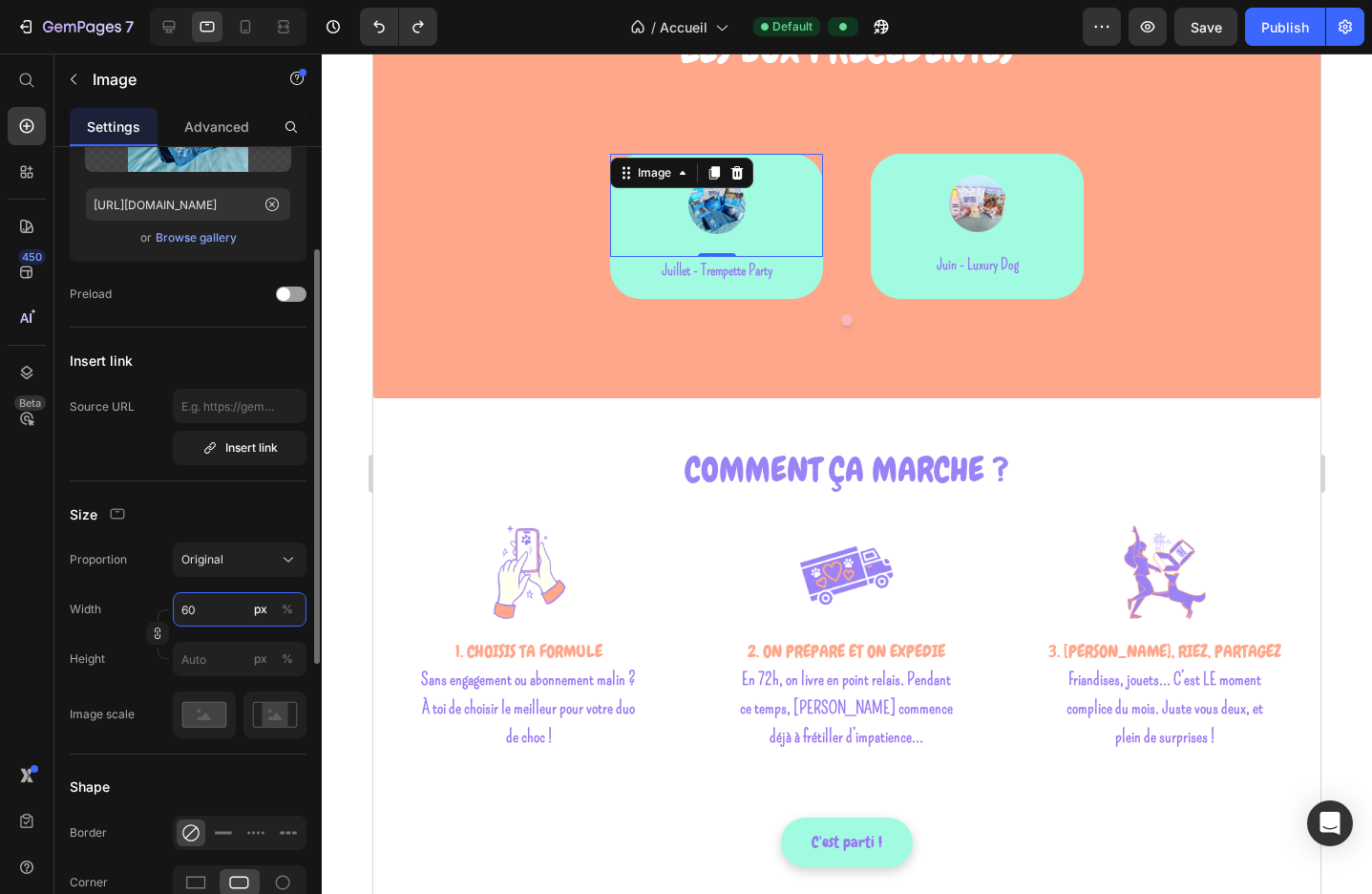 click on "60" at bounding box center [240, 609] 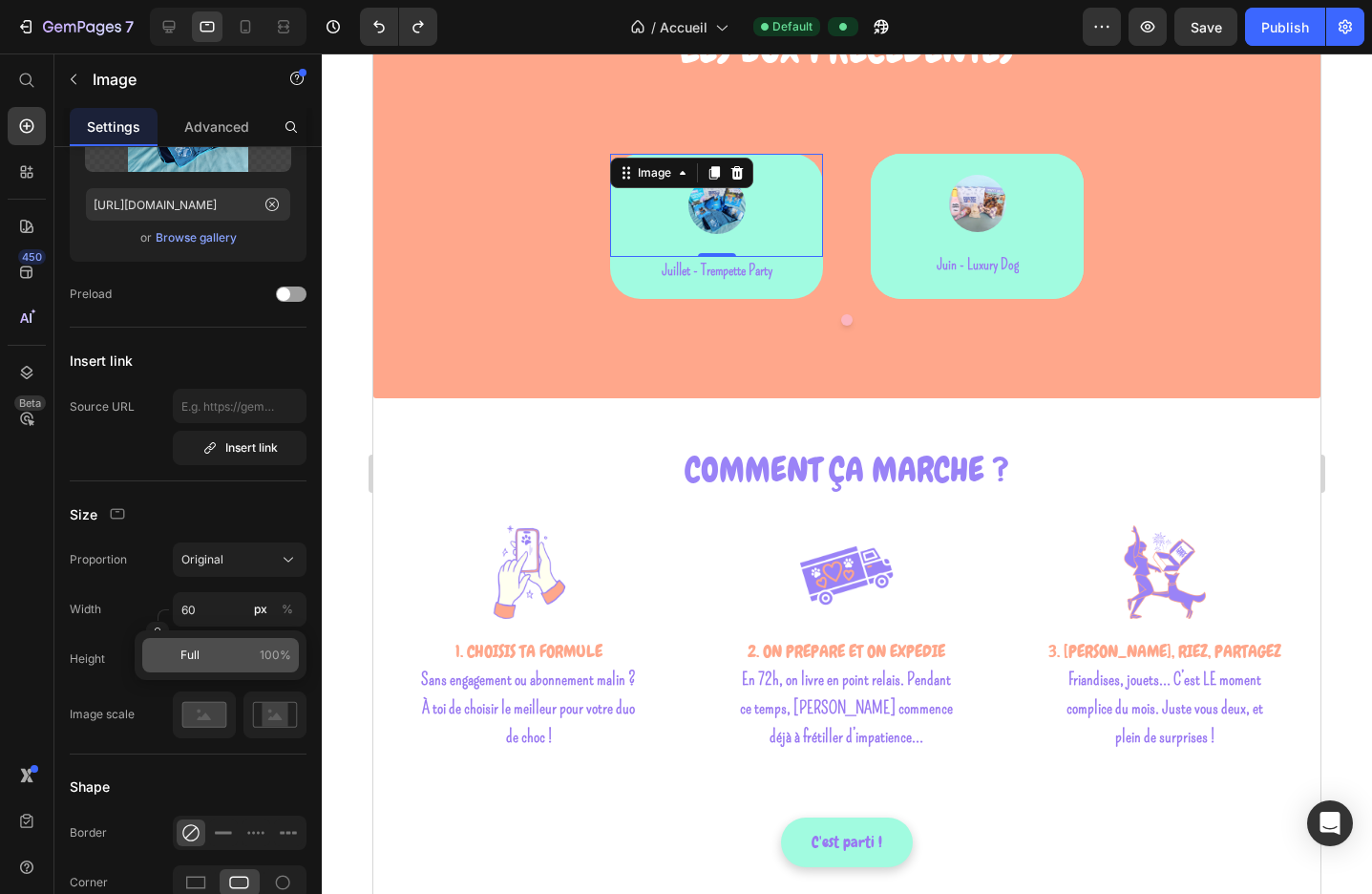 click on "Full 100%" at bounding box center (236, 655) 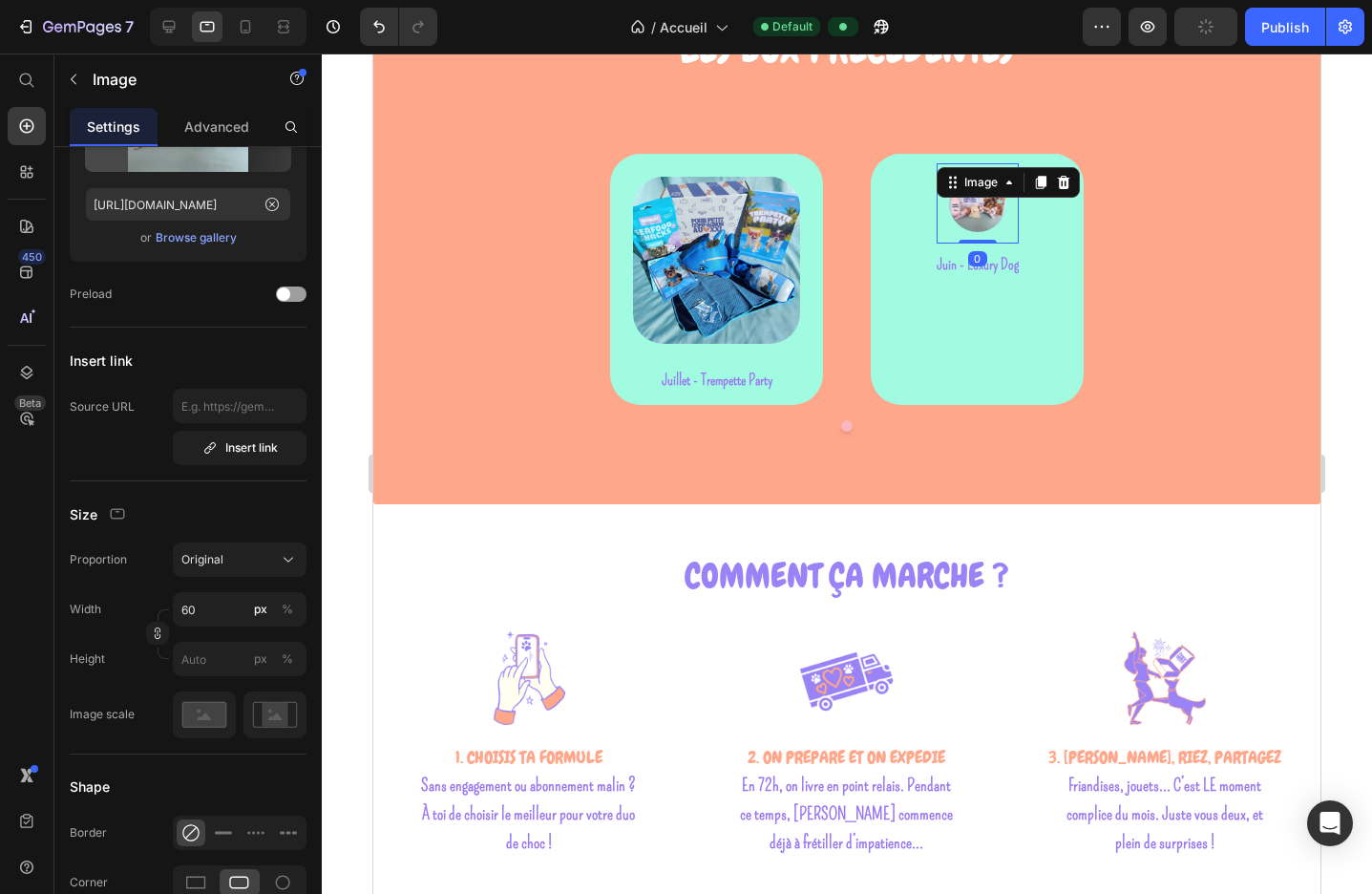 click at bounding box center (978, 203) 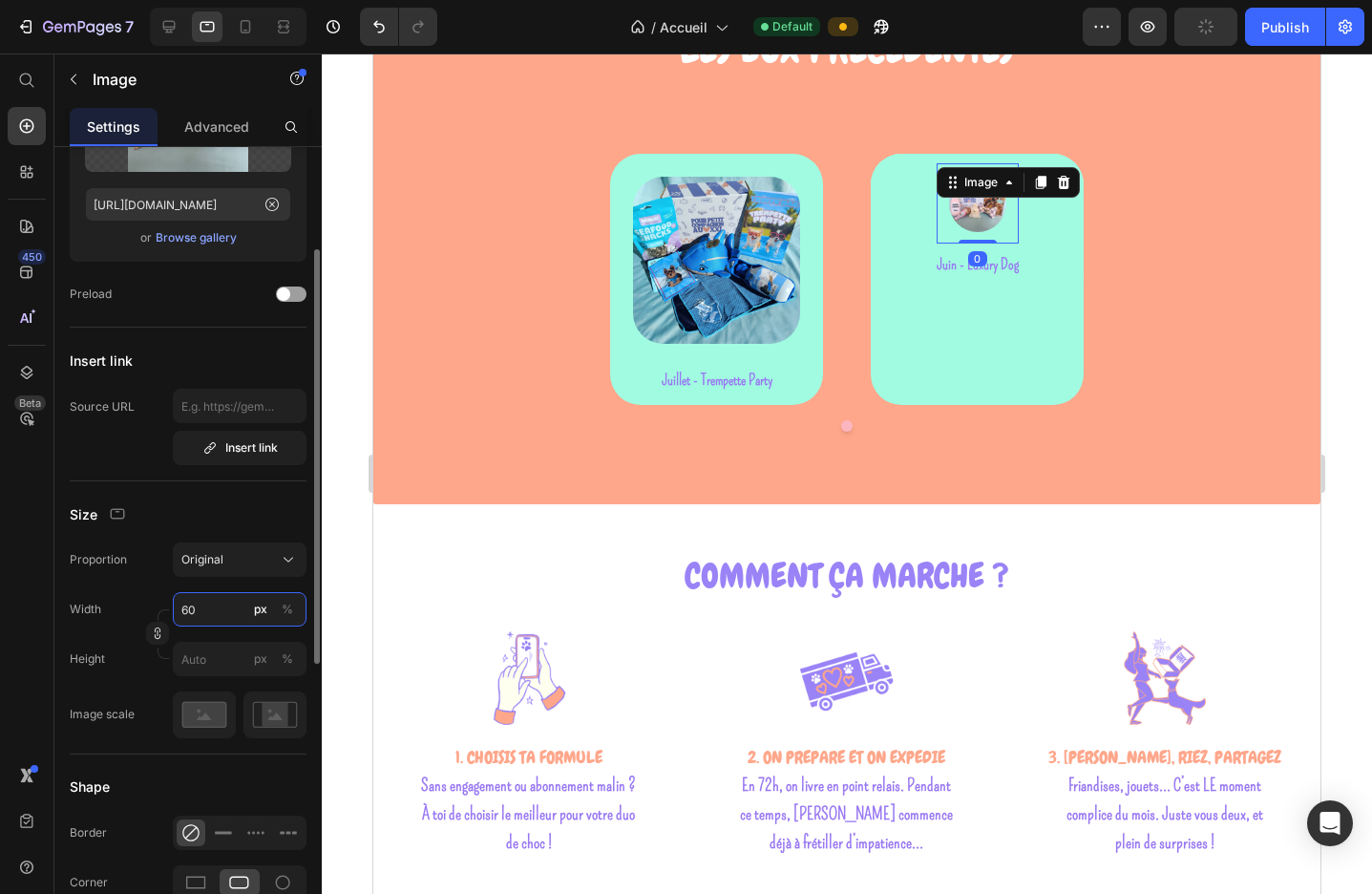 click on "60" at bounding box center [240, 609] 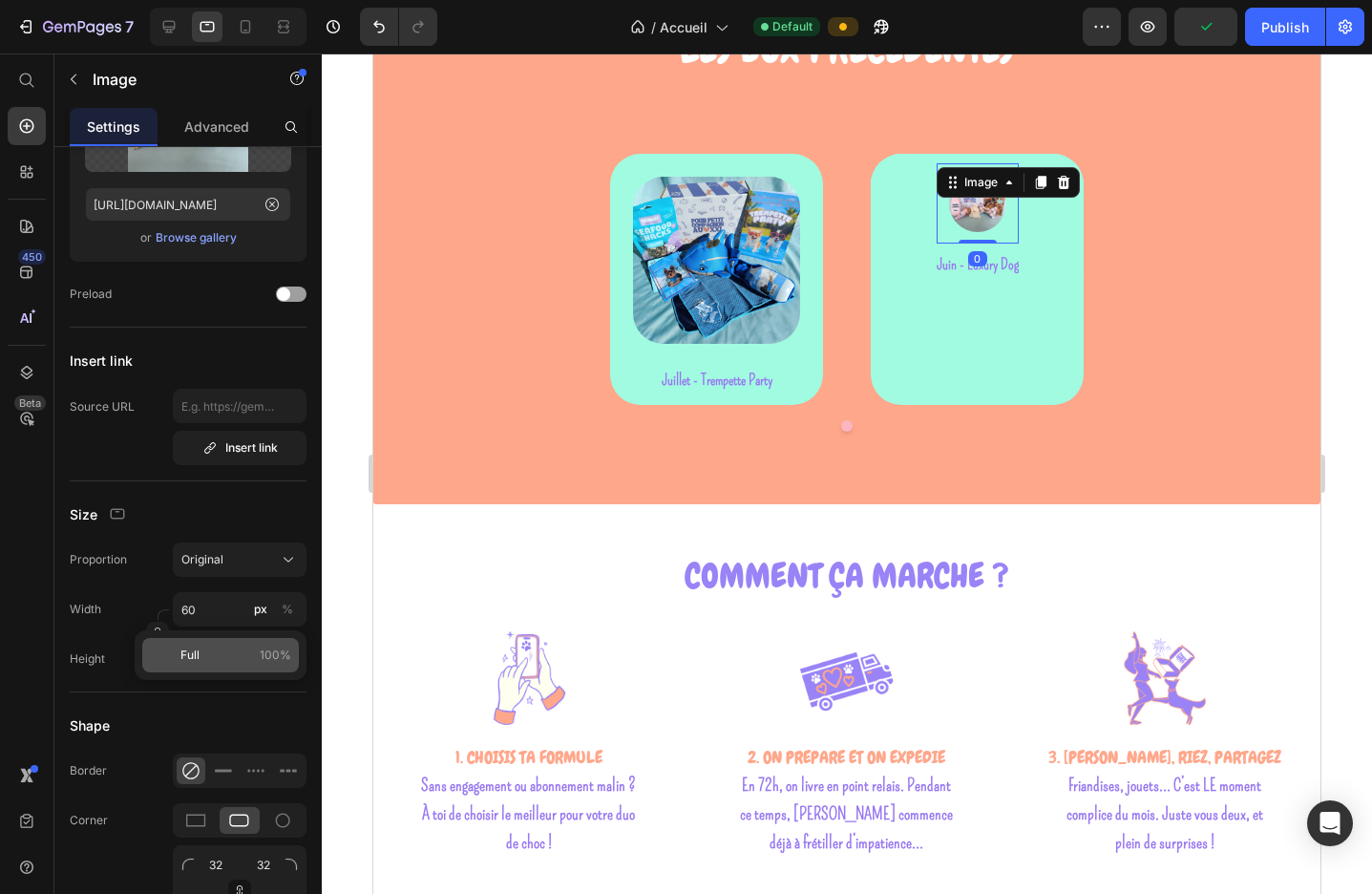 click on "Full 100%" 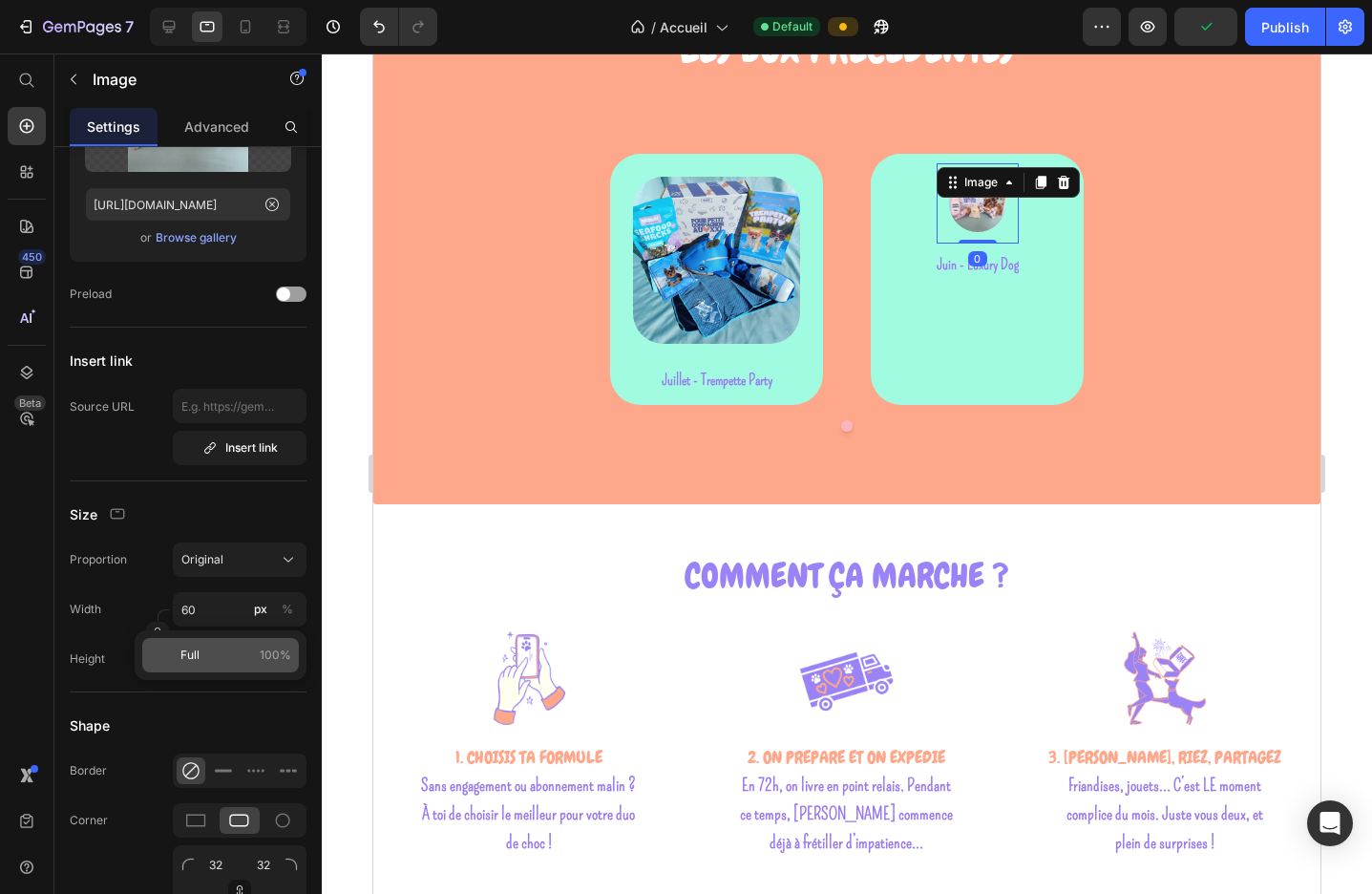 type on "100" 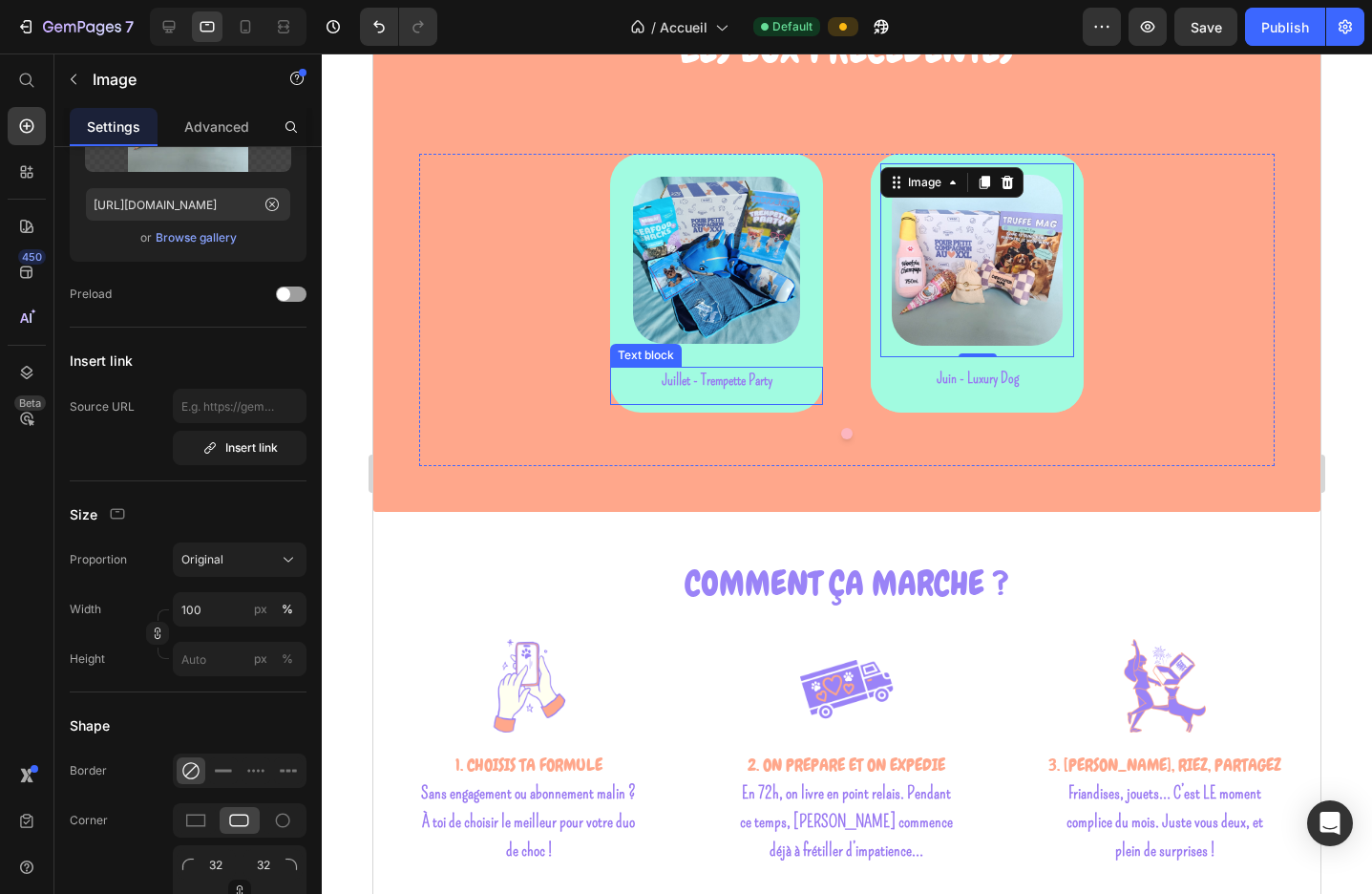 click on "Juillet - Trempette Party" at bounding box center (717, 379) 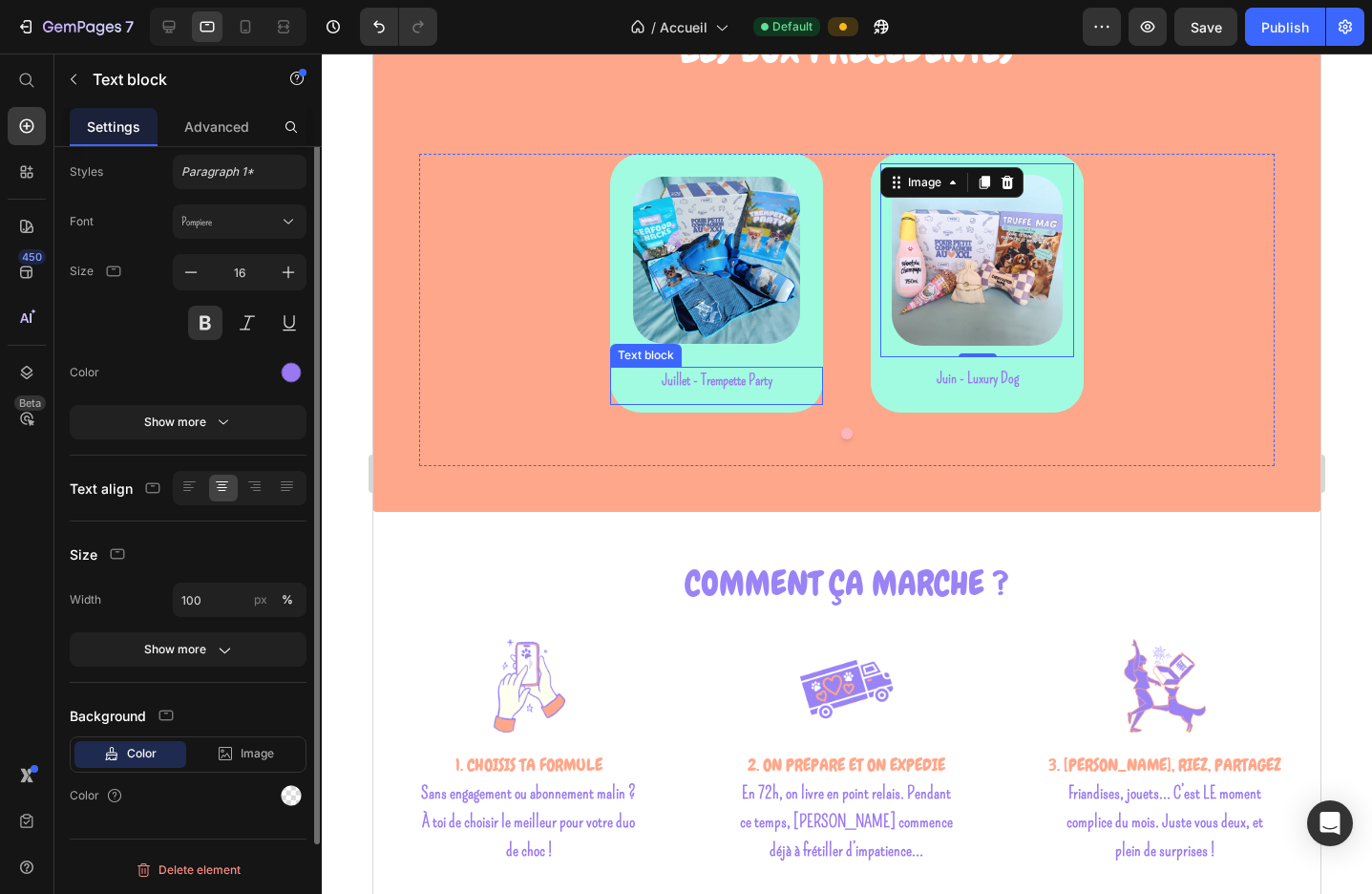 scroll, scrollTop: 0, scrollLeft: 0, axis: both 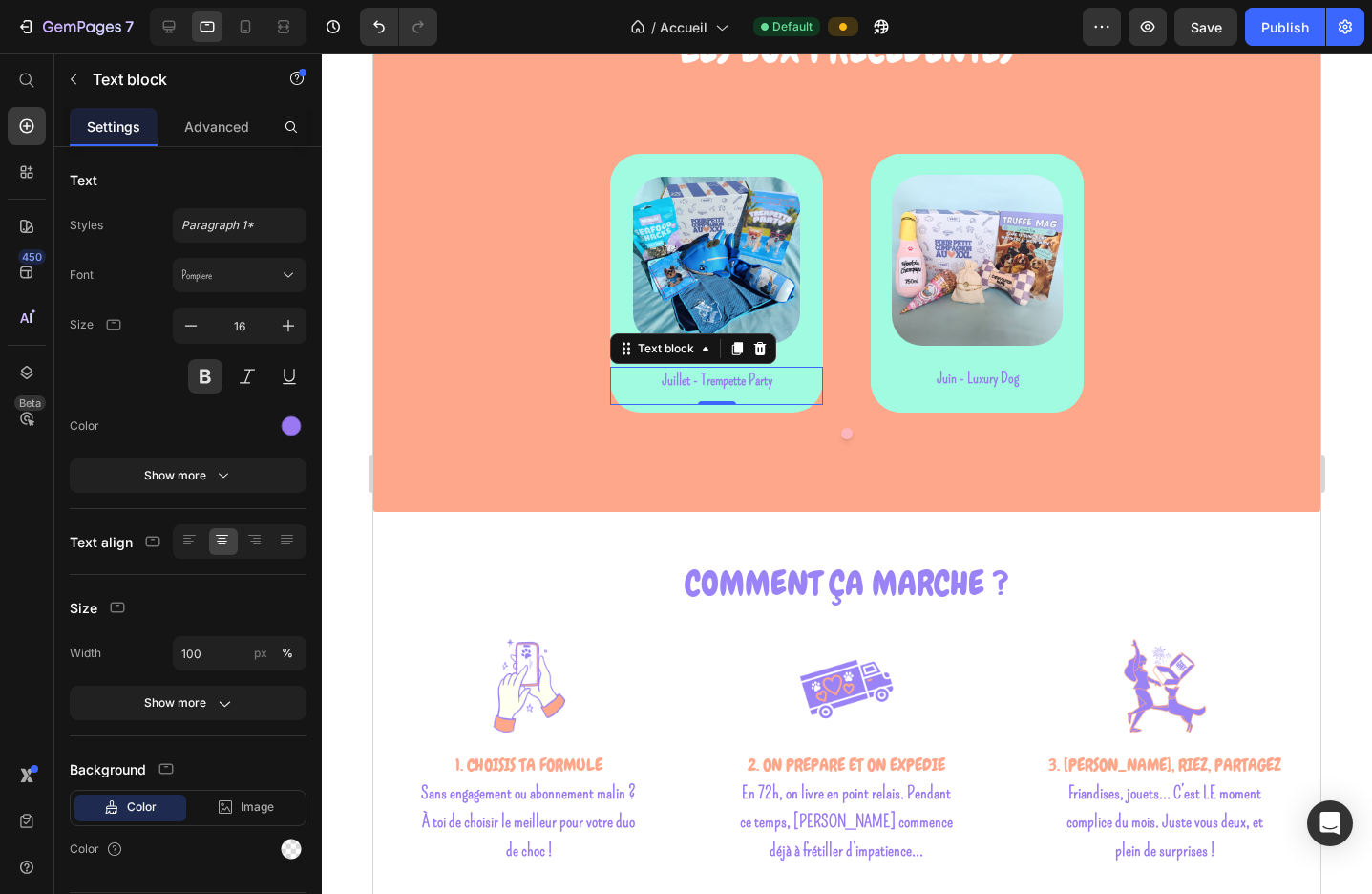 click on "Juillet - Trempette Party" at bounding box center [717, 379] 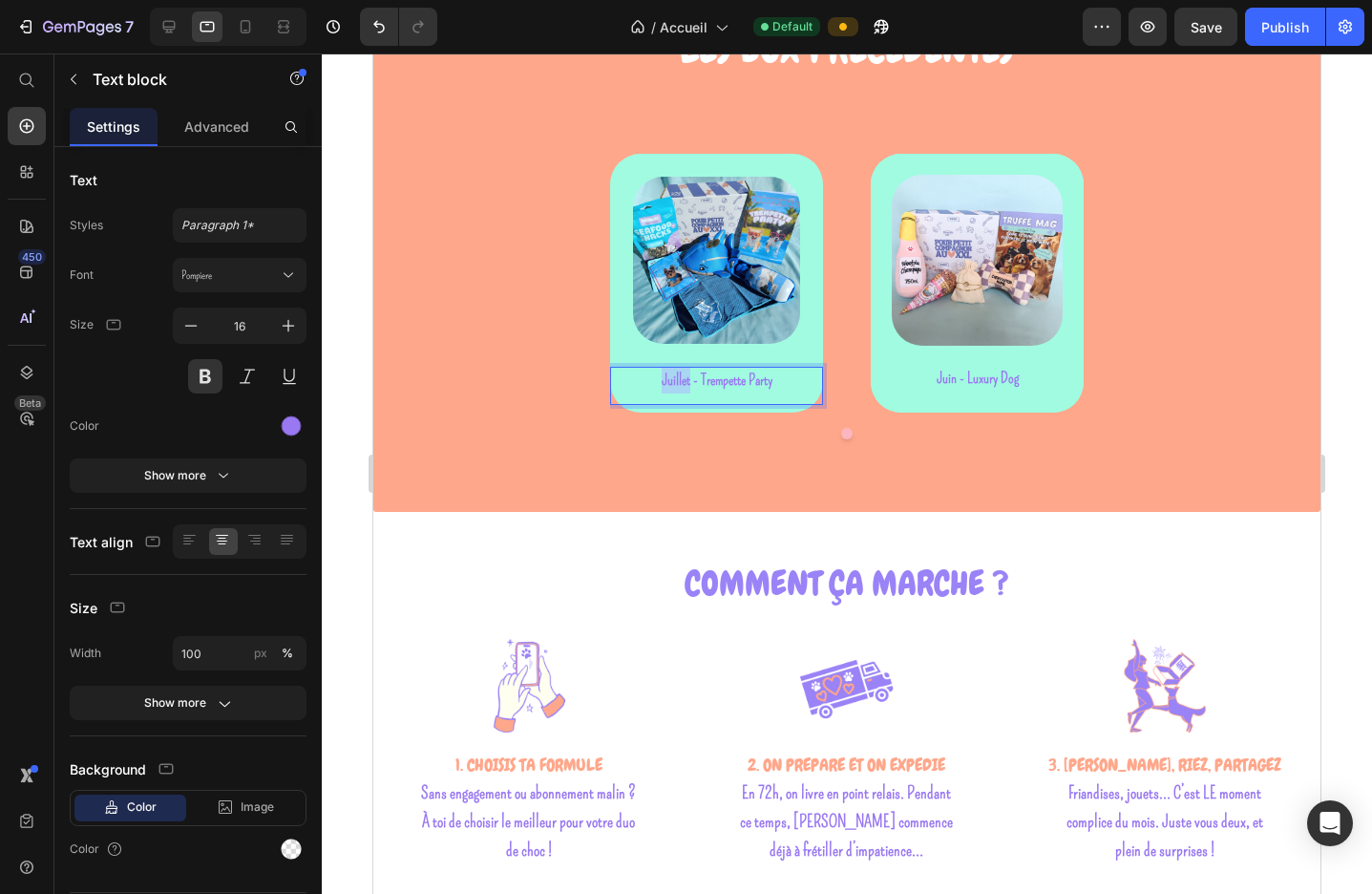 click on "Juillet - Trempette Party" at bounding box center [717, 379] 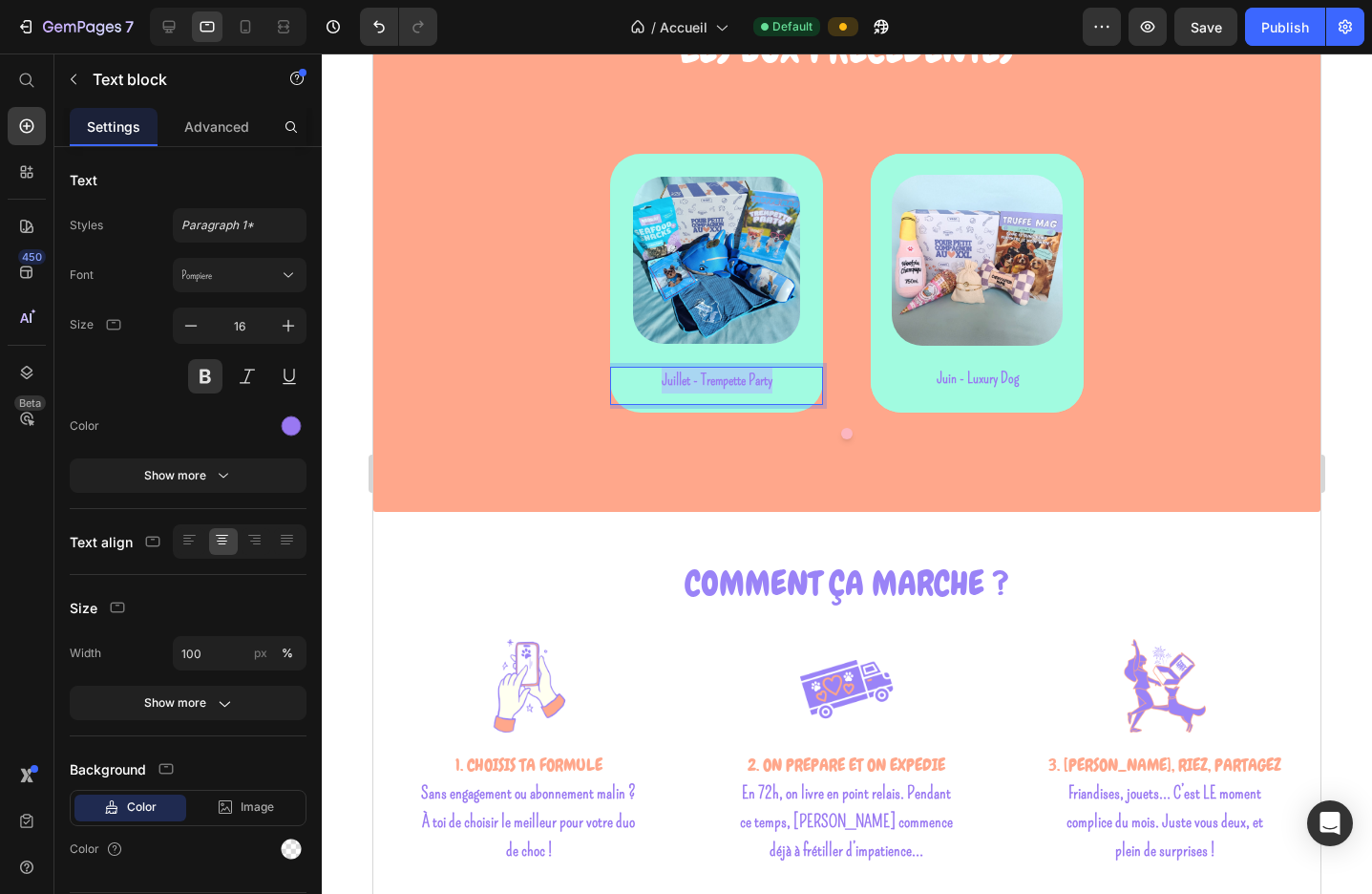 click on "Juillet - Trempette Party" at bounding box center (717, 379) 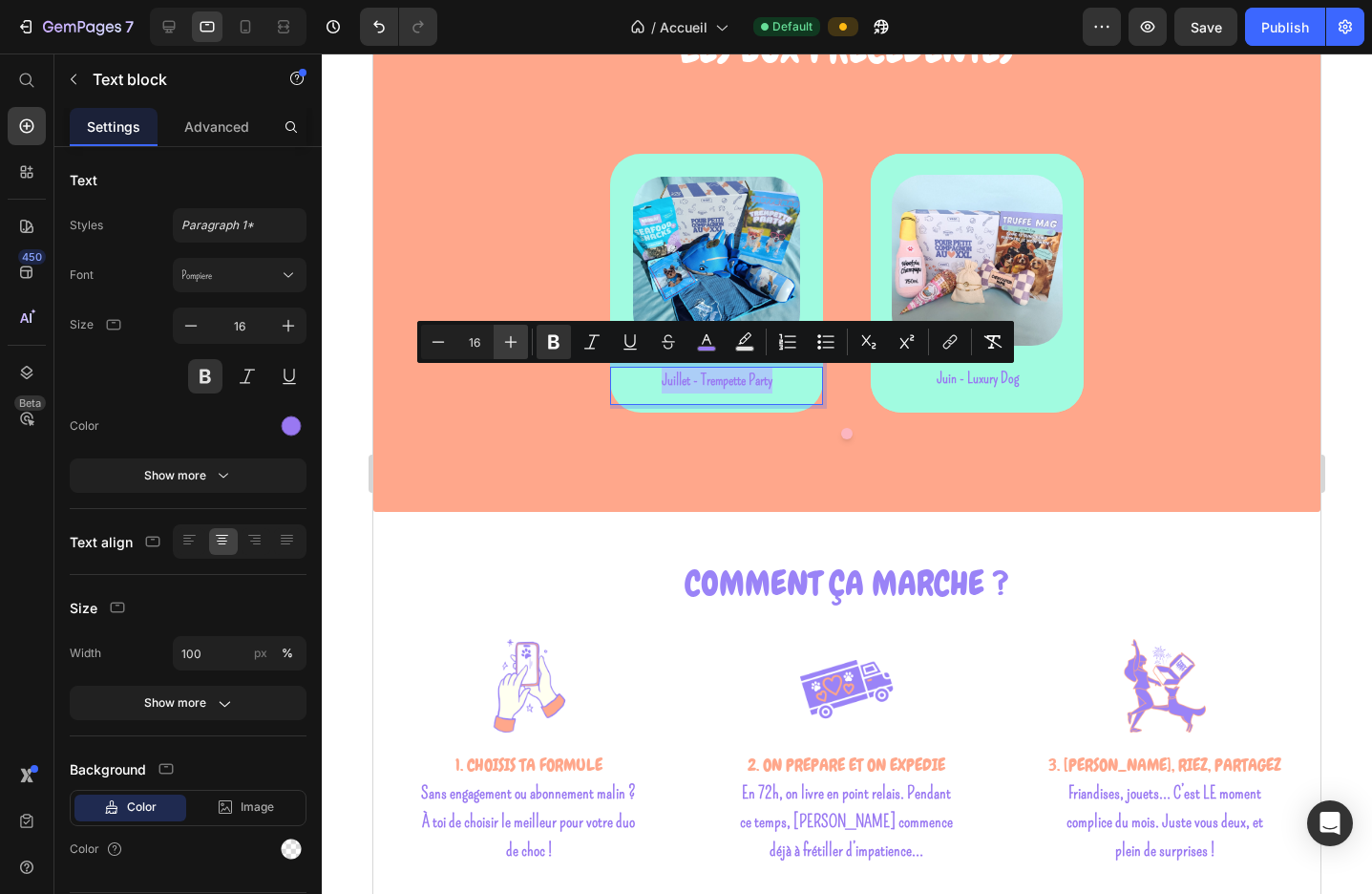 click 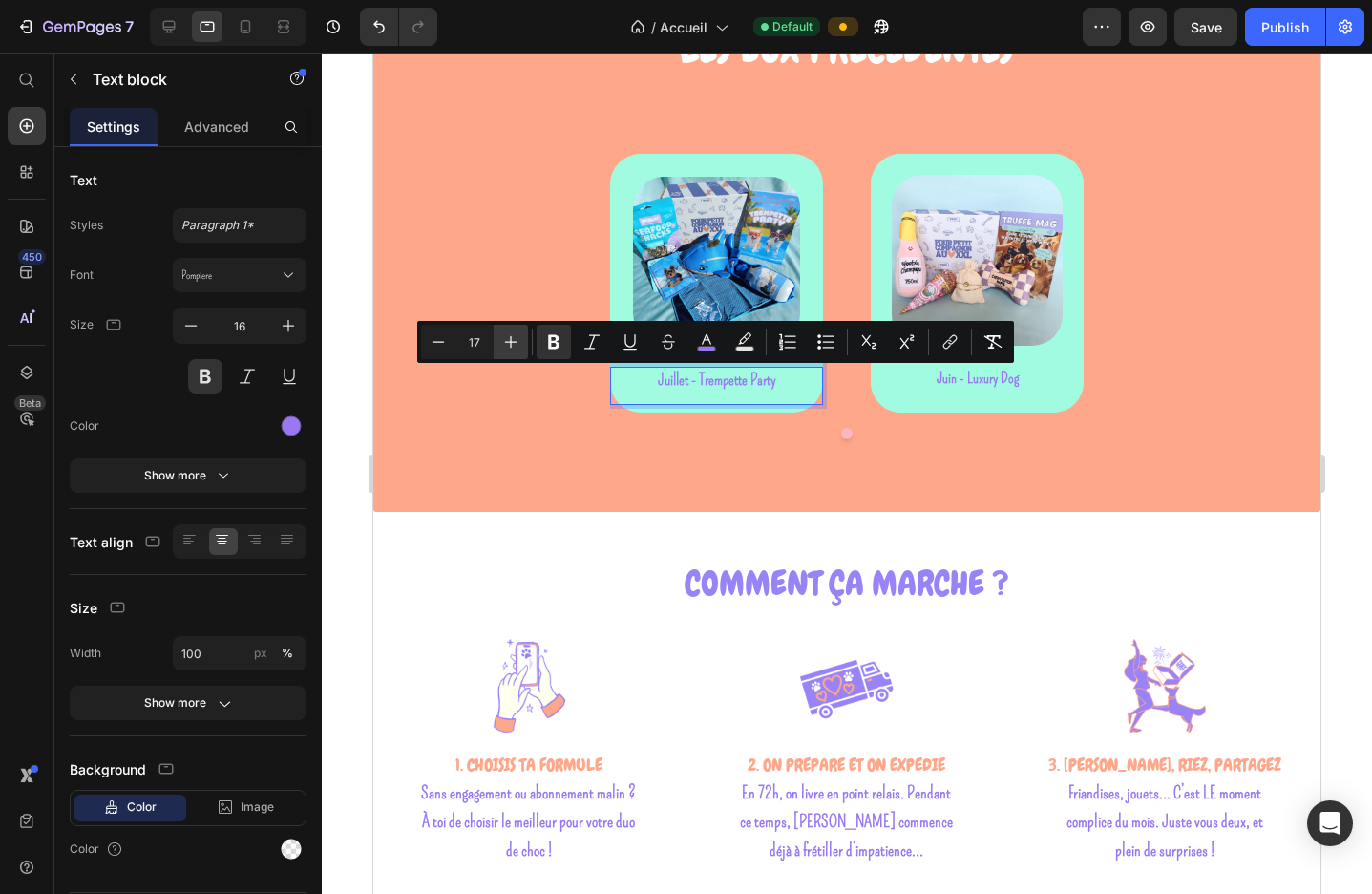 click 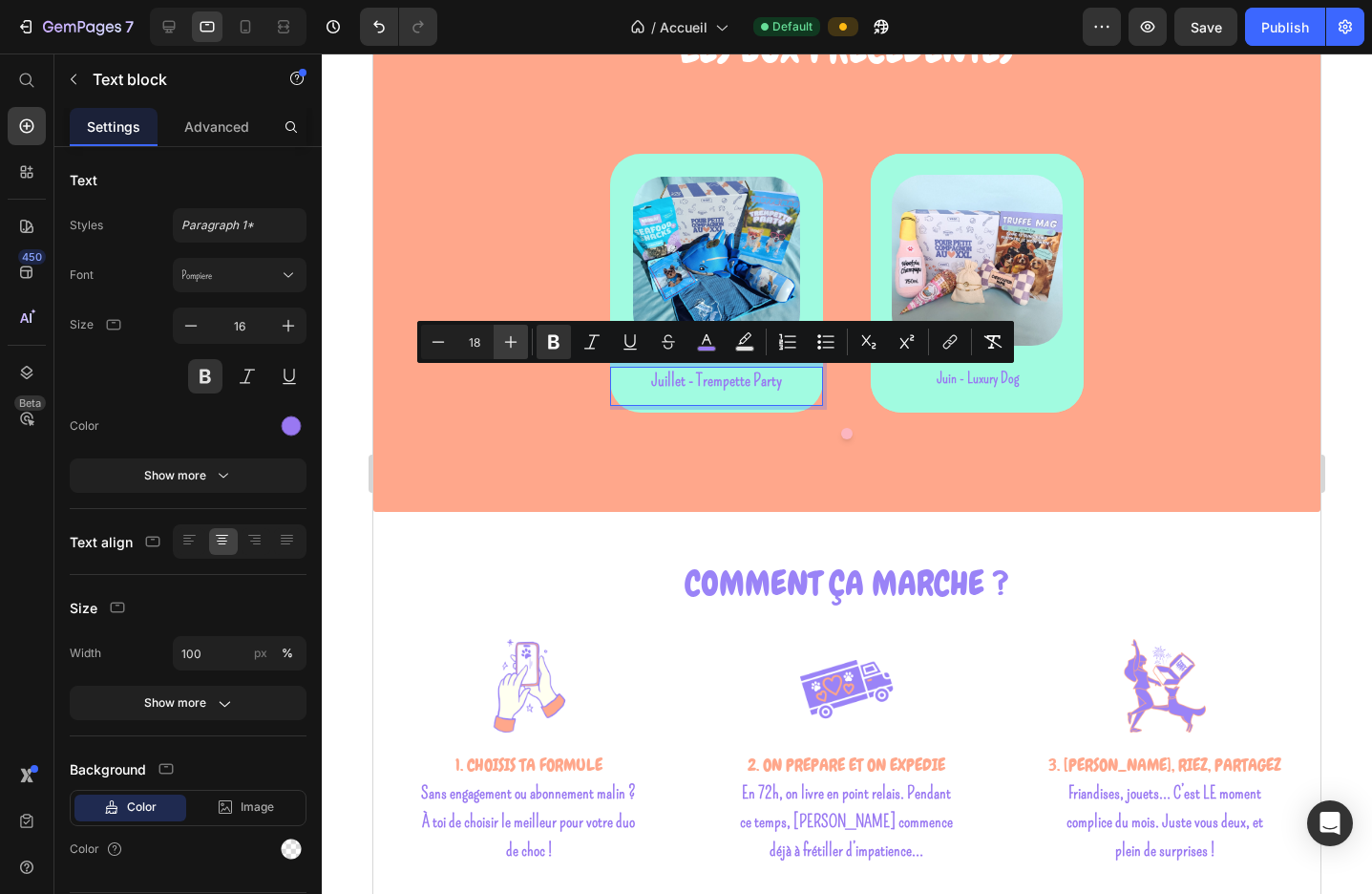 click 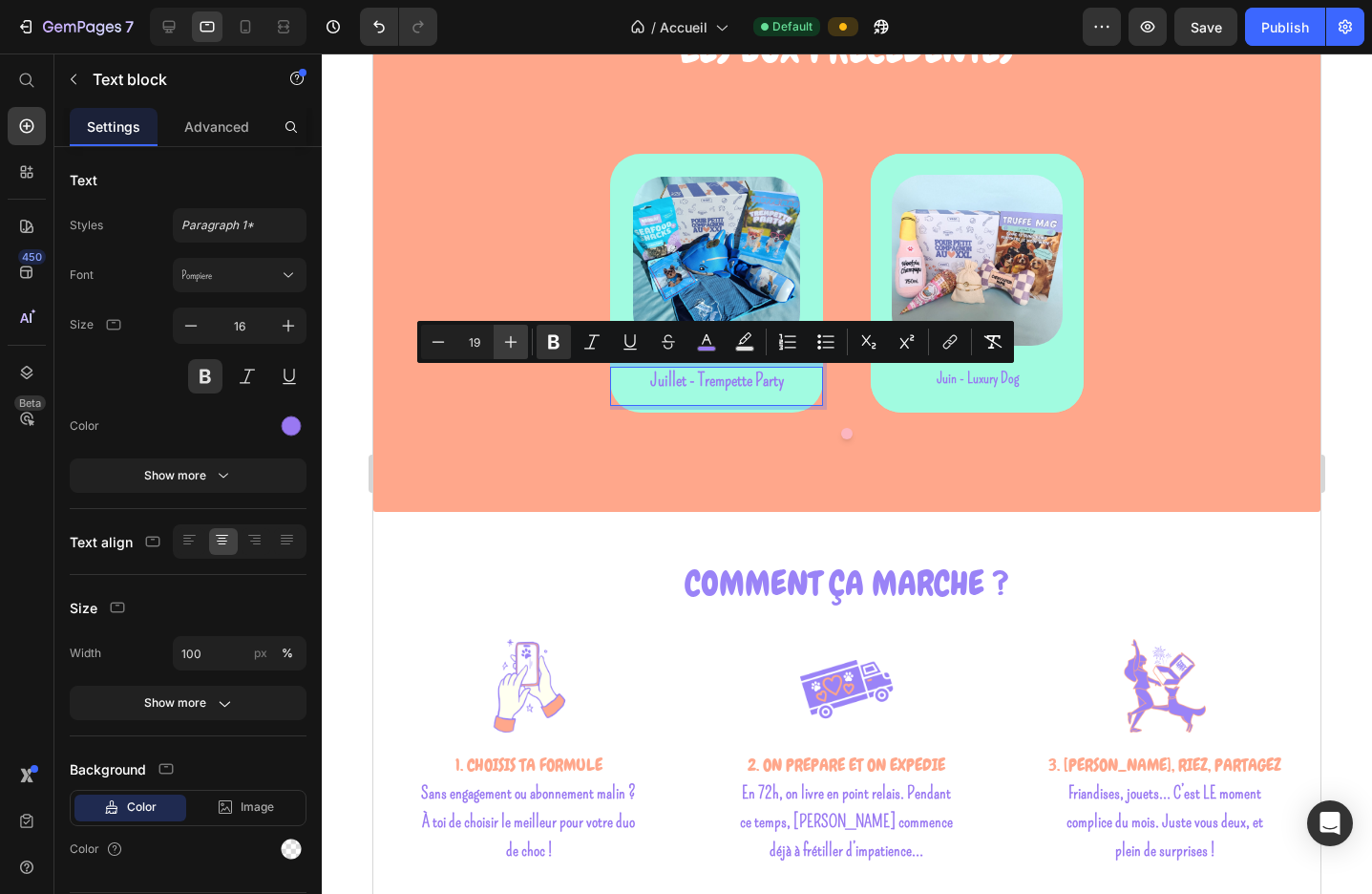 click 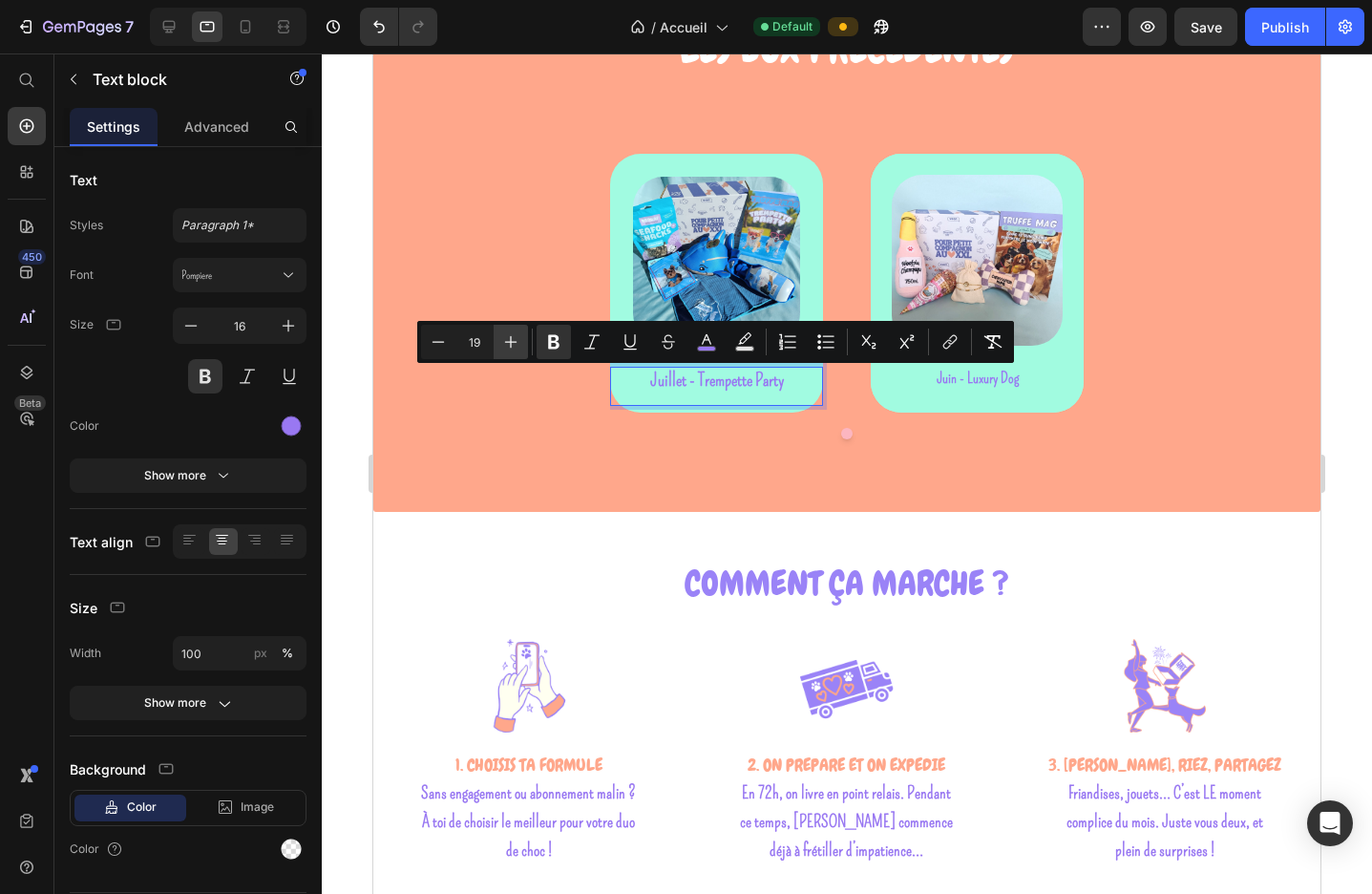 type on "20" 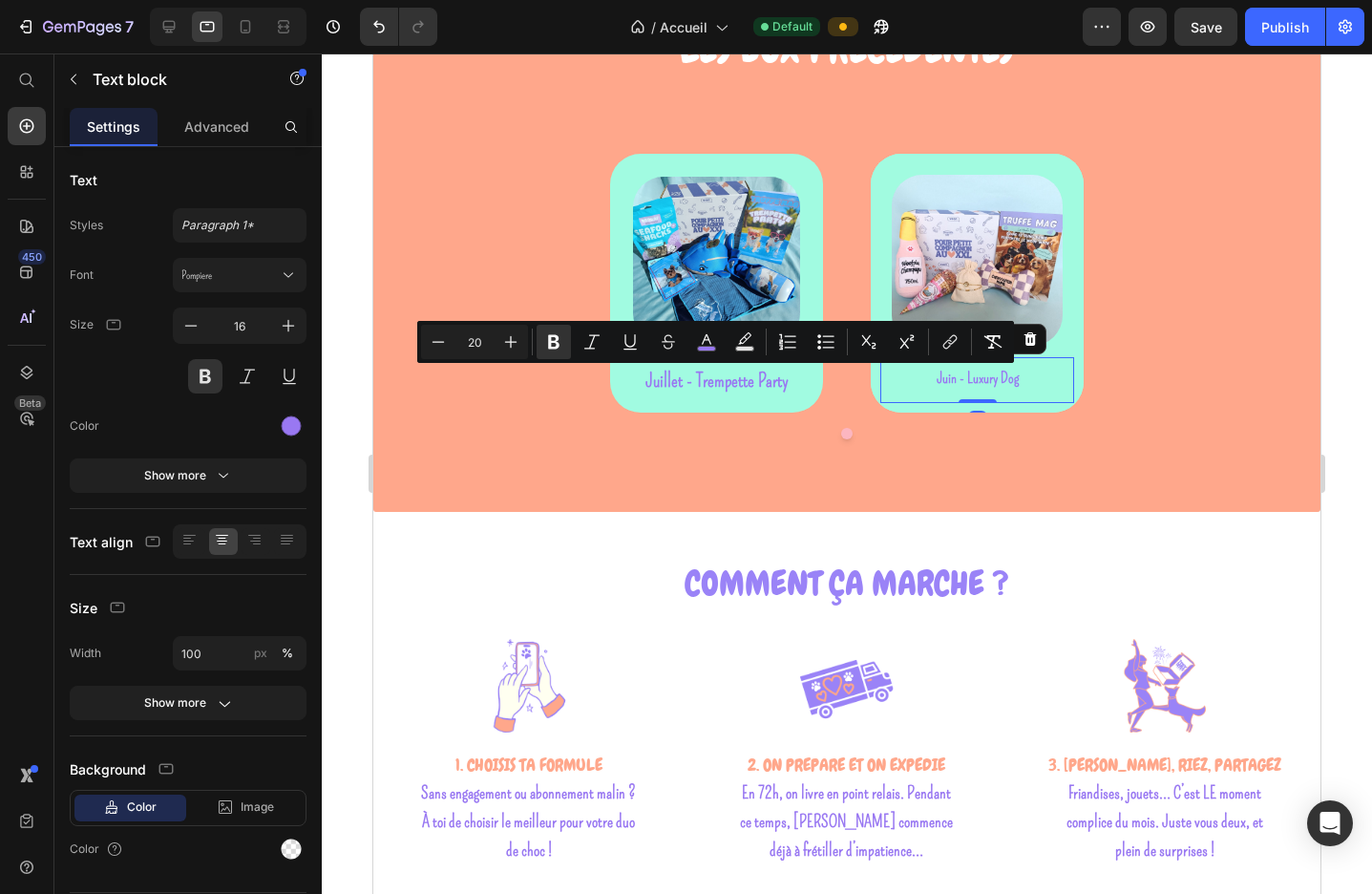 click on "Juin - Luxury Dog" at bounding box center (978, 377) 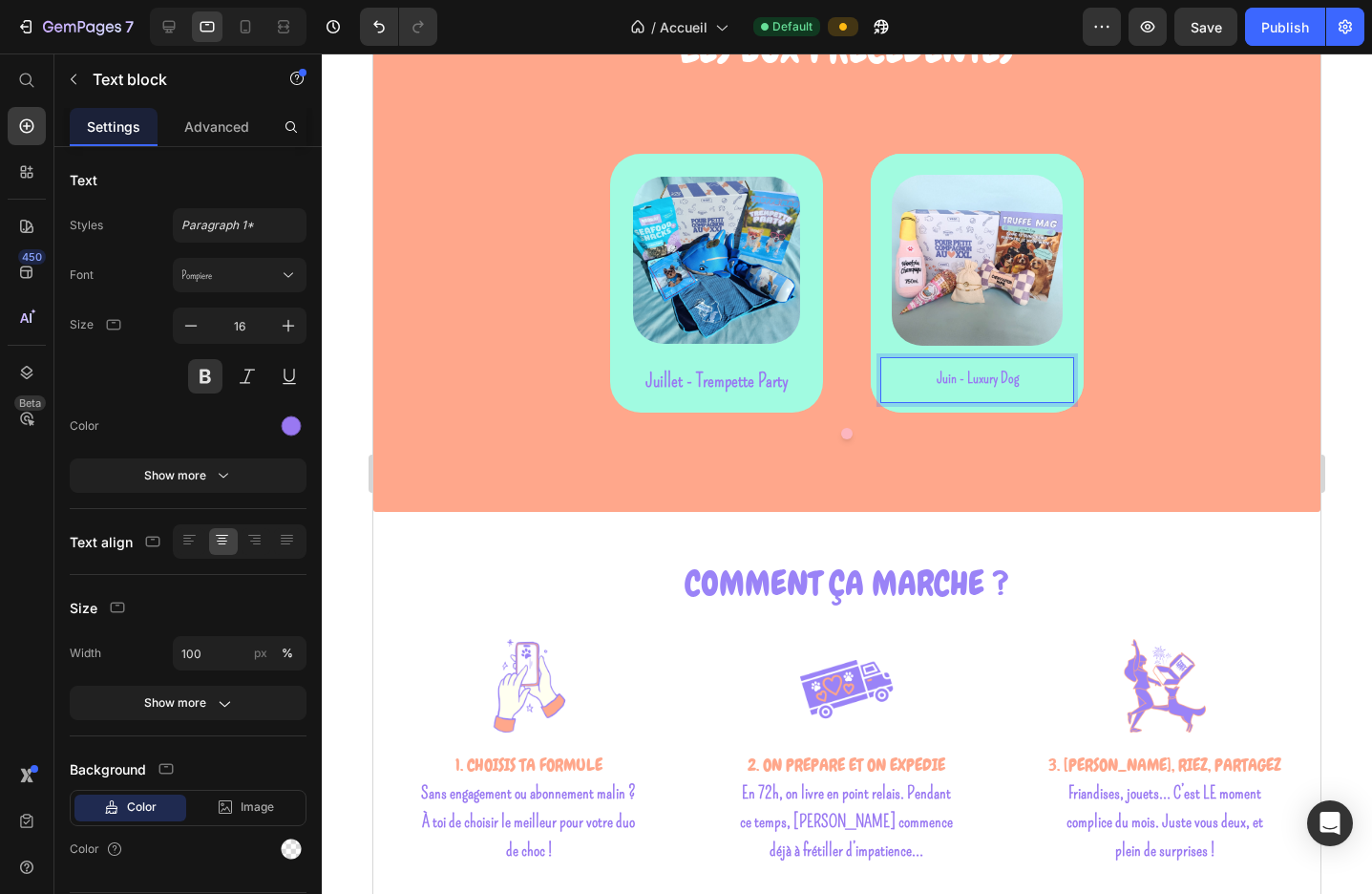 click on "Juin - Luxury Dog" at bounding box center (978, 377) 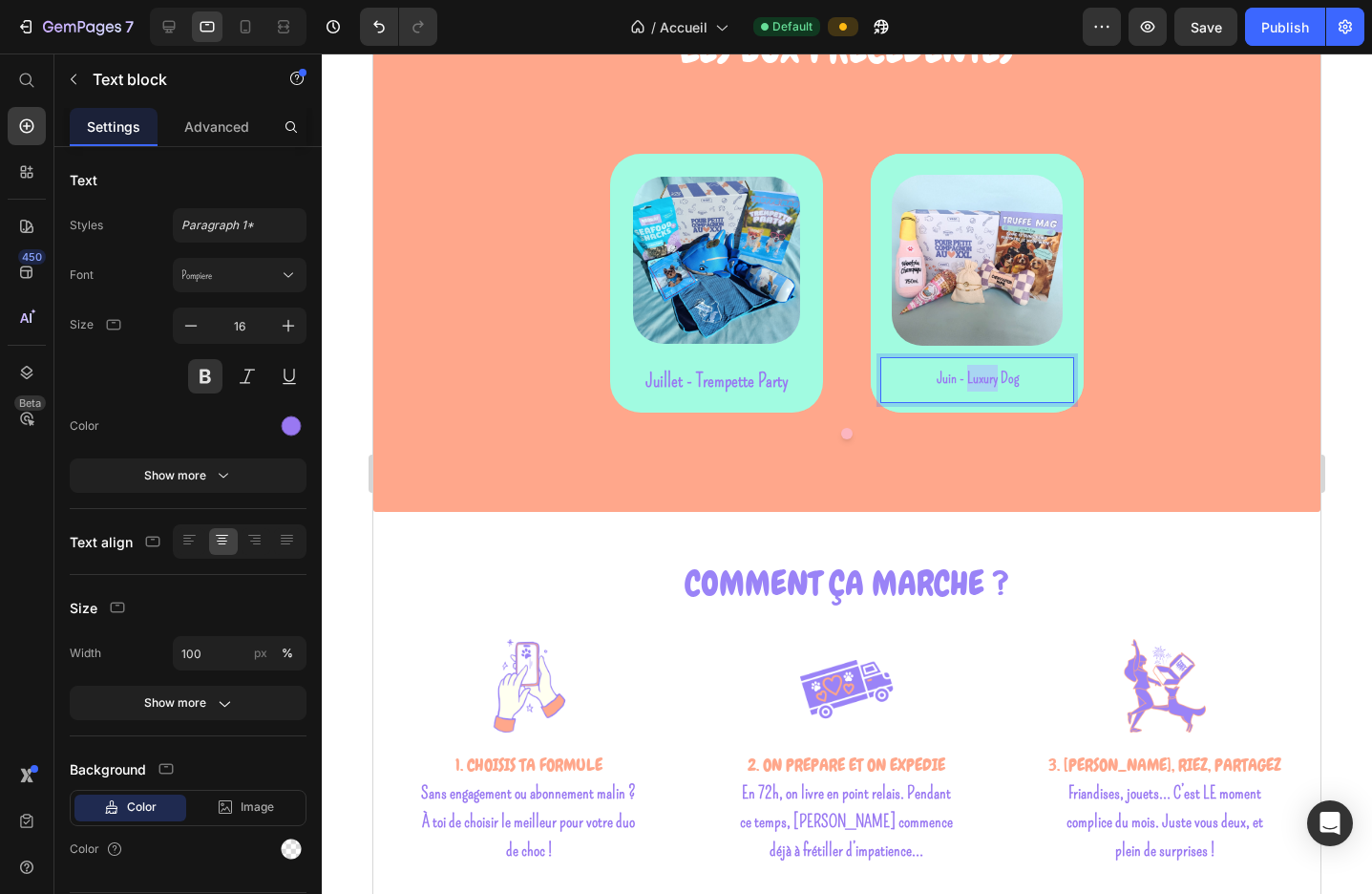 click on "Juin - Luxury Dog" at bounding box center [978, 377] 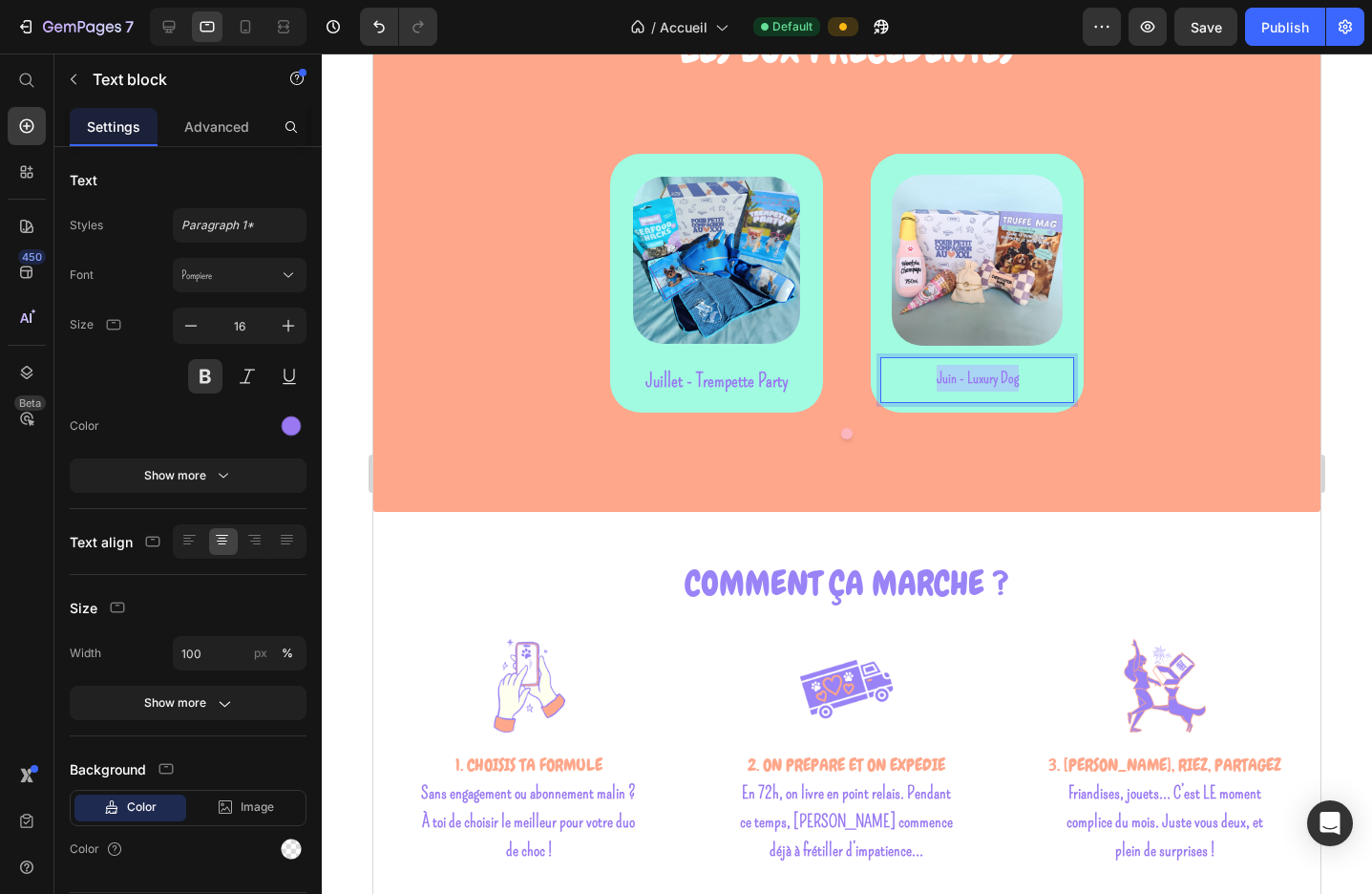 click on "Juin - Luxury Dog" at bounding box center (978, 377) 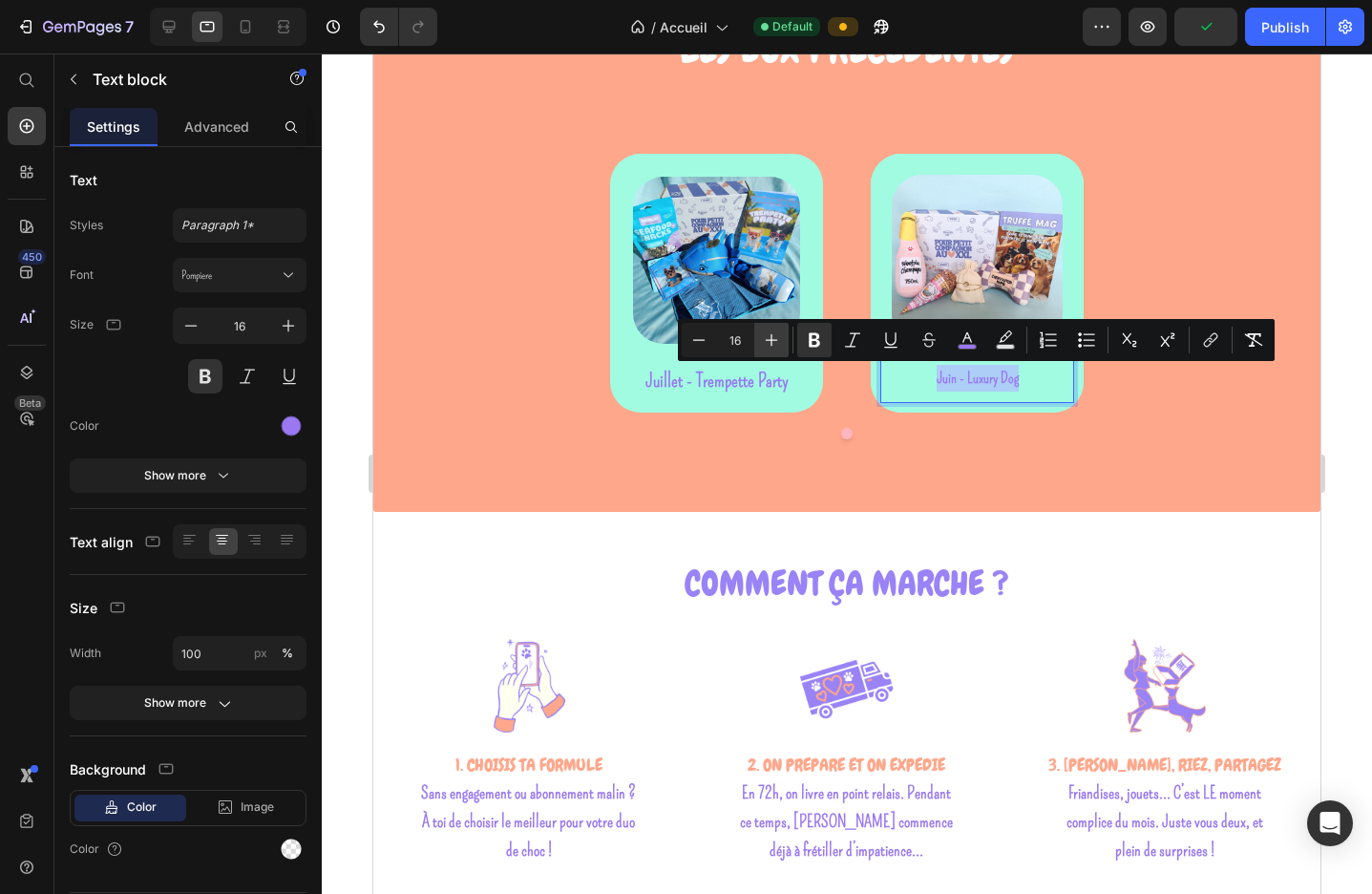 click 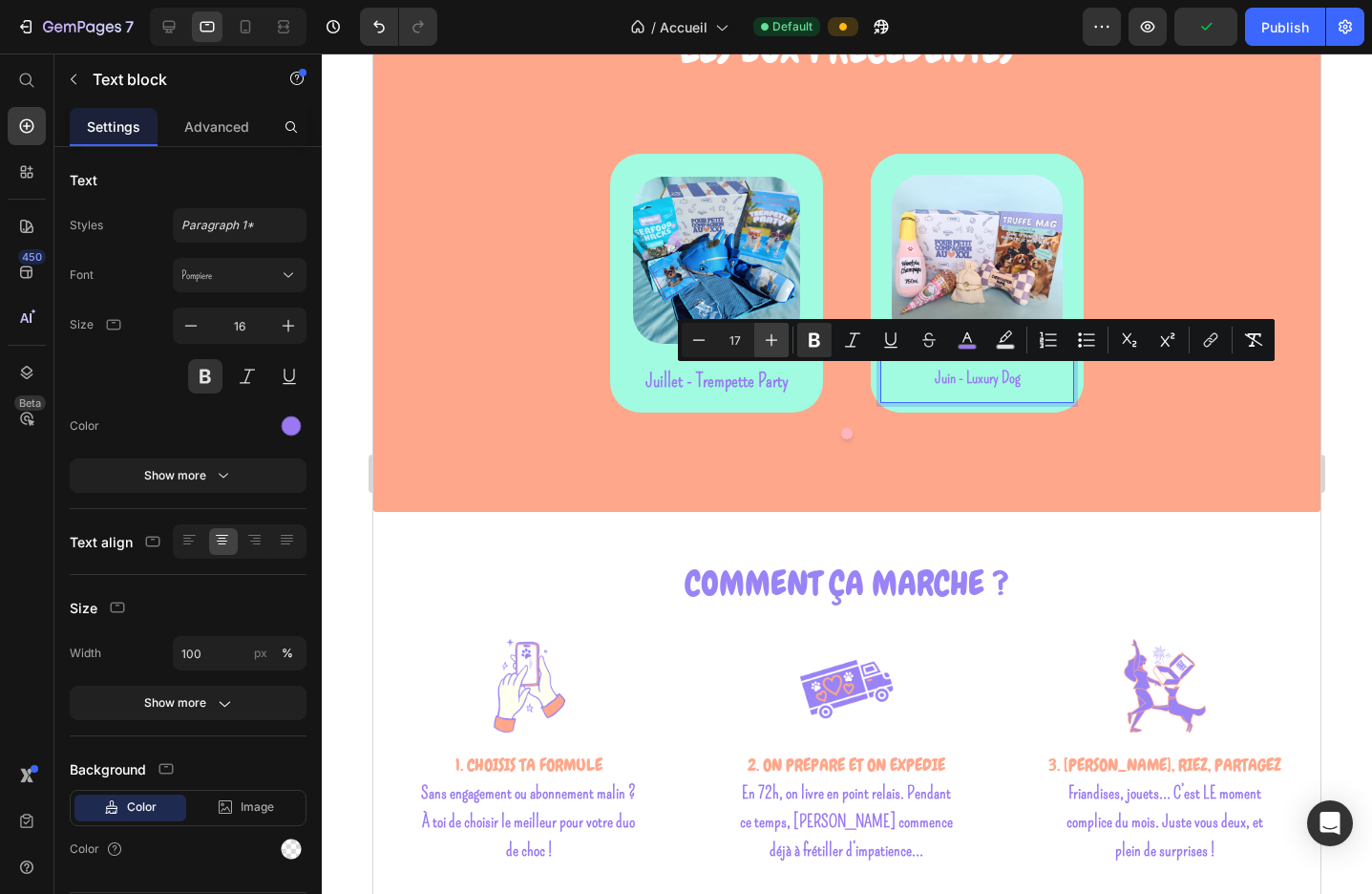 click 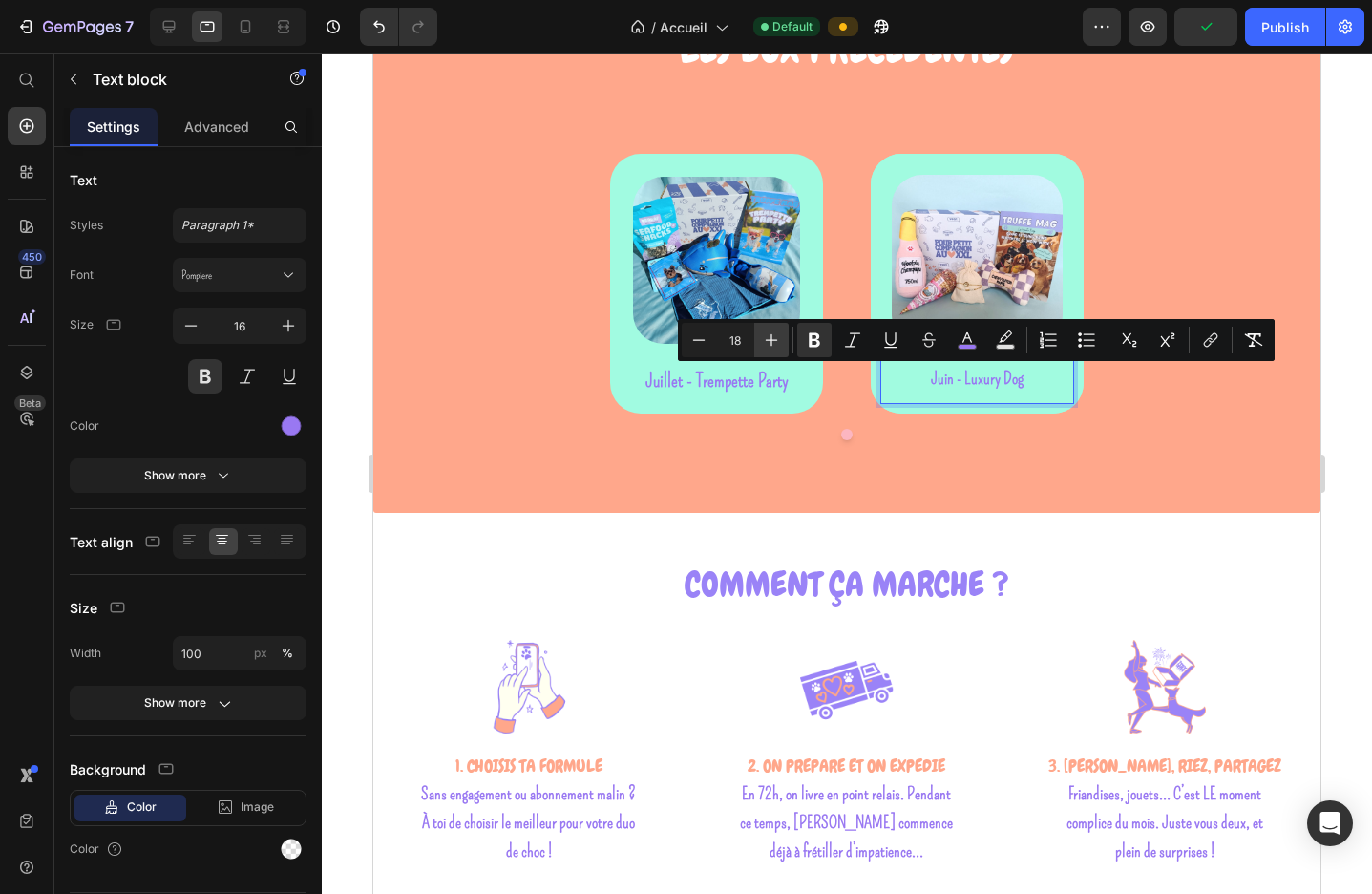 click 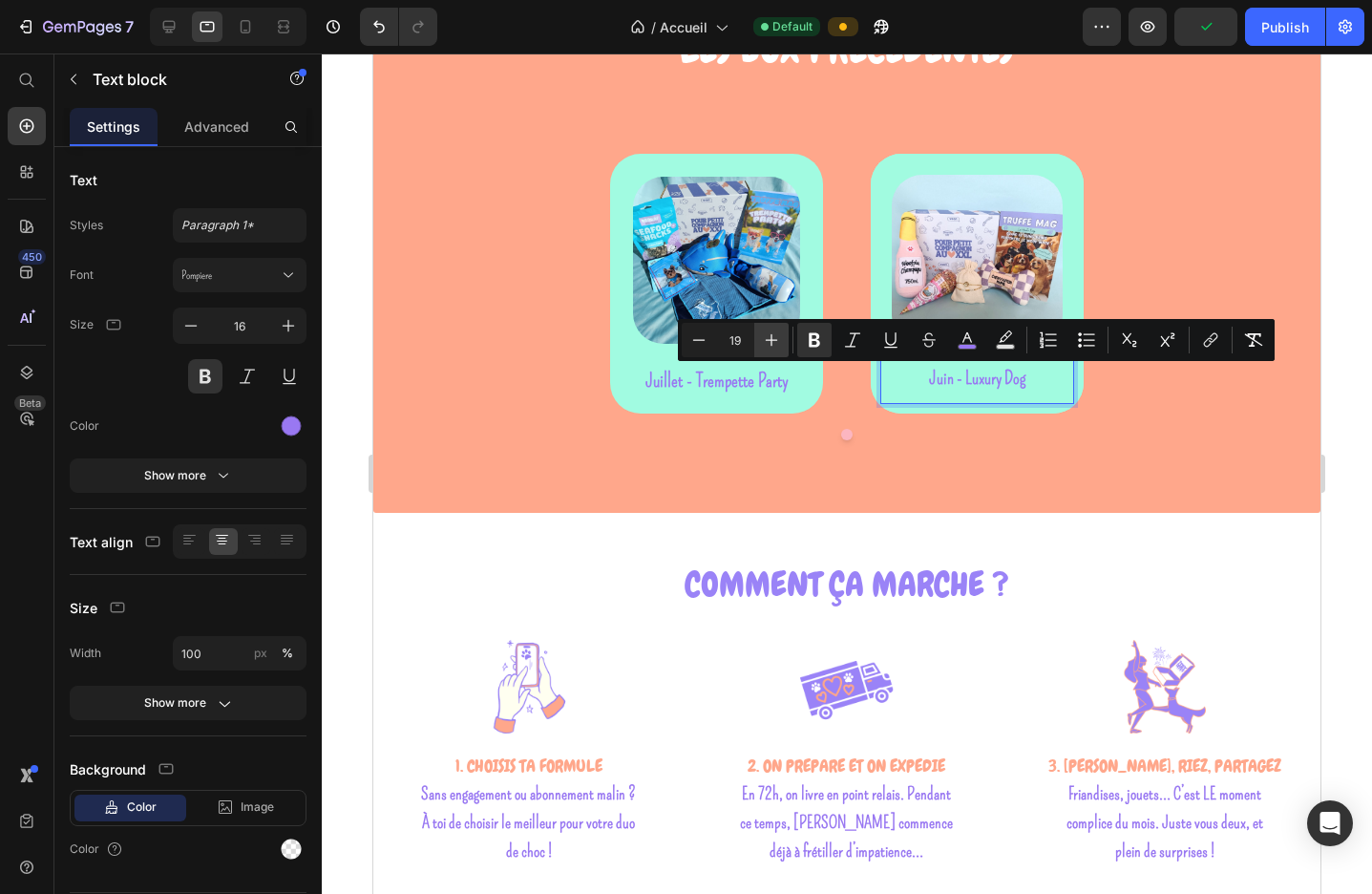 click 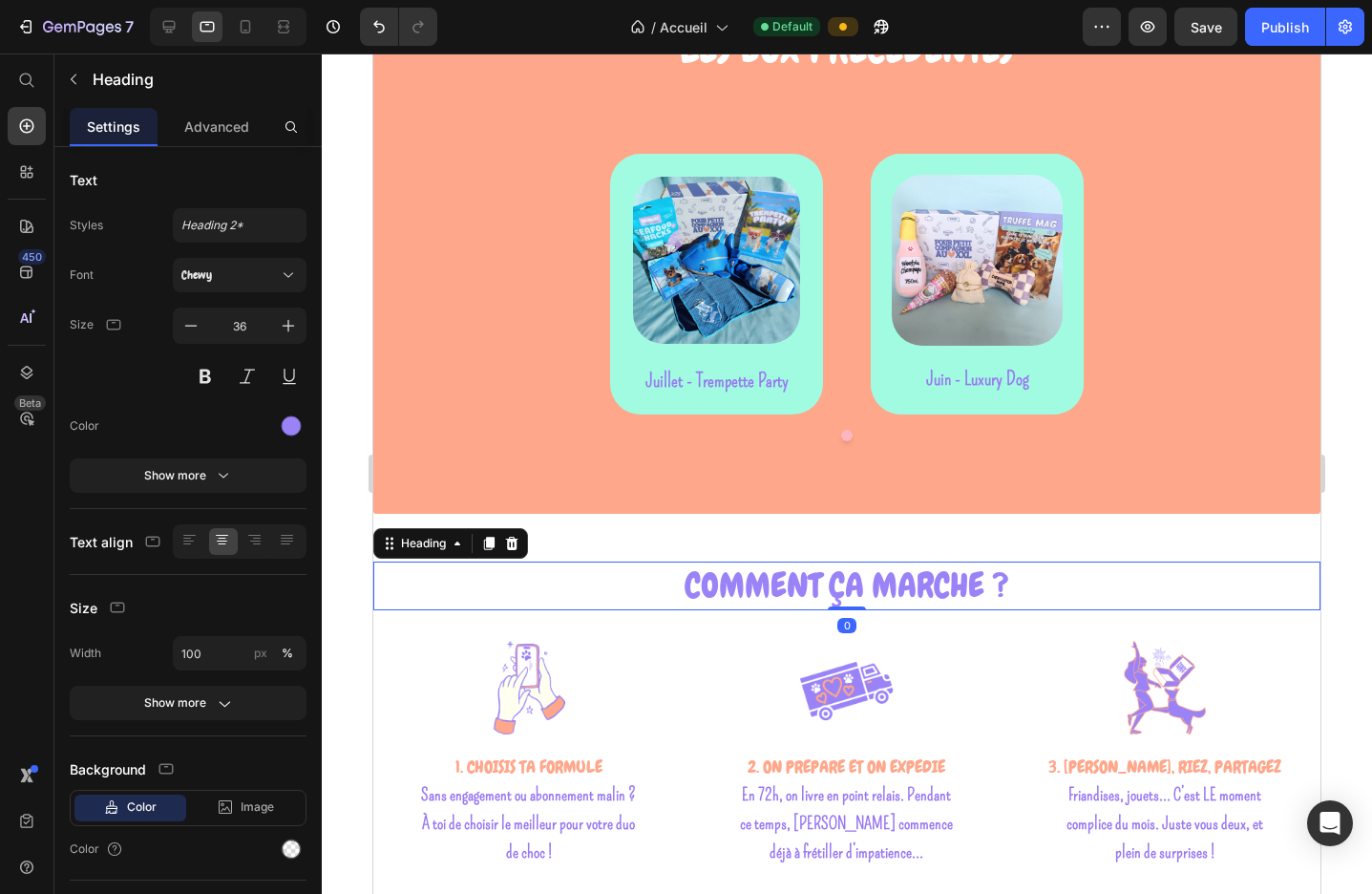 click on "Comment ça marche ?" at bounding box center (847, 585) 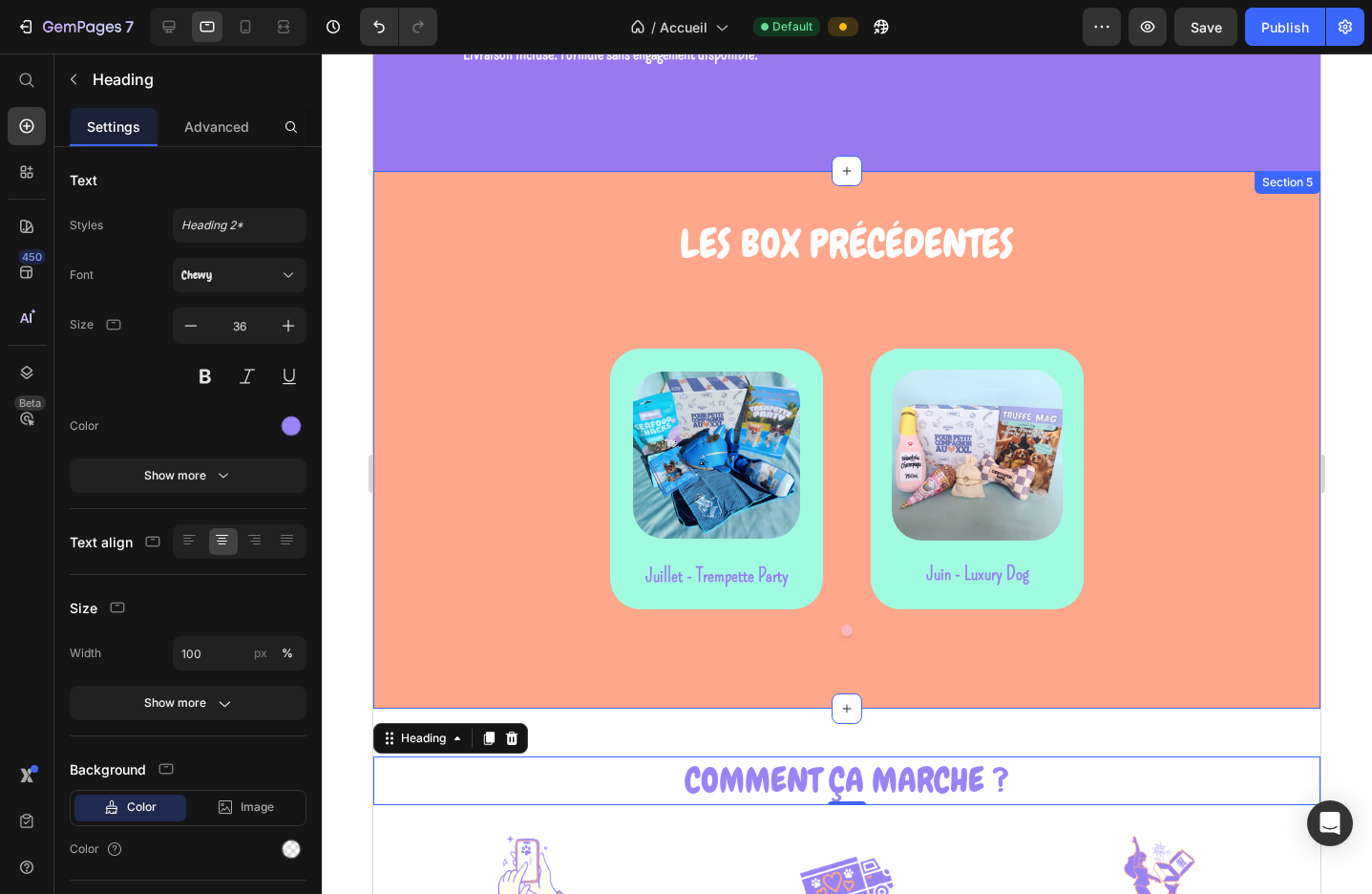 scroll, scrollTop: 1241, scrollLeft: 0, axis: vertical 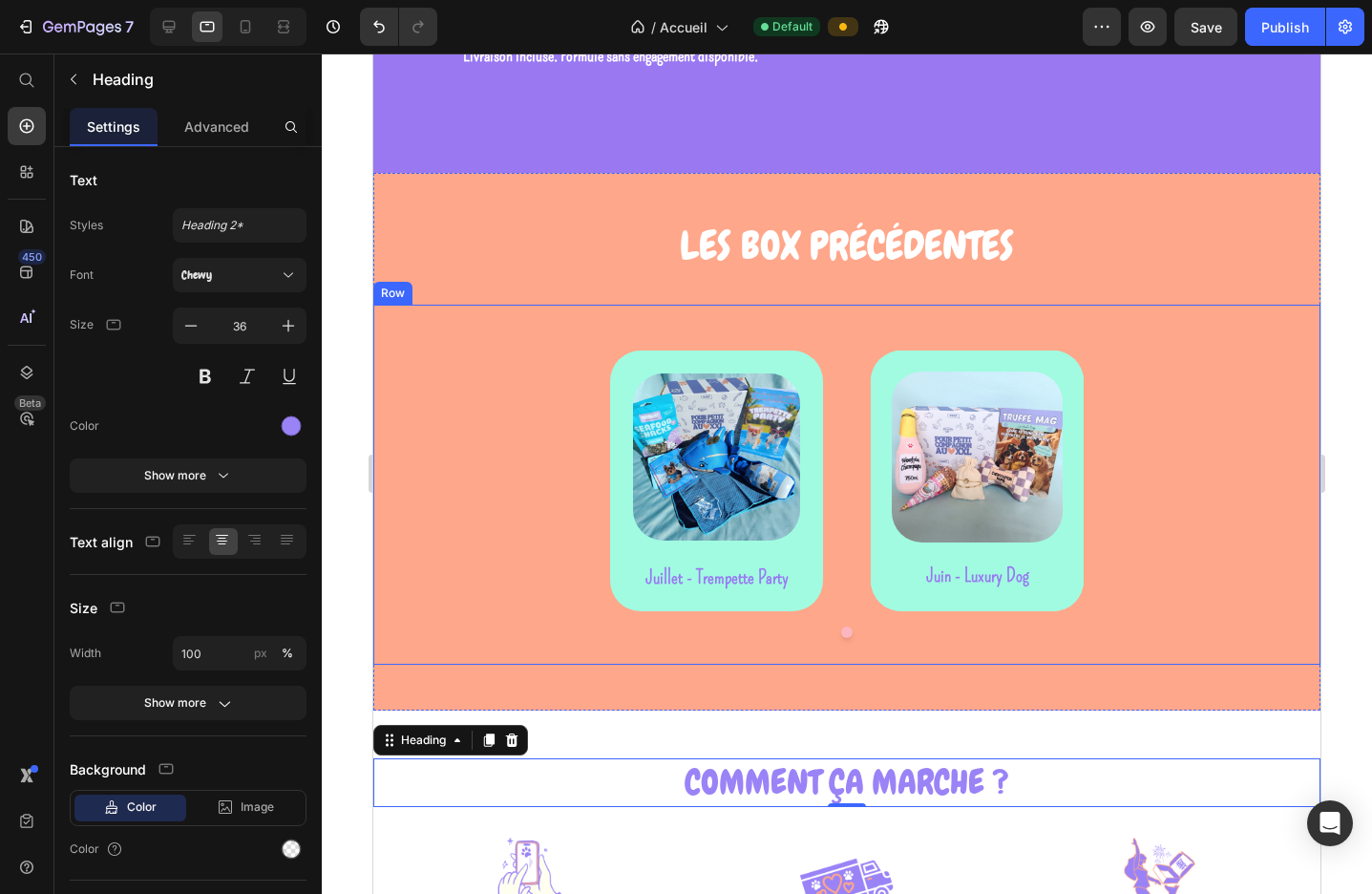 click on "Image Juillet - Trempette Party Text block Image Juin - Luxury Dog Text block Row Row Carousel" at bounding box center [847, 508] 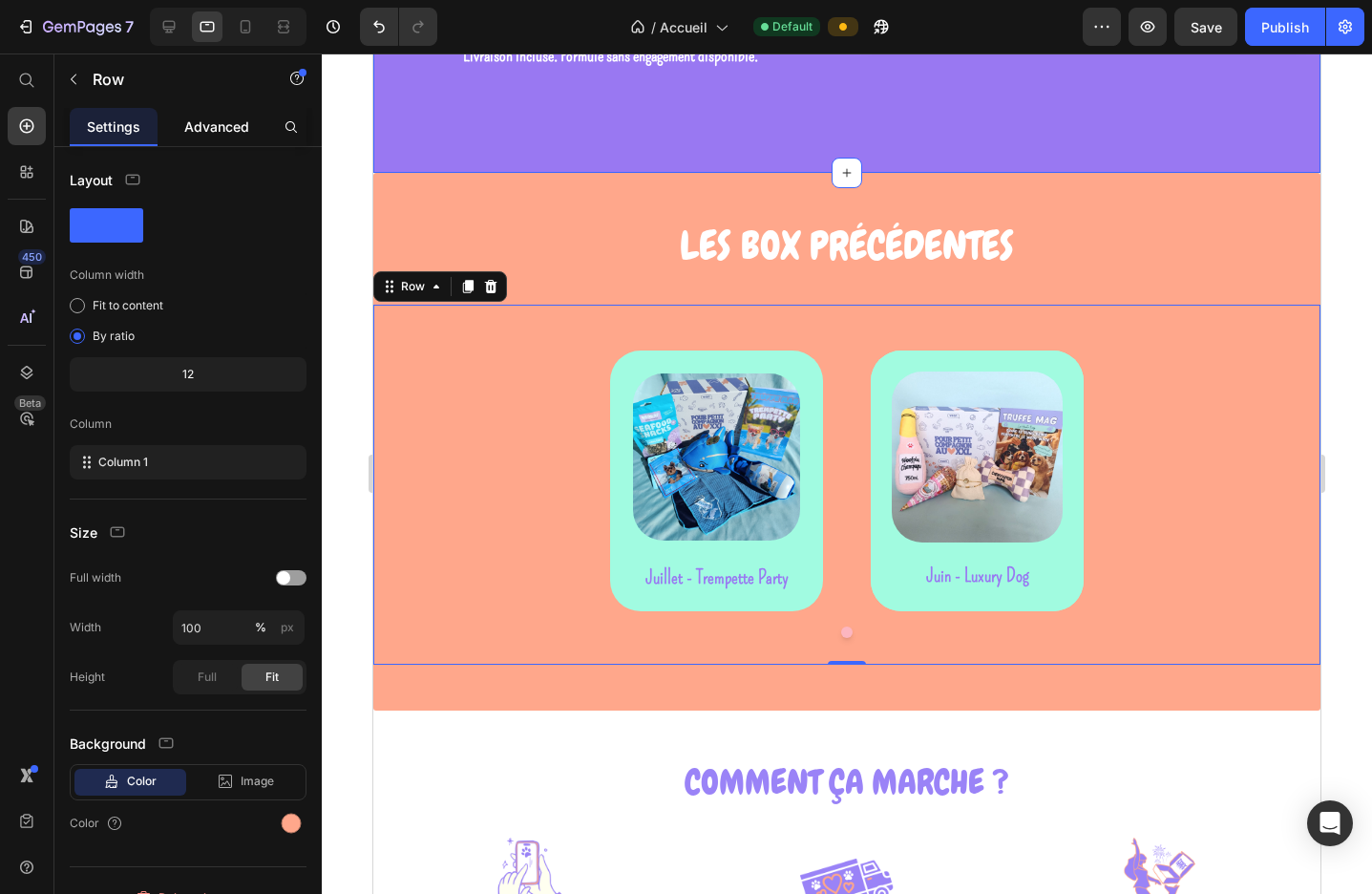 click on "Advanced" at bounding box center (217, 126) 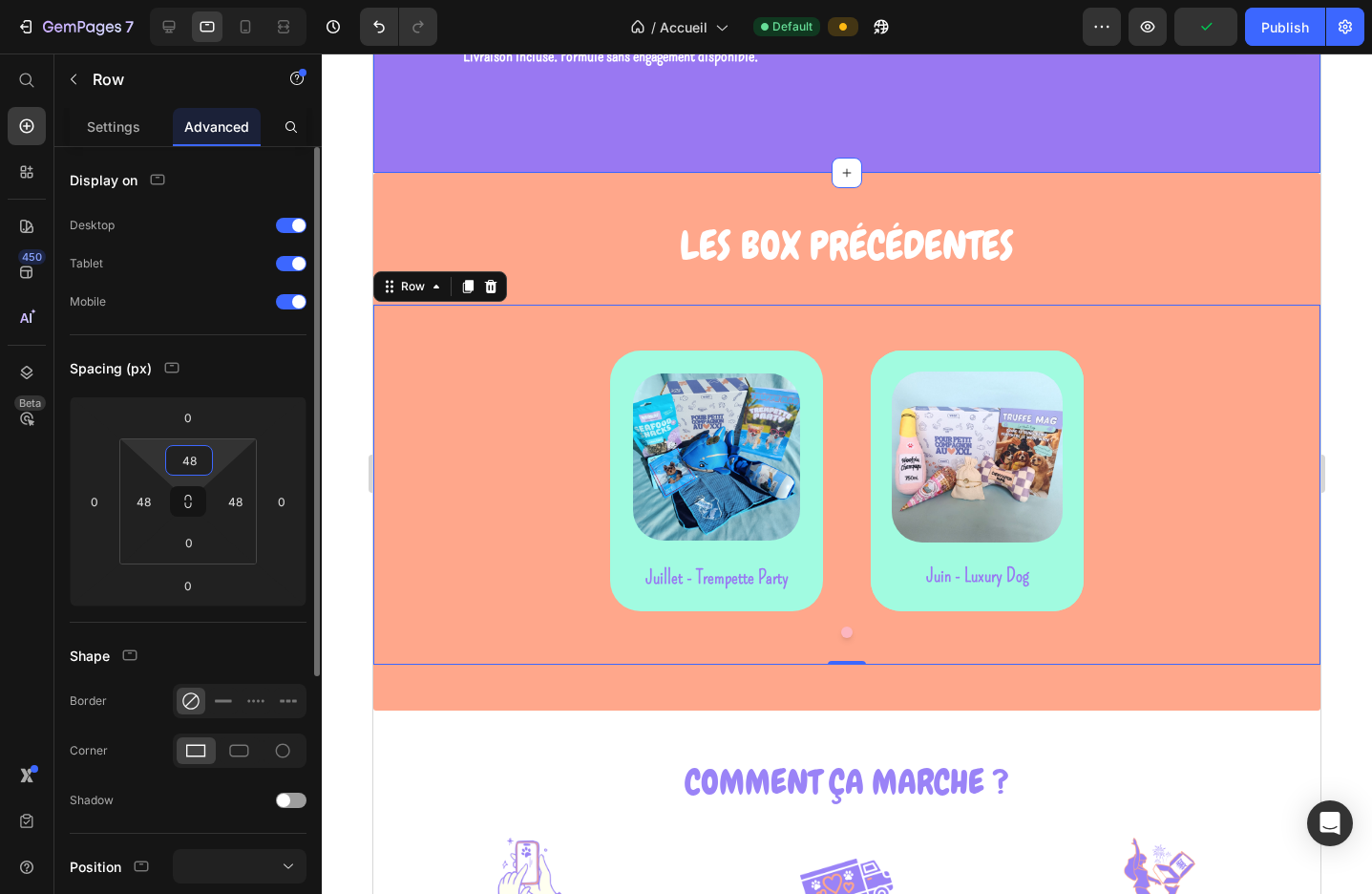 click on "48" at bounding box center [189, 460] 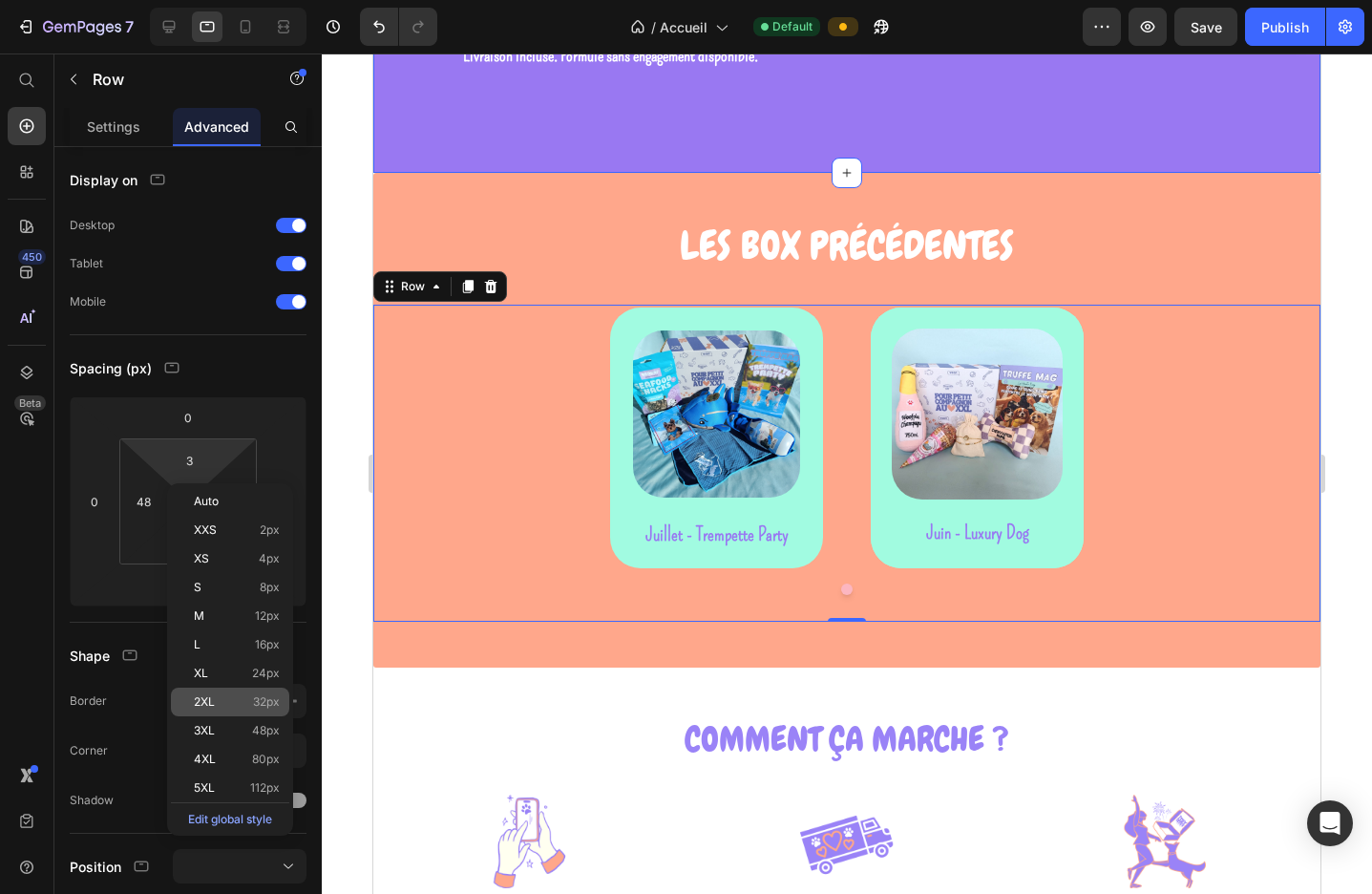 click on "2XL 32px" 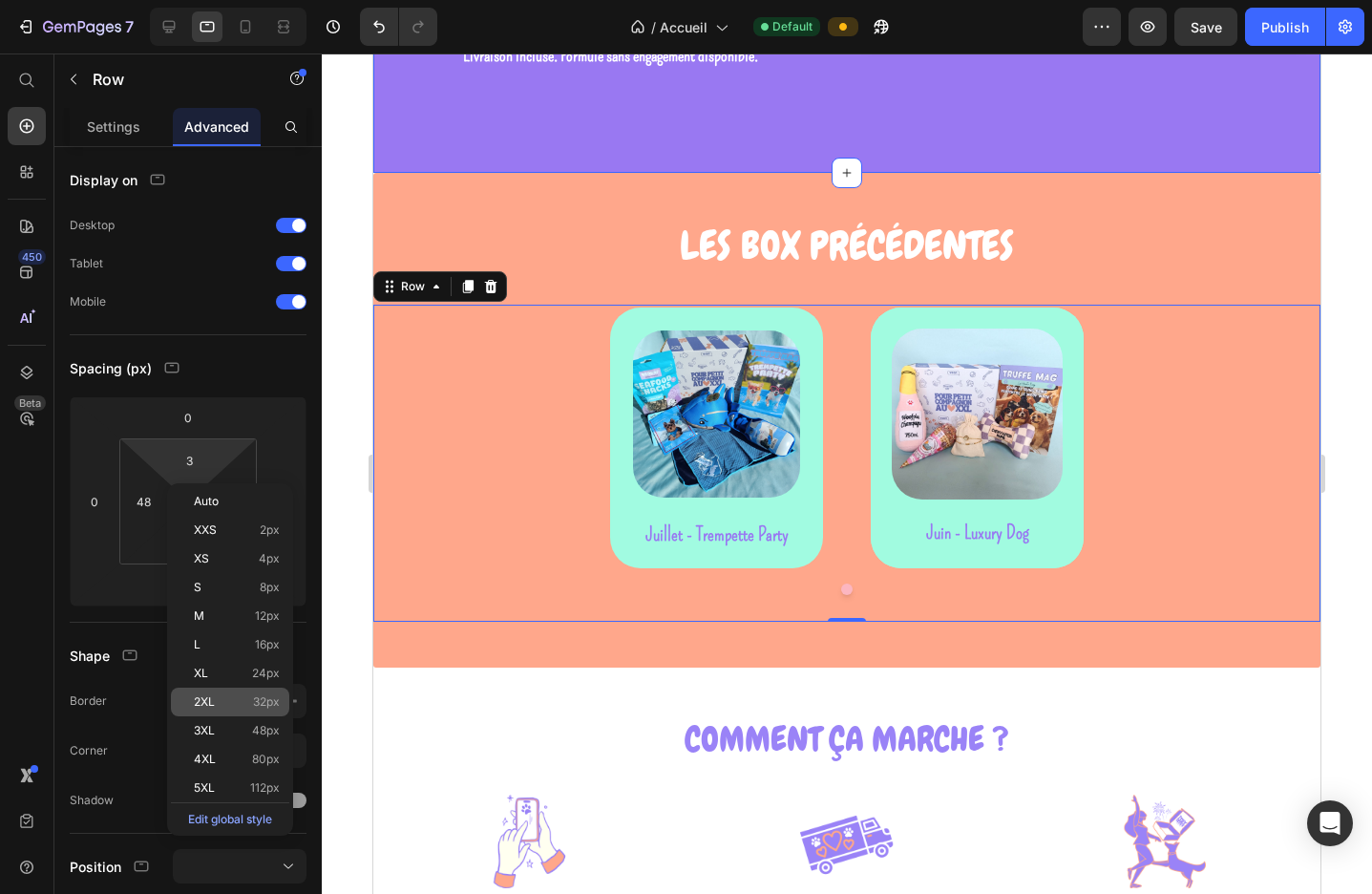 type on "32" 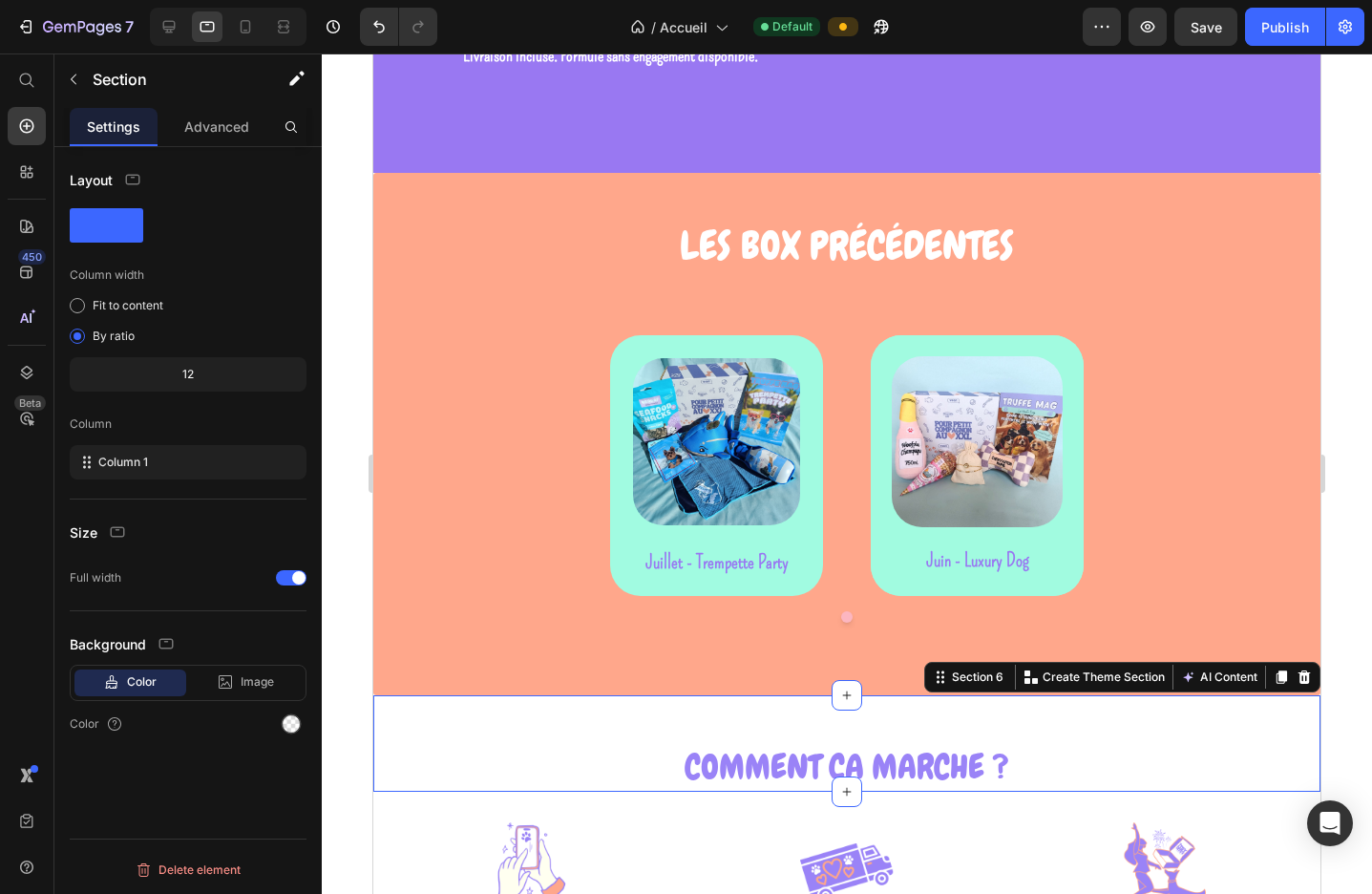 click on "Comment ça marche ? Heading Section 6   Create Theme Section AI Content Write with GemAI What would you like to describe here? Tone and Voice Persuasive Product Box Itsy Lover Forever Show more Generate" at bounding box center [847, 743] 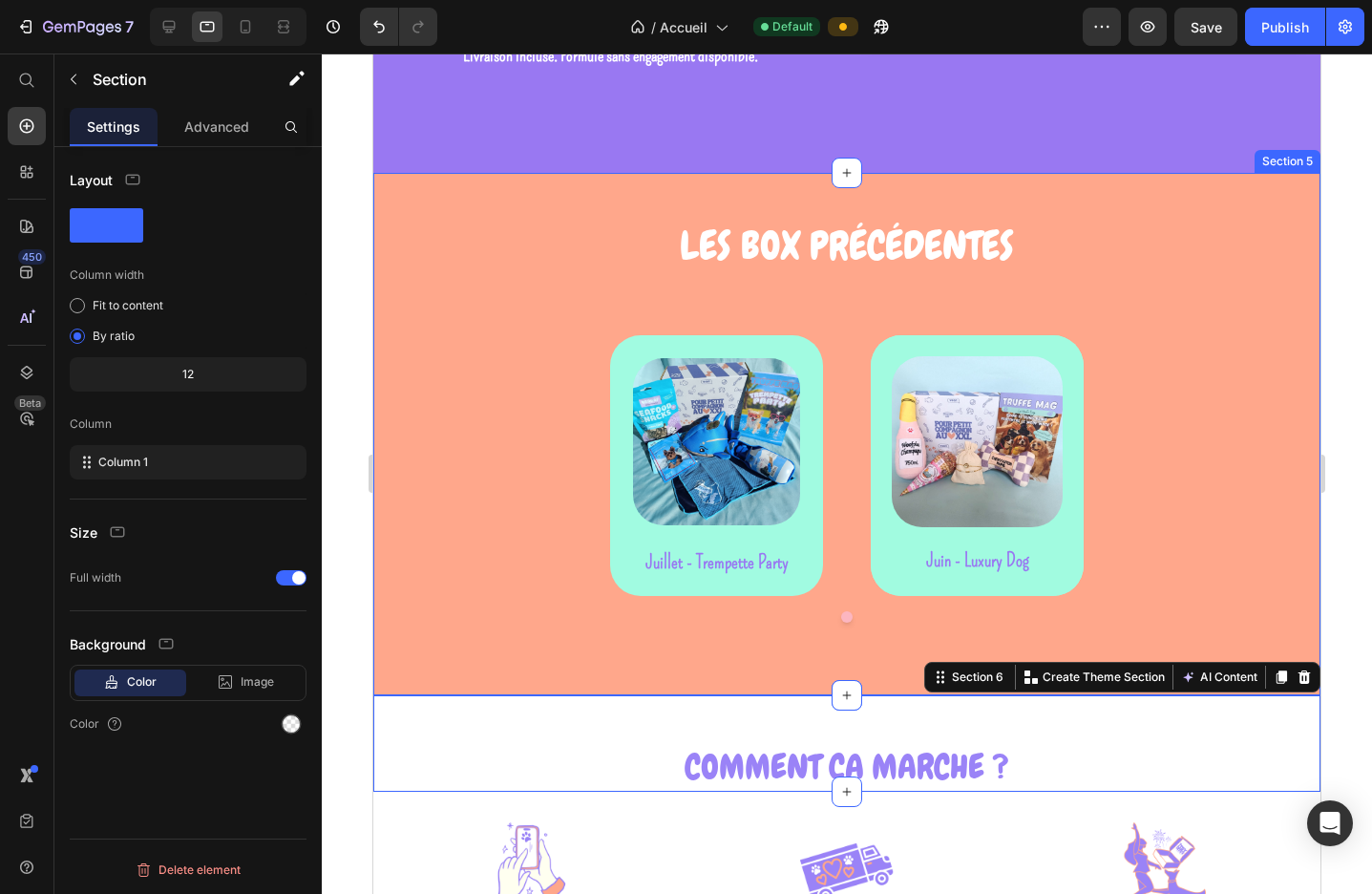 click on "Les box précédentes Heading Image Juillet - Trempette Party Text block Image Juin - Luxury Dog Text block Row Row Carousel Row" at bounding box center [847, 434] 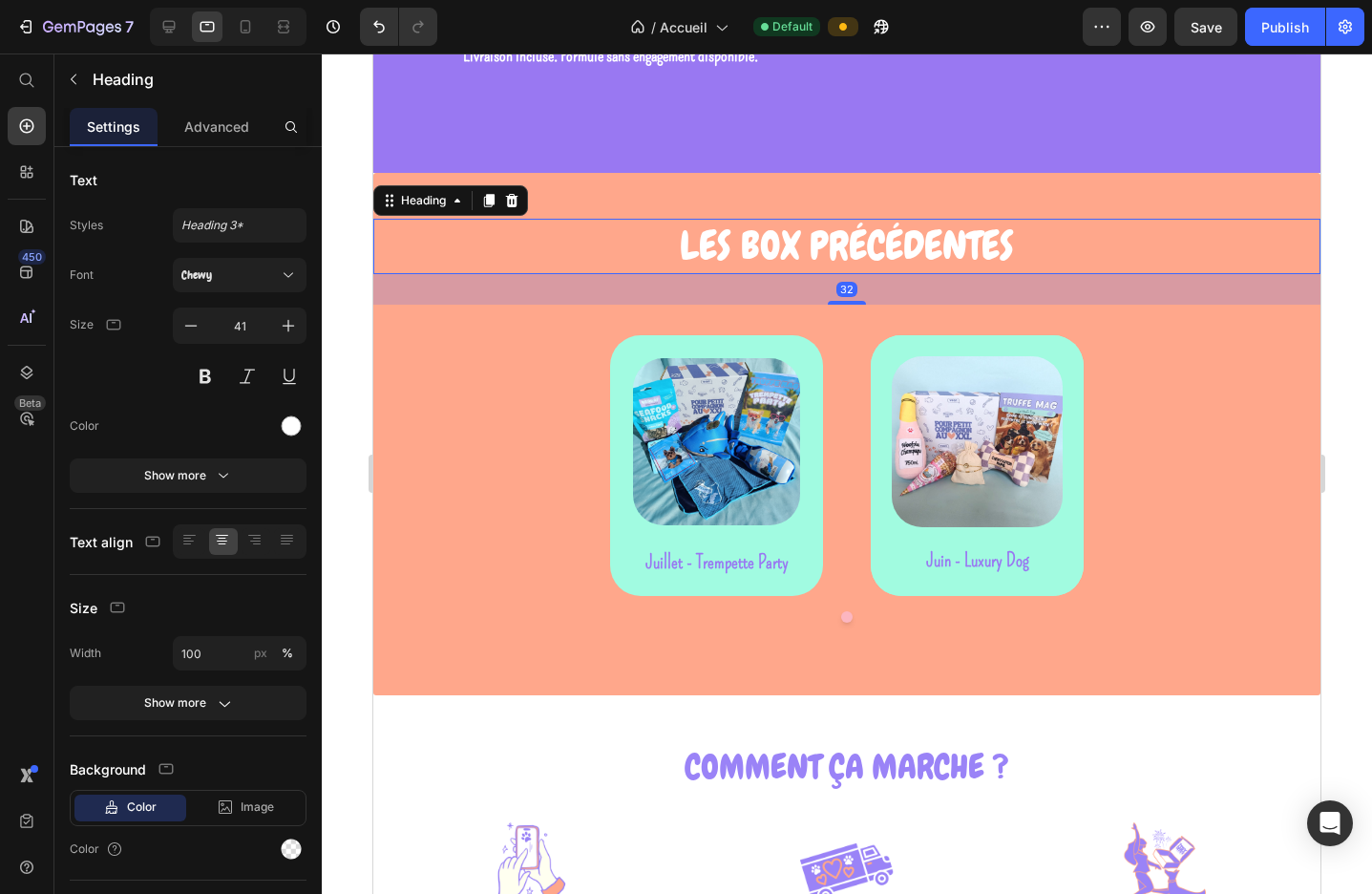 click on "Les box précédentes" at bounding box center (847, 245) 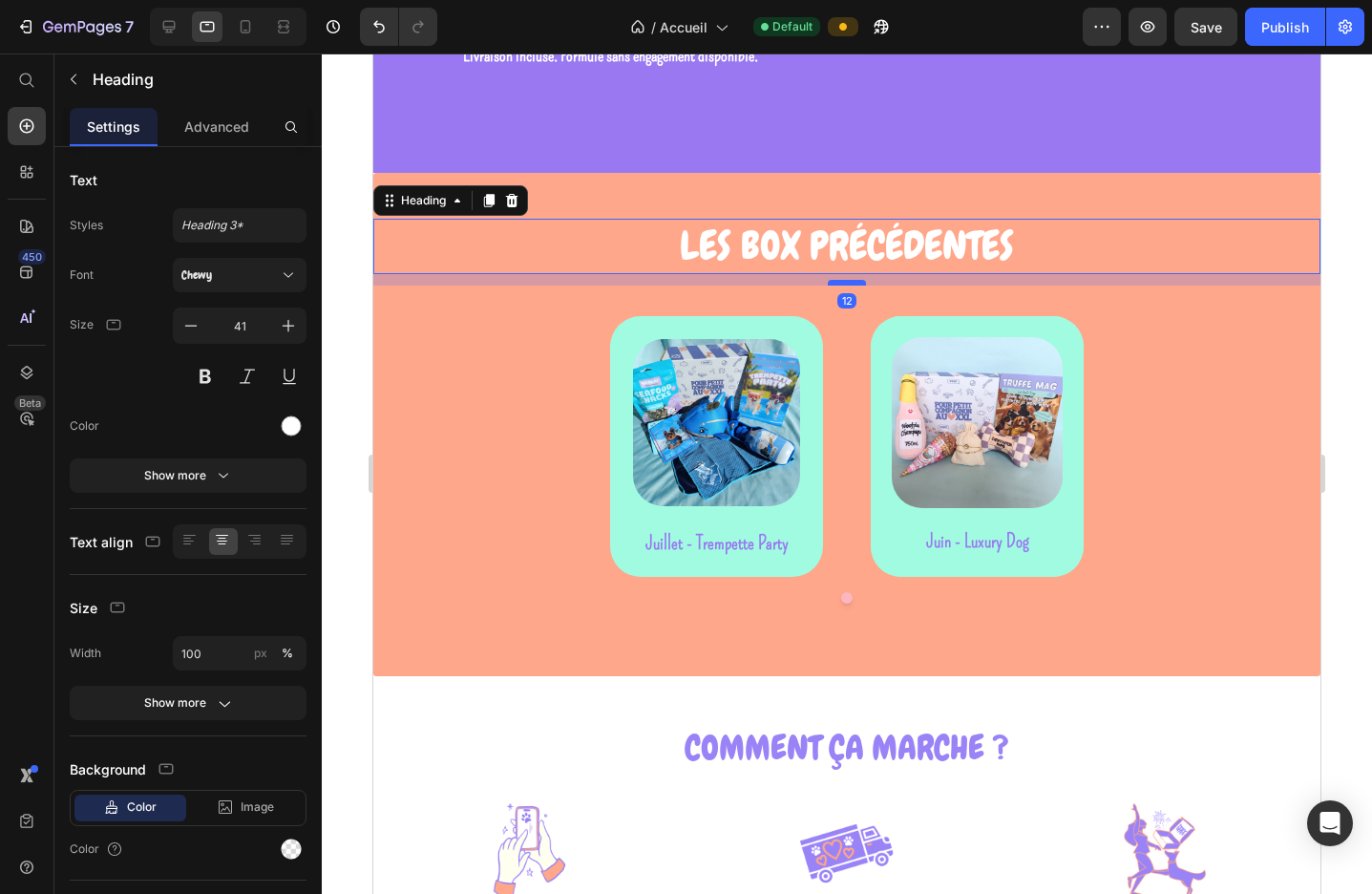 drag, startPoint x: 853, startPoint y: 303, endPoint x: 855, endPoint y: 284, distance: 19.10497 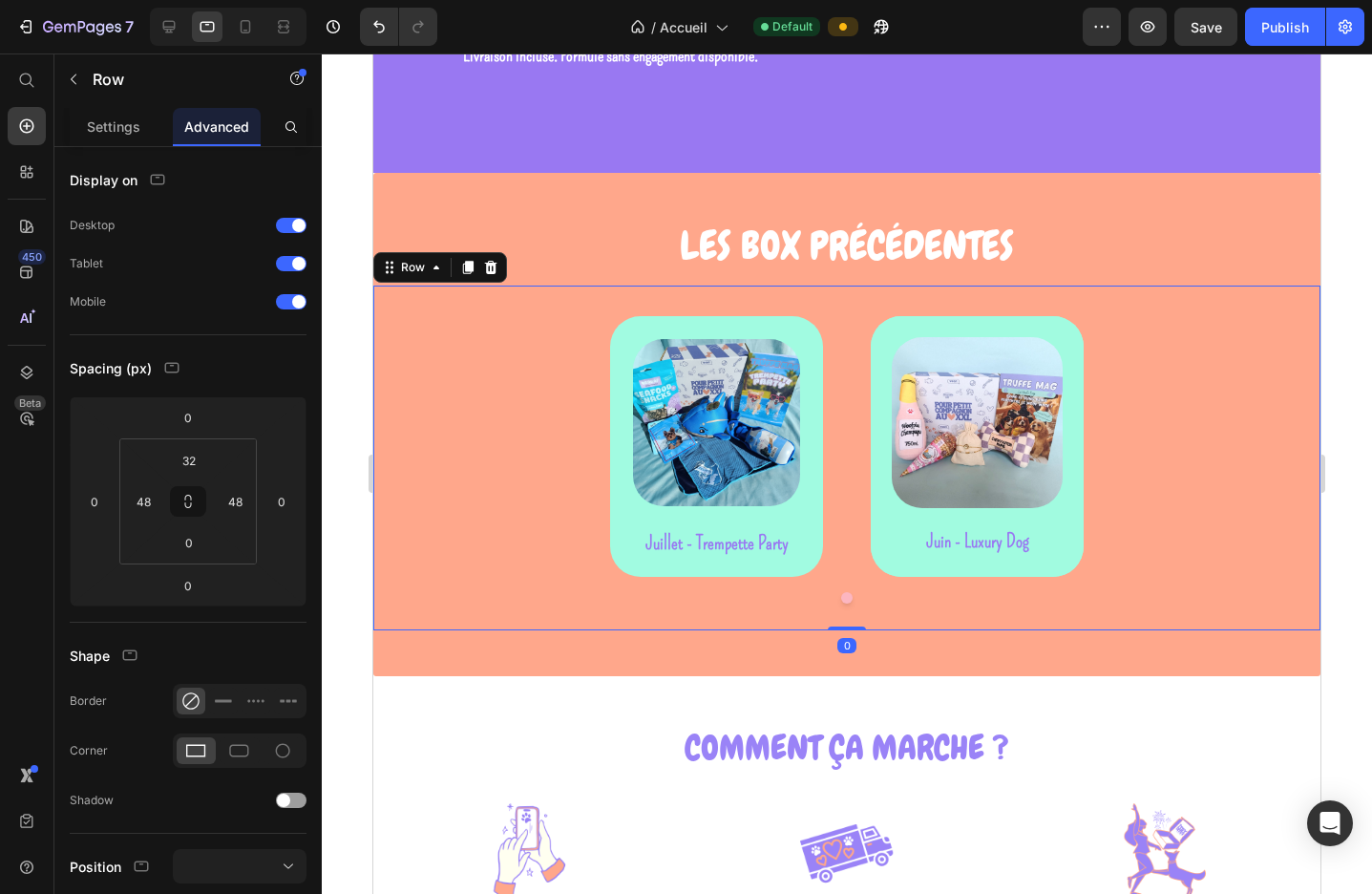 click on "Image Juillet - Trempette Party Text block Image Juin - Luxury Dog Text block Row Row Carousel" at bounding box center [847, 474] 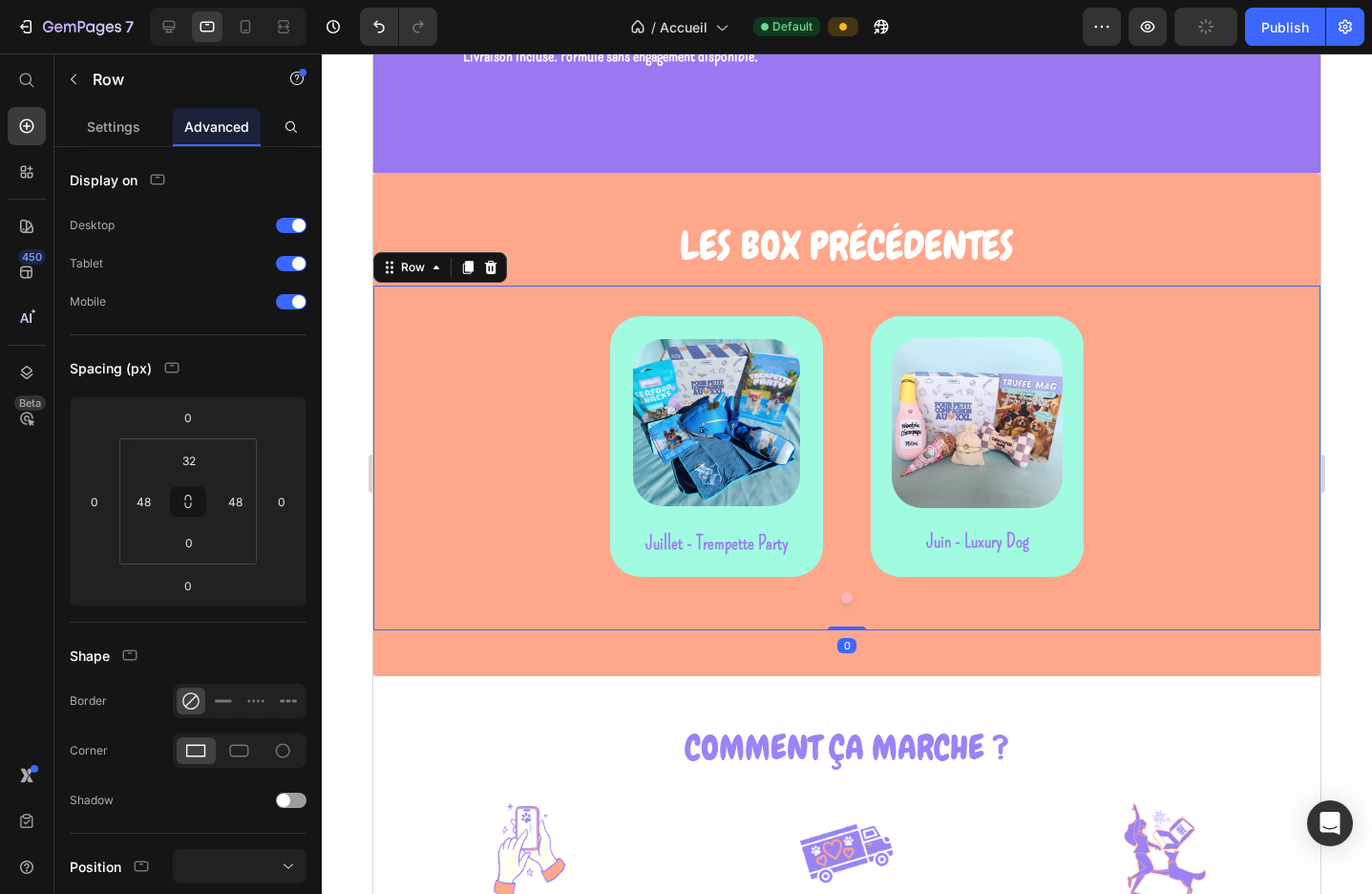 click 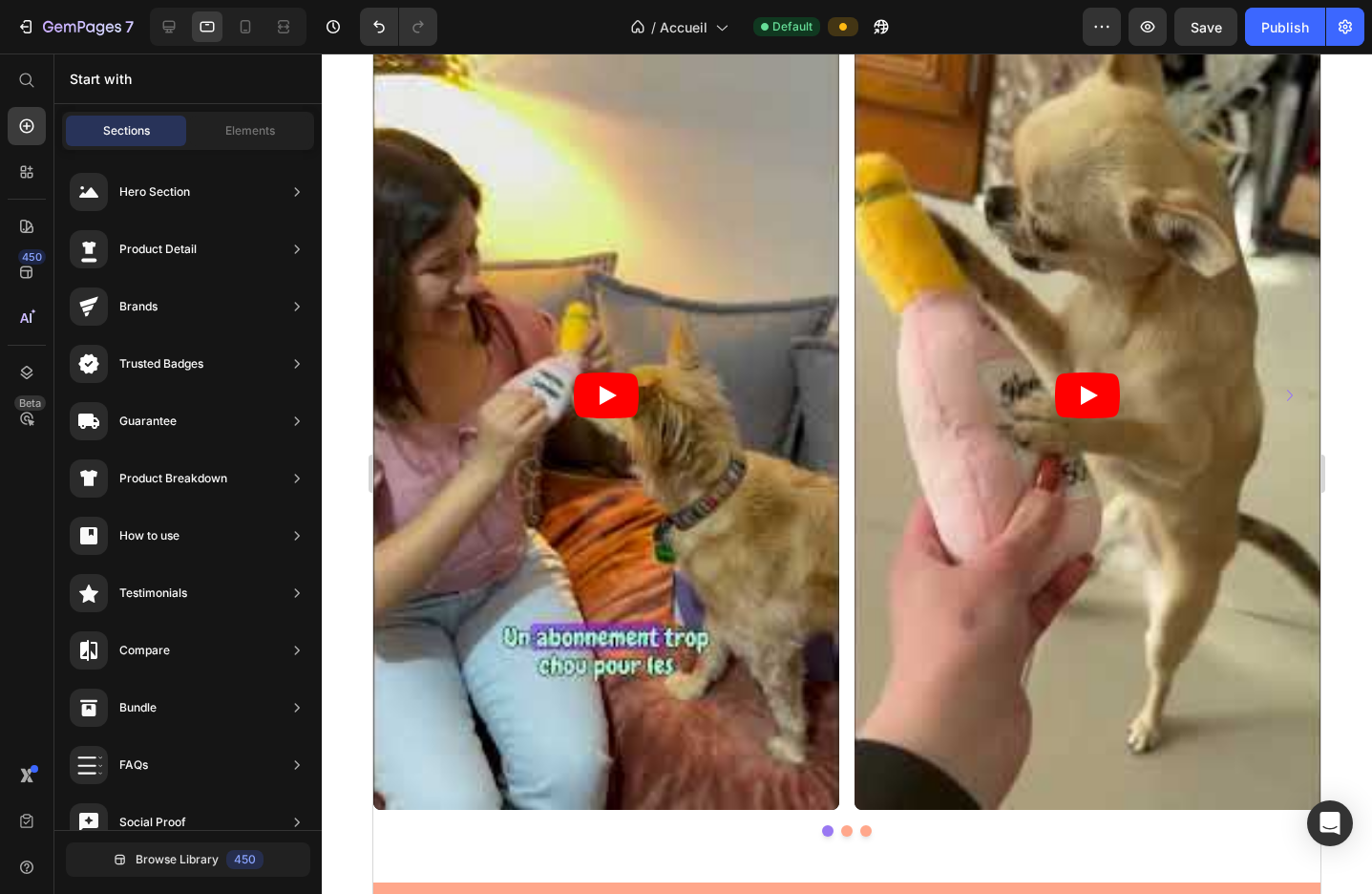 scroll, scrollTop: 2466, scrollLeft: 0, axis: vertical 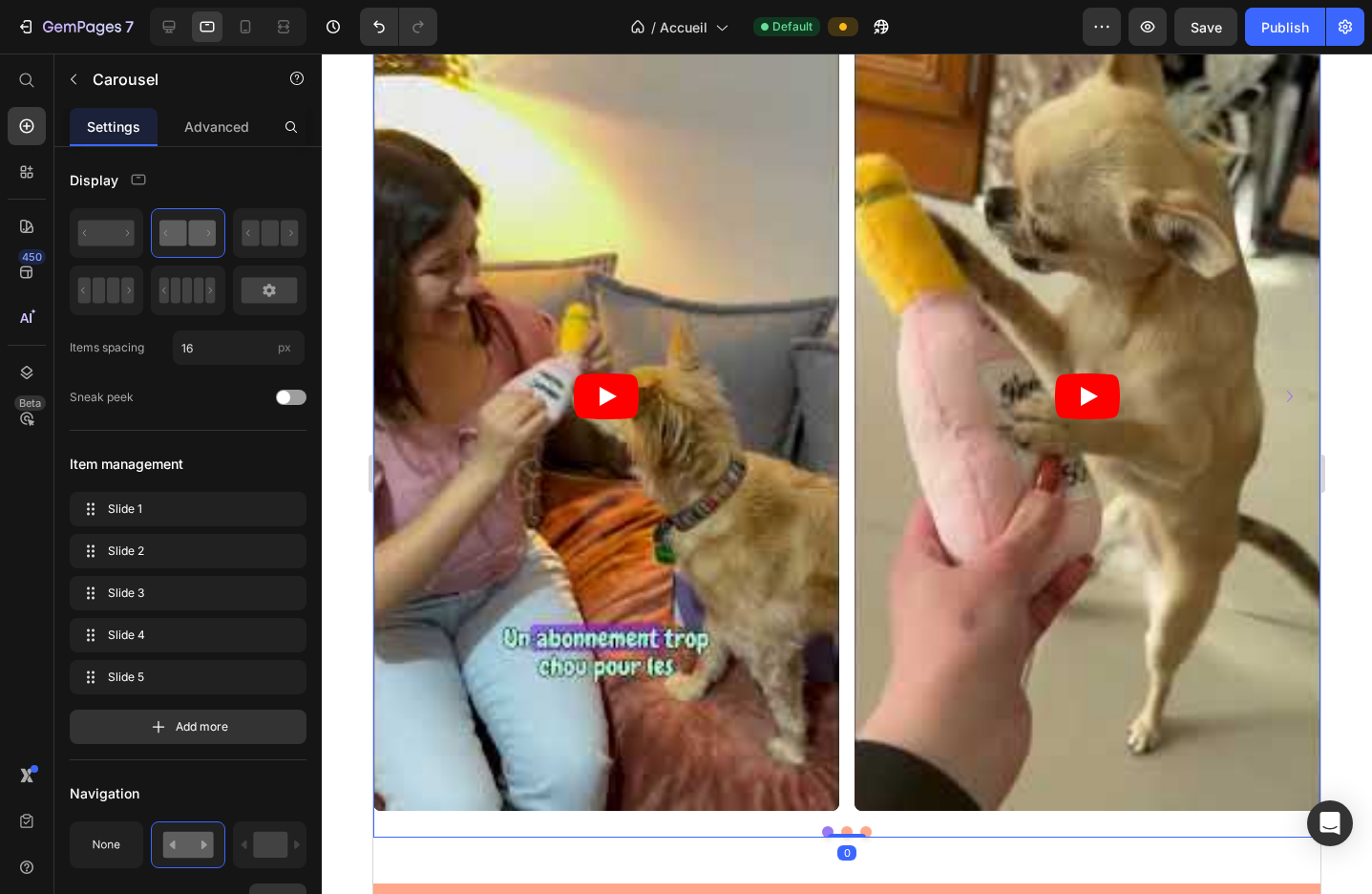 click at bounding box center [847, 832] 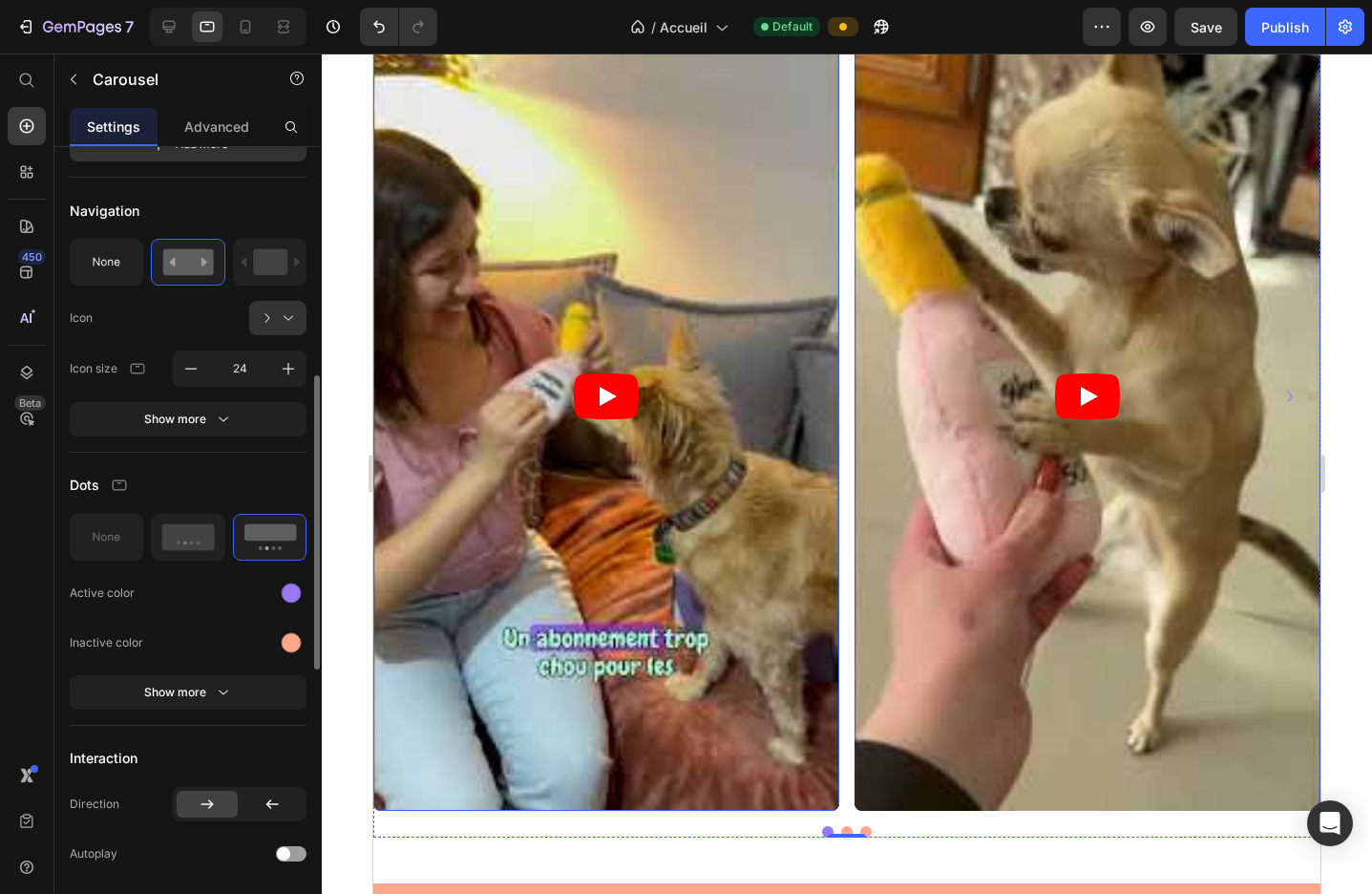 scroll, scrollTop: 595, scrollLeft: 0, axis: vertical 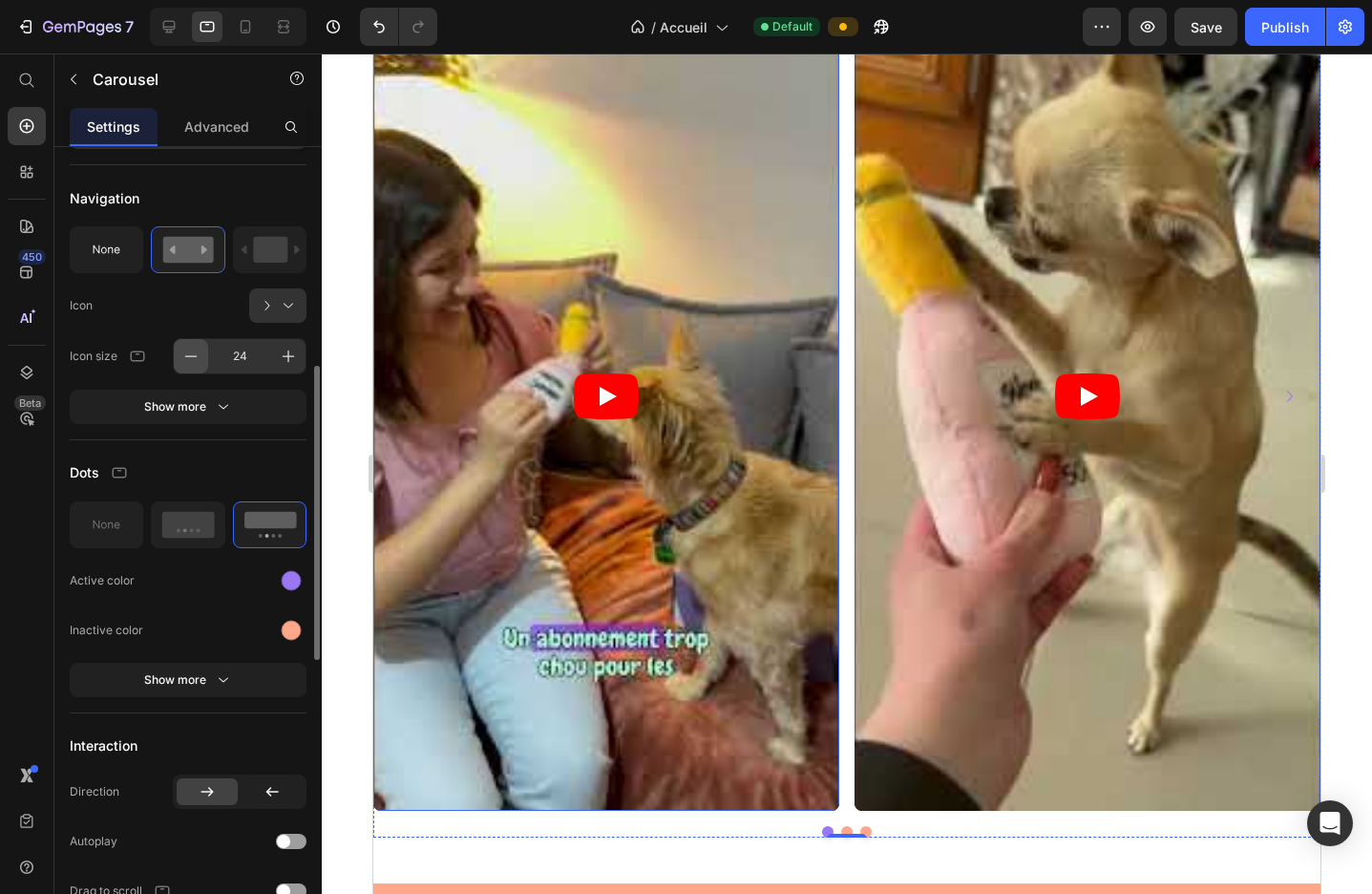 click 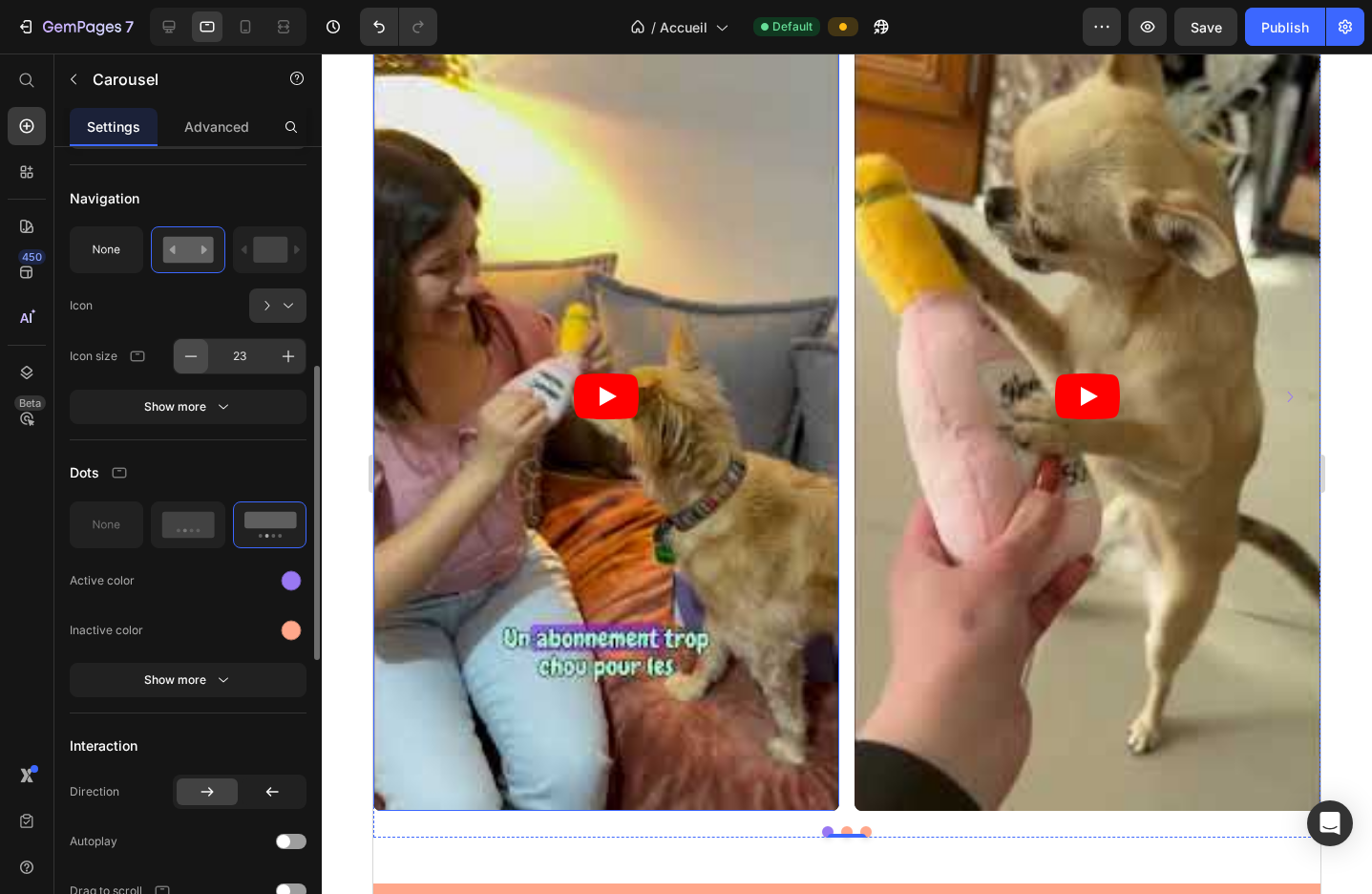 click 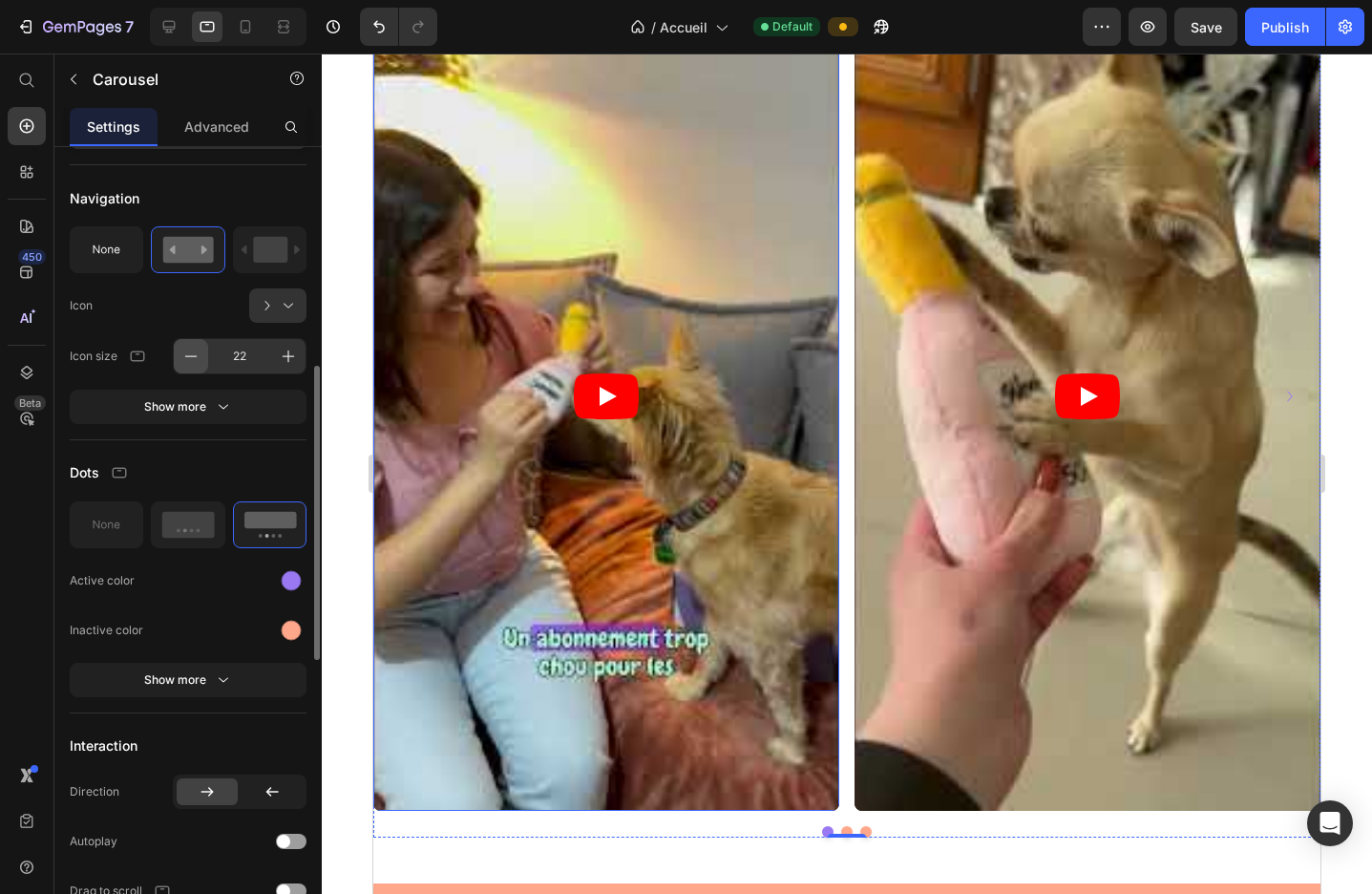 click 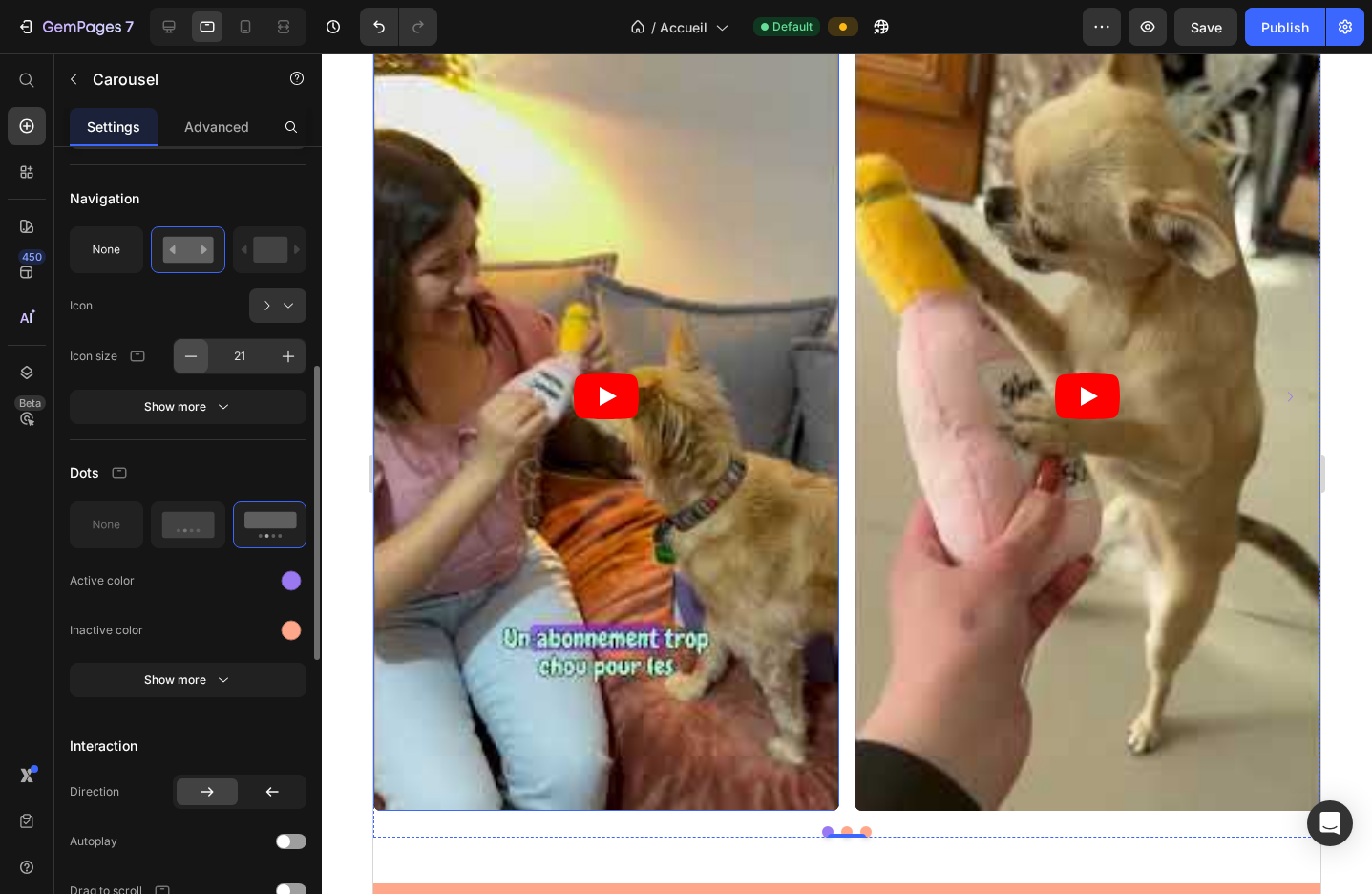 click 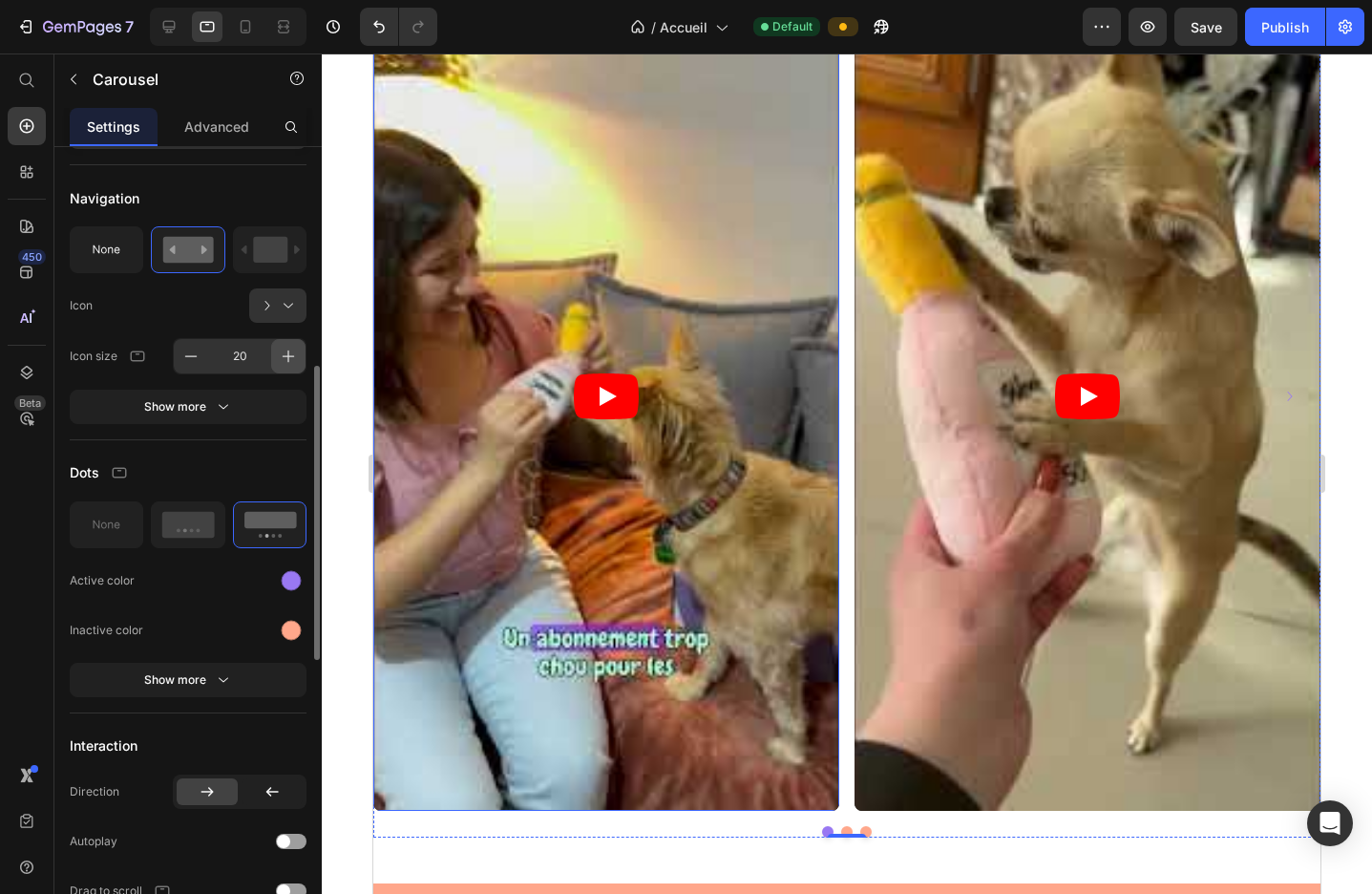 click 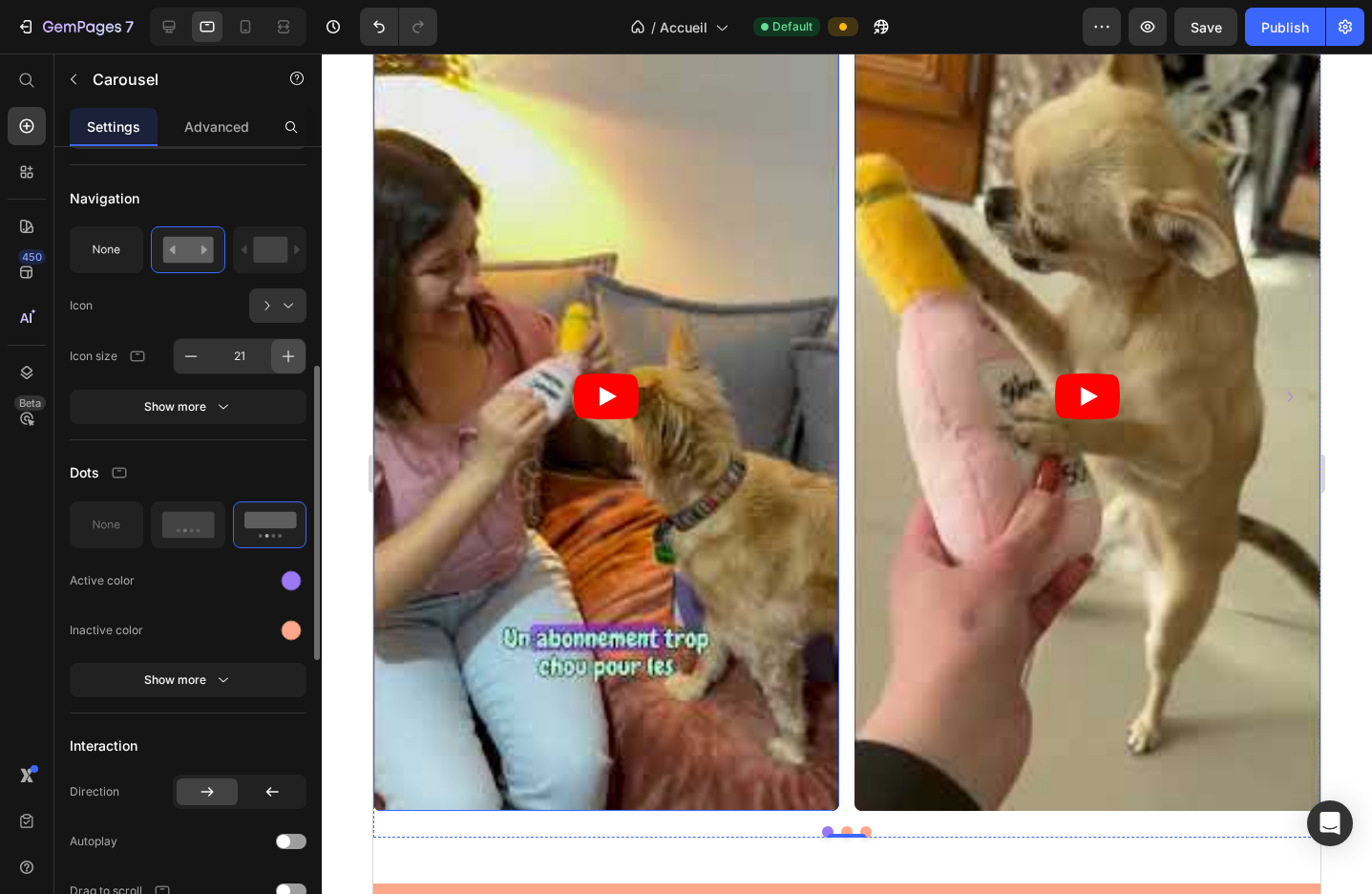 click 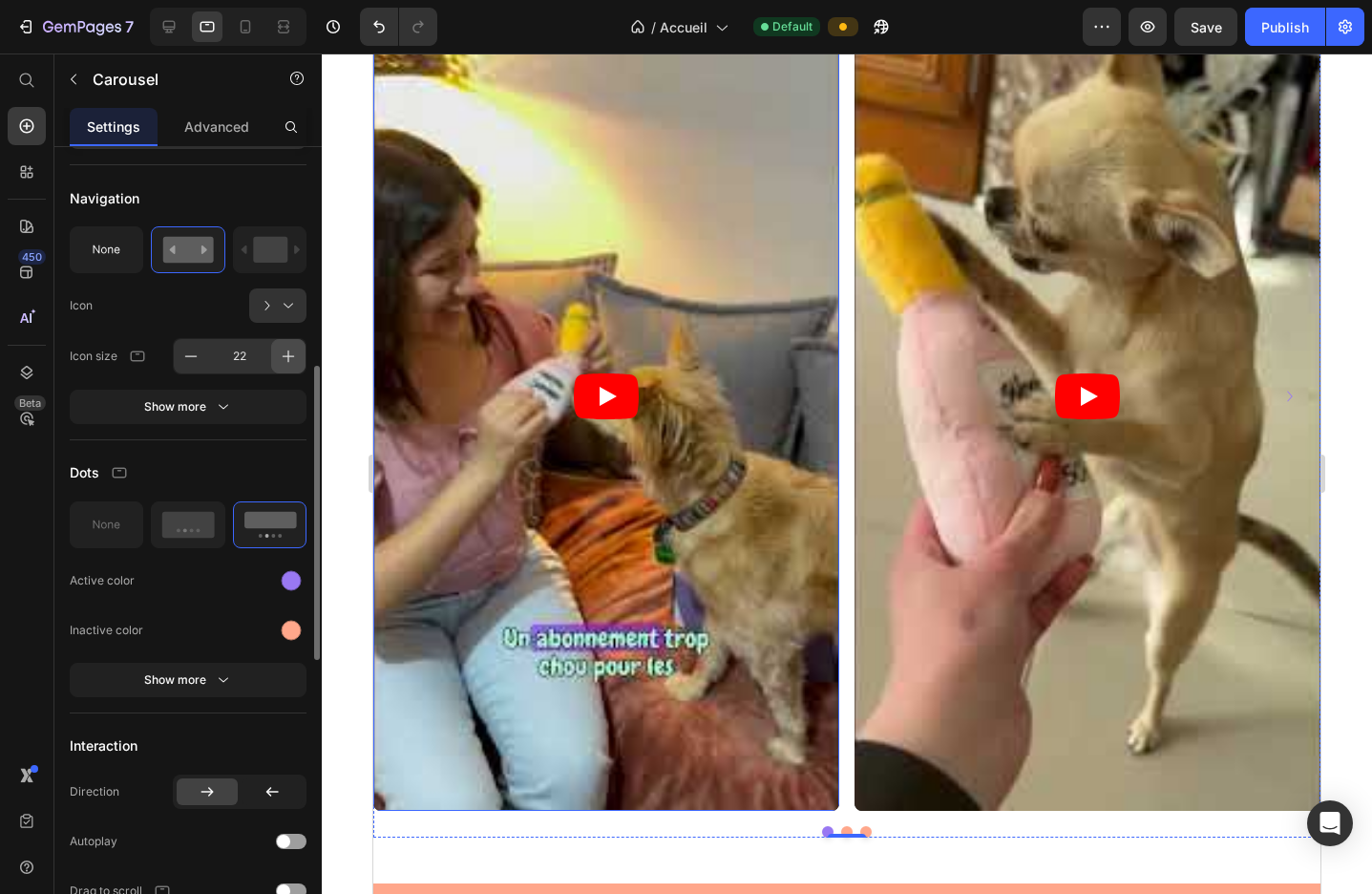 click 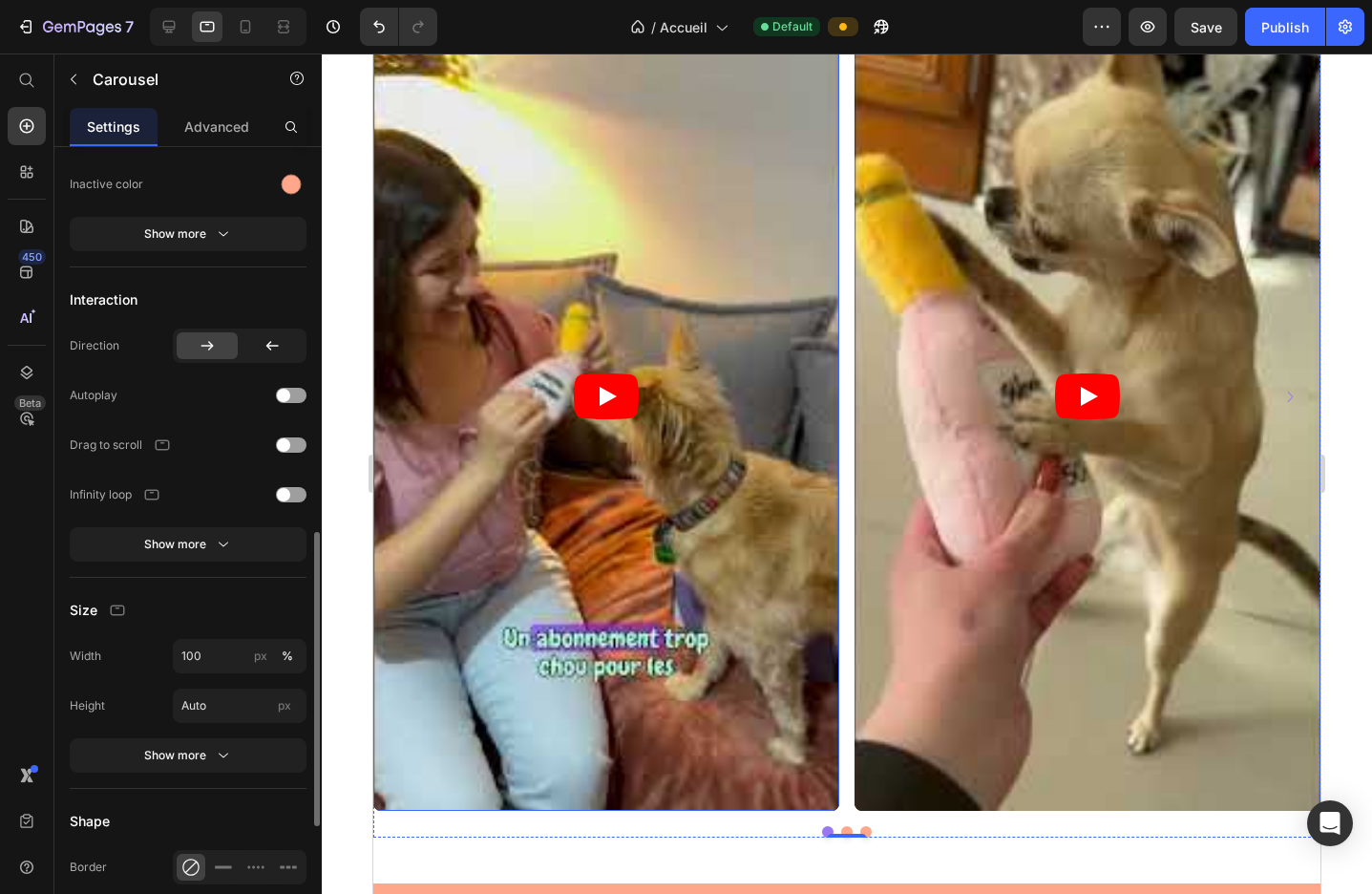 scroll, scrollTop: 1042, scrollLeft: 0, axis: vertical 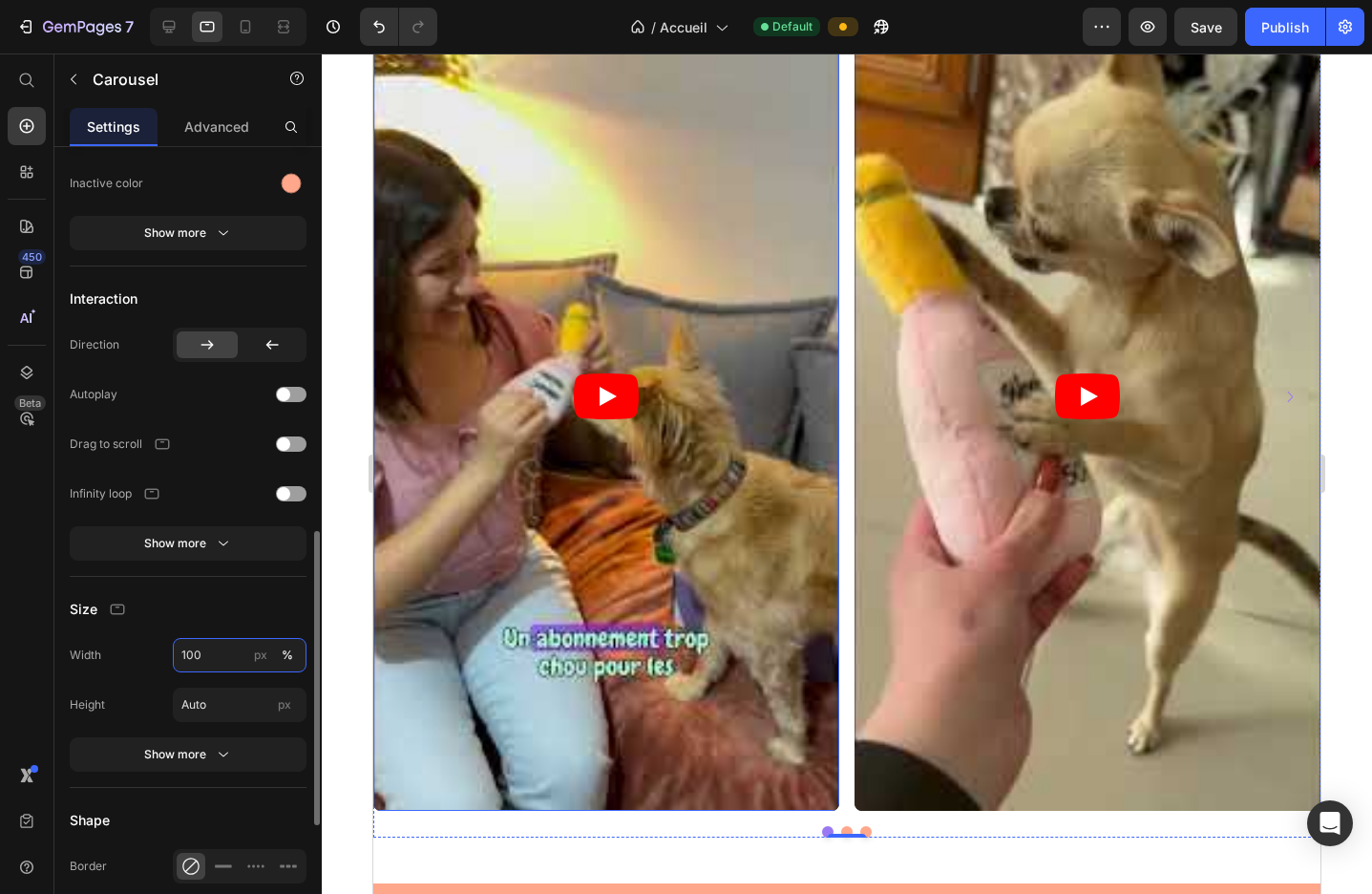 click on "100" at bounding box center [240, 655] 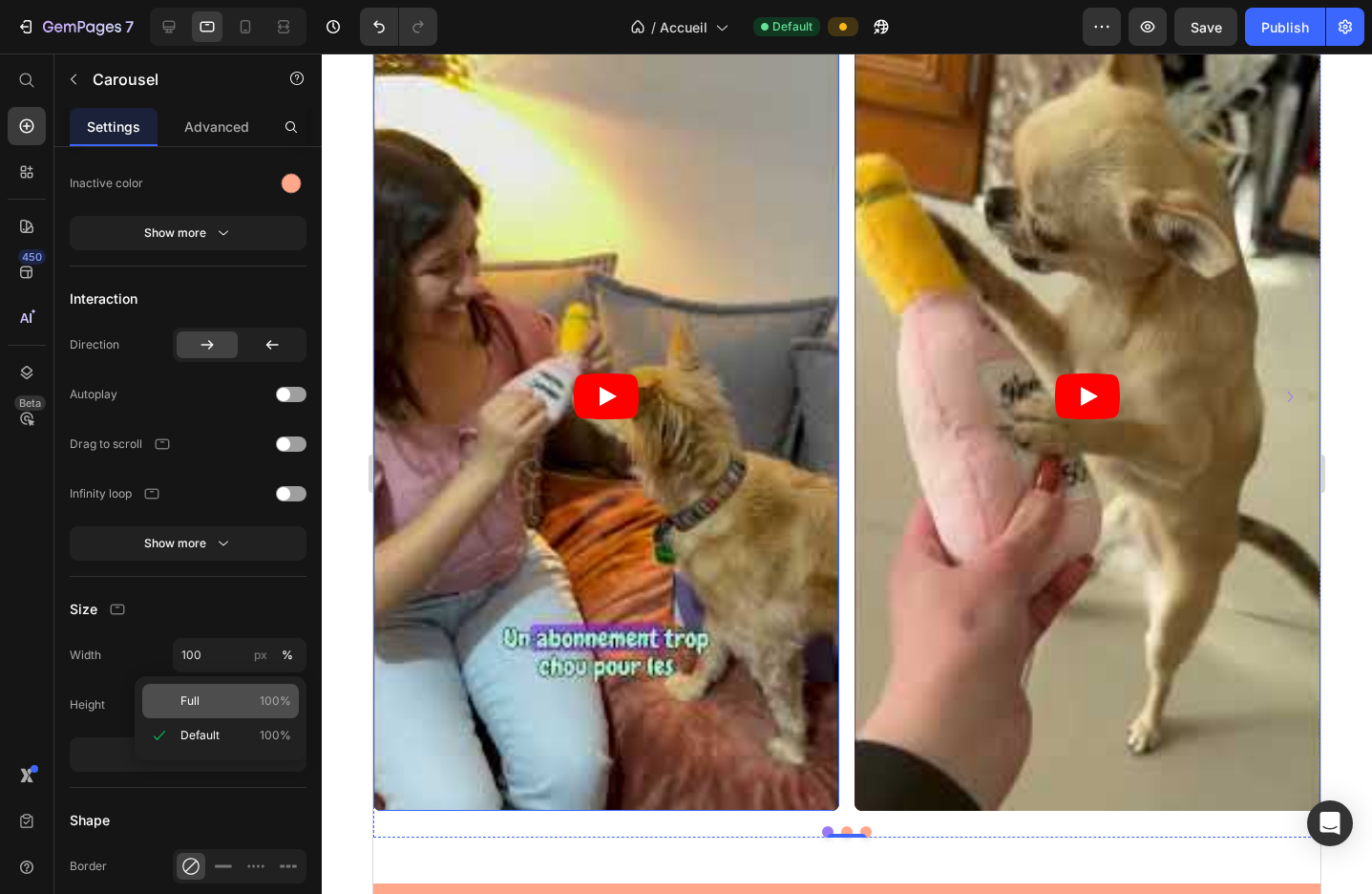click on "Full 100%" at bounding box center [236, 701] 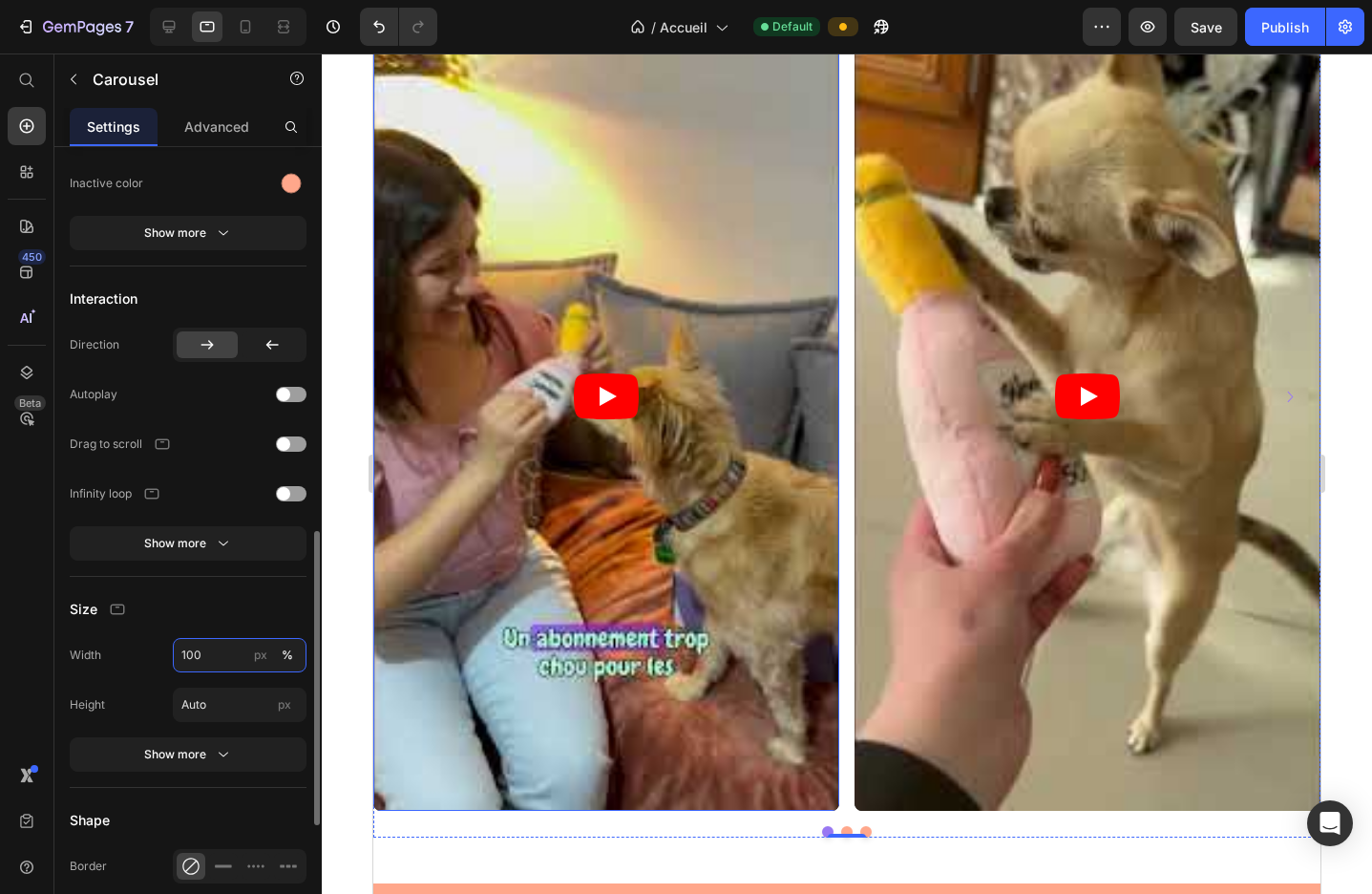 click on "100" at bounding box center [240, 655] 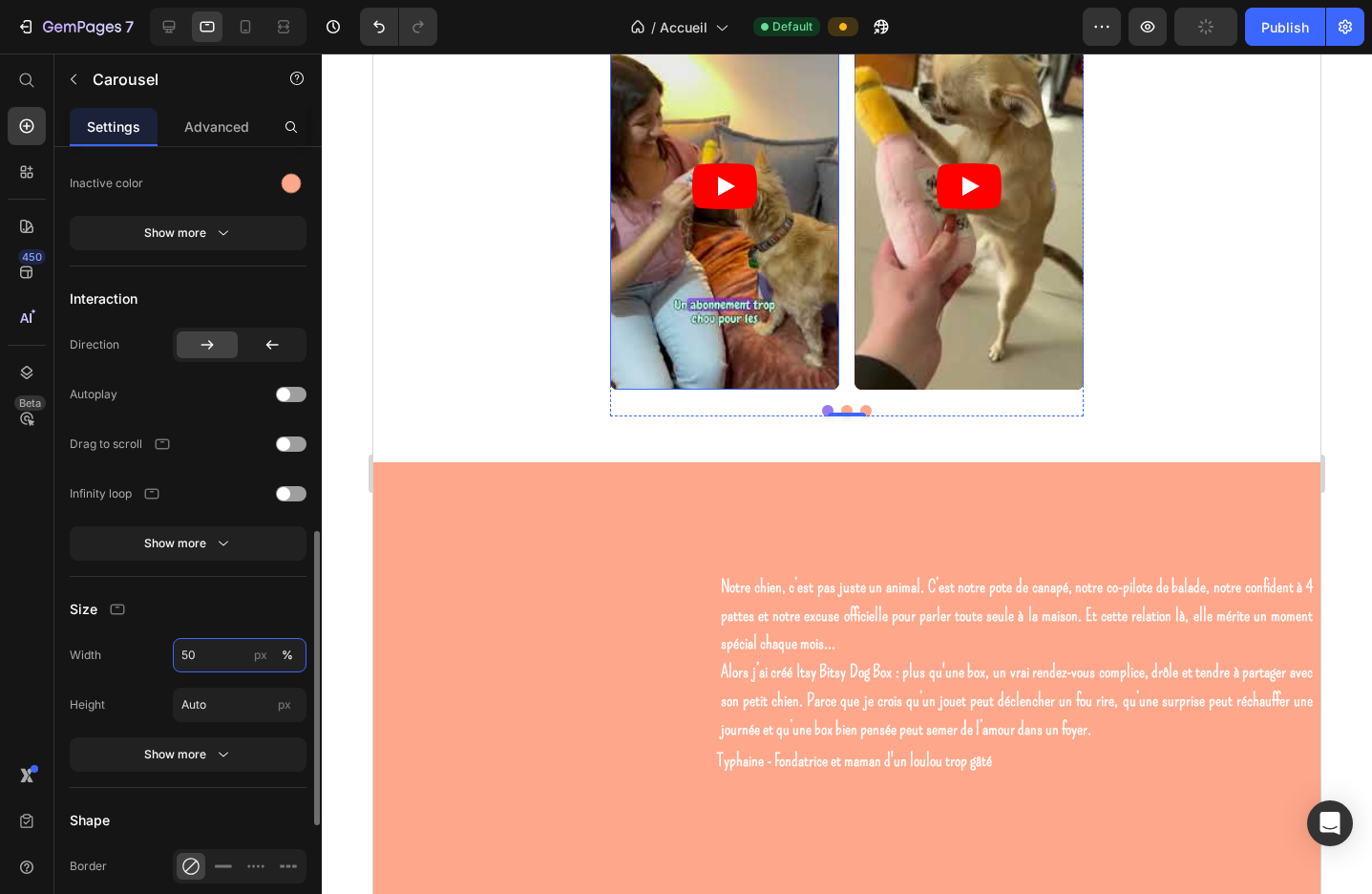 click on "50" at bounding box center [240, 655] 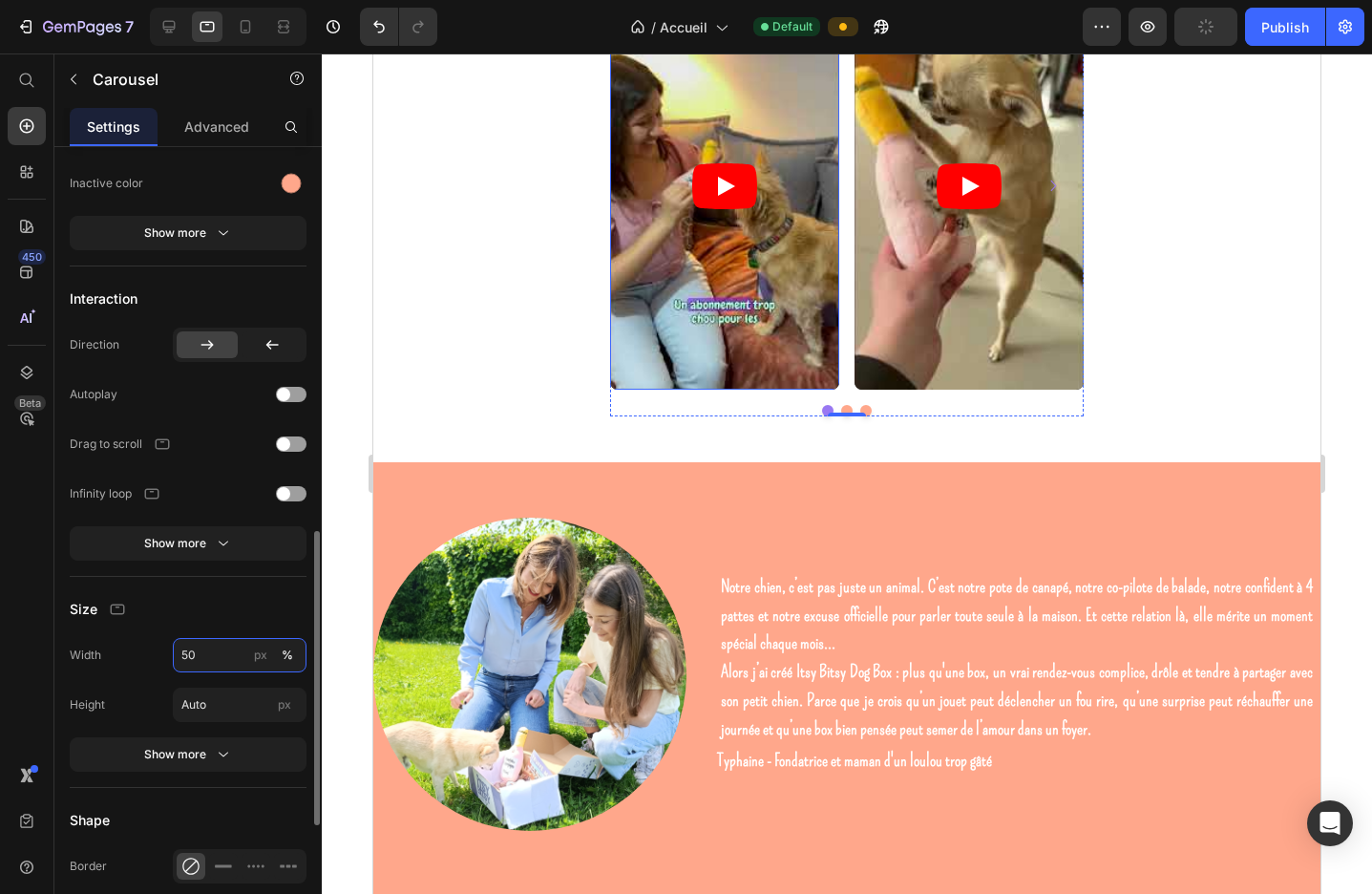 click on "50" at bounding box center [240, 655] 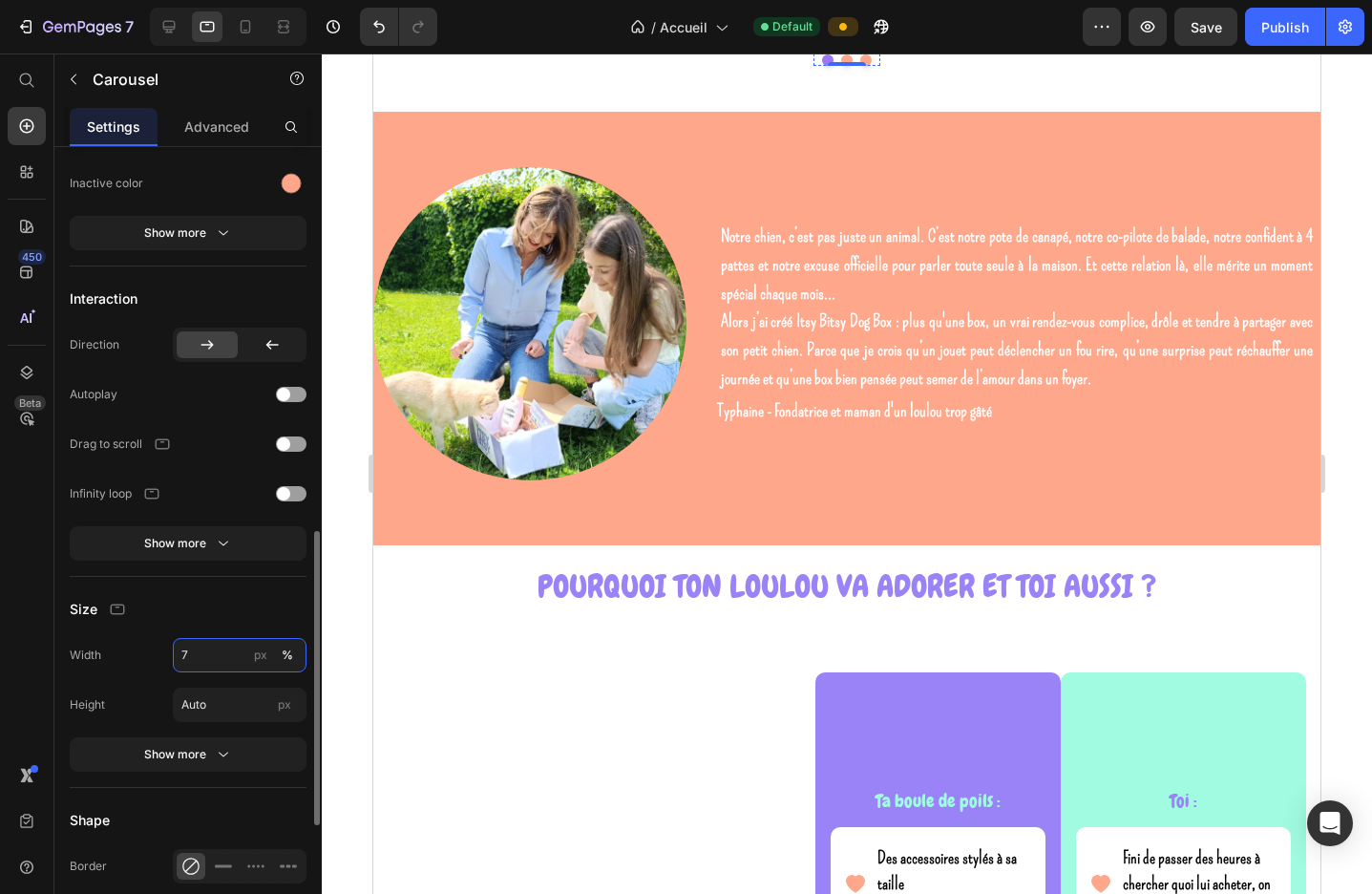 type on "70" 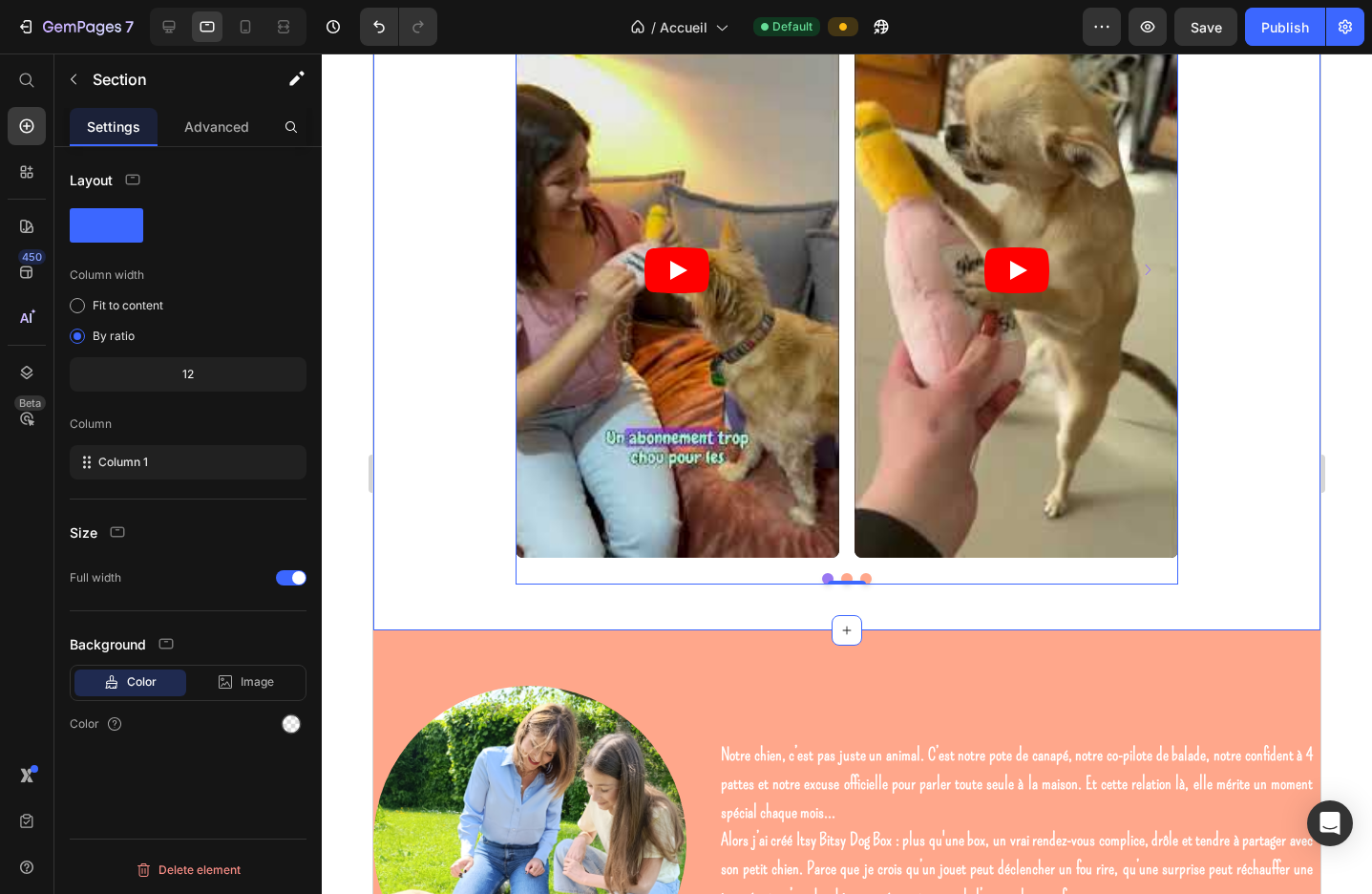 click on "Image 1. CHOISIS TA FORMULE Heading Row Sans engagement ou abonnement malin ? À toi de choisir le meilleur pour votre duo de choc ! Text Block Image 2. ON PREPARE ET ON EXPEDIE Heading Row En 72h, on livre en point relais. Pendant ce temps, [PERSON_NAME] commence déjà à frétiller d’impatience… Text Block Image 3. [PERSON_NAME], RIEZ, PARTAGEZ Heading Row Friandises, jouets… C’est LE moment complice du mois. Juste vous deux, et plein de surprises ! Text Block Row C'est parti ! Button
Video Video Video
Drop element here
Drop element here
Carousel   0 Section 8" at bounding box center [847, 250] 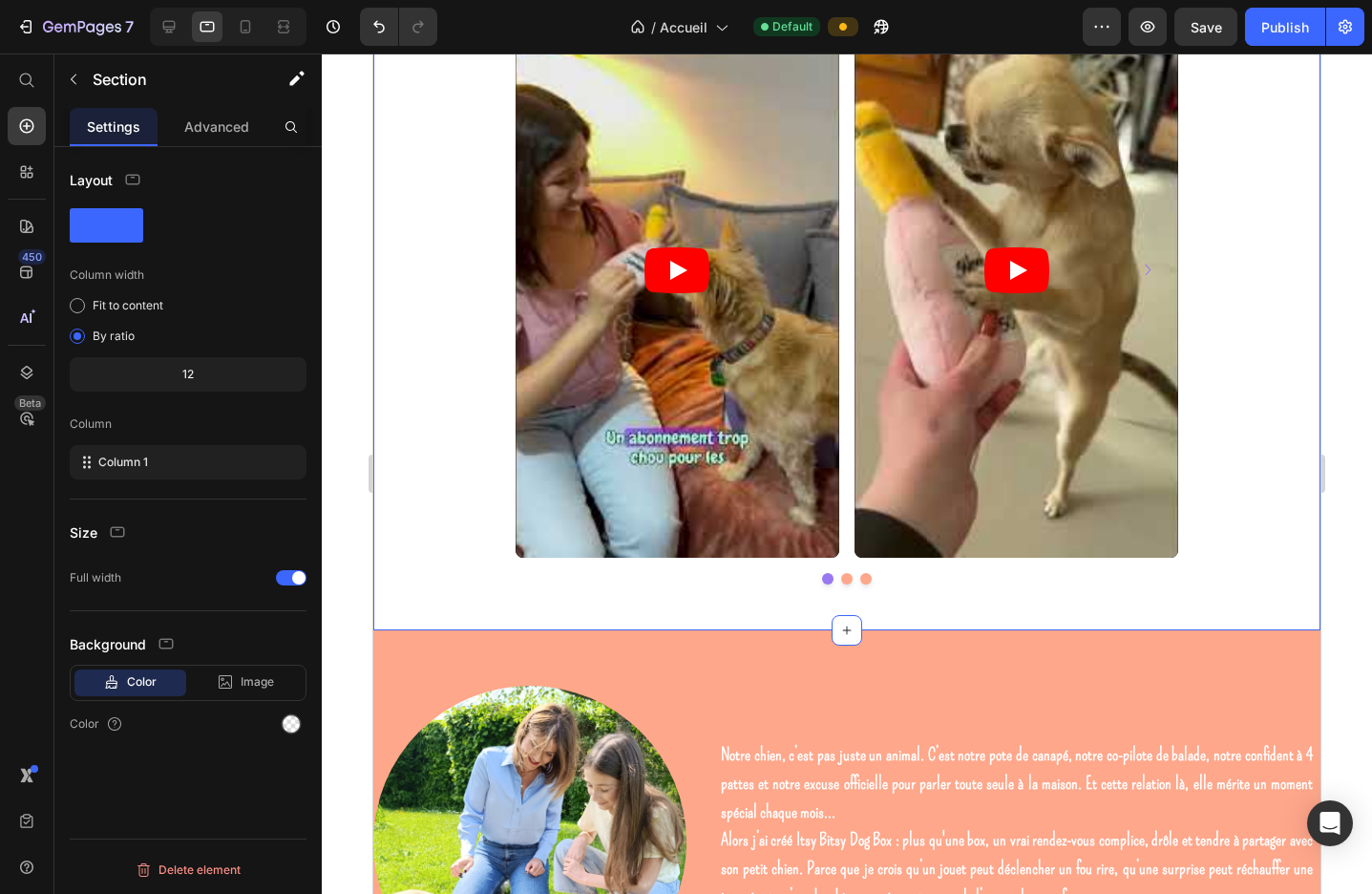 scroll, scrollTop: 0, scrollLeft: 0, axis: both 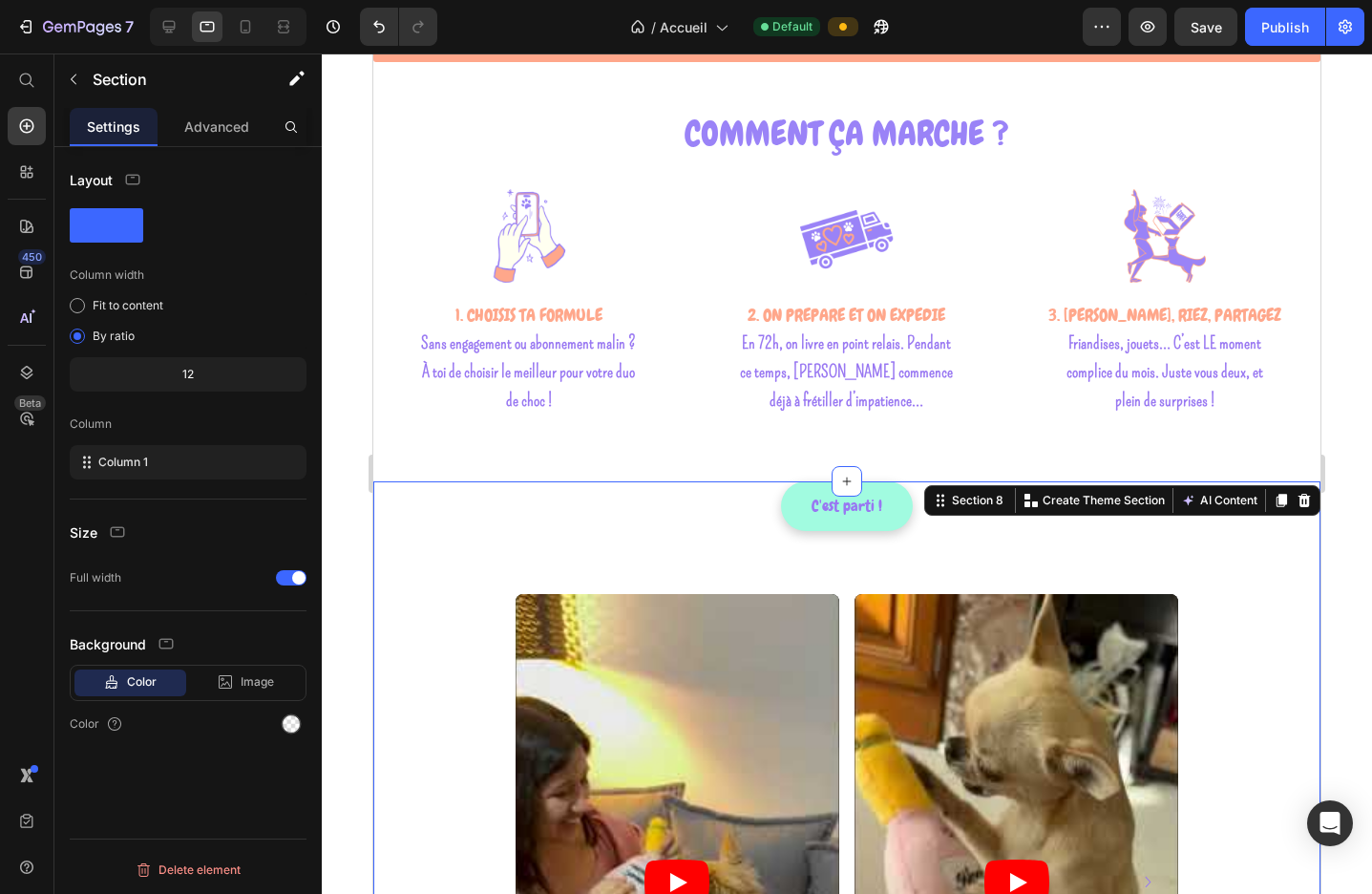 click 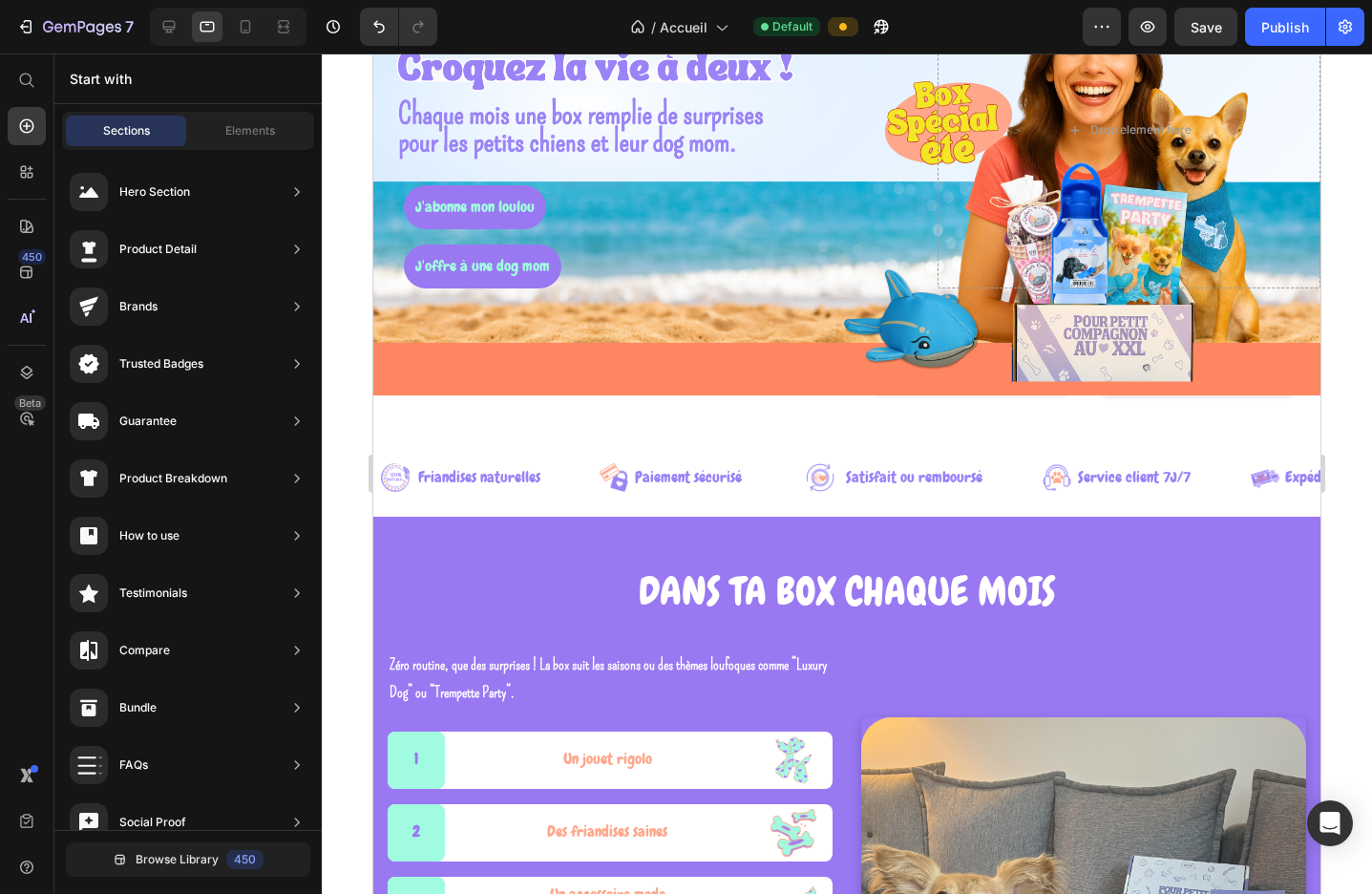 scroll, scrollTop: 0, scrollLeft: 0, axis: both 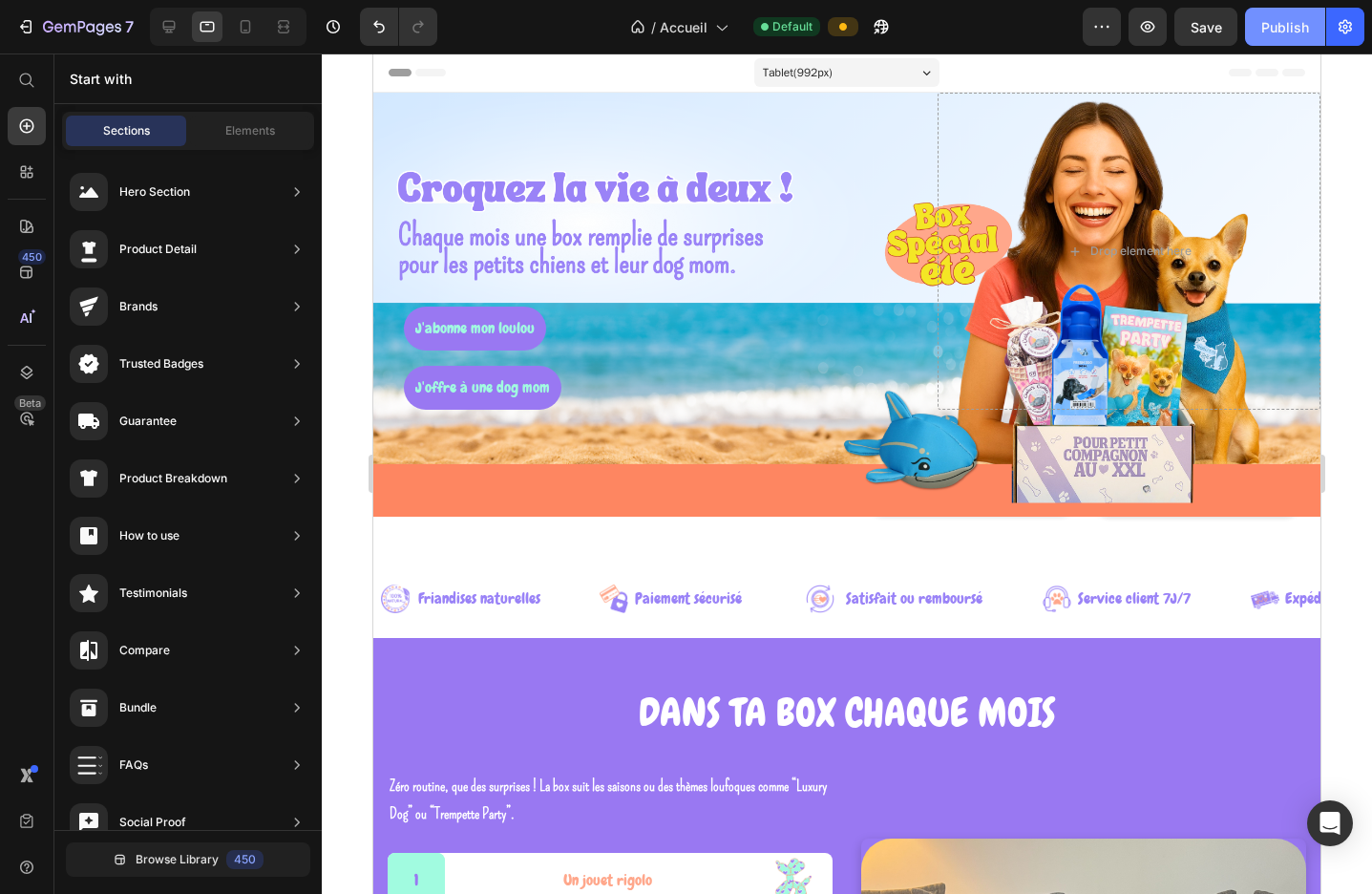 click on "Publish" at bounding box center [1285, 27] 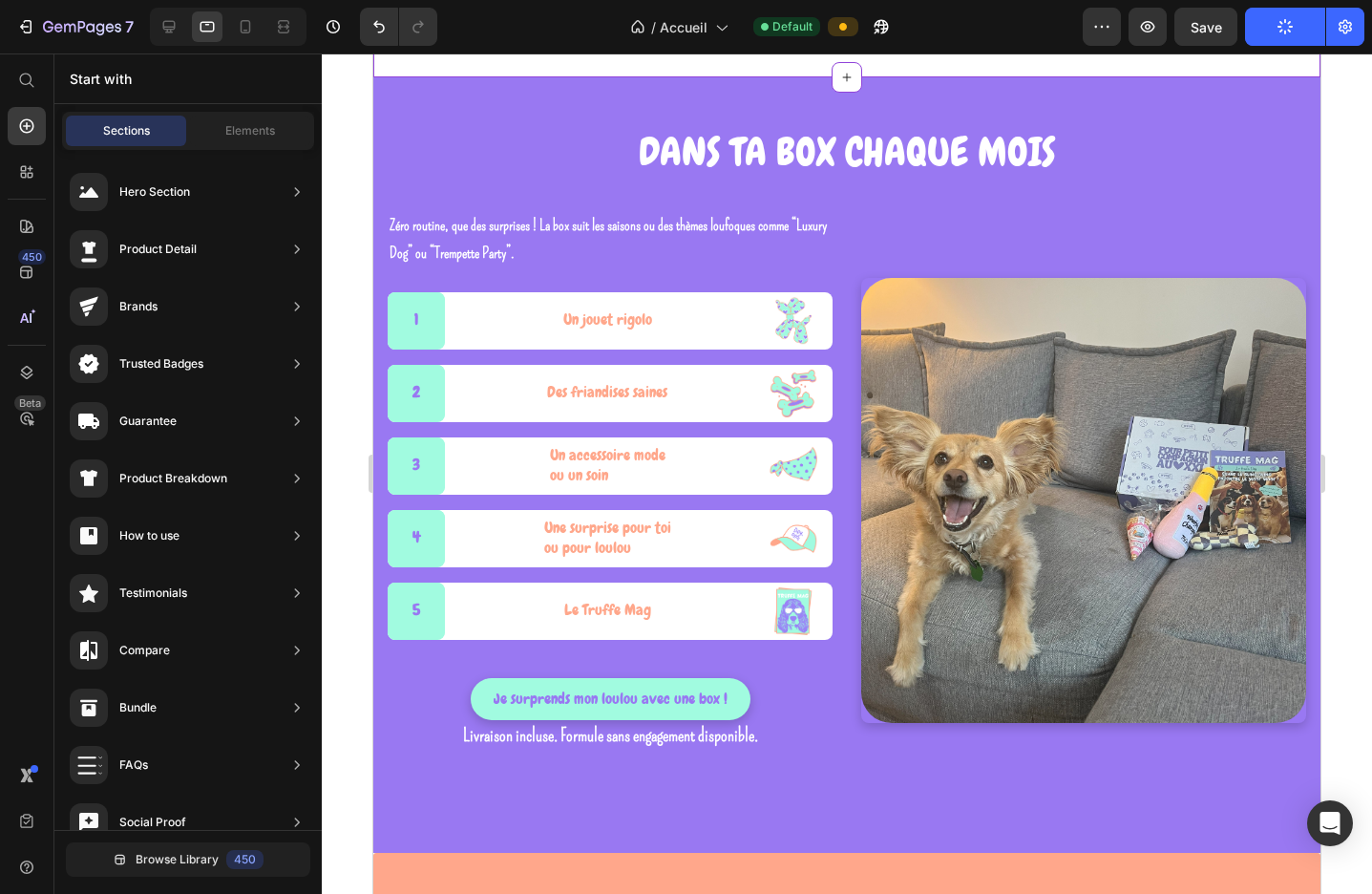 scroll, scrollTop: 510, scrollLeft: 0, axis: vertical 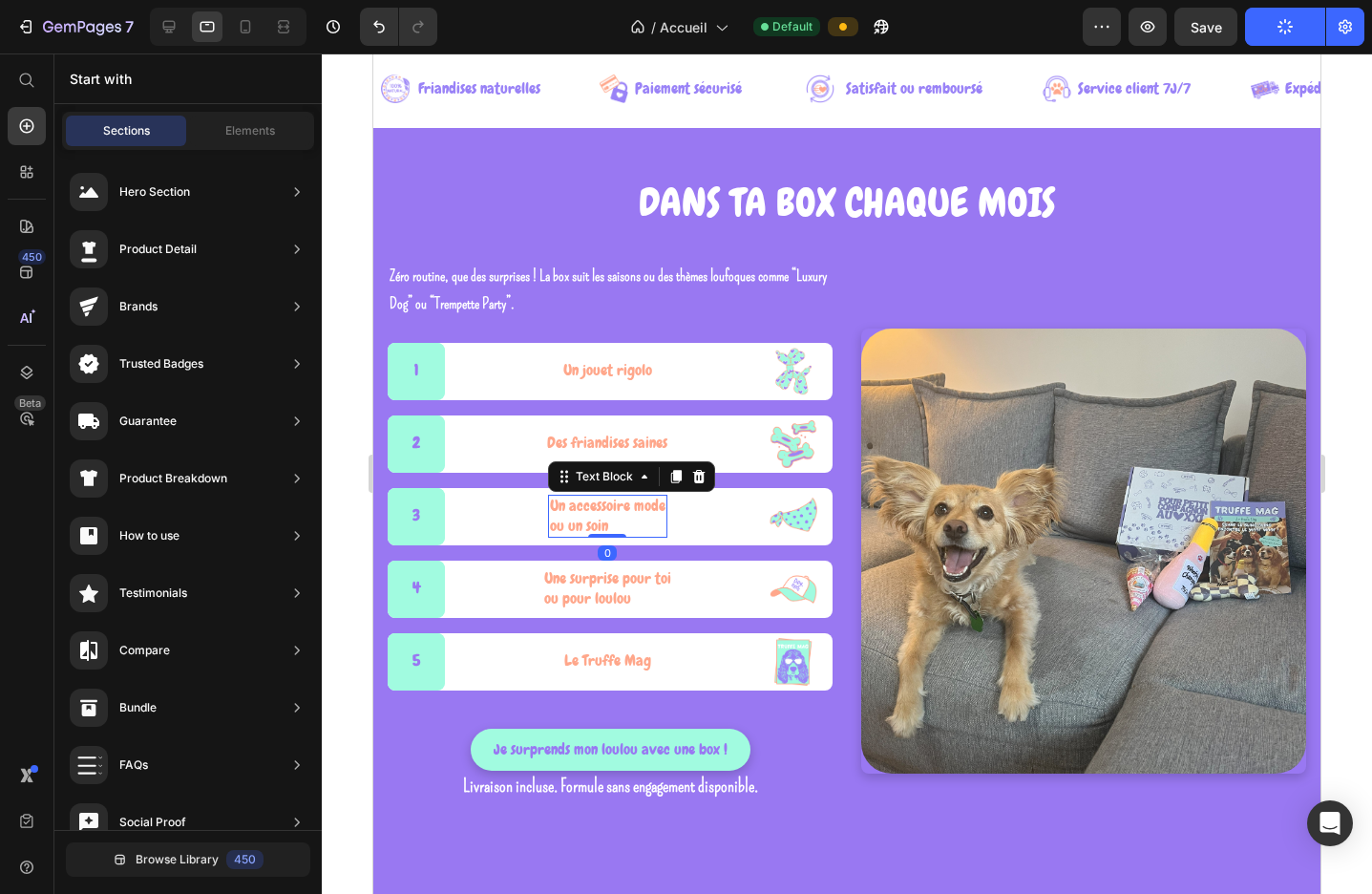 click on "ou un soin" at bounding box center (607, 526) 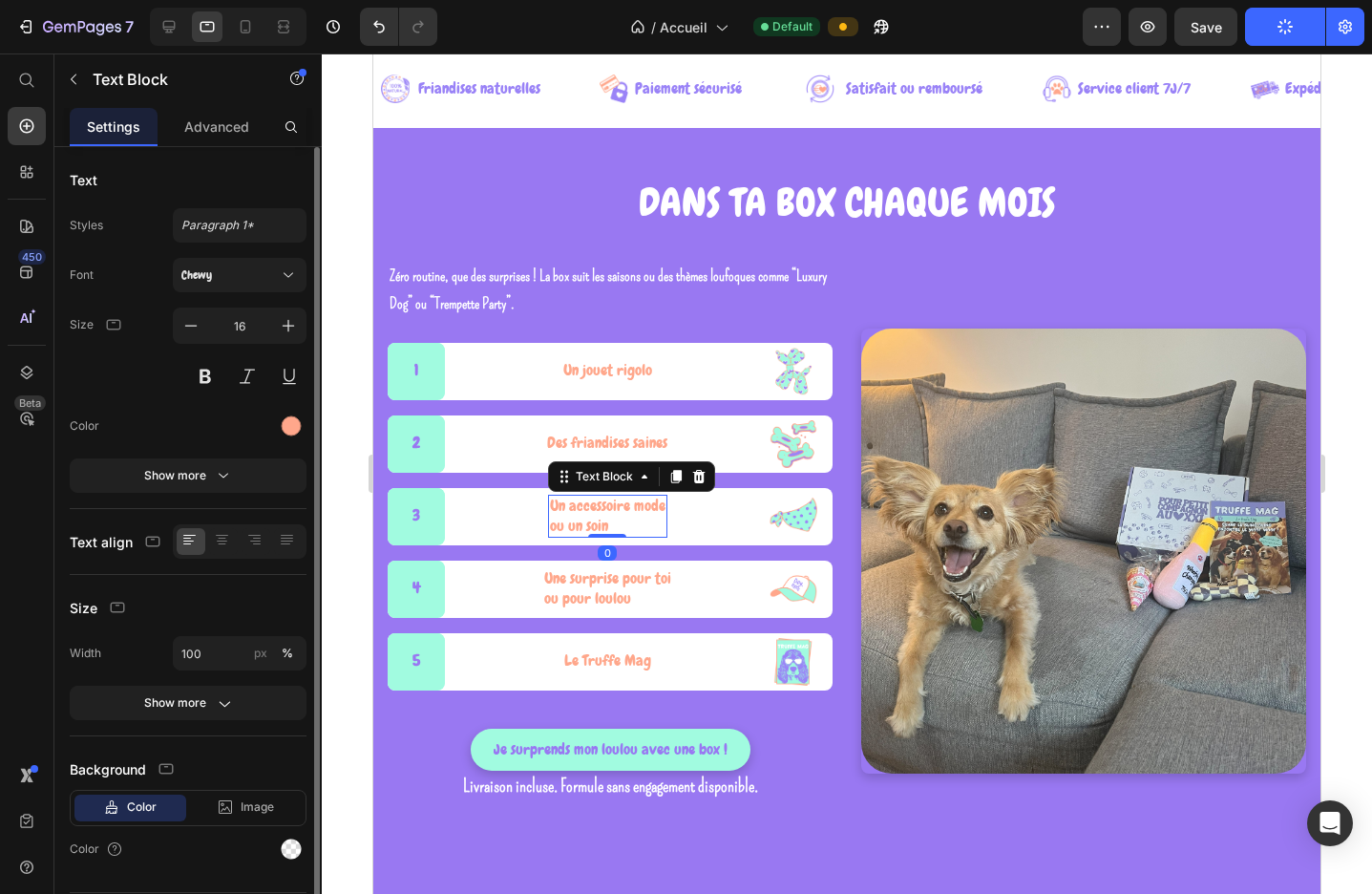 click on "ou un soin" at bounding box center (607, 526) 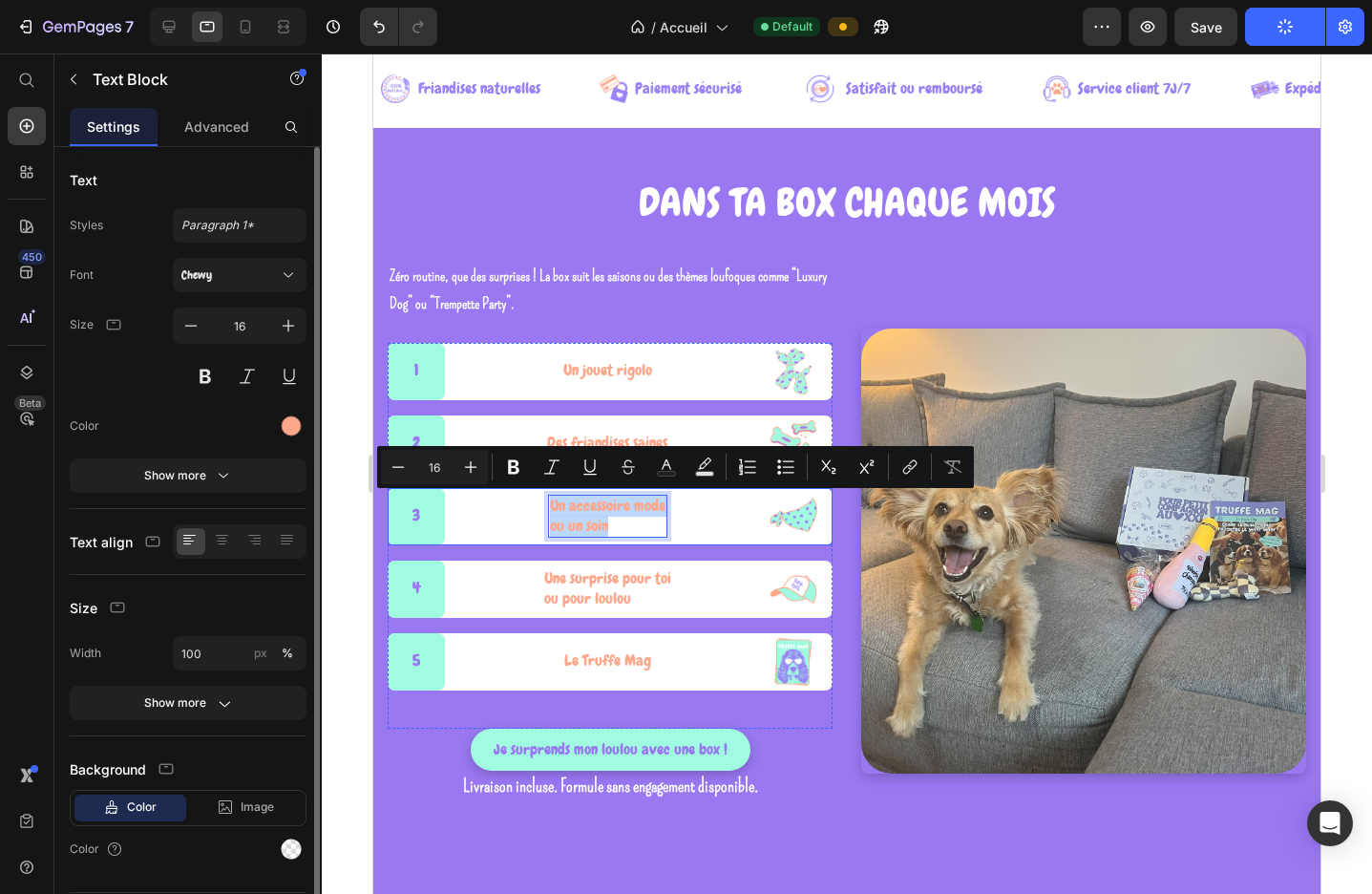 drag, startPoint x: 617, startPoint y: 525, endPoint x: 542, endPoint y: 504, distance: 77.8845 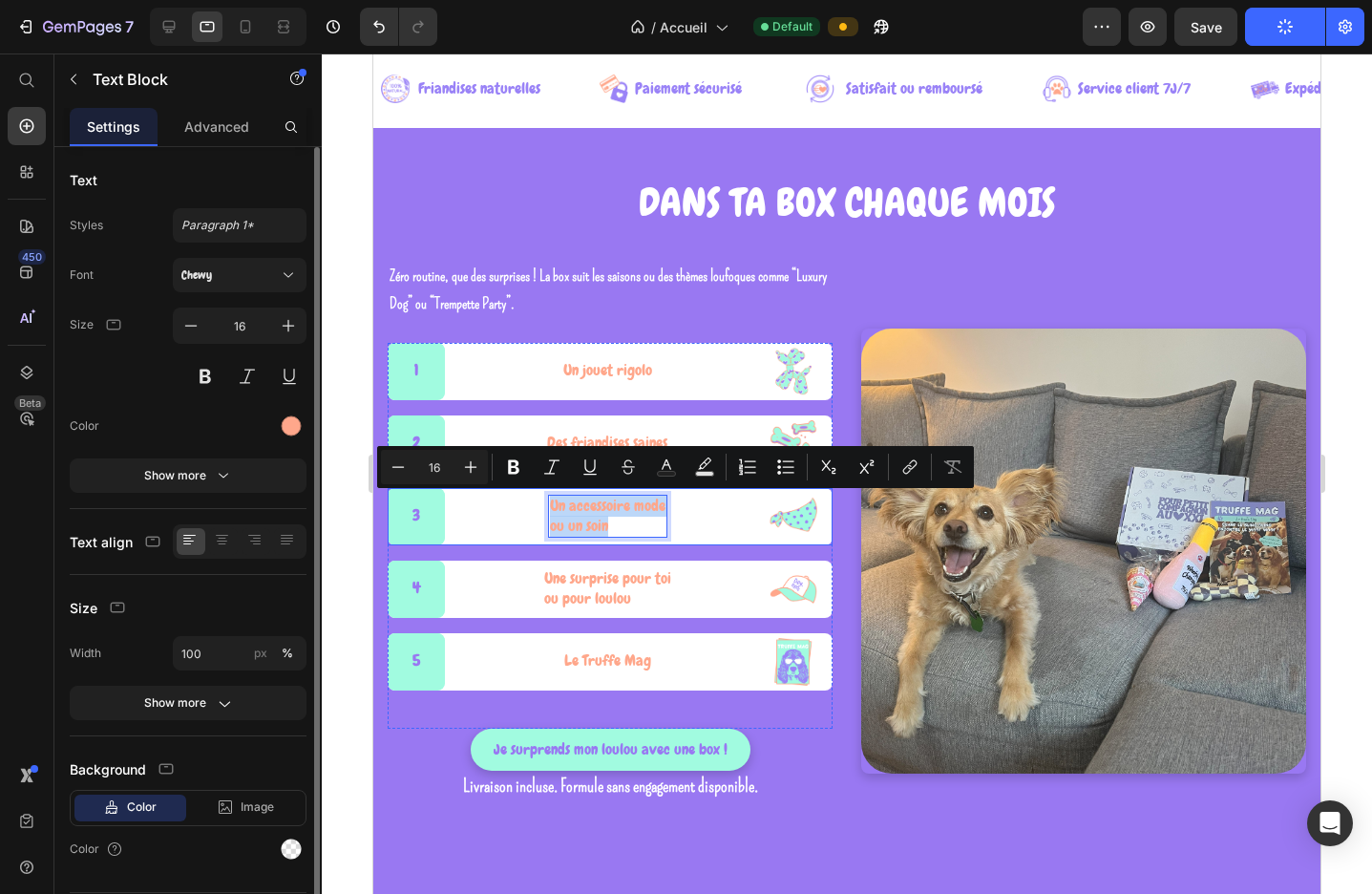 click on "3 Text Block Hero Banner Un accessoire mode  ou un soin Text Block   0 Image Row" at bounding box center [610, 517] 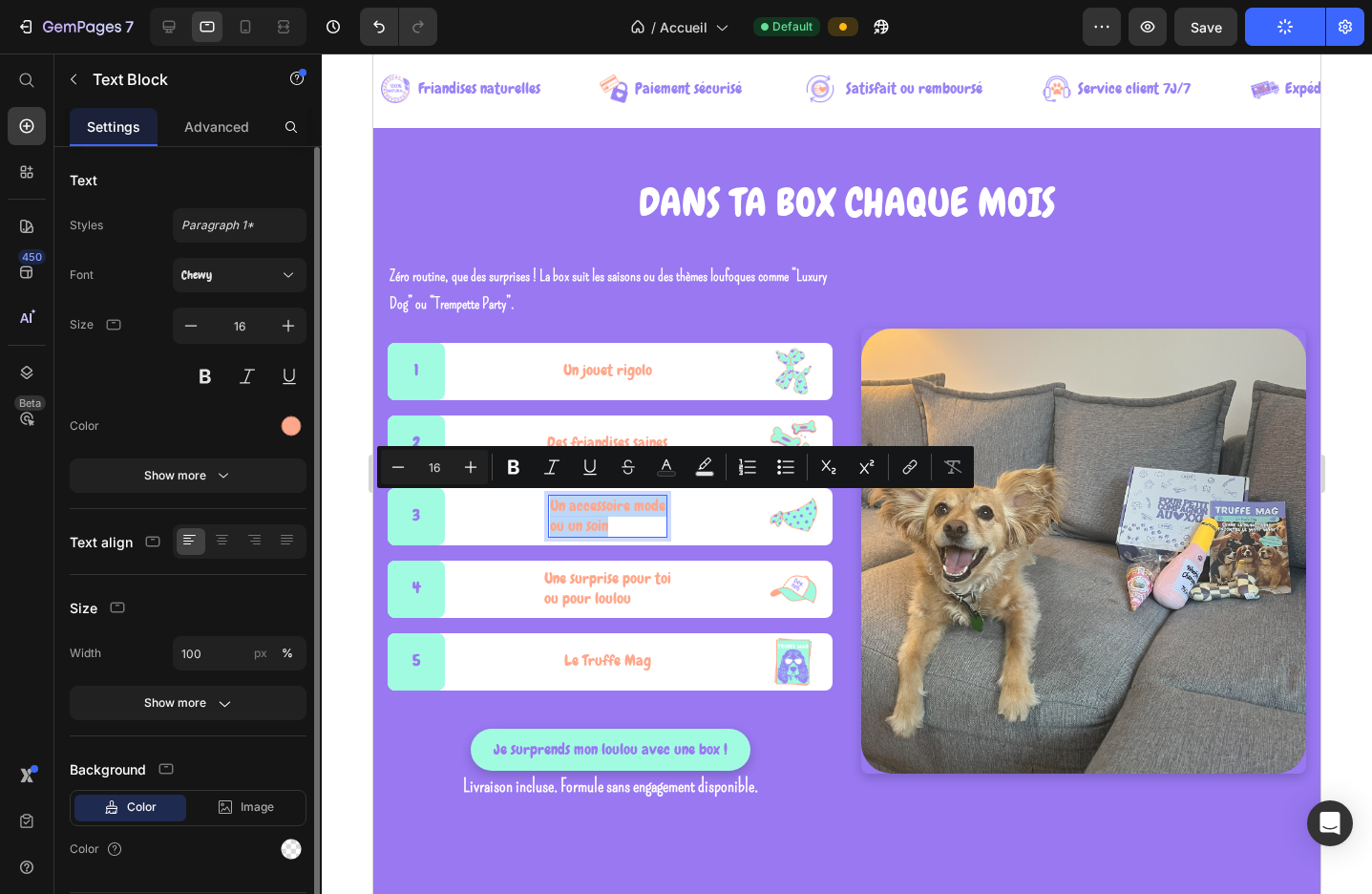 click on "ou un soin" at bounding box center (607, 526) 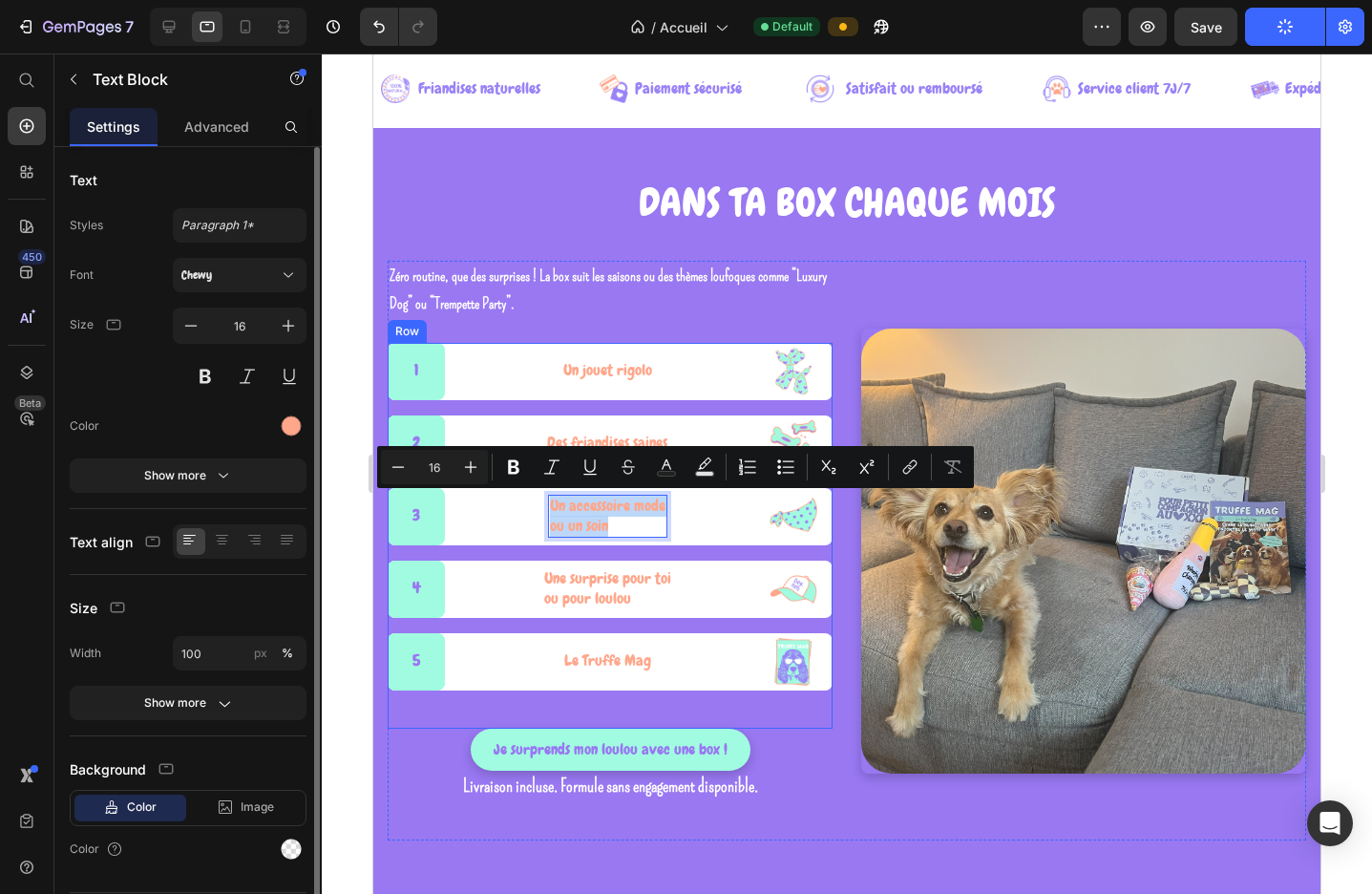 click on "1 Text Block Hero Banner Un jouet rigolo Text Block Image Row 2 Text Block Hero Banner Des friandises saines Text Block Image Row 3 Text Block Hero Banner Un accessoire mode  ou un soin Text Block   0 Image Row 4 Text Block Hero Banner Une surprise pour toi  ou pour loulou Text Block Image Row 5 Text Block Hero Banner Le Truffe Mag Text Block Image Row" at bounding box center [610, 526] 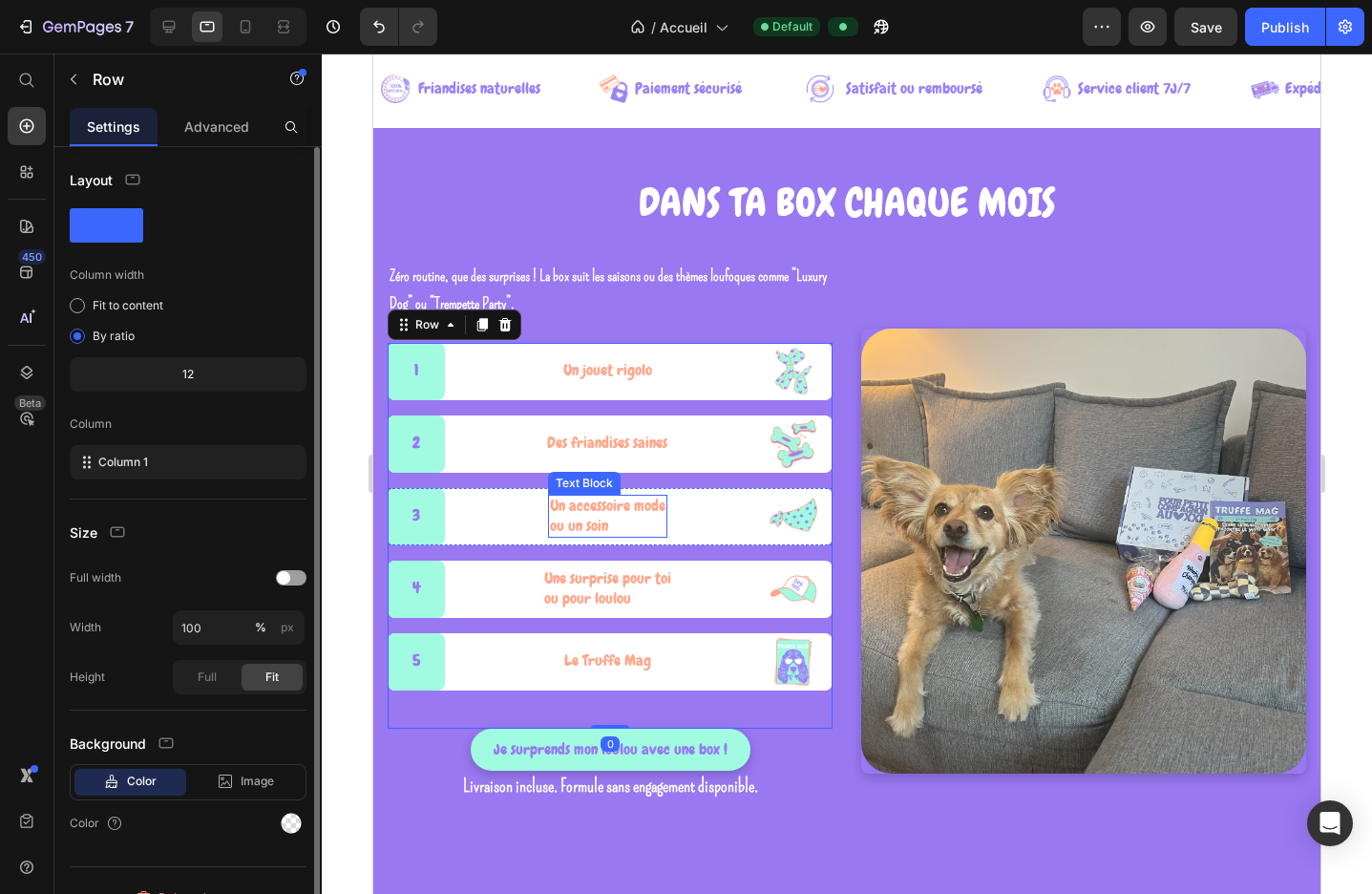 click on "ou un soin" at bounding box center [607, 526] 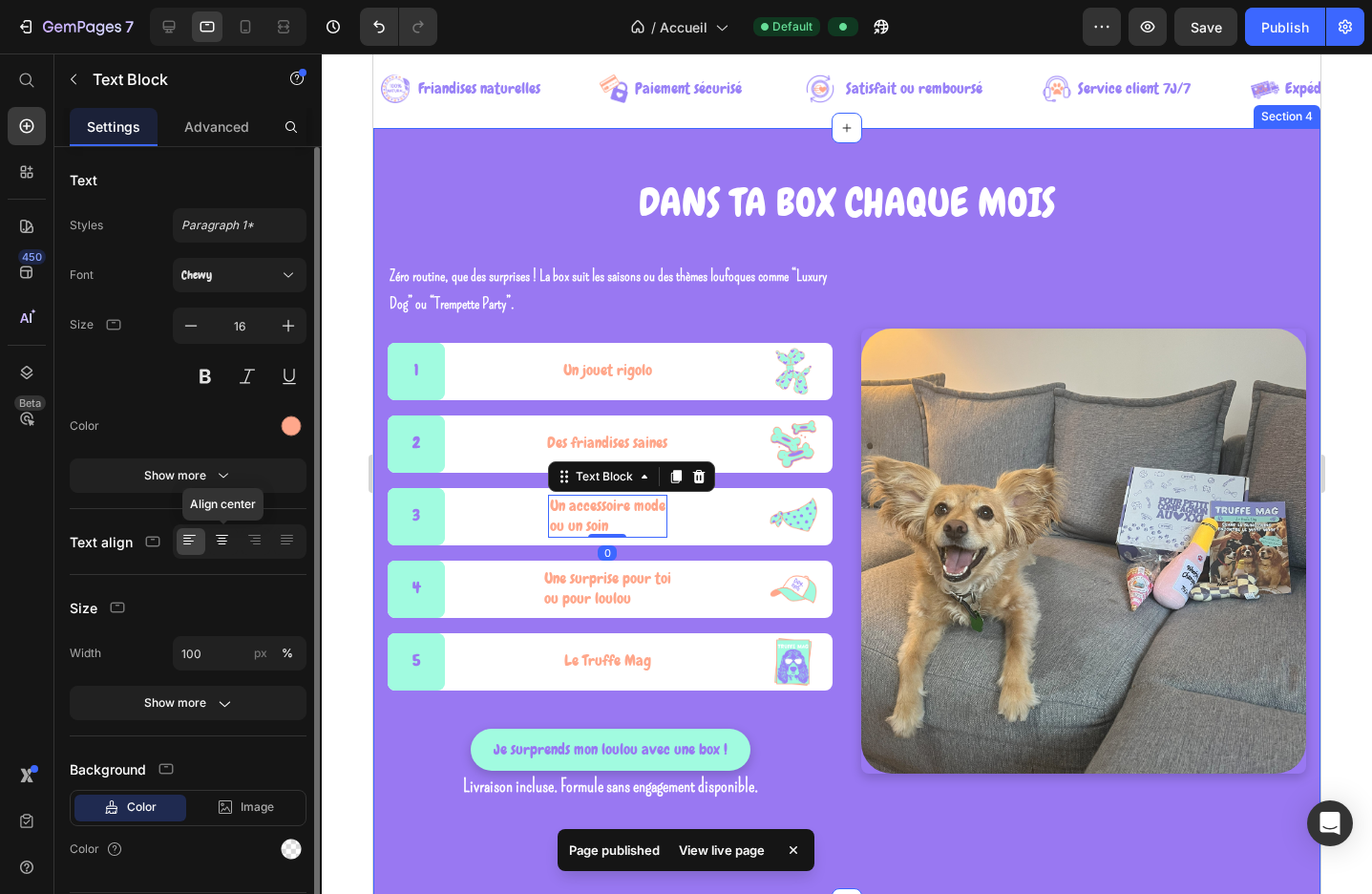 click 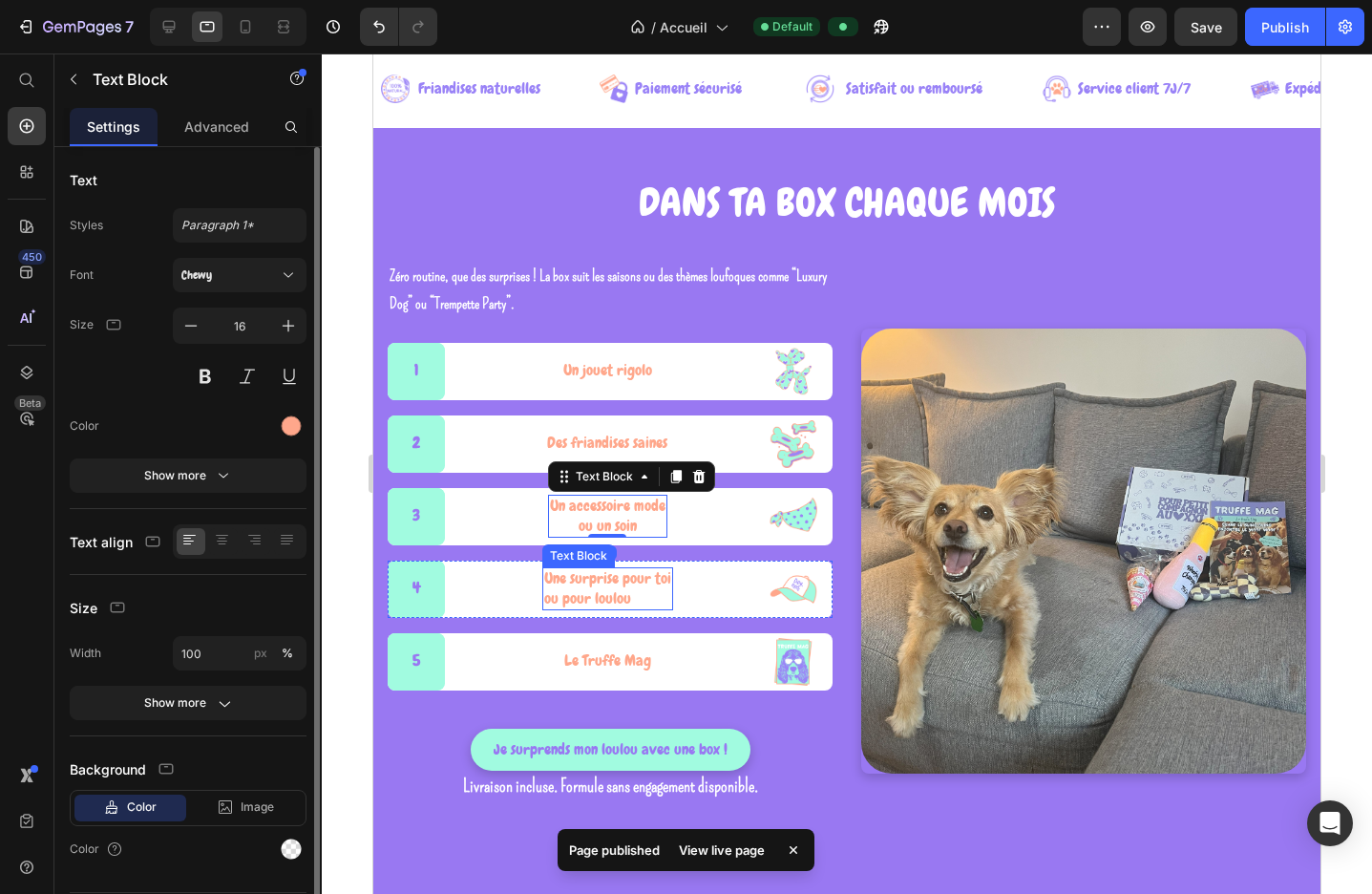 click on "Une surprise pour toi" at bounding box center [607, 579] 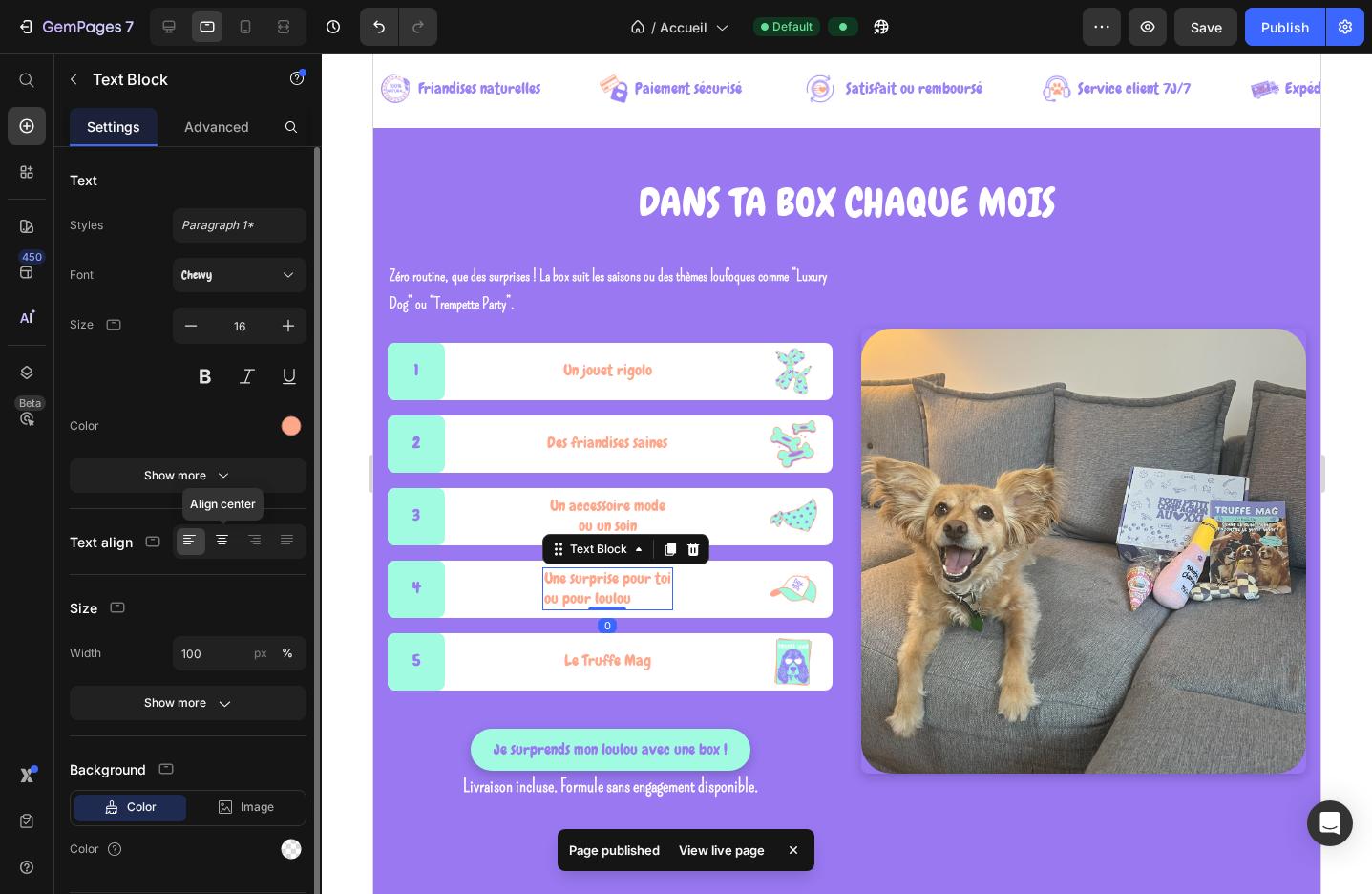 click 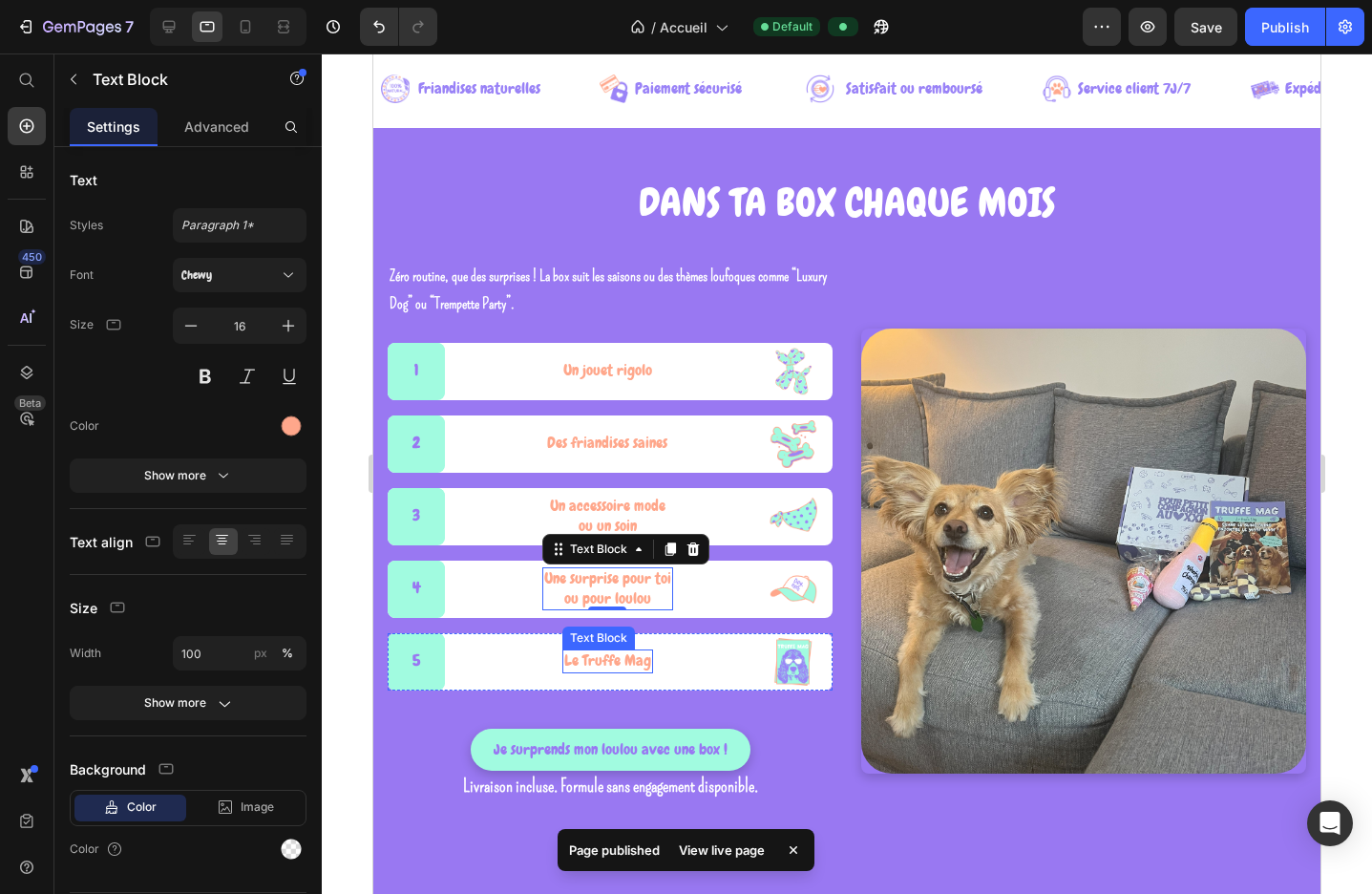 click on "Le Truffe Mag" at bounding box center (607, 661) 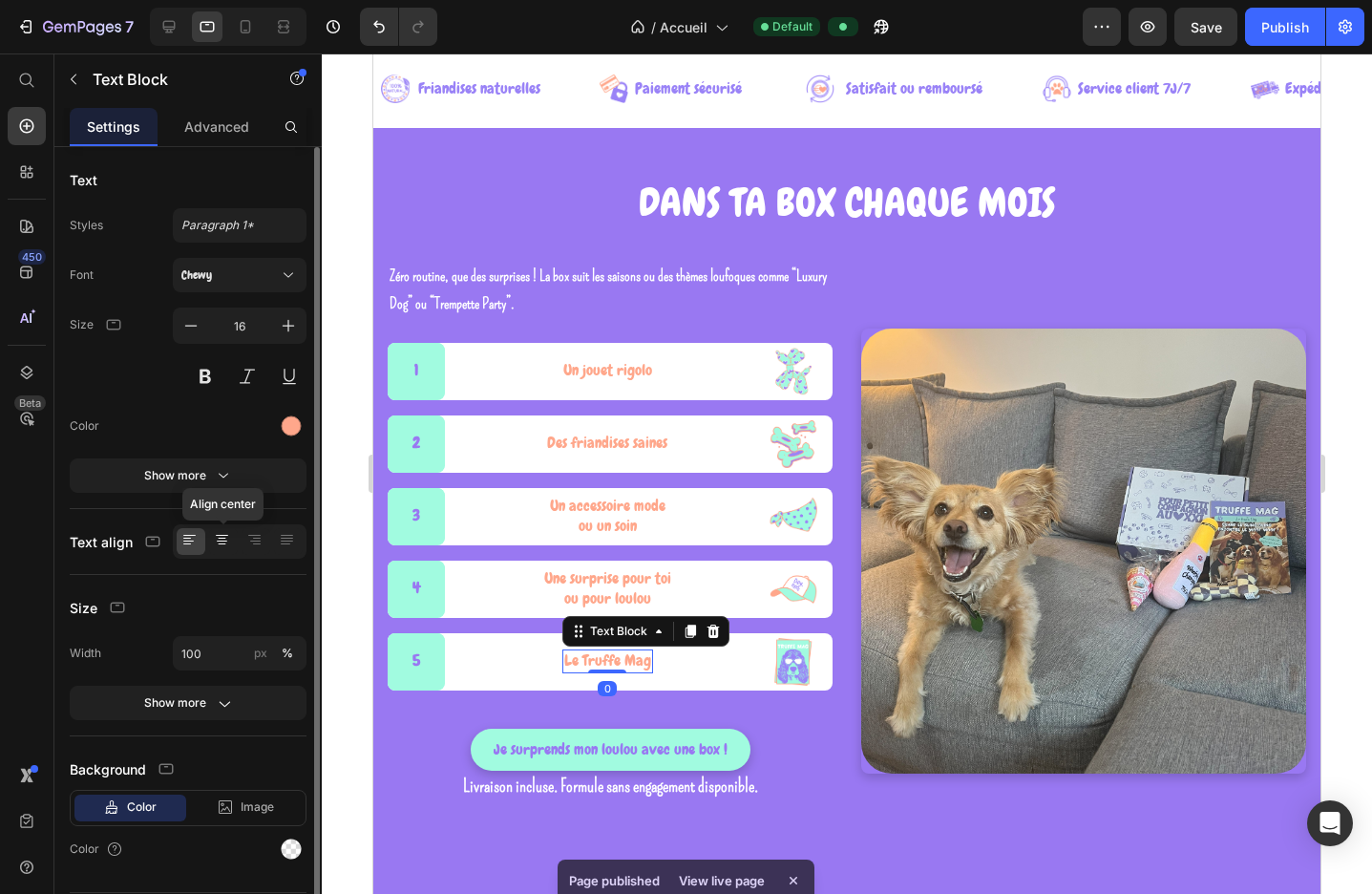 click 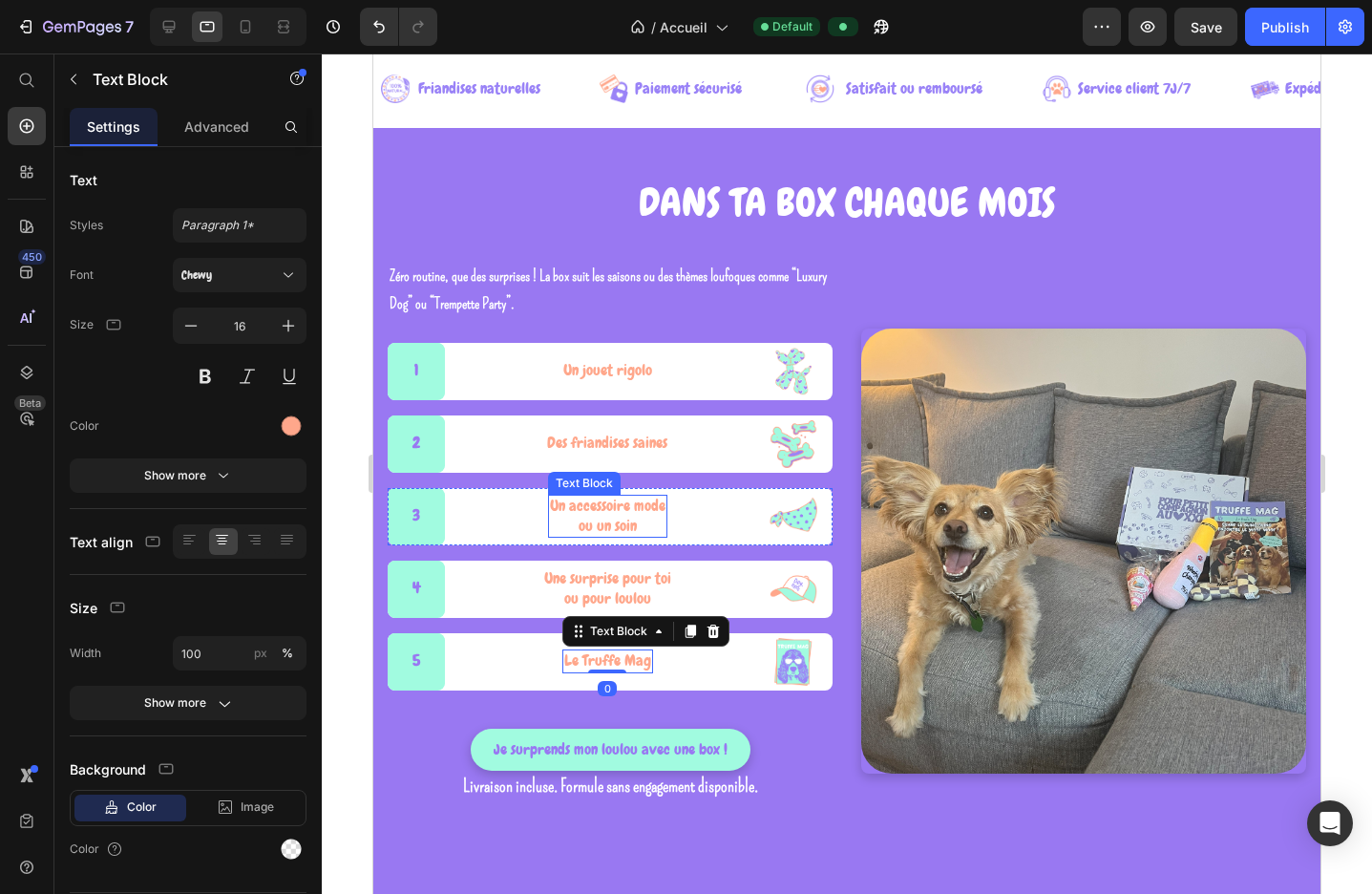 click on "ou un soin" at bounding box center [607, 526] 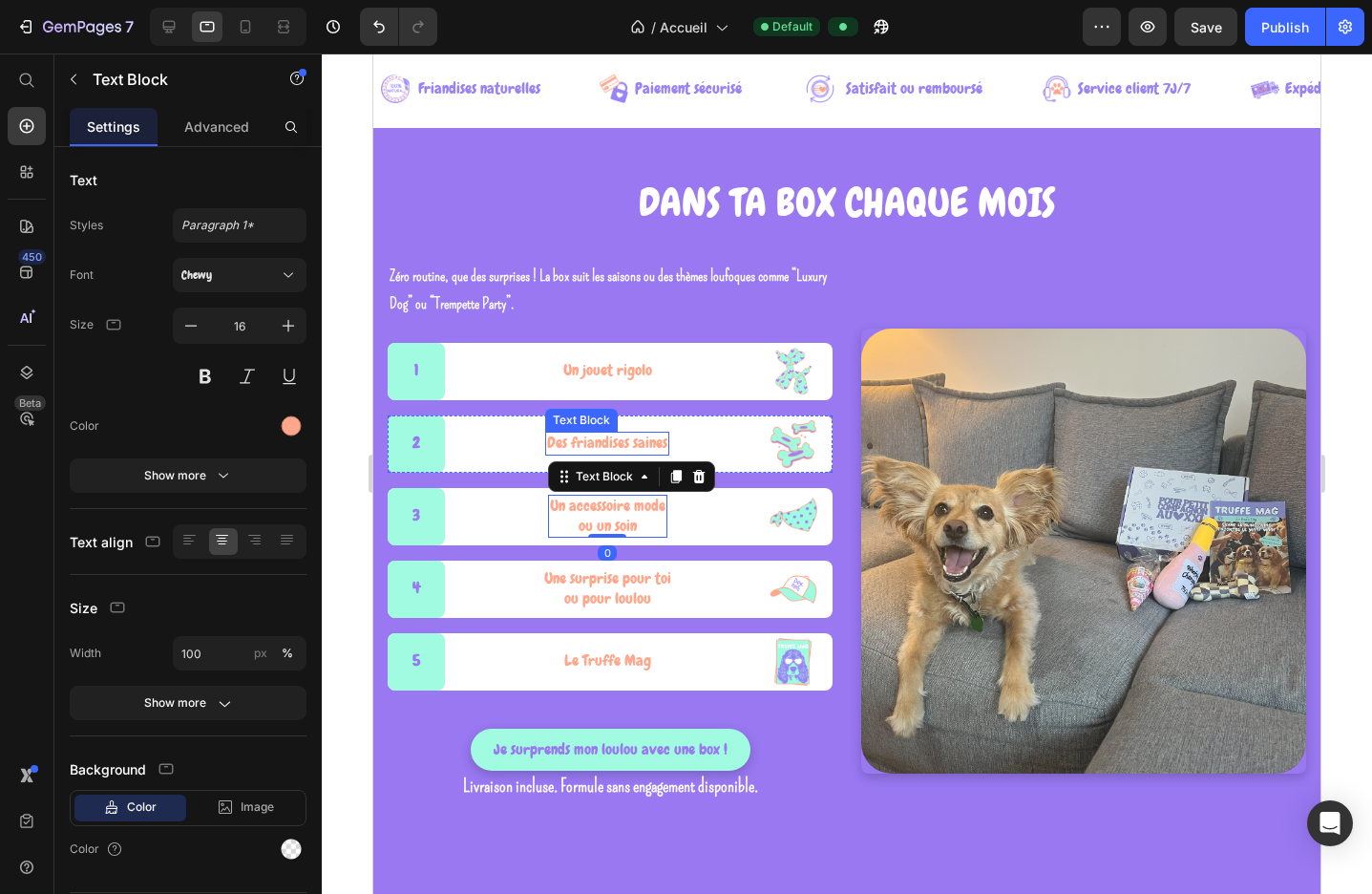 click on "Des friandises saines" at bounding box center (607, 443) 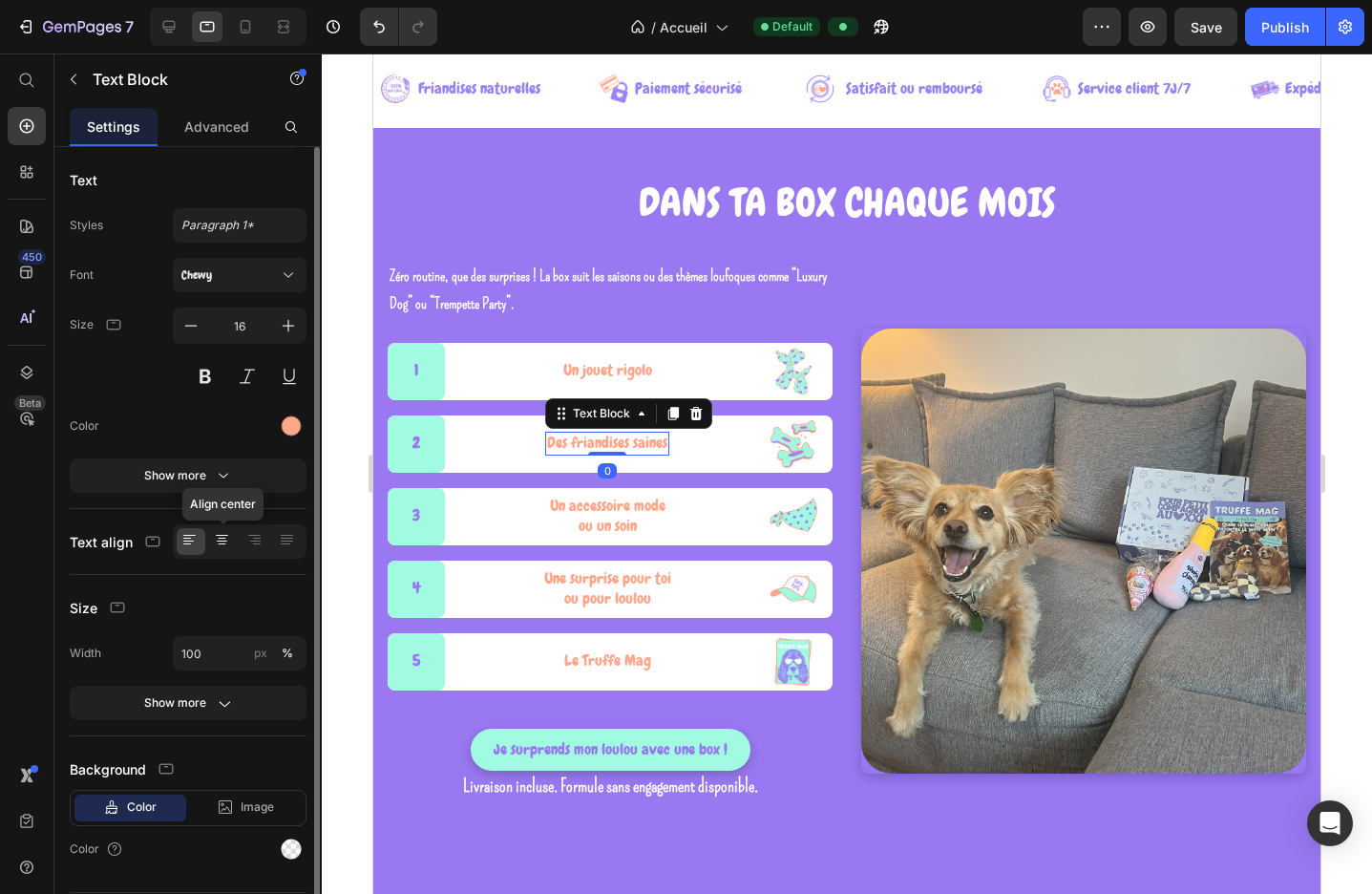 click 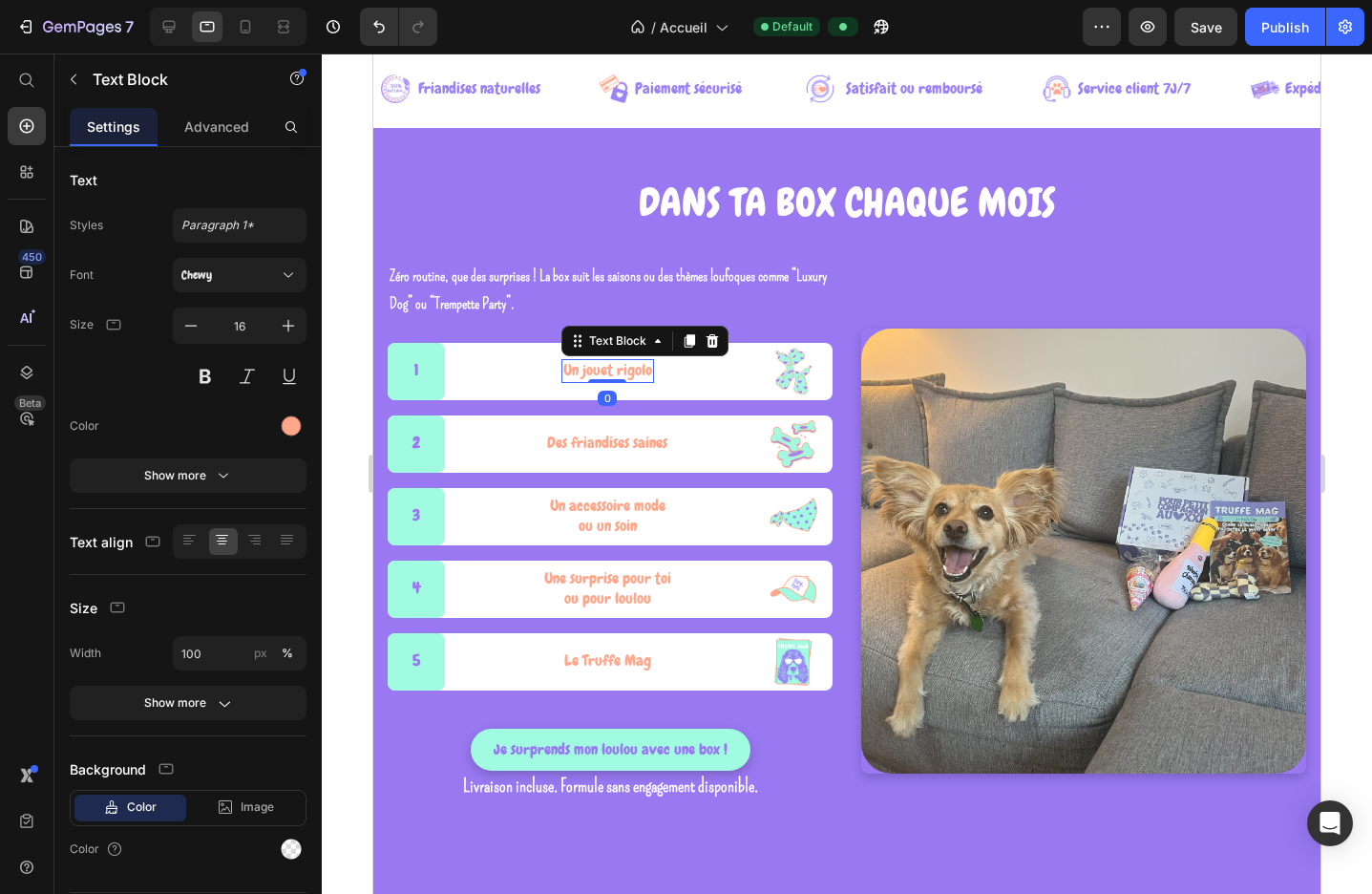 click on "Un jouet rigolo" at bounding box center [607, 371] 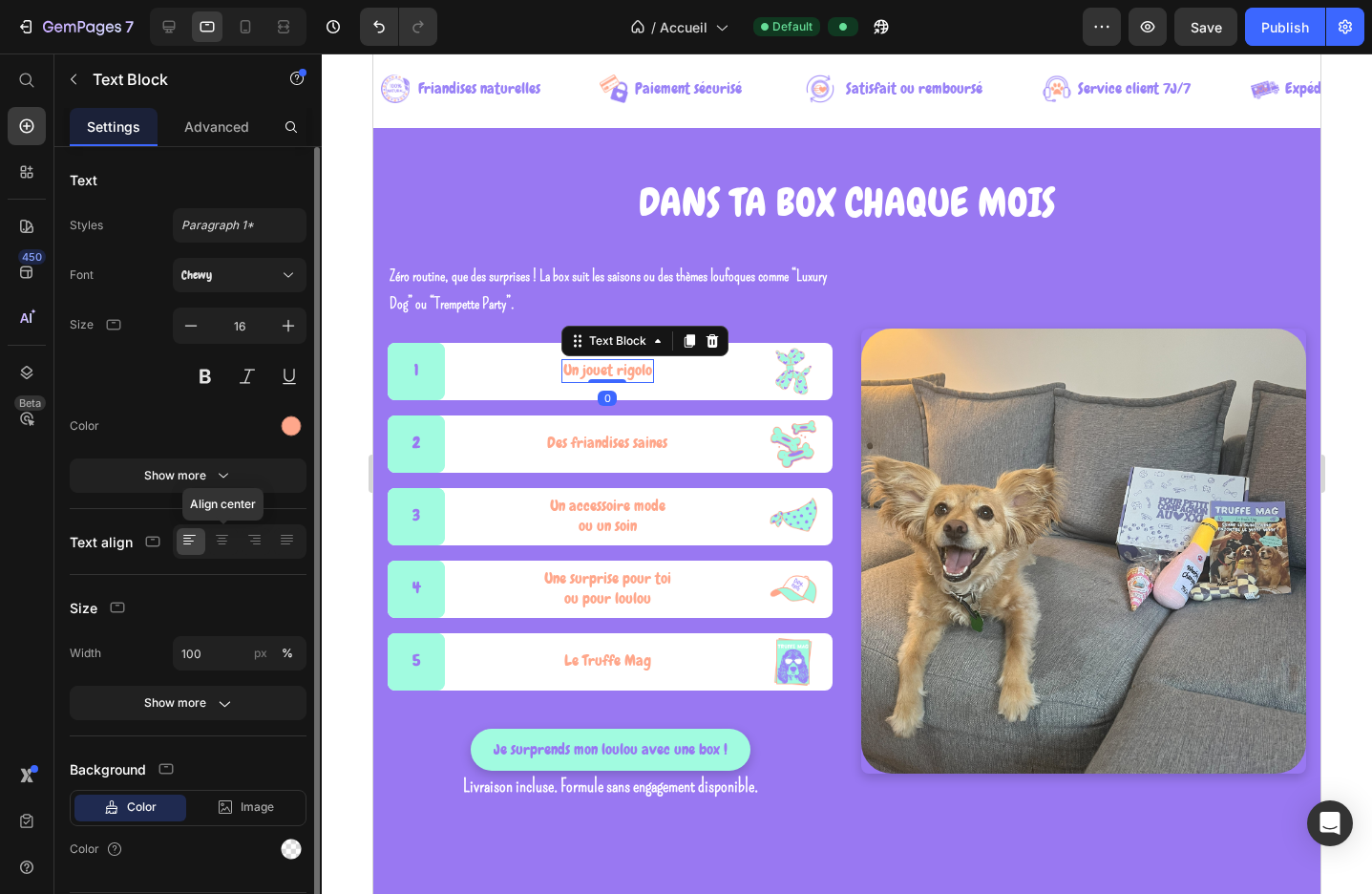 click on "Align center" 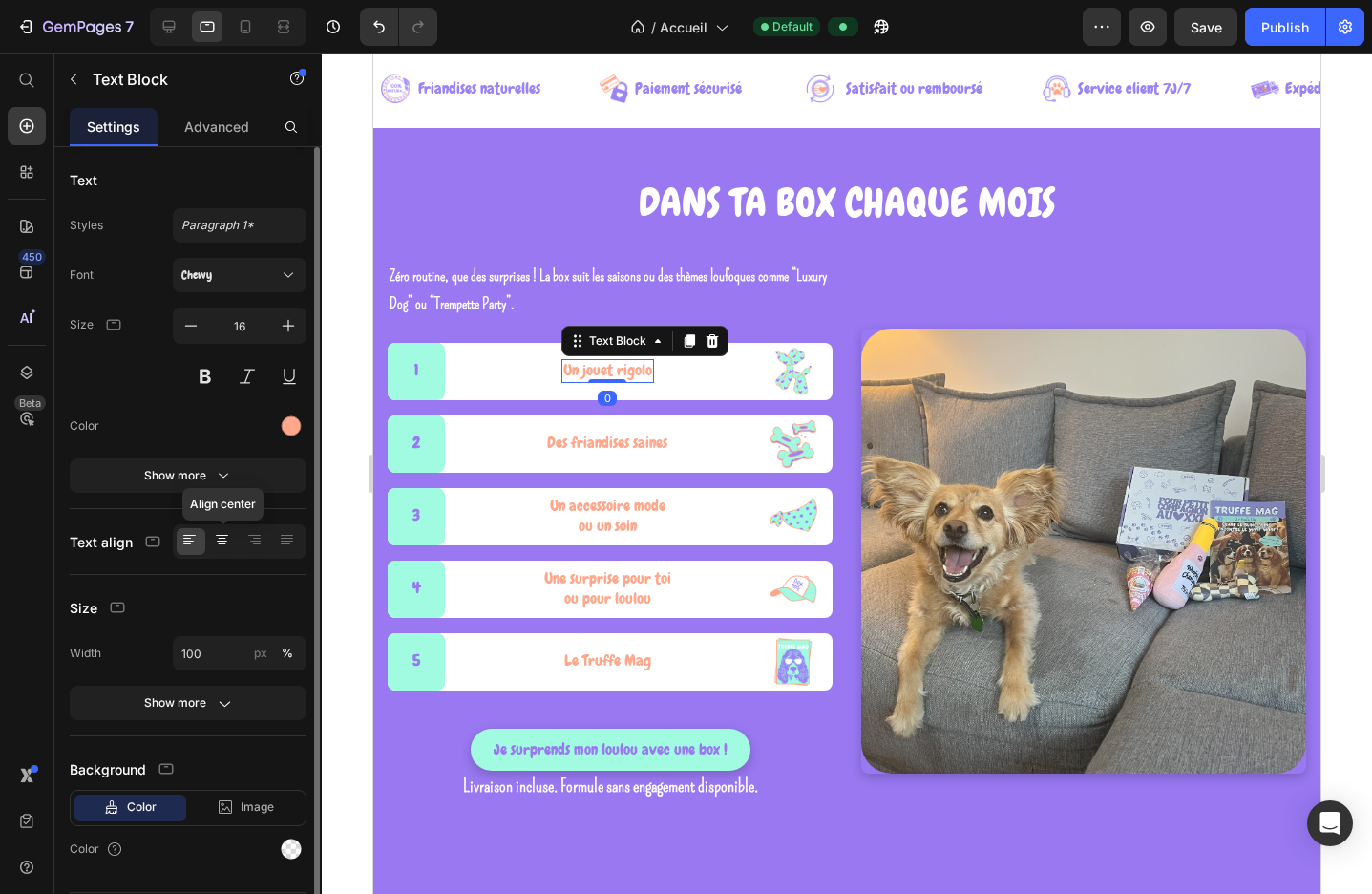 click 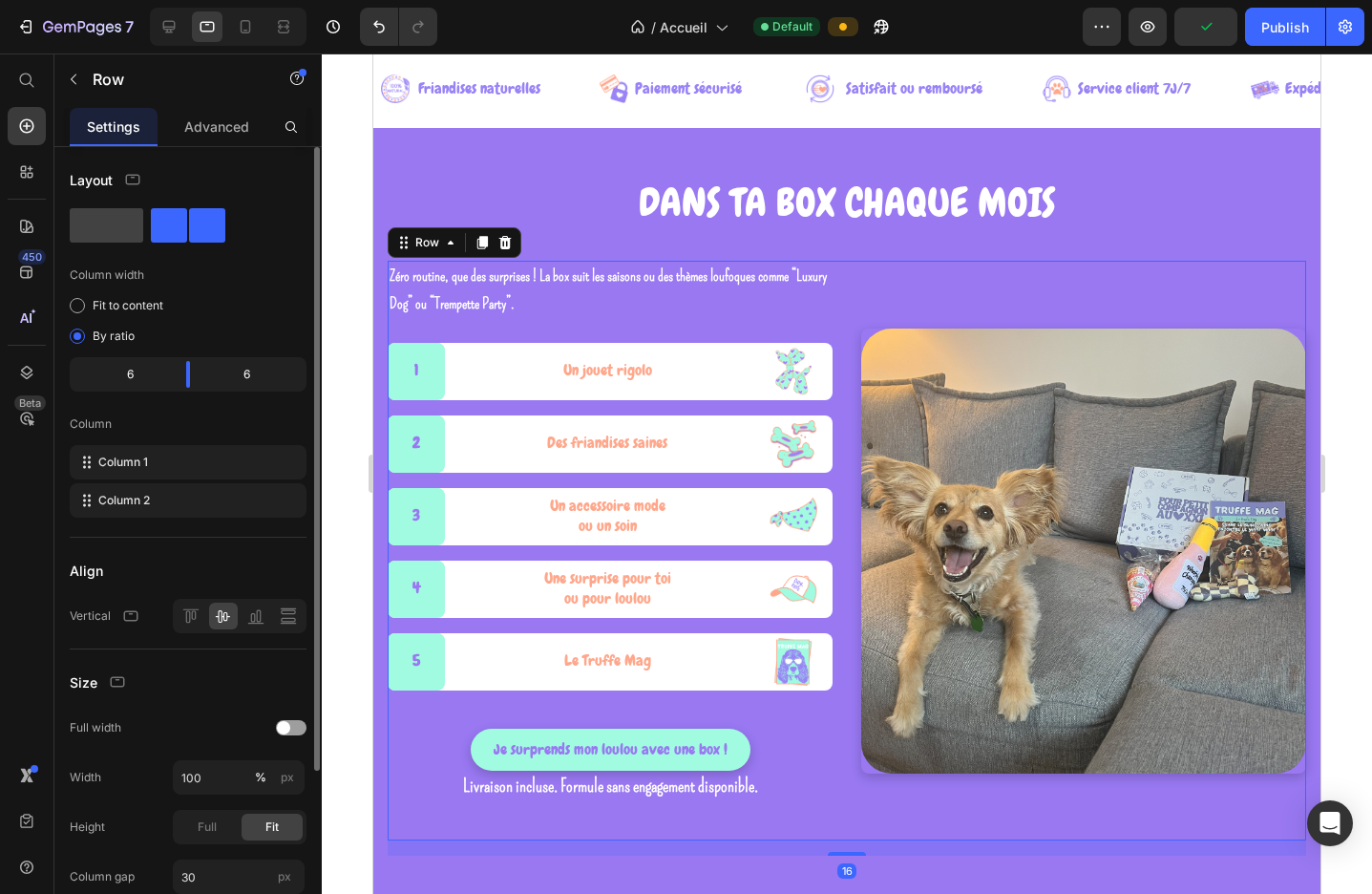 click on "Image" at bounding box center [1084, 550] 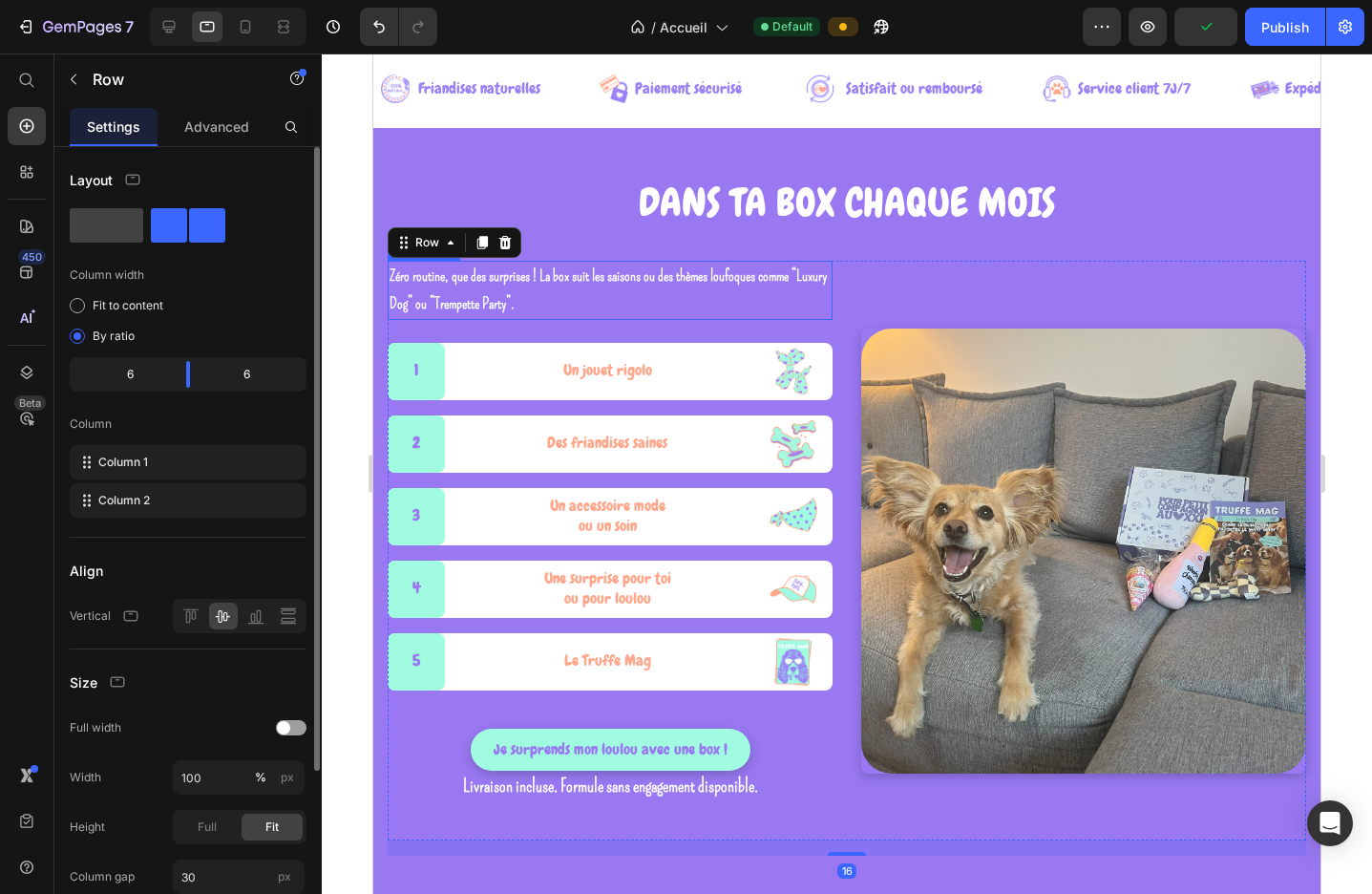click on "Zéro routine, que des surprises ! La box suit les saisons ou des thèmes loufoques comme “Luxury Dog” ou “Trempette Party”." at bounding box center [608, 289] 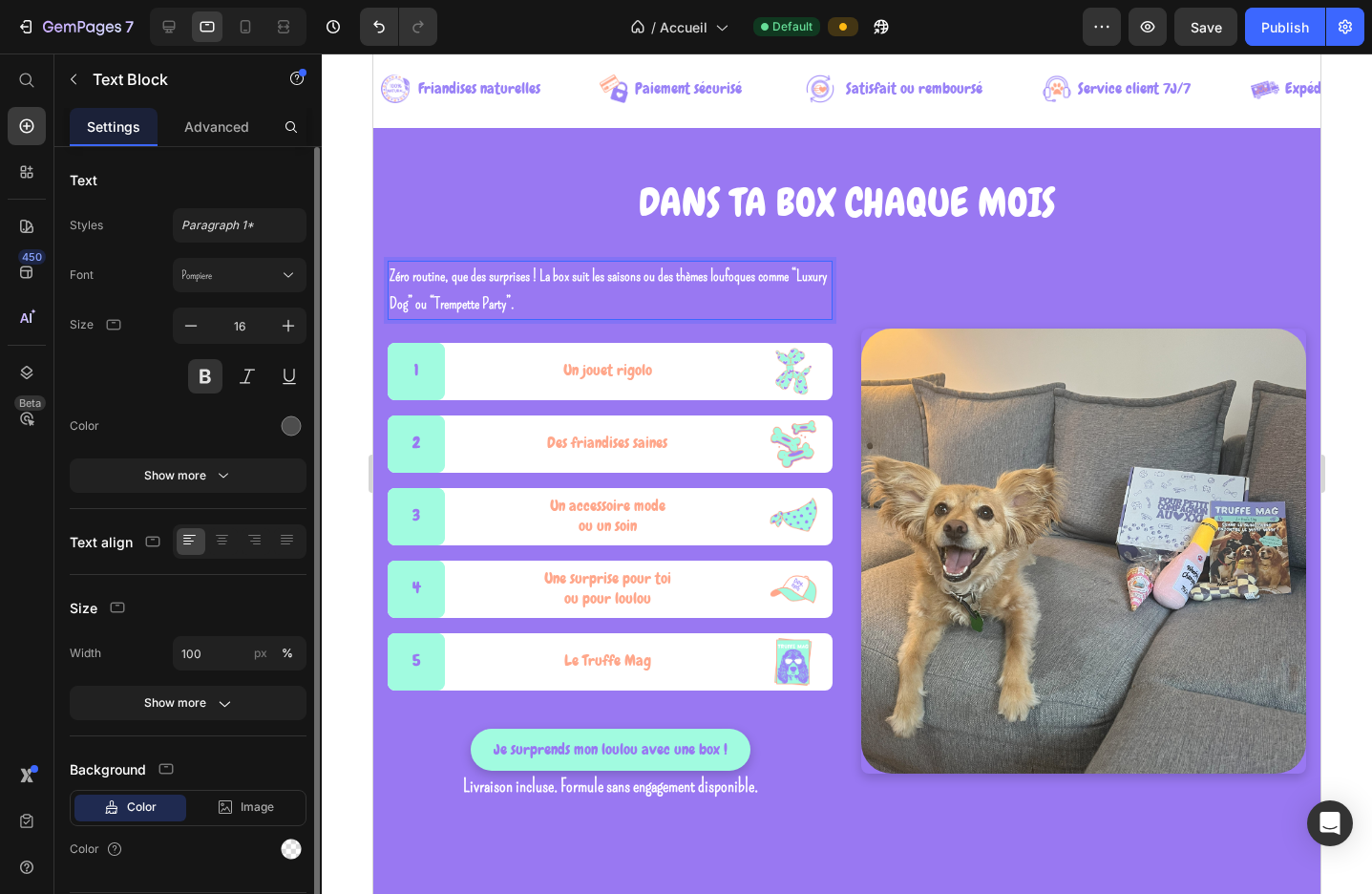 click on "Zéro routine, que des surprises ! La box suit les saisons ou des thèmes loufoques comme “Luxury Dog” ou “Trempette Party”." at bounding box center (610, 290) 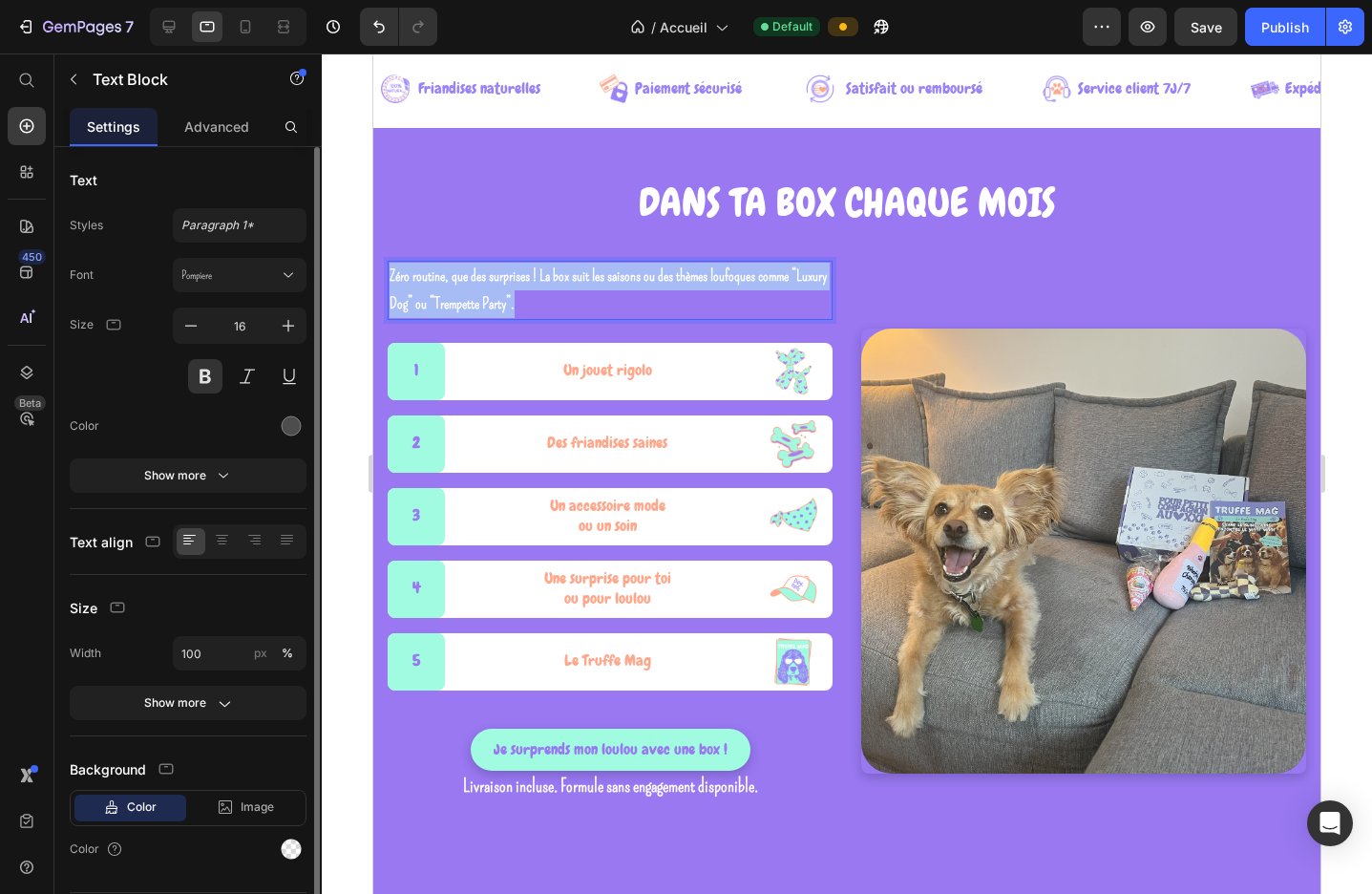 click on "Zéro routine, que des surprises ! La box suit les saisons ou des thèmes loufoques comme “Luxury Dog” ou “Trempette Party”." at bounding box center (610, 290) 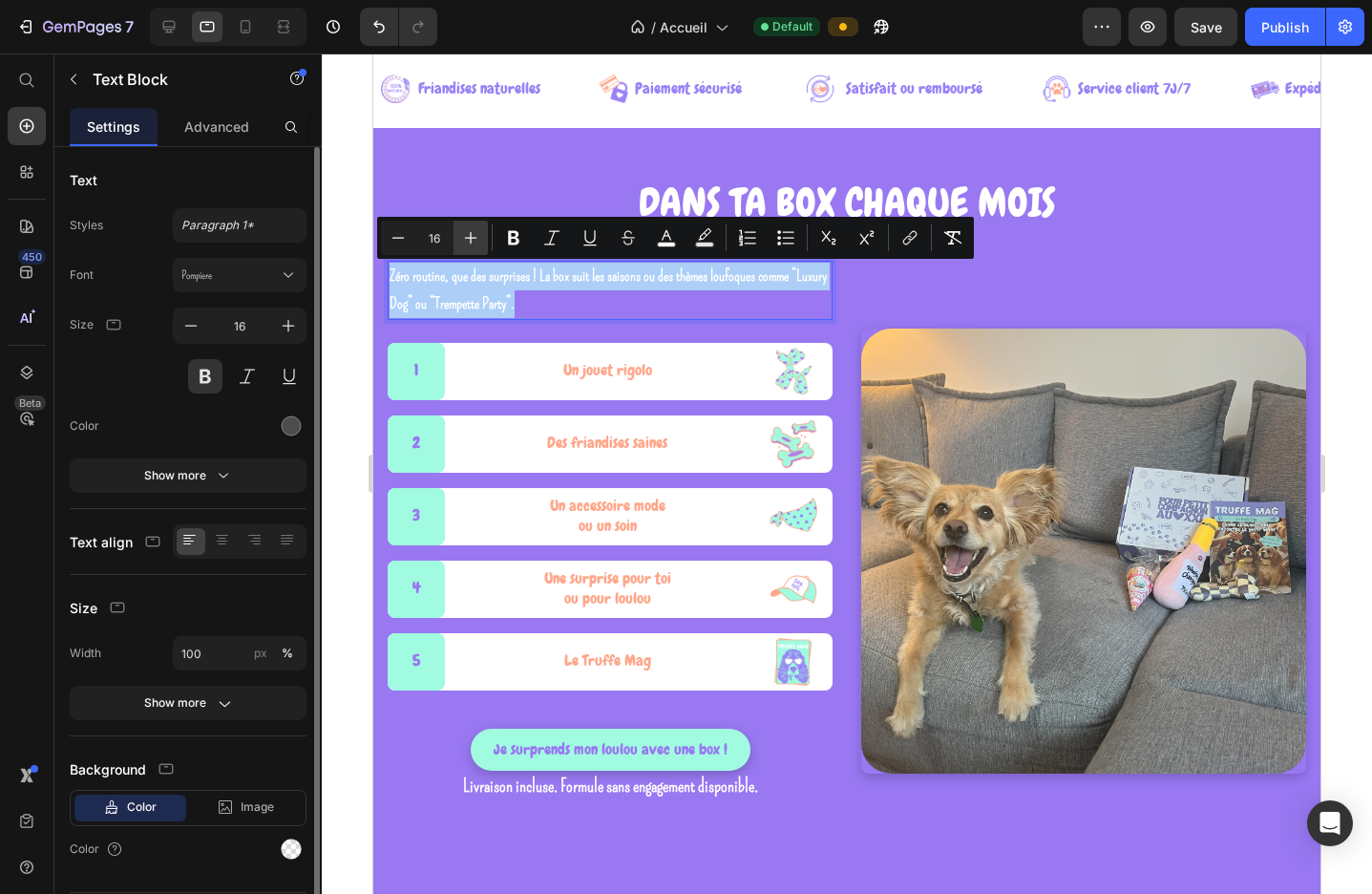 click 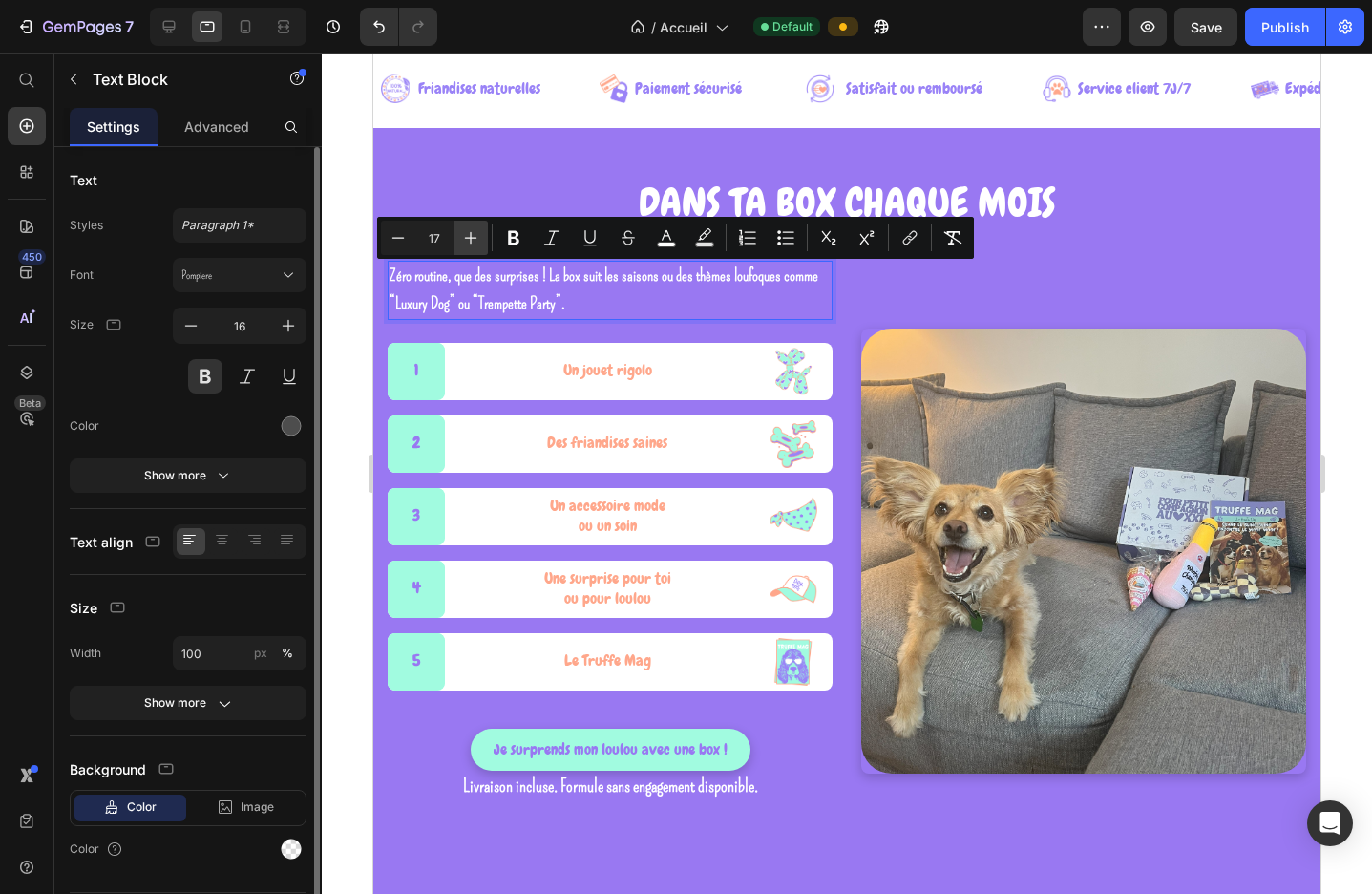 click 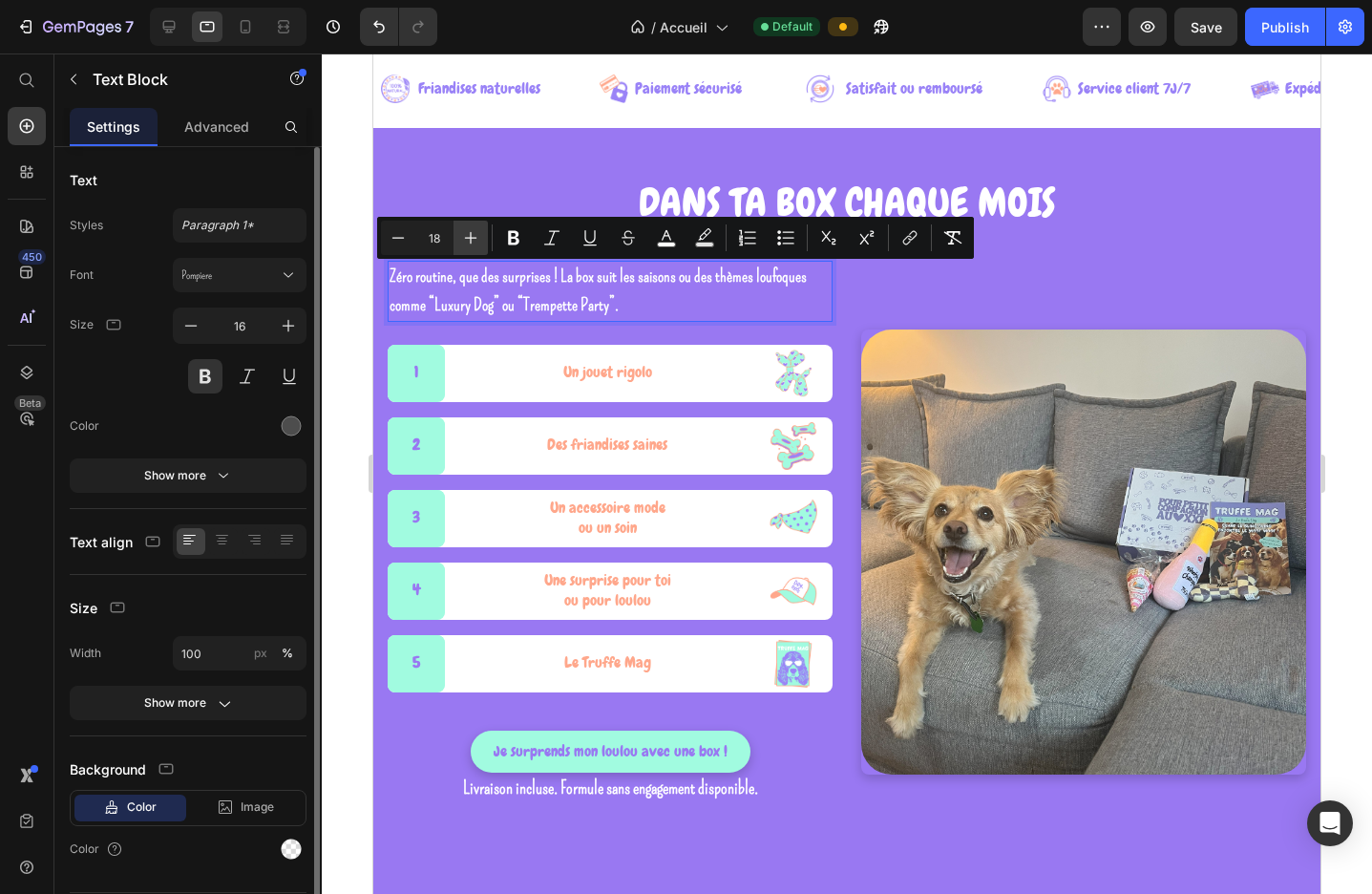 click 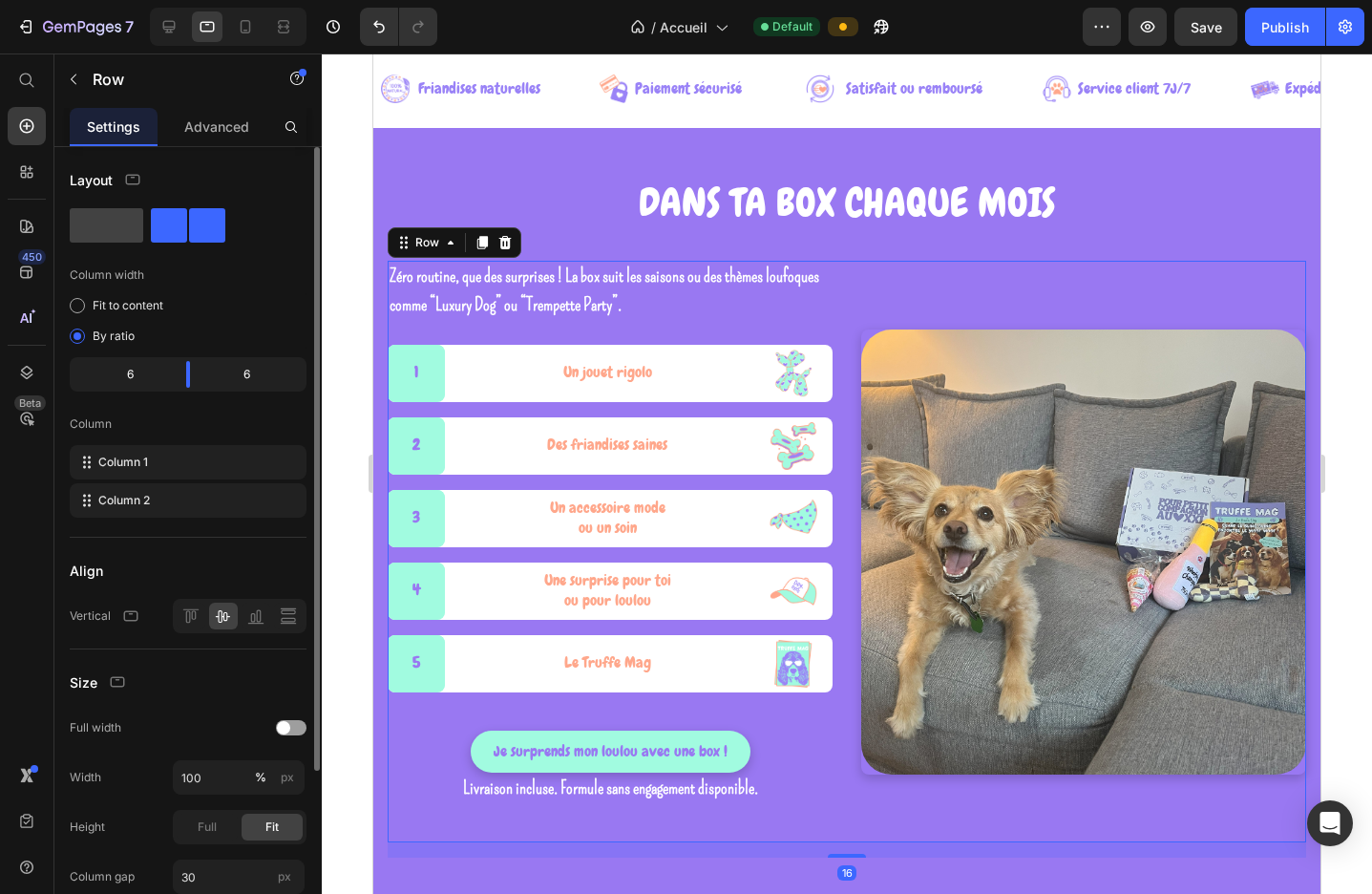 click on "Image" at bounding box center [1084, 551] 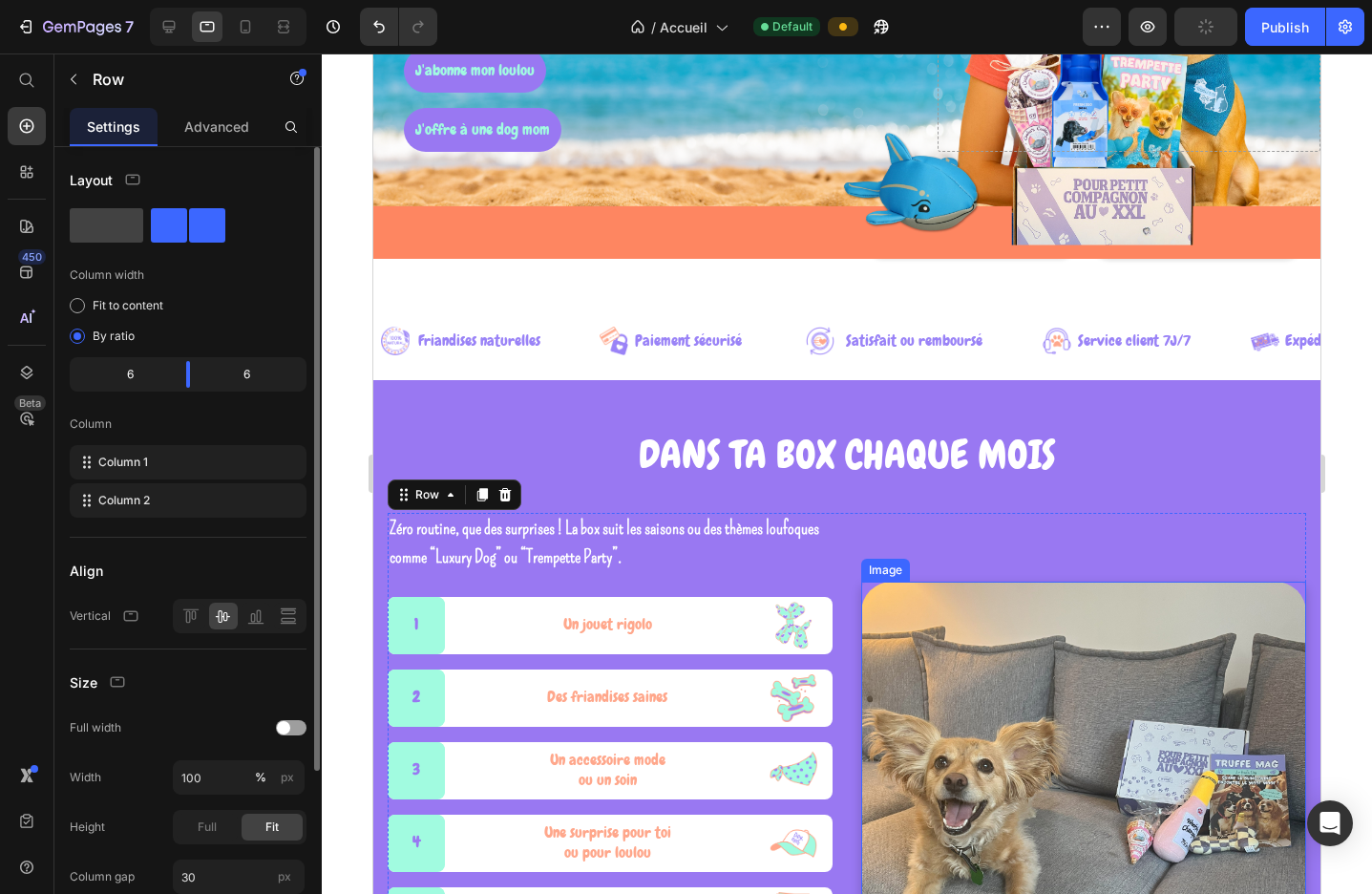 scroll, scrollTop: 0, scrollLeft: 0, axis: both 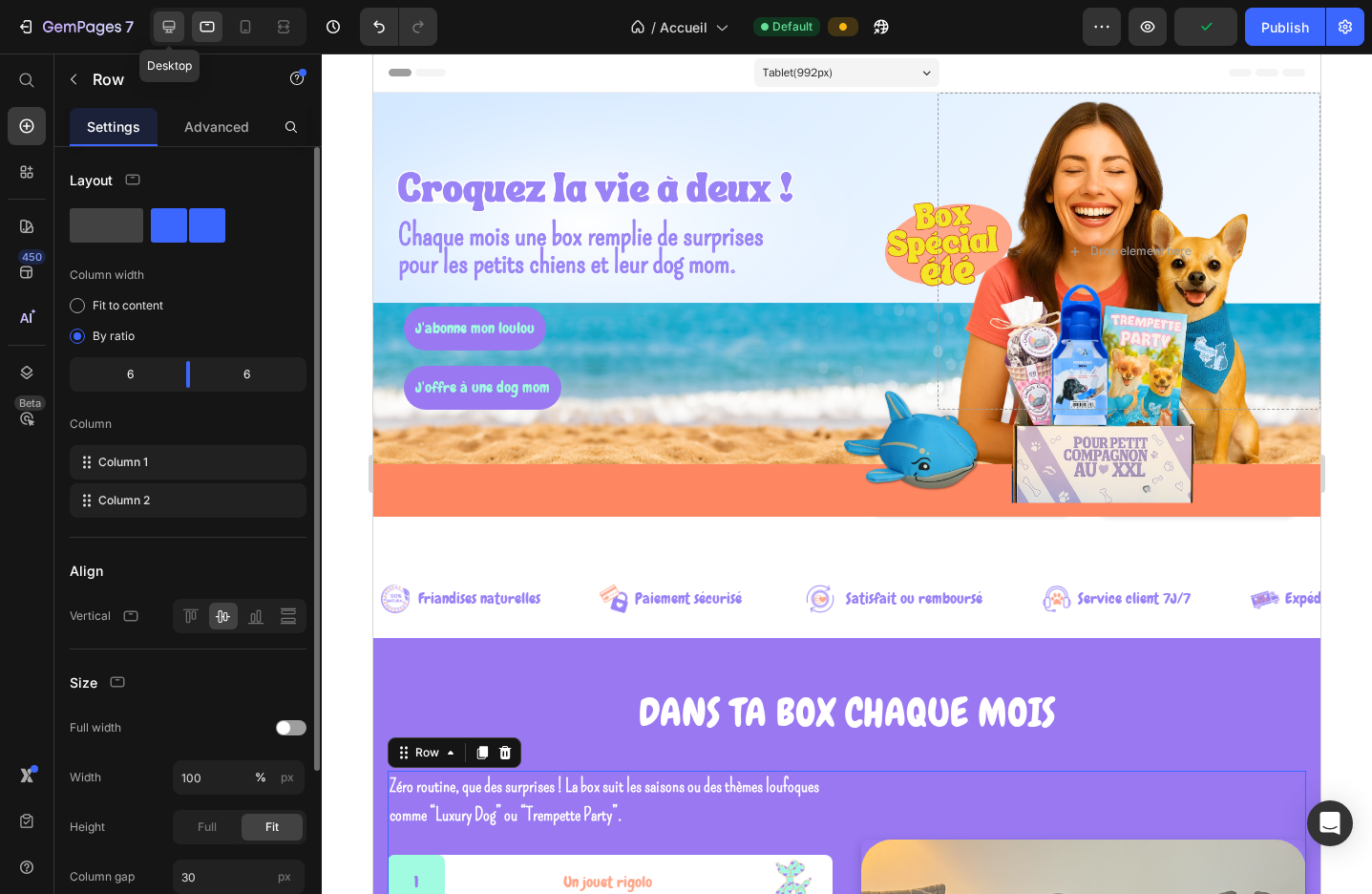 click 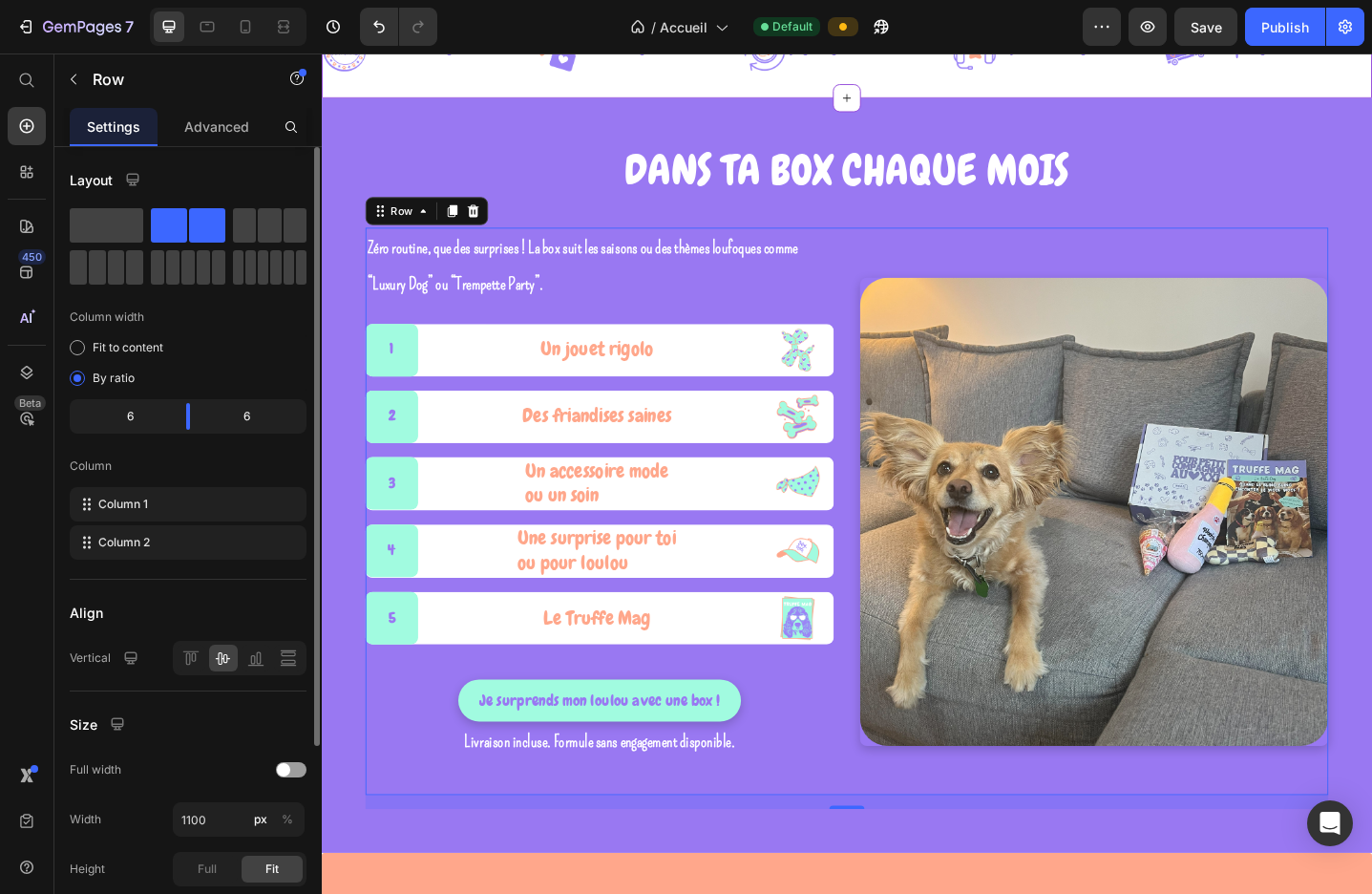 scroll, scrollTop: 573, scrollLeft: 0, axis: vertical 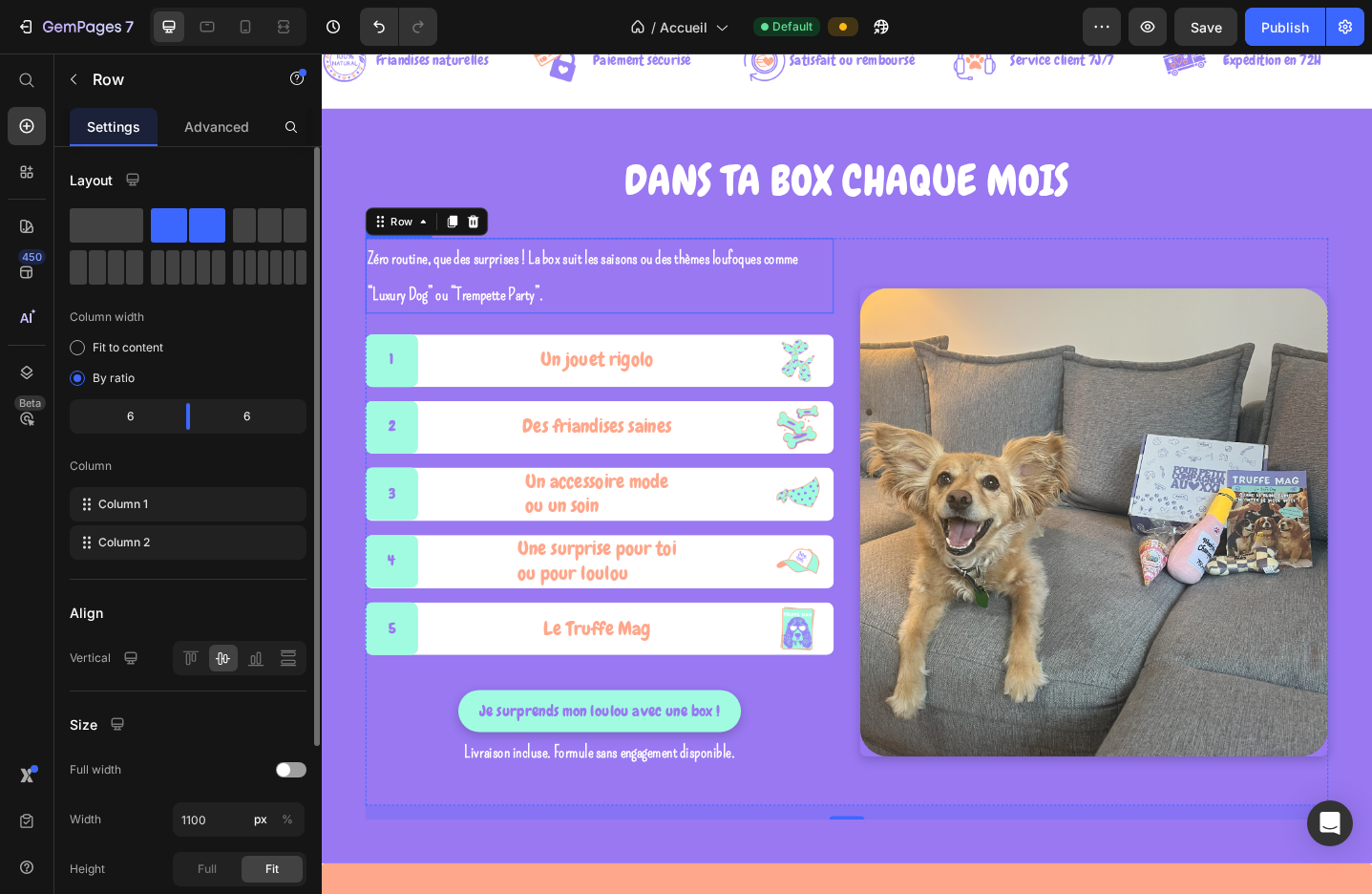 click on "Zéro routine, que des surprises ! La box suit les saisons ou des thèmes loufoques comme “Luxury Dog” ou “Trempette Party”." at bounding box center [624, 295] 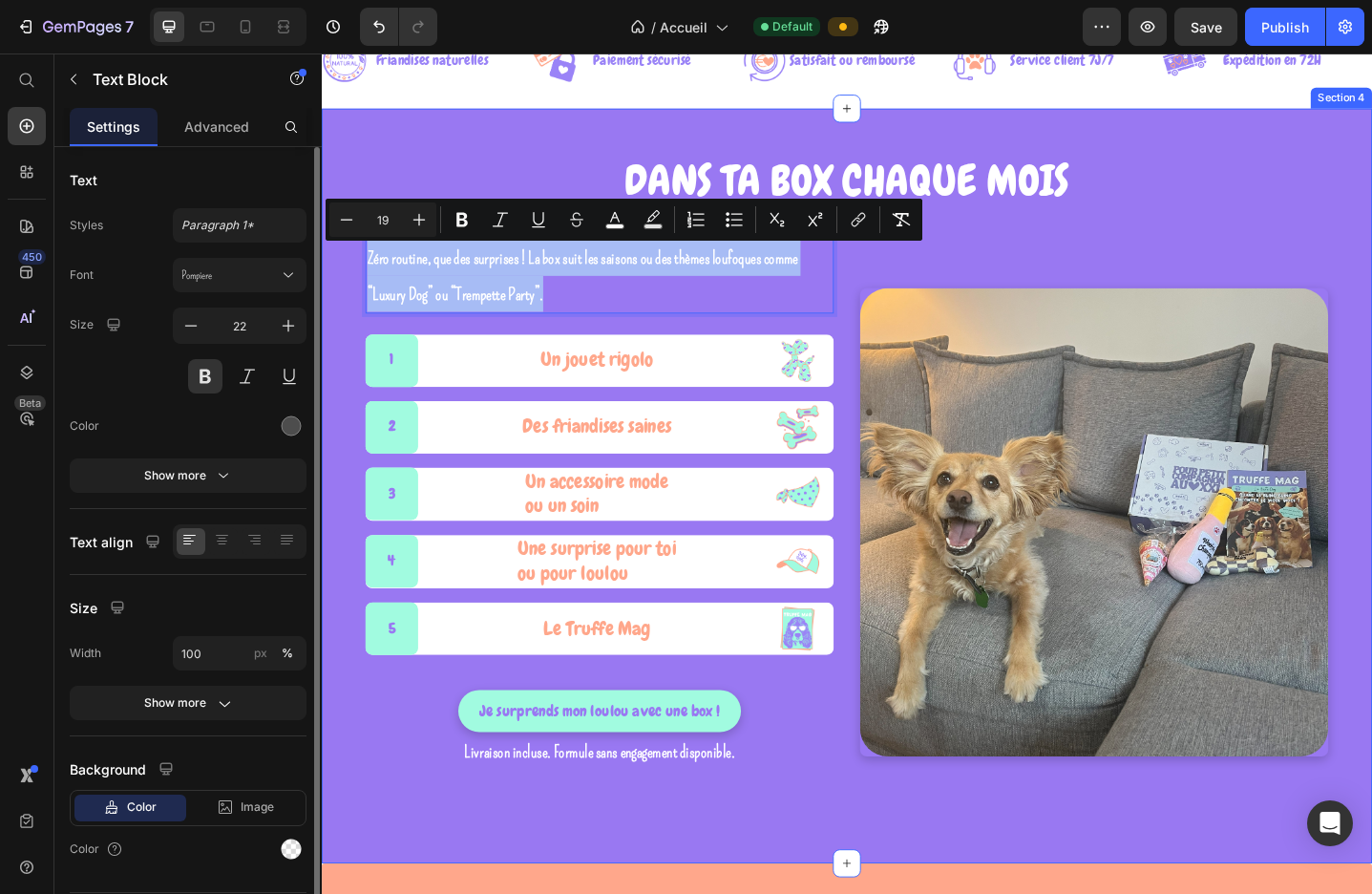drag, startPoint x: 586, startPoint y: 310, endPoint x: 345, endPoint y: 261, distance: 245.9309 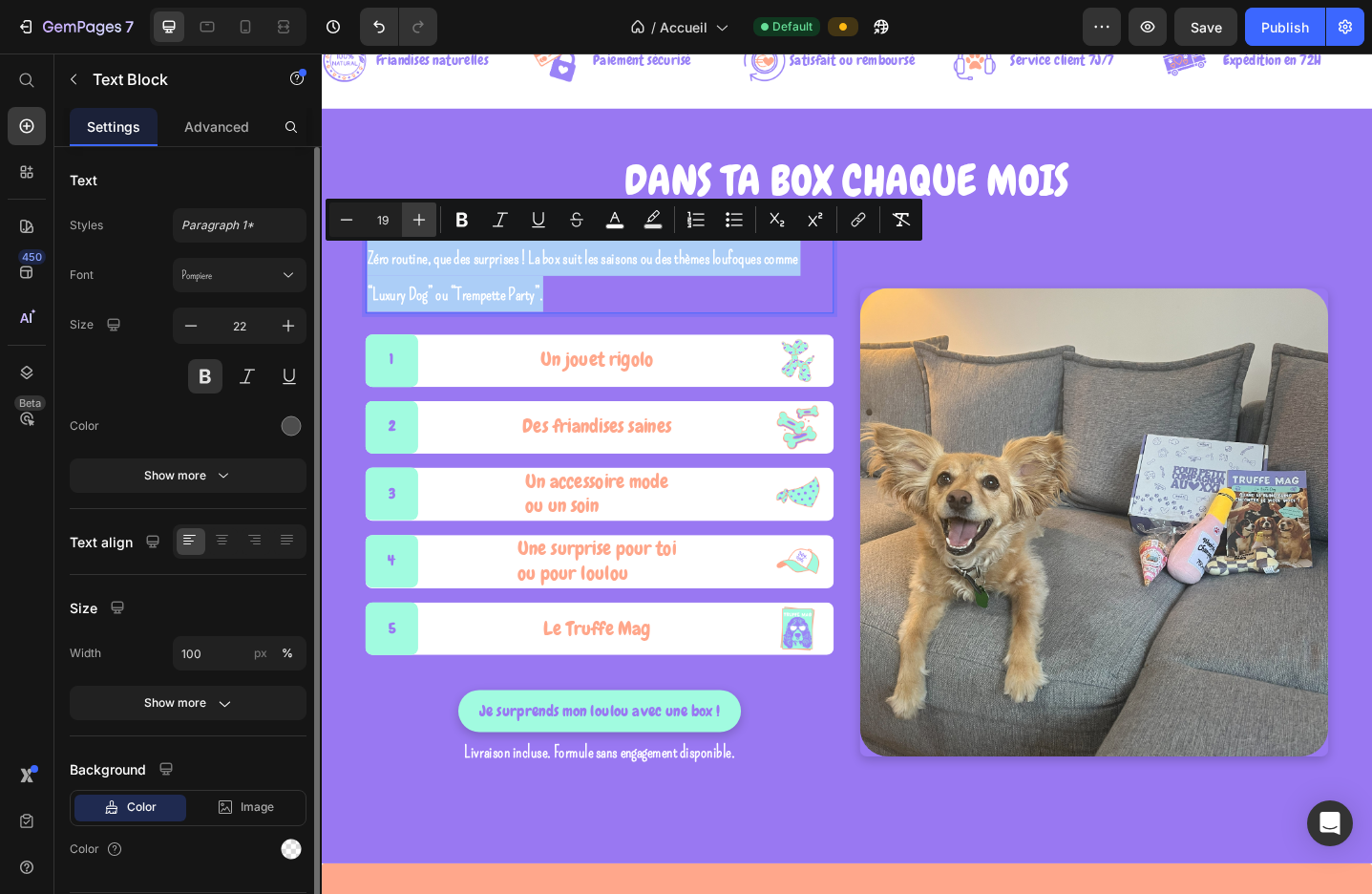 click 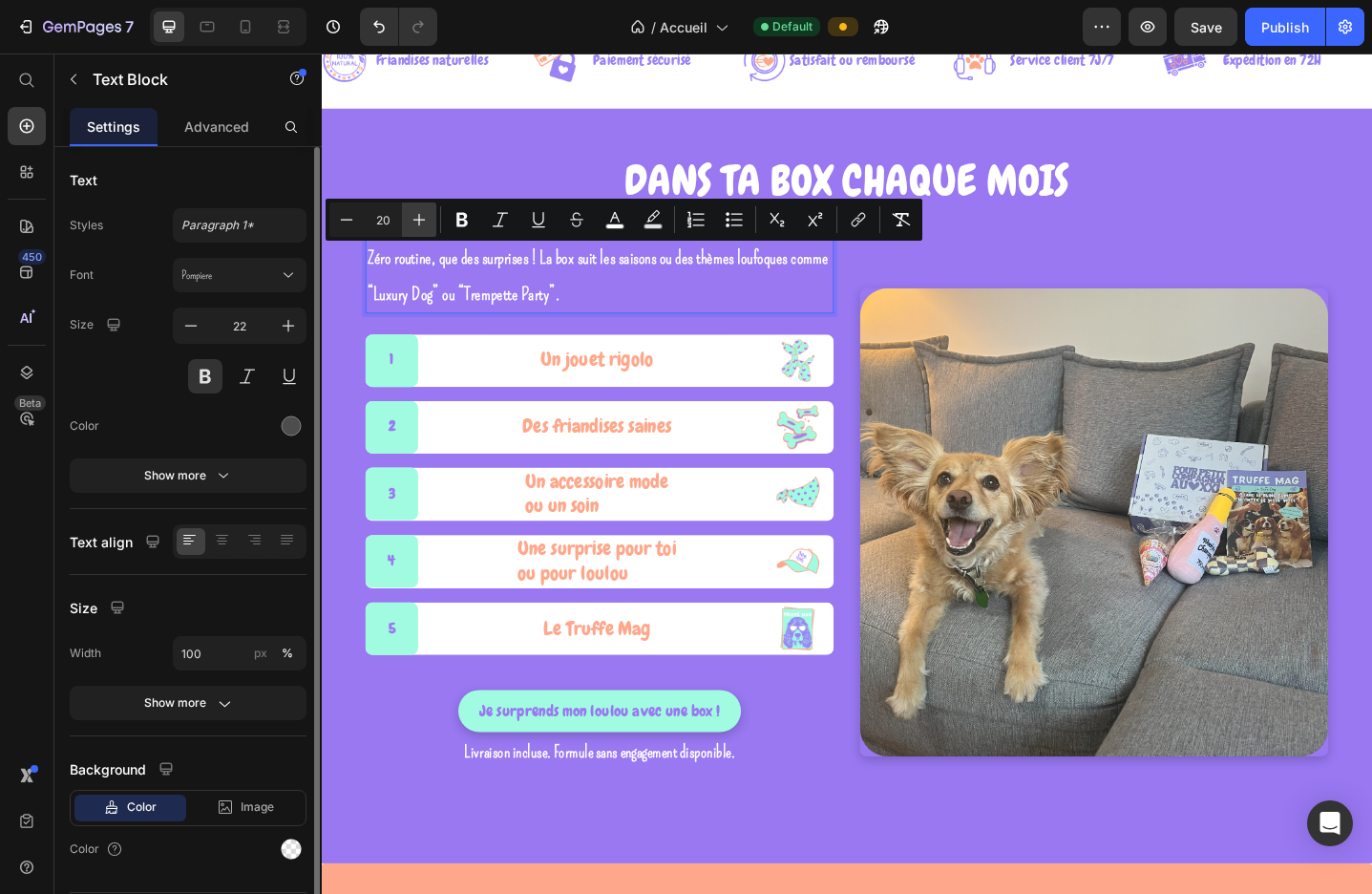 click 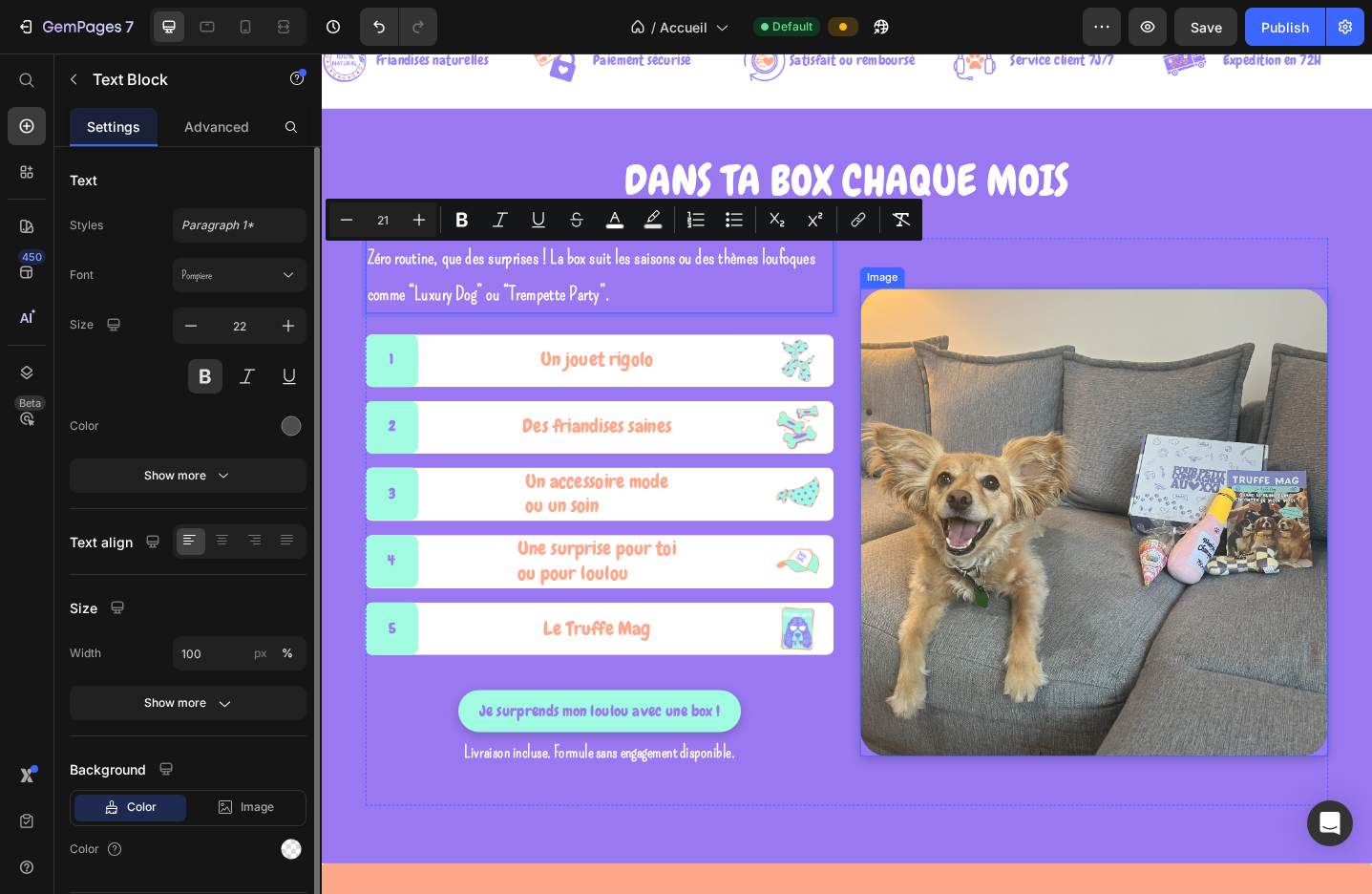 click at bounding box center [1164, 564] 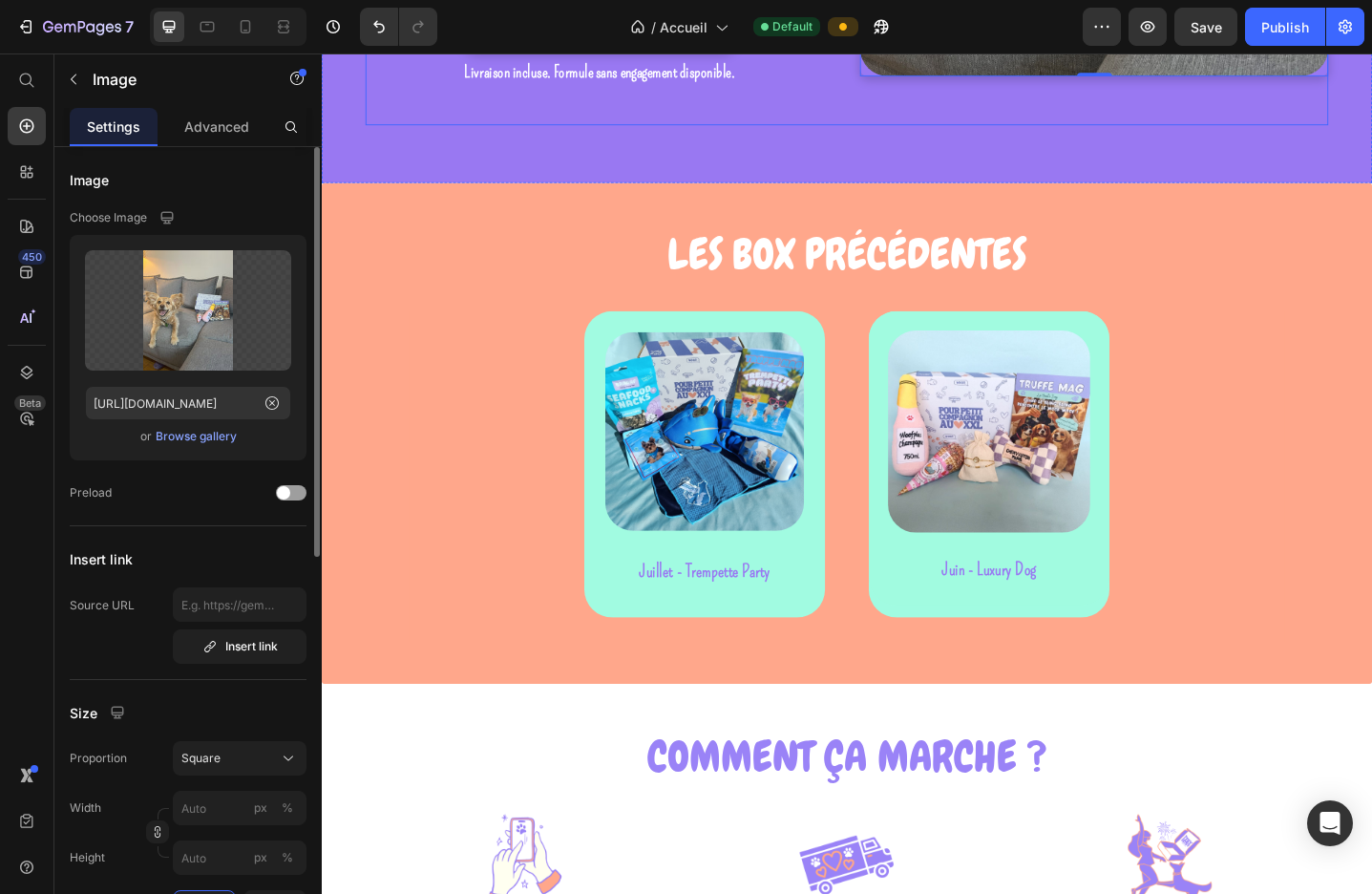 scroll, scrollTop: 1312, scrollLeft: 0, axis: vertical 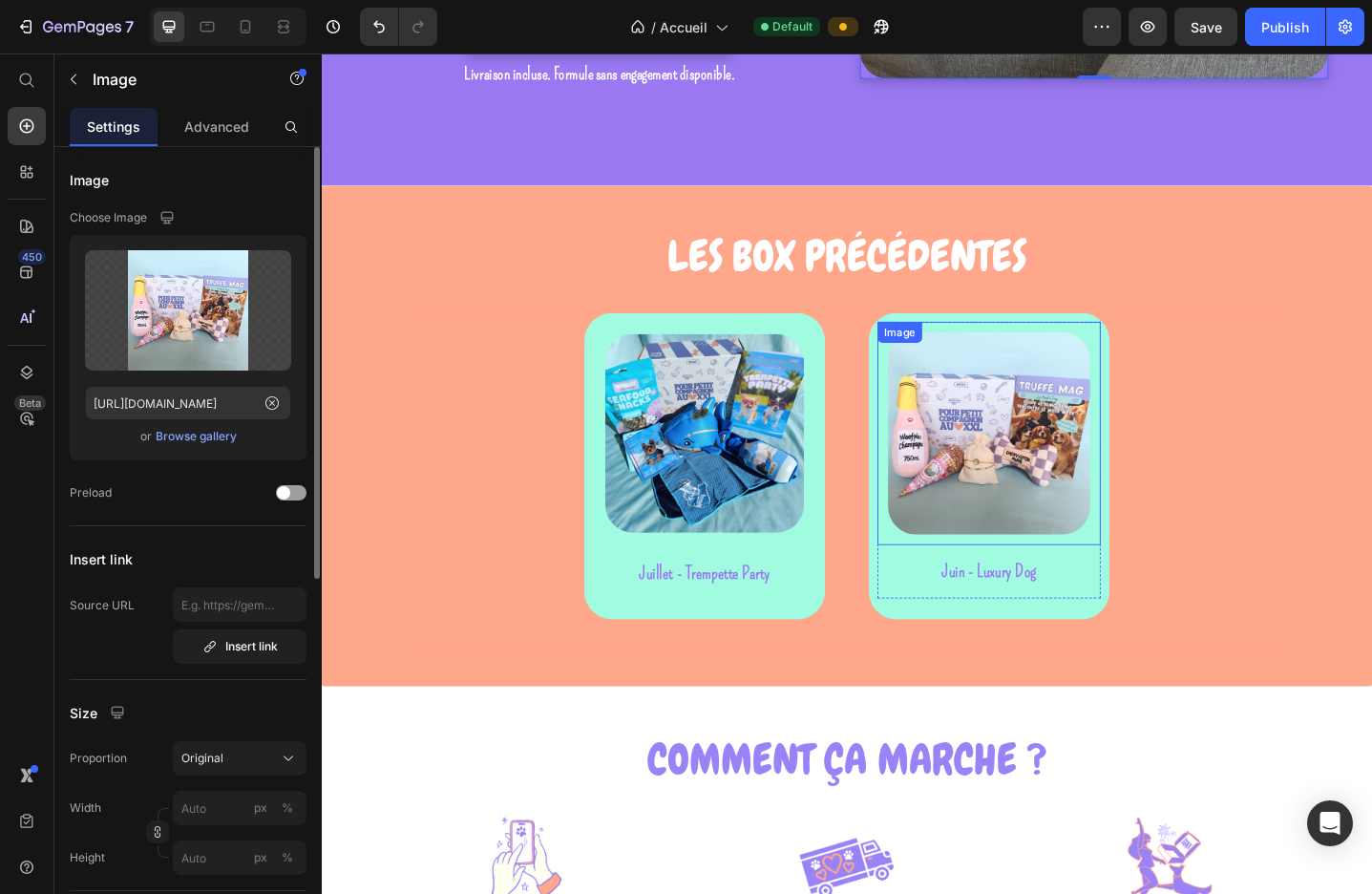 click at bounding box center [1049, 468] 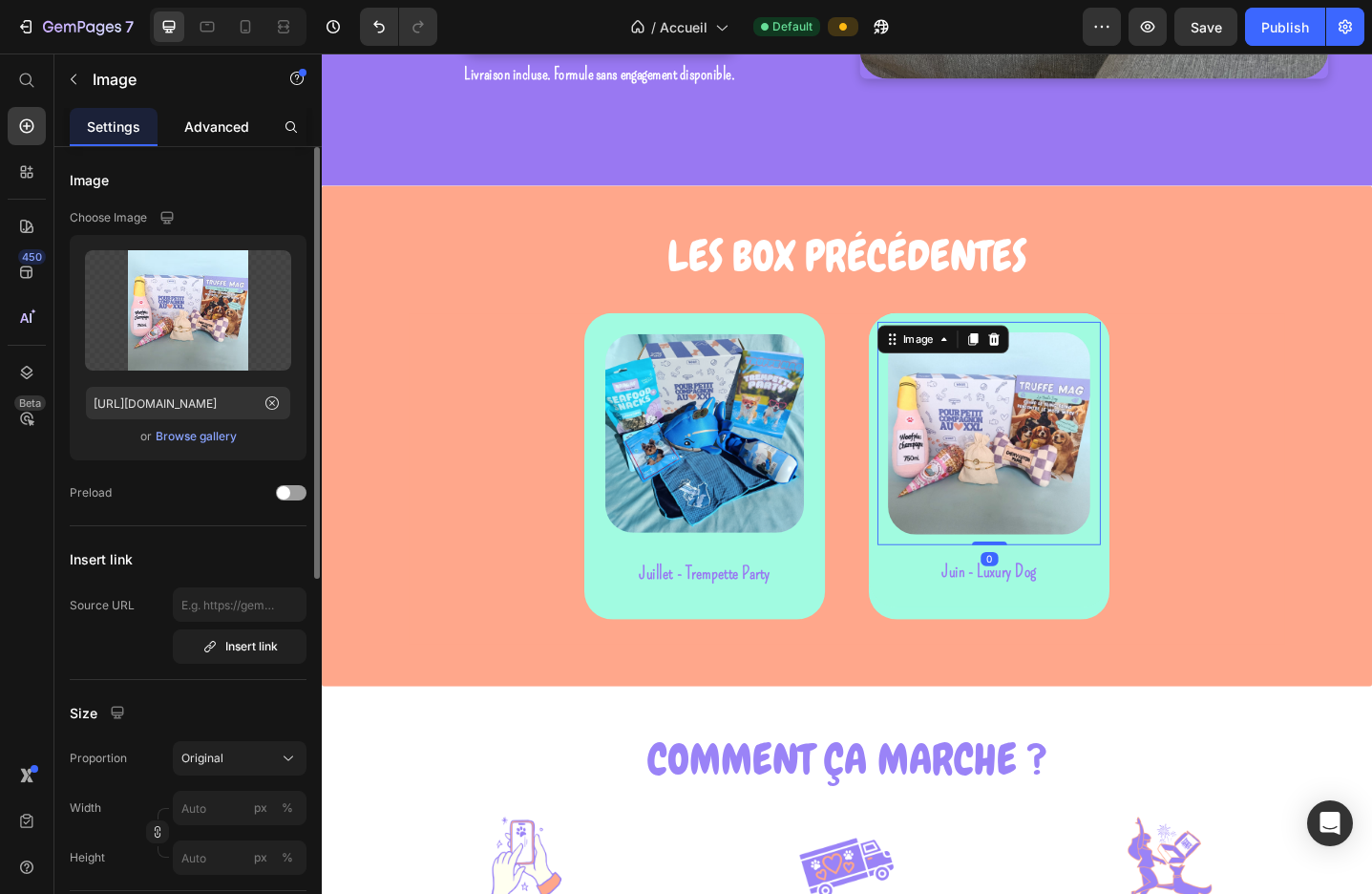 click on "Advanced" at bounding box center (217, 126) 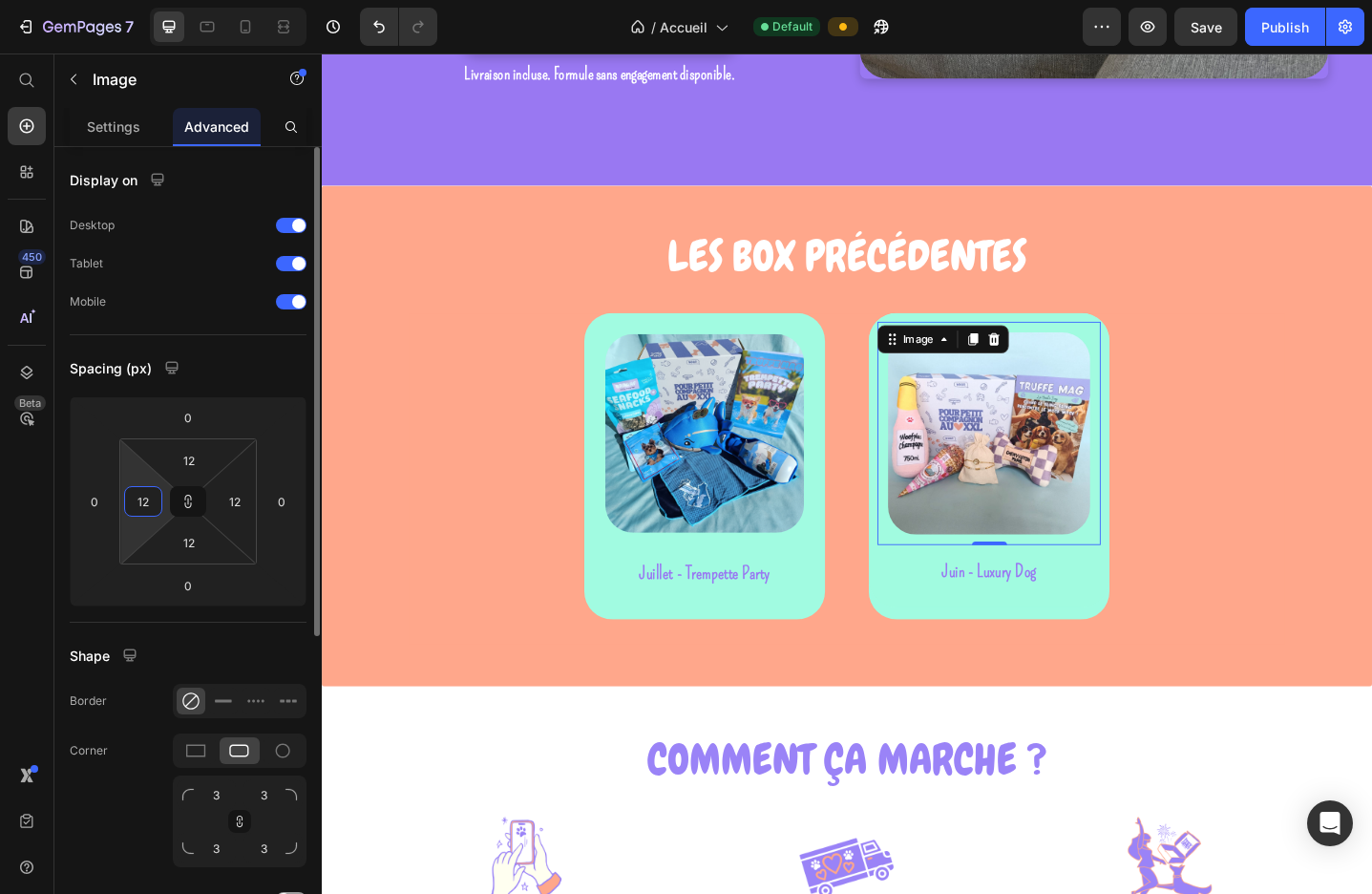 click on "12" at bounding box center (143, 501) 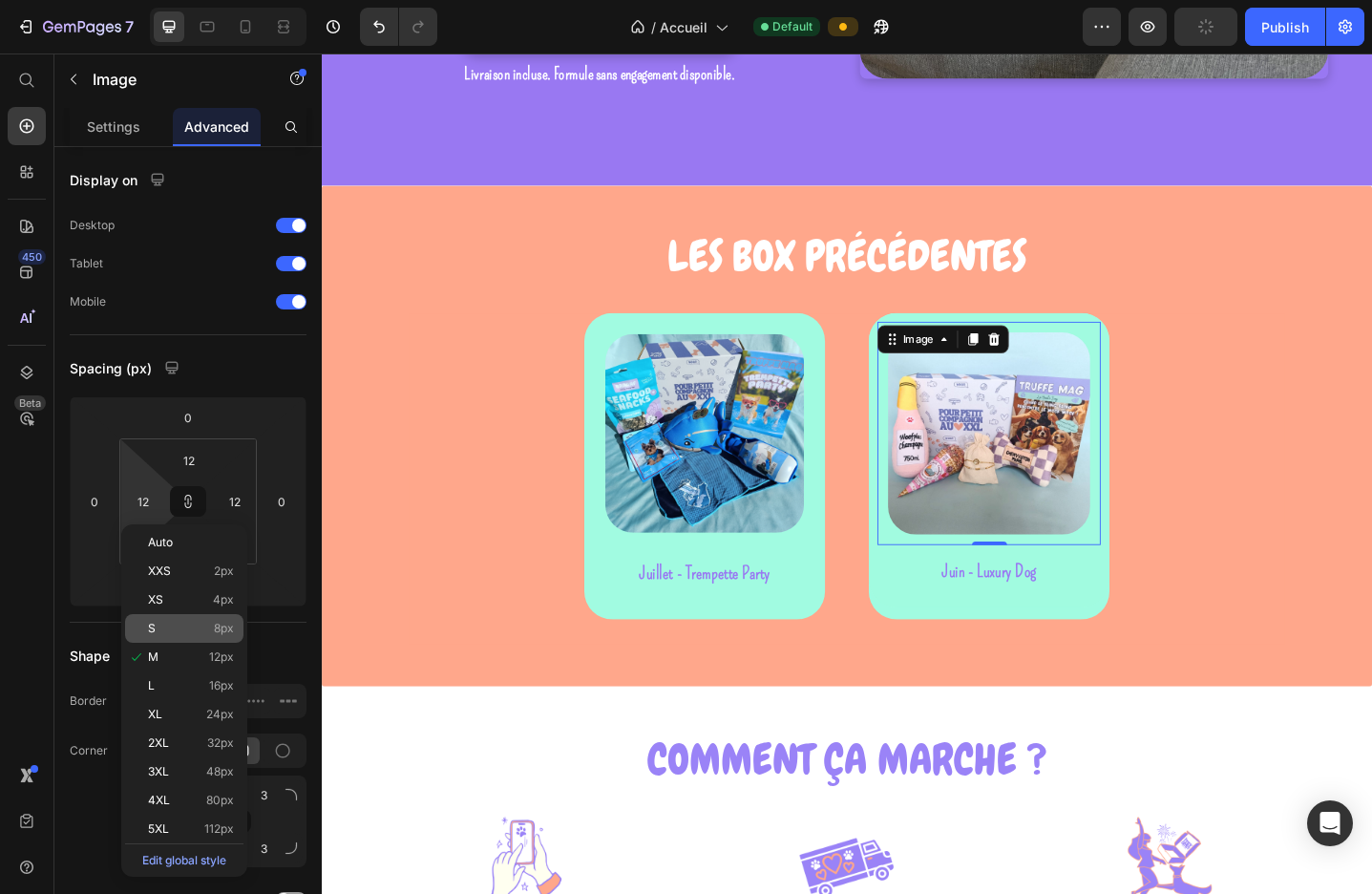 click on "S 8px" 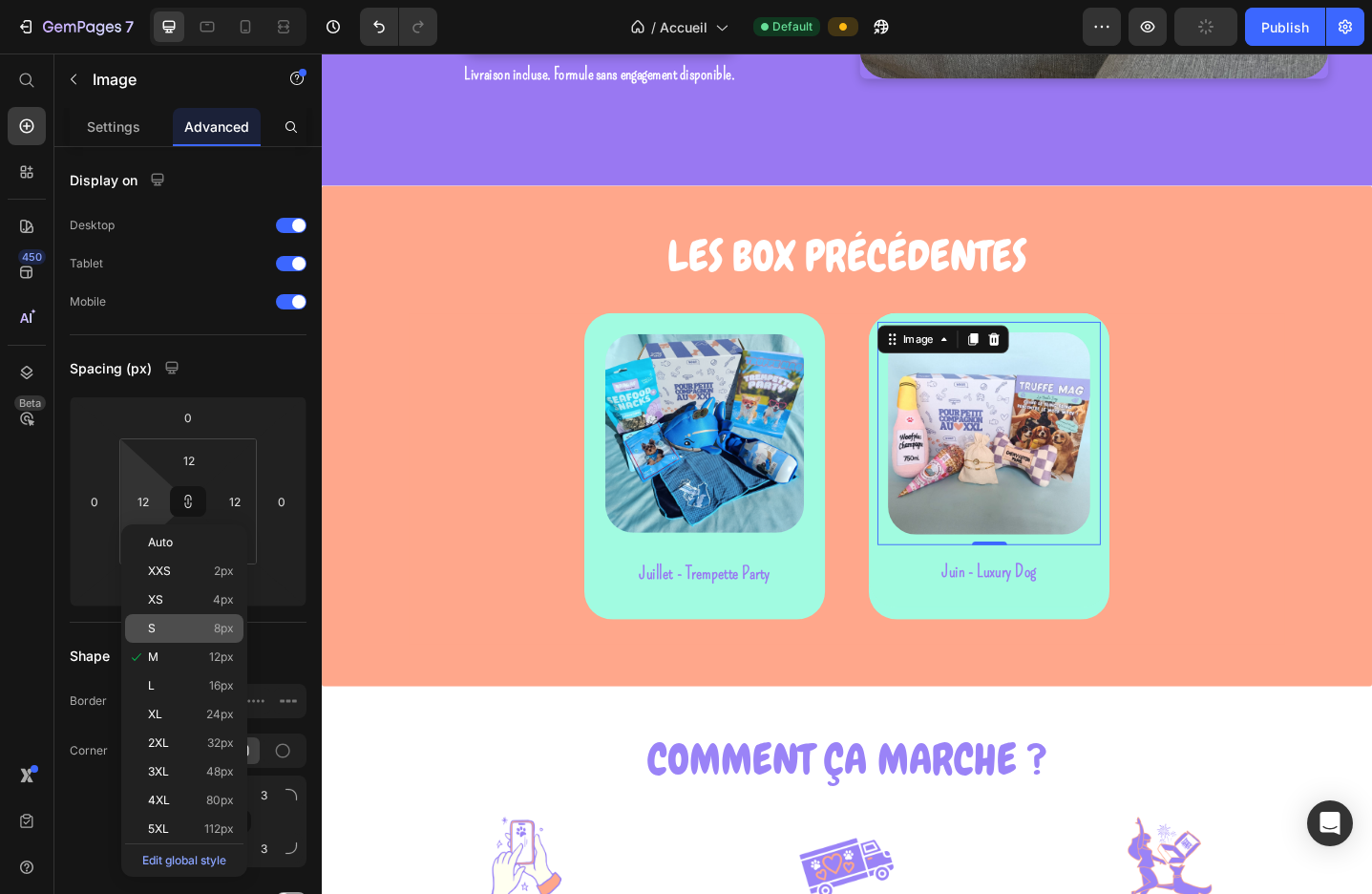 type on "8" 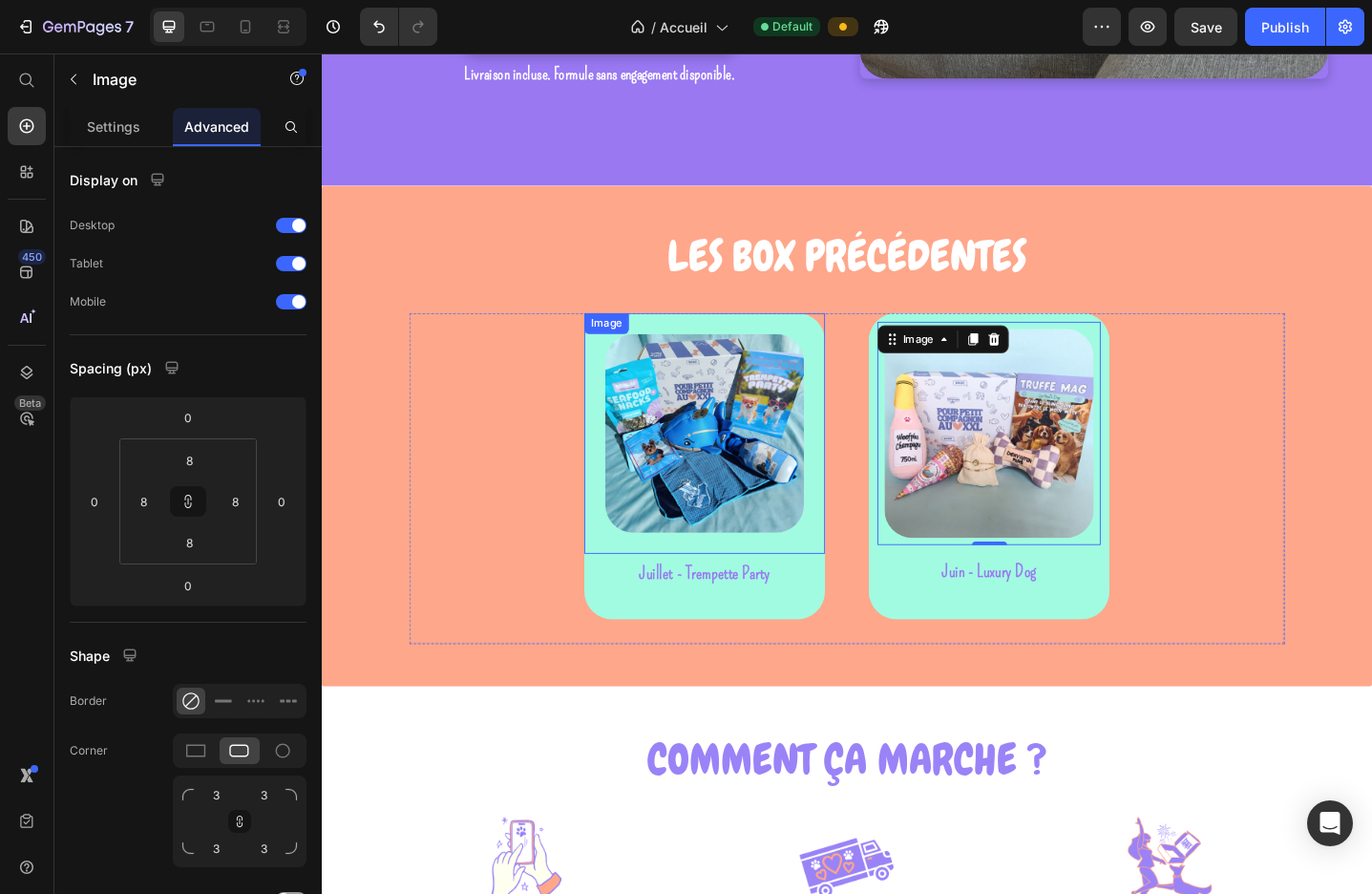 click at bounding box center (739, 468) 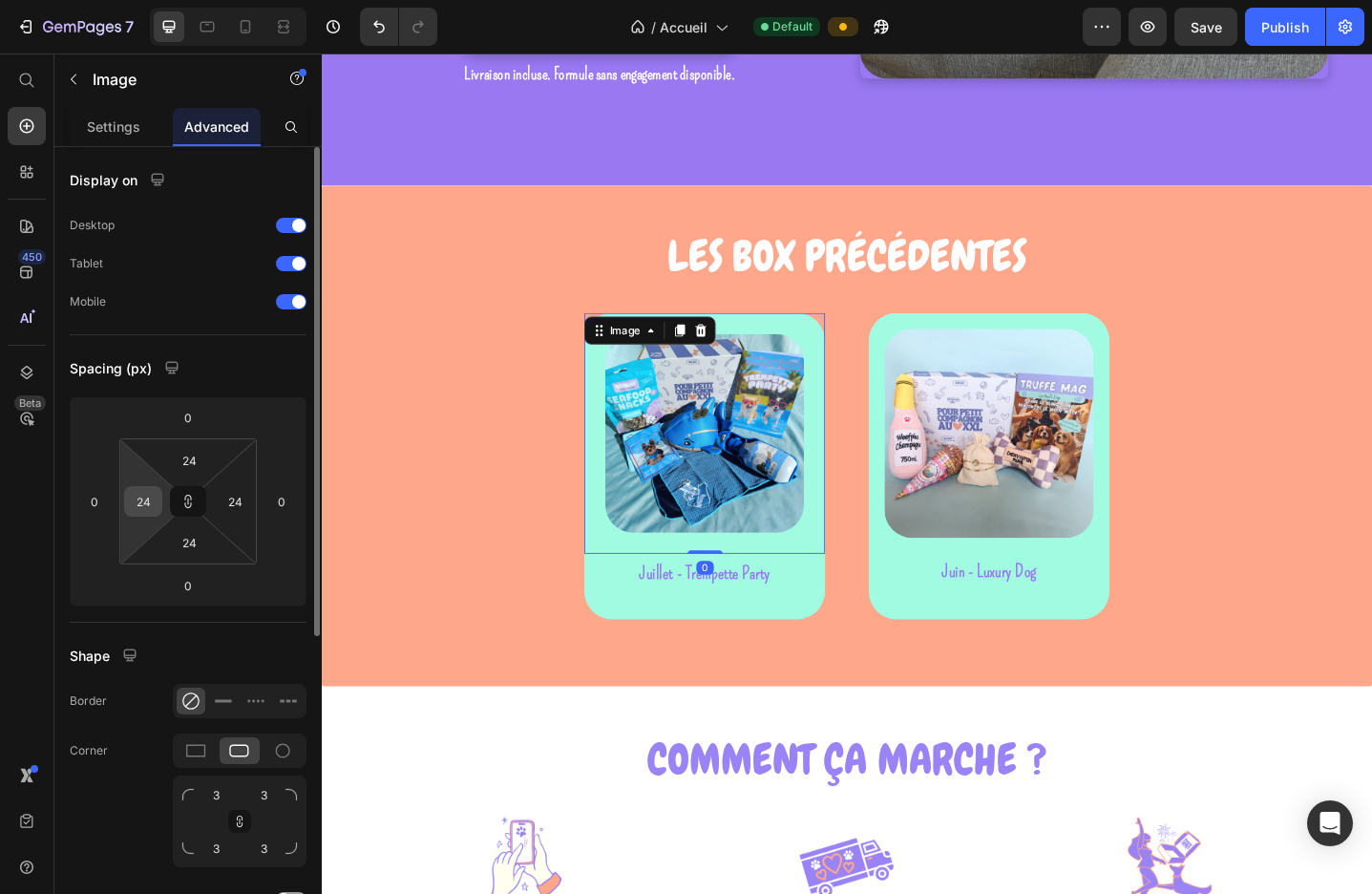 click on "24" at bounding box center (143, 501) 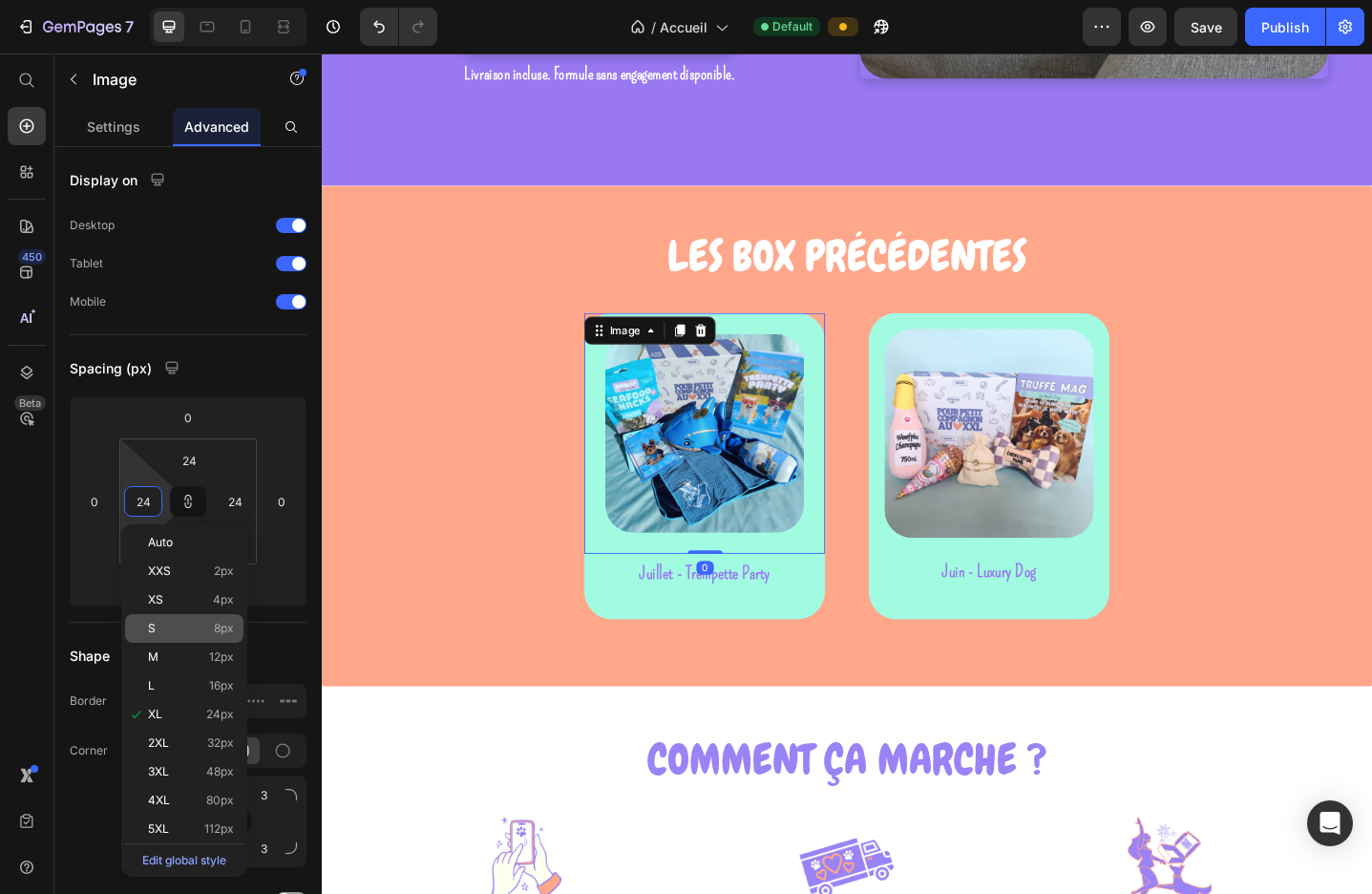 click on "S 8px" at bounding box center [191, 628] 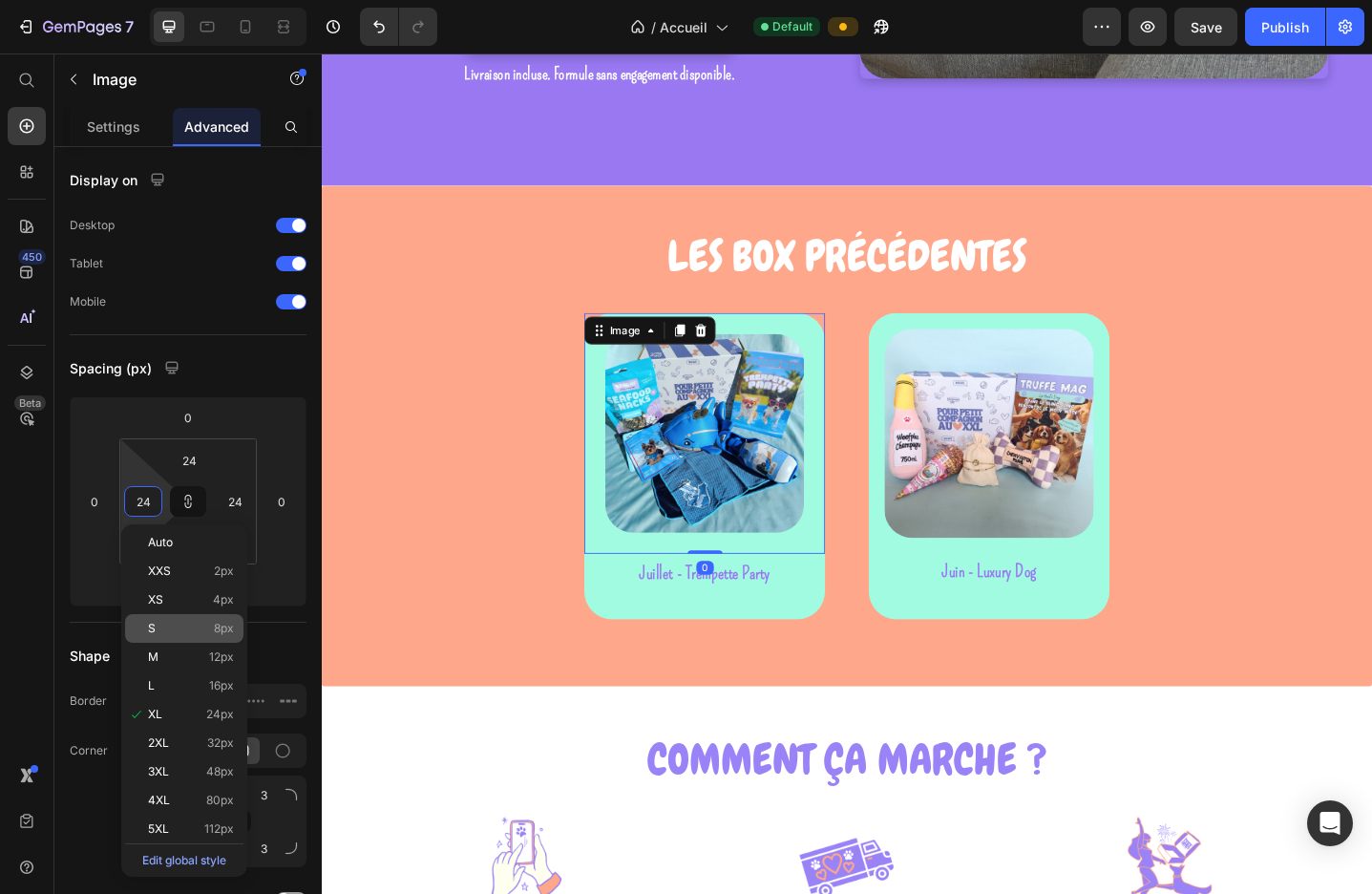 type on "8" 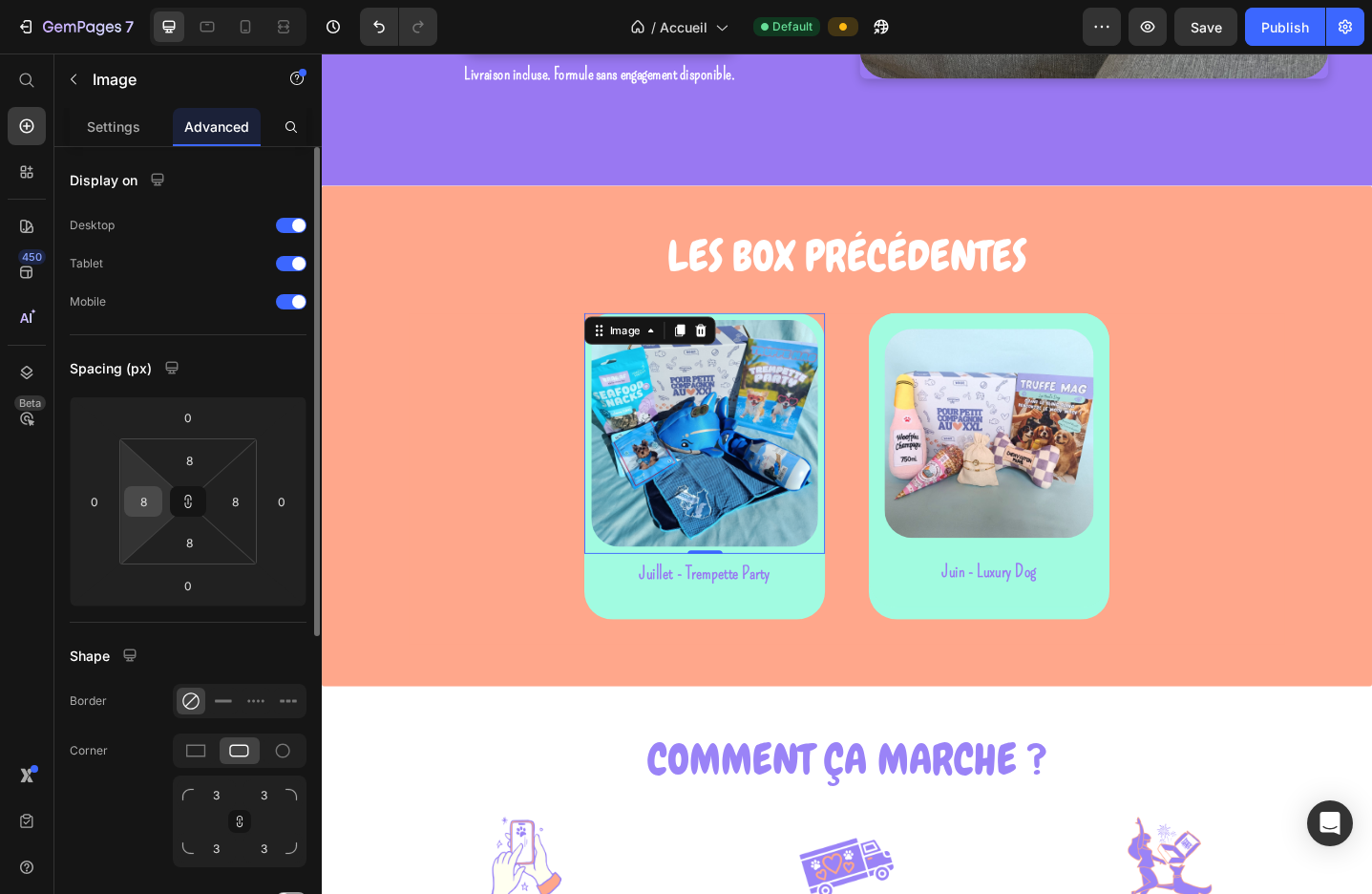 click on "8" at bounding box center (143, 501) 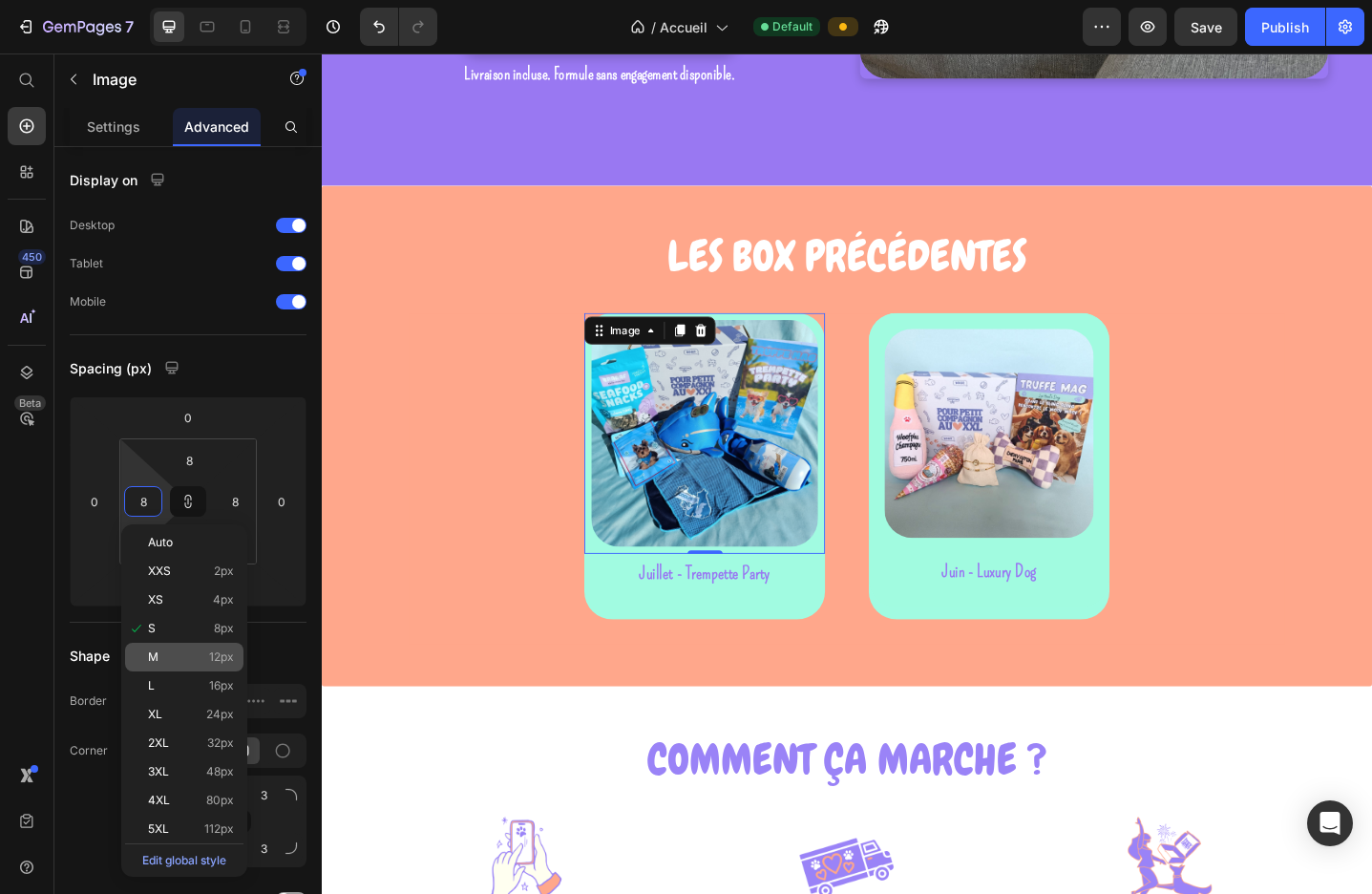 click on "M 12px" at bounding box center [191, 657] 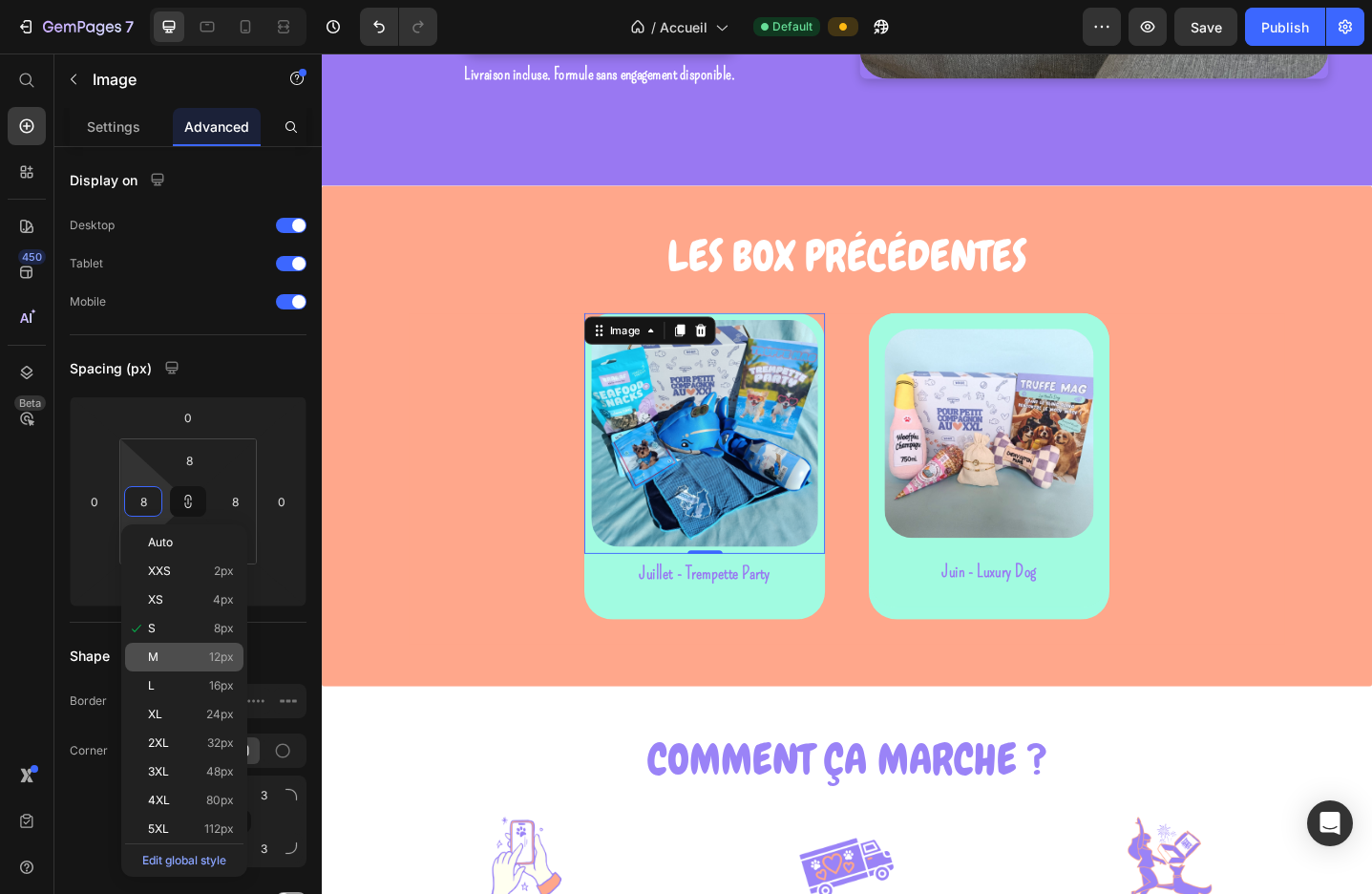 type on "12" 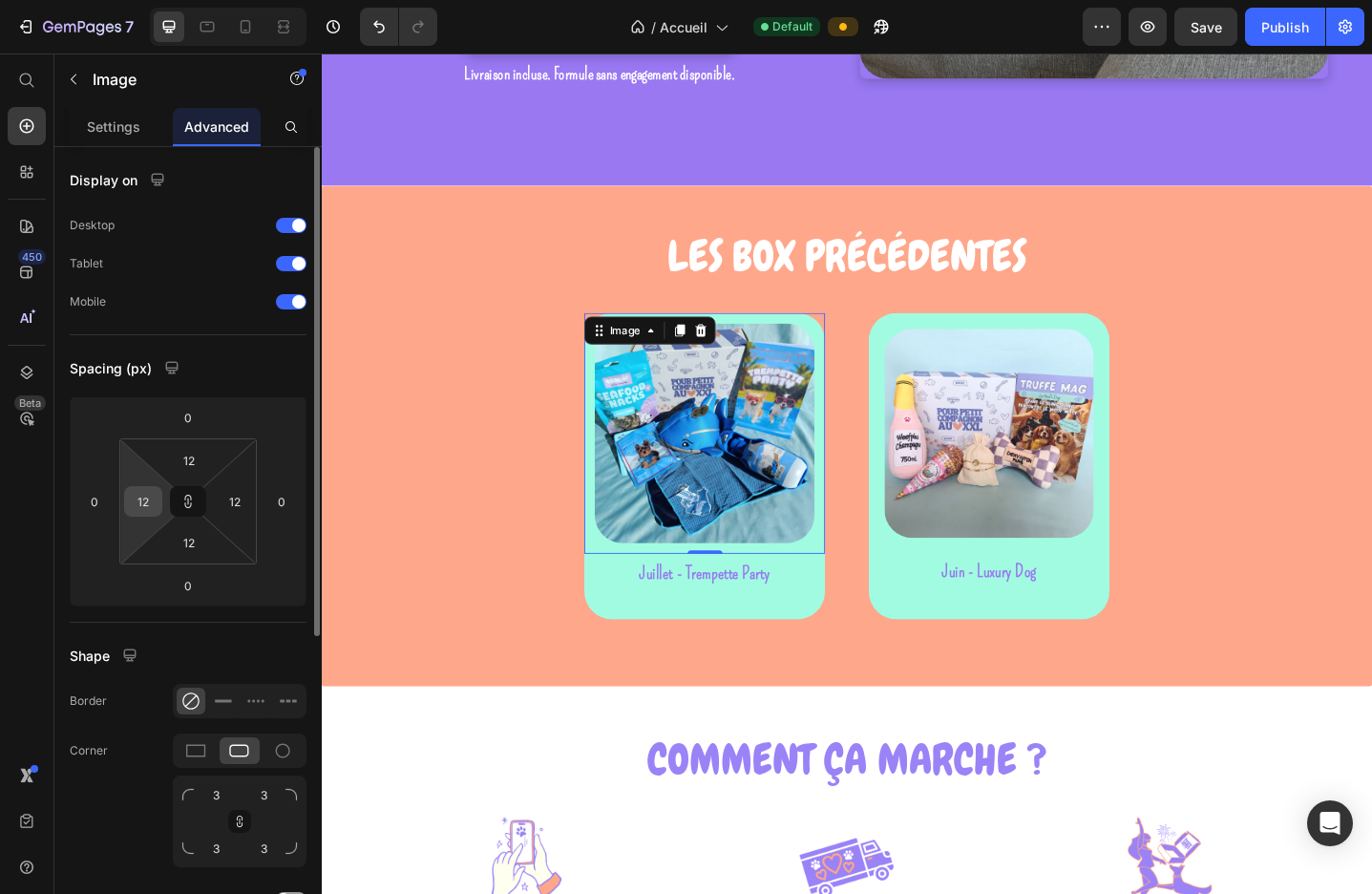 click on "12" at bounding box center (143, 501) 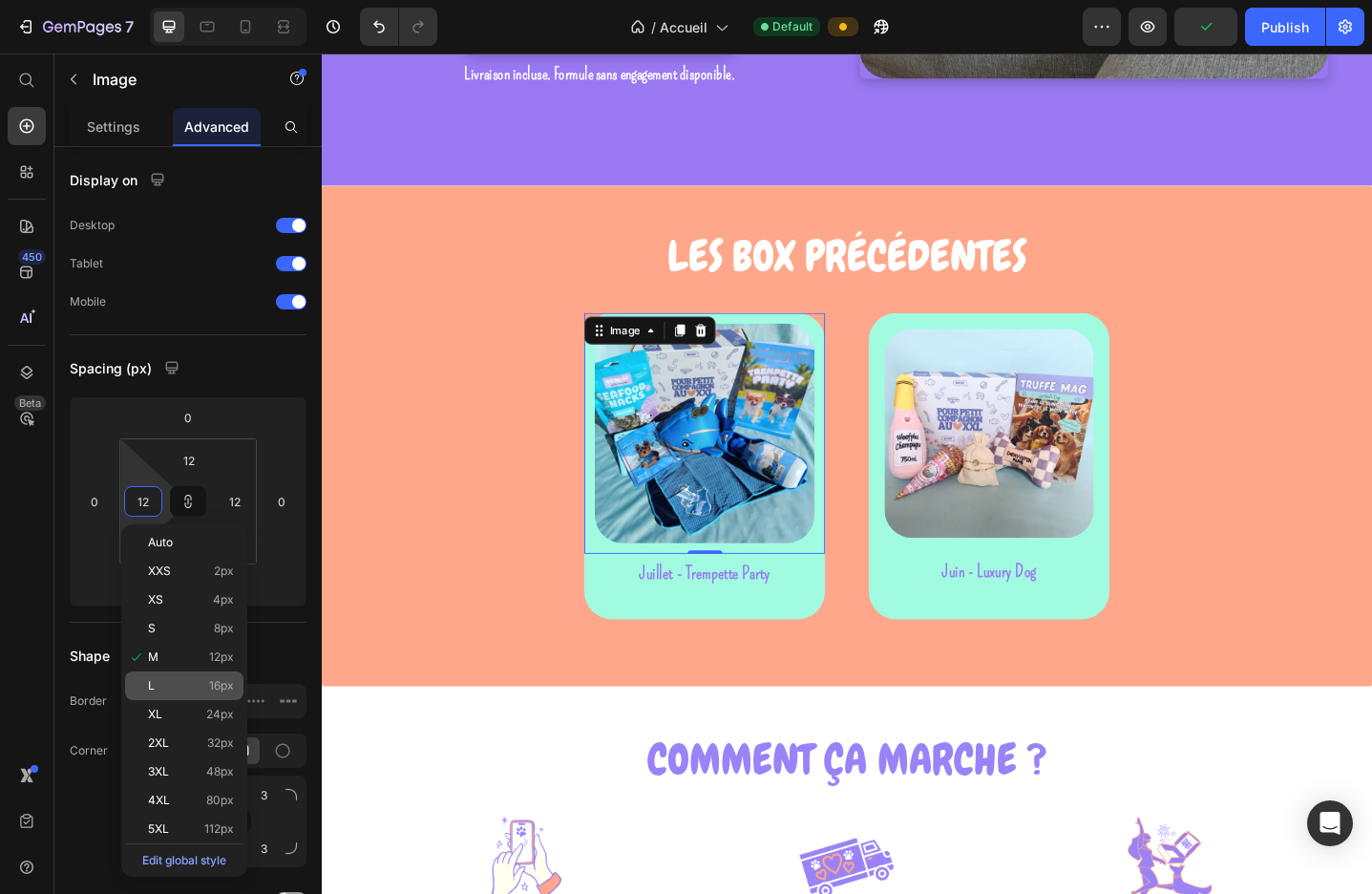 click on "L 16px" 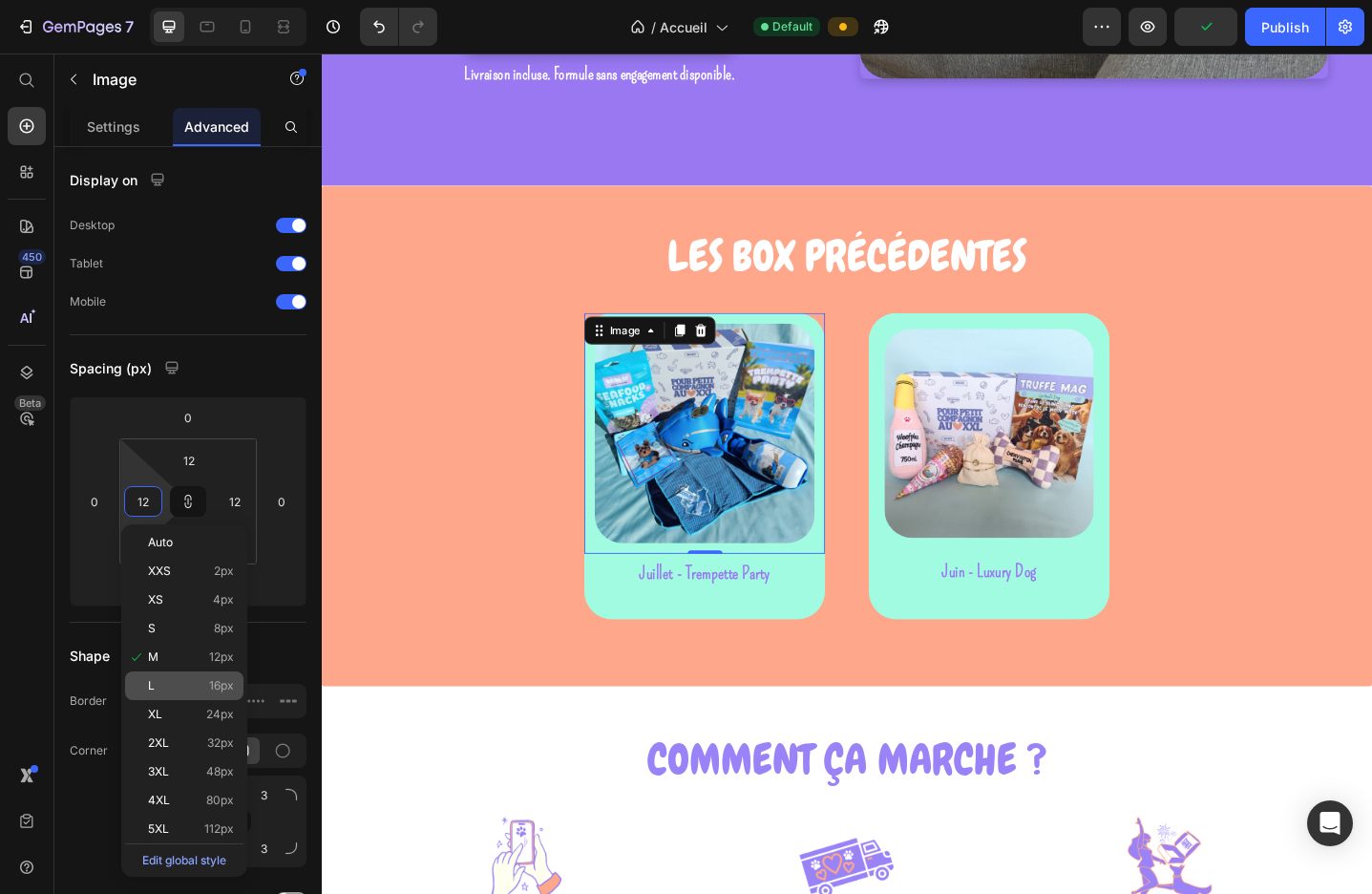 type on "16" 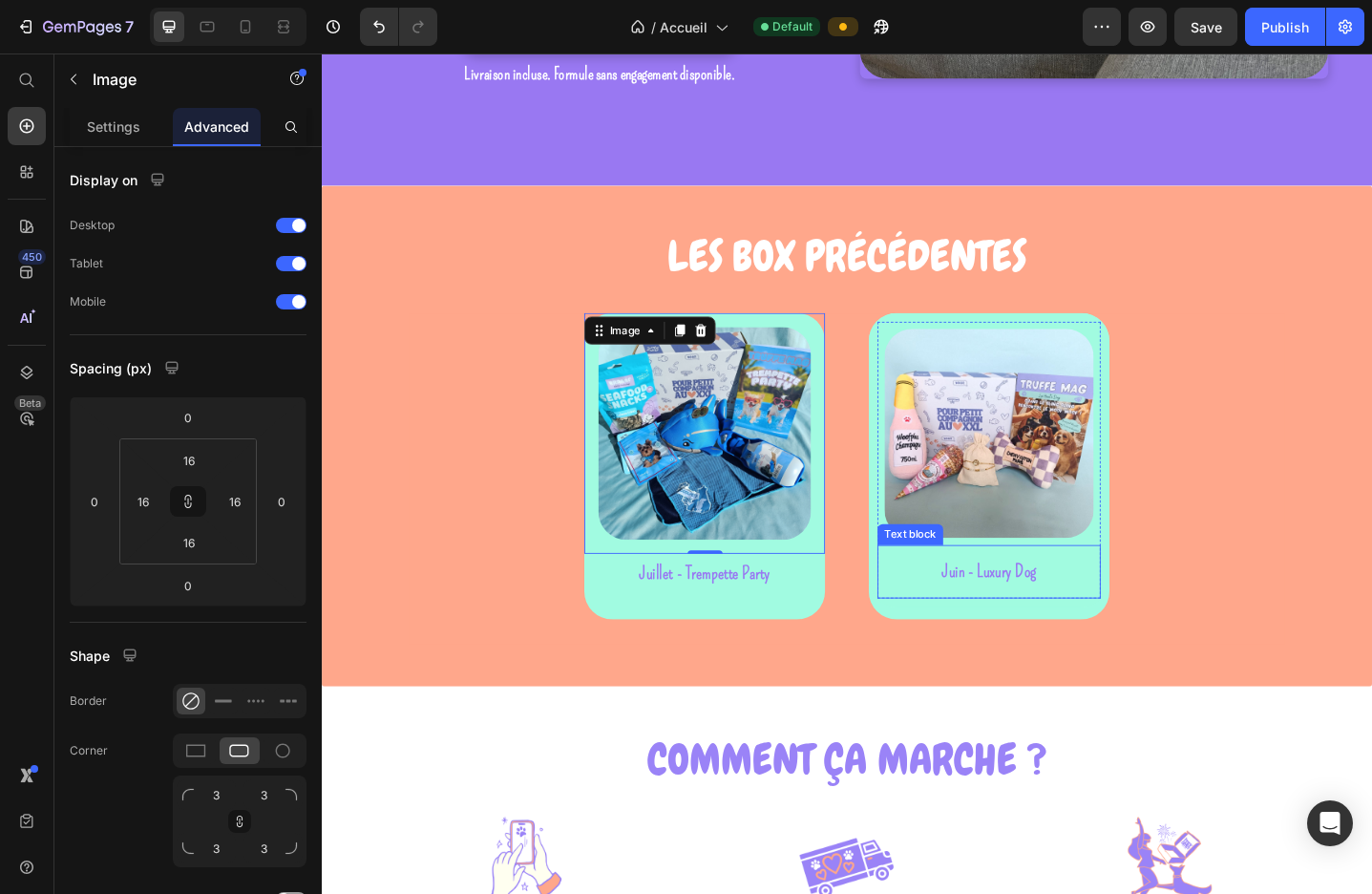 click on "Juin - Luxury Dog" at bounding box center (1050, 618) 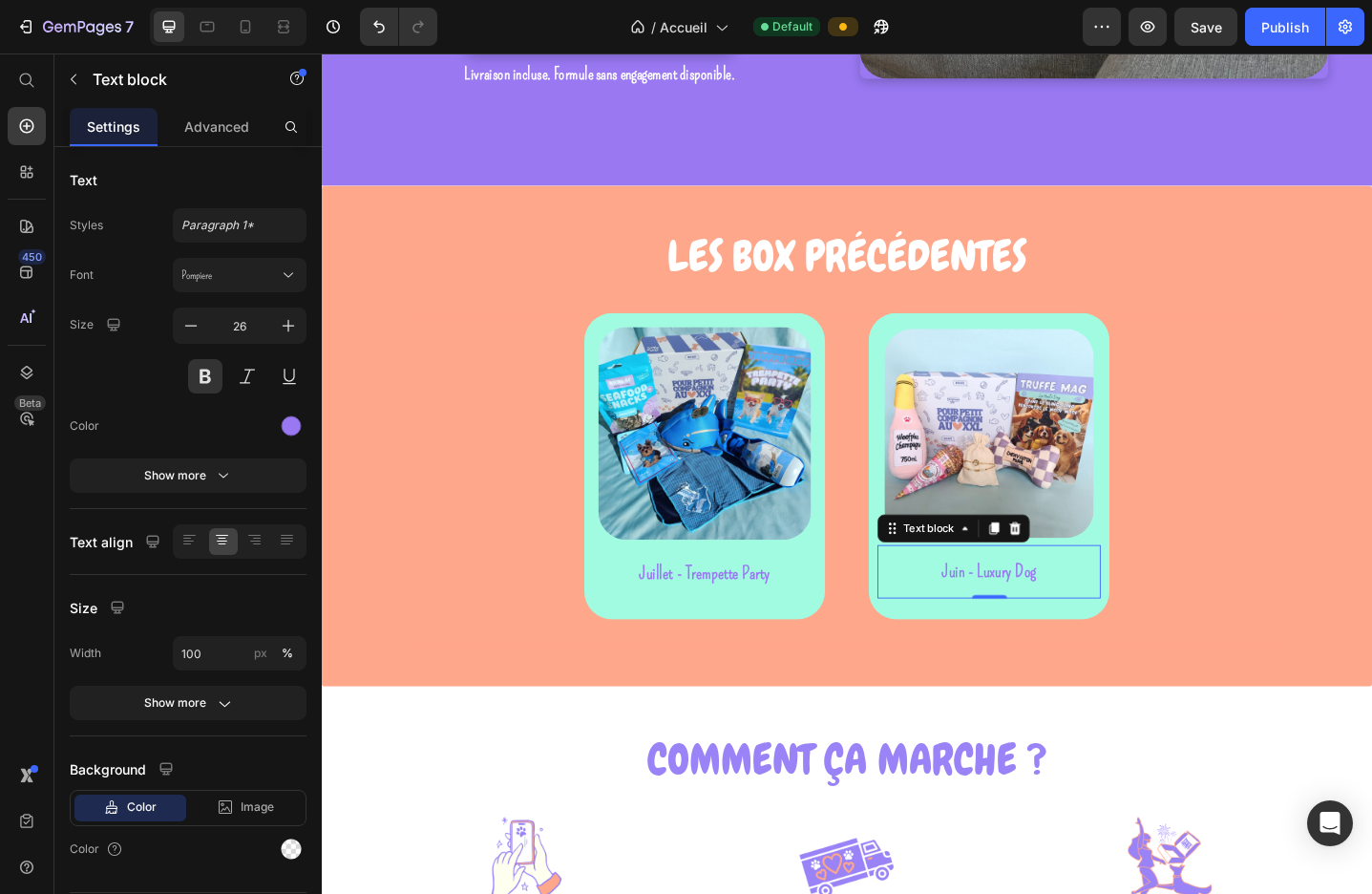 click on "Juin - Luxury Dog" at bounding box center (1050, 618) 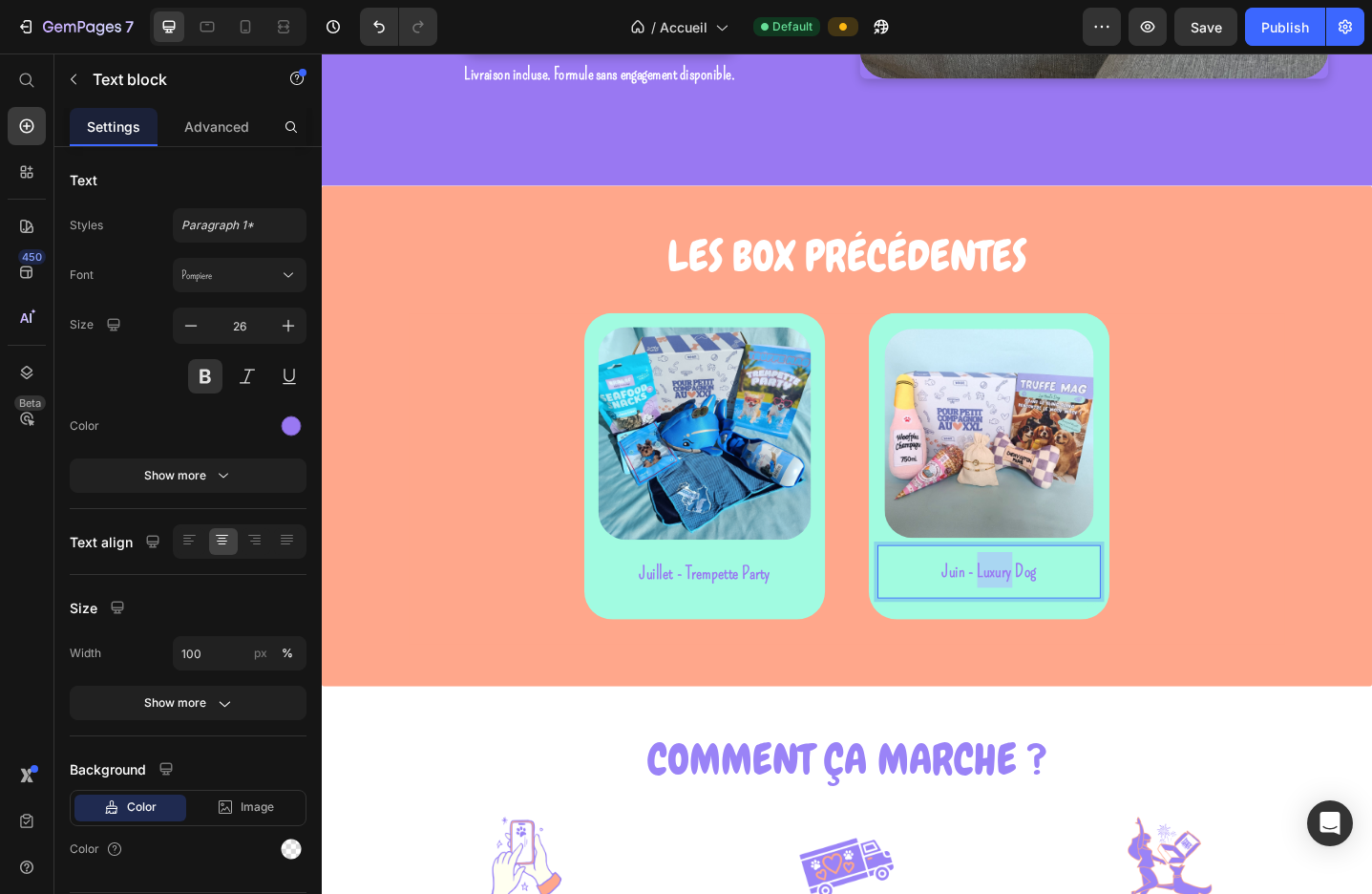click on "Juin - Luxury Dog" at bounding box center (1050, 618) 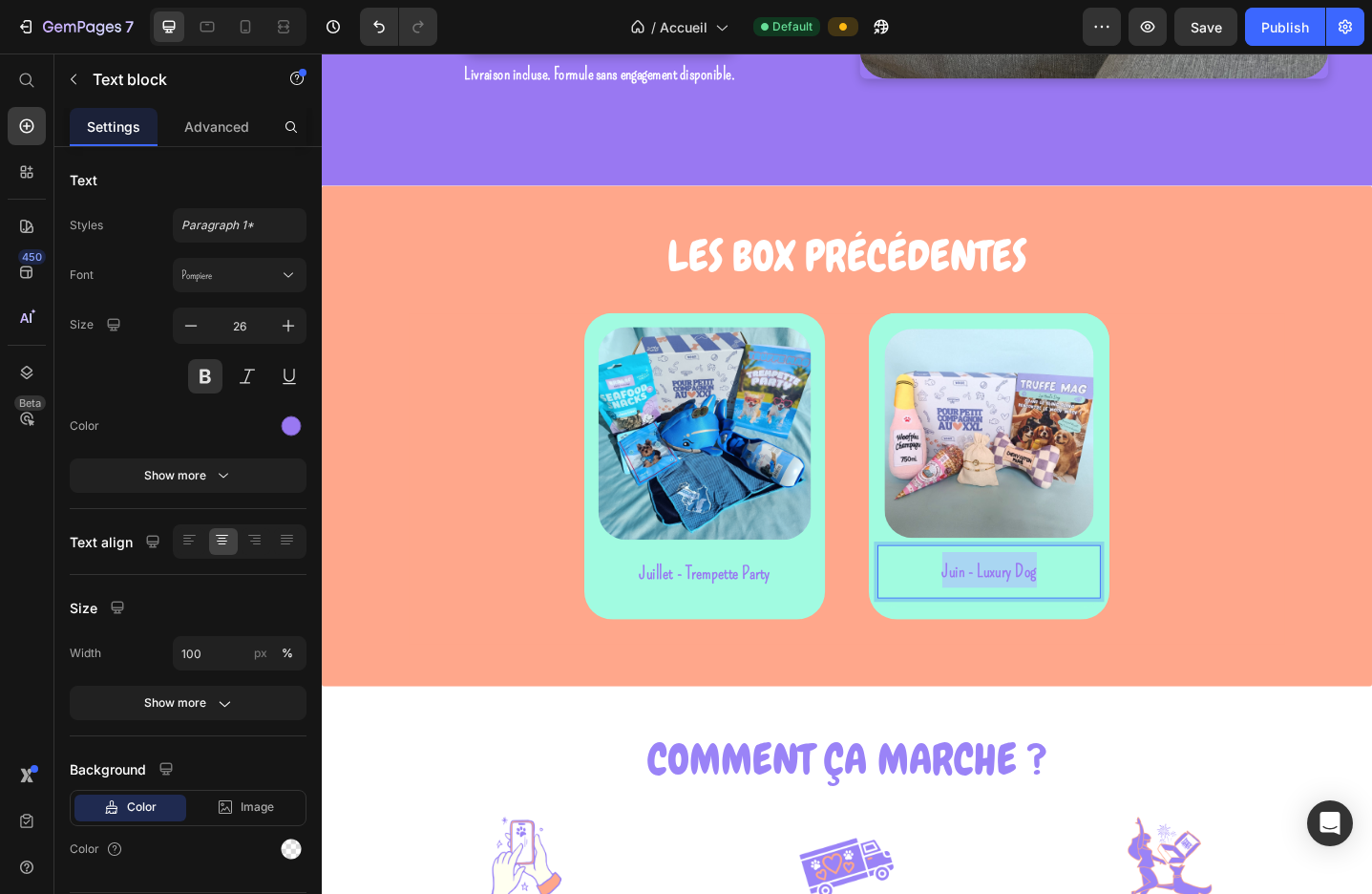 click on "Juin - Luxury Dog" at bounding box center [1050, 618] 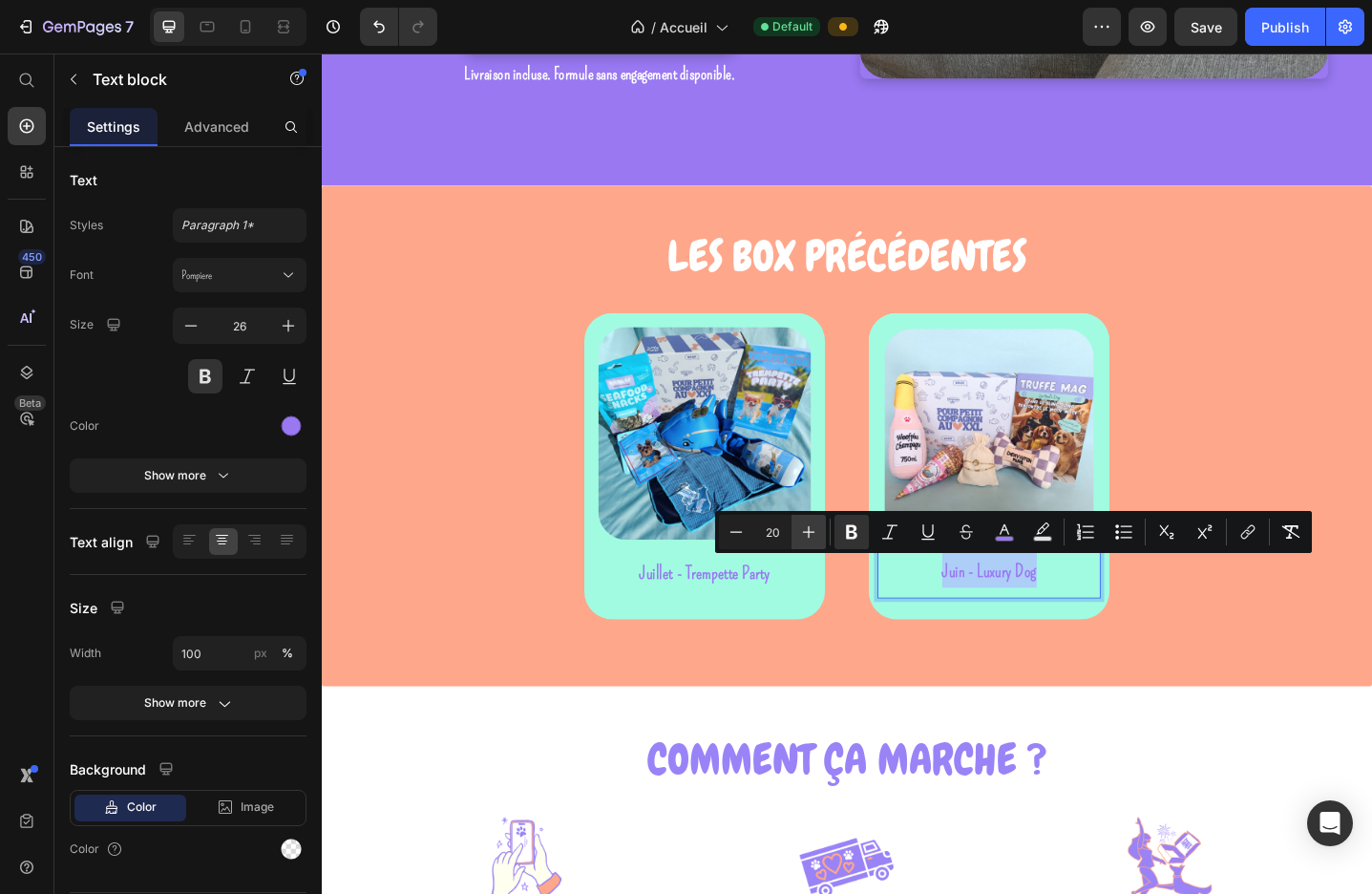 click 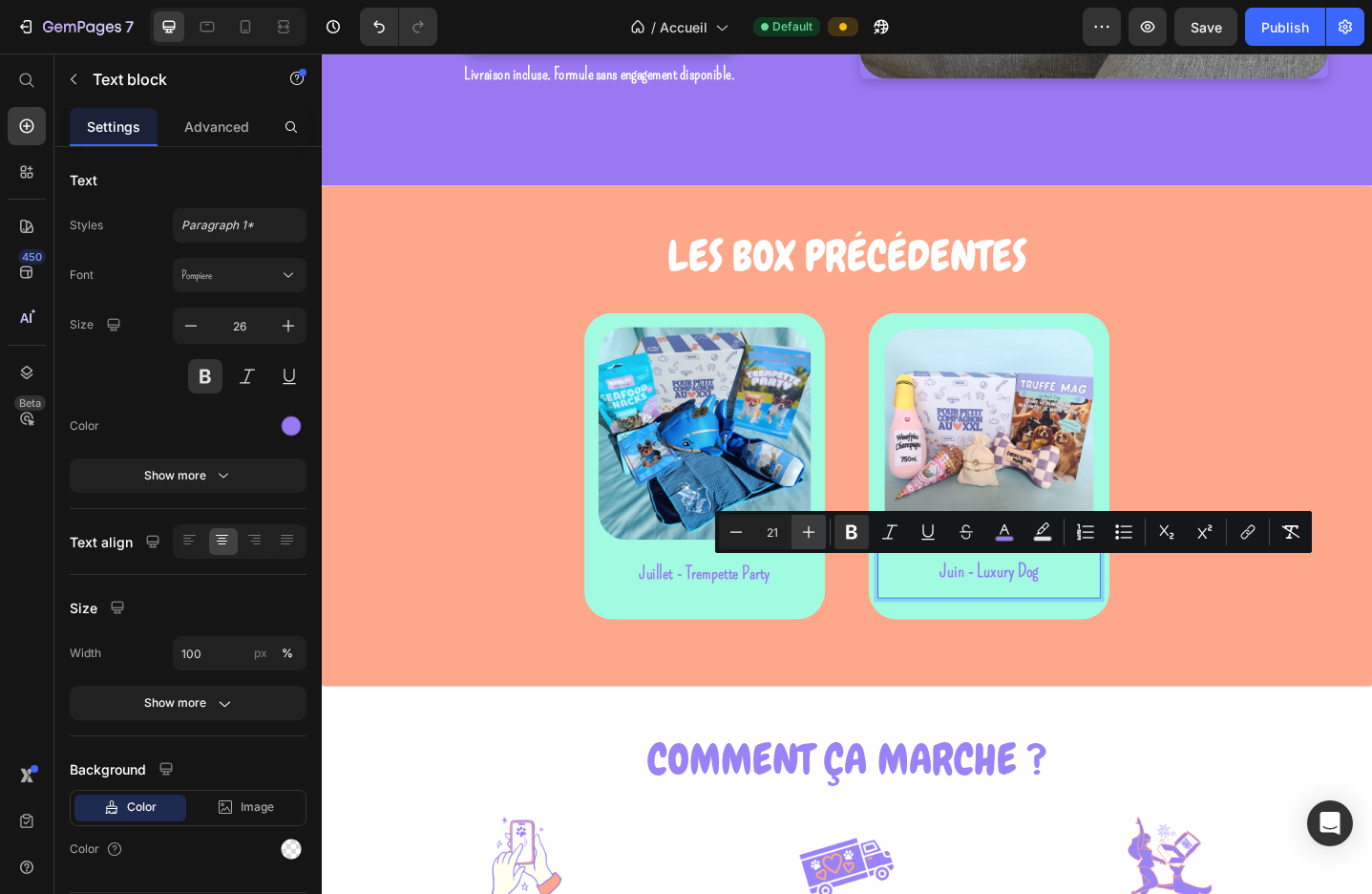 click 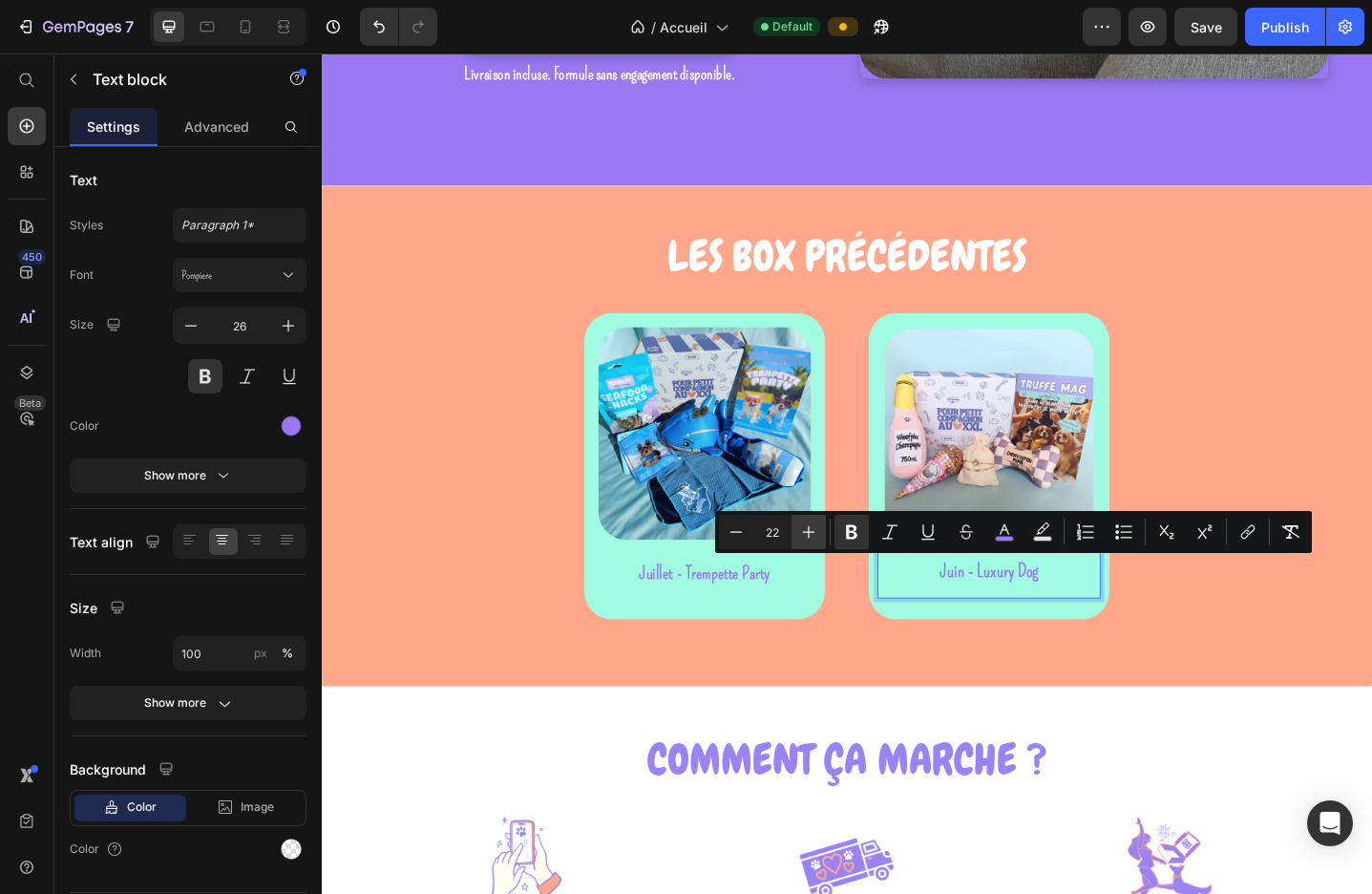 click 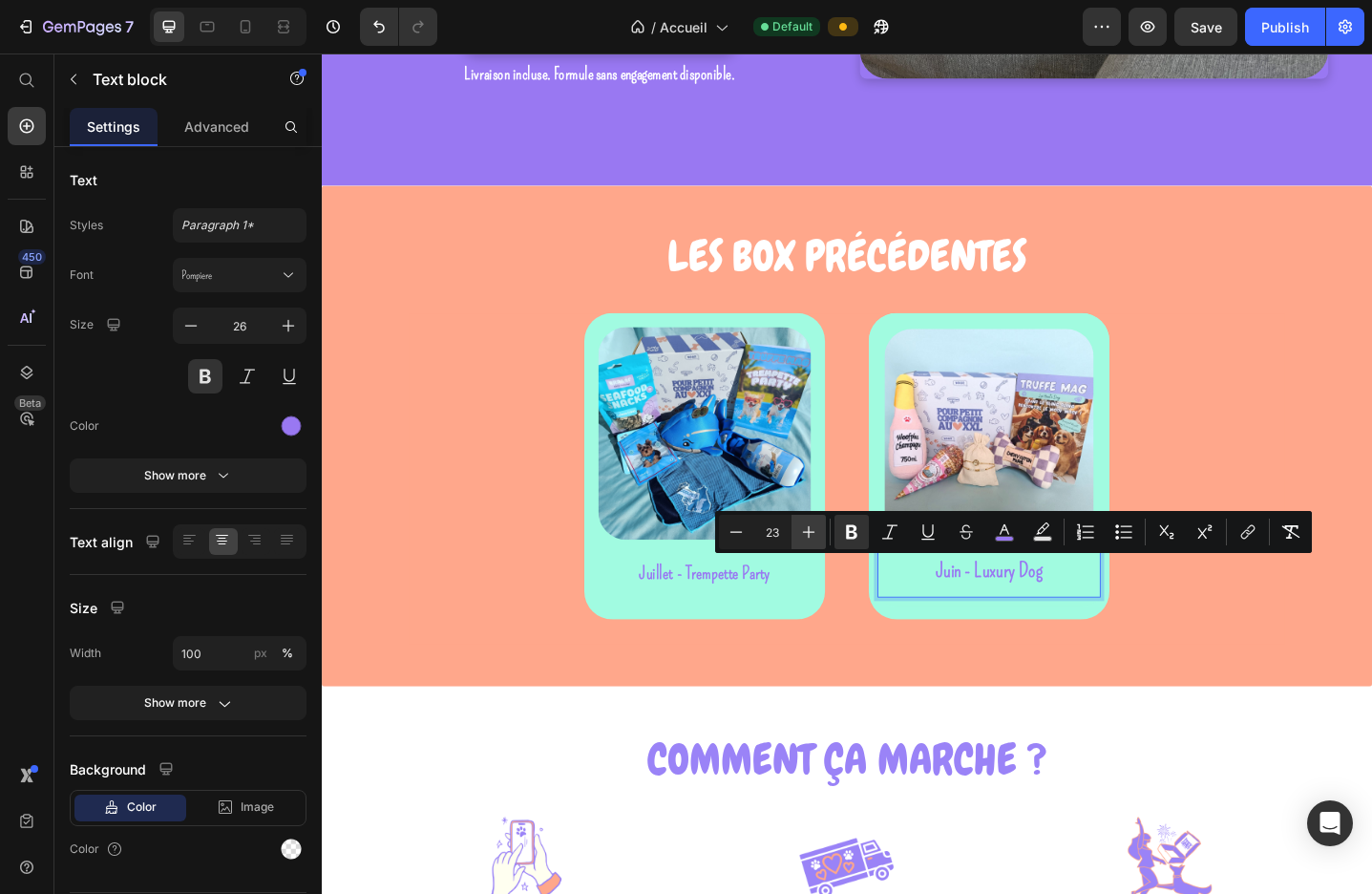 click 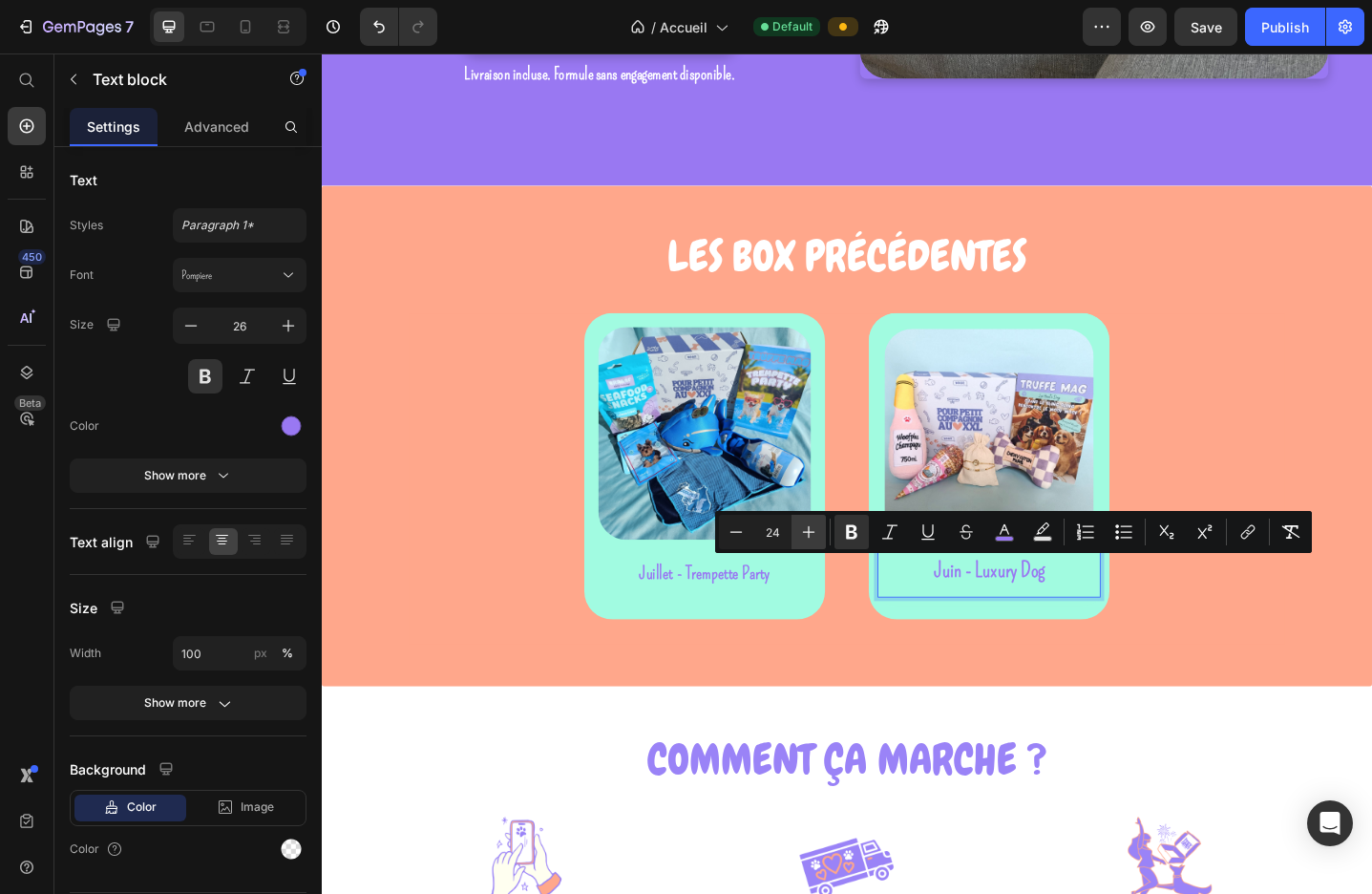 click 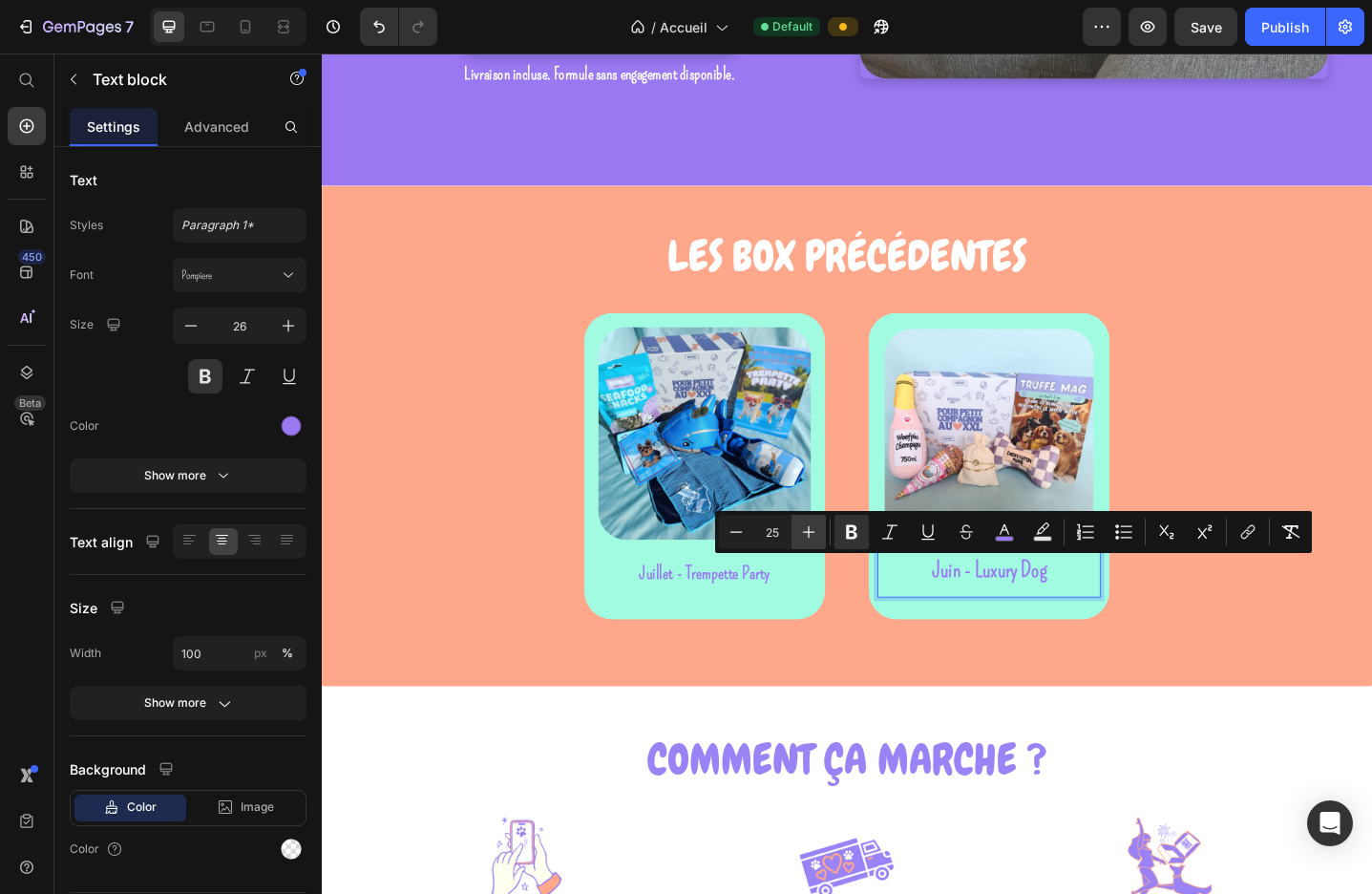 click 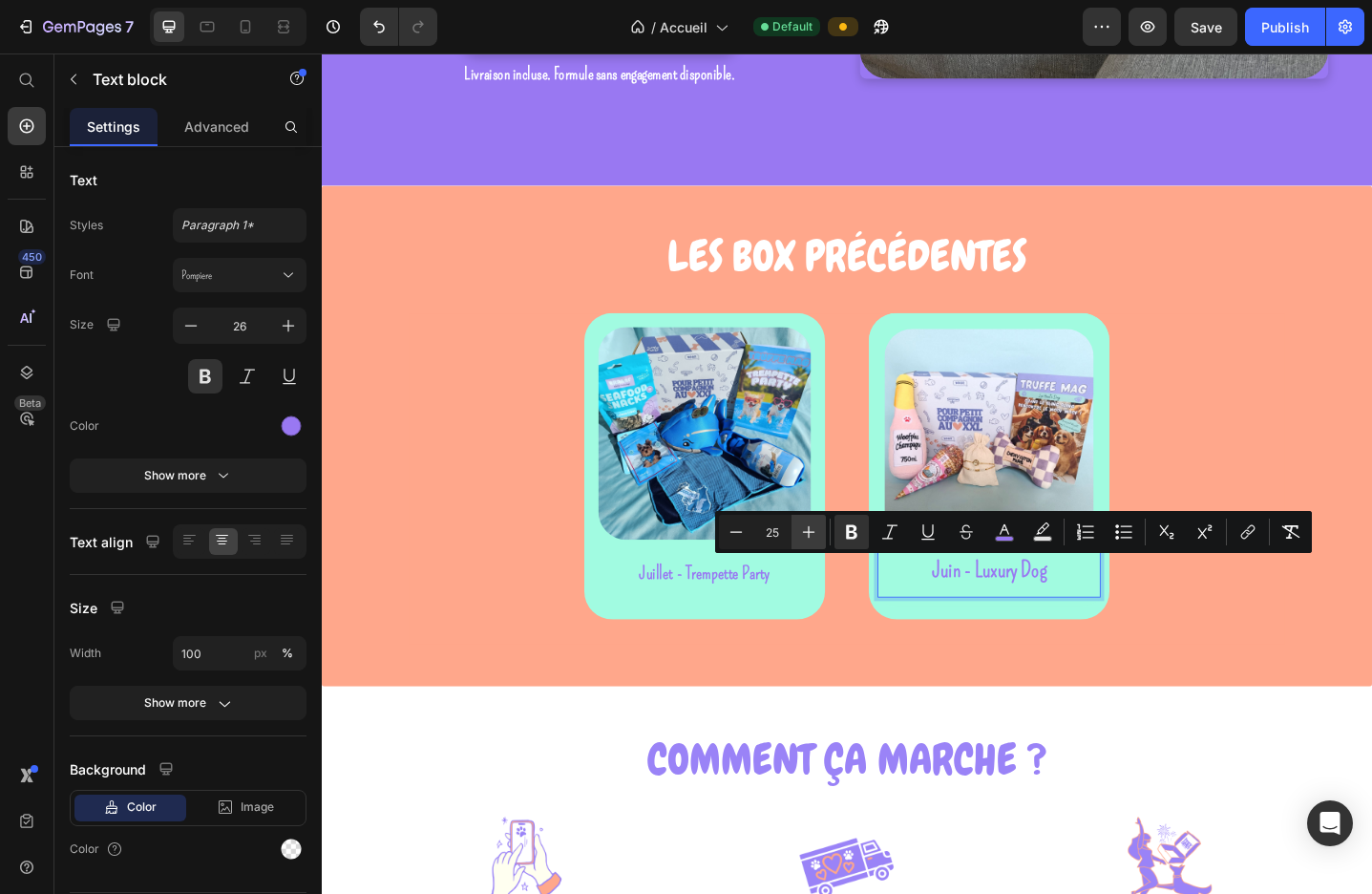 type on "26" 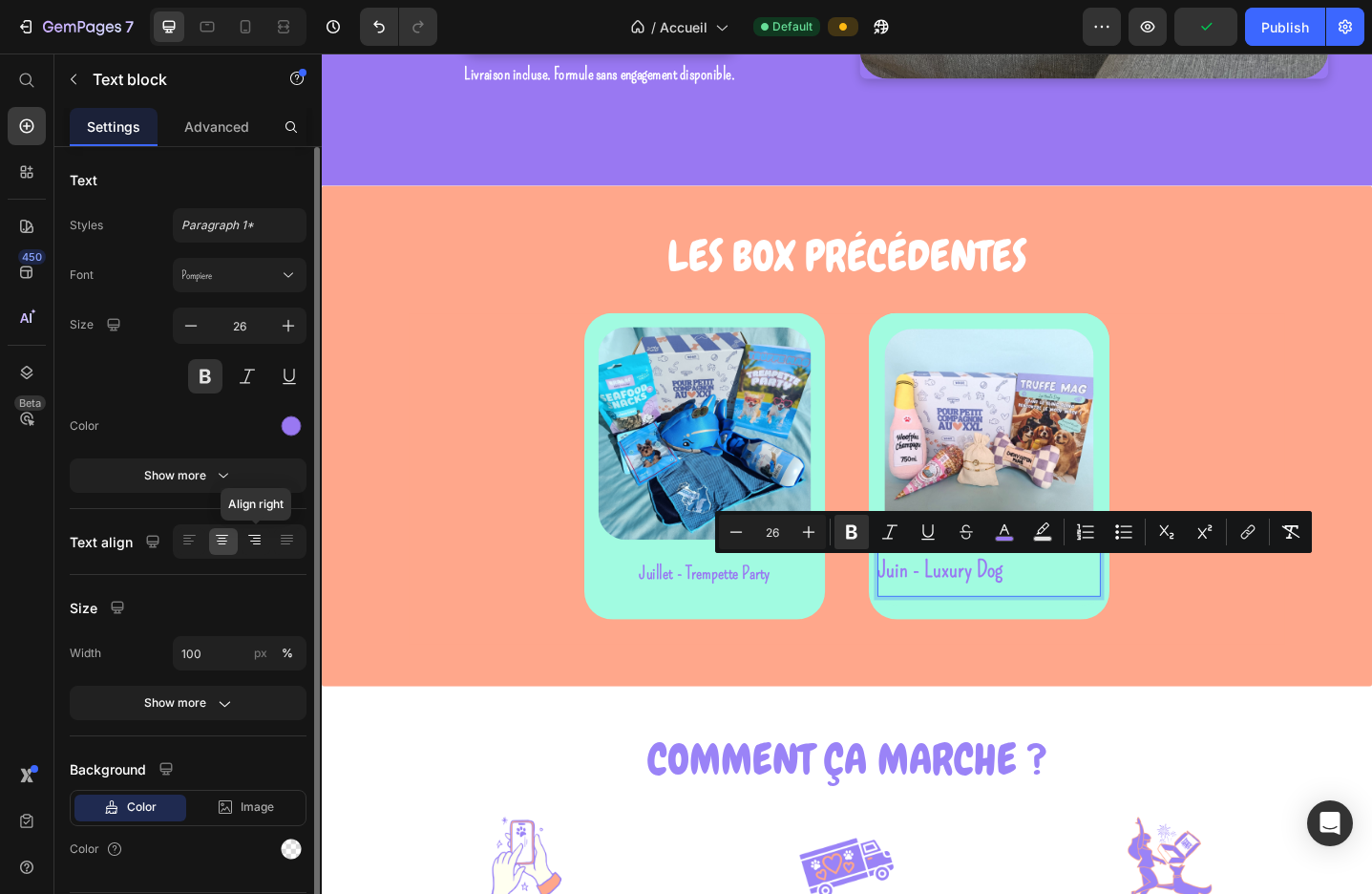 click 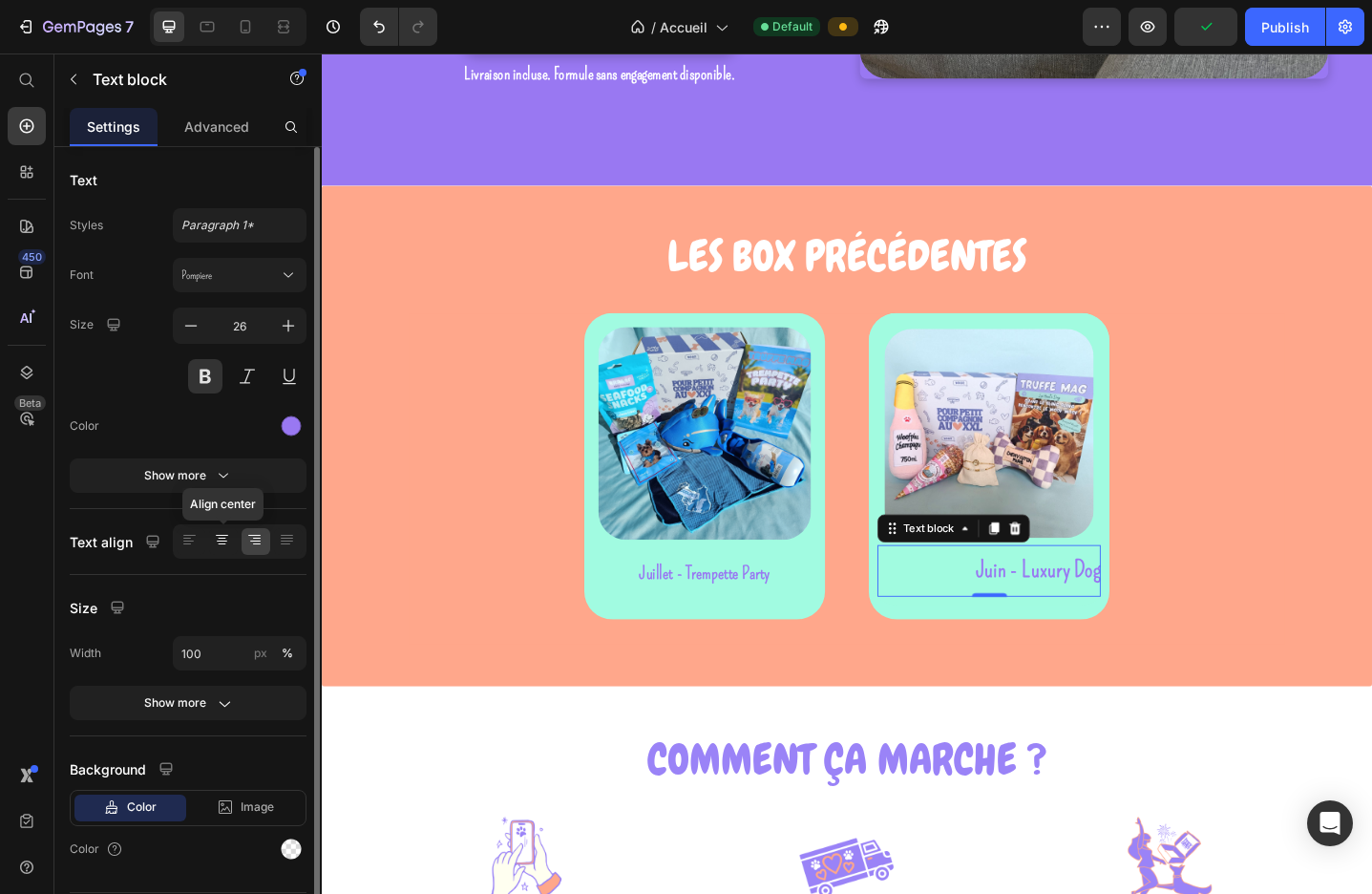 click 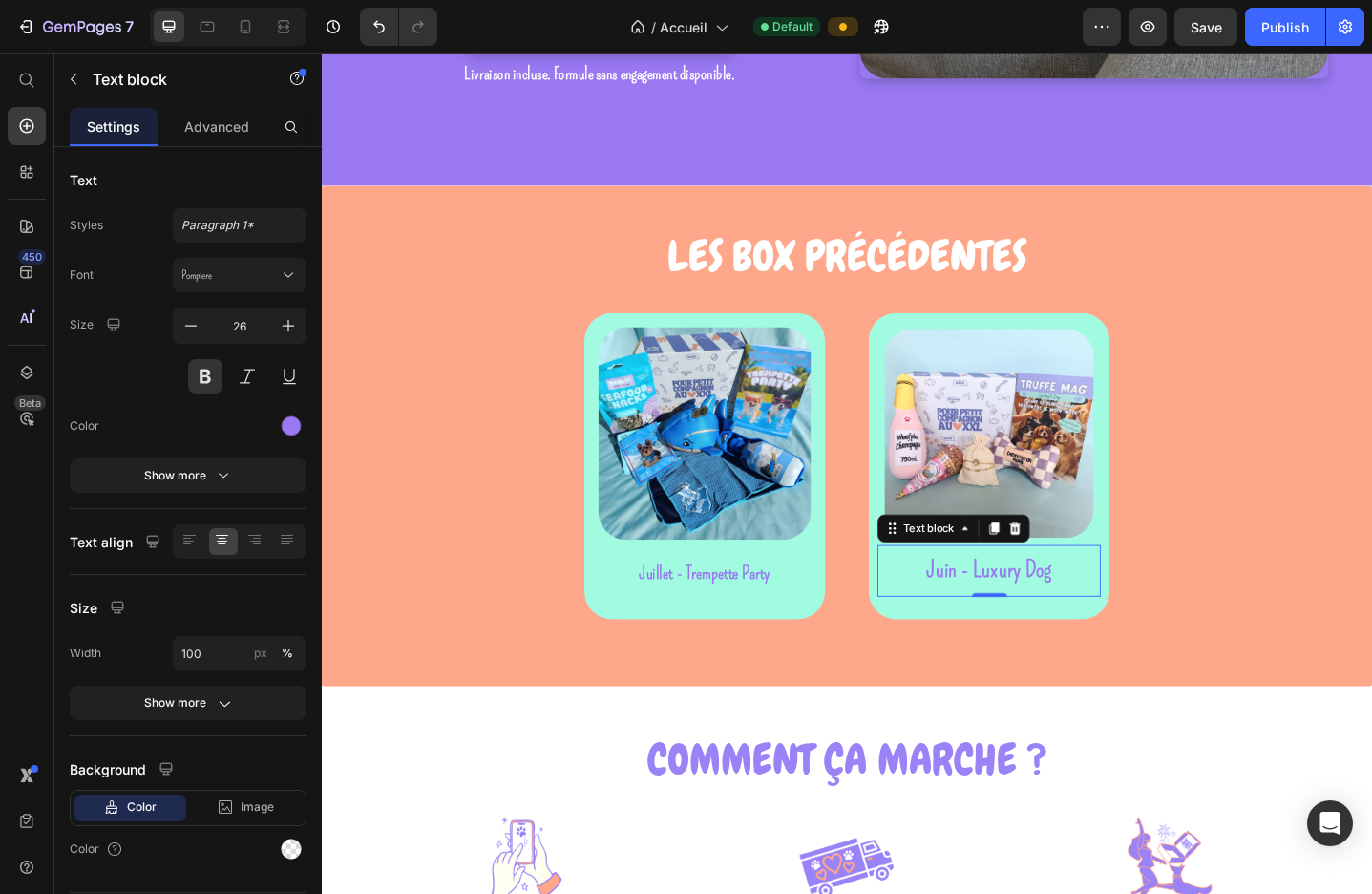 click on "Juin - Luxury Dog" at bounding box center [1049, 616] 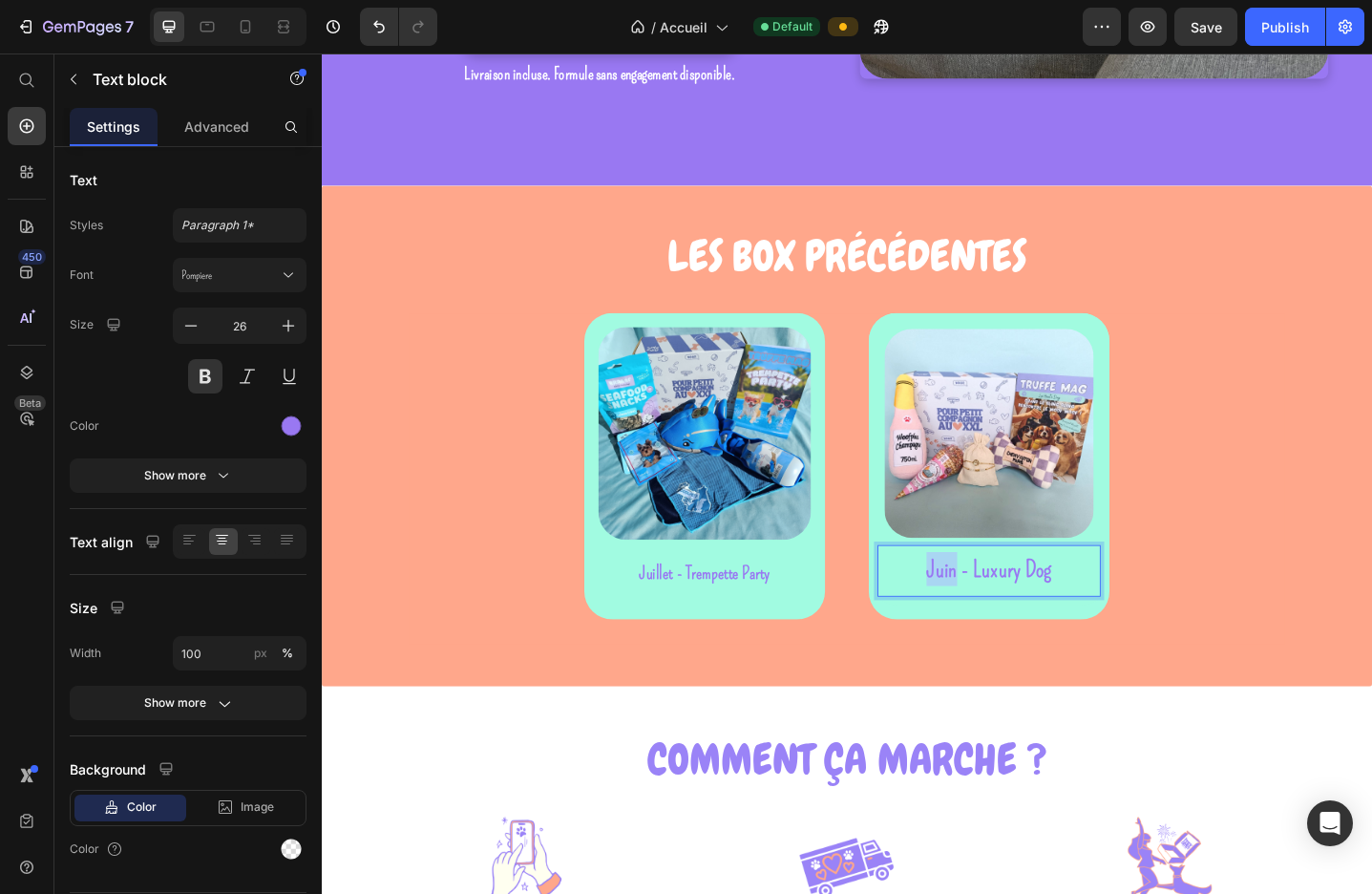 click on "Juin - Luxury Dog" at bounding box center (1049, 616) 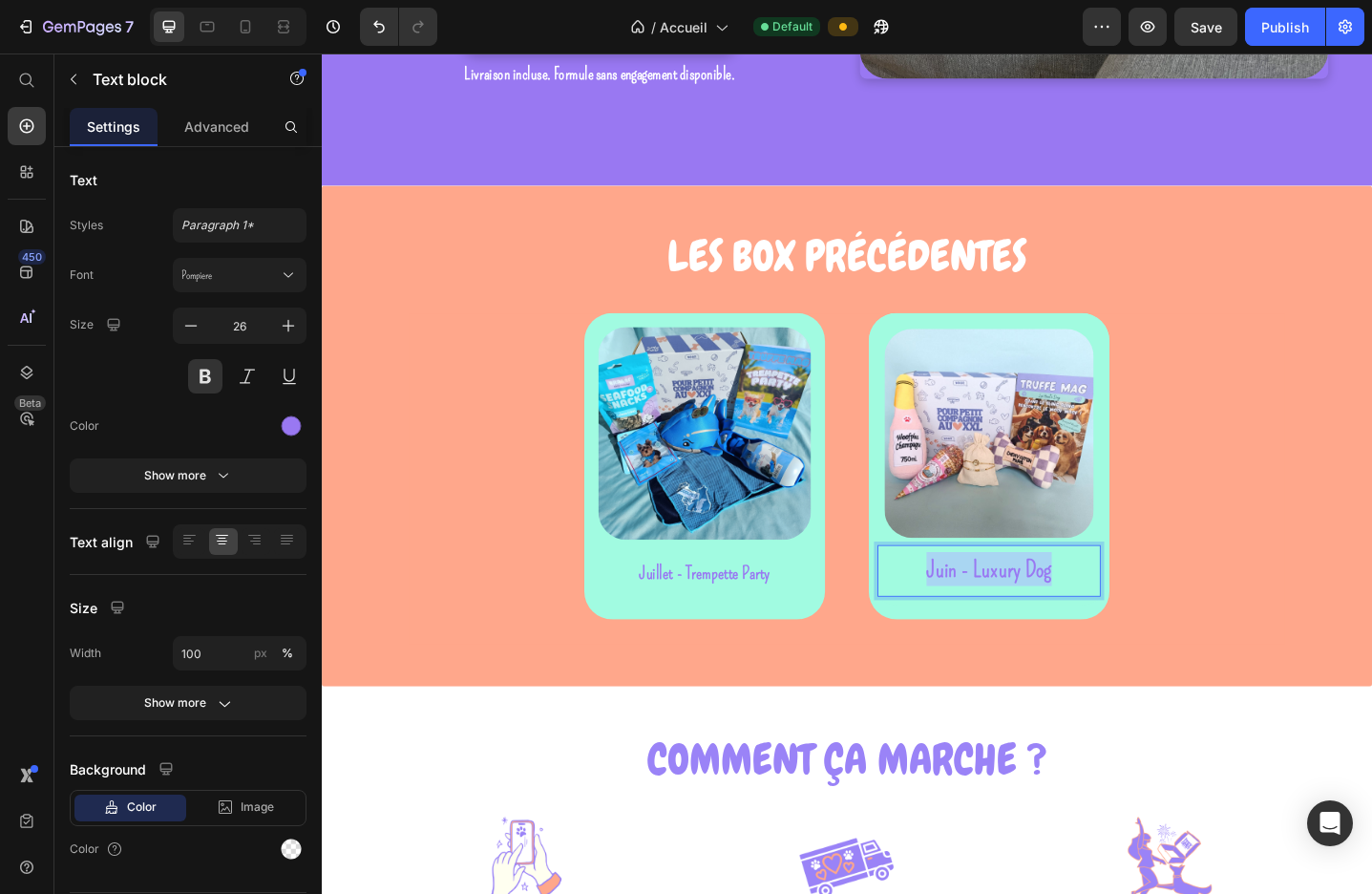 click on "Juin - Luxury Dog" at bounding box center [1049, 616] 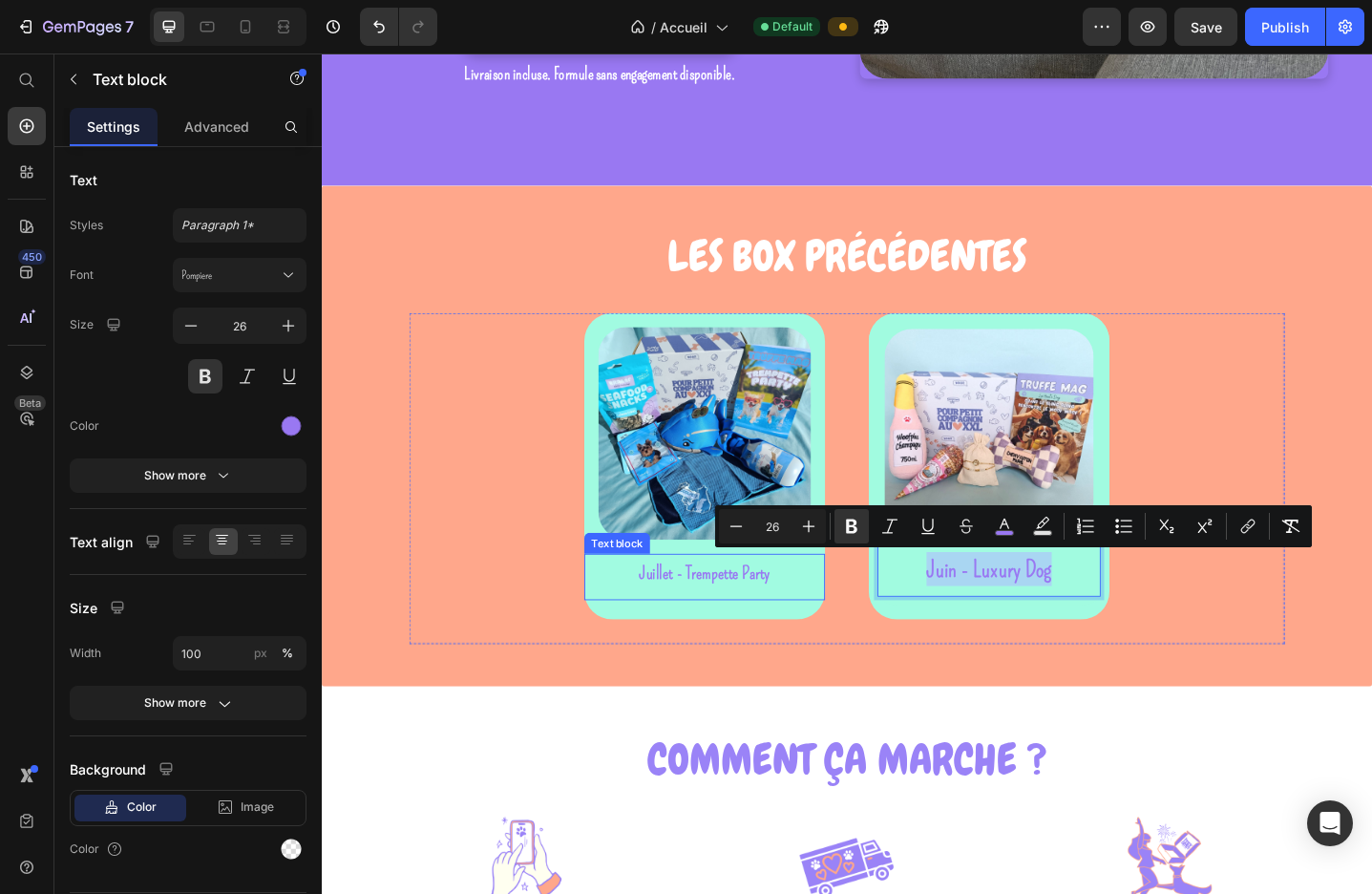 click on "Juillet - Trempette Party" at bounding box center [740, 620] 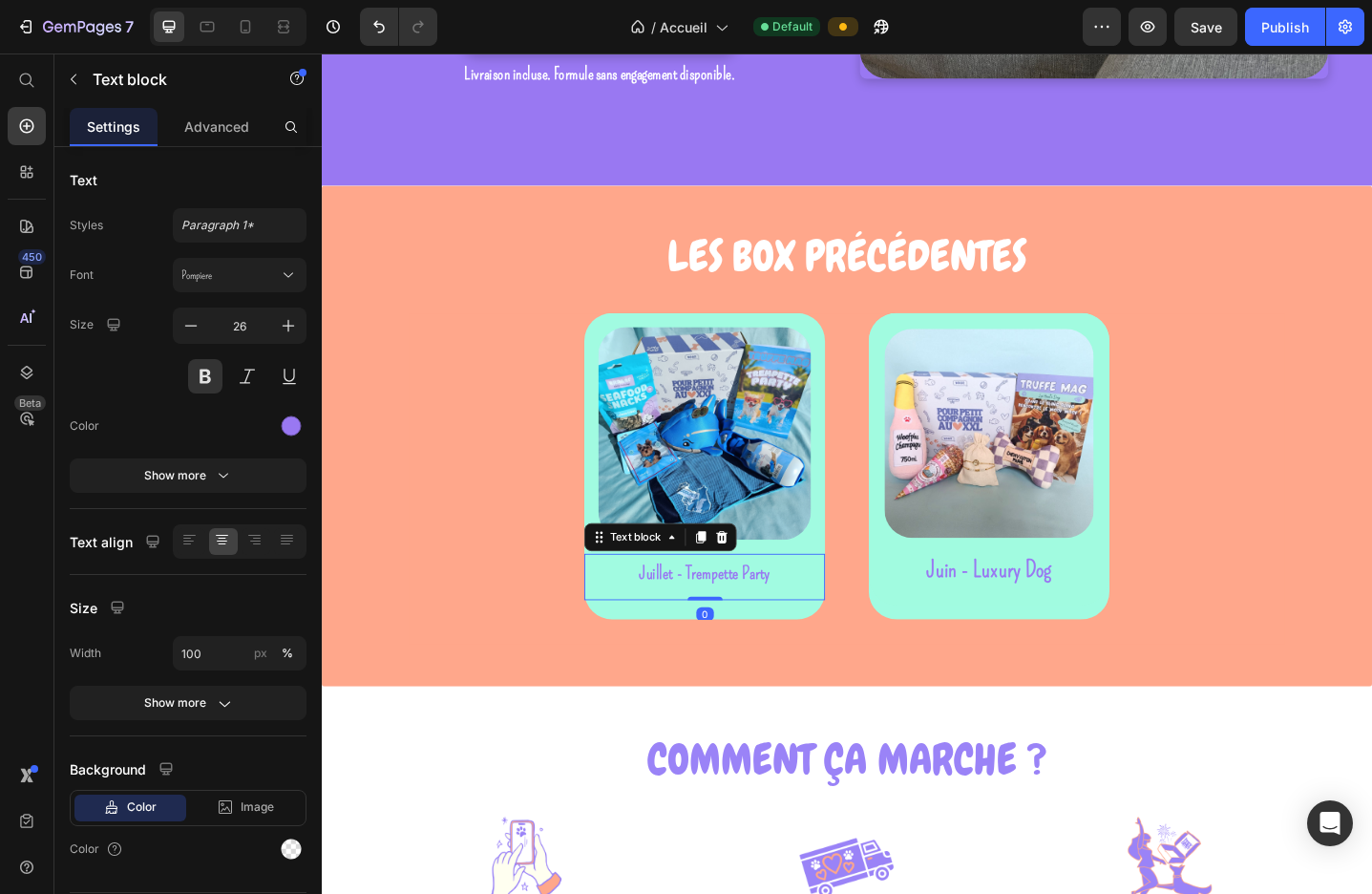 click on "Juillet - Trempette Party" at bounding box center (740, 620) 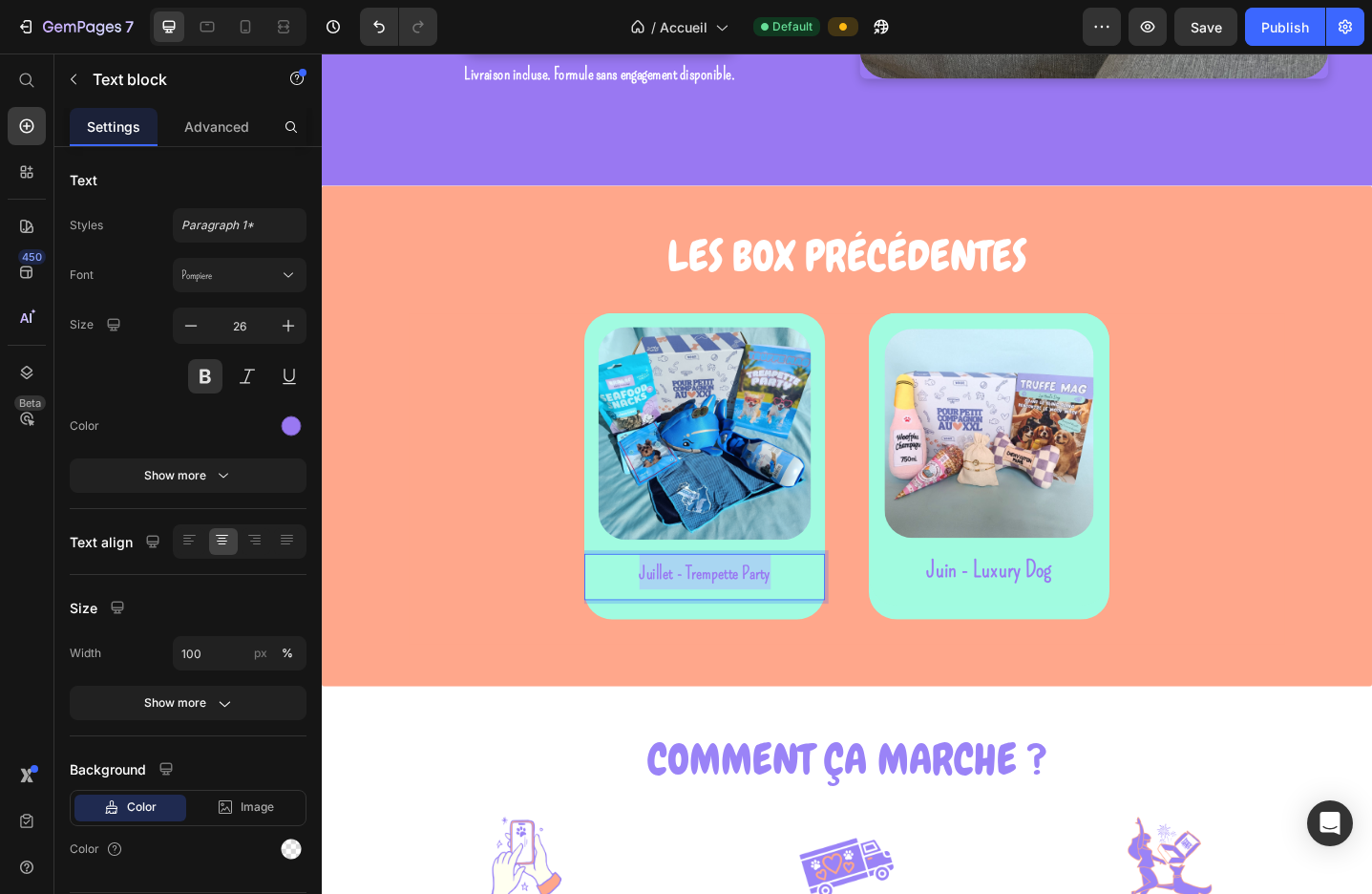 click on "Juillet - Trempette Party" at bounding box center [740, 620] 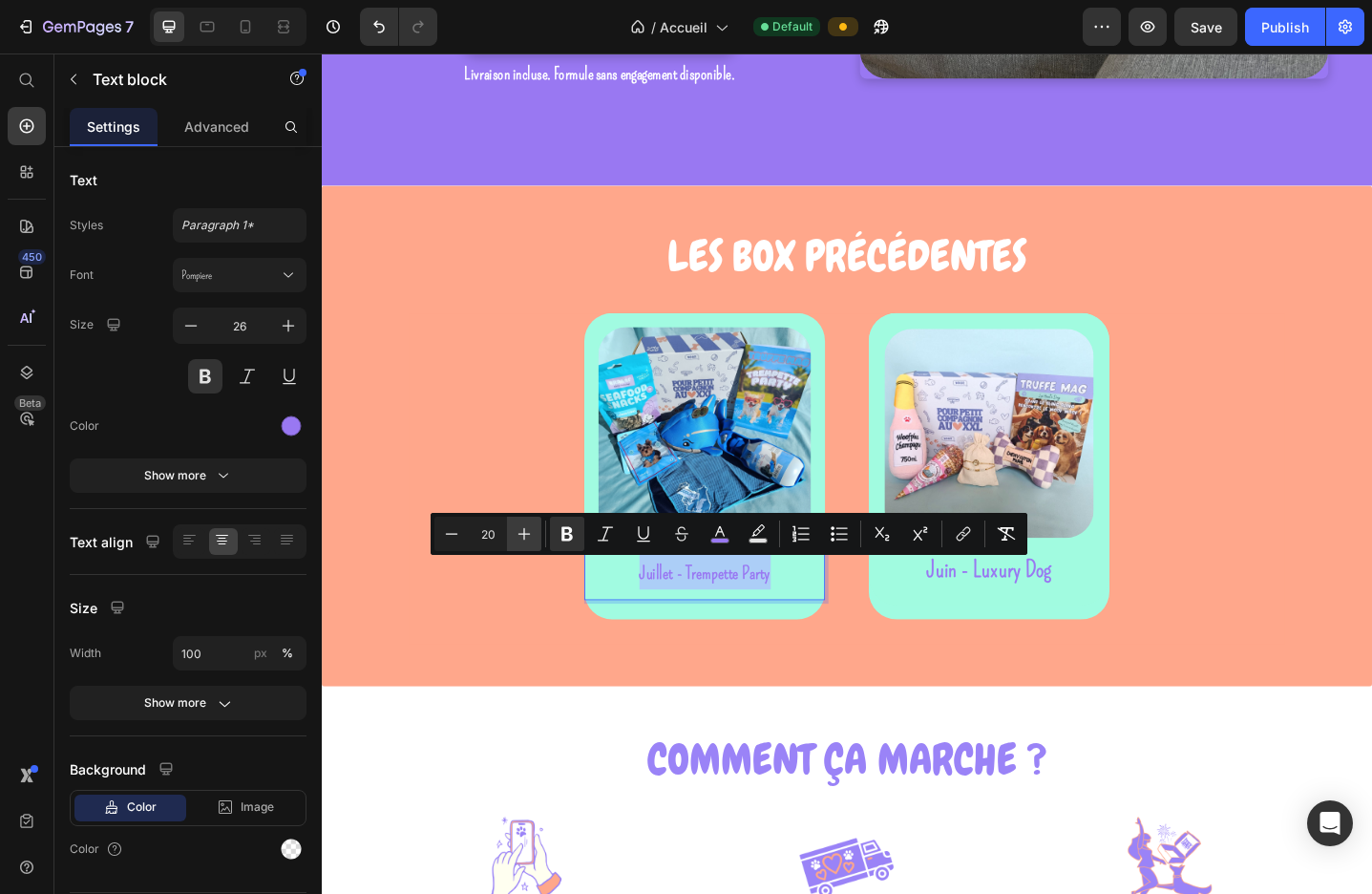 click 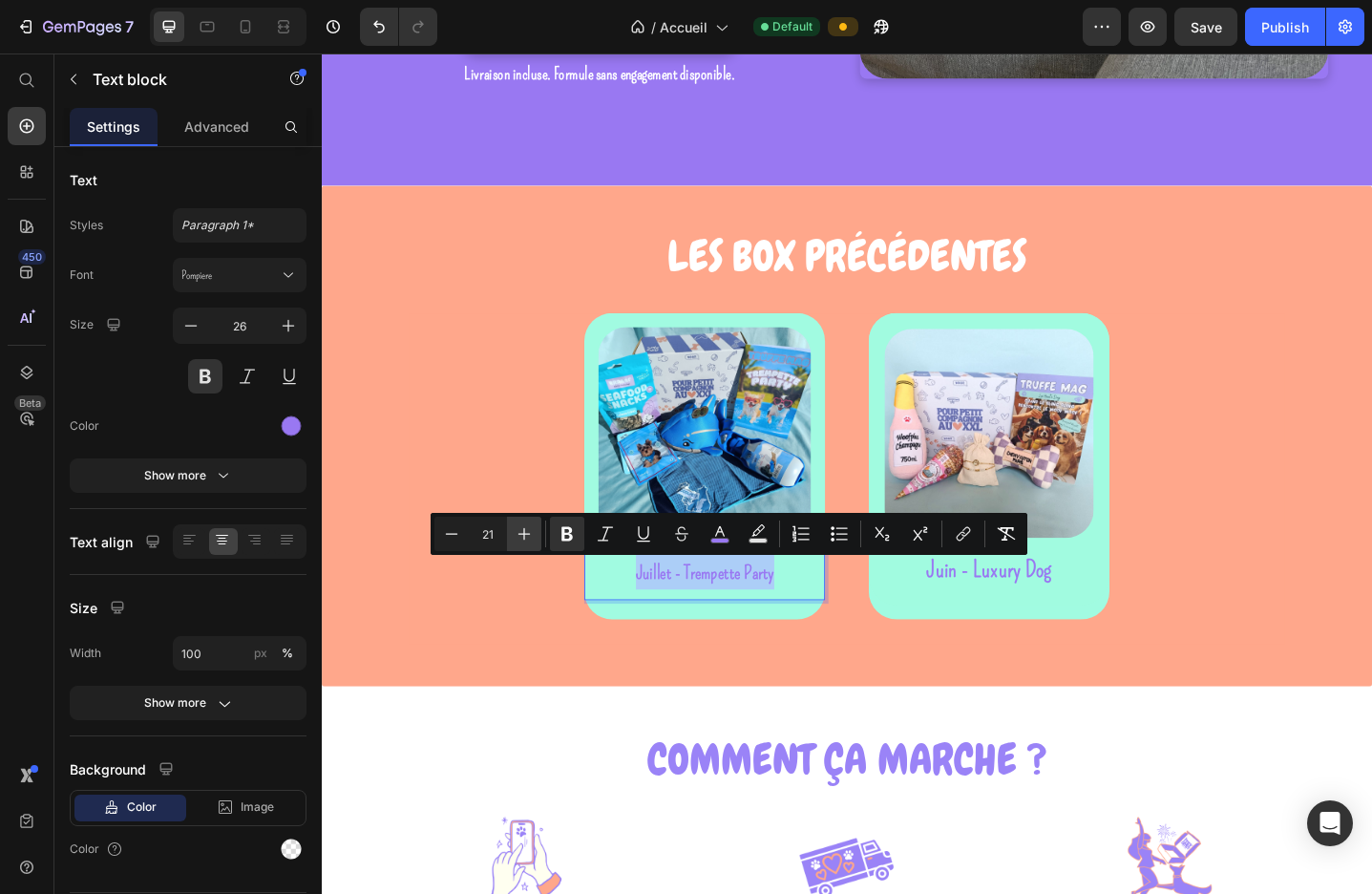 click 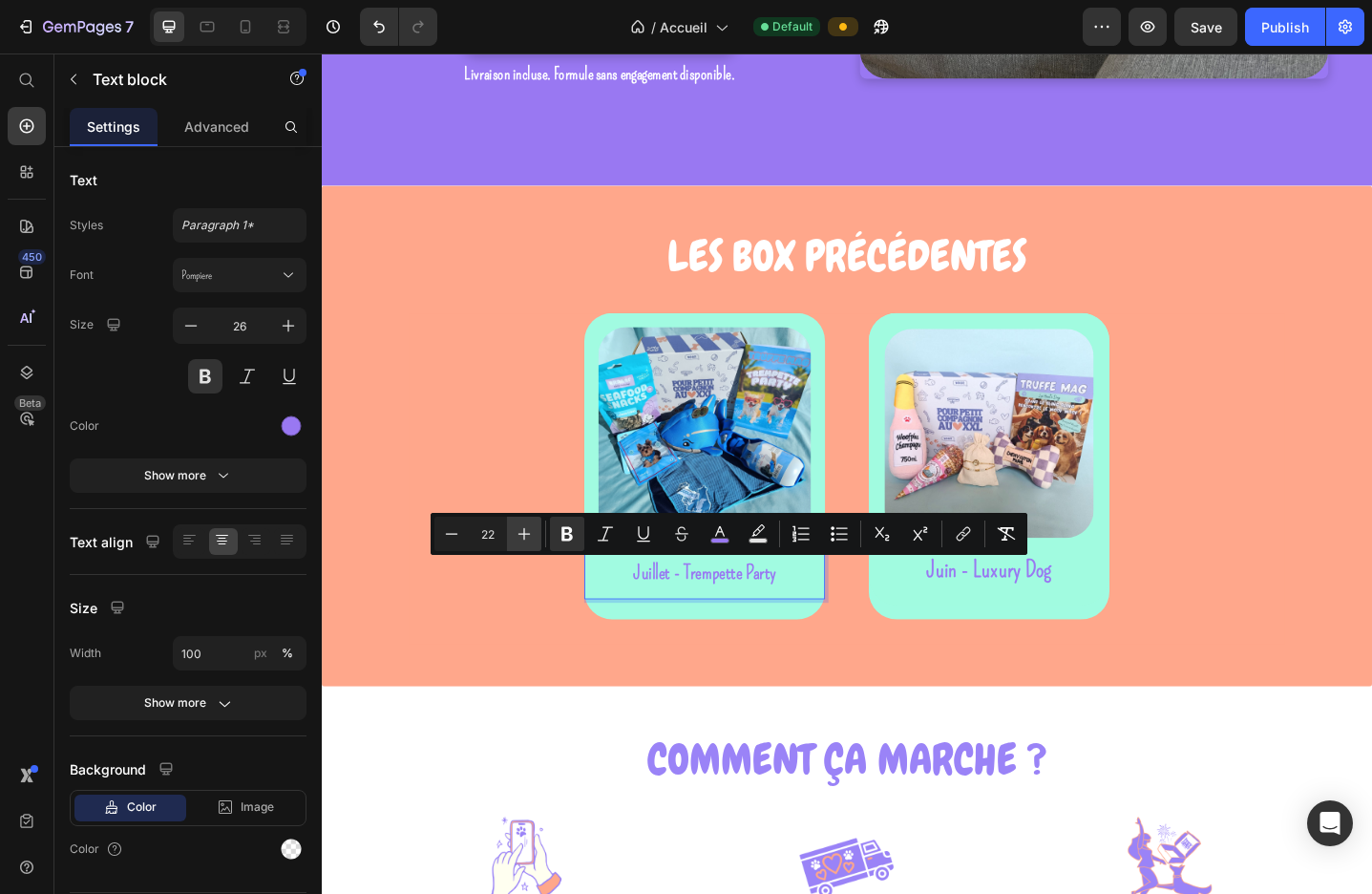 click 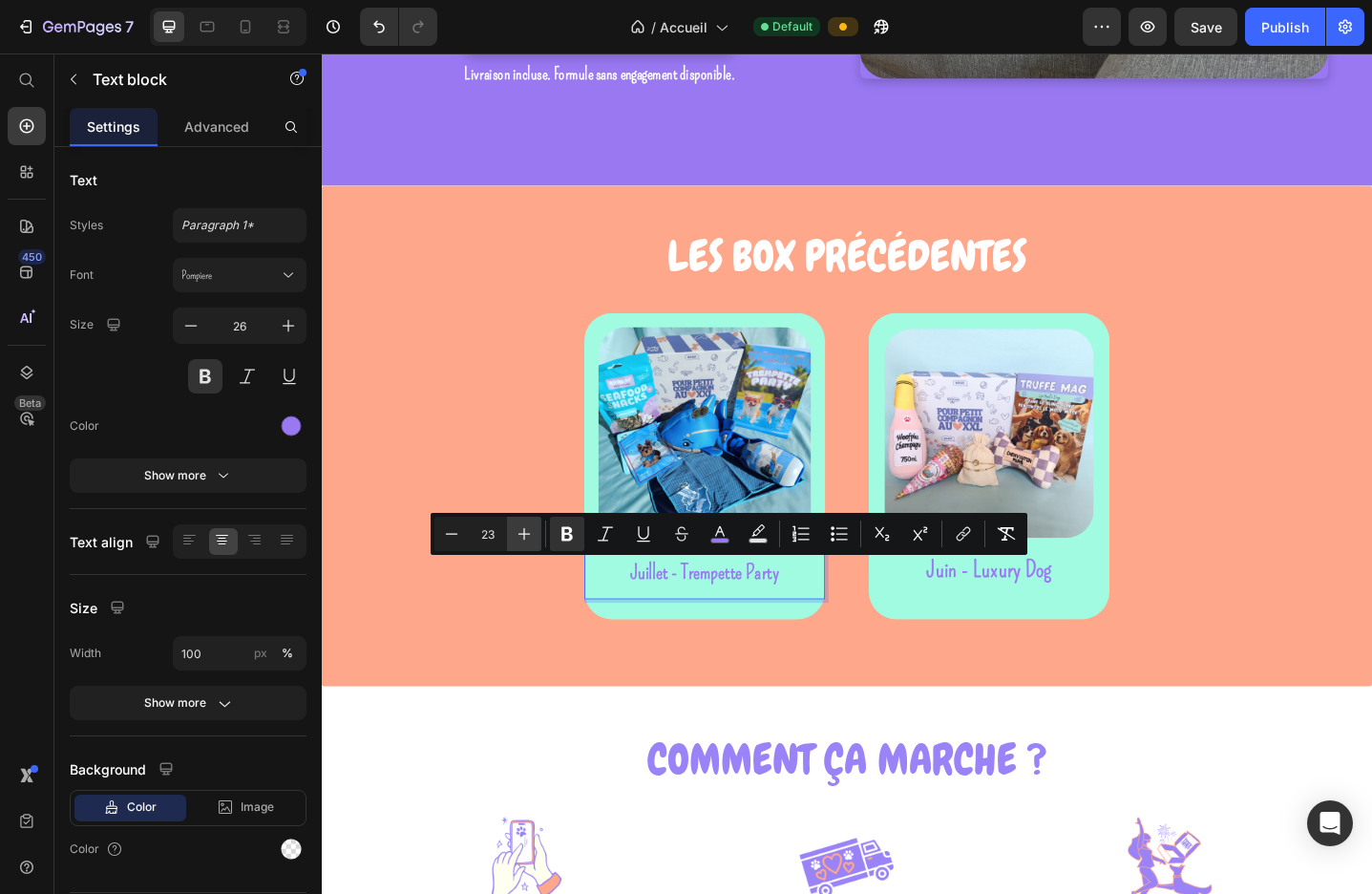 click 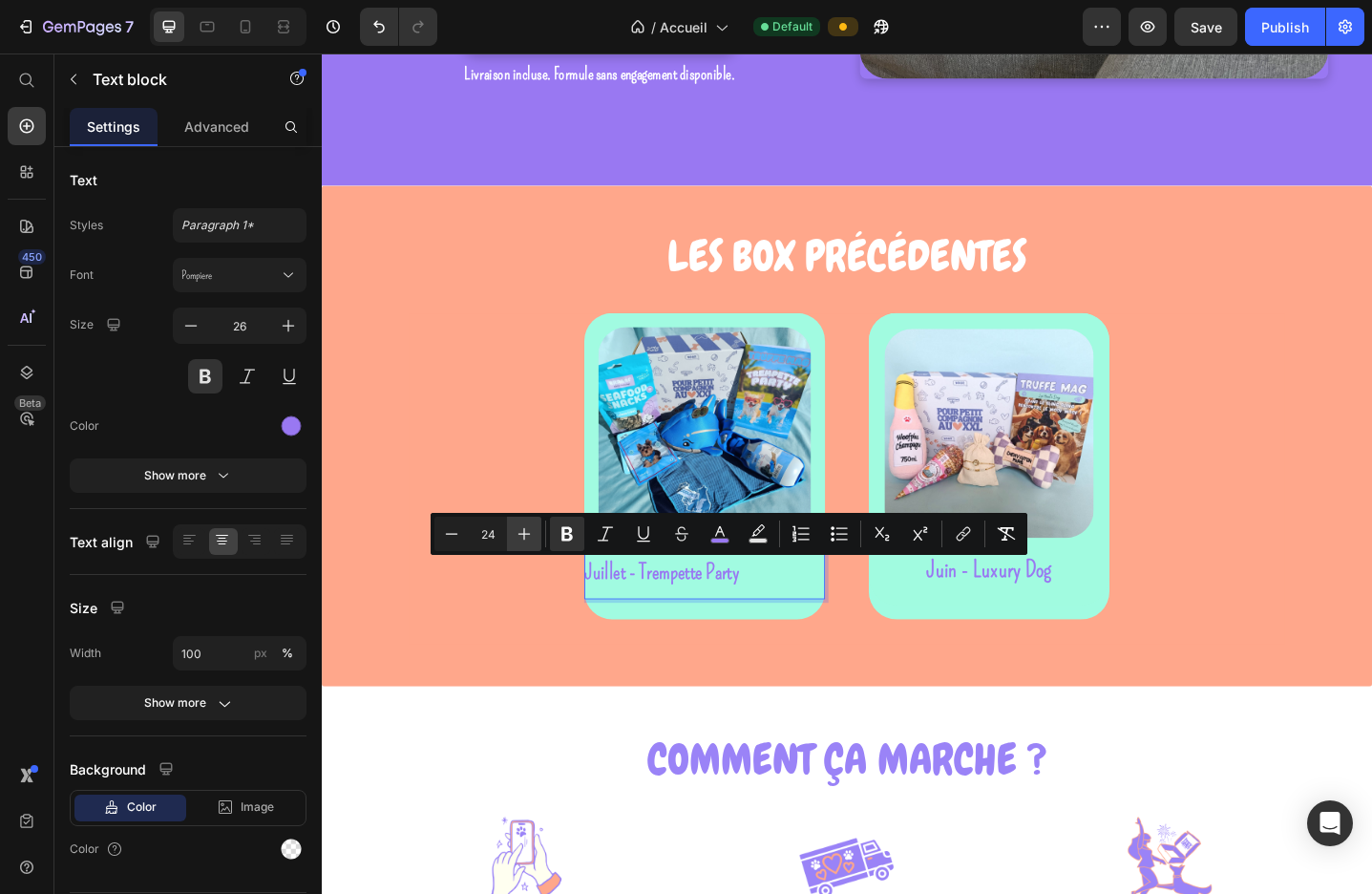 click 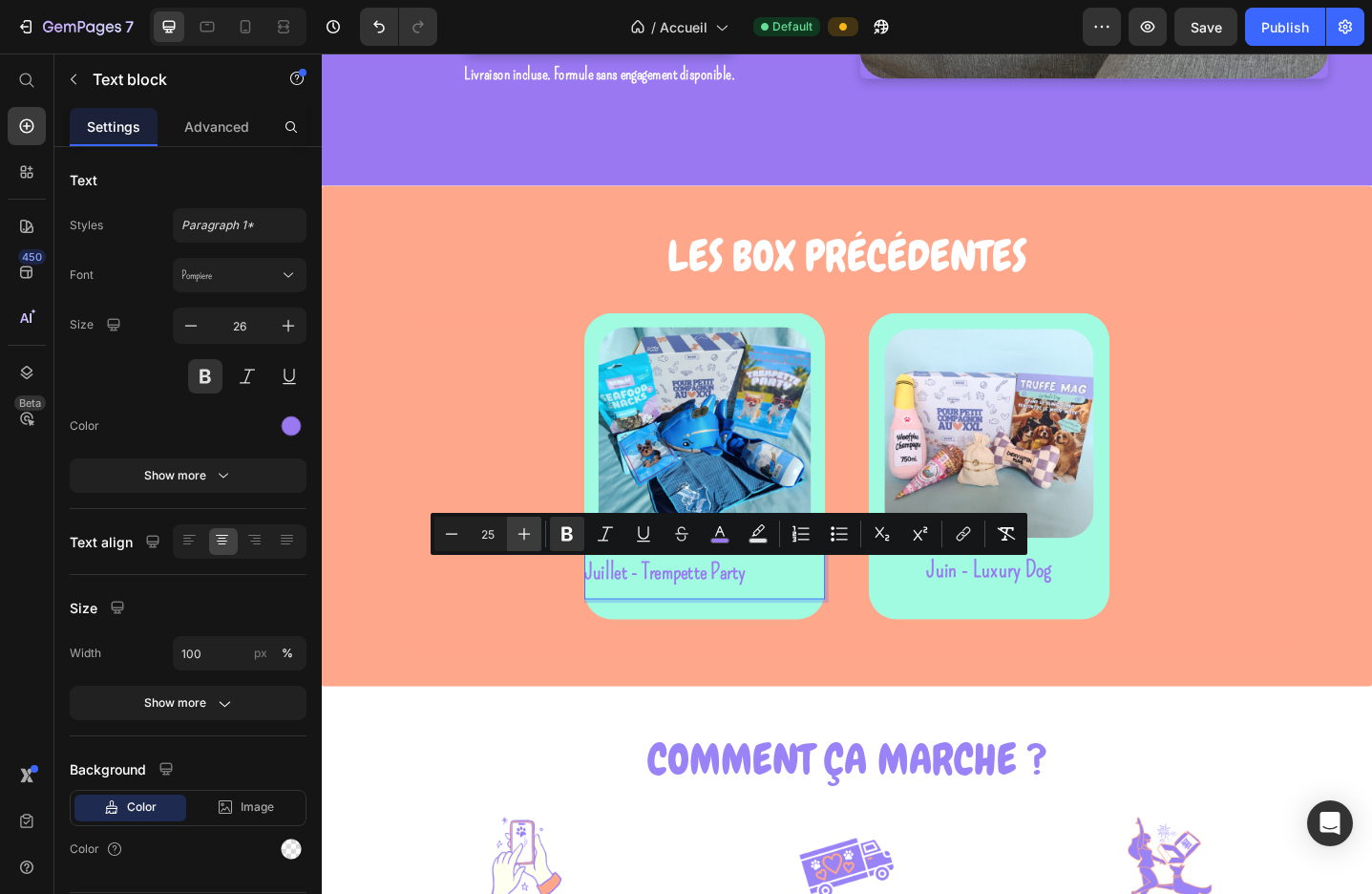 click 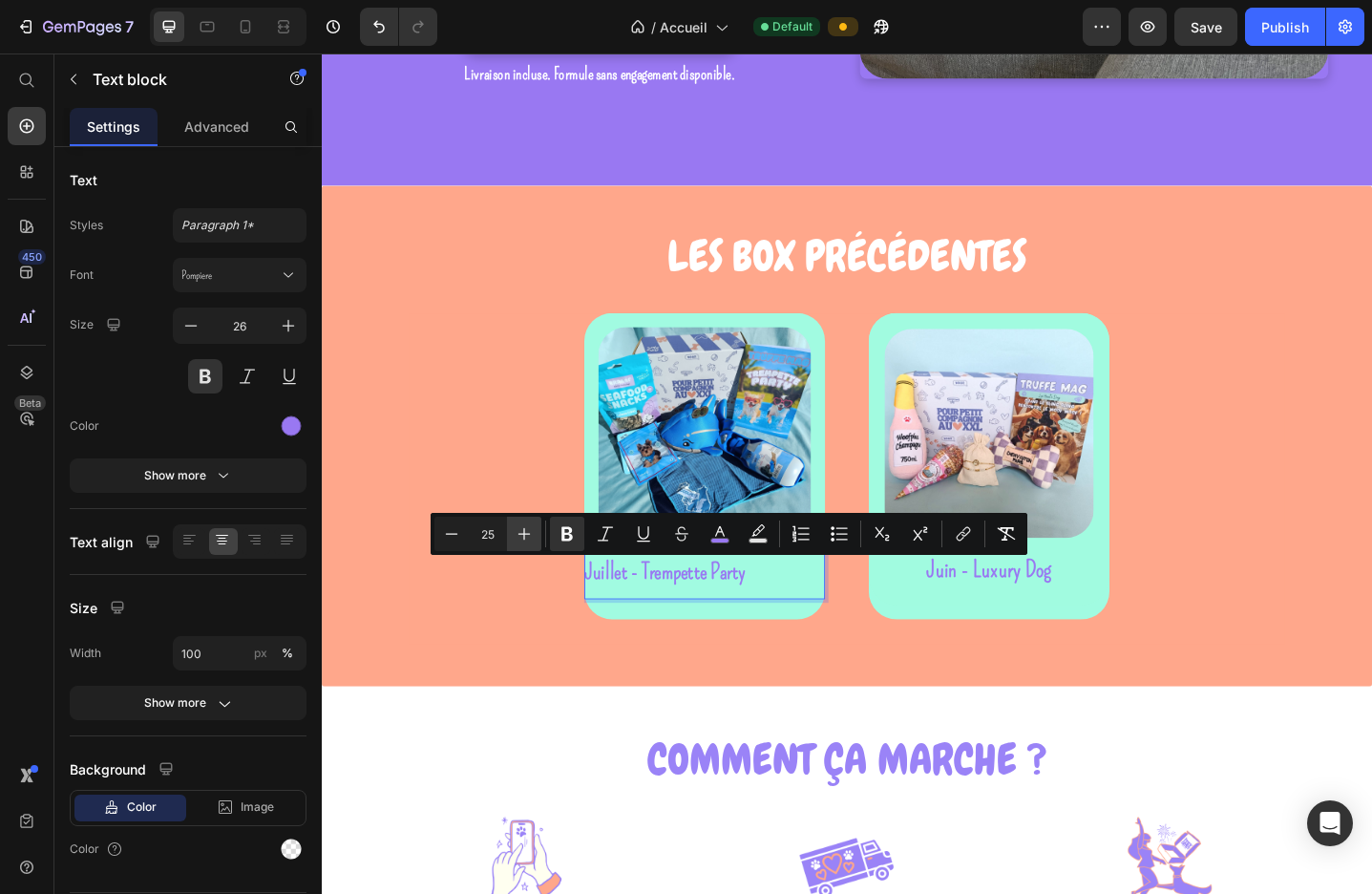 type on "26" 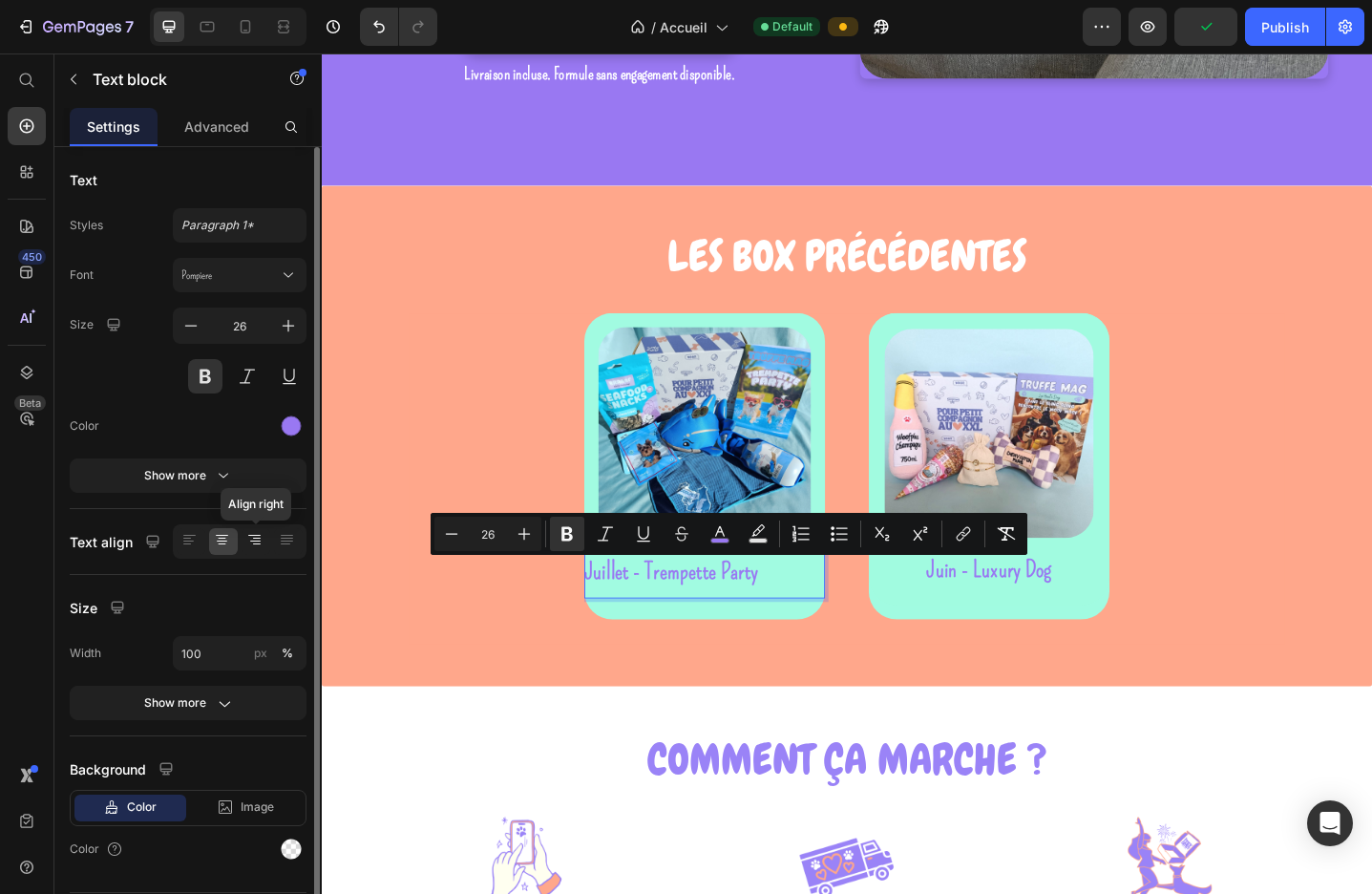 click 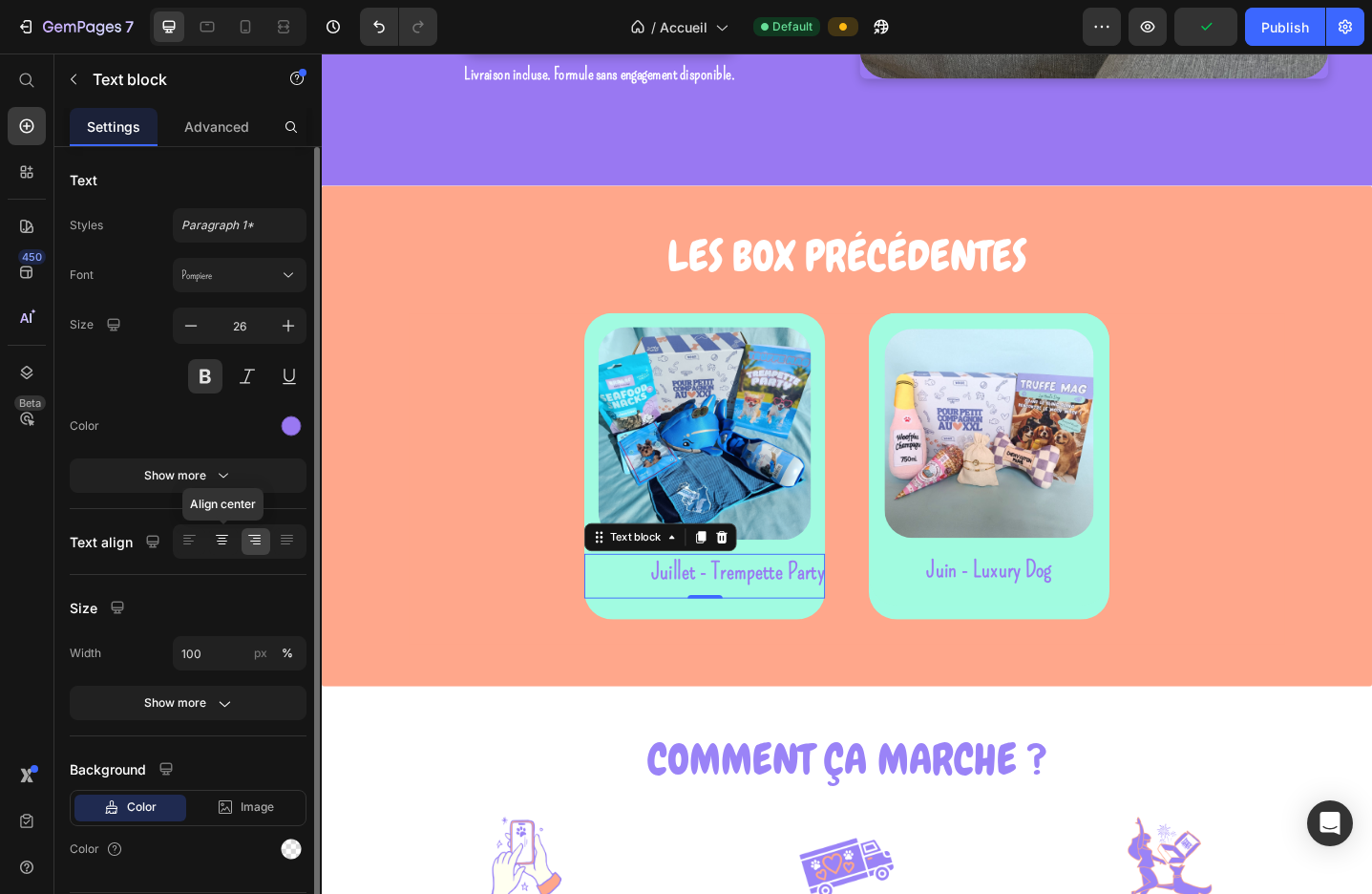 click 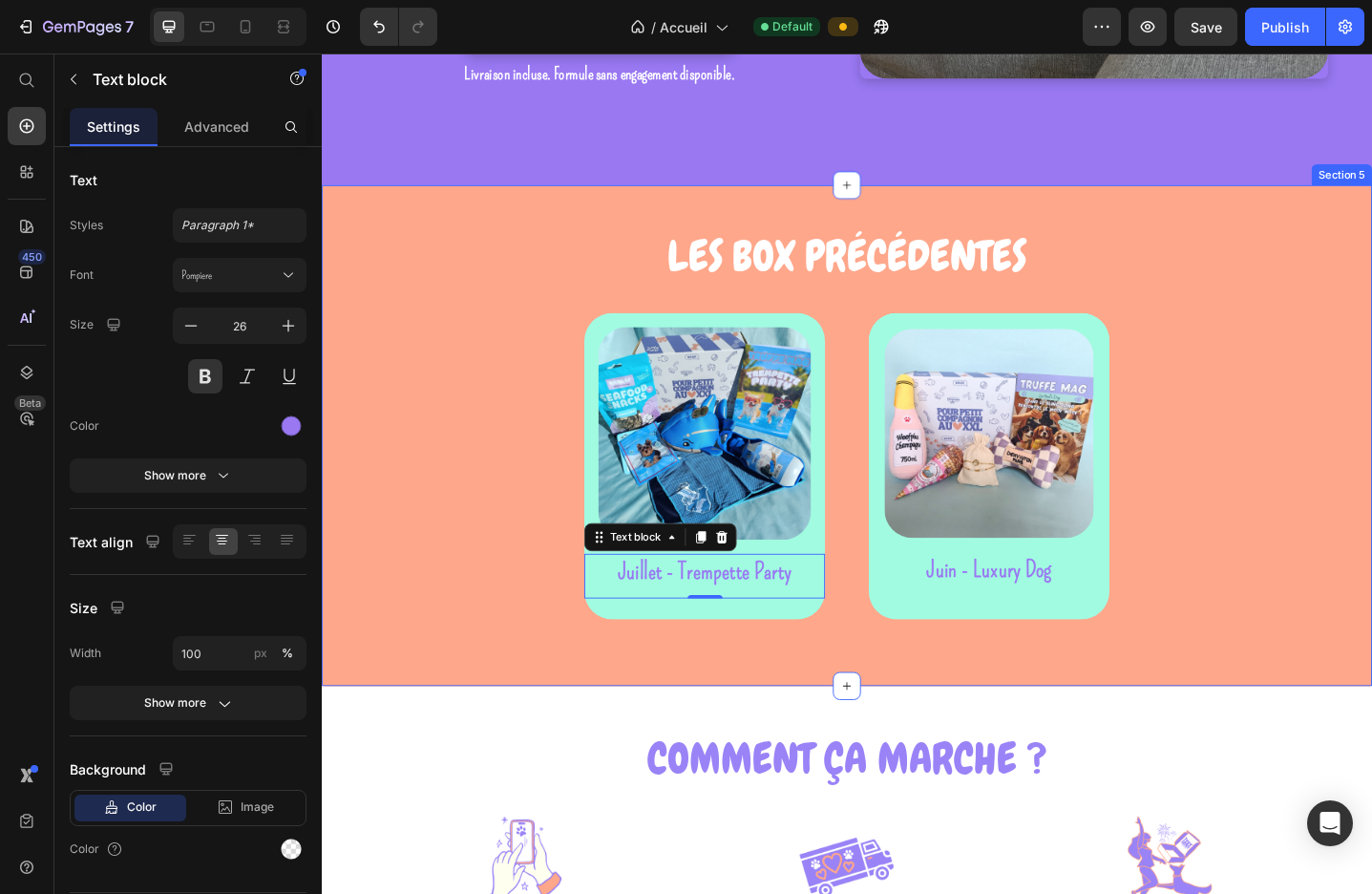 click on "Les box précédentes Heading Image Juillet - Trempette Party Text block   0 Image Juin - Luxury Dog Text block Row Row Carousel Row Section 5" at bounding box center [895, 471] 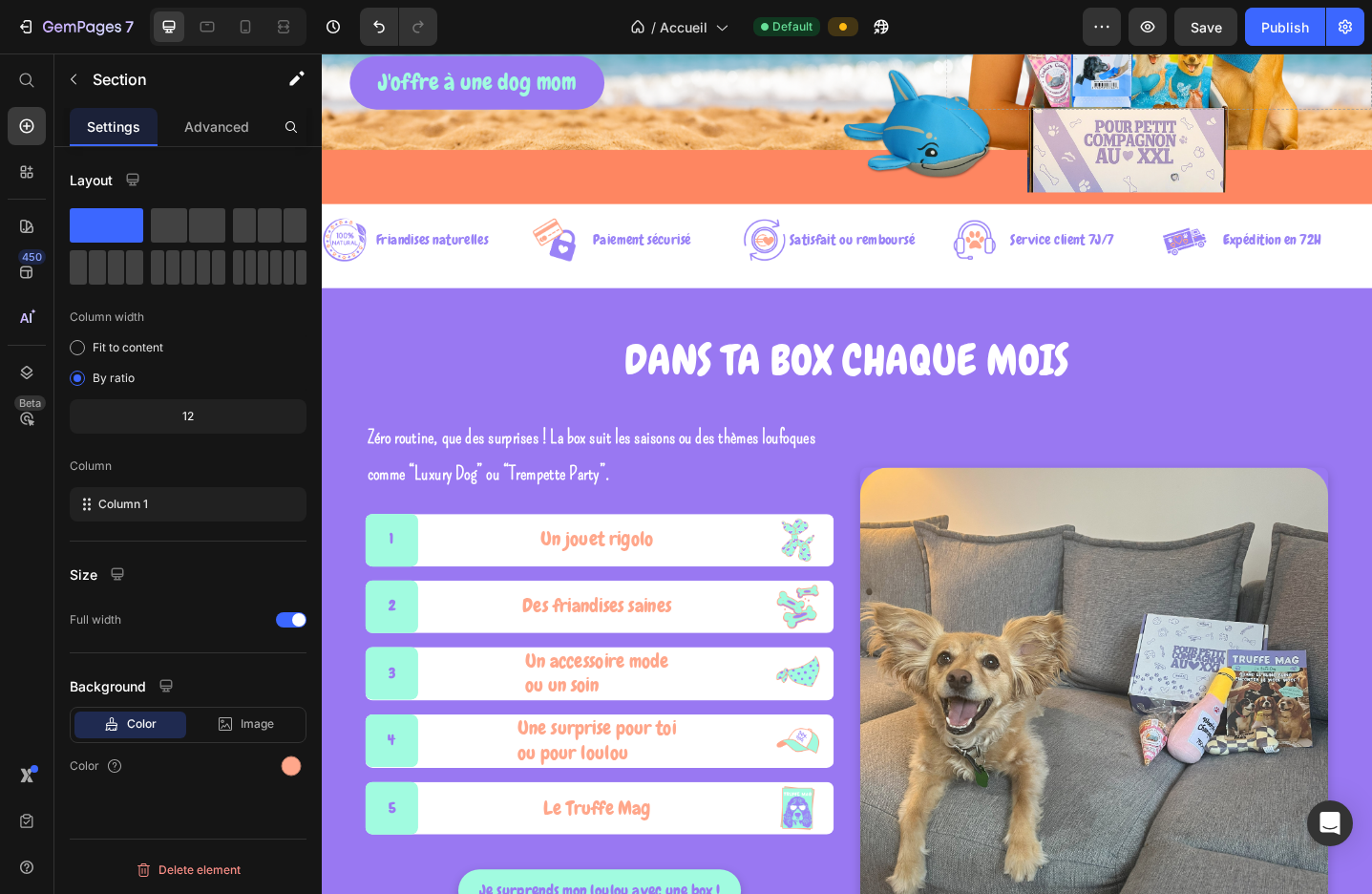 scroll, scrollTop: 0, scrollLeft: 0, axis: both 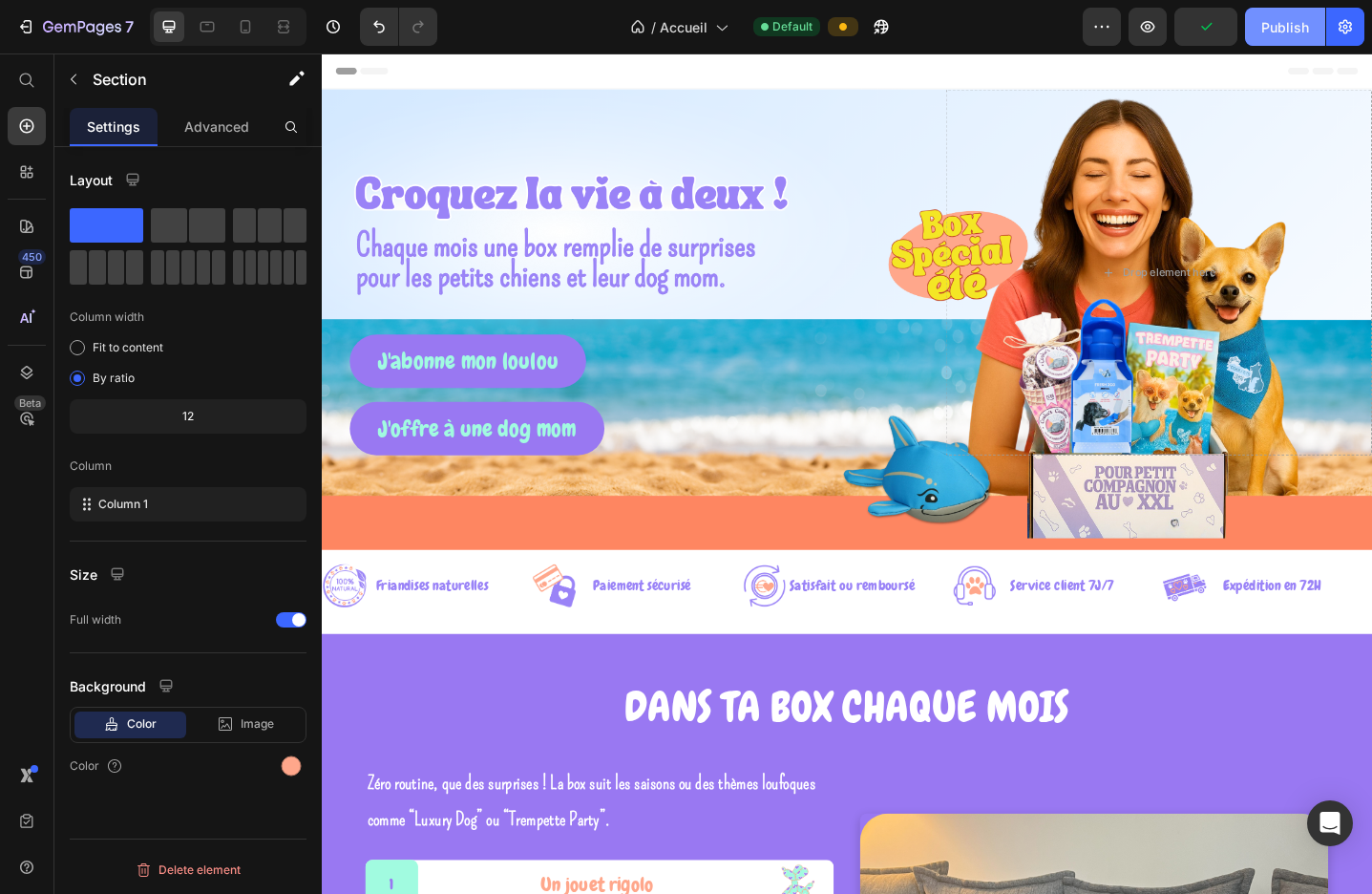 click on "Publish" at bounding box center [1285, 27] 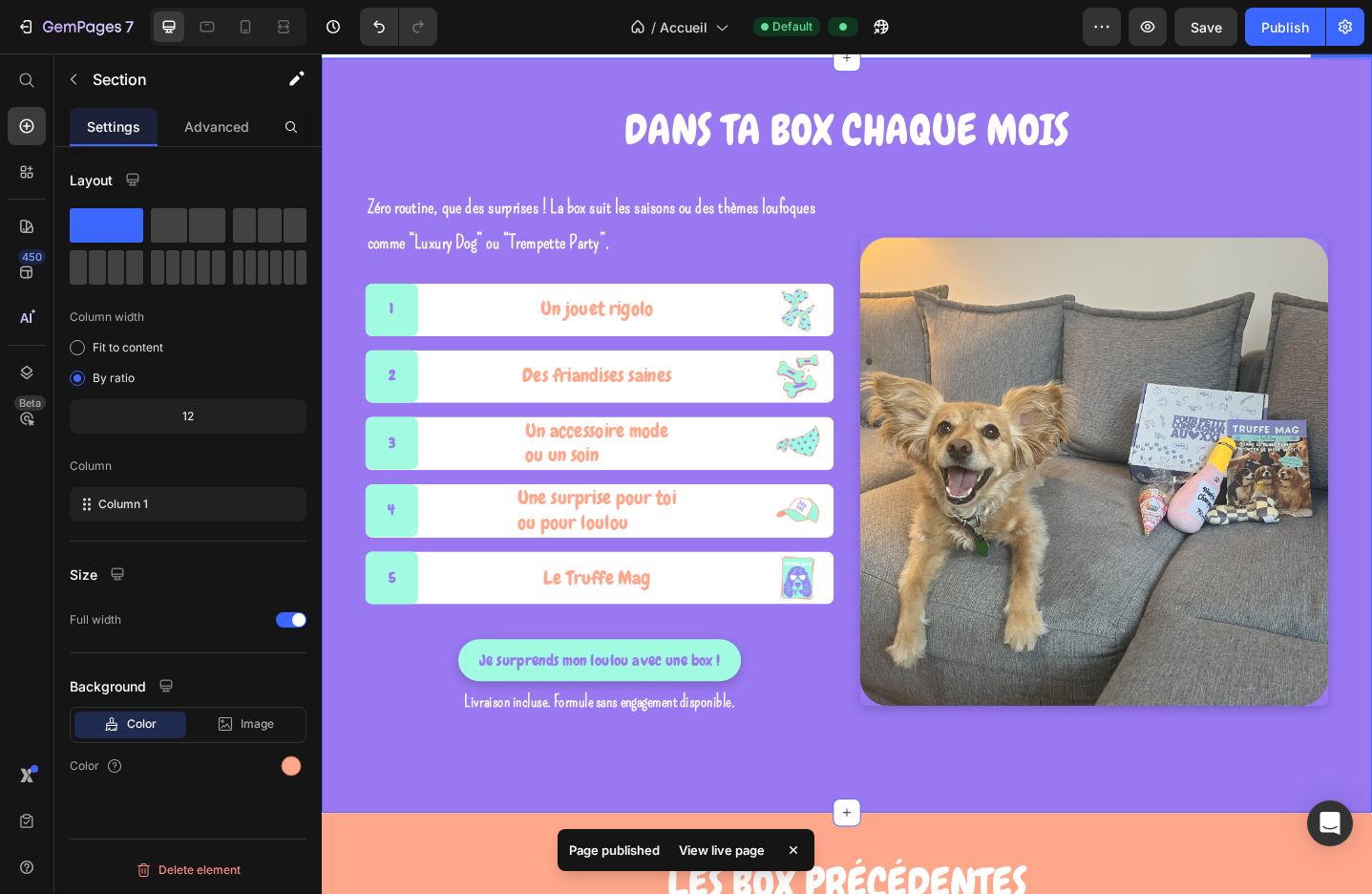 scroll, scrollTop: 601, scrollLeft: 0, axis: vertical 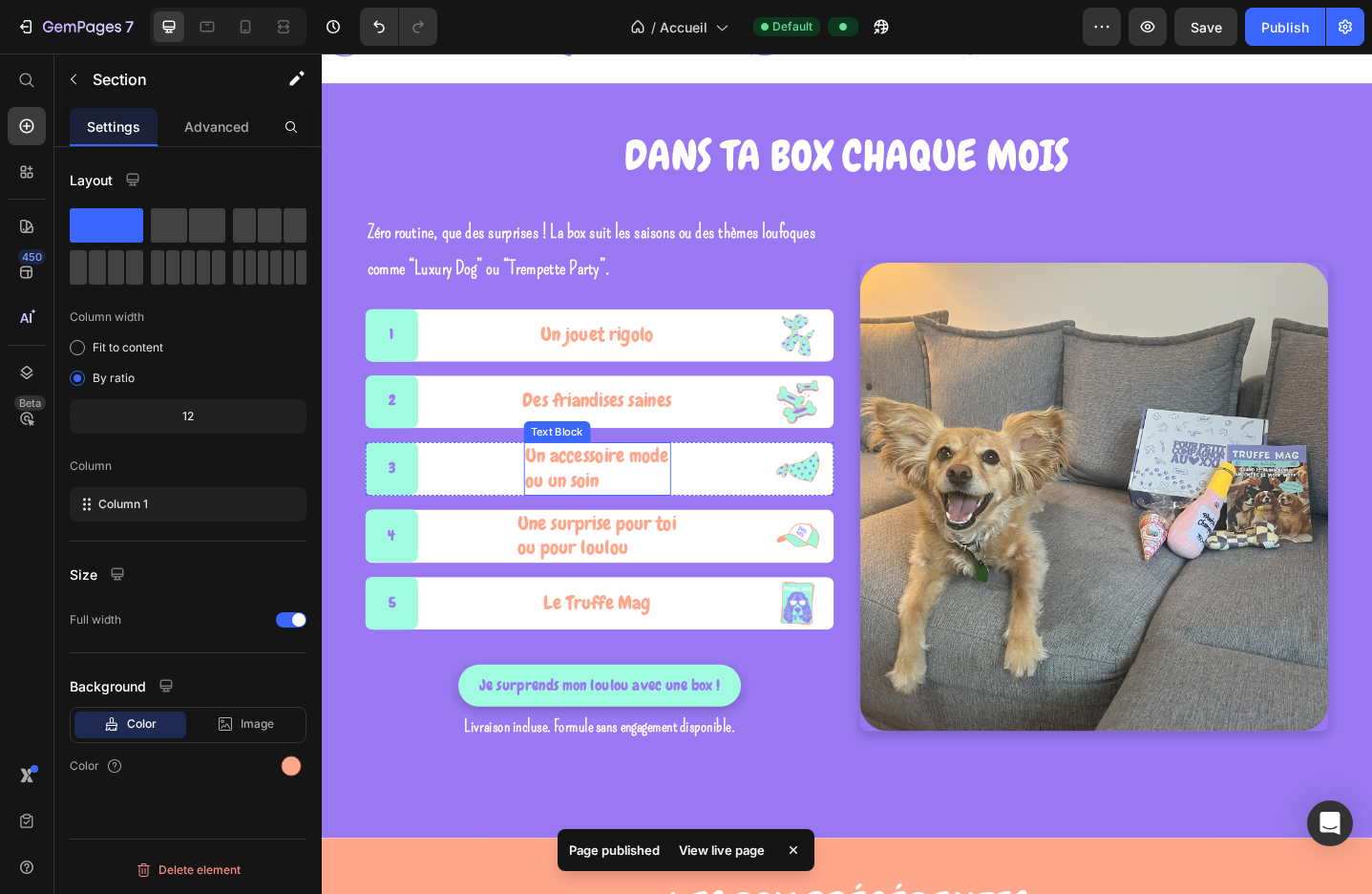 click on "ou un soin" at bounding box center (623, 520) 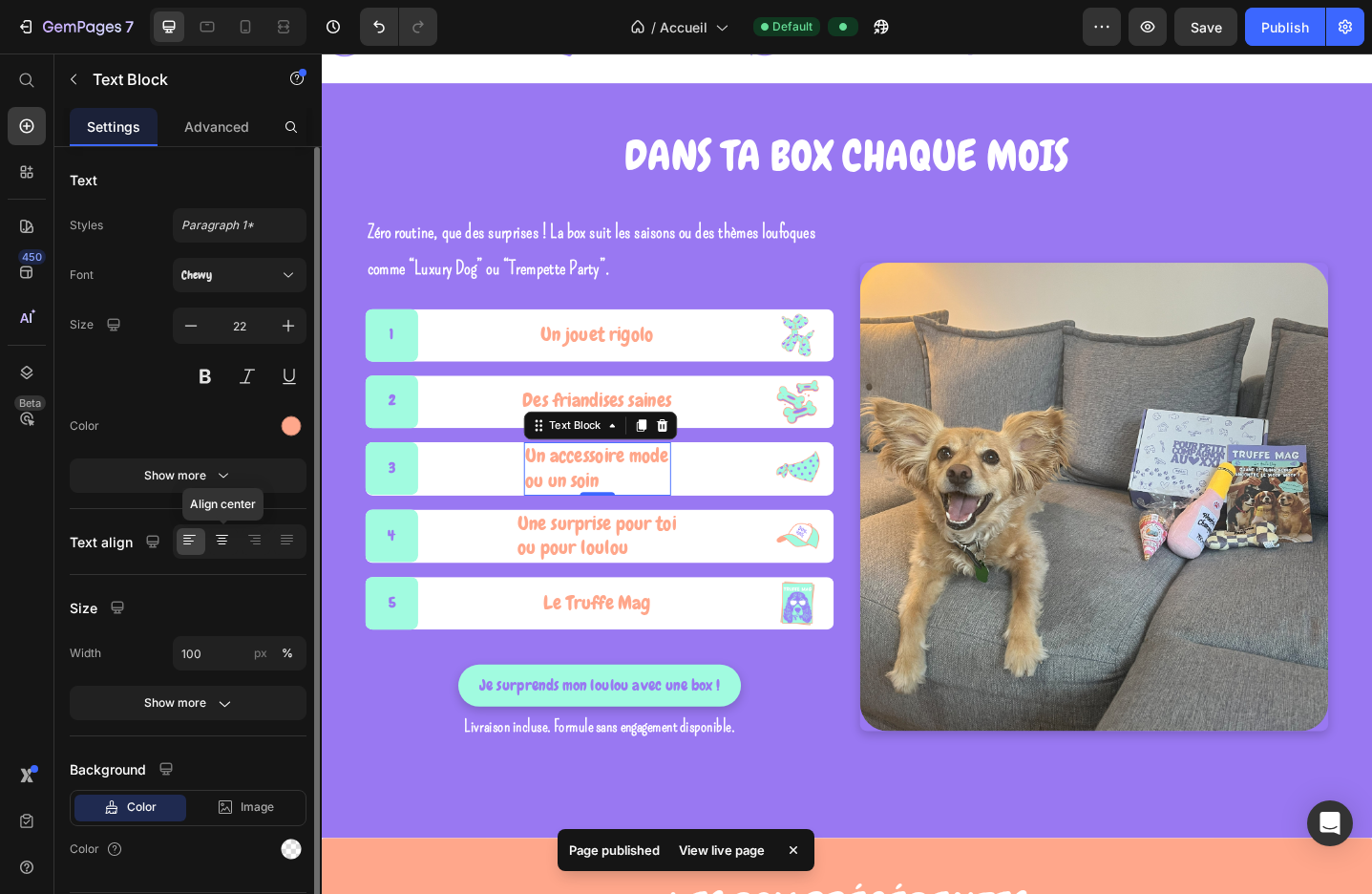 click 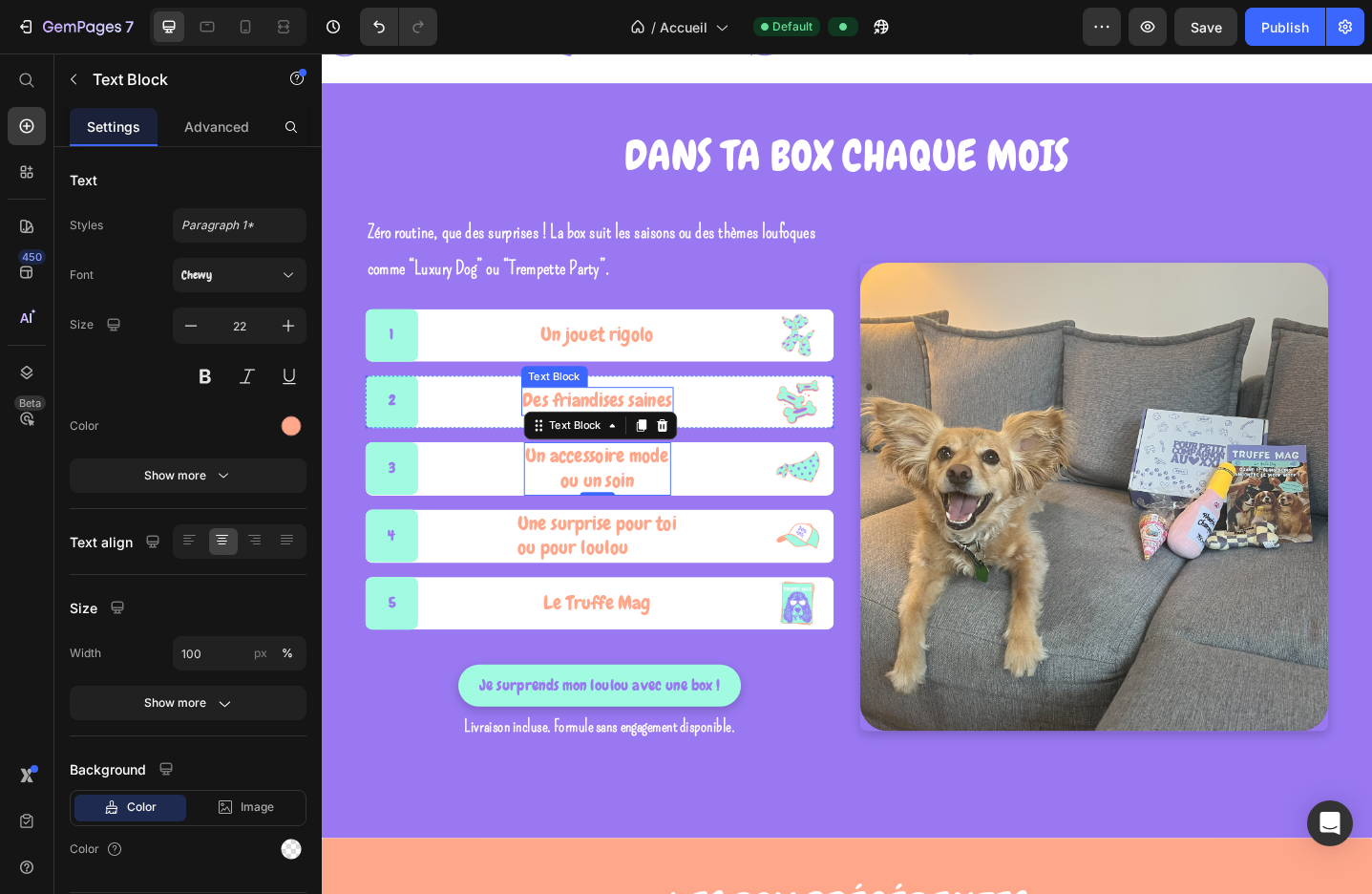 click on "Des friandises saines" at bounding box center [623, 433] 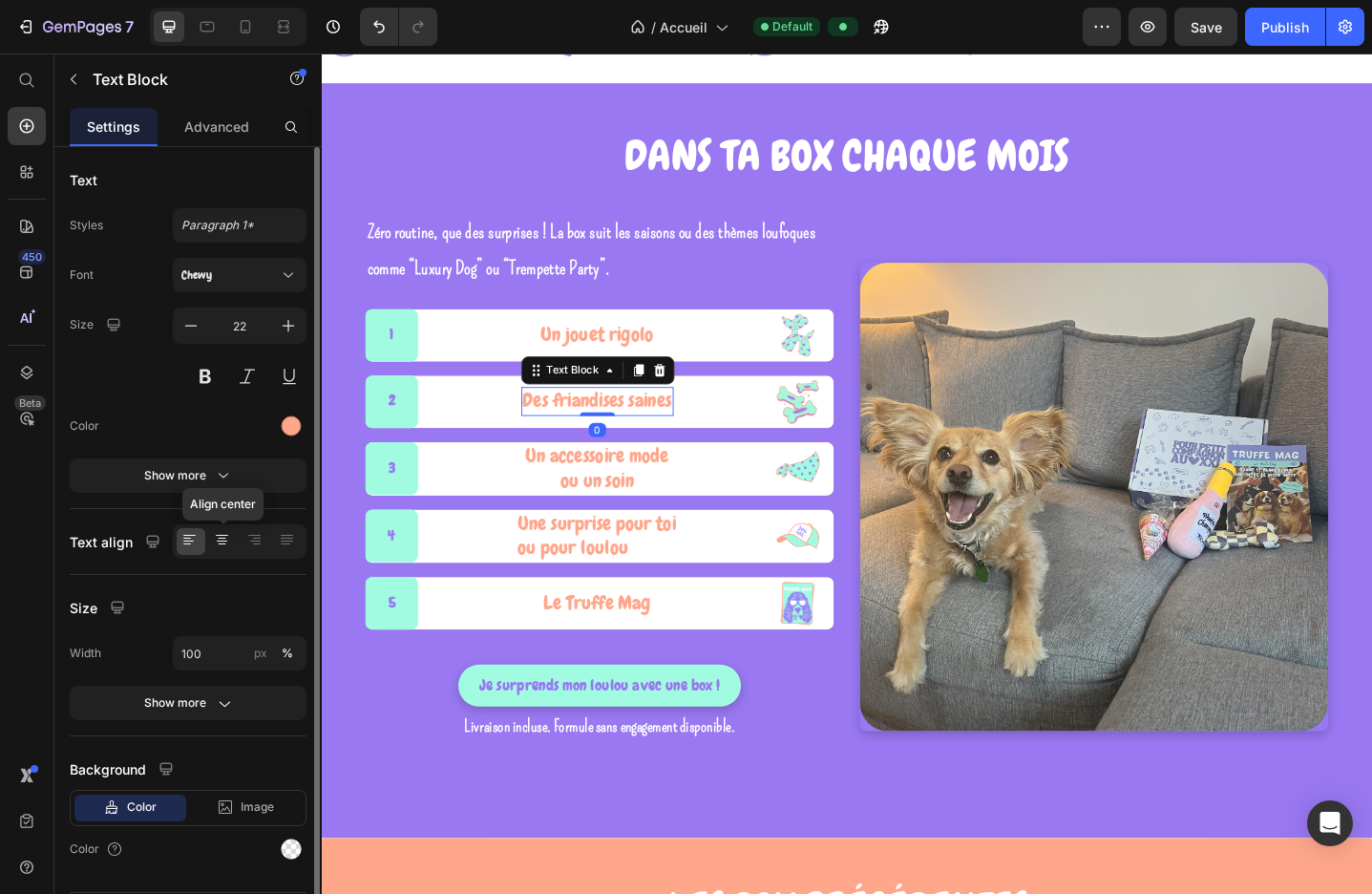 click 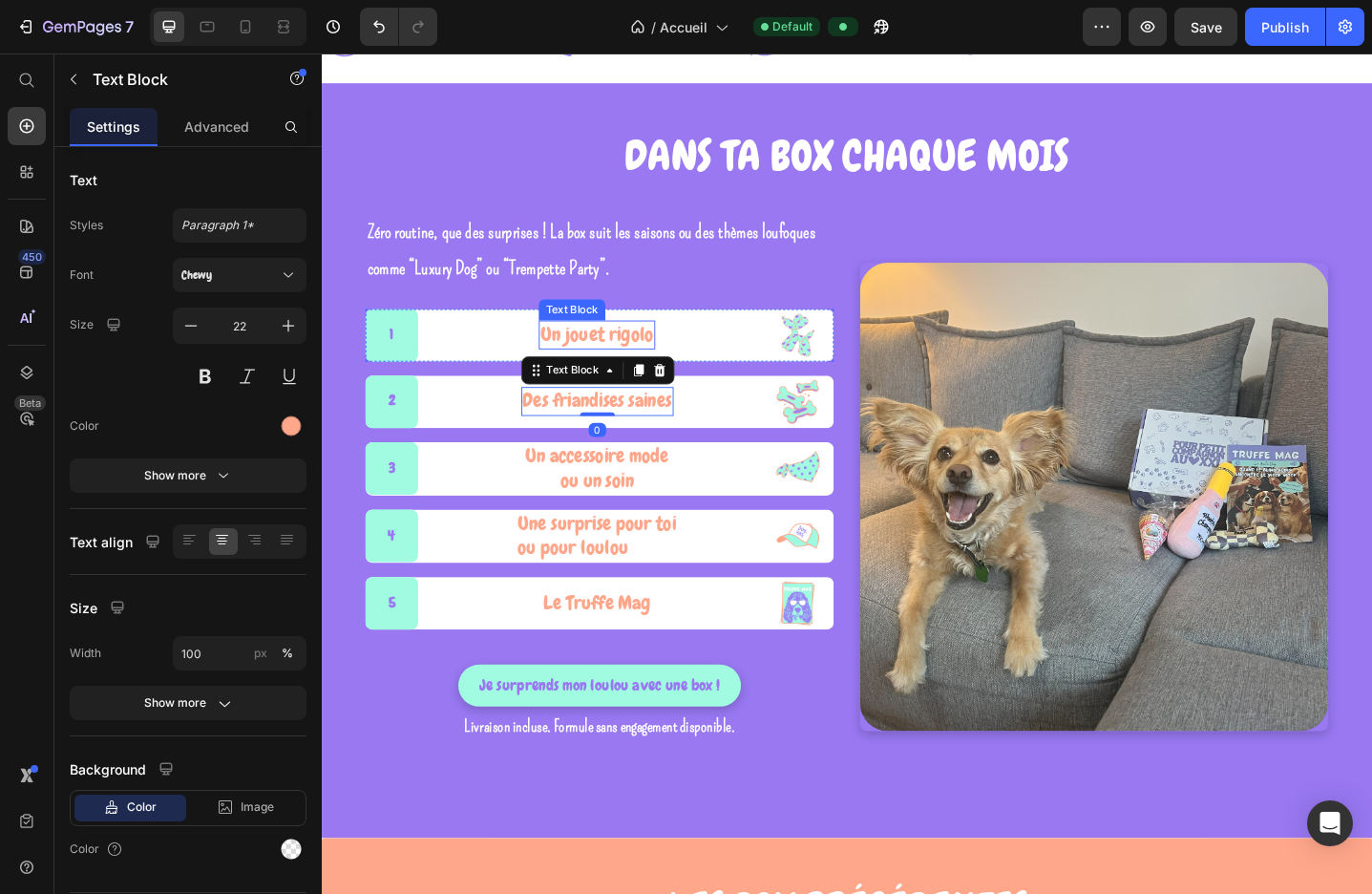click on "Un jouet rigolo" at bounding box center [622, 360] 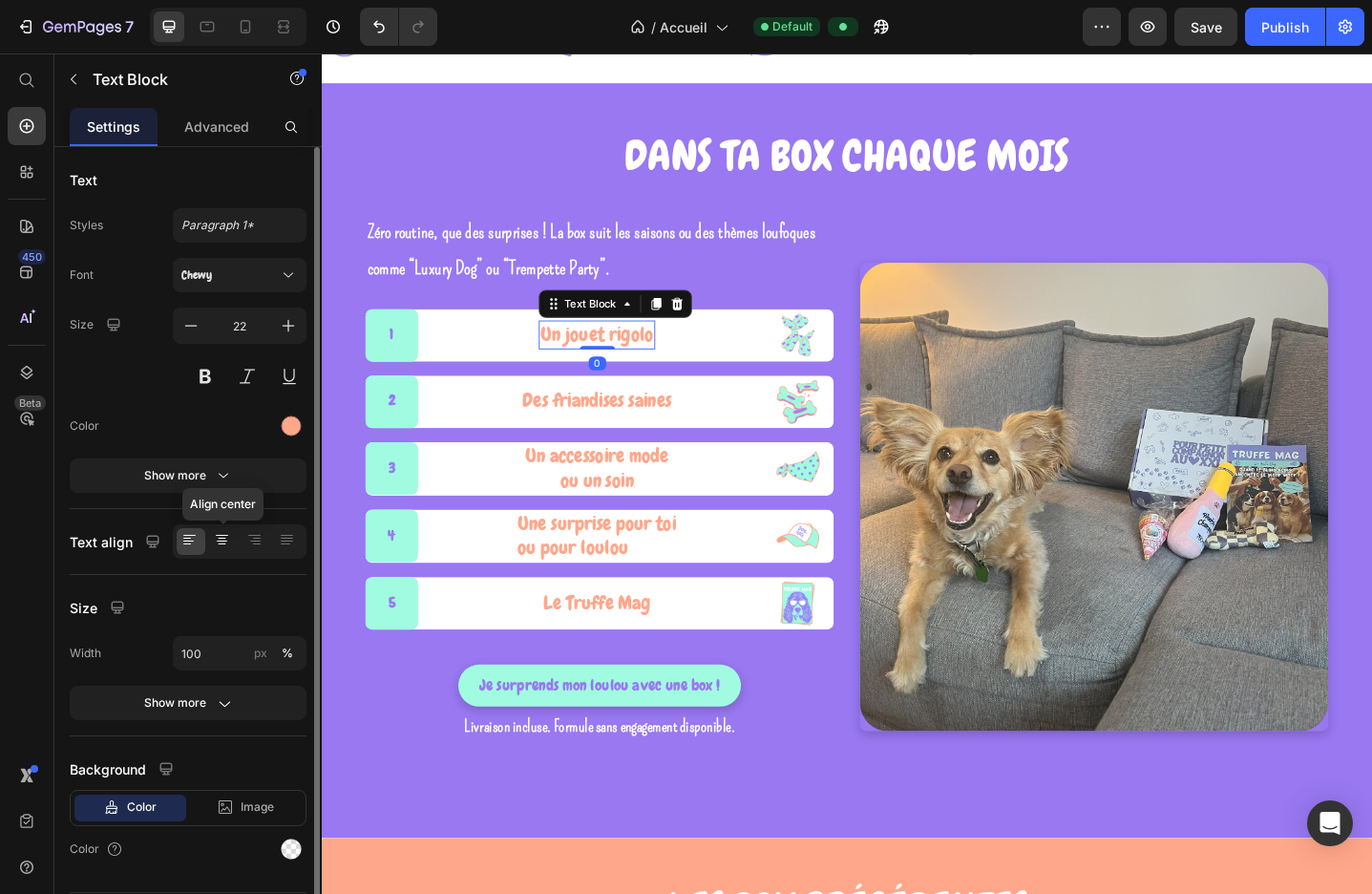 click 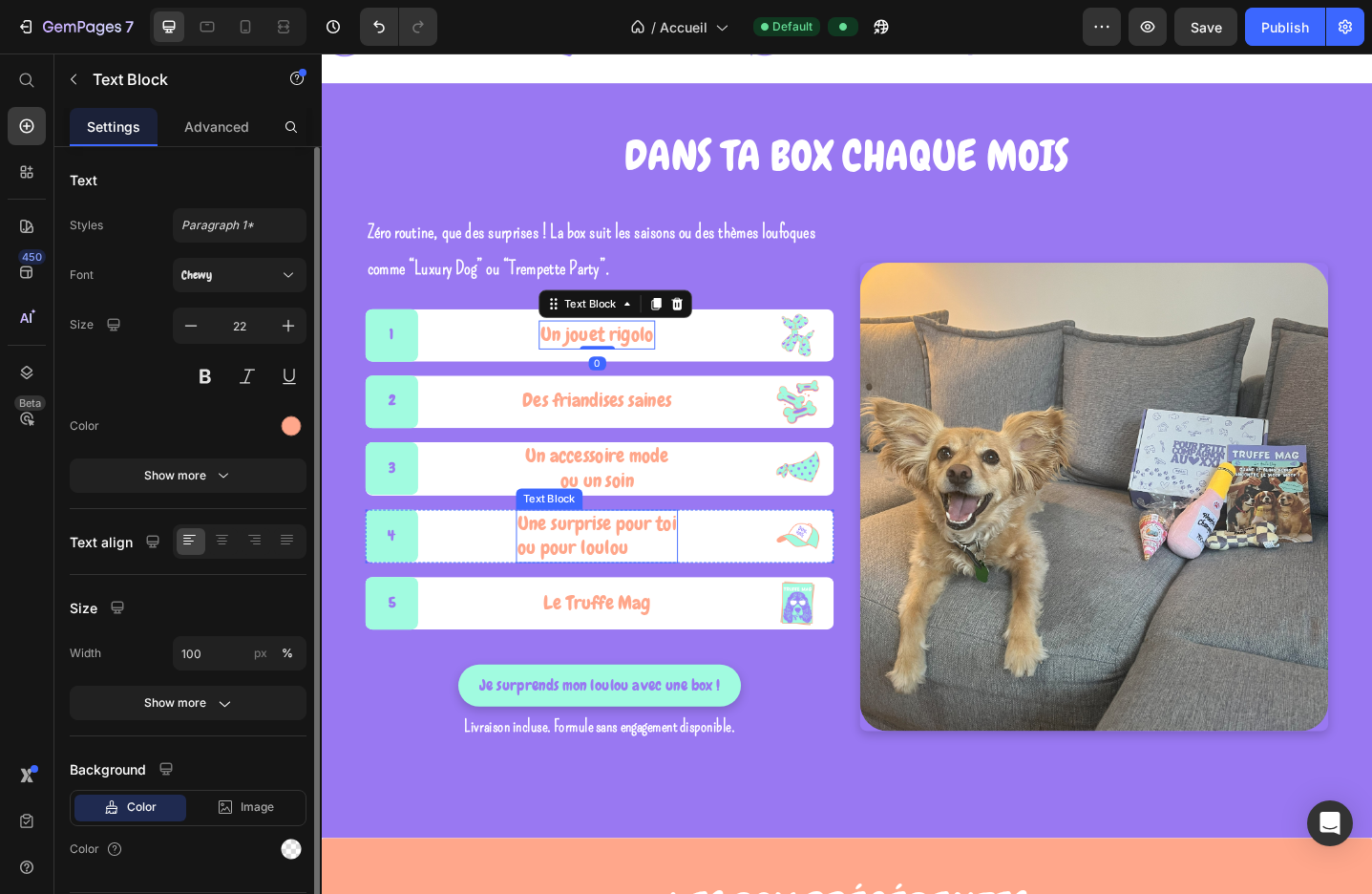 click on "ou pour loulou" at bounding box center [622, 593] 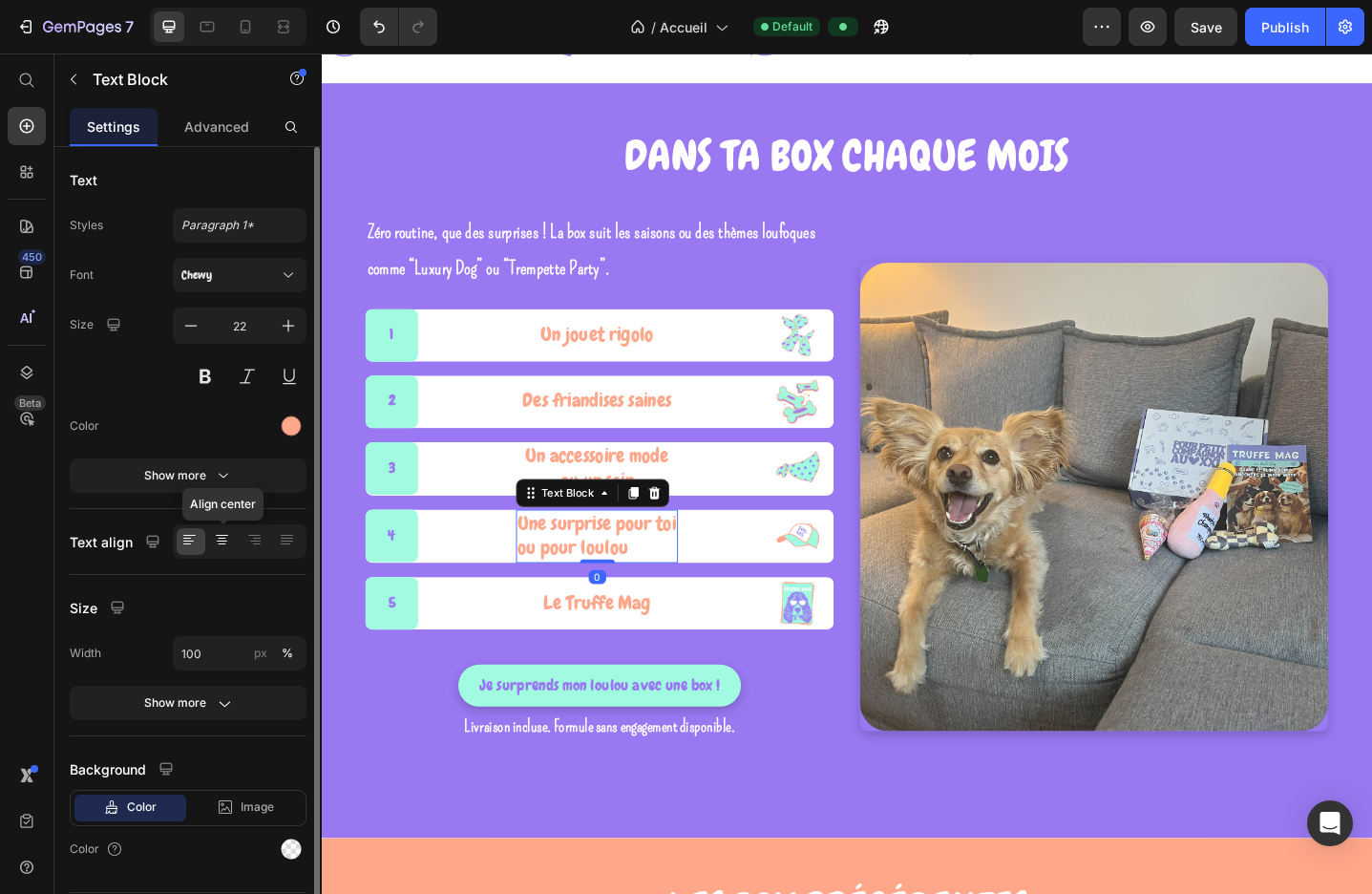 click 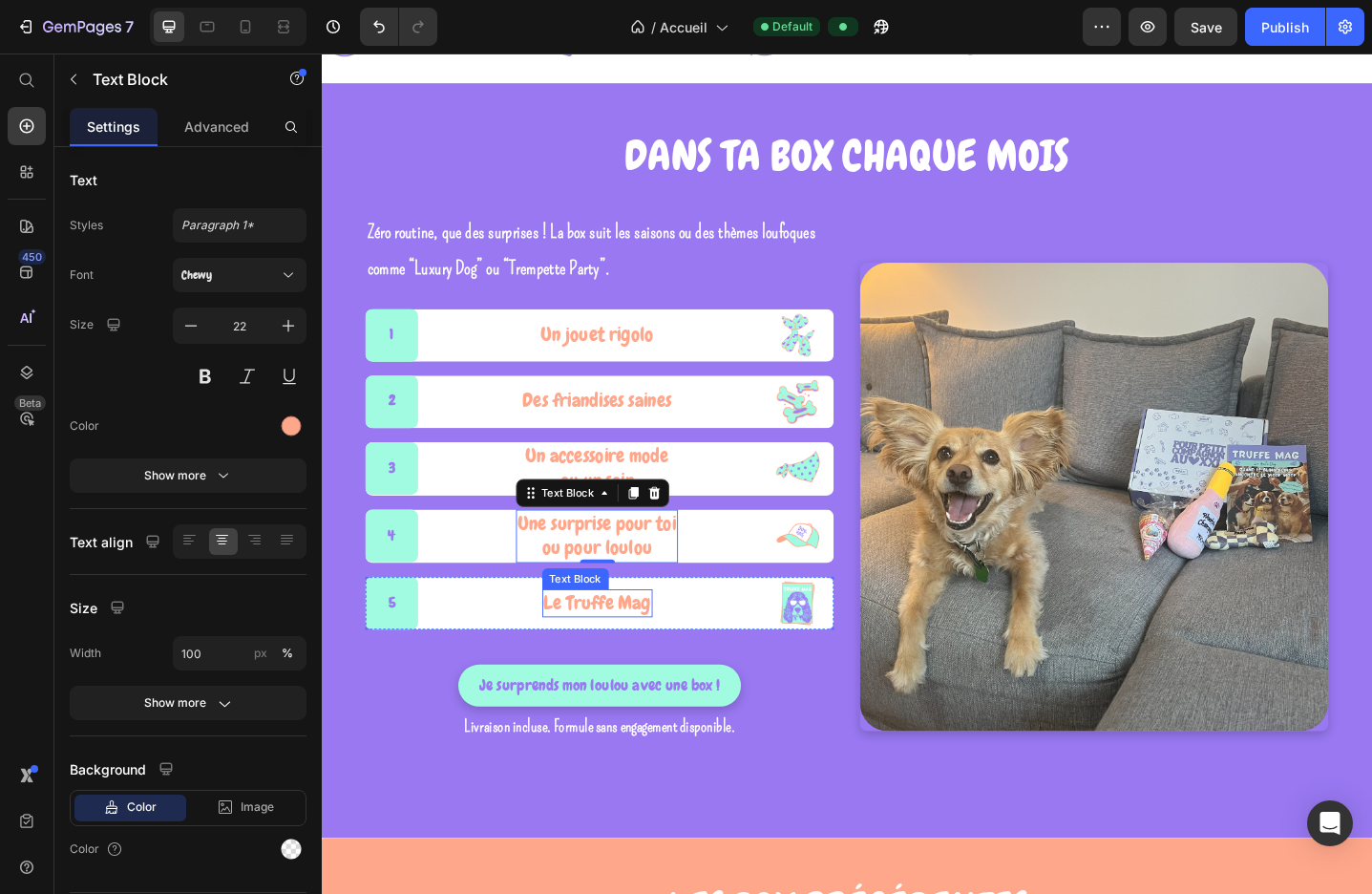 click on "Le Truffe Mag" at bounding box center [623, 653] 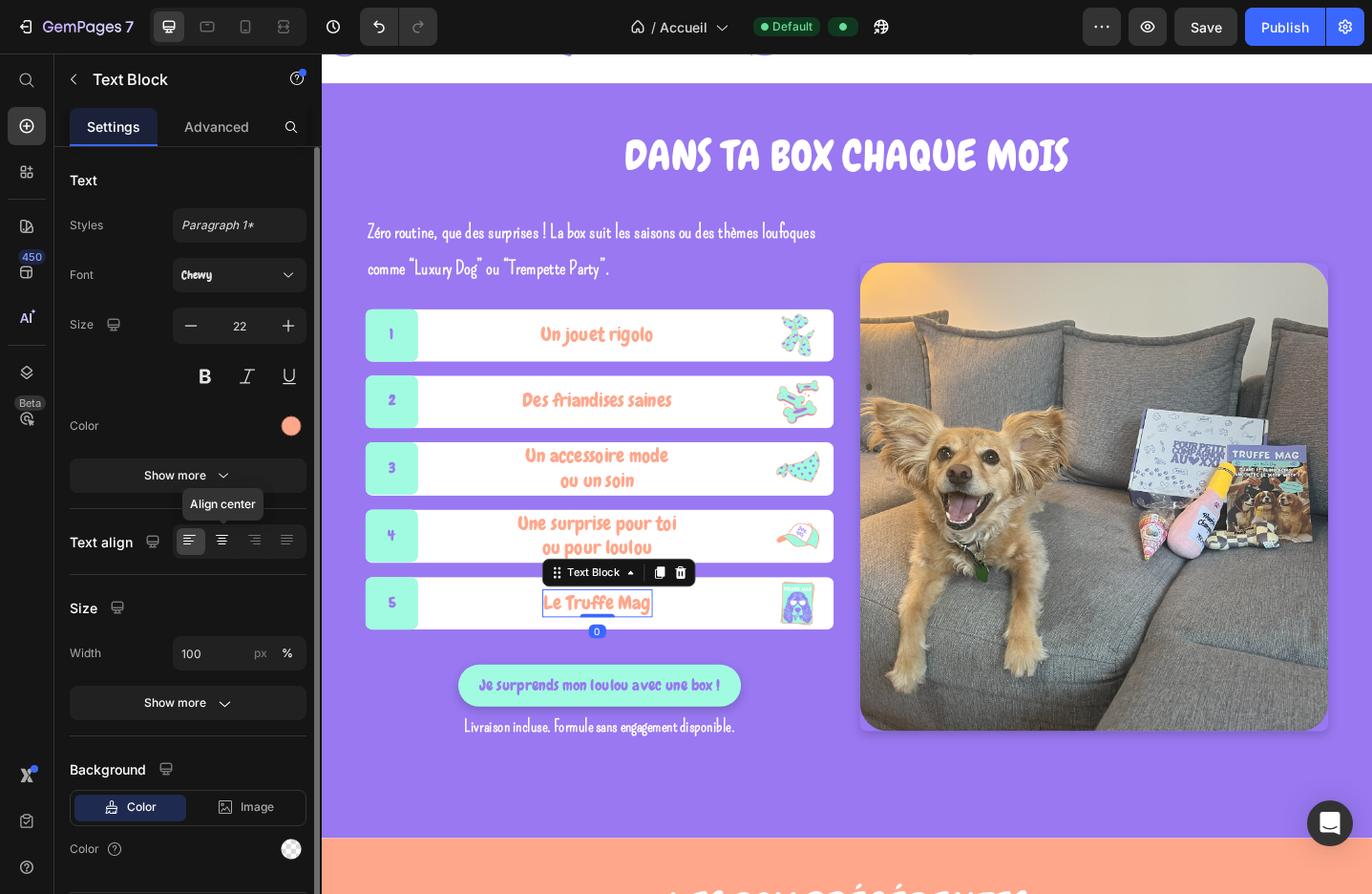 click 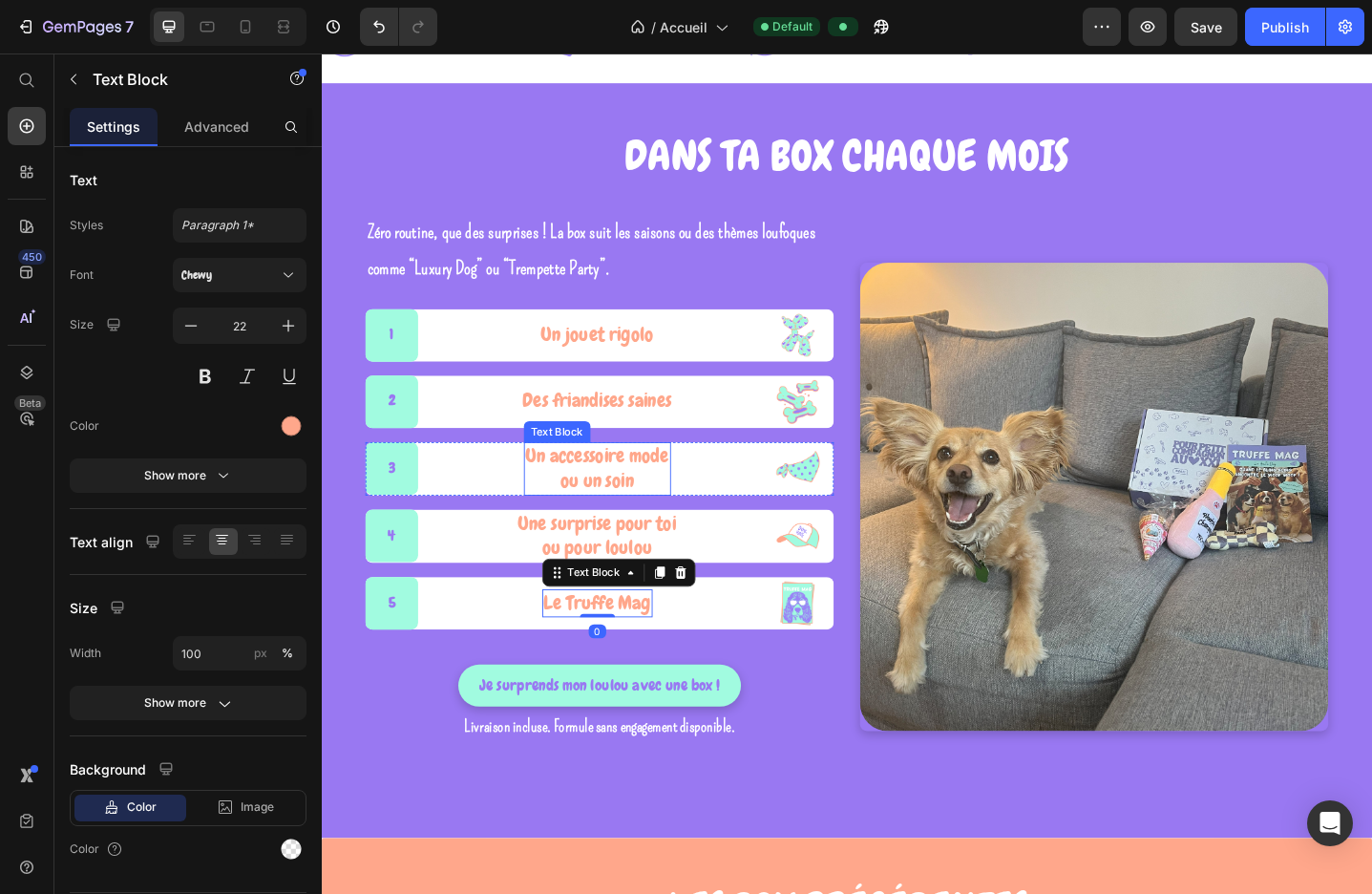 click on "ou un soin" at bounding box center [623, 520] 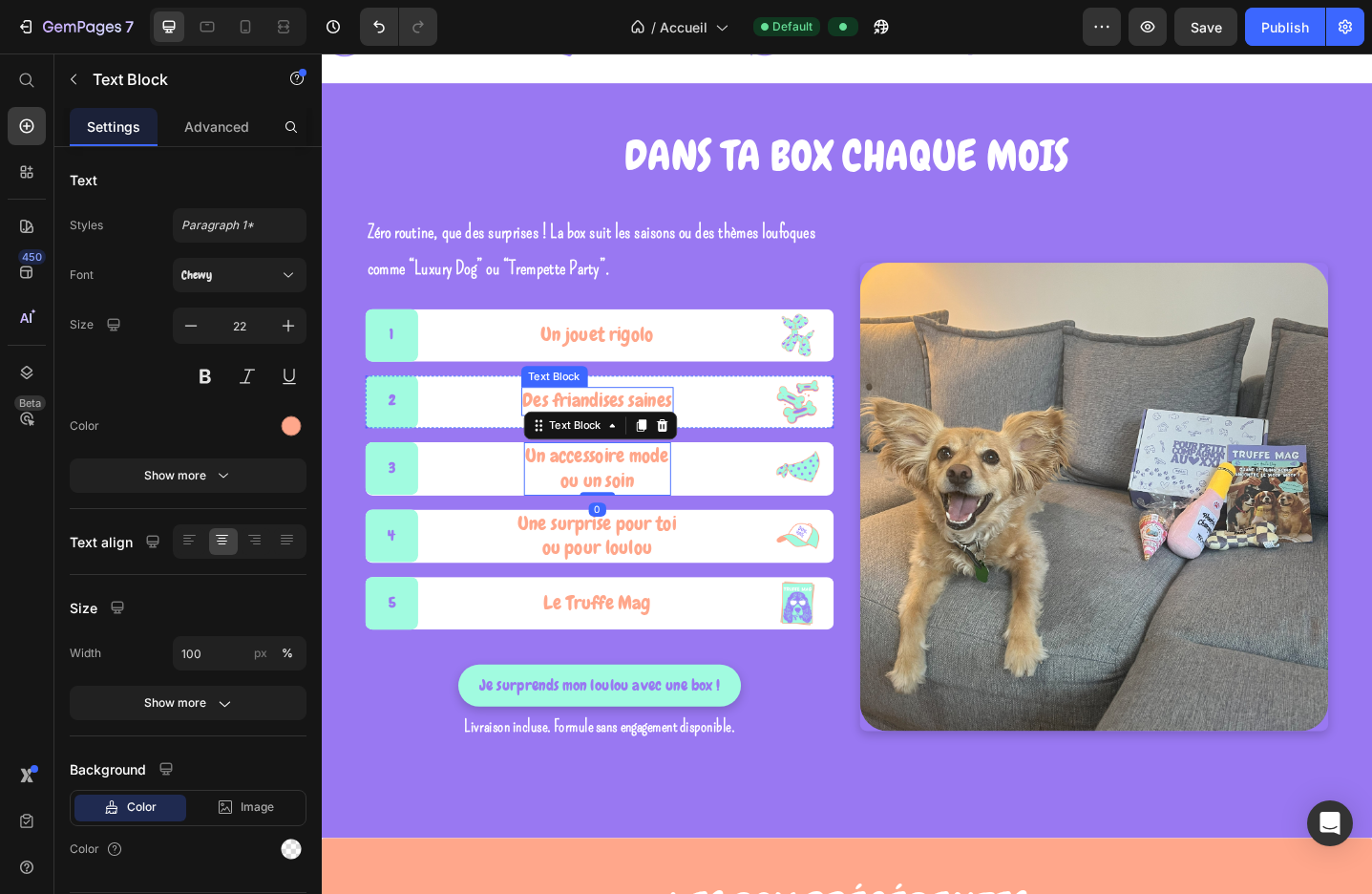 click on "Des friandises saines" at bounding box center [623, 433] 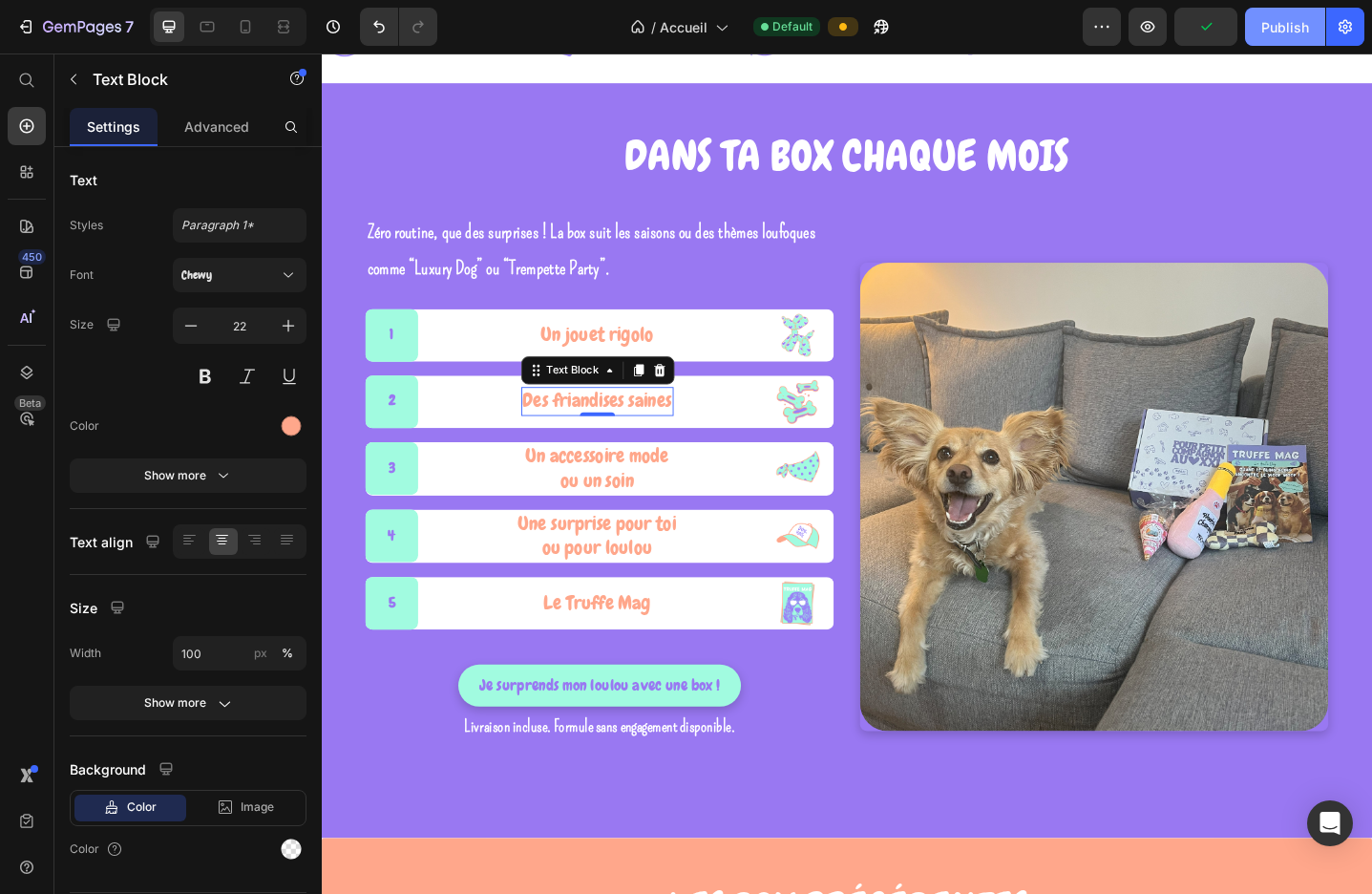 click on "Publish" at bounding box center (1285, 27) 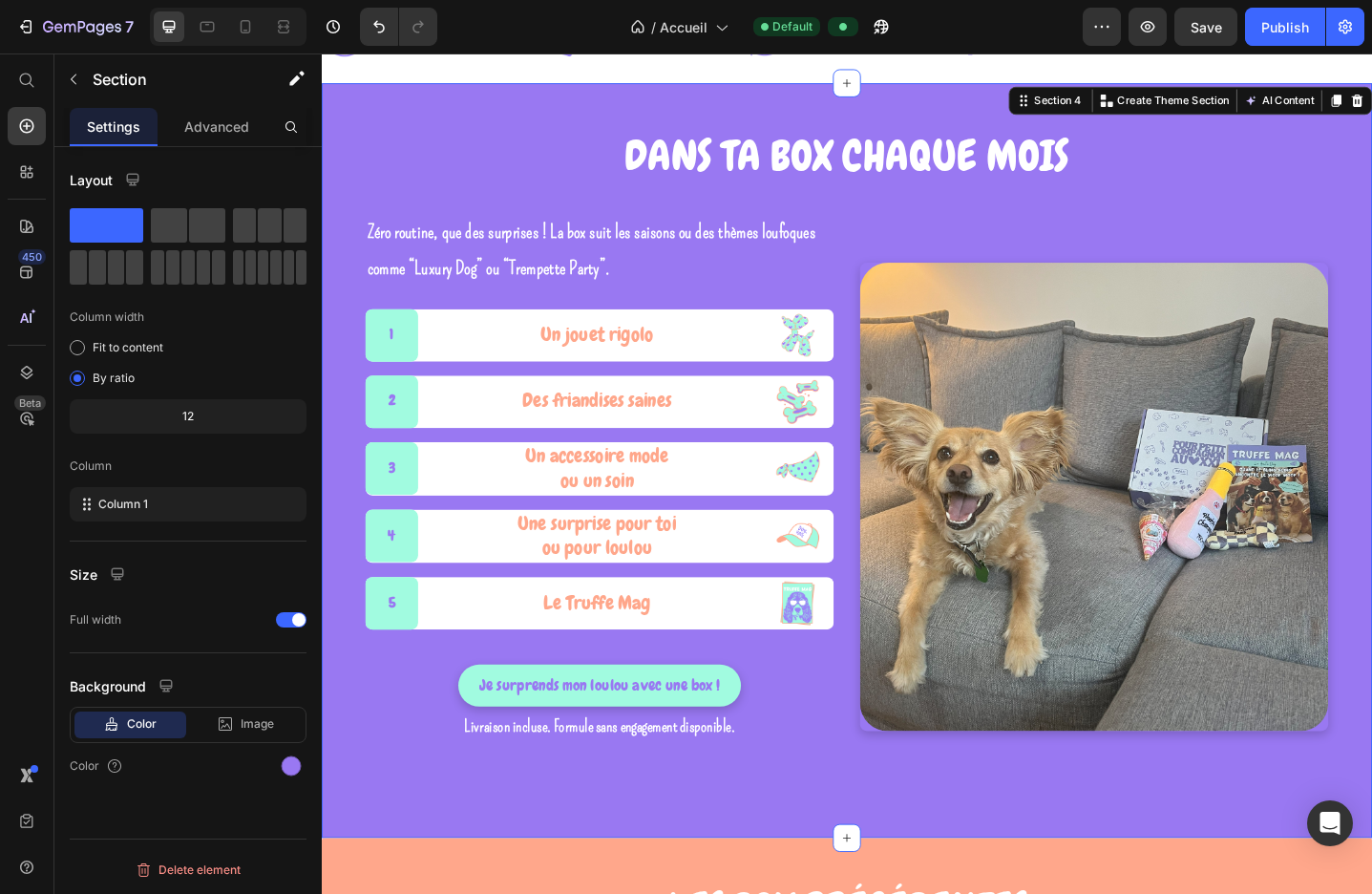 click on "dANS TA BOX CHAQUE MOIS Heading Zéro routine, que des surprises ! La box suit les saisons ou des thèmes loufoques comme “Luxury Dog” ou “Trempette Party”. Text Block Image 1 Text Block Hero Banner Un jouet rigolo Text Block Image Row 2 Text Block Hero Banner Des friandises saines Text Block Image Row 3 Text Block Hero Banner Un accessoire mode  ou un soin Text Block Image Row 4 Text Block Hero Banner Une surprise pour toi  ou pour loulou Text Block Image Row 5 Text Block Hero Banner Le Truffe Mag Text Block Image Row Row Je surprends mon loulou avec une box ! Button Livraison incluse. Formule sans engagement disponible. Text Block Image Row Section 4   Create Theme Section AI Content Write with GemAI What would you like to describe here? Tone and Voice Persuasive Product Box Itsy Lover Forever Show more Generate" at bounding box center (895, 498) 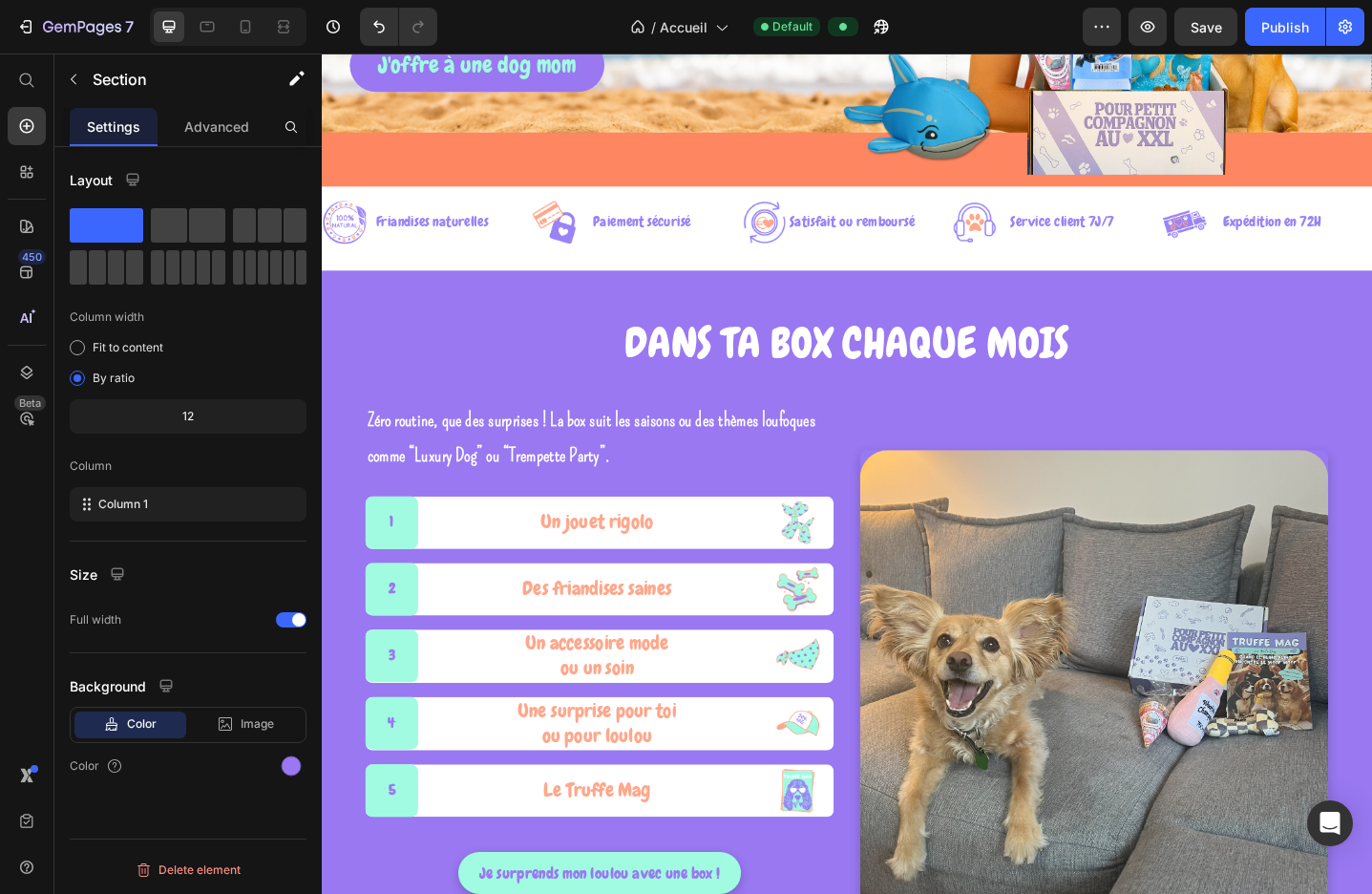 scroll, scrollTop: 0, scrollLeft: 0, axis: both 